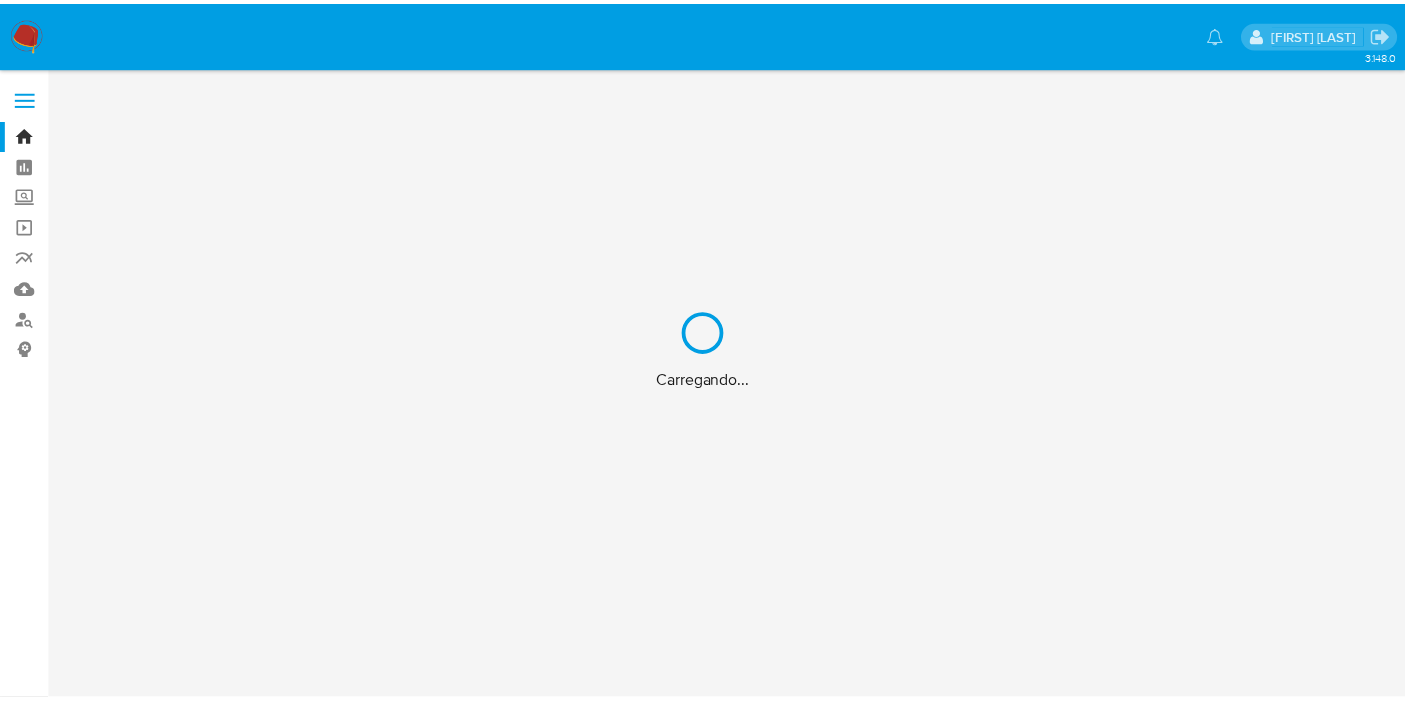 scroll, scrollTop: 0, scrollLeft: 0, axis: both 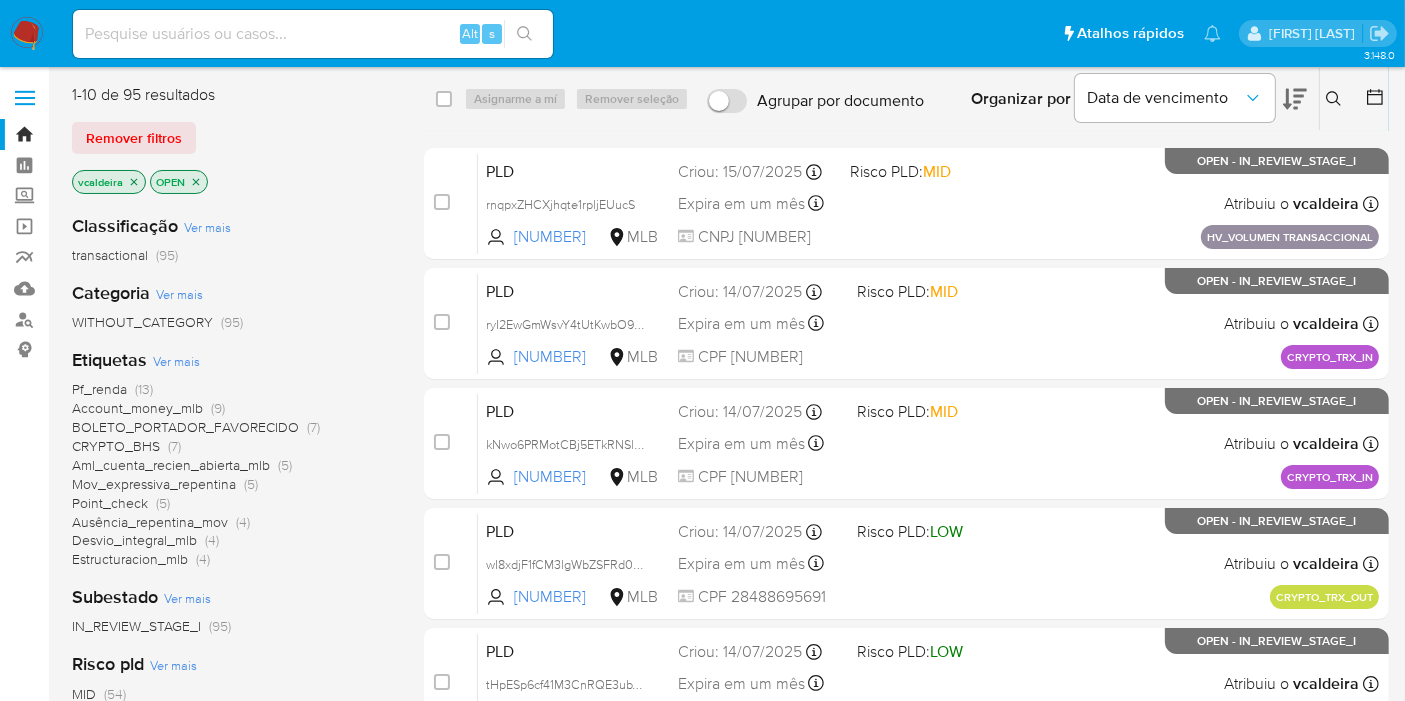 click on "Ausência_repentina_mov" at bounding box center [150, 522] 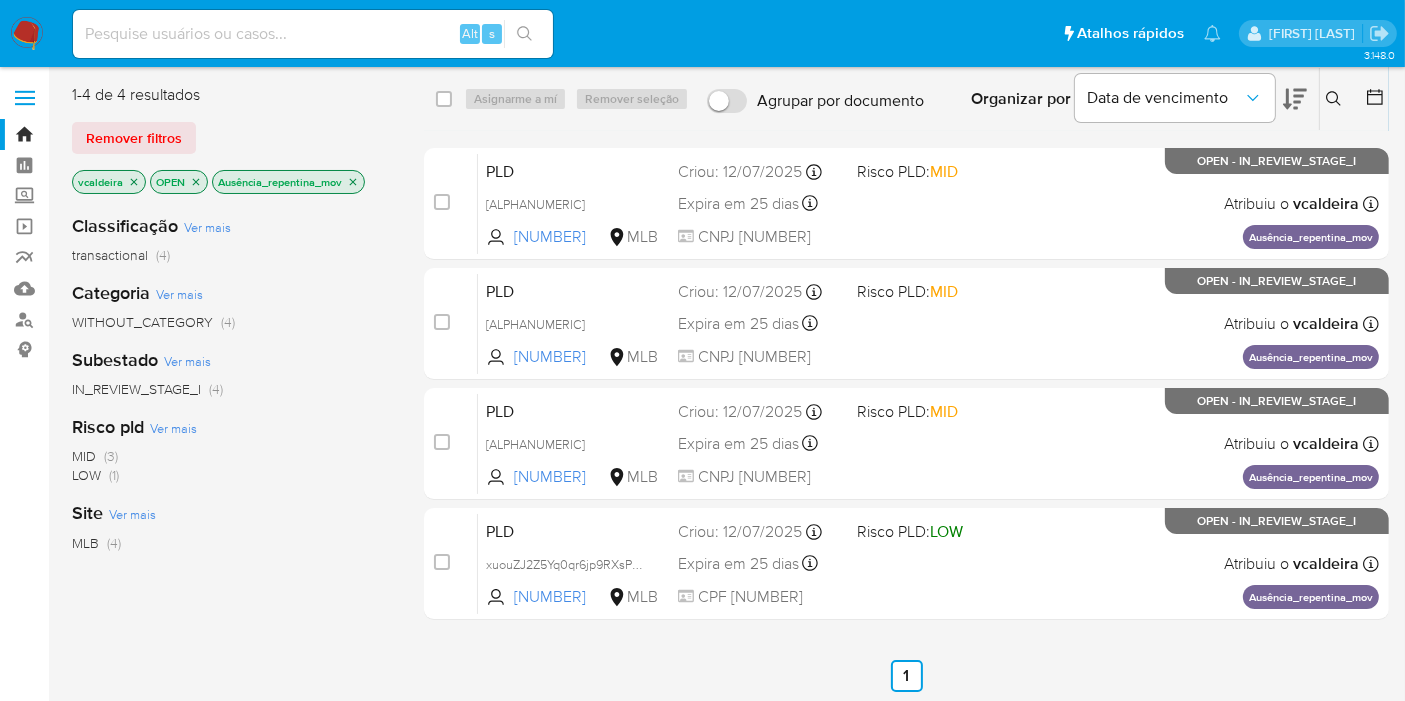 click 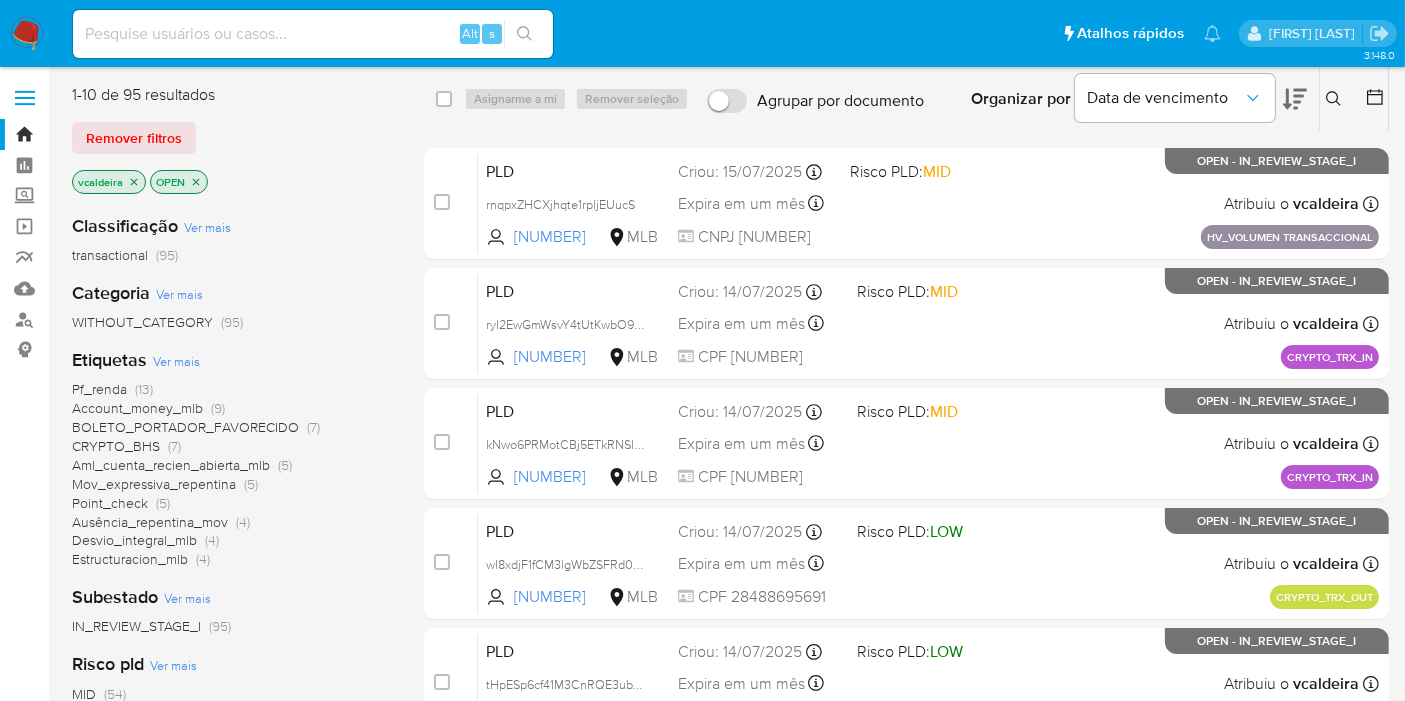 click on "Estructuracion_mlb" at bounding box center [130, 559] 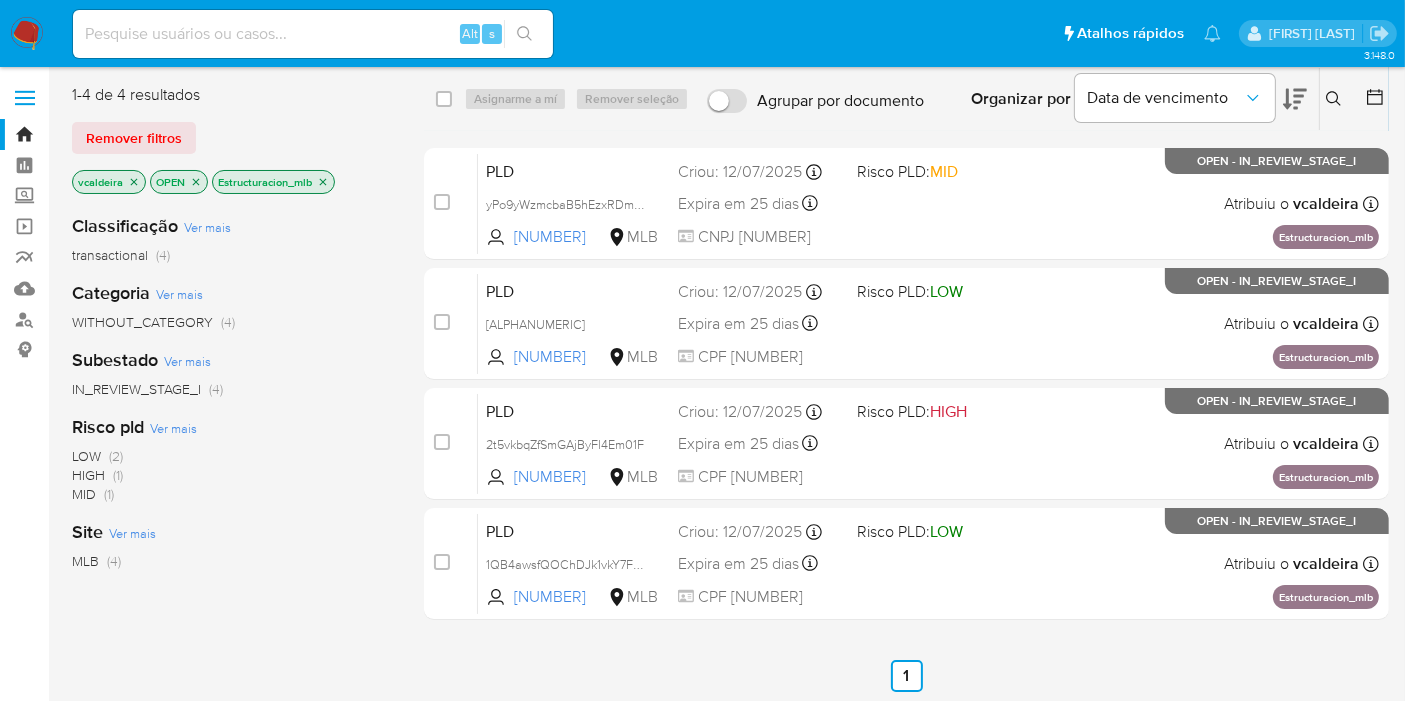 click 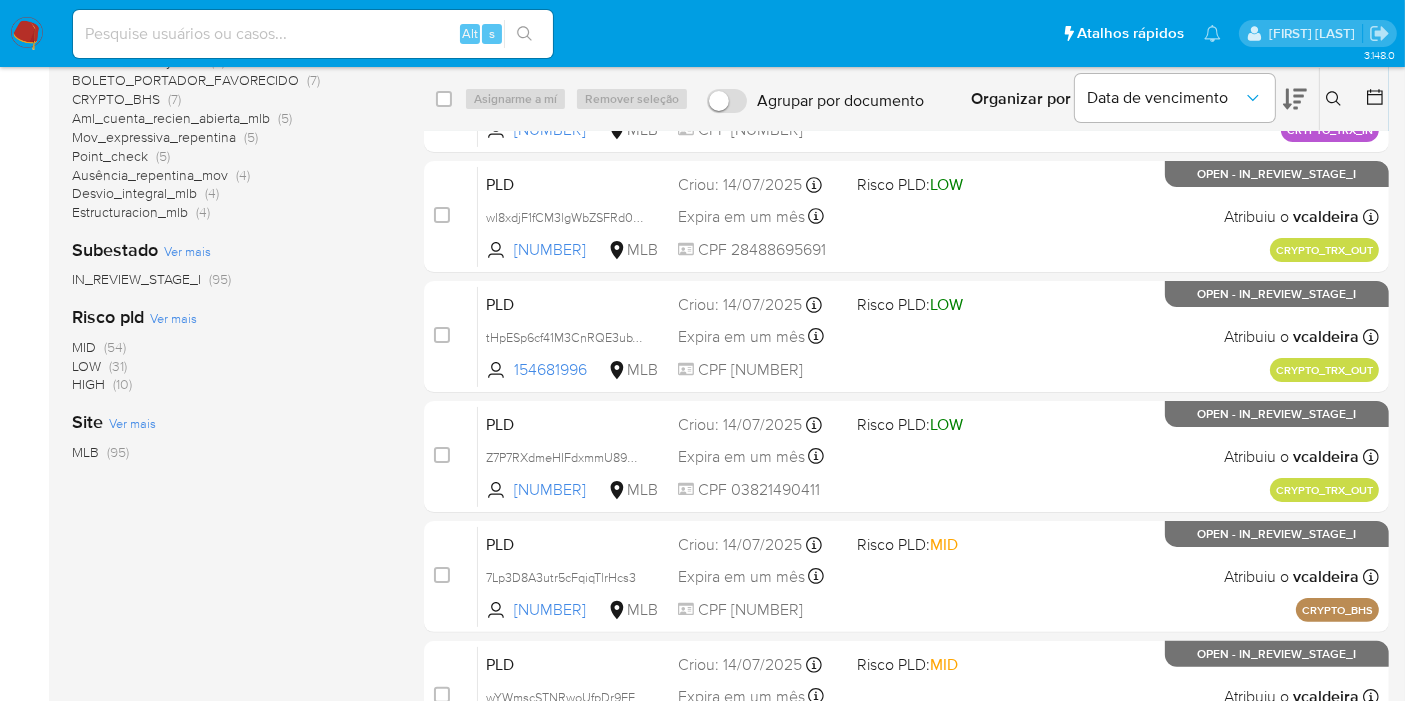 scroll, scrollTop: 0, scrollLeft: 0, axis: both 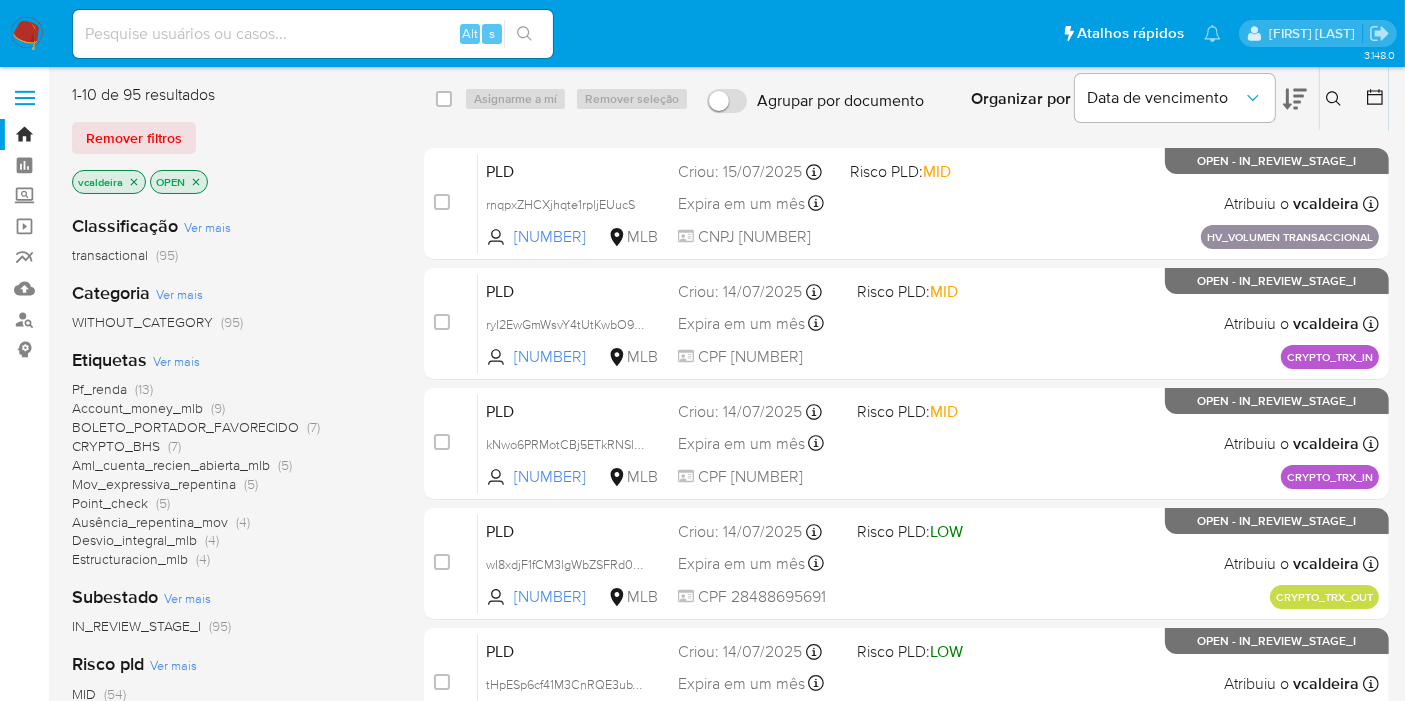 click on "Account_money_mlb" at bounding box center [137, 408] 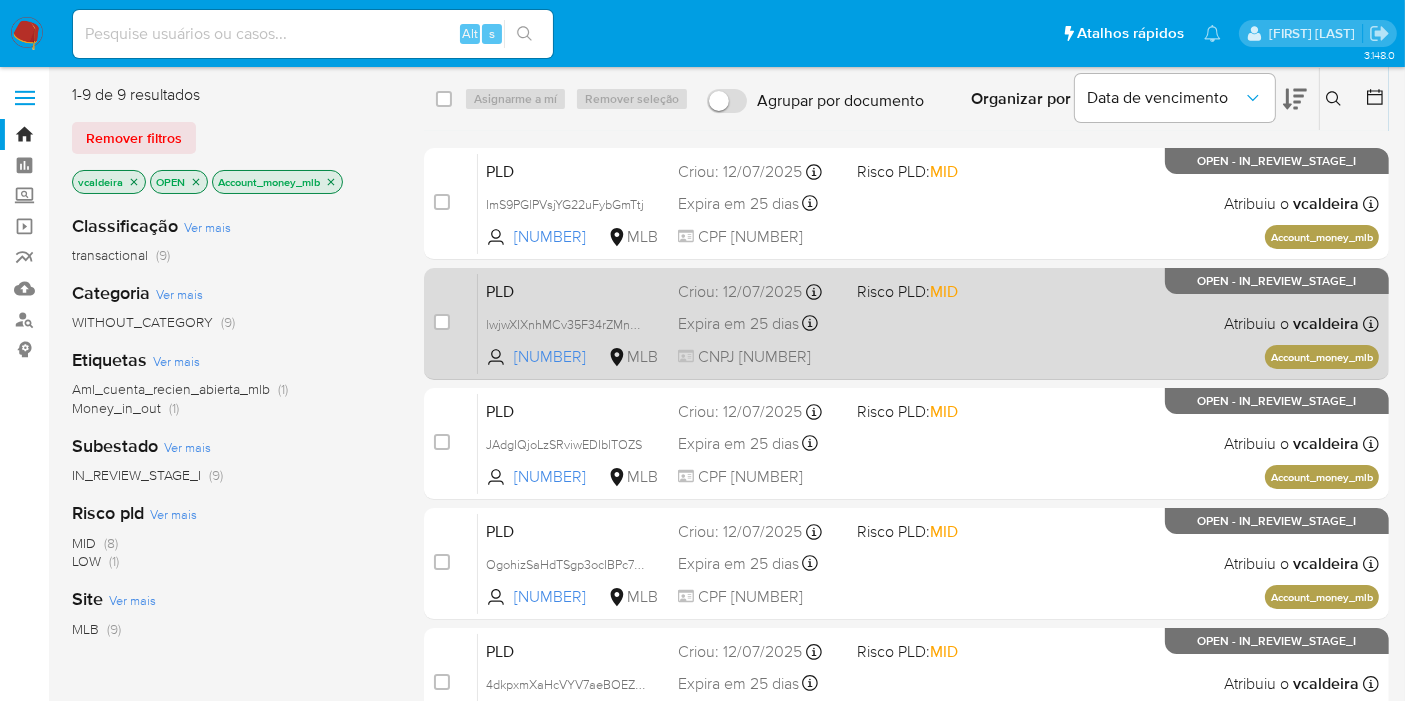 scroll, scrollTop: 111, scrollLeft: 0, axis: vertical 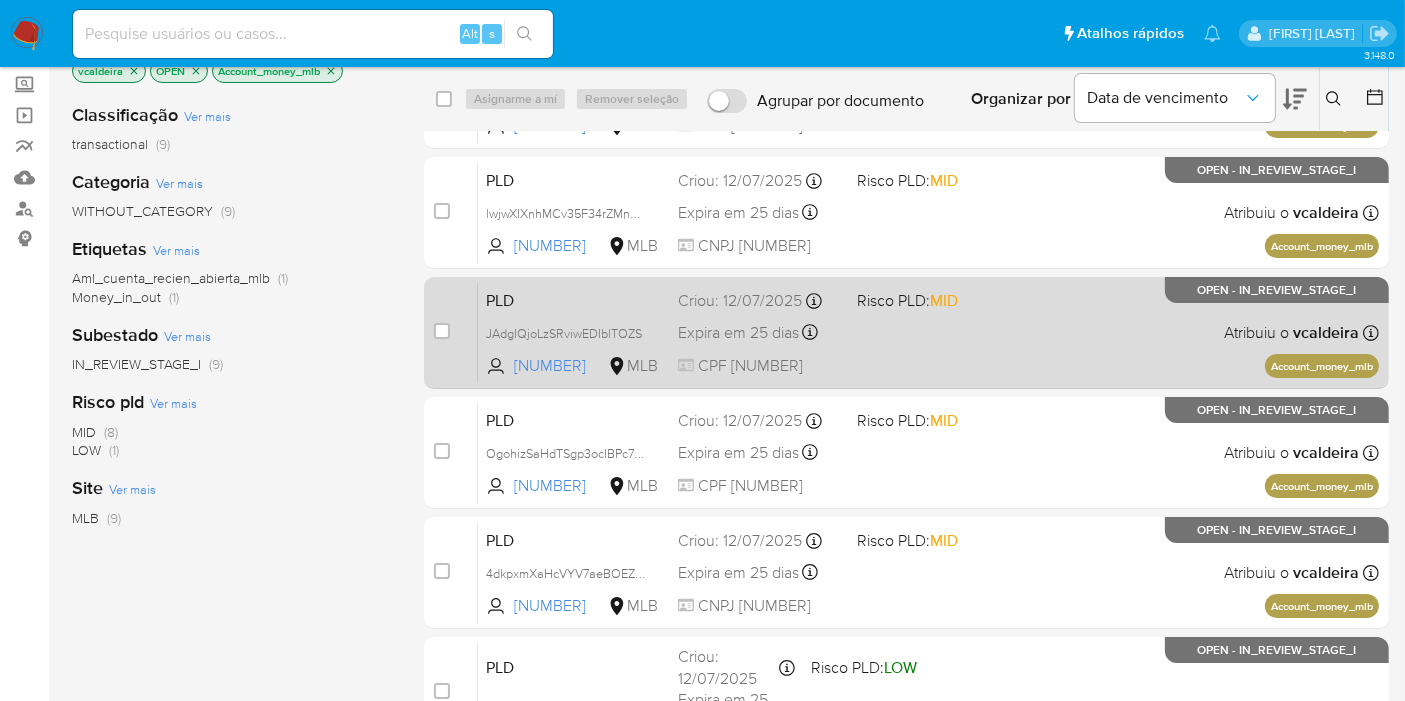 click on "OPEN - IN_REVIEW_STAGE_I" at bounding box center (1277, 290) 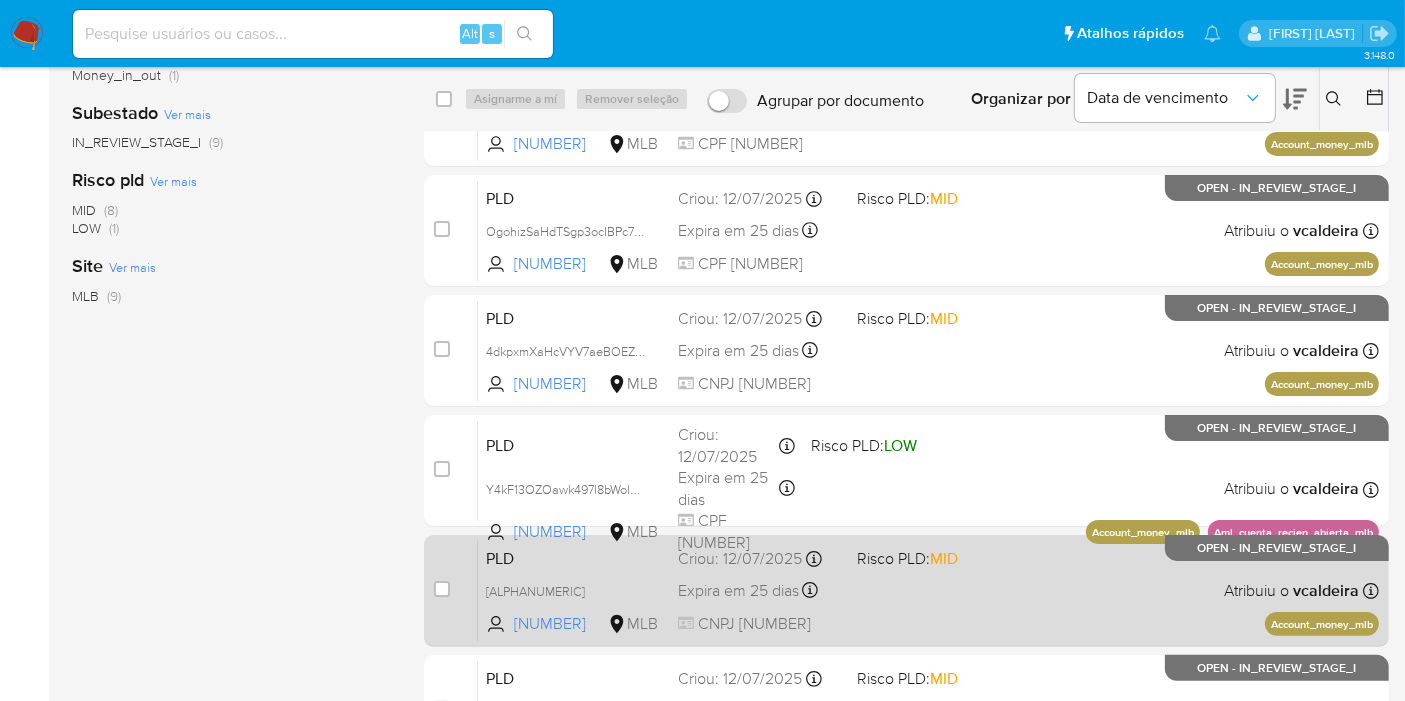 scroll, scrollTop: 555, scrollLeft: 0, axis: vertical 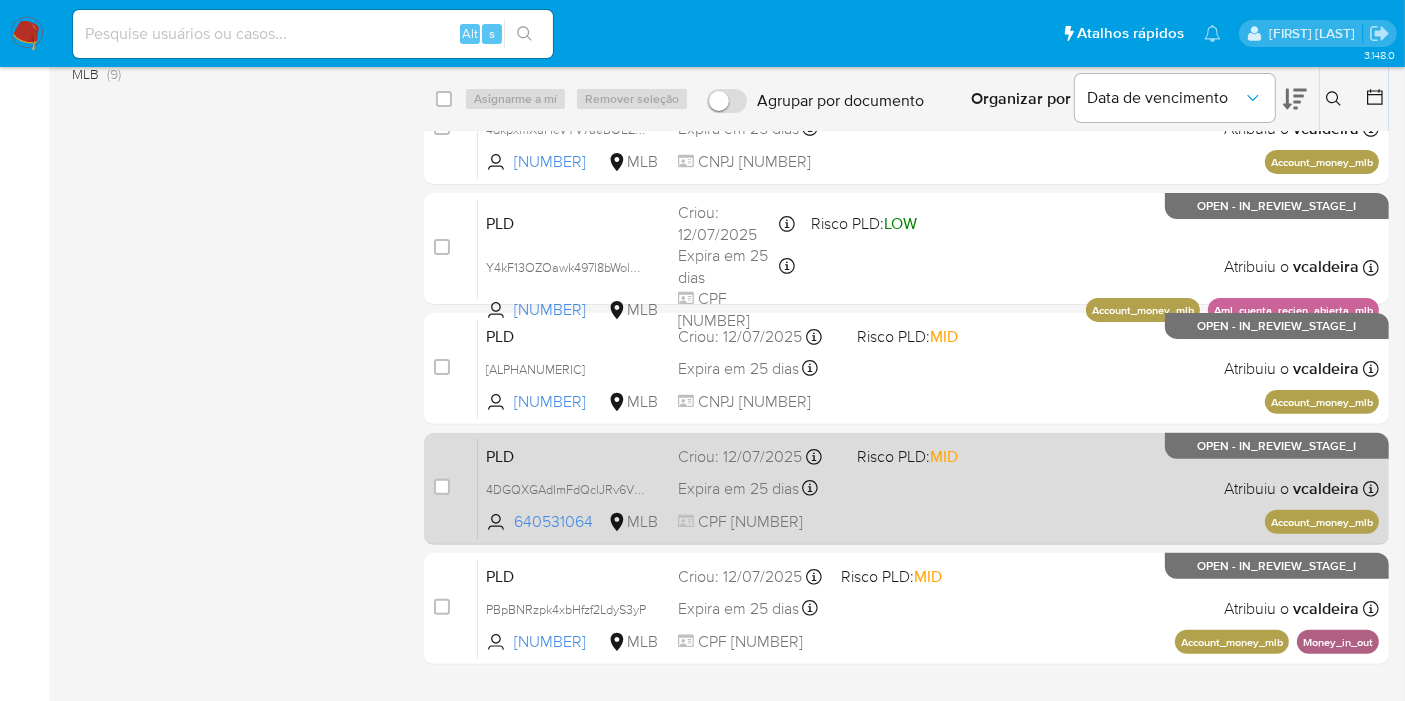 click on "OPEN - IN_REVIEW_STAGE_I" at bounding box center (1277, 446) 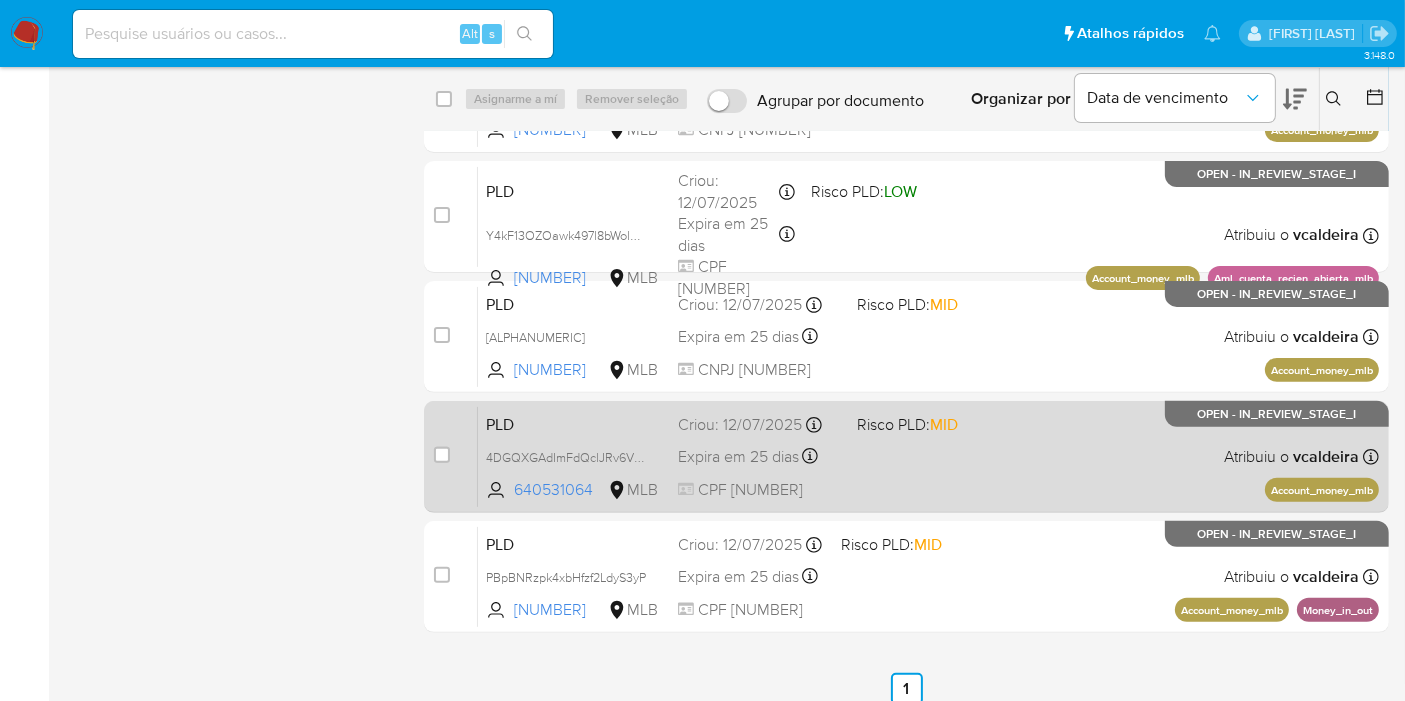 scroll, scrollTop: 602, scrollLeft: 0, axis: vertical 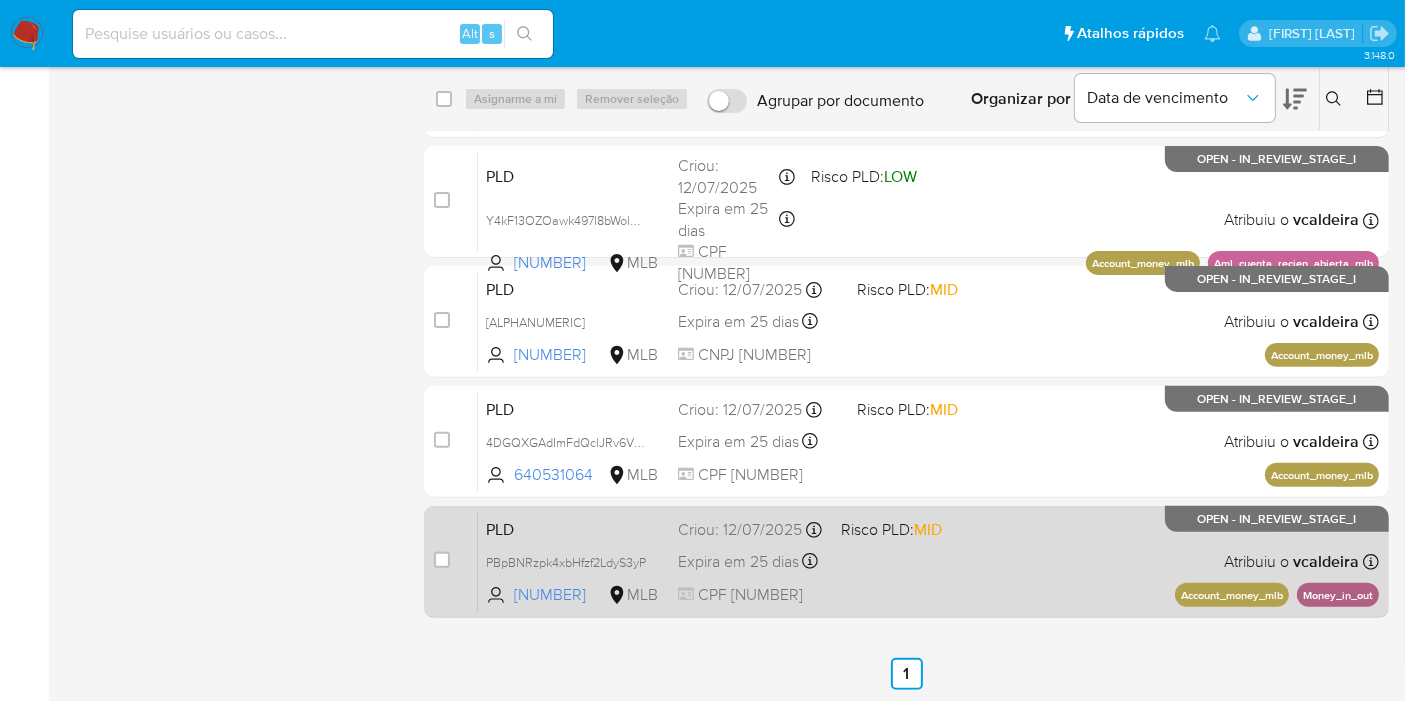click on "OPEN - IN_REVIEW_STAGE_I" at bounding box center [1277, 519] 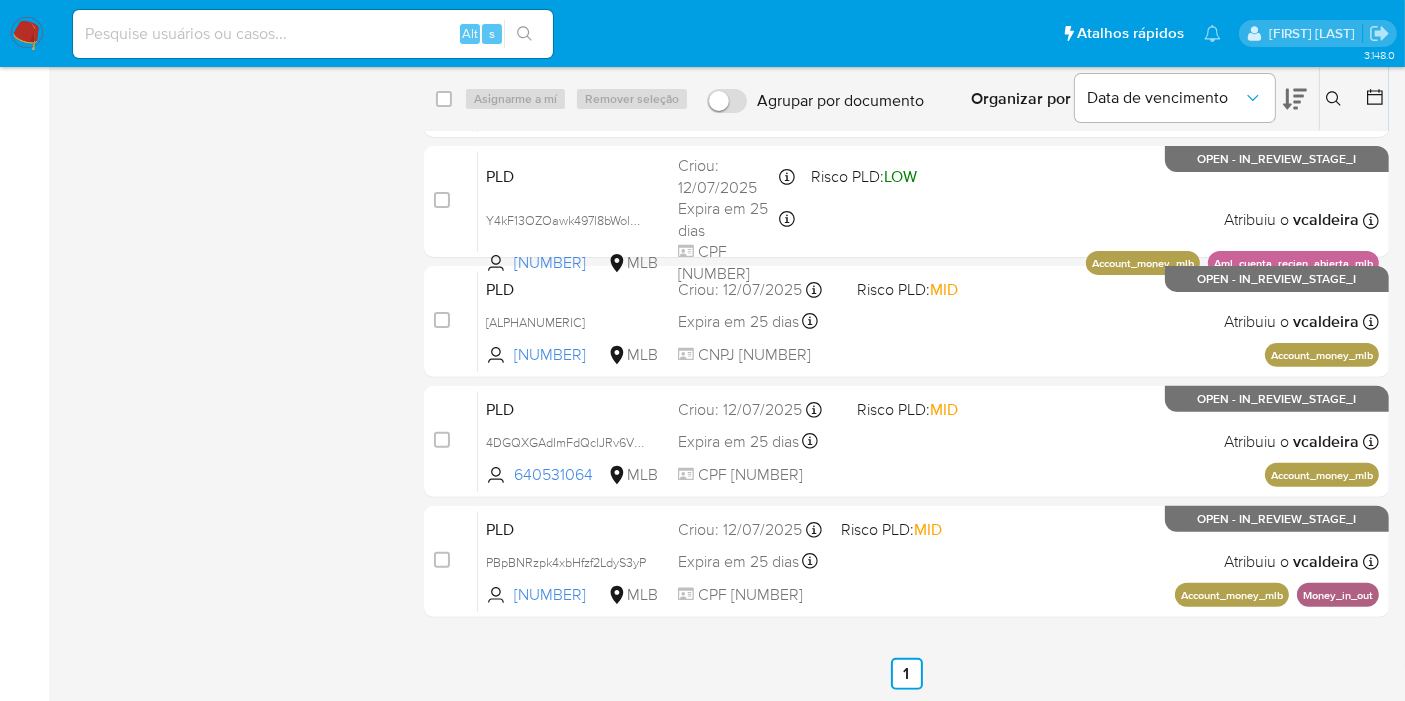 scroll, scrollTop: 0, scrollLeft: 0, axis: both 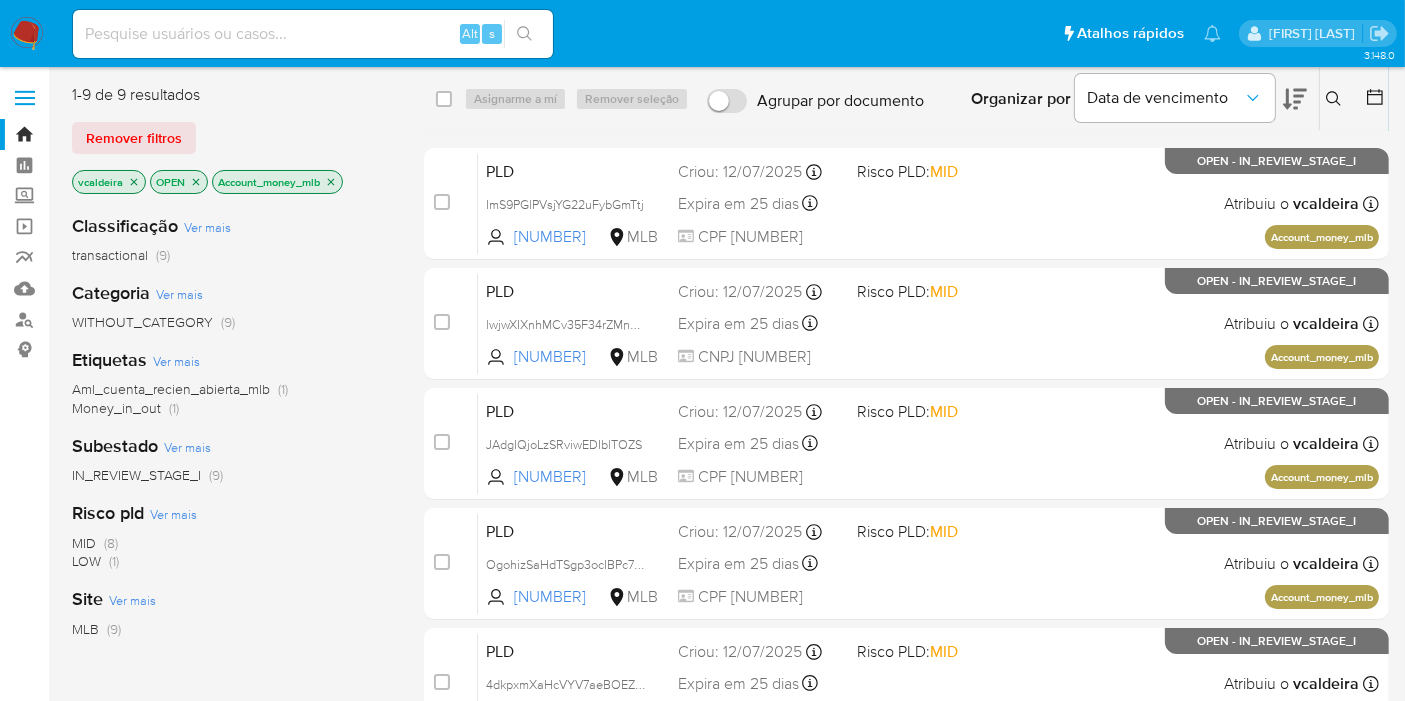 click 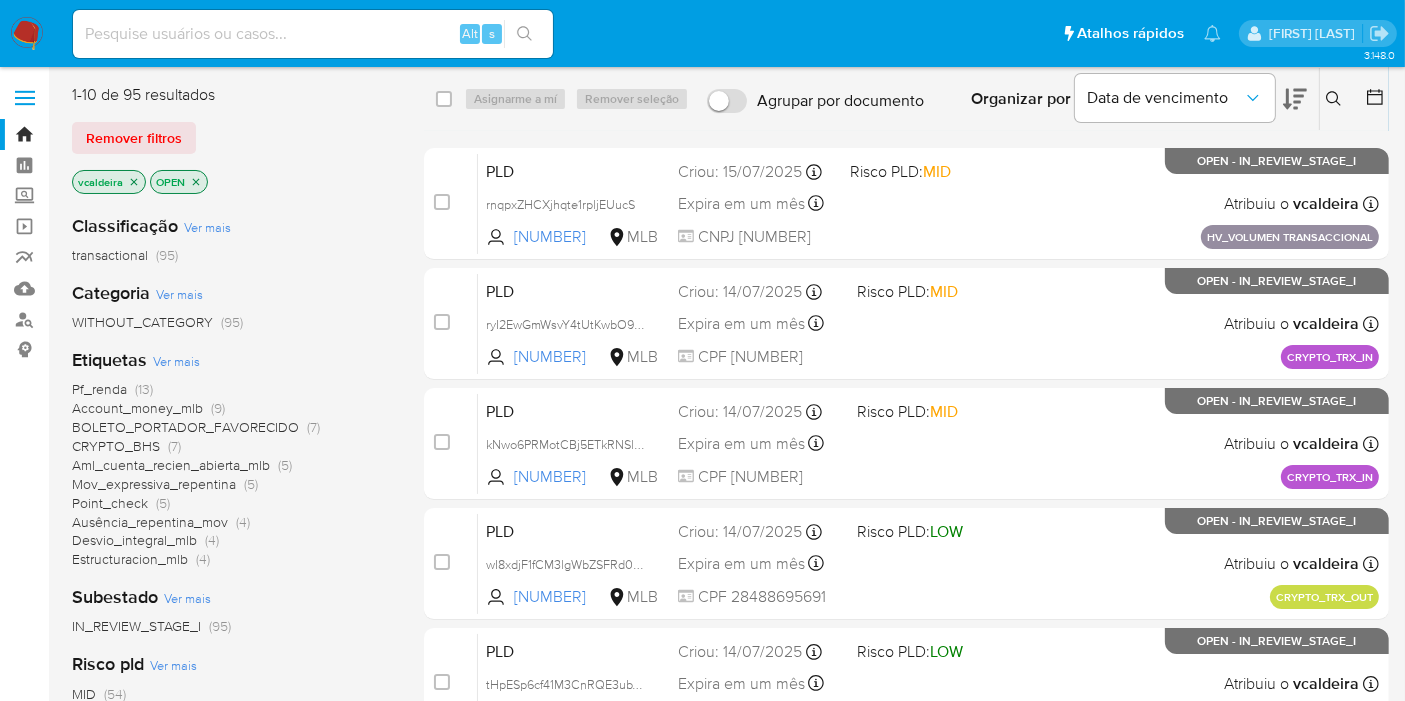 click on "Pf_renda" at bounding box center [99, 389] 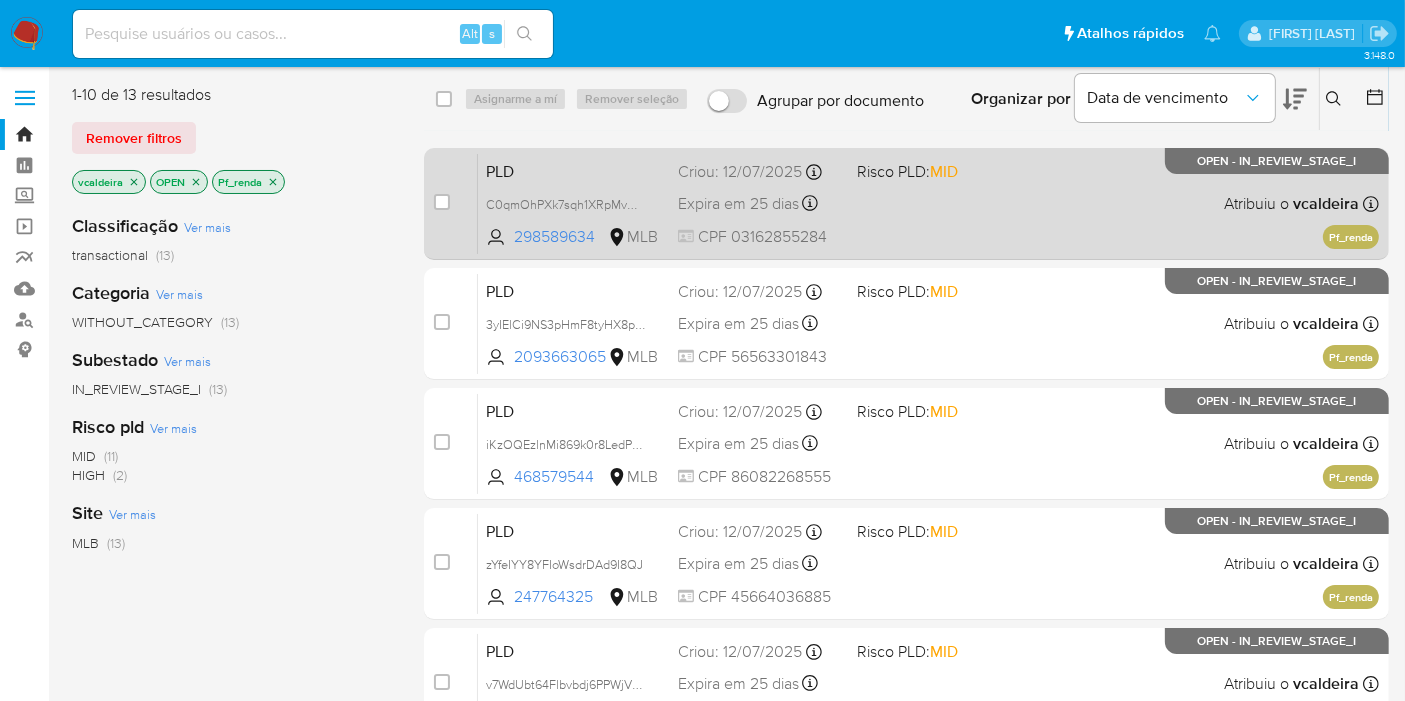 click on "PLD C0qmOhPXk7sqh1XRpMvC5IaG 298589634 MLB Risco PLD:  MID Criou: 12/07/2025   Criou: 12/07/2025 01:13:48 Expira em 25 dias   Expira em 26/08/2025 01:13:49 CPF   03162855284 Atribuiu o   vcaldeira   Asignado el: 24/07/2025 16:22:03 Pf_renda OPEN - IN_REVIEW_STAGE_I" at bounding box center (928, 203) 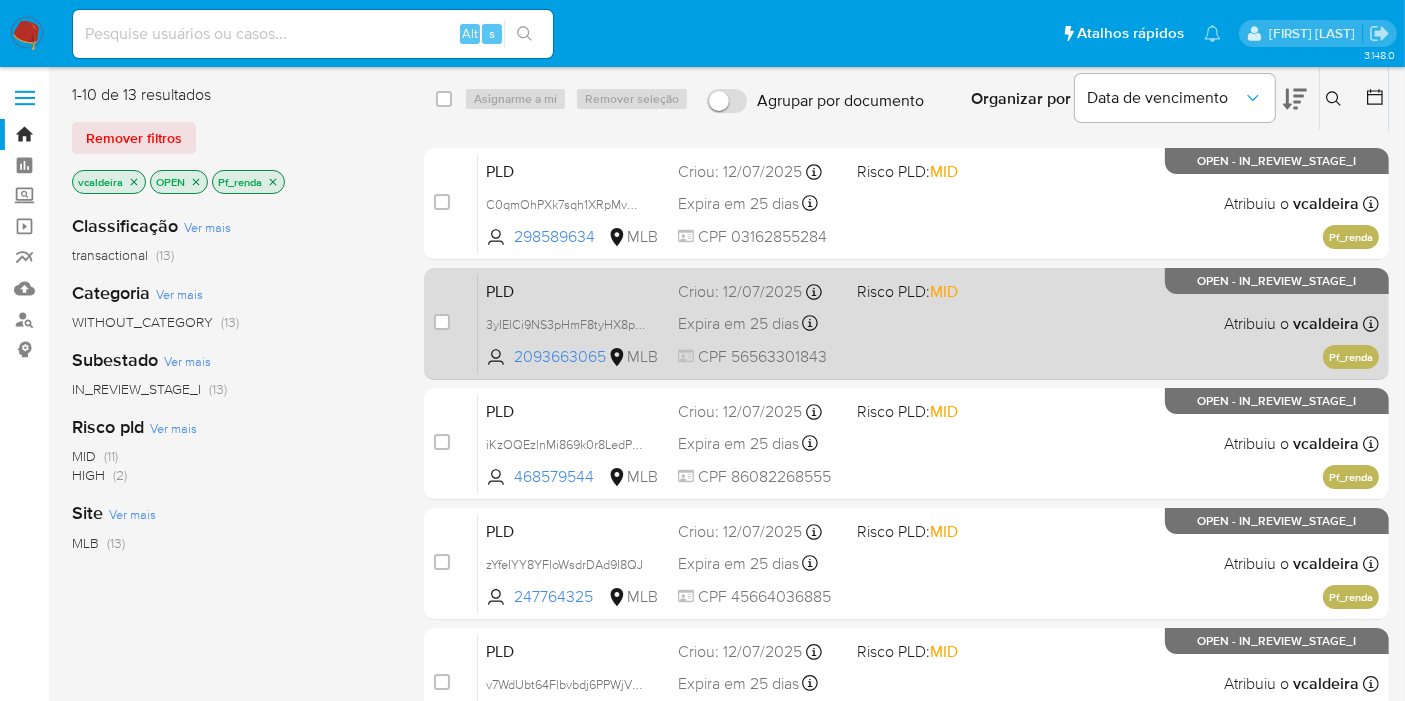 click on "PLD 3yIElCi9NS3pHmF8tyHX8pgv 2093663065 MLB Risco PLD:  MID Criou: 12/07/2025   Criou: 12/07/2025 01:13:36 Expira em 25 dias   Expira em 26/08/2025 01:13:37 CPF   56563301843 Atribuiu o   vcaldeira   Asignado el: 24/07/2025 16:22:06 Pf_renda OPEN - IN_REVIEW_STAGE_I" at bounding box center (928, 323) 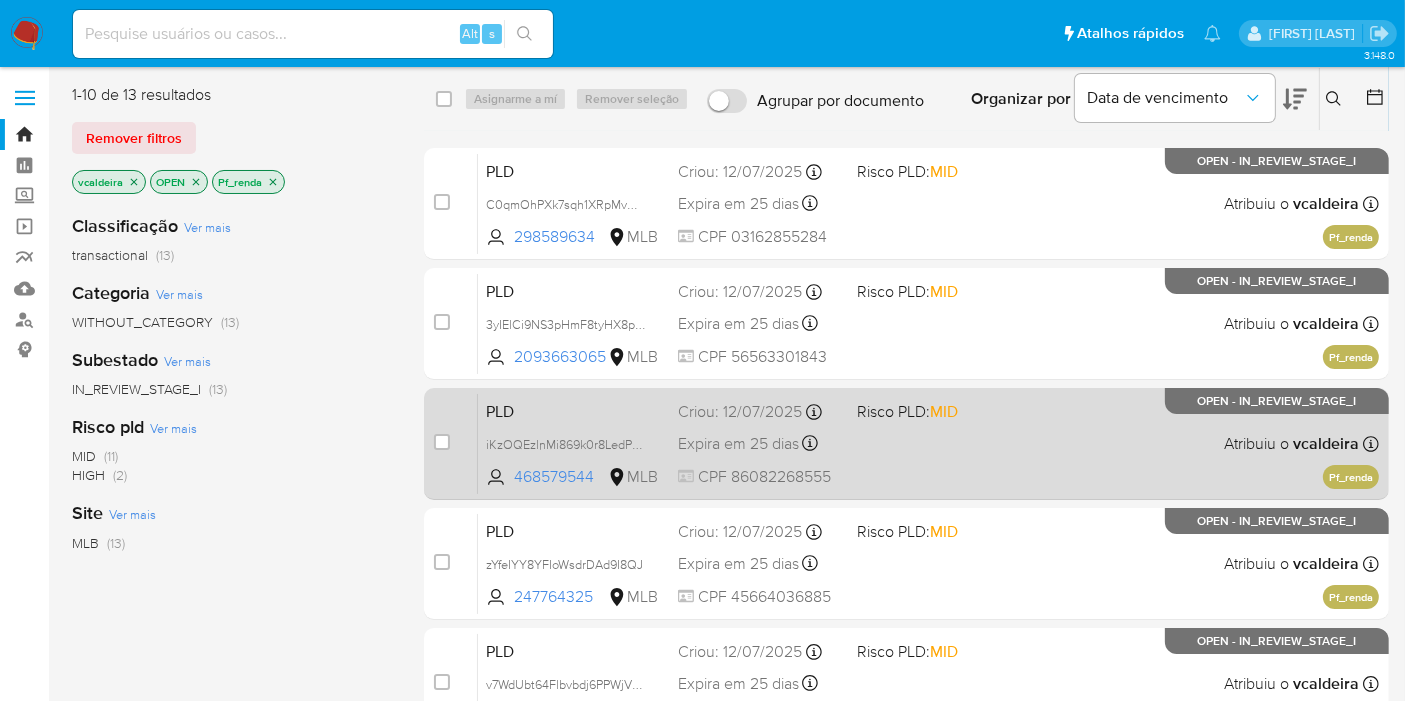 click on "Atribuiu o   vcaldeira" at bounding box center (1291, 444) 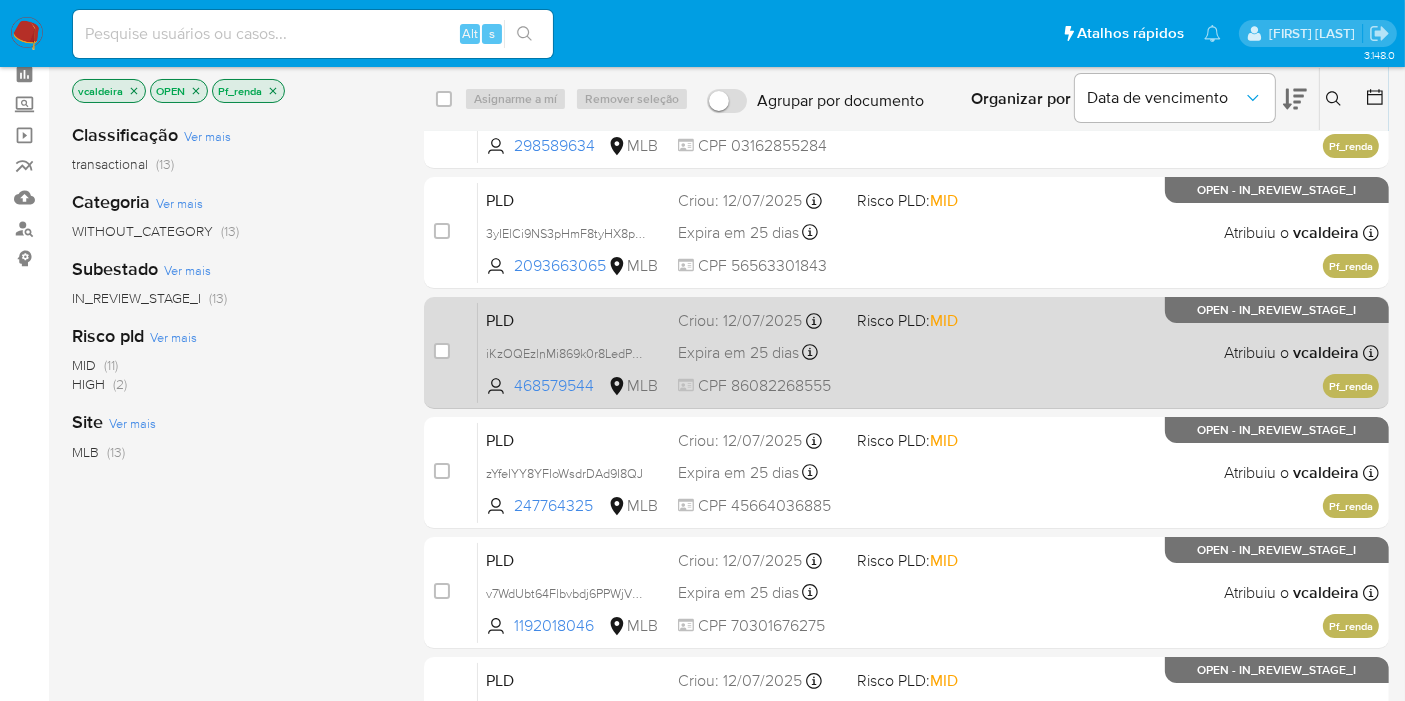 scroll, scrollTop: 111, scrollLeft: 0, axis: vertical 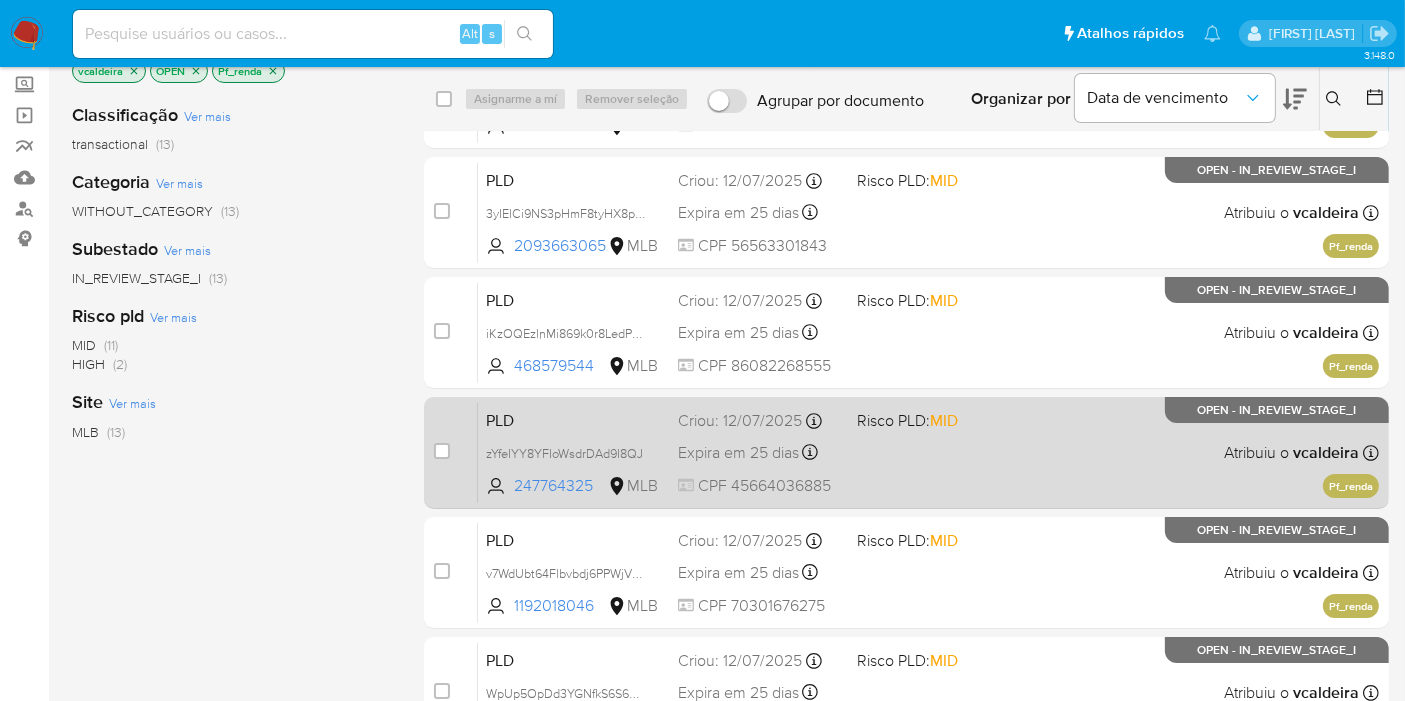 click on "PLD zYfeIYY8YFIoWsdrDAd9I8QJ 247764325 MLB Risco PLD:  MID Criou: 12/07/2025   Criou: 12/07/2025 01:07:16 Expira em 25 dias   Expira em 26/08/2025 01:07:17 CPF   45664036885 Atribuiu o   vcaldeira   Asignado el: 24/07/2025 16:21:59 Pf_renda OPEN - IN_REVIEW_STAGE_I" at bounding box center (928, 452) 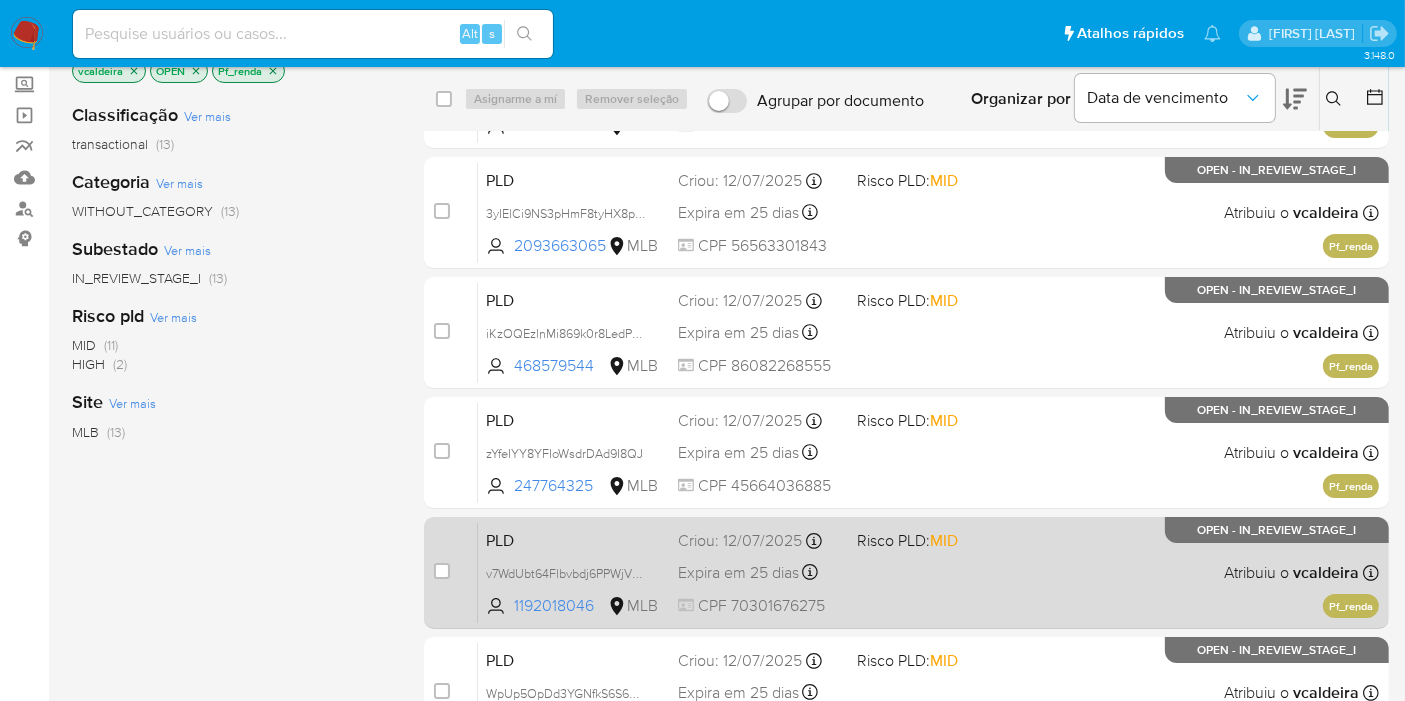 click on "PLD v7WdUbt64Flbvbdj6PPWjVMB 1192018046 MLB Risco PLD:  MID Criou: 12/07/2025   Criou: 12/07/2025 01:05:31 Expira em 25 dias   Expira em 26/08/2025 01:05:31 CPF   70301676275 Atribuiu o   vcaldeira   Asignado el: 24/07/2025 16:22:04 Pf_renda OPEN - IN_REVIEW_STAGE_I" at bounding box center [928, 572] 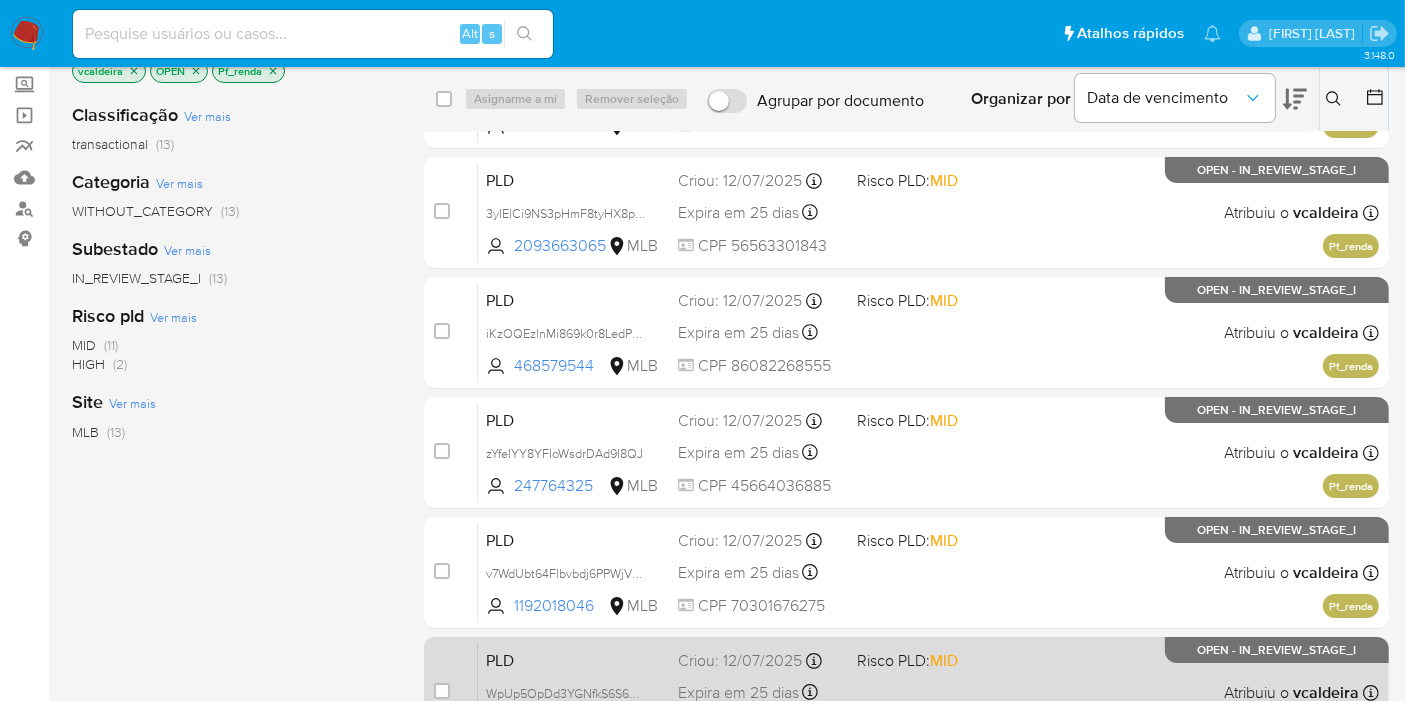 click on "PLD WpUp5OpDd3YGNfkS6S6Y43LT 20979374 MLB Risco PLD:  MID Criou: 12/07/2025   Criou: 12/07/2025 01:05:22 Expira em 25 dias   Expira em 26/08/2025 01:05:23 CPF   00335197060 Atribuiu o   vcaldeira   Asignado el: 24/07/2025 16:21:16 Pf_renda OPEN - IN_REVIEW_STAGE_I" at bounding box center (928, 692) 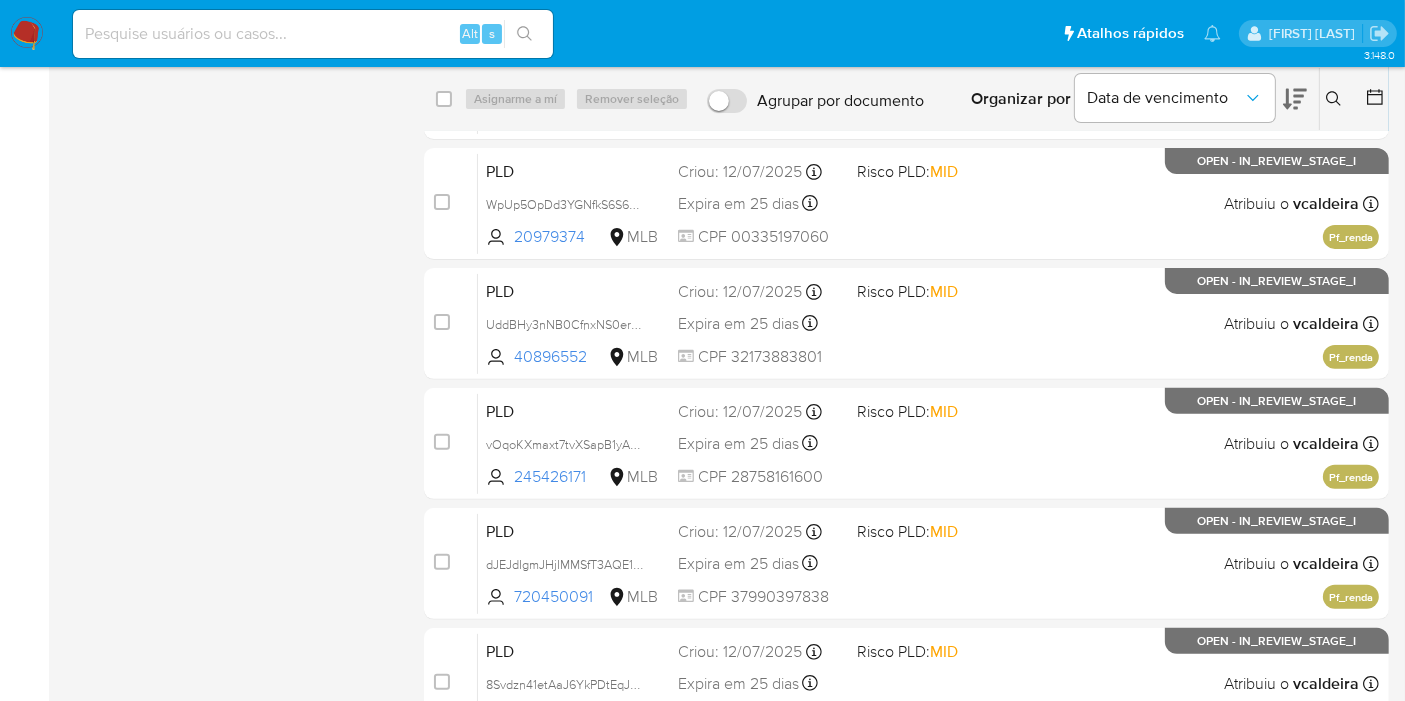 scroll, scrollTop: 666, scrollLeft: 0, axis: vertical 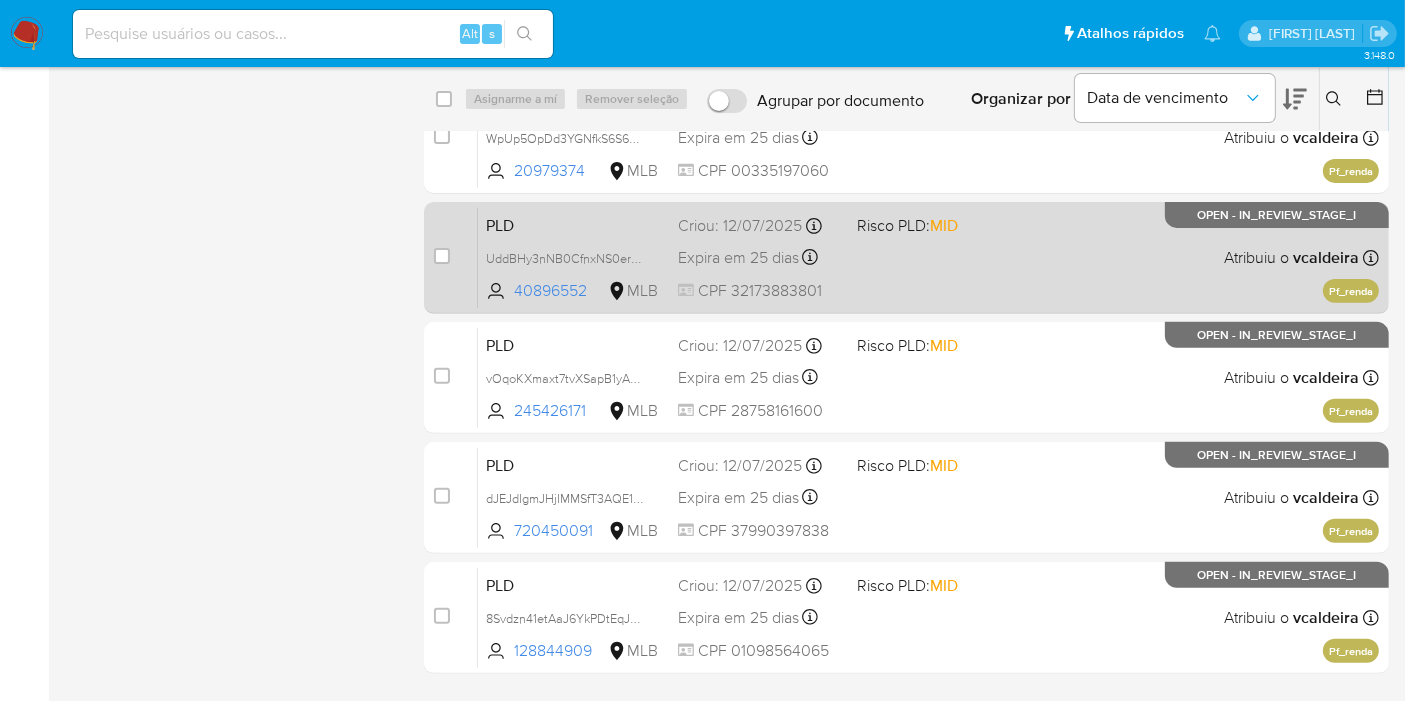 click on "PLD UddBHy3nNB0CfnxNS0erzBpM 40896552 MLB Risco PLD:  MID Criou: 12/07/2025   Criou: 12/07/2025 01:05:14 Expira em 25 dias   Expira em 26/08/2025 01:05:15 CPF   32173883801 Atribuiu o   vcaldeira   Asignado el: 24/07/2025 16:21:12 Pf_renda OPEN - IN_REVIEW_STAGE_I" at bounding box center (928, 257) 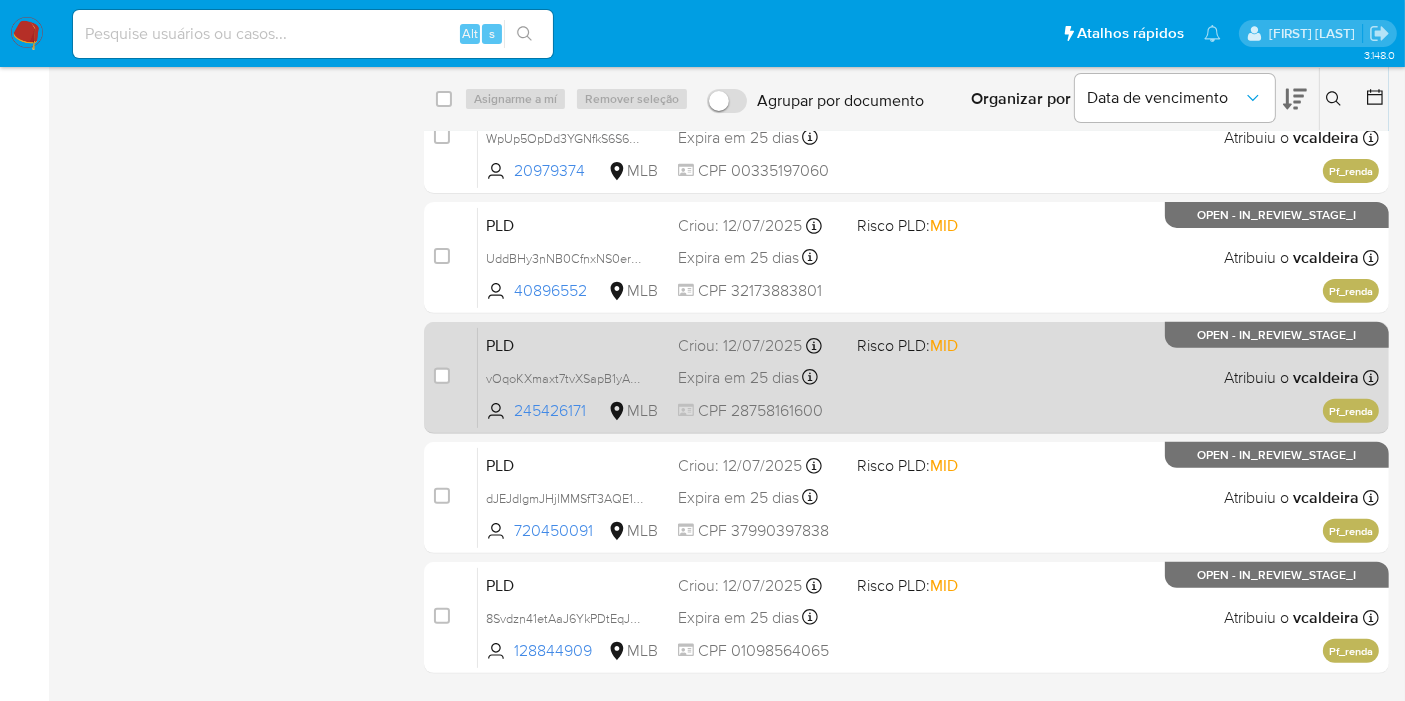 click on "PLD vOqoKXmaxt7tvXSapB1yA4aZ 245426171 MLB Risco PLD:  MID Criou: 12/07/2025   Criou: 12/07/2025 01:05:01 Expira em 25 dias   Expira em 26/08/2025 01:05:02 CPF   28758161600 Atribuiu o   vcaldeira   Asignado el: 24/07/2025 16:21:09 Pf_renda OPEN - IN_REVIEW_STAGE_I" at bounding box center [928, 377] 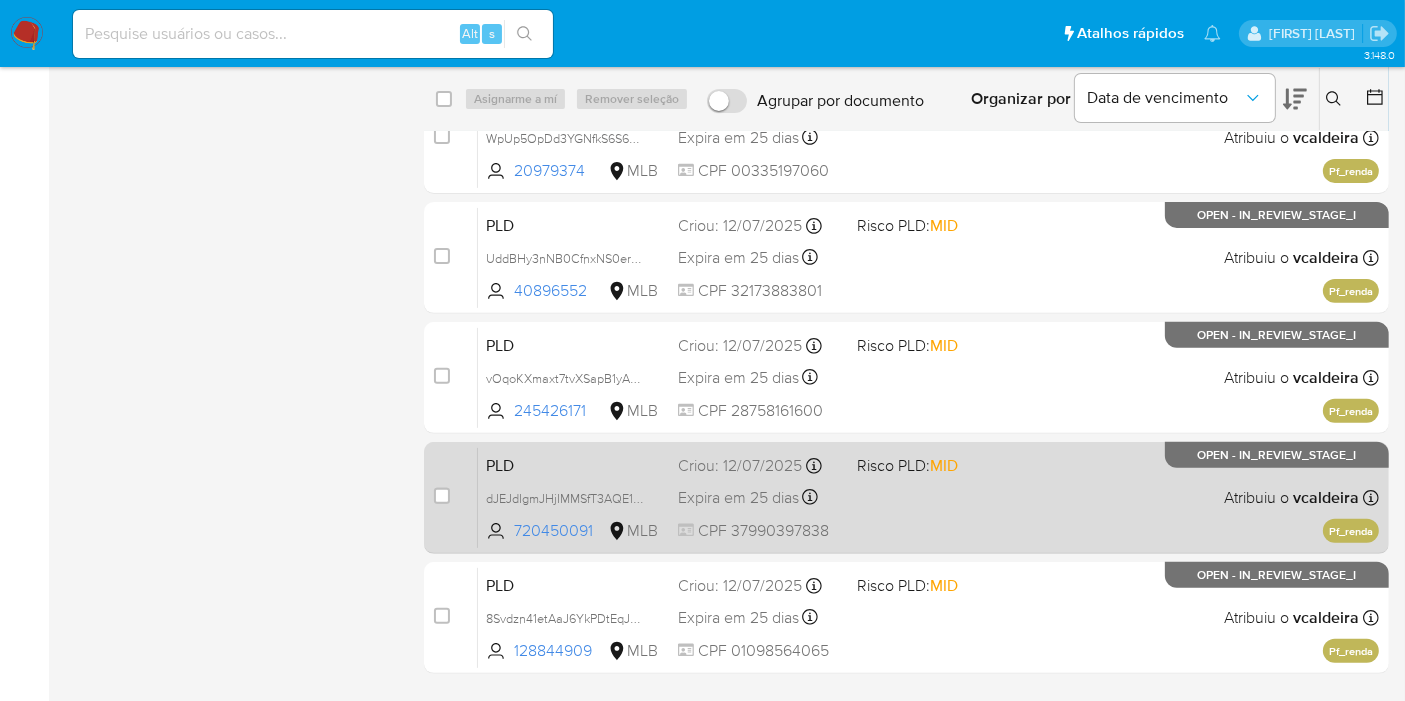 click on "PLD dJEJdIgmJHjIMMSfT3AQE1WZ 720450091 MLB Risco PLD:  MID Criou: 12/07/2025   Criou: 12/07/2025 01:04:43 Expira em 25 dias   Expira em 26/08/2025 01:04:44 CPF   37990397838 Atribuiu o   vcaldeira   Asignado el: 24/07/2025 16:21:57 Pf_renda OPEN - IN_REVIEW_STAGE_I" at bounding box center (928, 497) 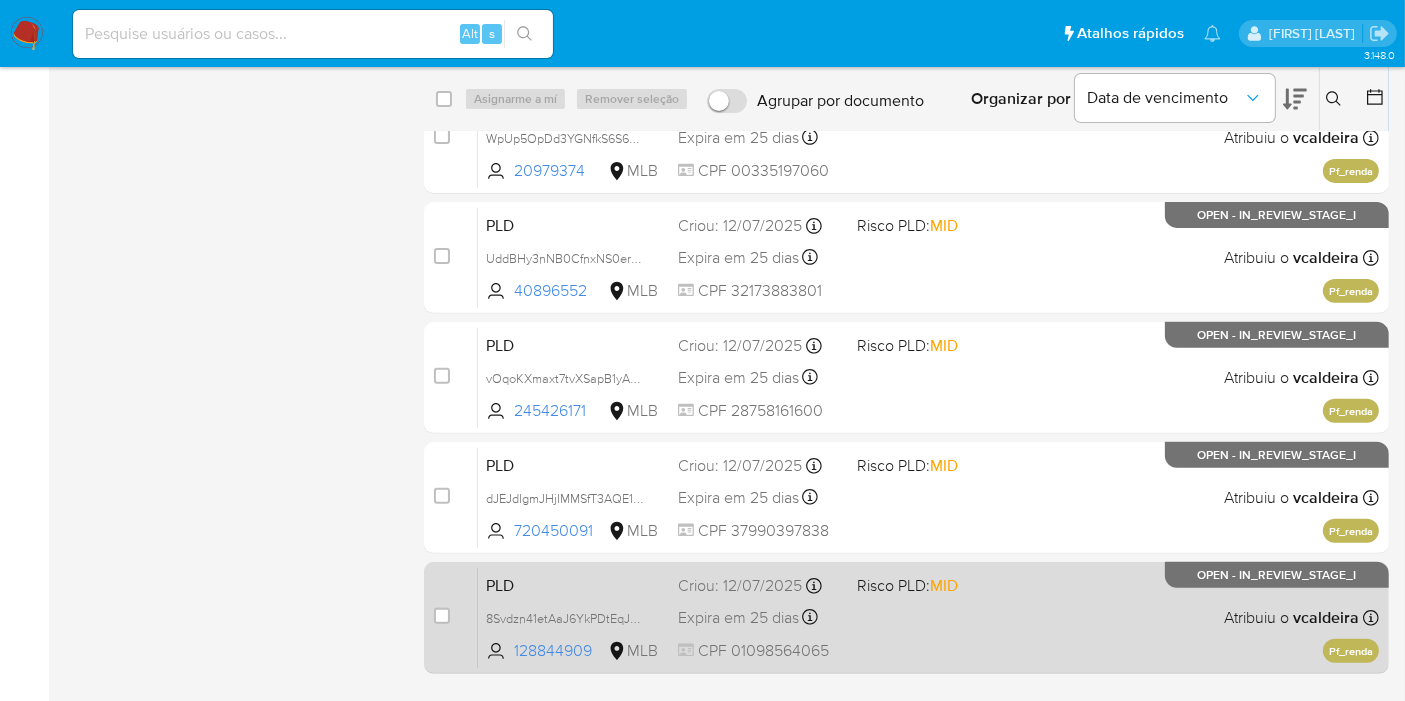click on "PLD 8Svdzn41etAaJ6YkPDtEqJNw 128844909 MLB Risco PLD:  MID Criou: 12/07/2025   Criou: 12/07/2025 01:02:18 Expira em 25 dias   Expira em 26/08/2025 01:02:19 CPF   01098564065 Atribuiu o   vcaldeira   Asignado el: 24/07/2025 16:21:18 Pf_renda OPEN - IN_REVIEW_STAGE_I" at bounding box center [928, 617] 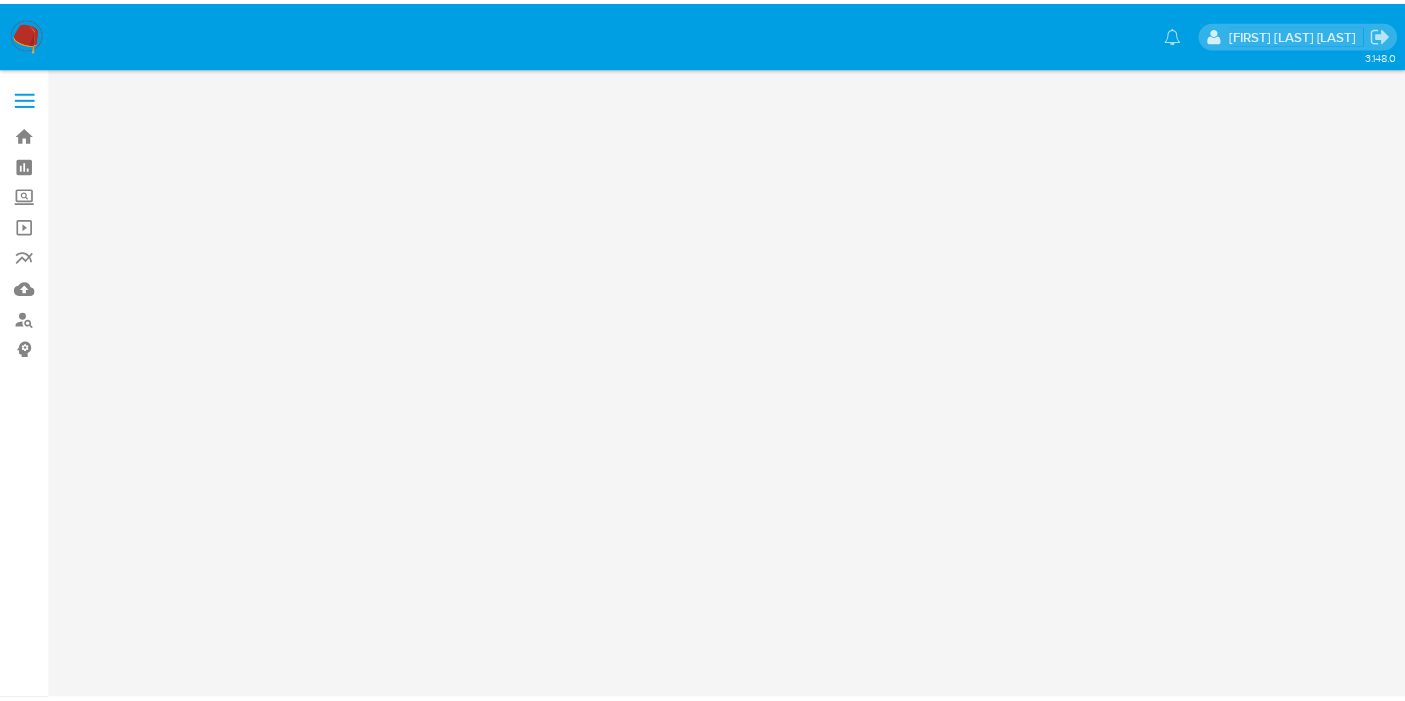 scroll, scrollTop: 0, scrollLeft: 0, axis: both 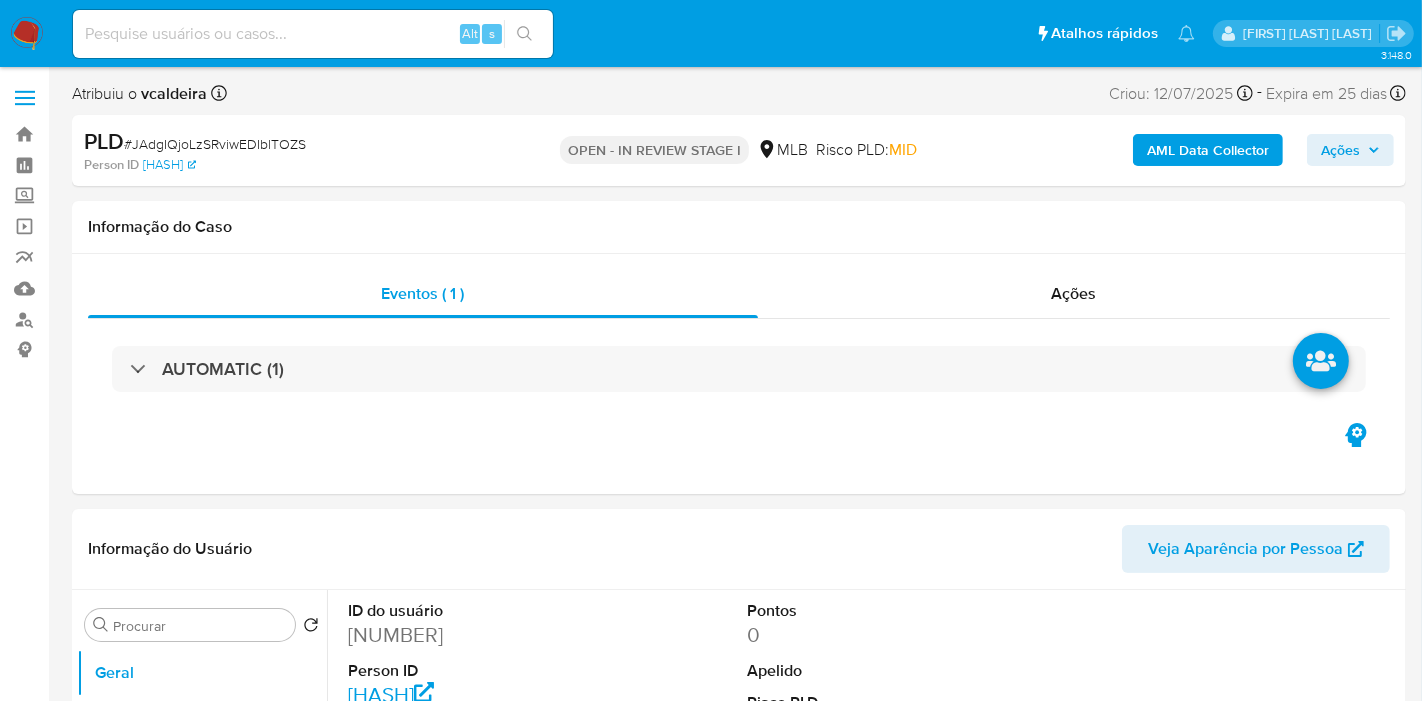 select on "10" 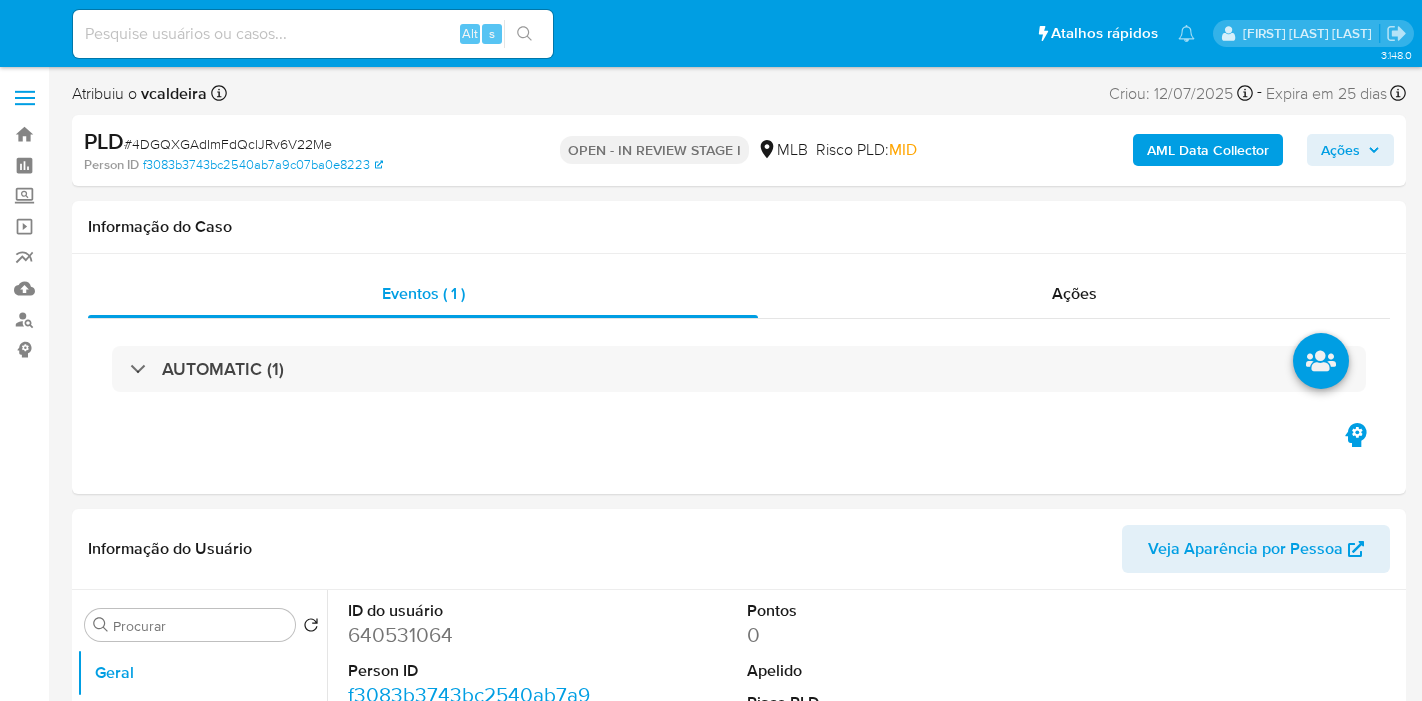 select on "10" 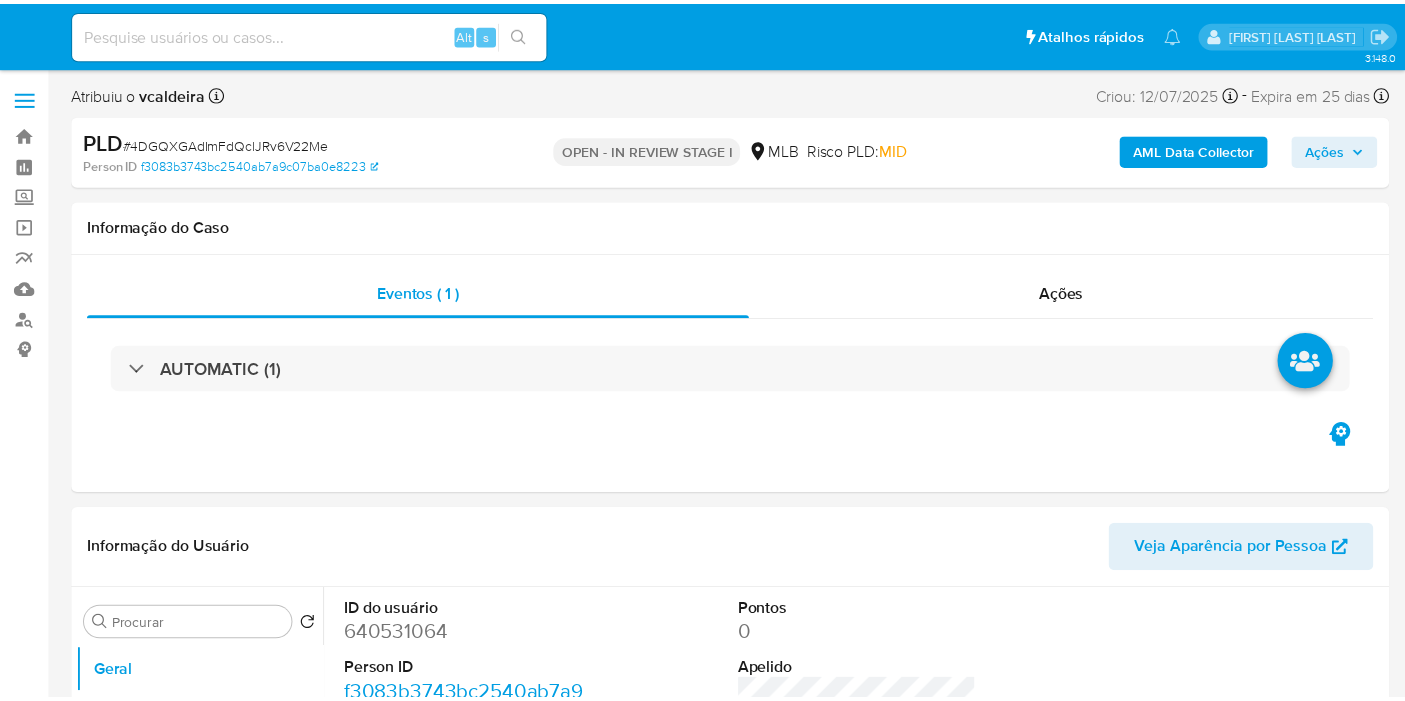 scroll, scrollTop: 0, scrollLeft: 0, axis: both 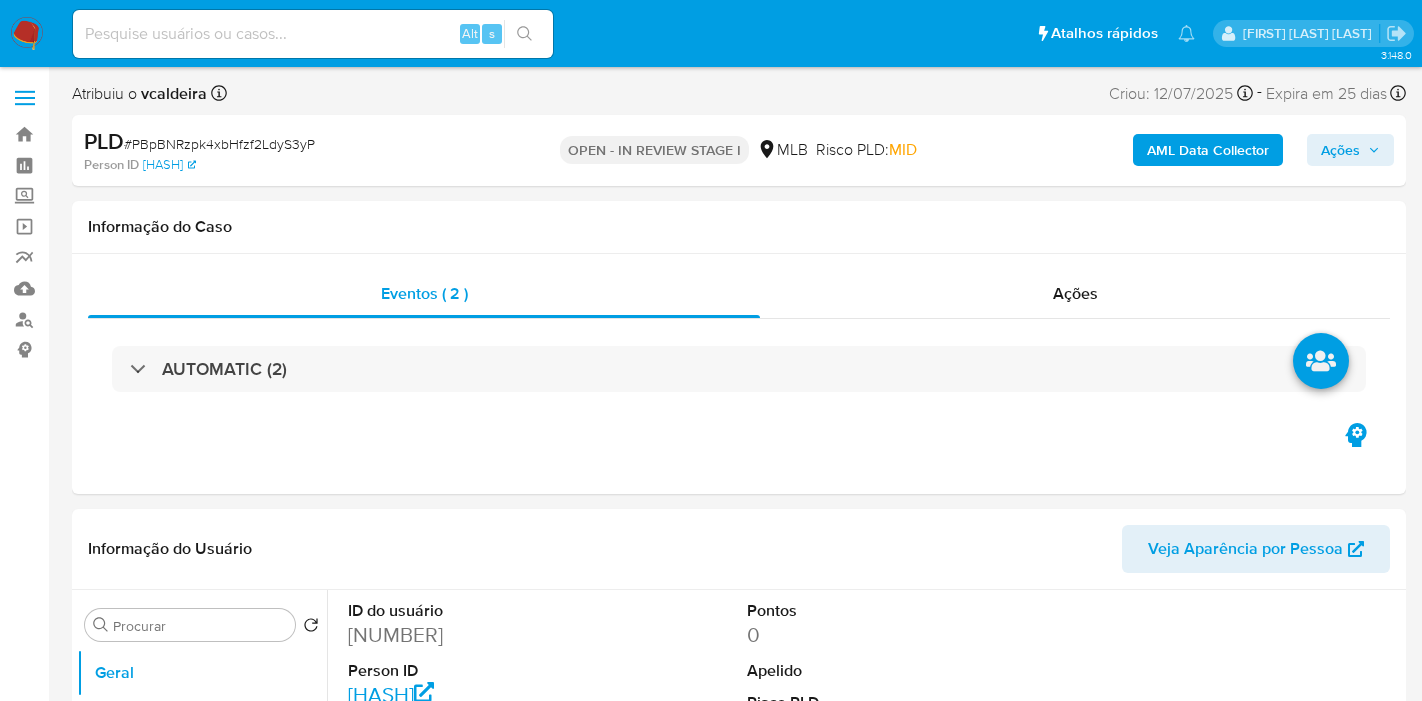 select on "10" 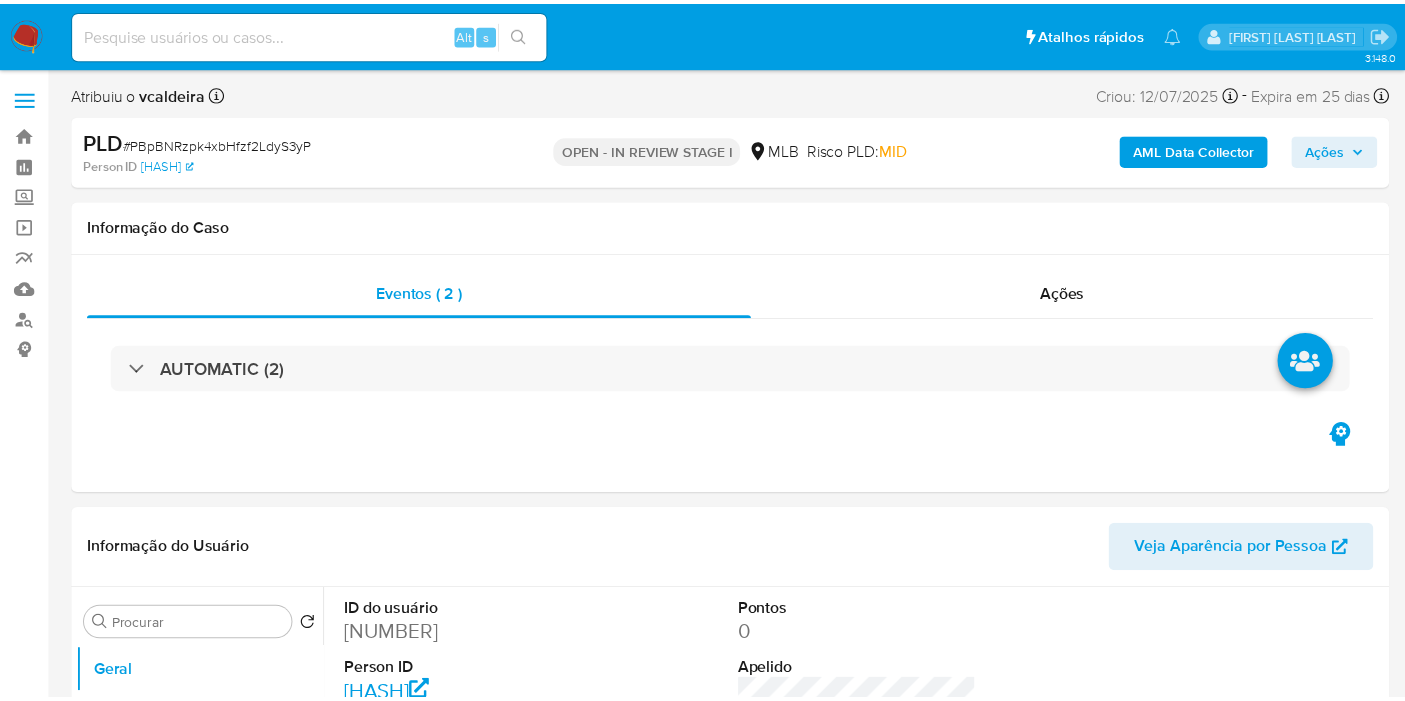 scroll, scrollTop: 0, scrollLeft: 0, axis: both 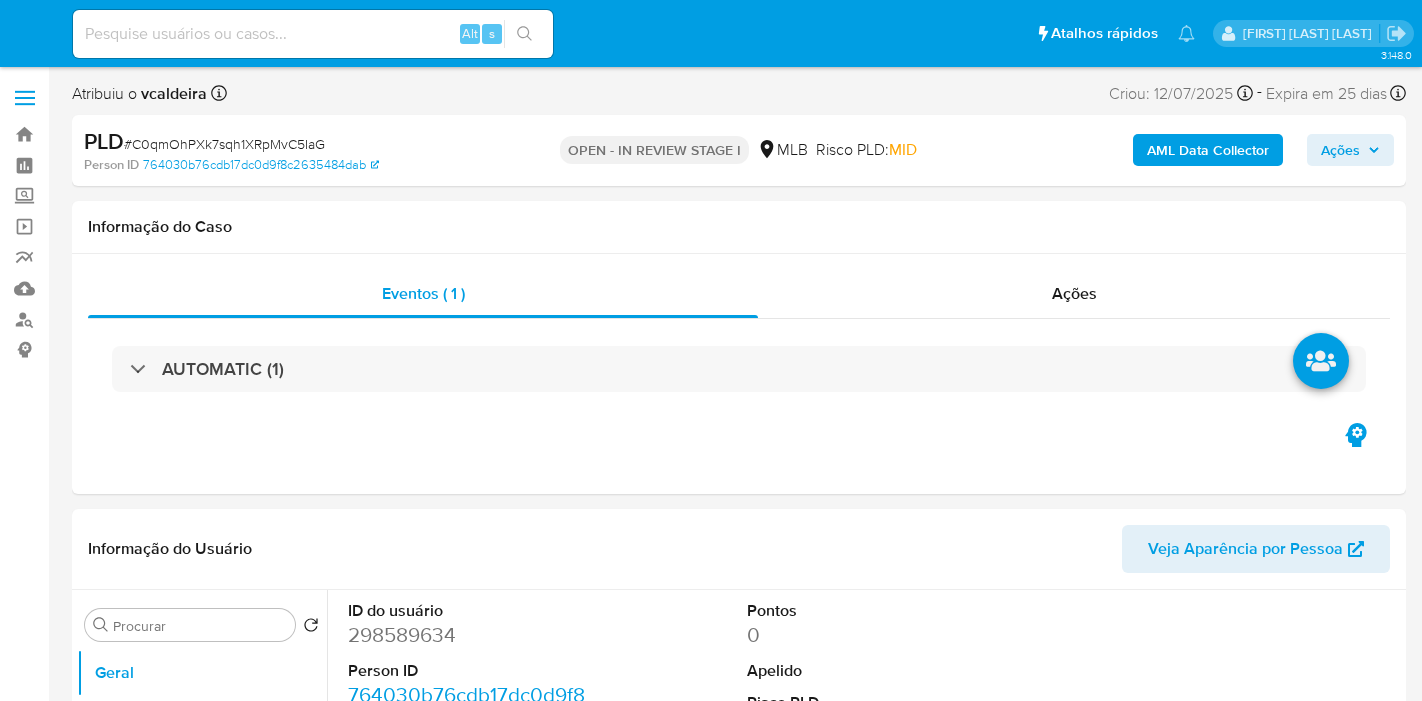 select on "10" 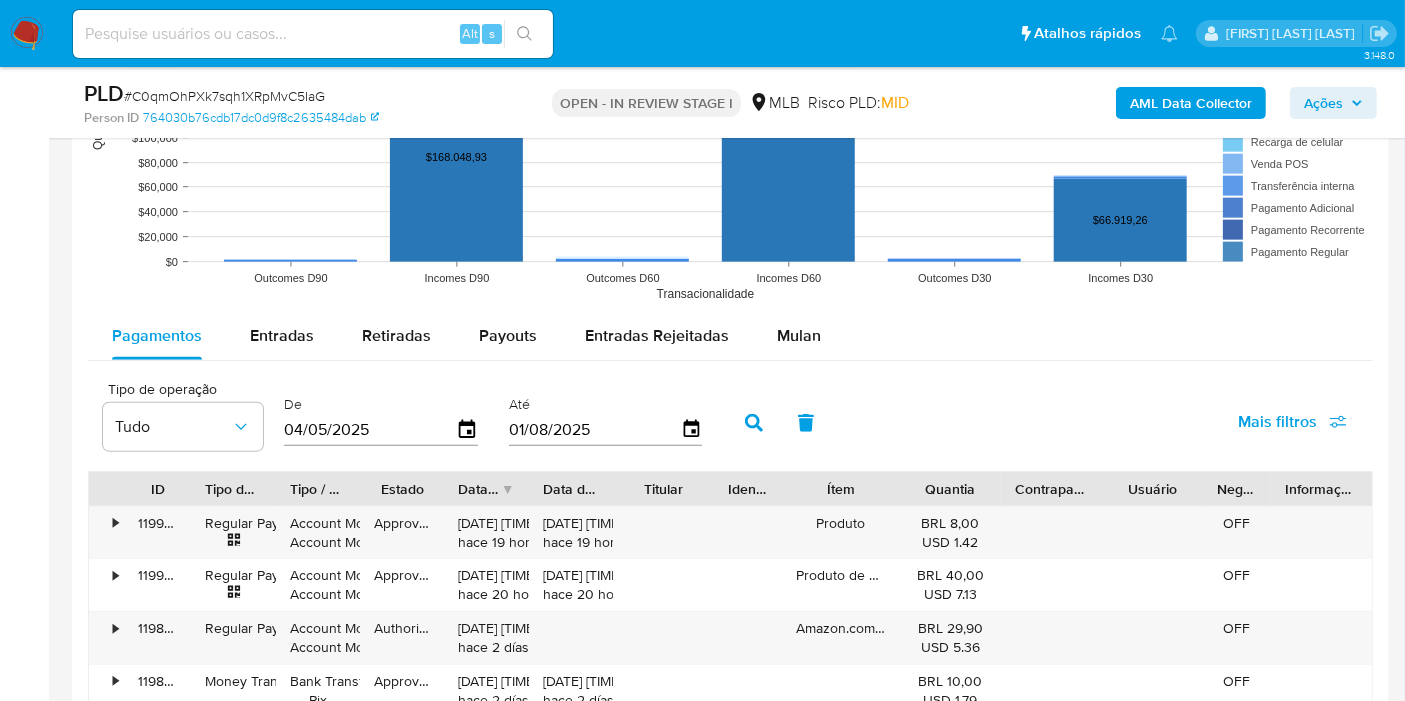 scroll, scrollTop: 1777, scrollLeft: 0, axis: vertical 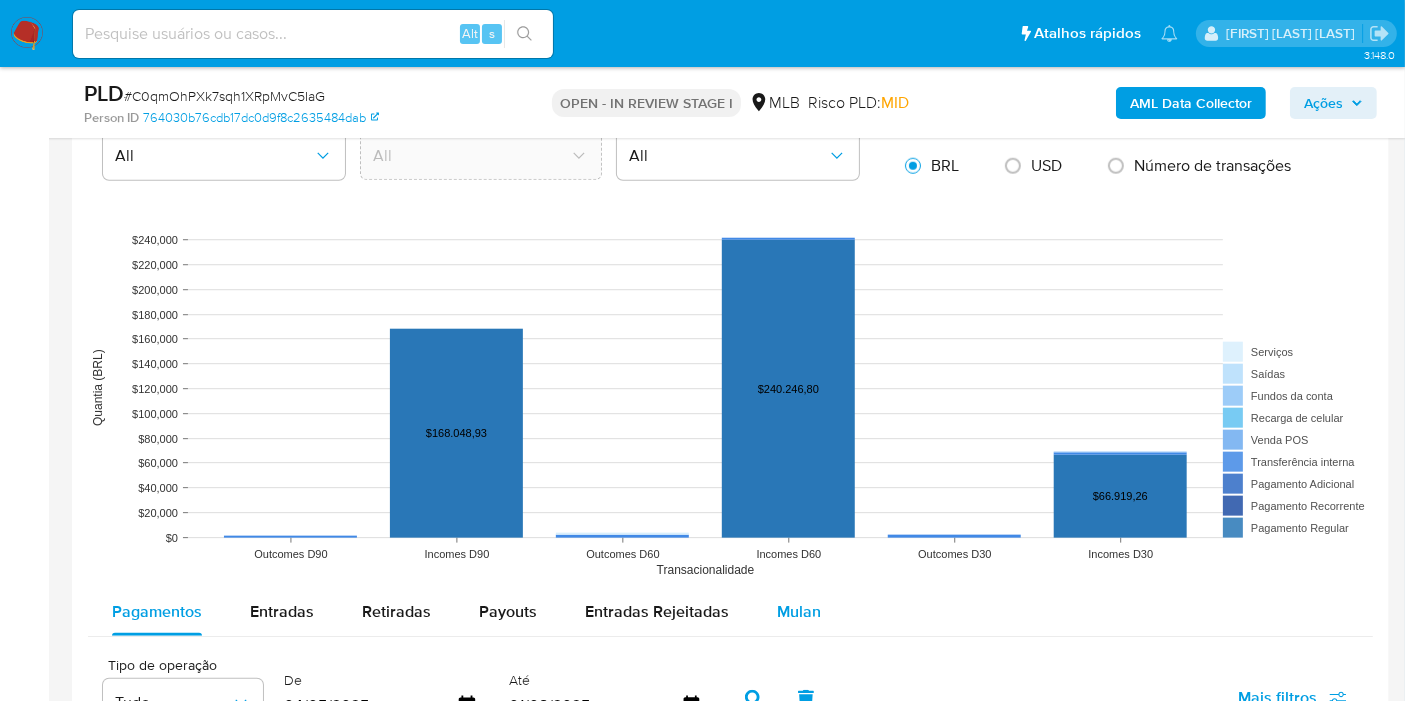 click on "Mulan" at bounding box center [799, 611] 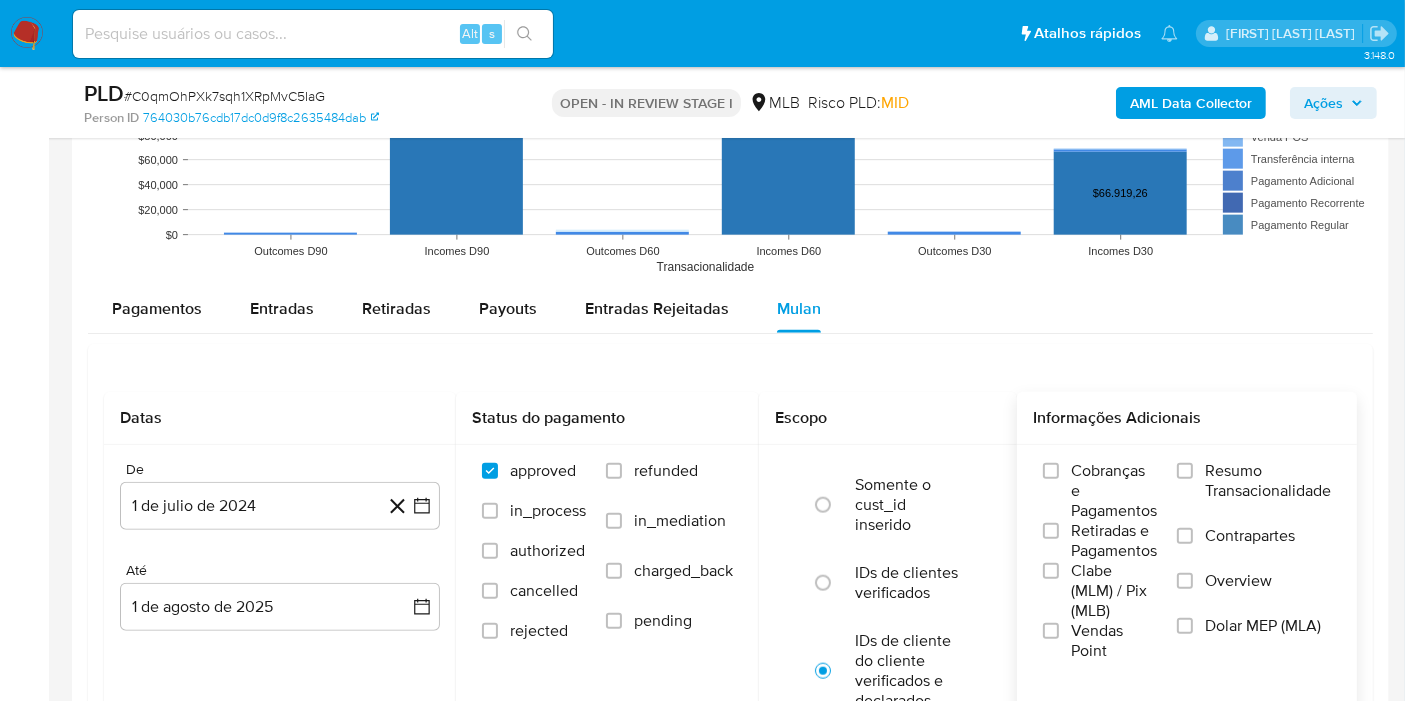 scroll, scrollTop: 2222, scrollLeft: 0, axis: vertical 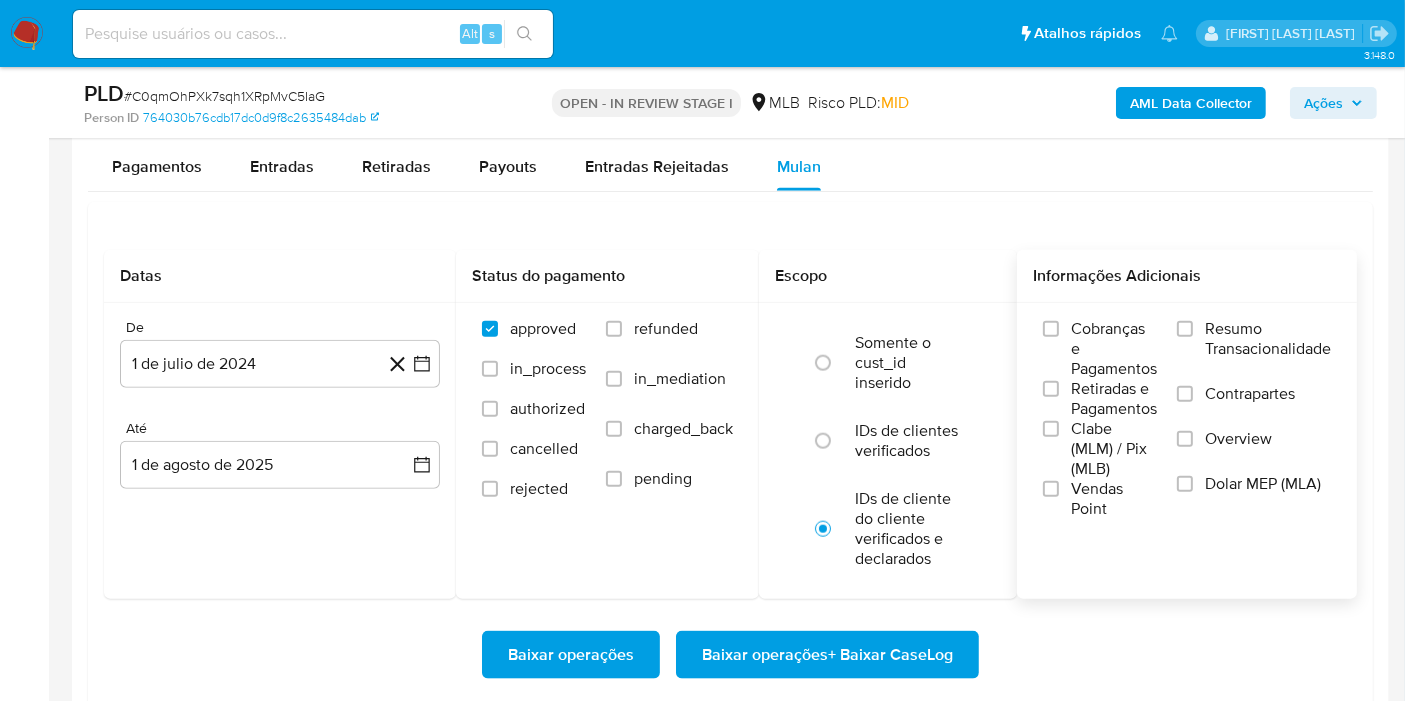 click on "Resumo Transacionalidade" at bounding box center (1268, 339) 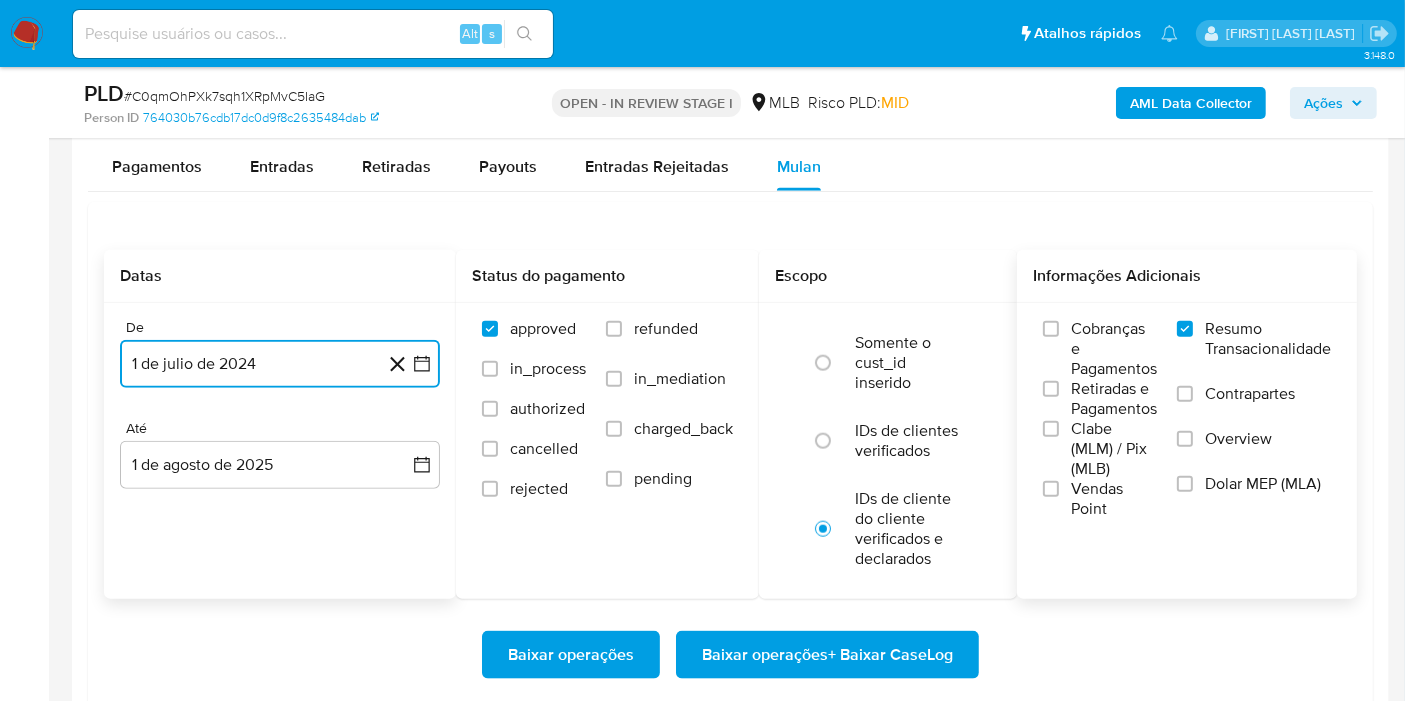 click on "1 de julio de 2024" at bounding box center [280, 364] 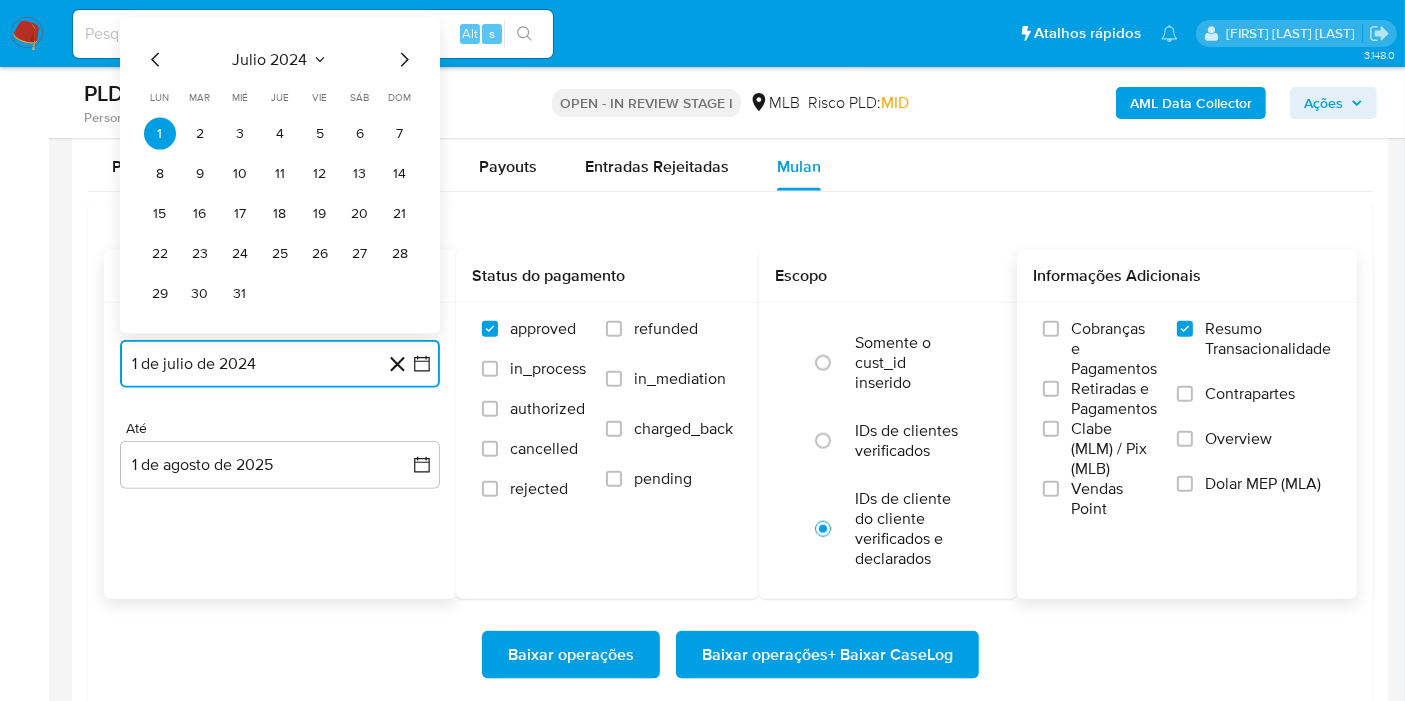 click on "julio 2024" at bounding box center [270, 60] 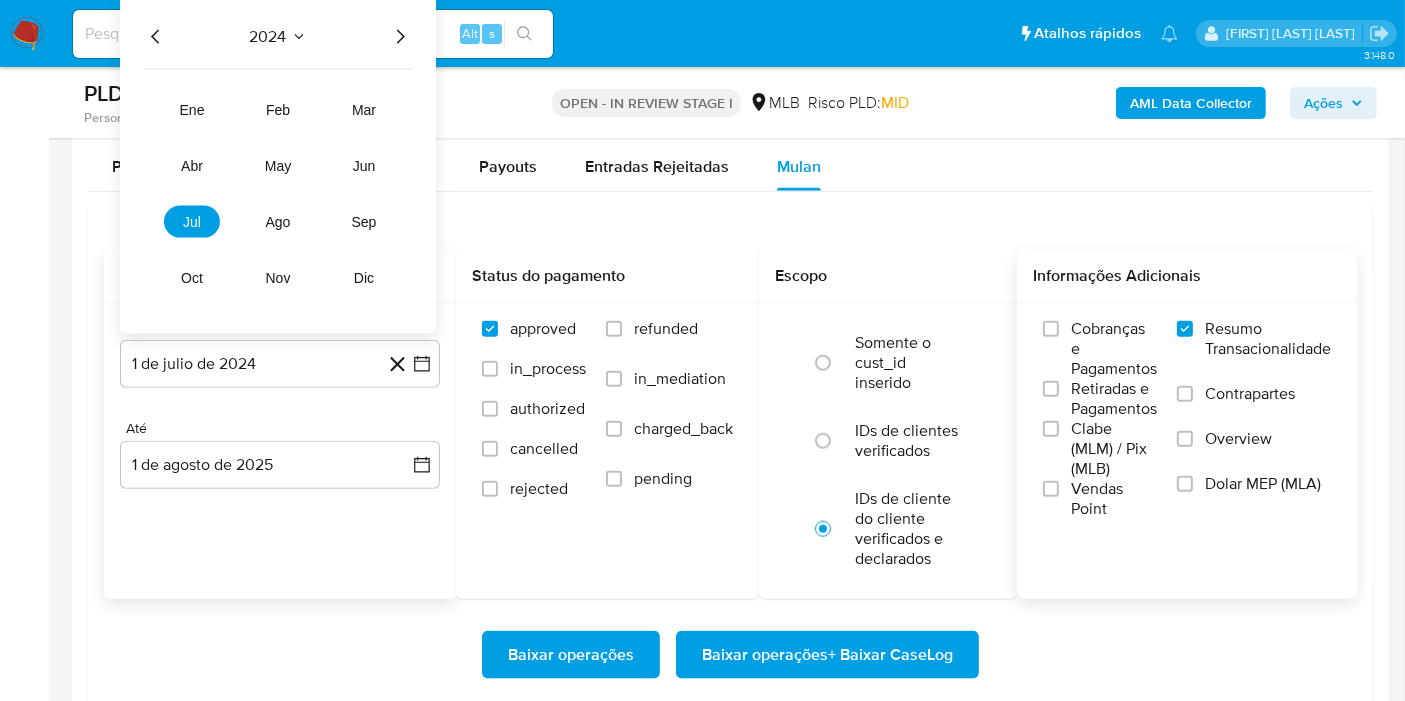 click 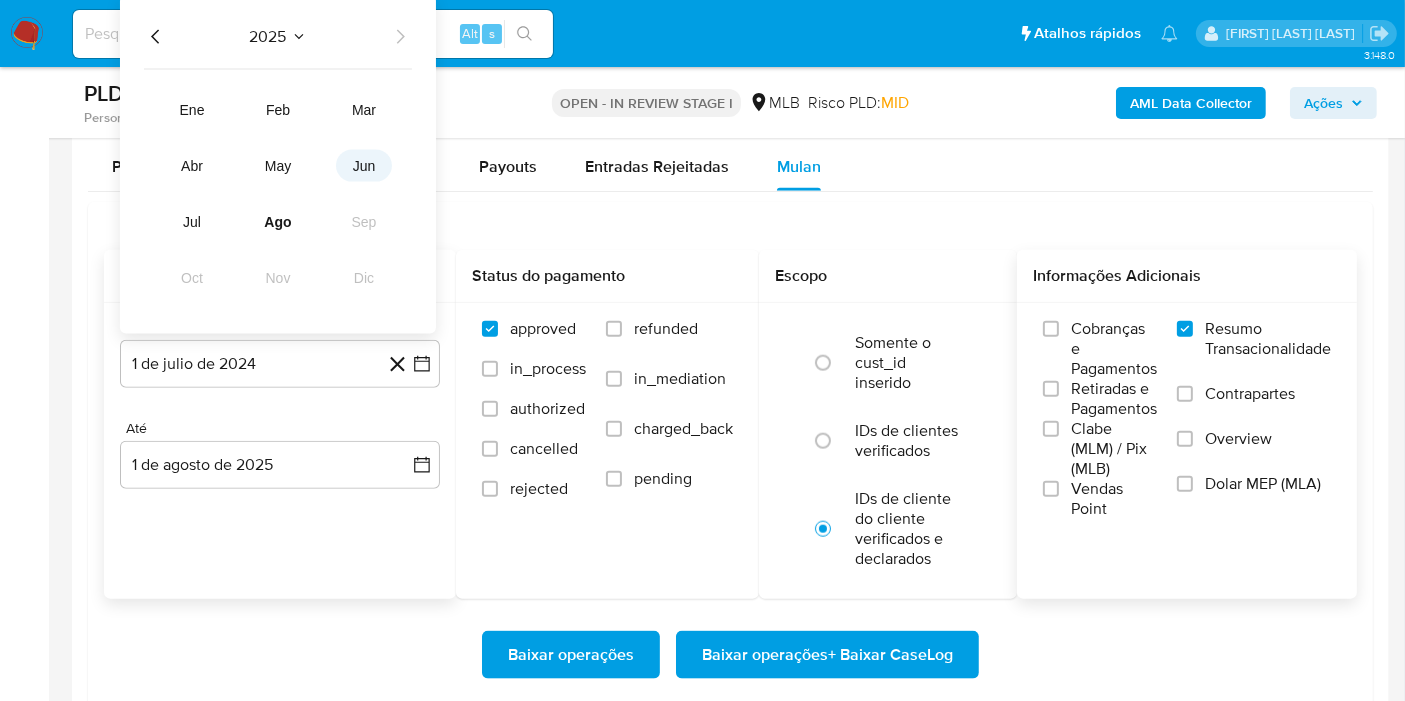 click on "jun" at bounding box center [364, 166] 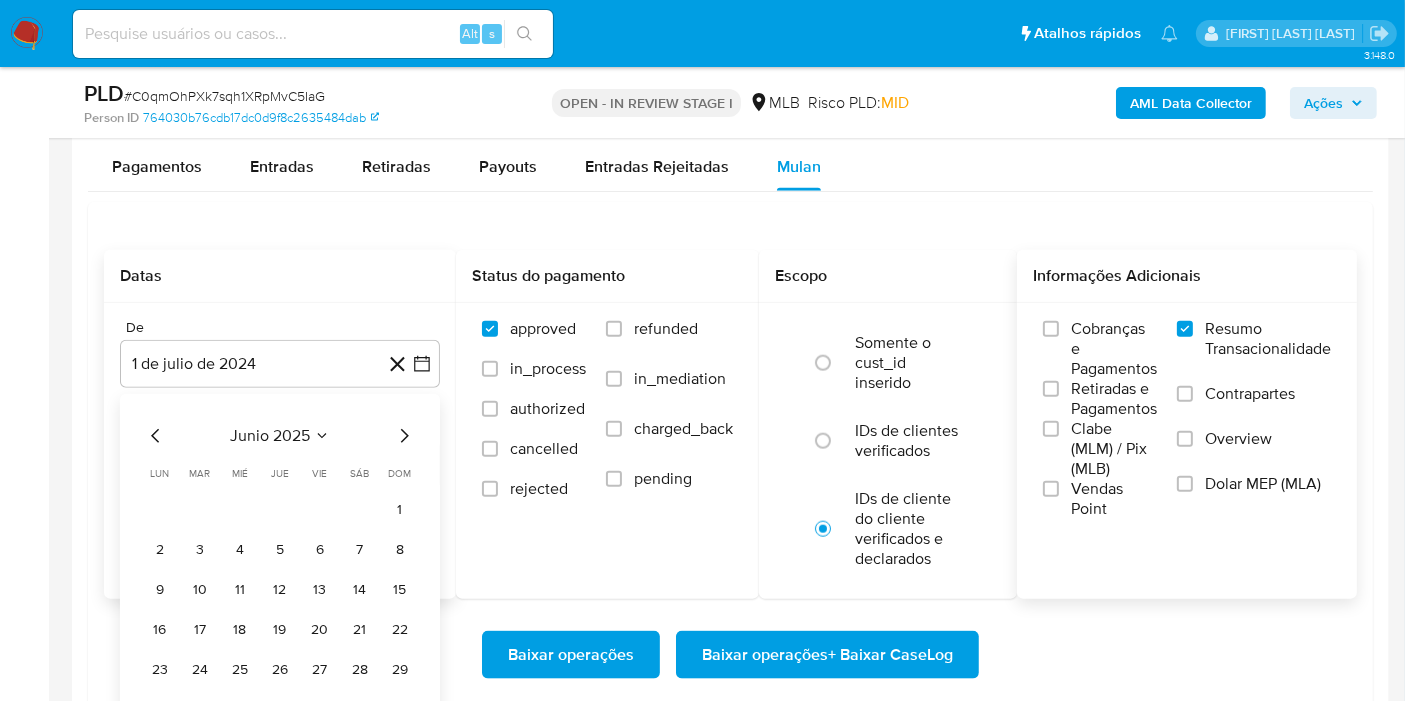 click 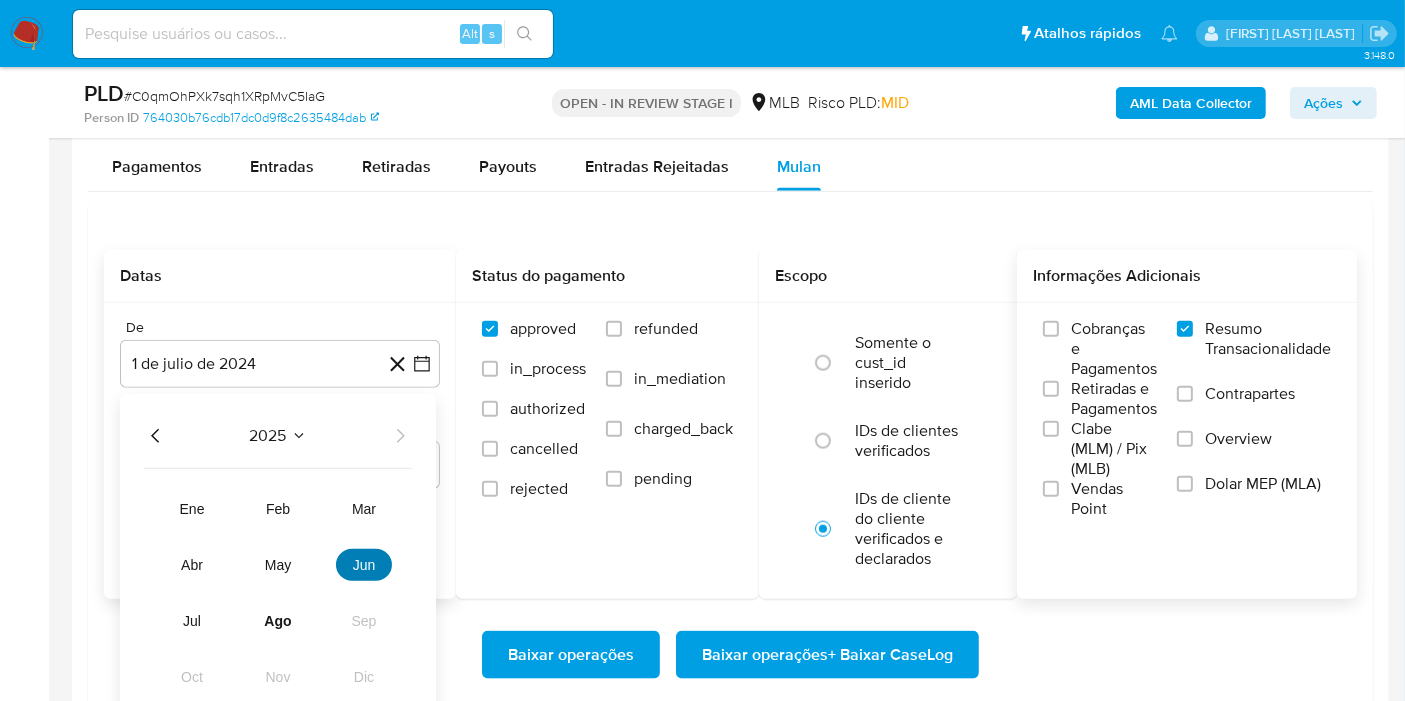click on "jun" at bounding box center (364, 565) 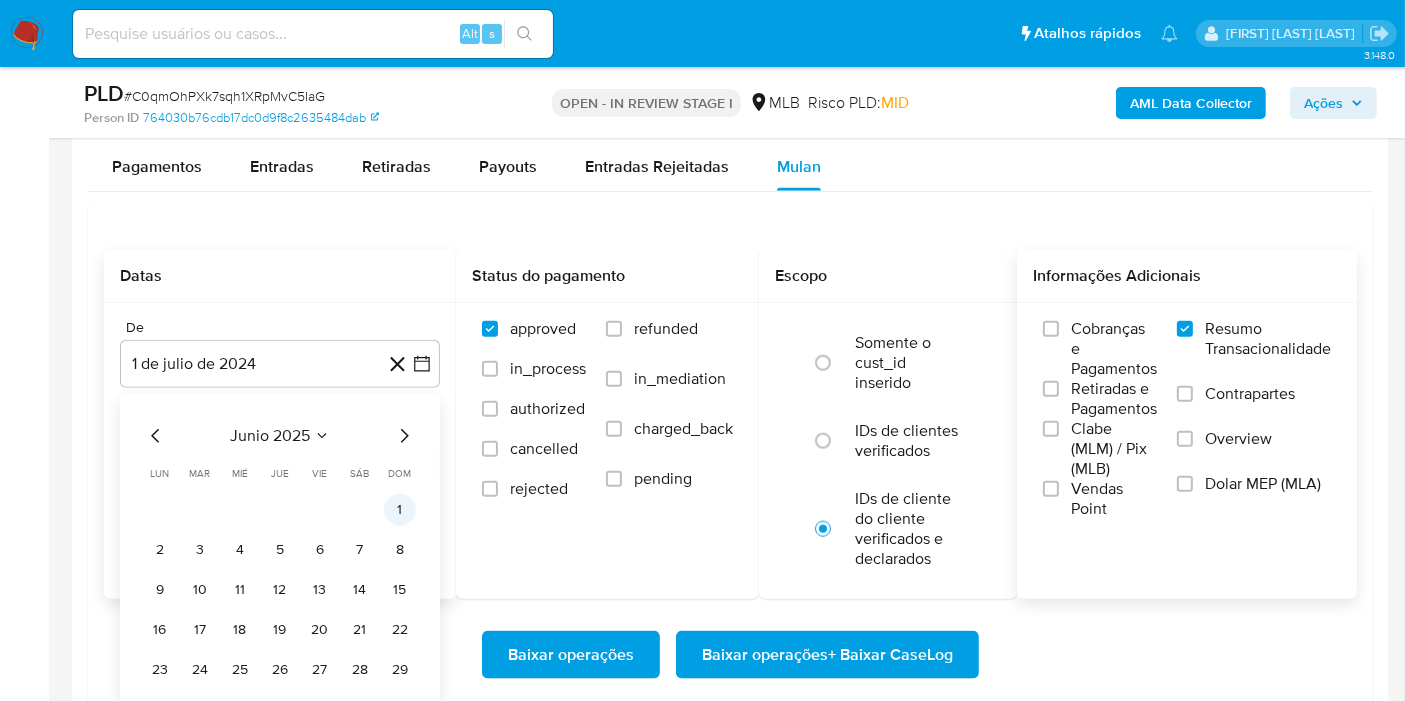 click on "1" at bounding box center (400, 510) 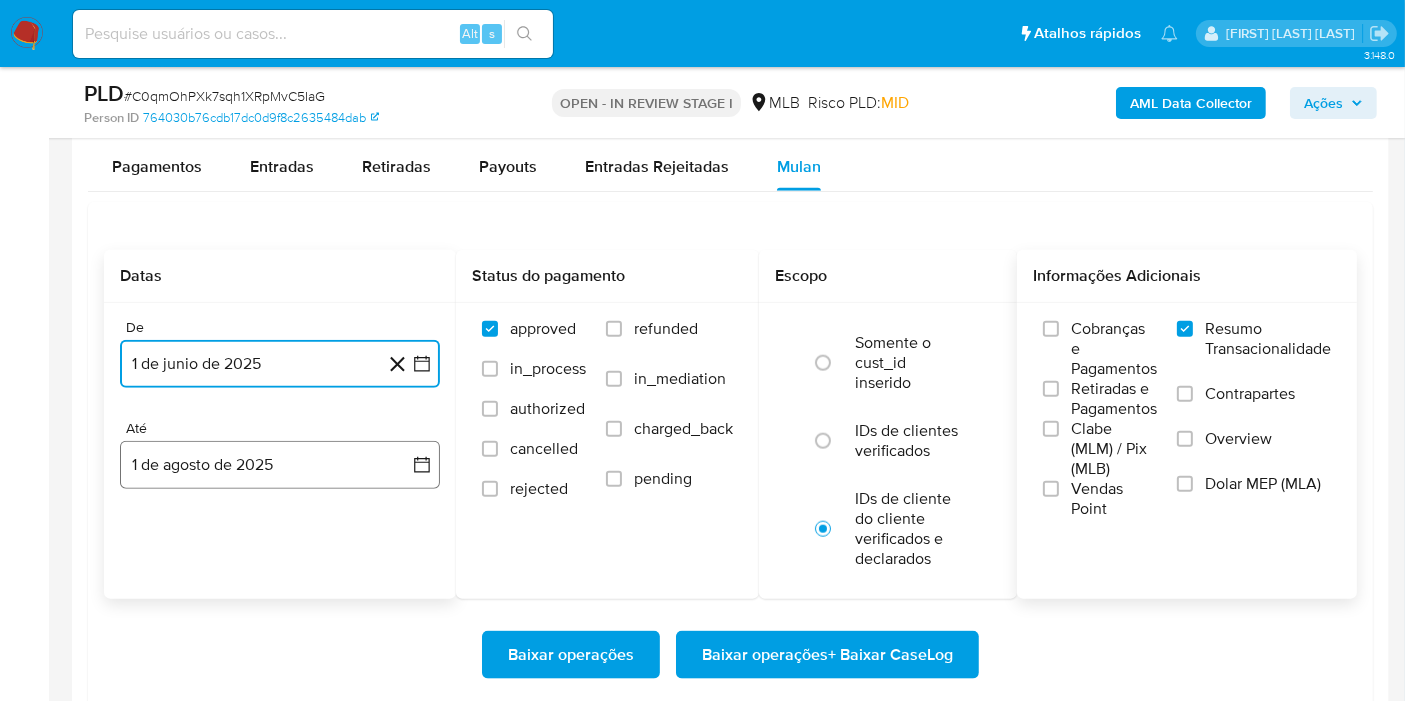 click on "1 de agosto de 2025" at bounding box center [280, 465] 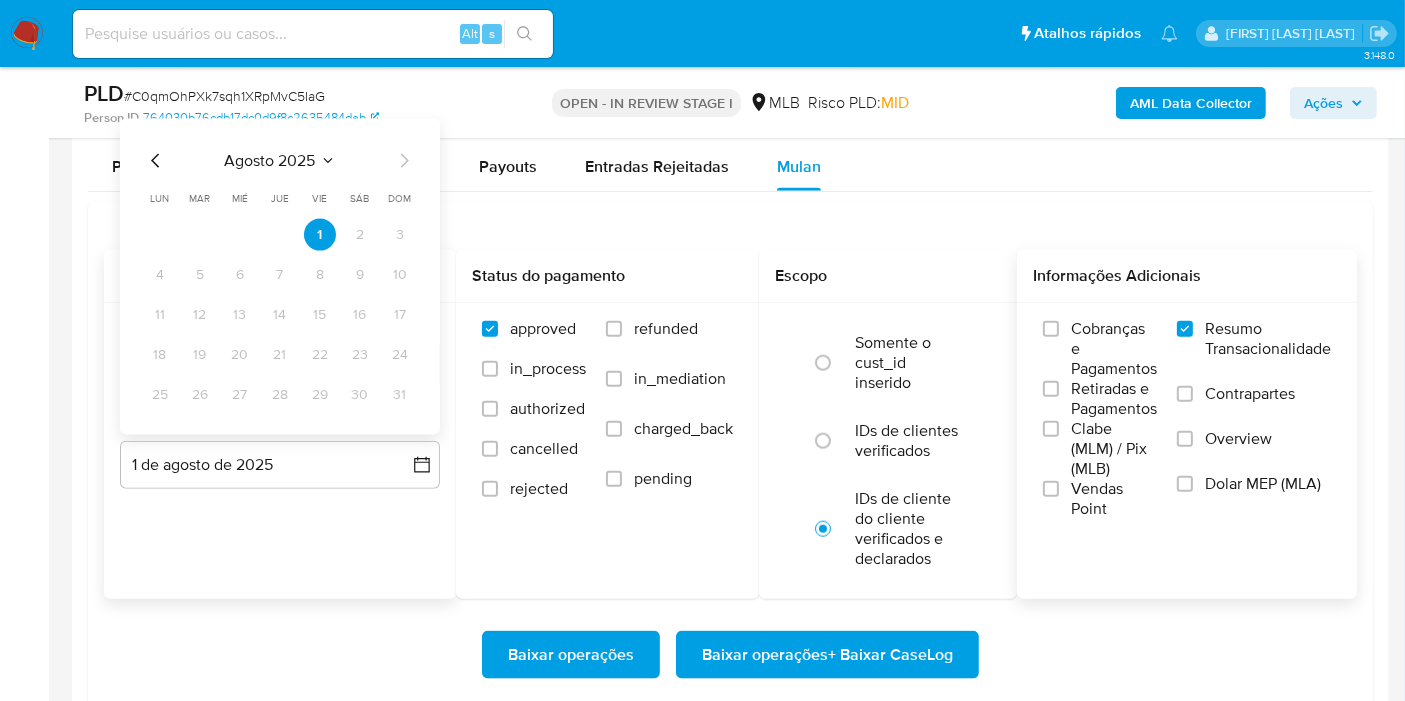 click 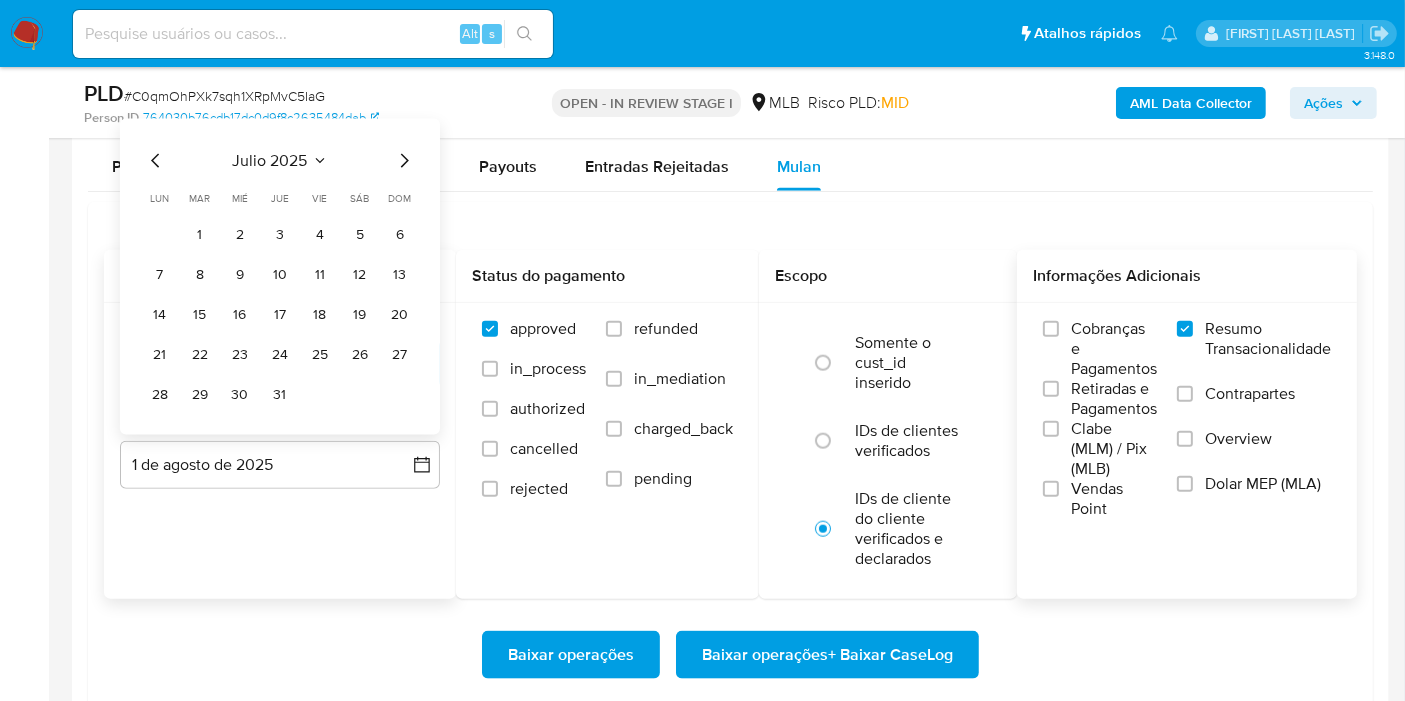 click on "30" at bounding box center [240, 395] 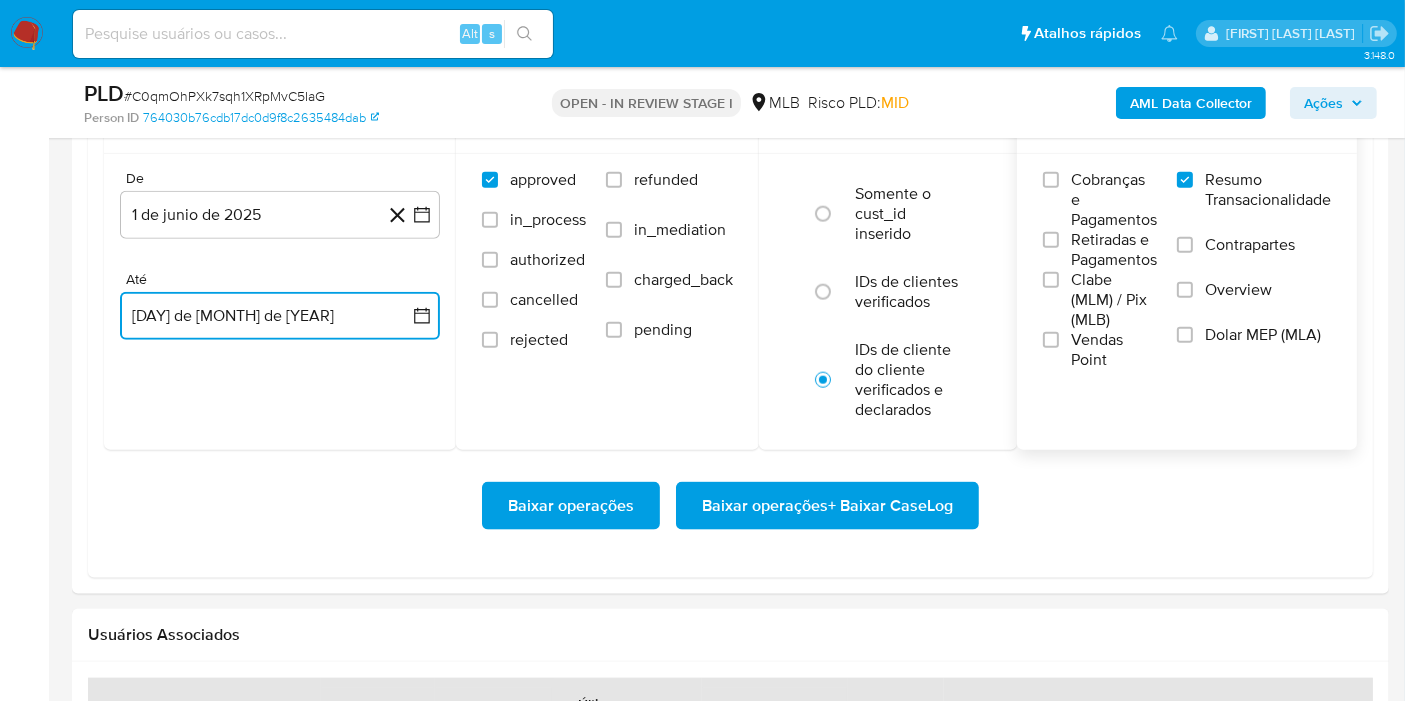 scroll, scrollTop: 2444, scrollLeft: 0, axis: vertical 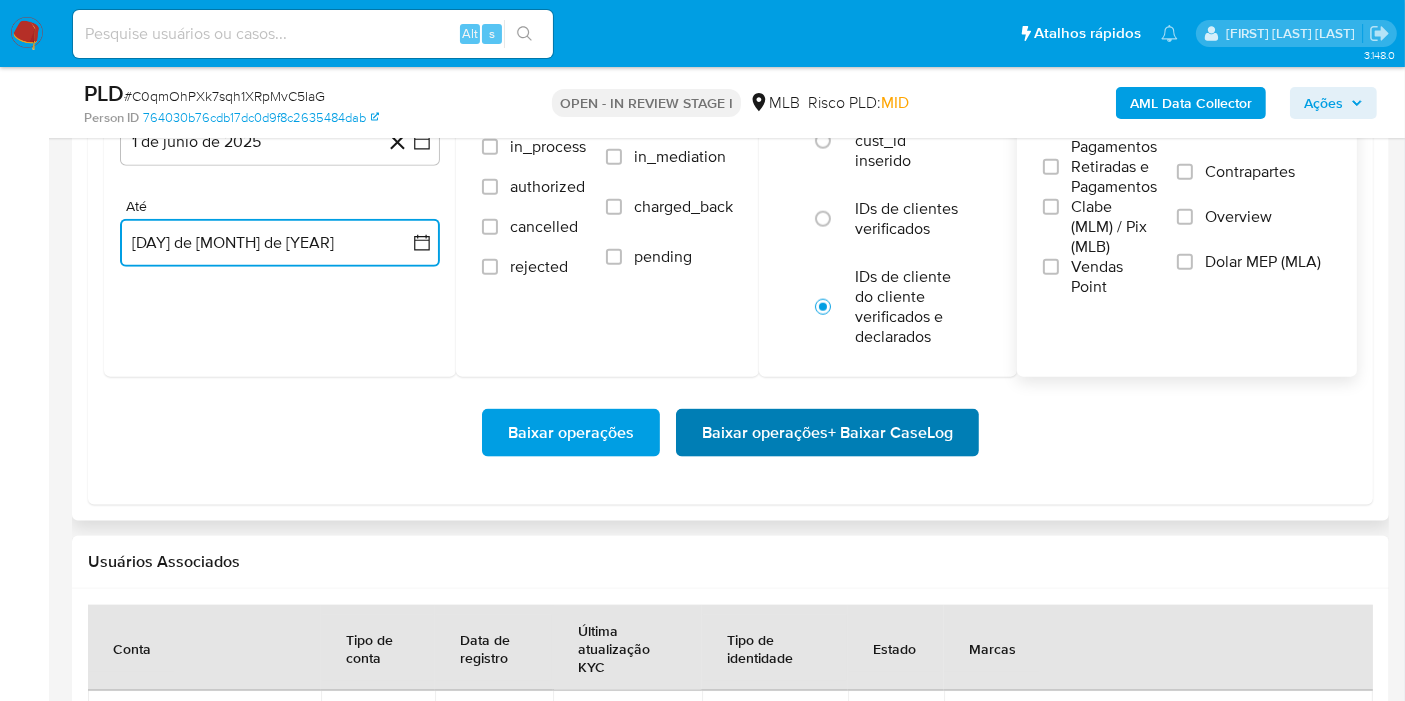 click on "Baixar operações  +   Baixar CaseLog" at bounding box center (827, 433) 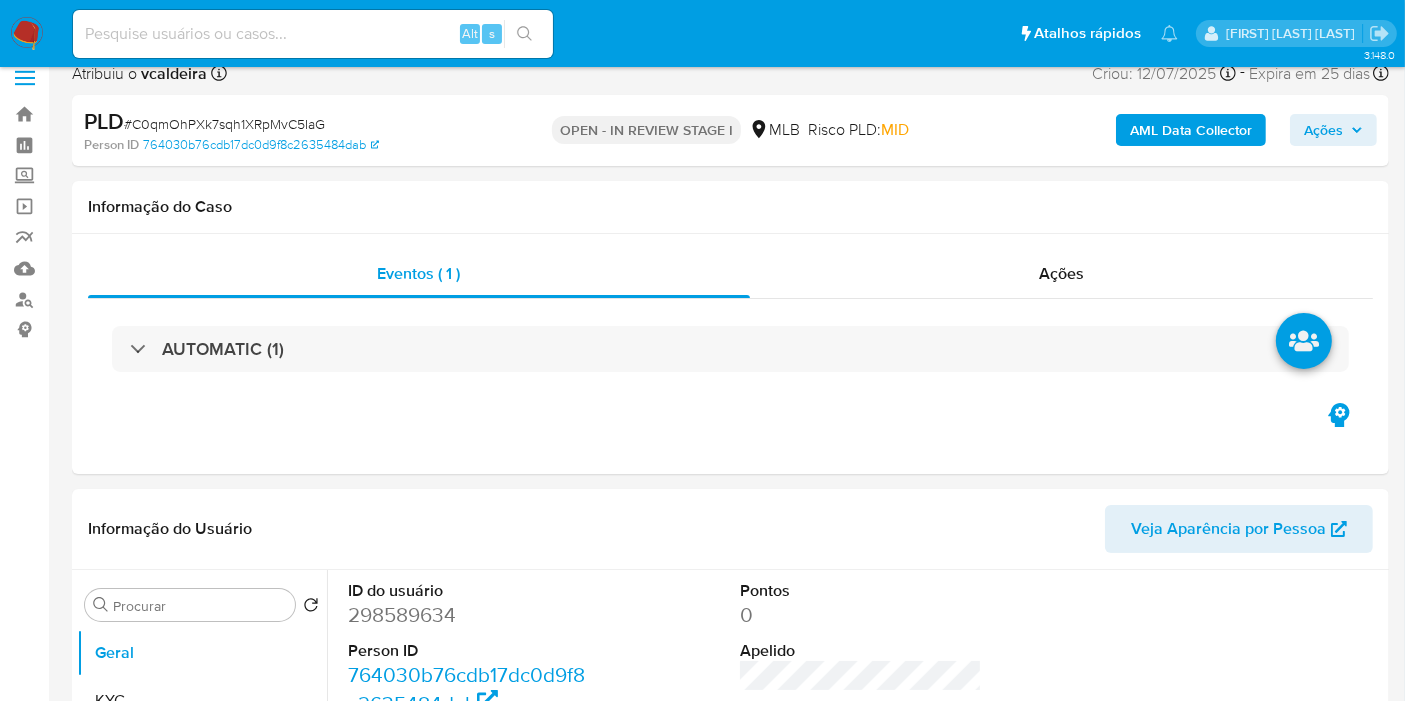 scroll, scrollTop: 0, scrollLeft: 0, axis: both 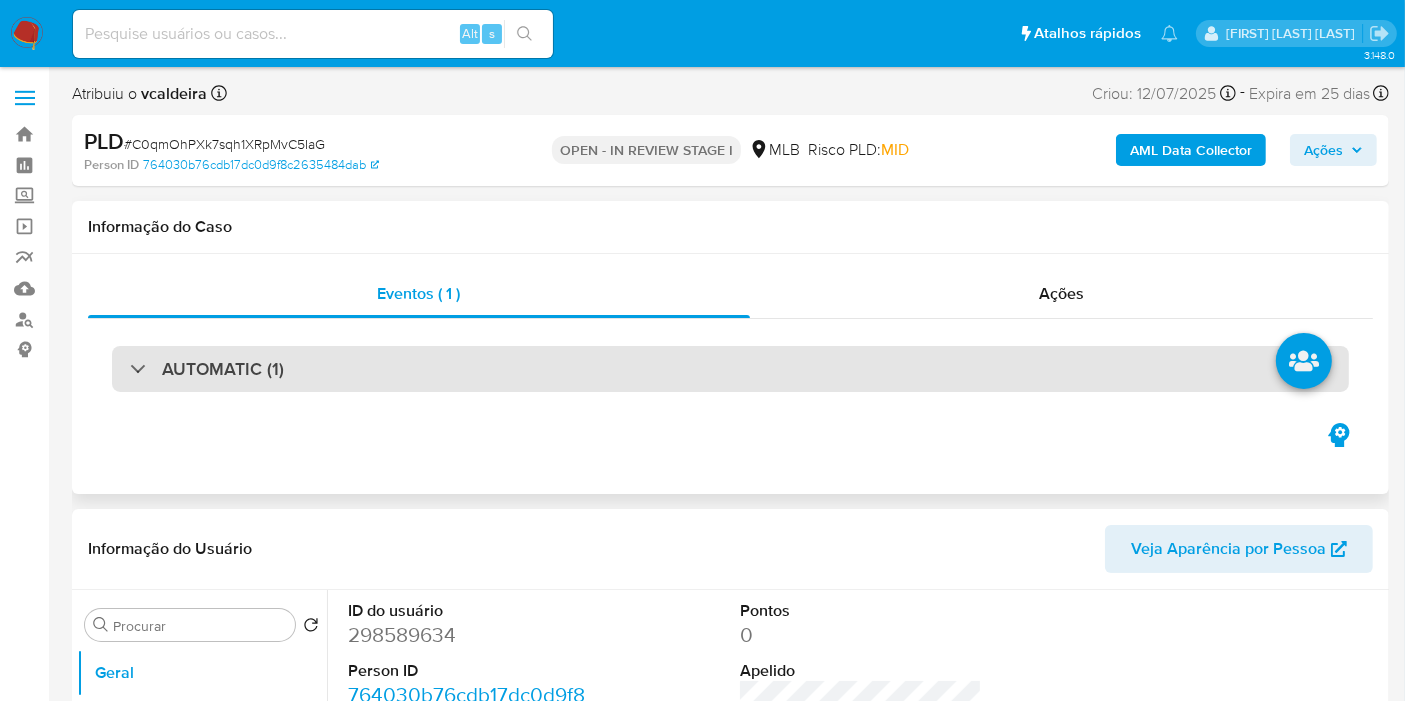 click on "AUTOMATIC (1)" at bounding box center (730, 369) 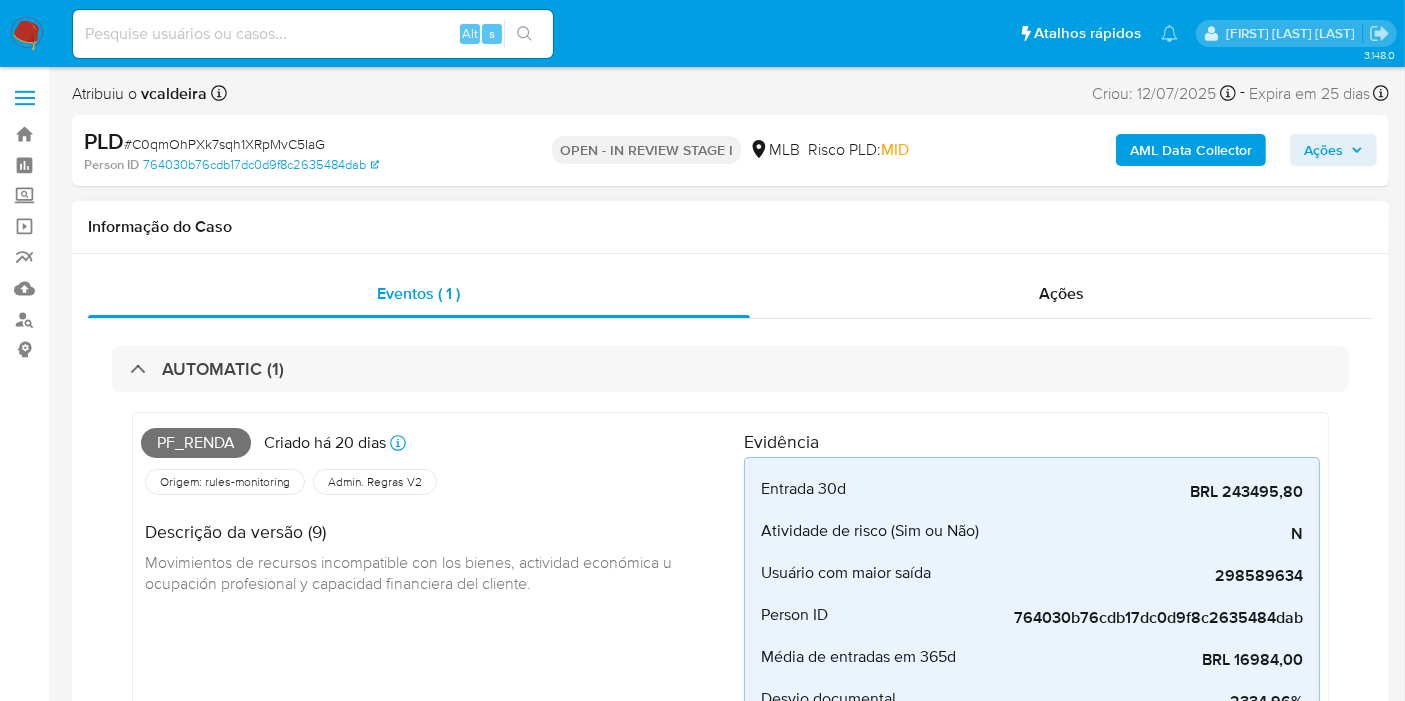 click on "Pf_renda" at bounding box center [196, 443] 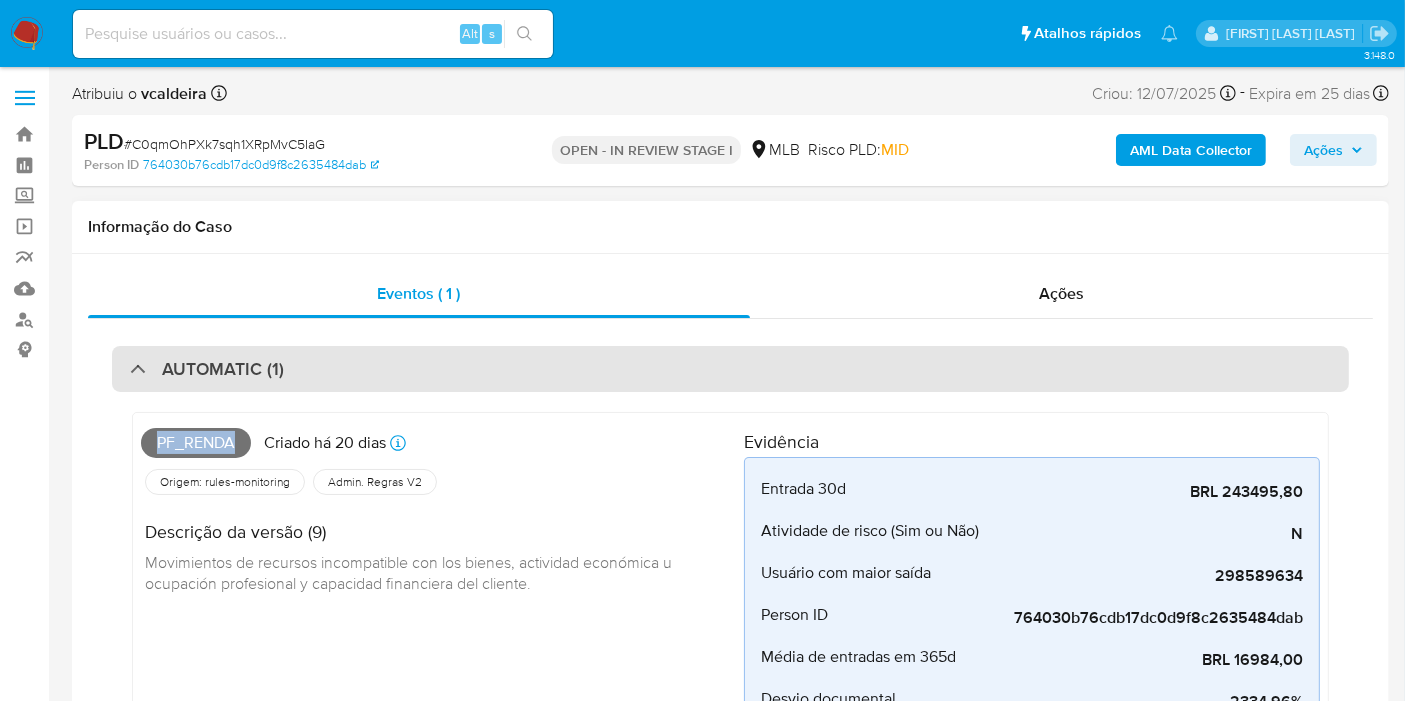 copy on "Pf_renda" 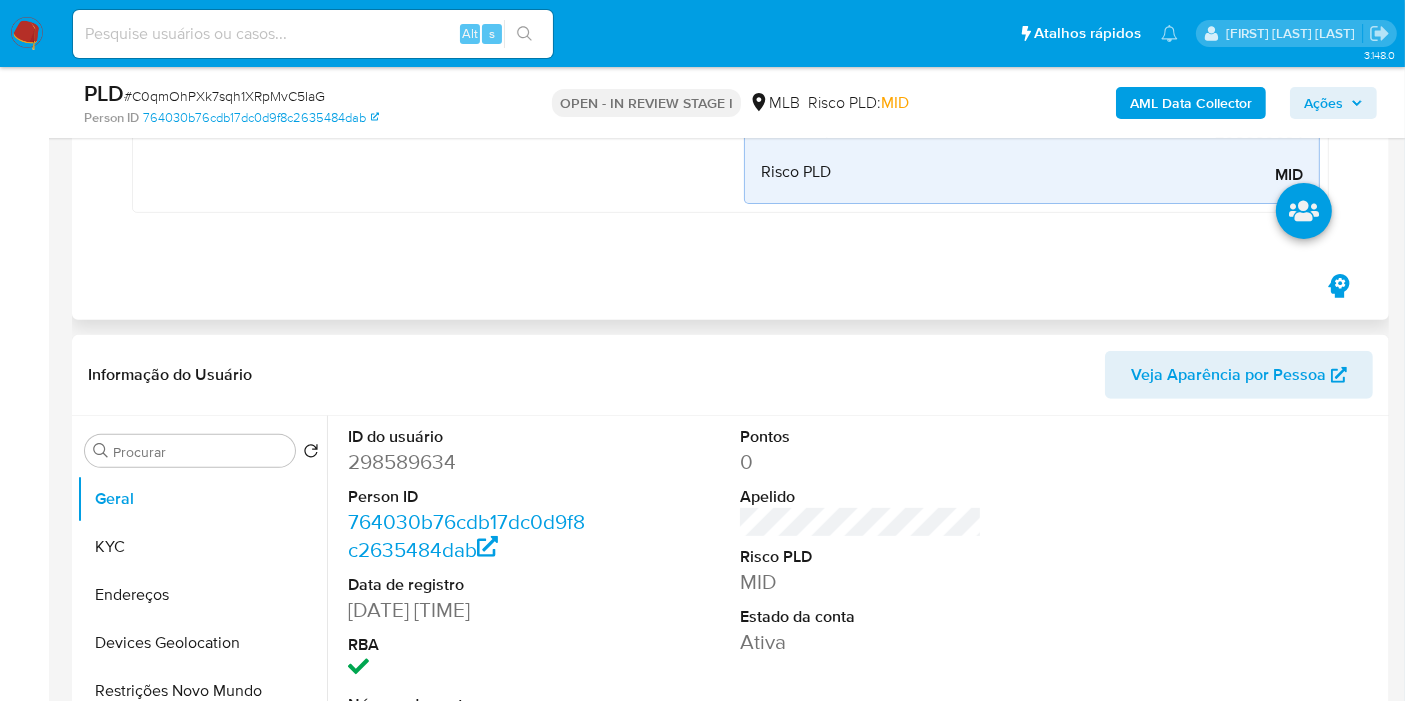 scroll, scrollTop: 0, scrollLeft: 0, axis: both 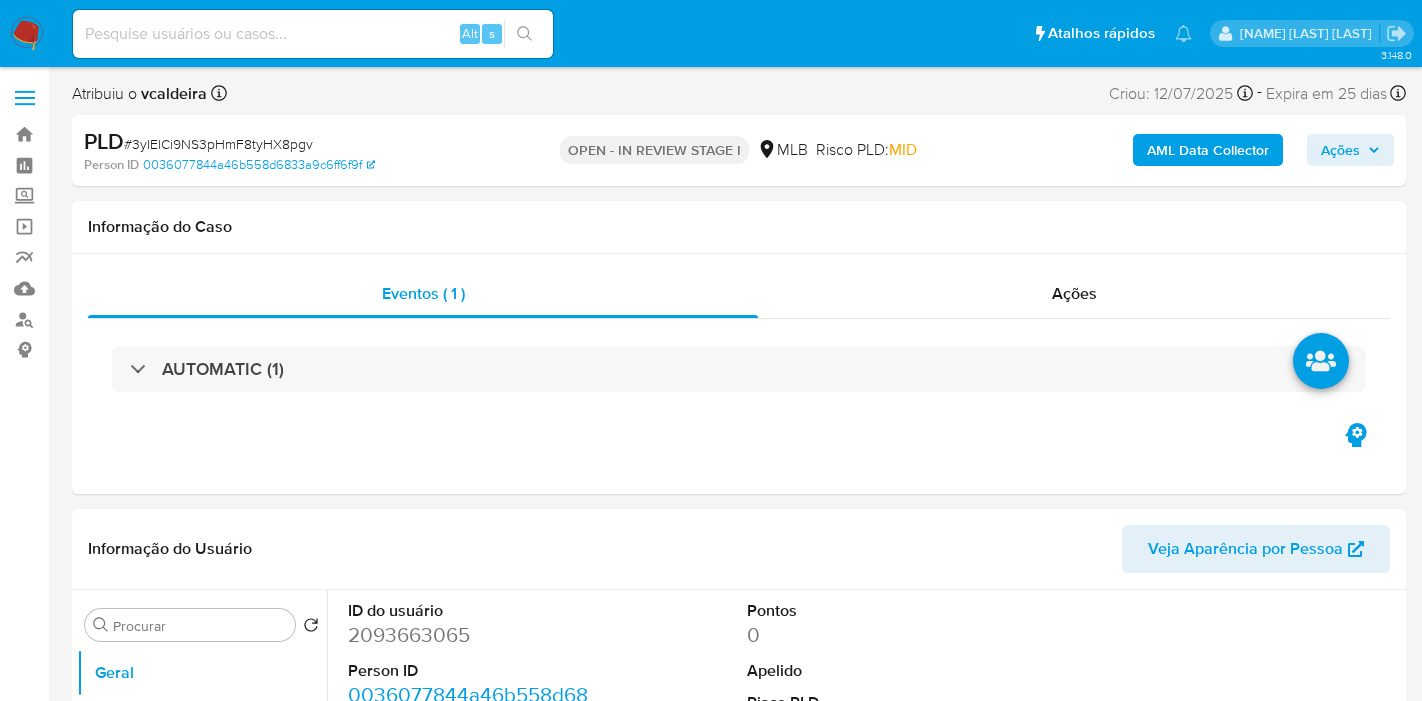 select on "10" 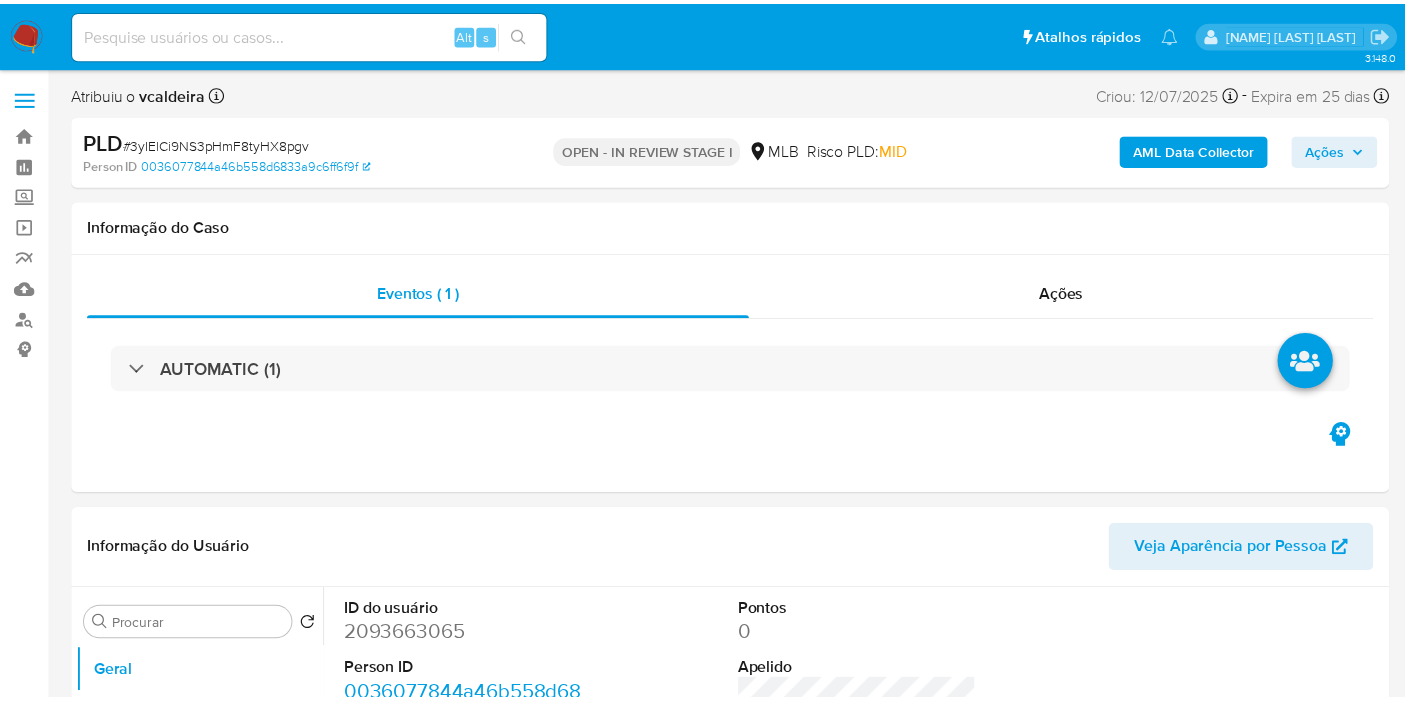 scroll, scrollTop: 0, scrollLeft: 0, axis: both 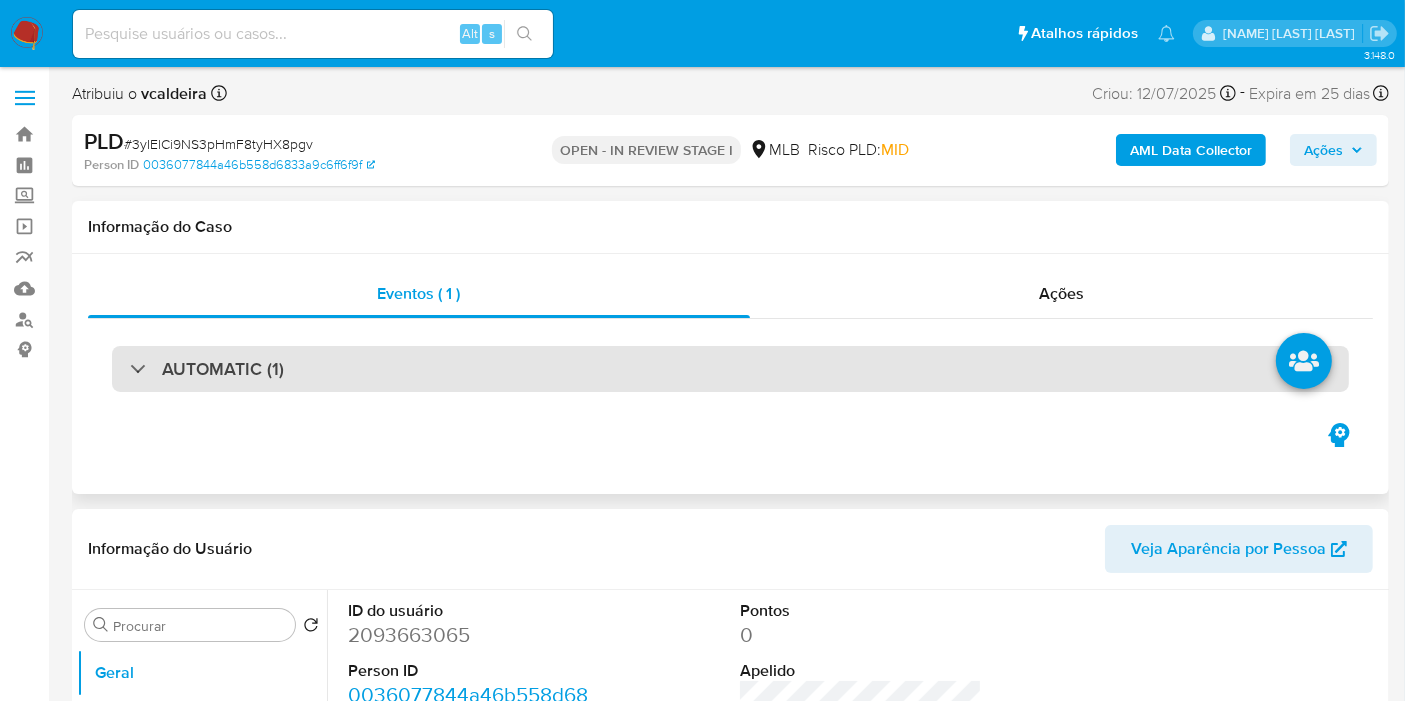 click on "AUTOMATIC (1)" at bounding box center [730, 369] 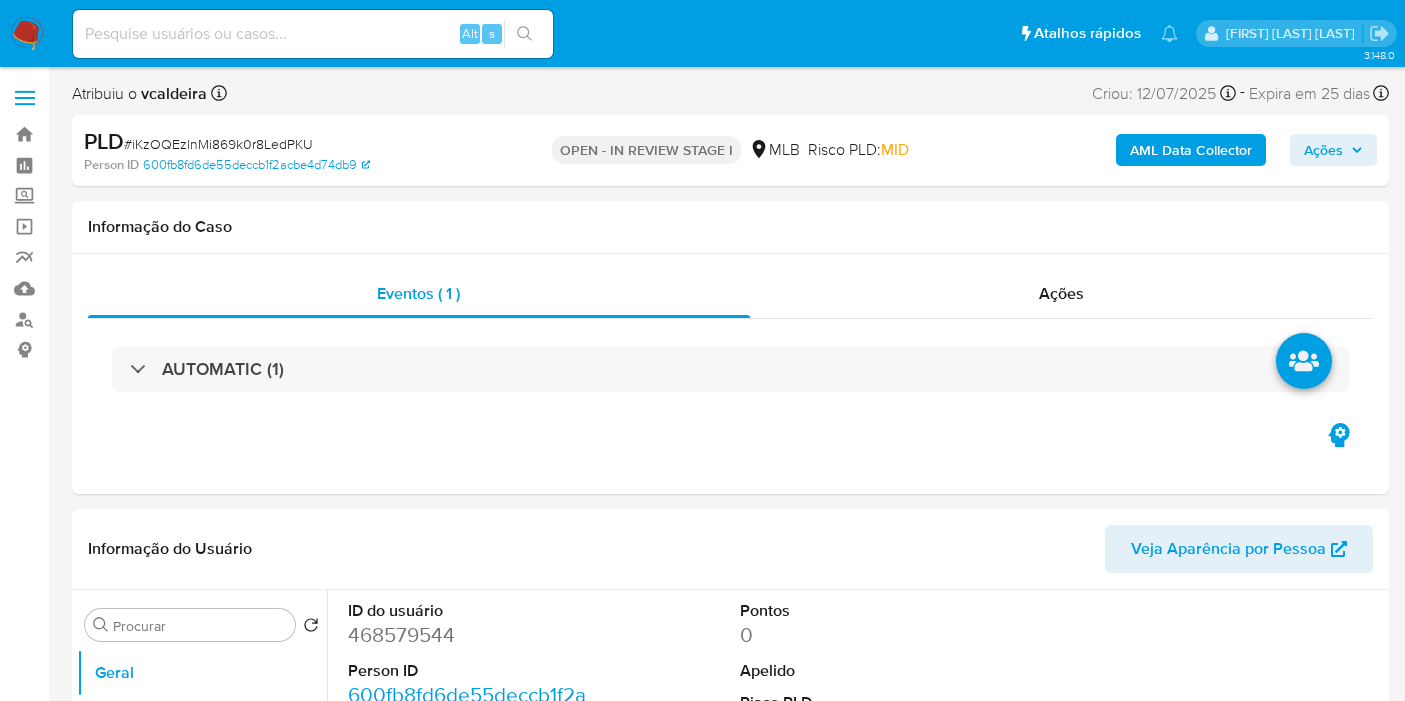 select on "10" 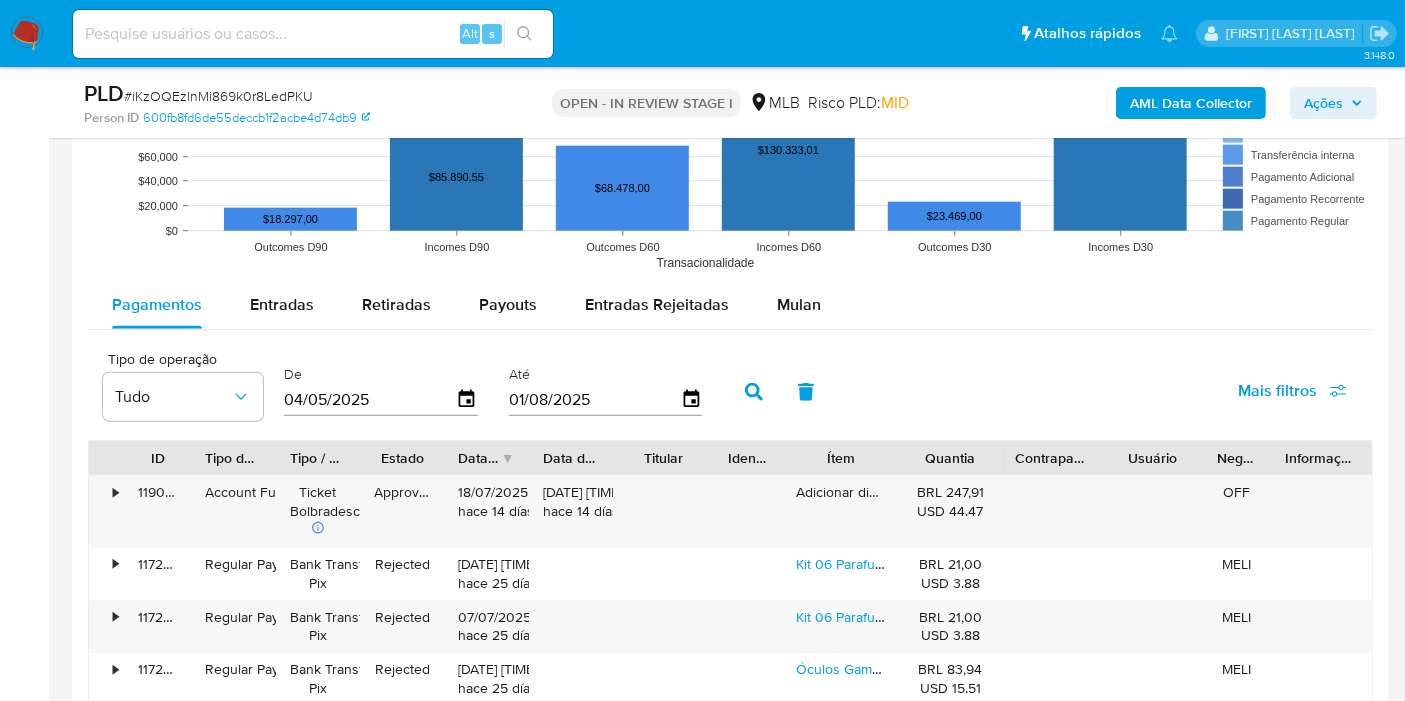 scroll, scrollTop: 1928, scrollLeft: 0, axis: vertical 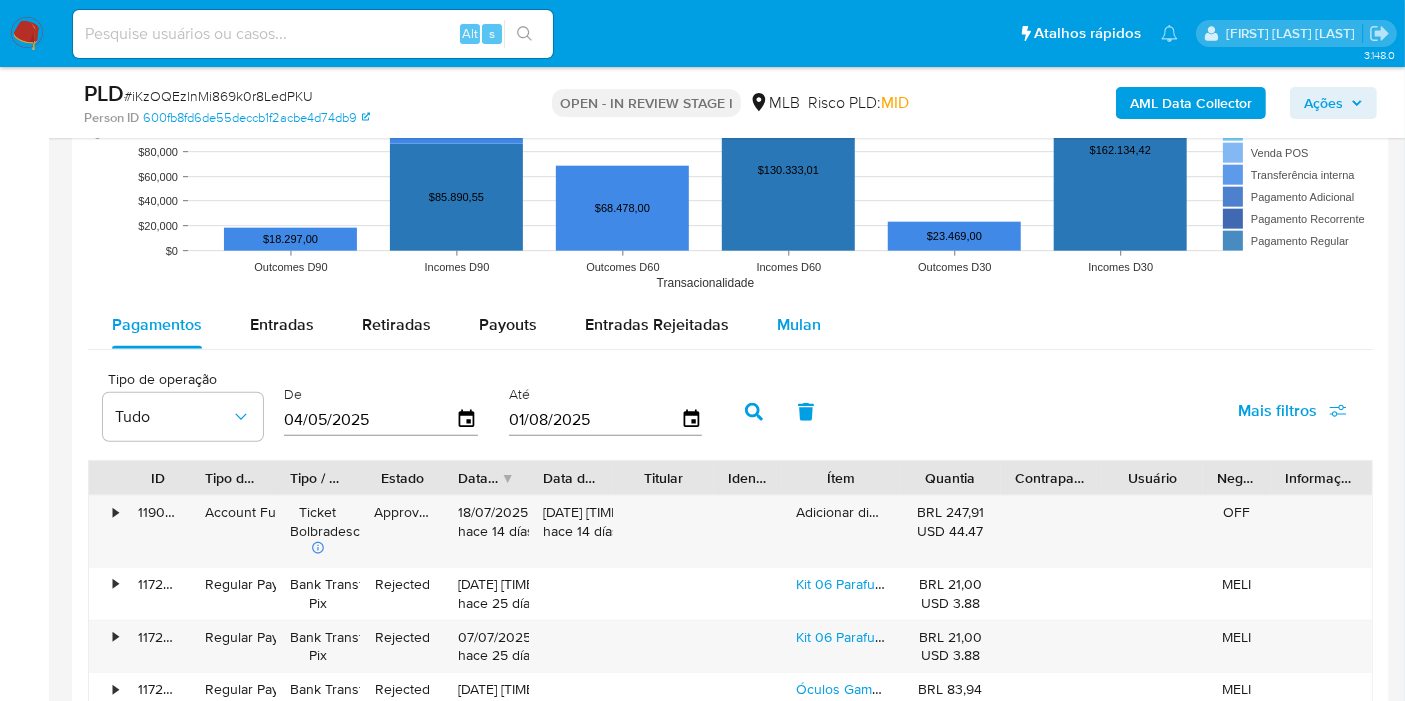 click on "Mulan" at bounding box center (799, 325) 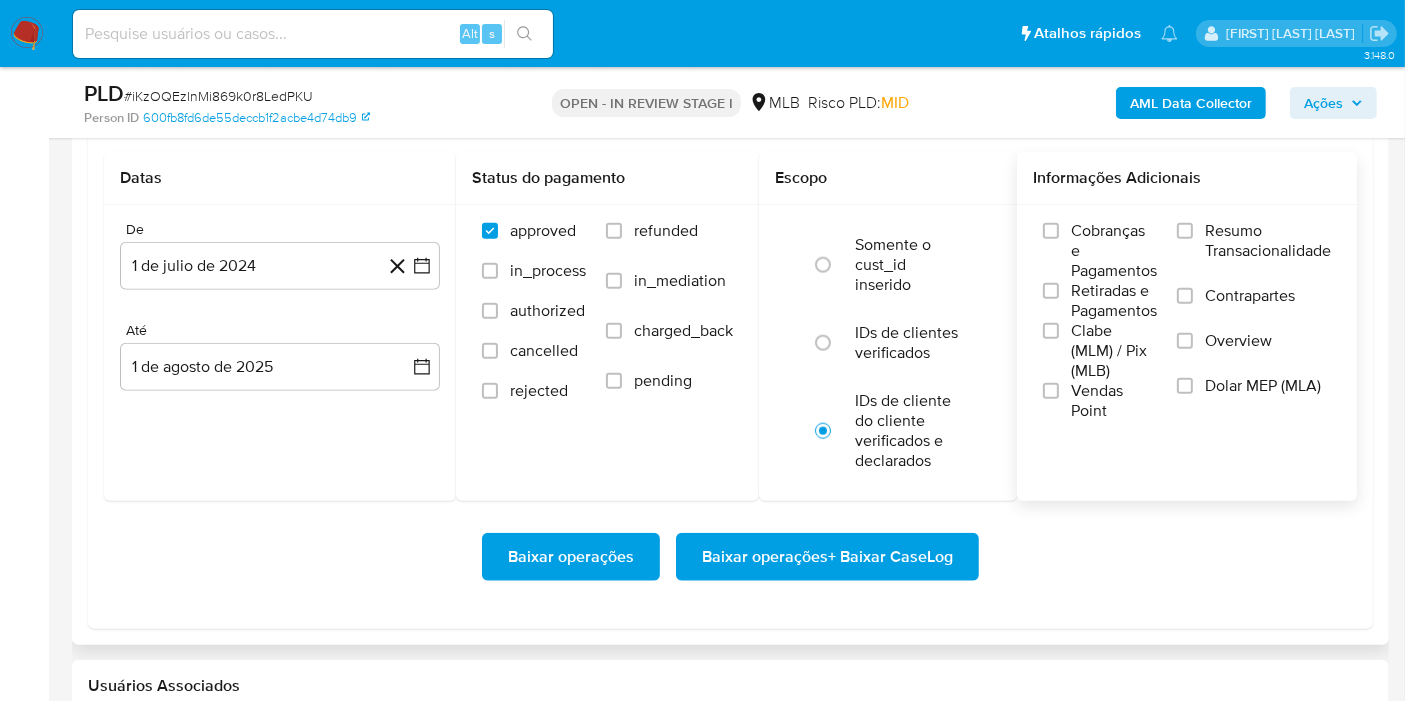 scroll, scrollTop: 2150, scrollLeft: 0, axis: vertical 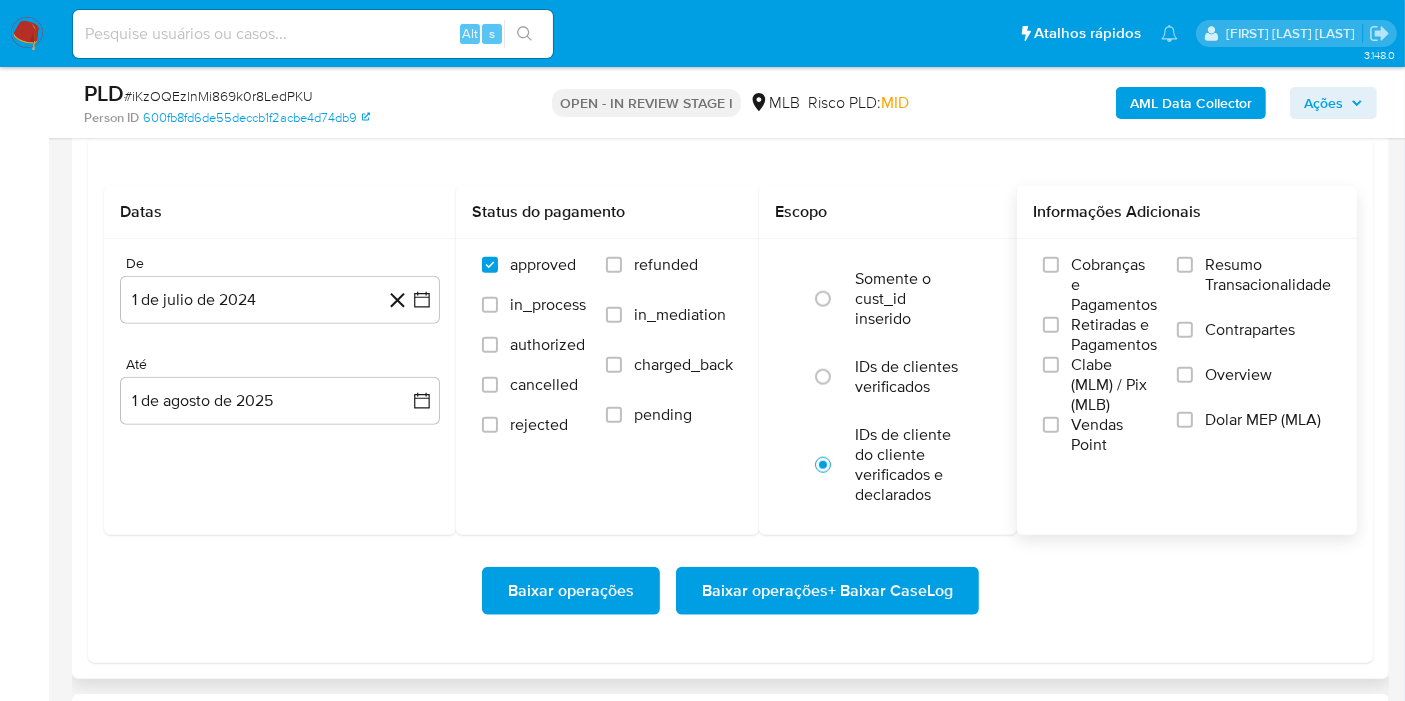 click on "Resumo Transacionalidade" at bounding box center [1268, 275] 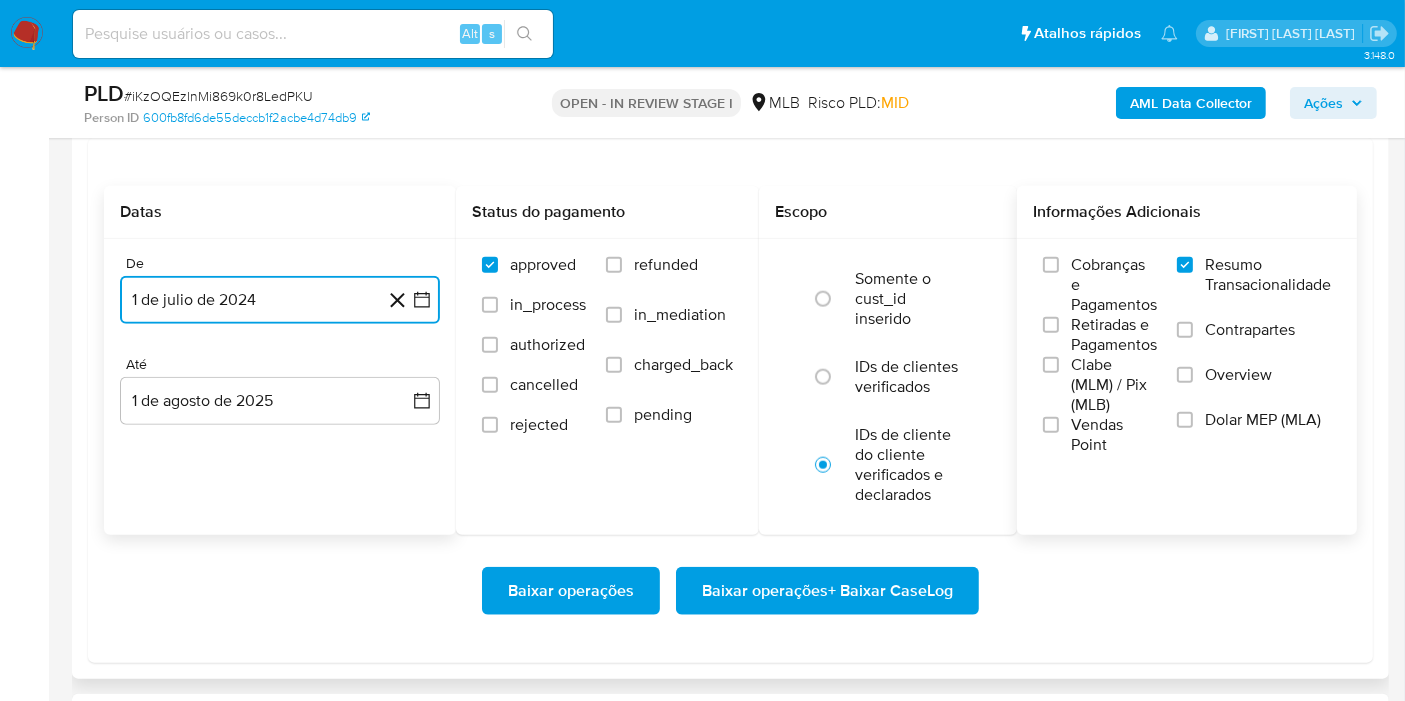 click on "1 de julio de 2024" at bounding box center (280, 300) 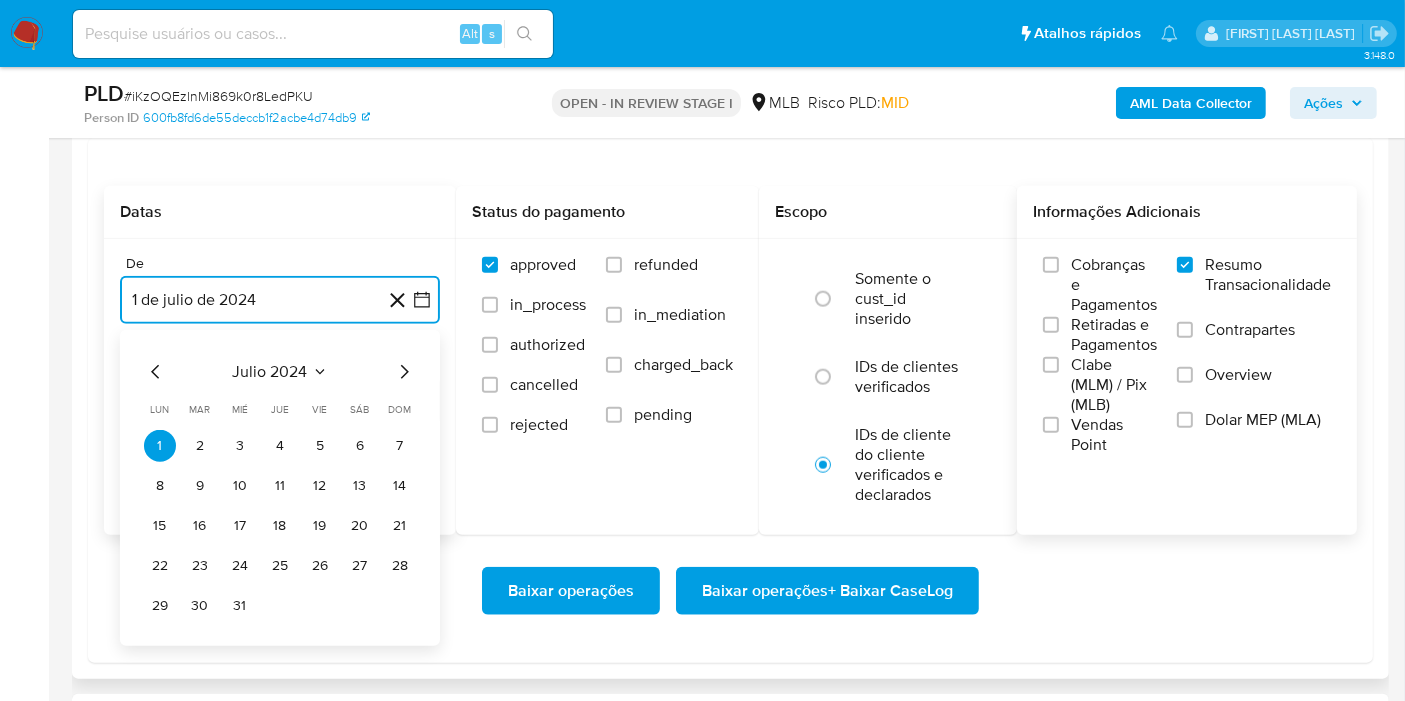 click 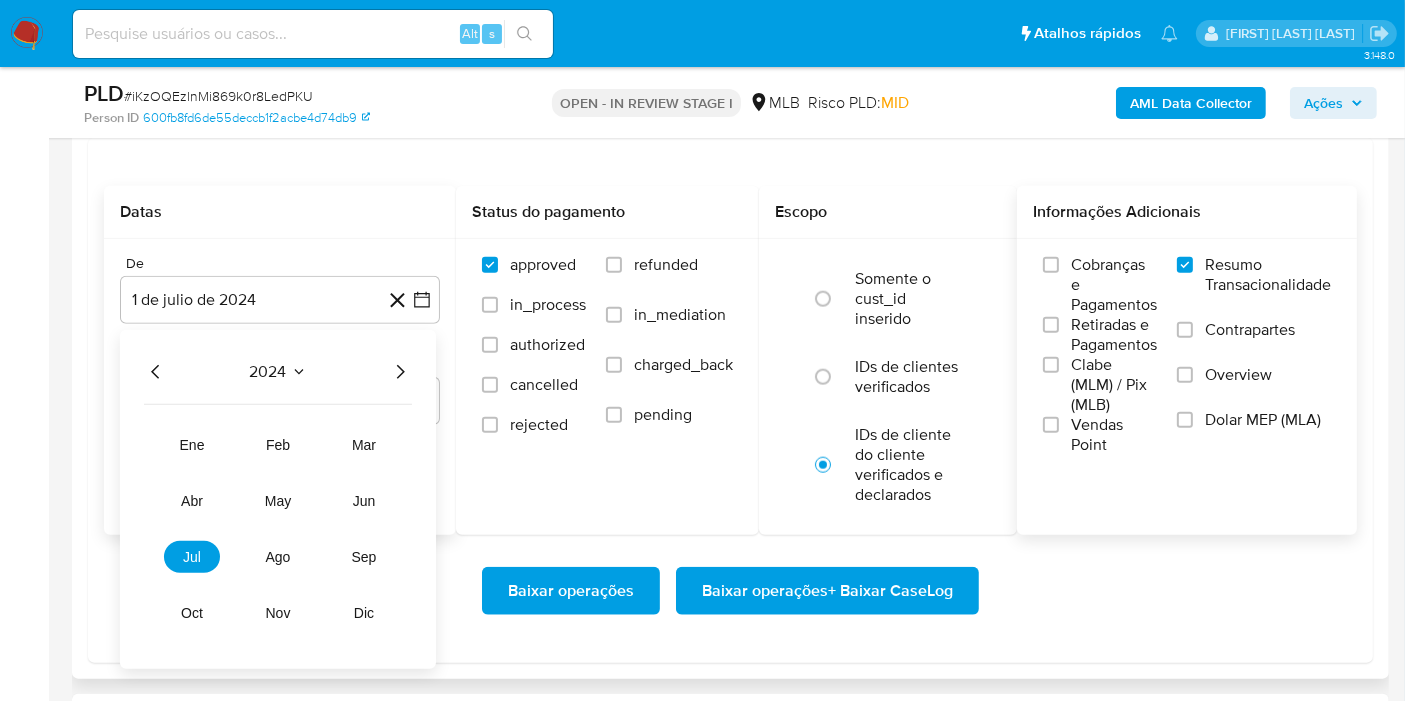 click 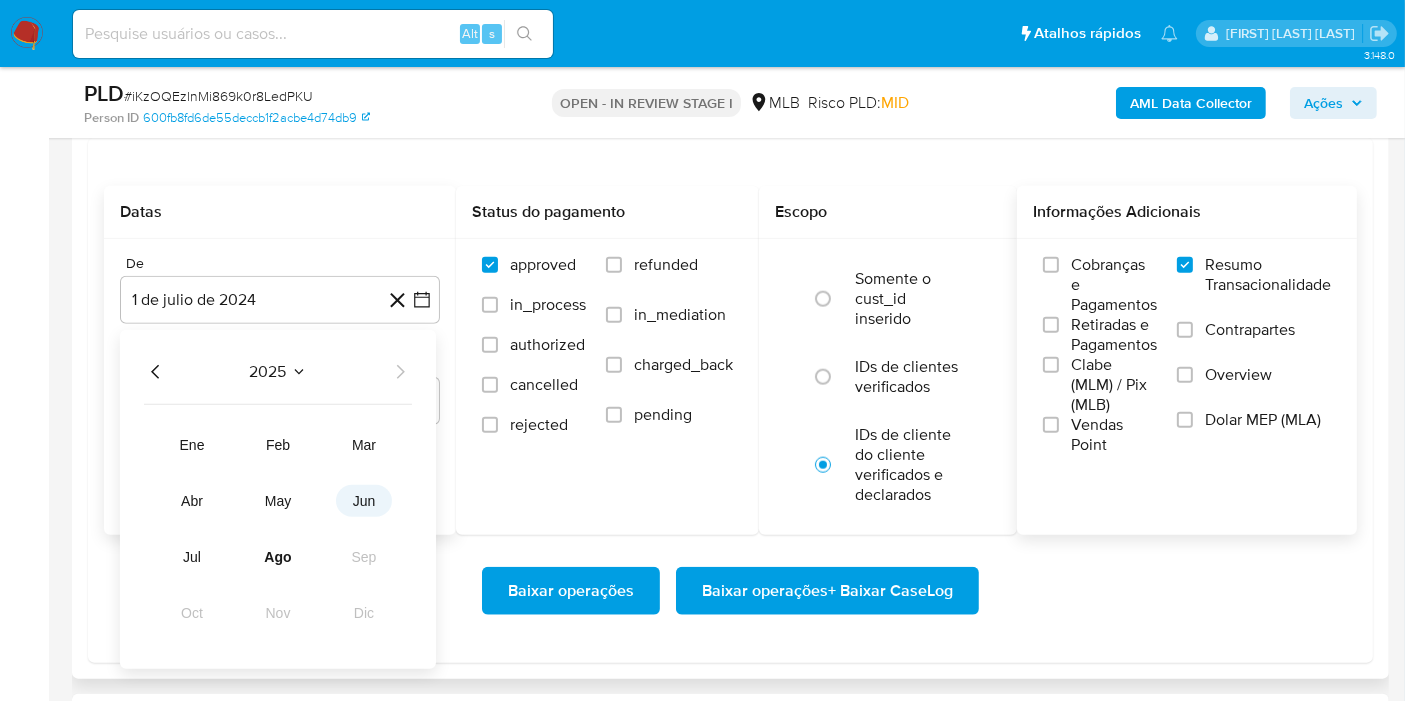 click on "jun" at bounding box center [364, 501] 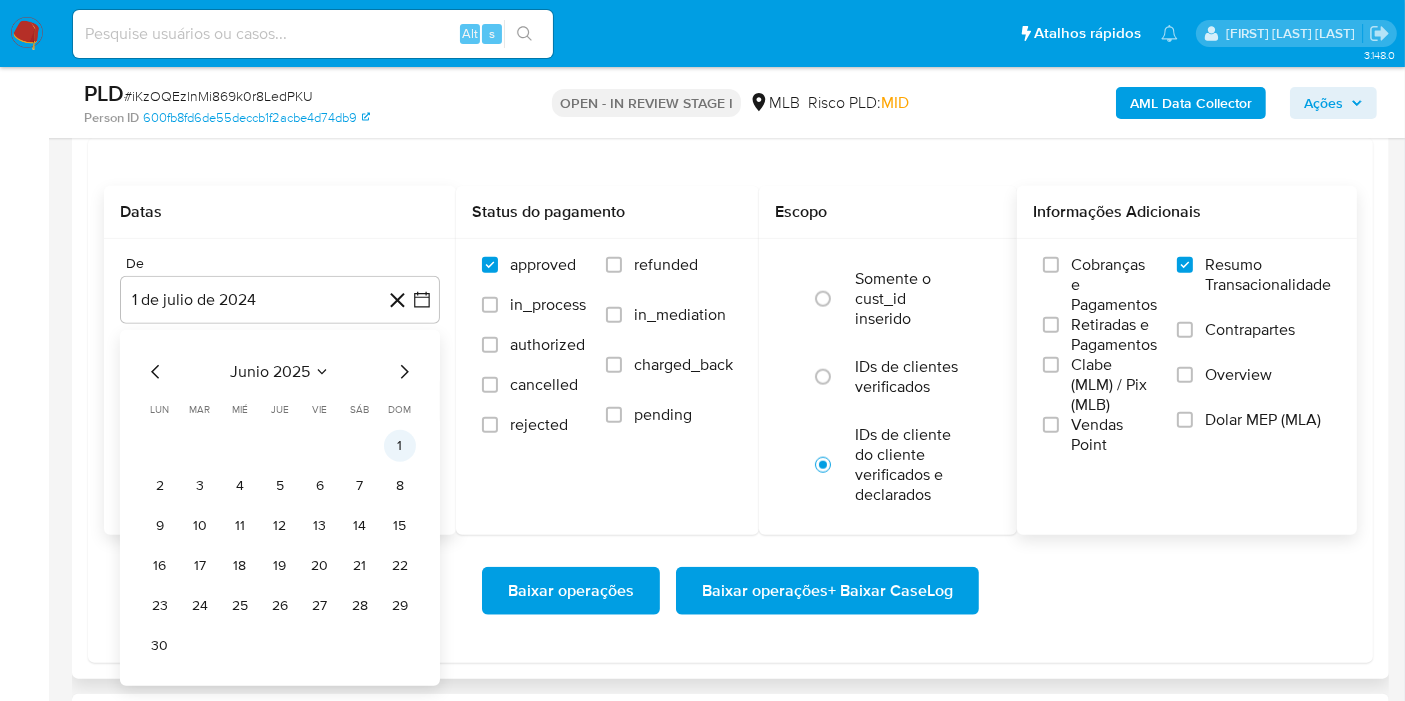 click on "1" at bounding box center (400, 446) 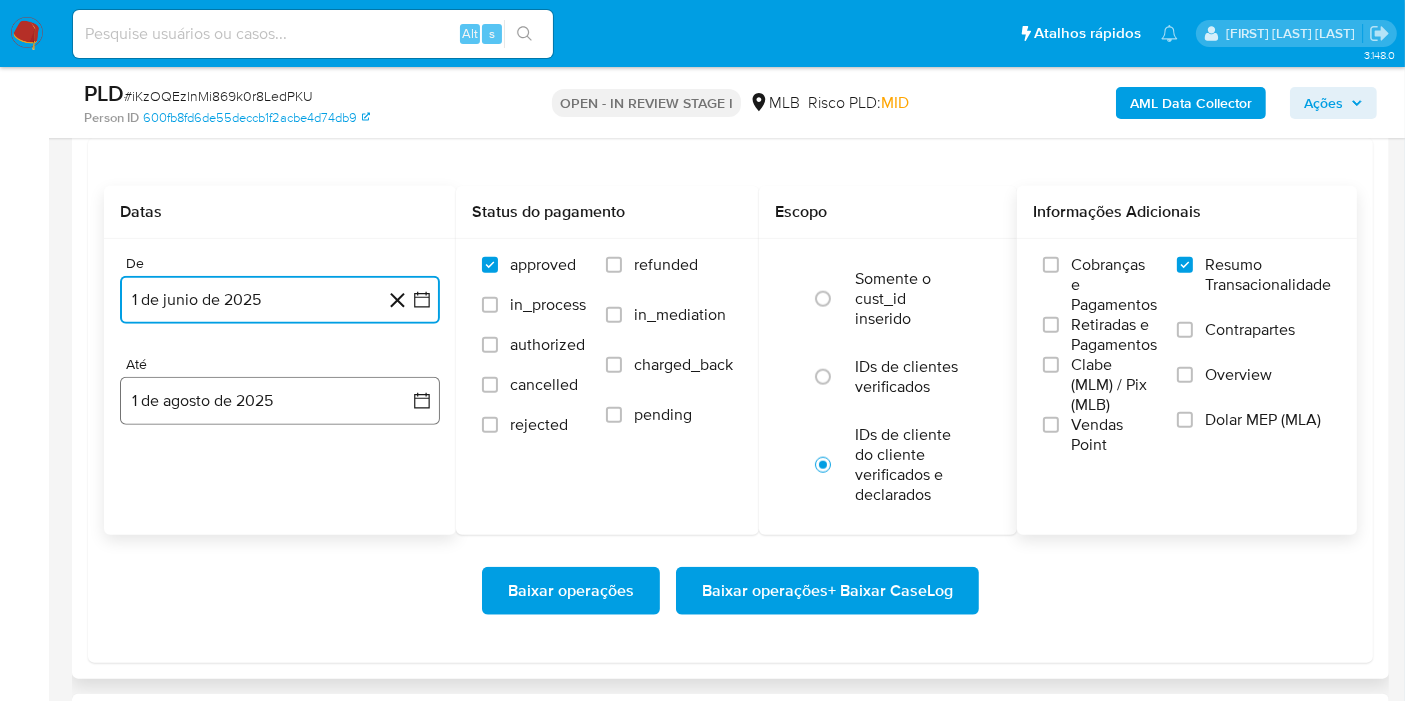 click on "1 de agosto de 2025" at bounding box center [280, 401] 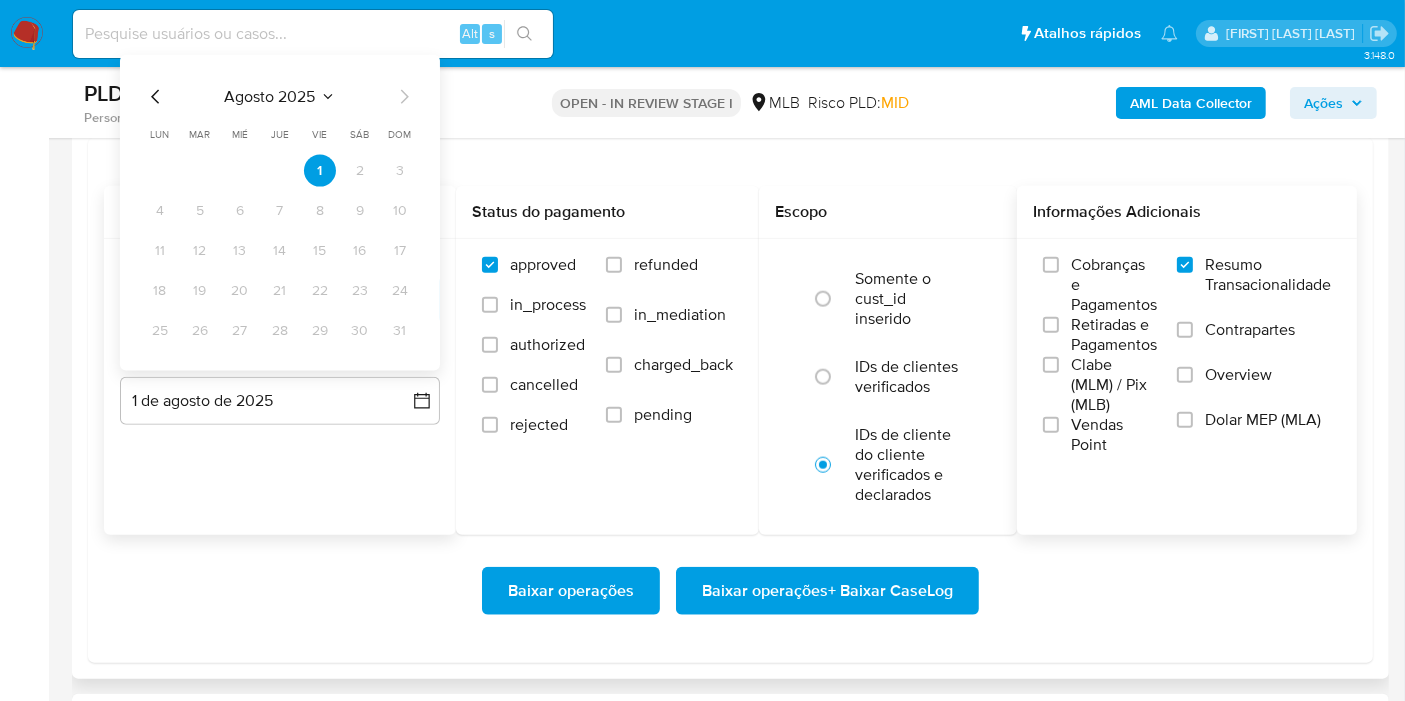 click 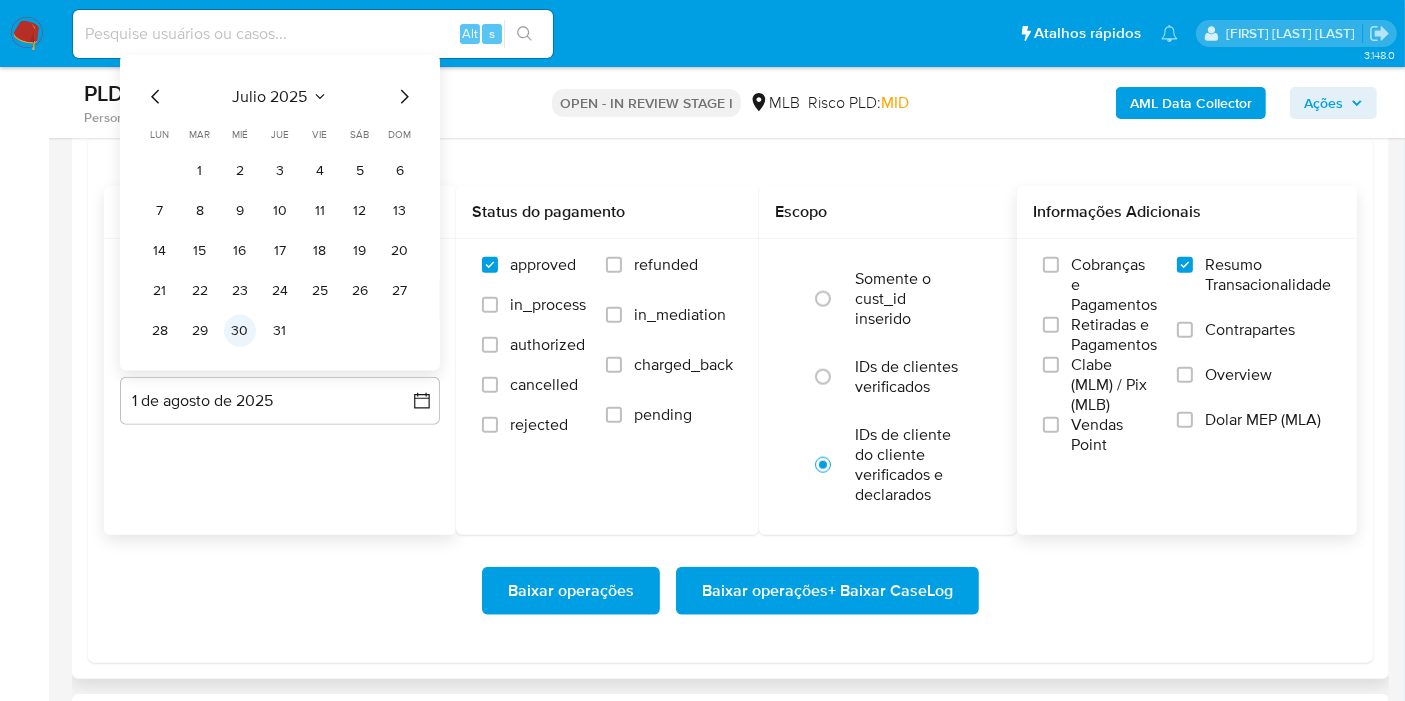 click on "30" at bounding box center (240, 331) 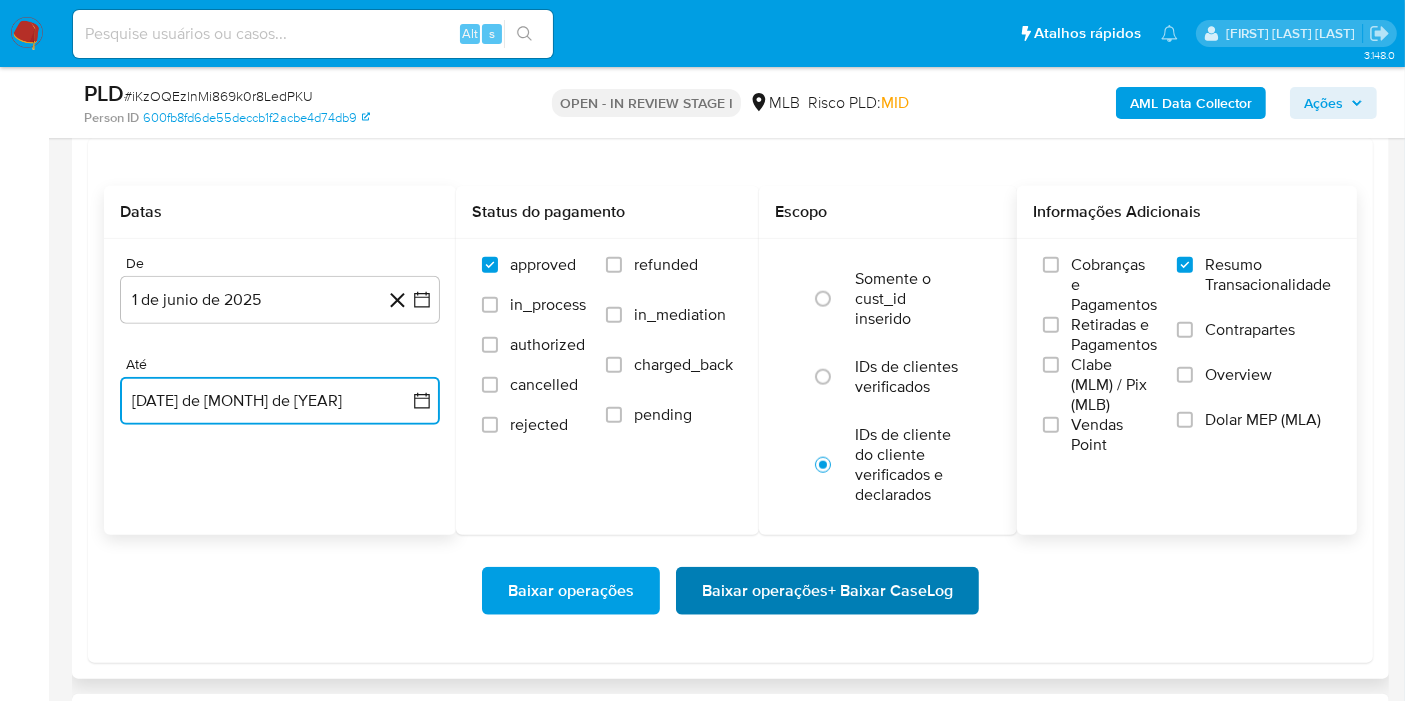 click on "Baixar operações  +   Baixar CaseLog" at bounding box center (827, 591) 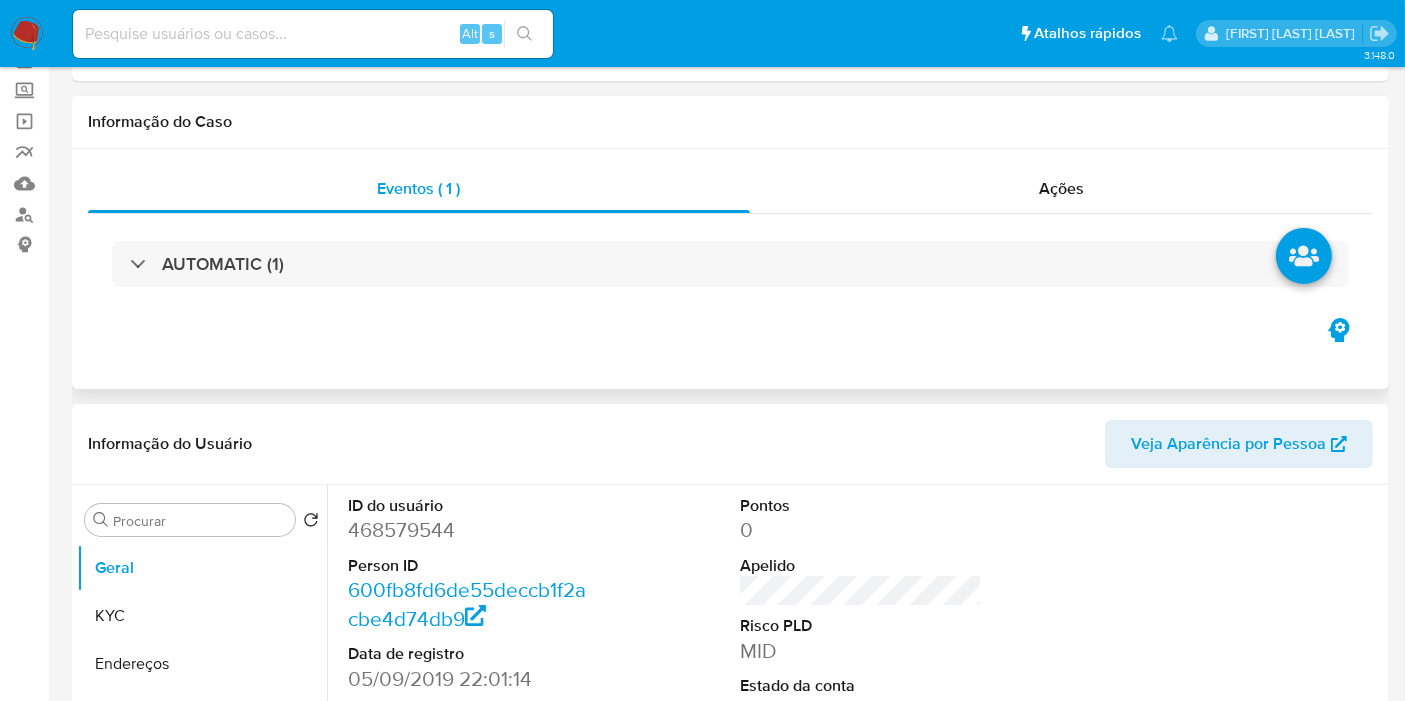 scroll, scrollTop: 0, scrollLeft: 0, axis: both 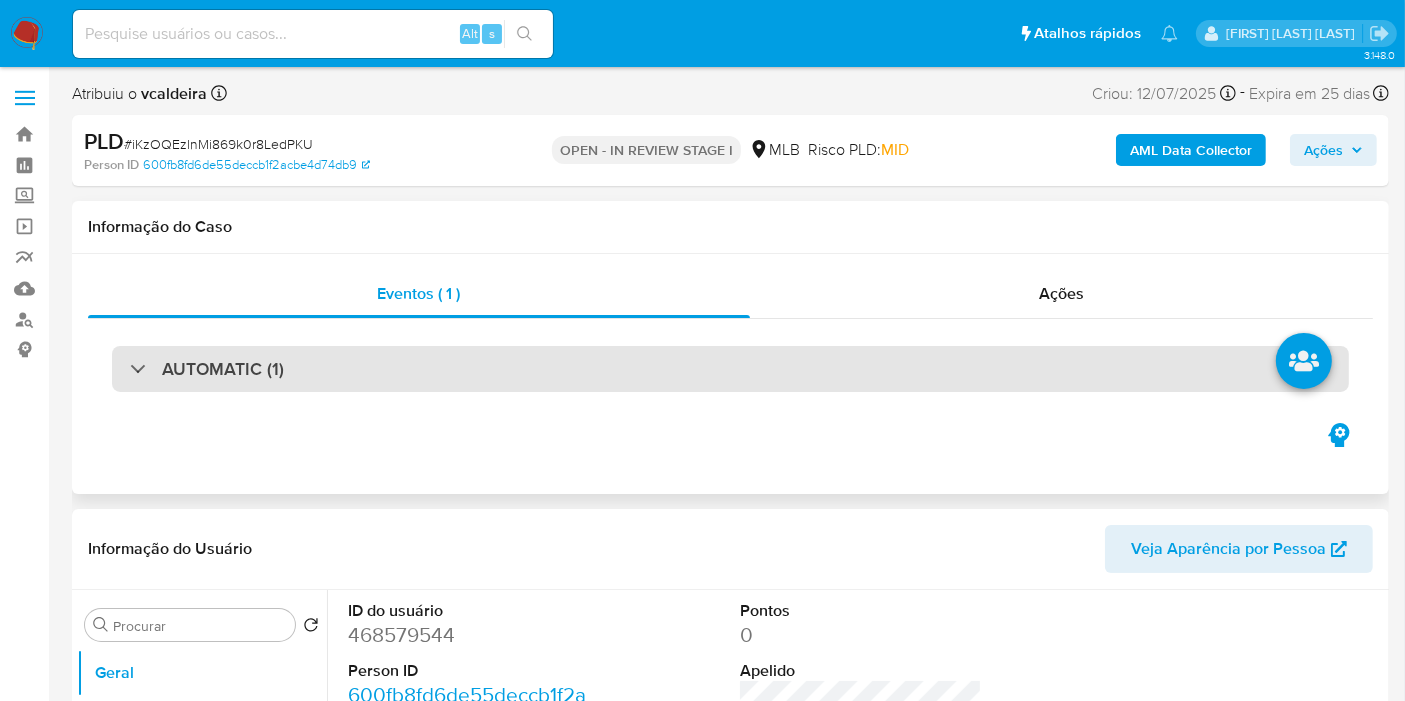click on "AUTOMATIC (1)" at bounding box center [223, 369] 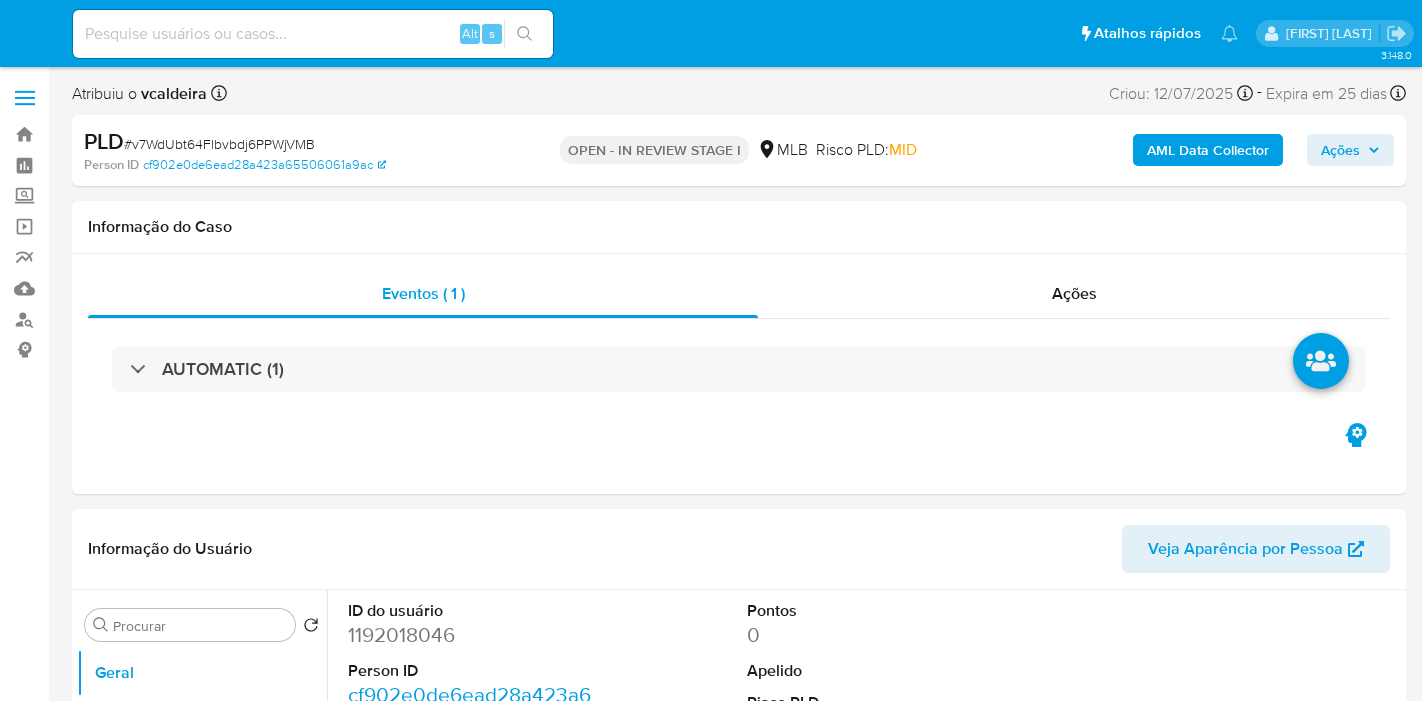 select on "10" 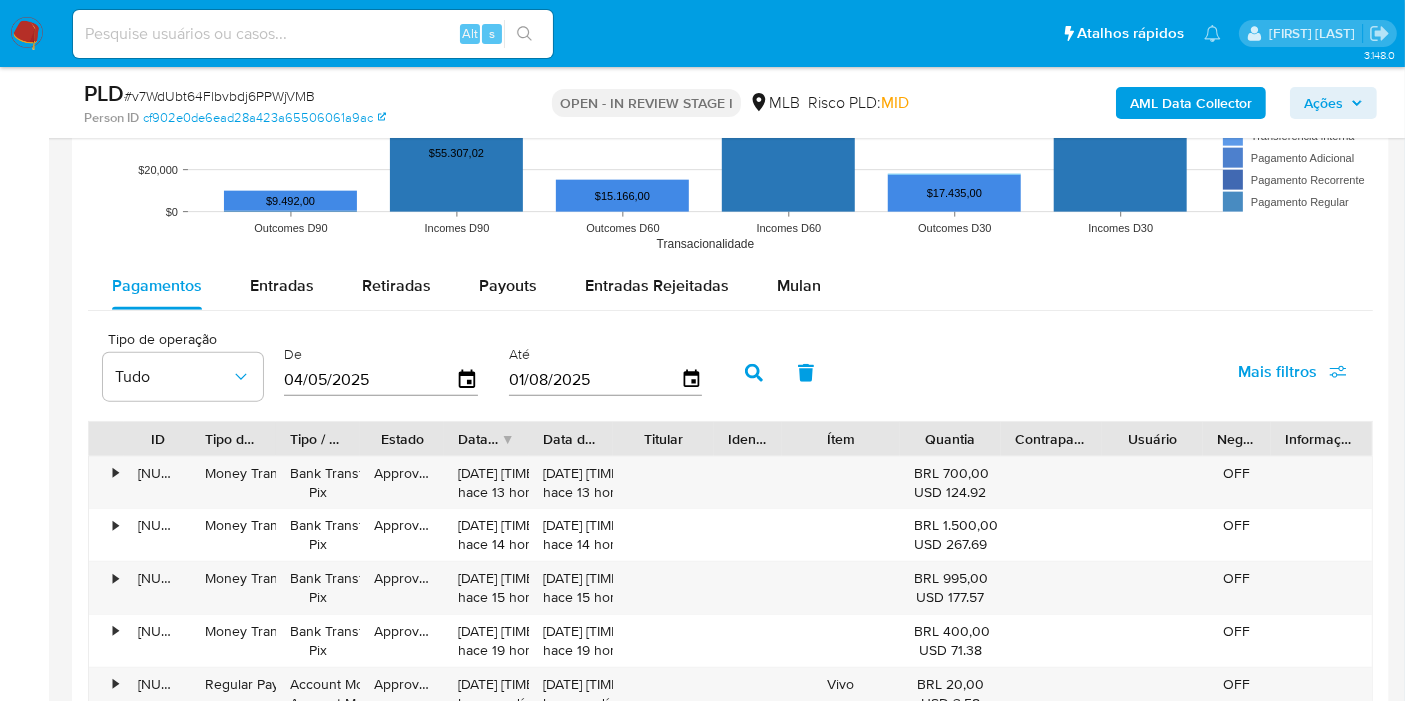 scroll, scrollTop: 2111, scrollLeft: 0, axis: vertical 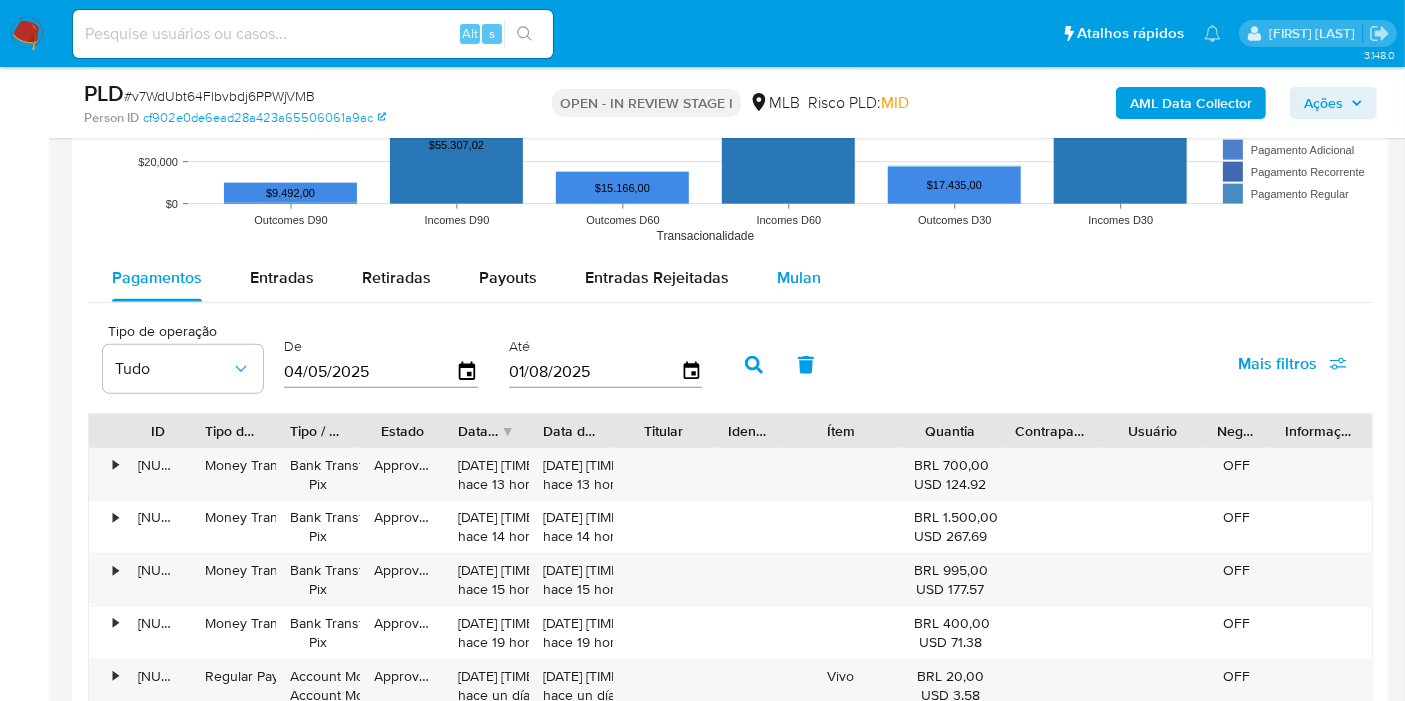 click on "Mulan" at bounding box center (799, 277) 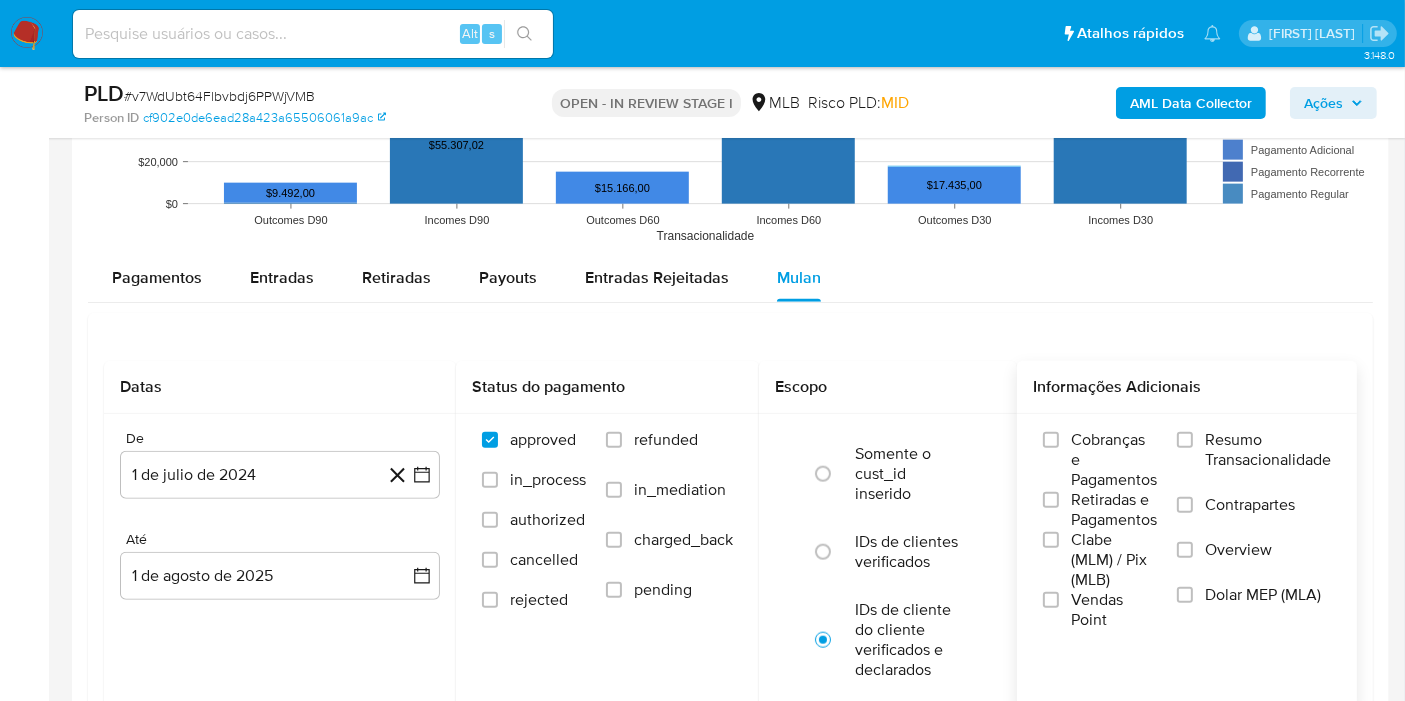 click on "Resumo Transacionalidade" at bounding box center (1268, 450) 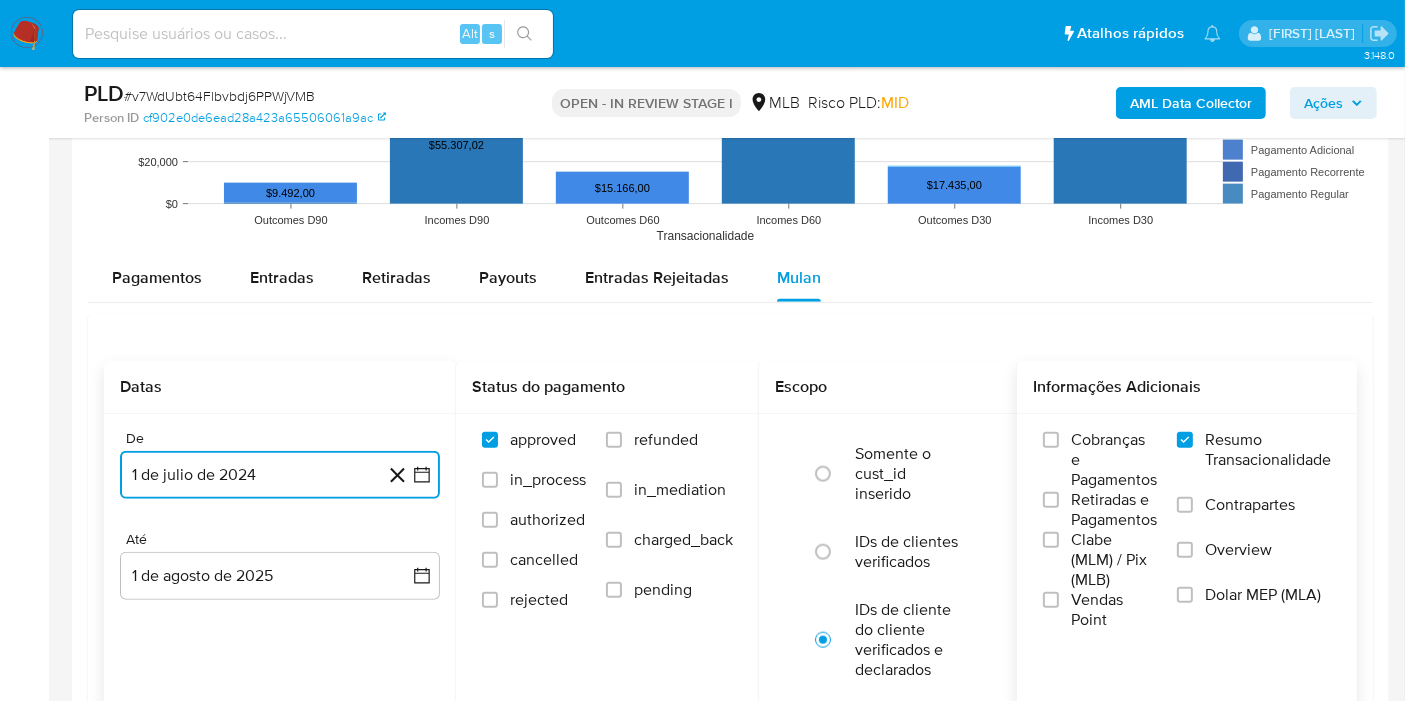 click on "1 de julio de 2024" at bounding box center [280, 475] 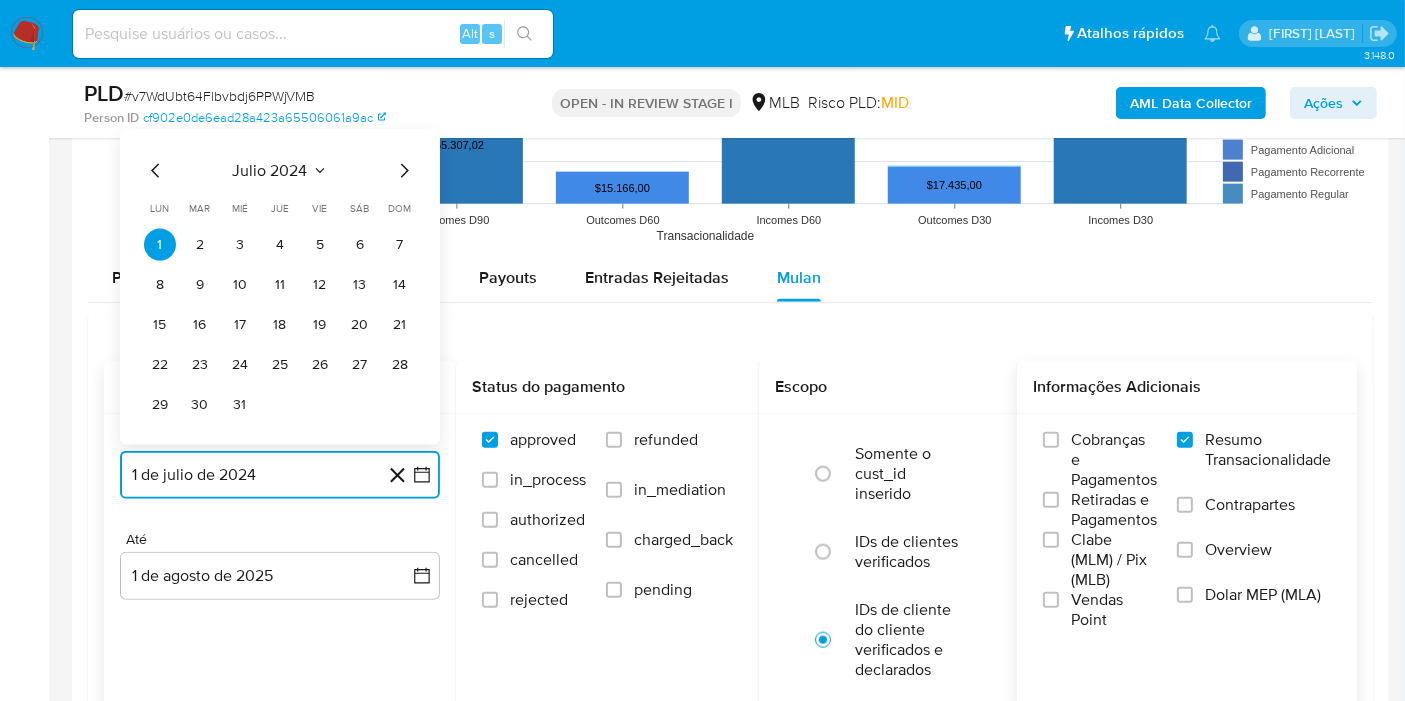 click on "julio 2024" at bounding box center (280, 171) 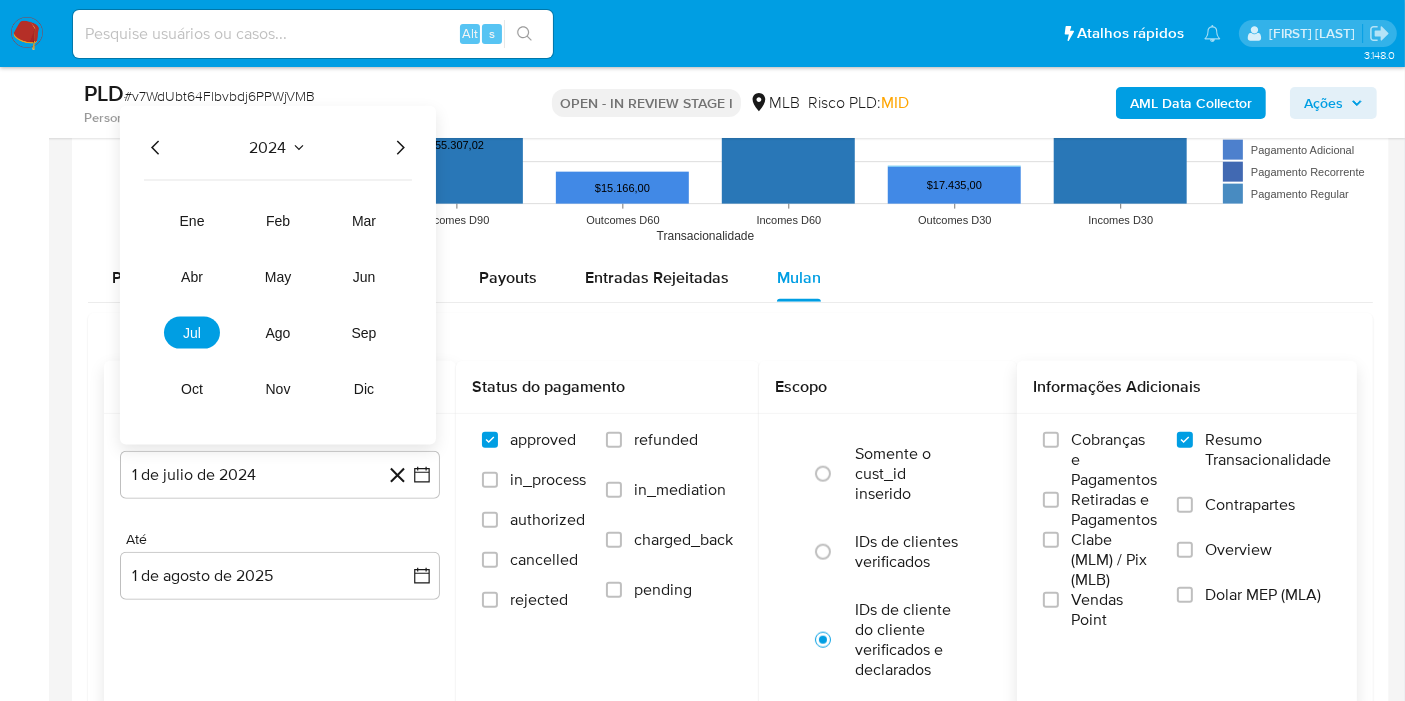 click 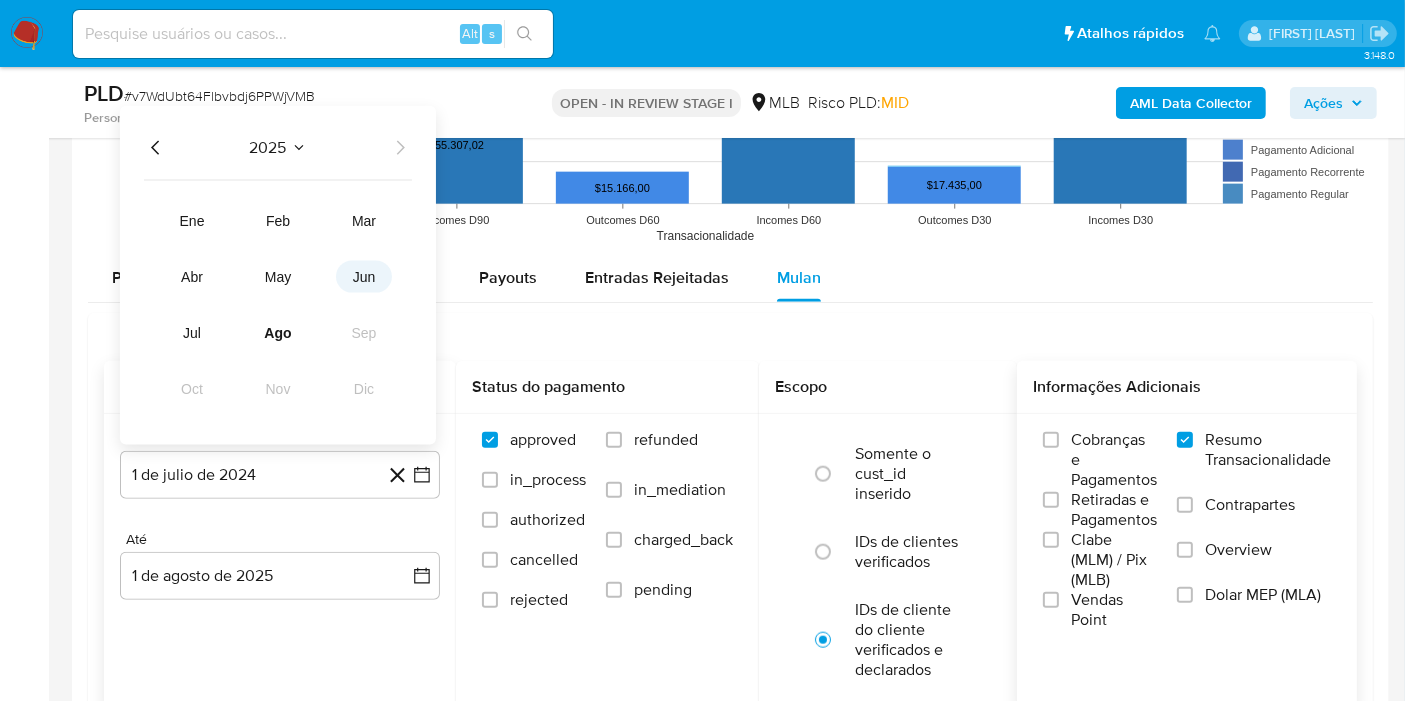 click on "jun" at bounding box center [364, 277] 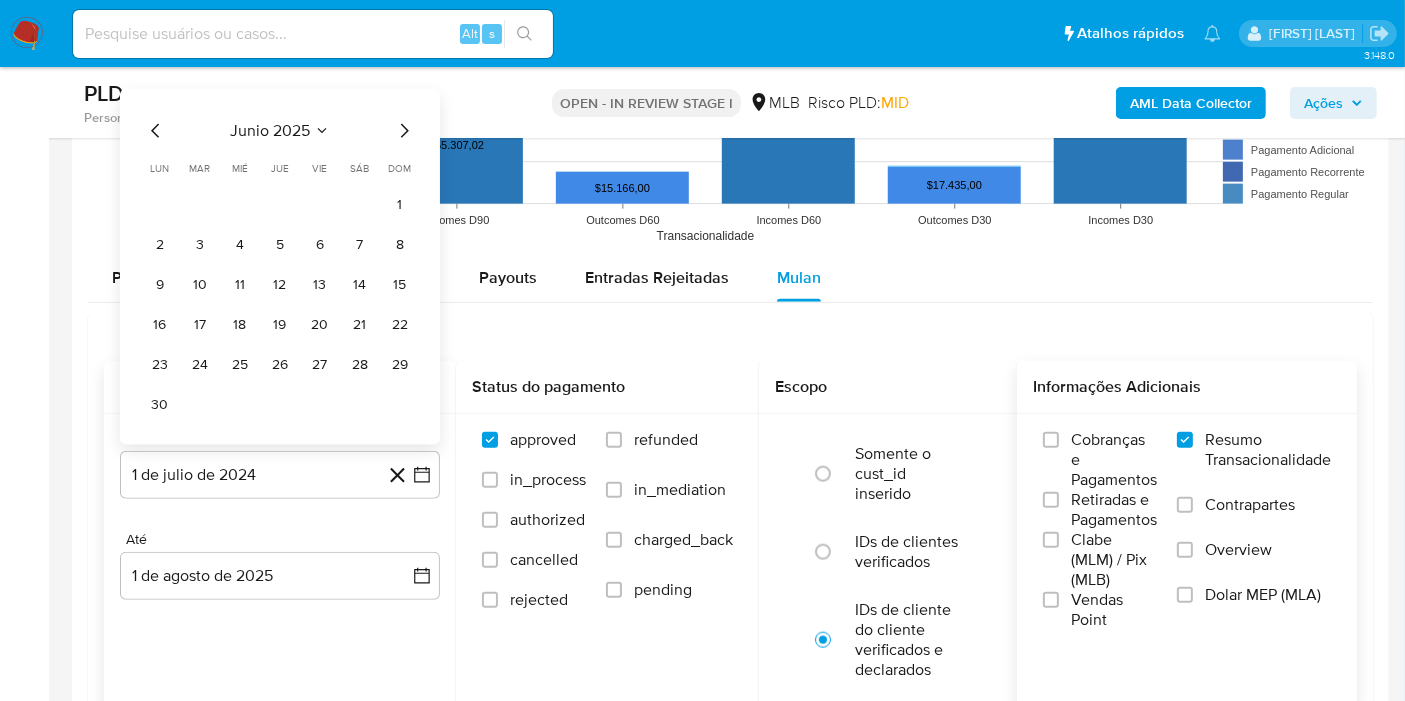 click on "1 2 3 4 5 6 7 8 9 10 11 12 13 14 15 16 17 18 19 20 21 22 23 24 25 26 27 28 29 30" at bounding box center (280, 305) 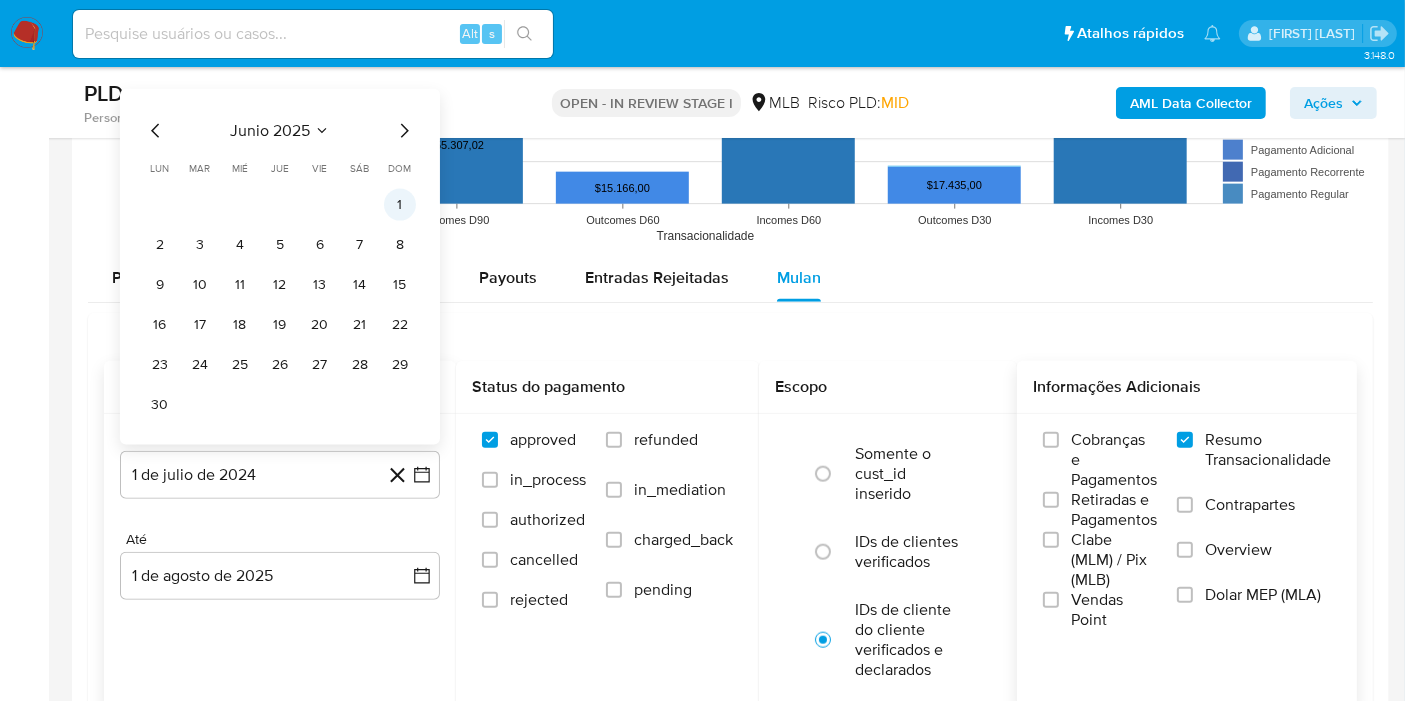 click on "1" at bounding box center (400, 205) 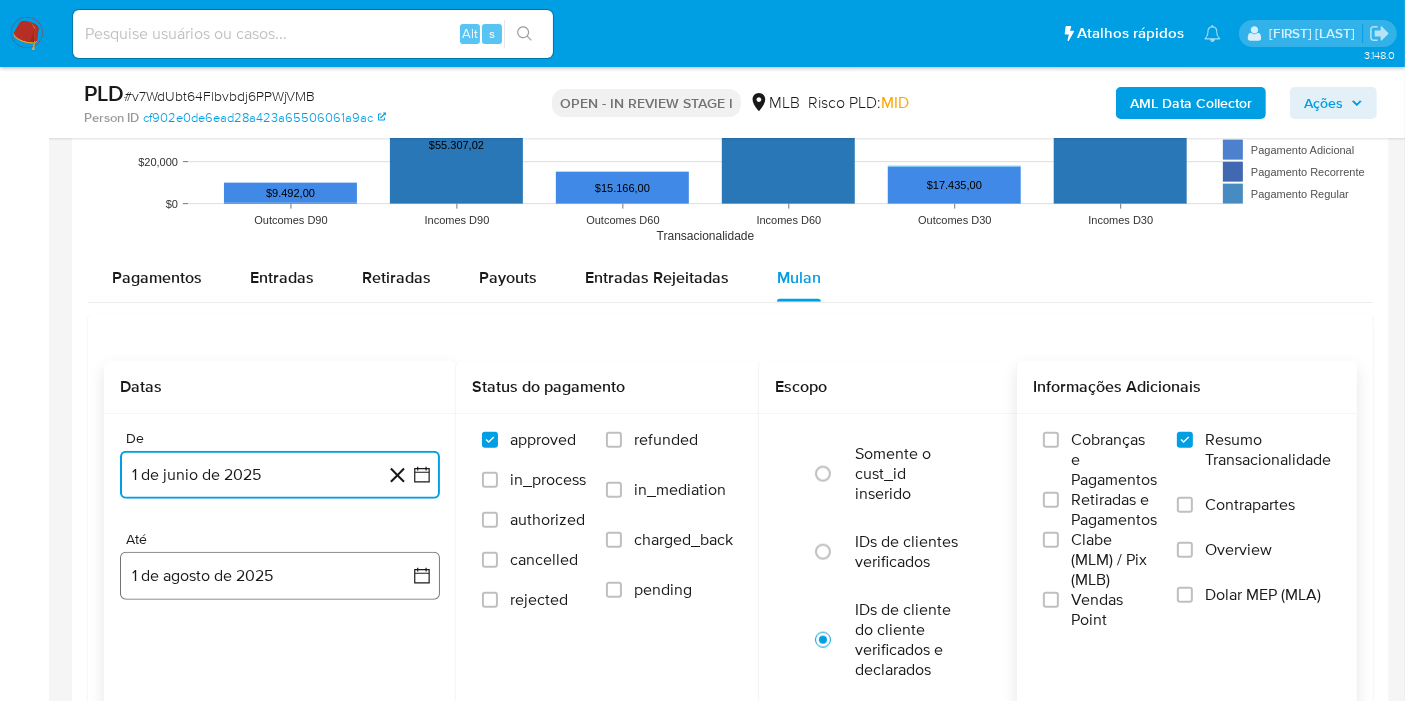 click on "1 de agosto de 2025" at bounding box center (280, 576) 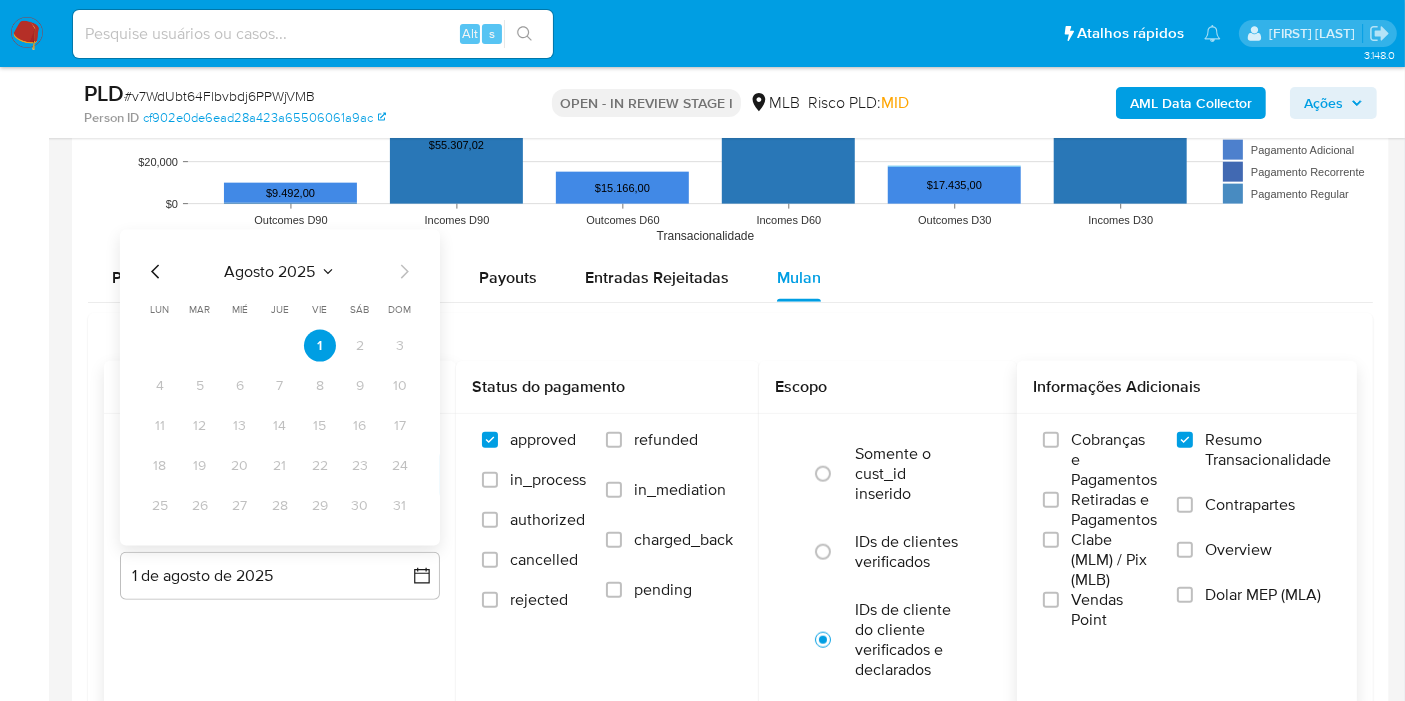 click 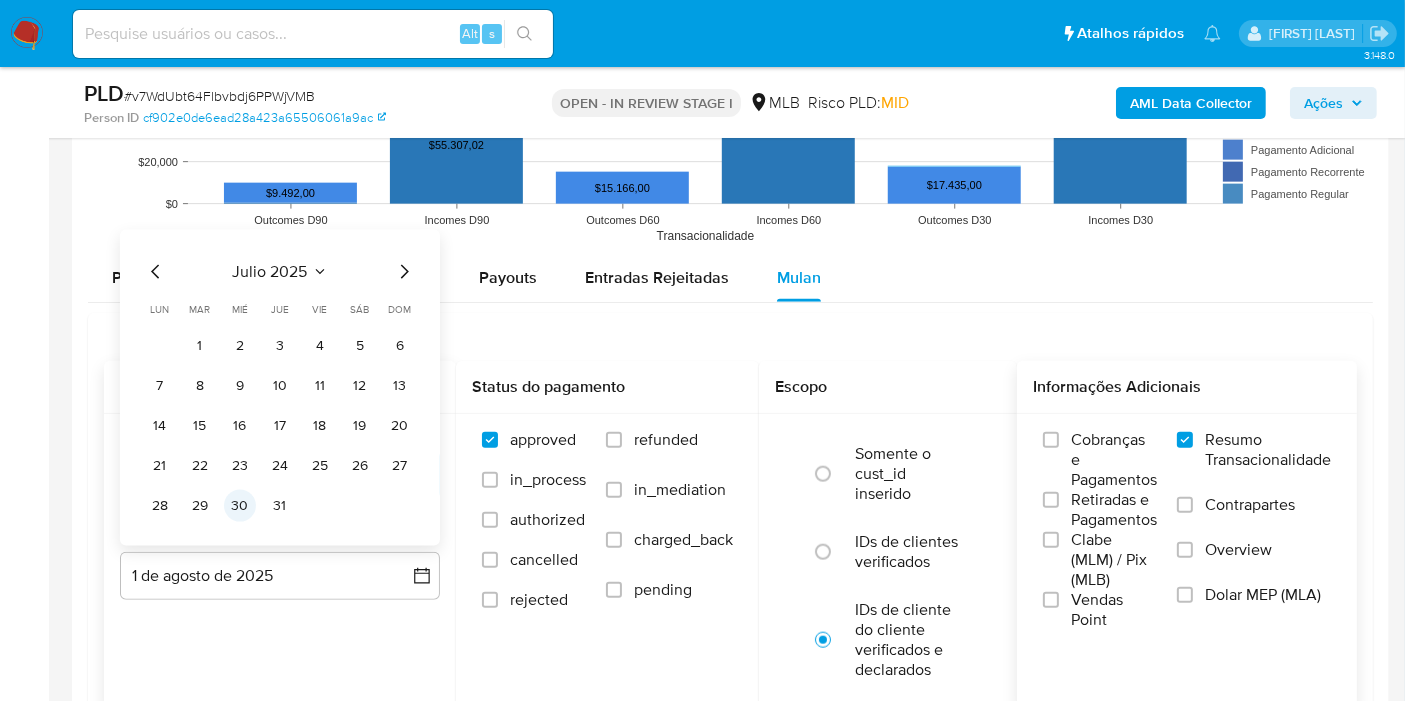 click on "30" at bounding box center [240, 506] 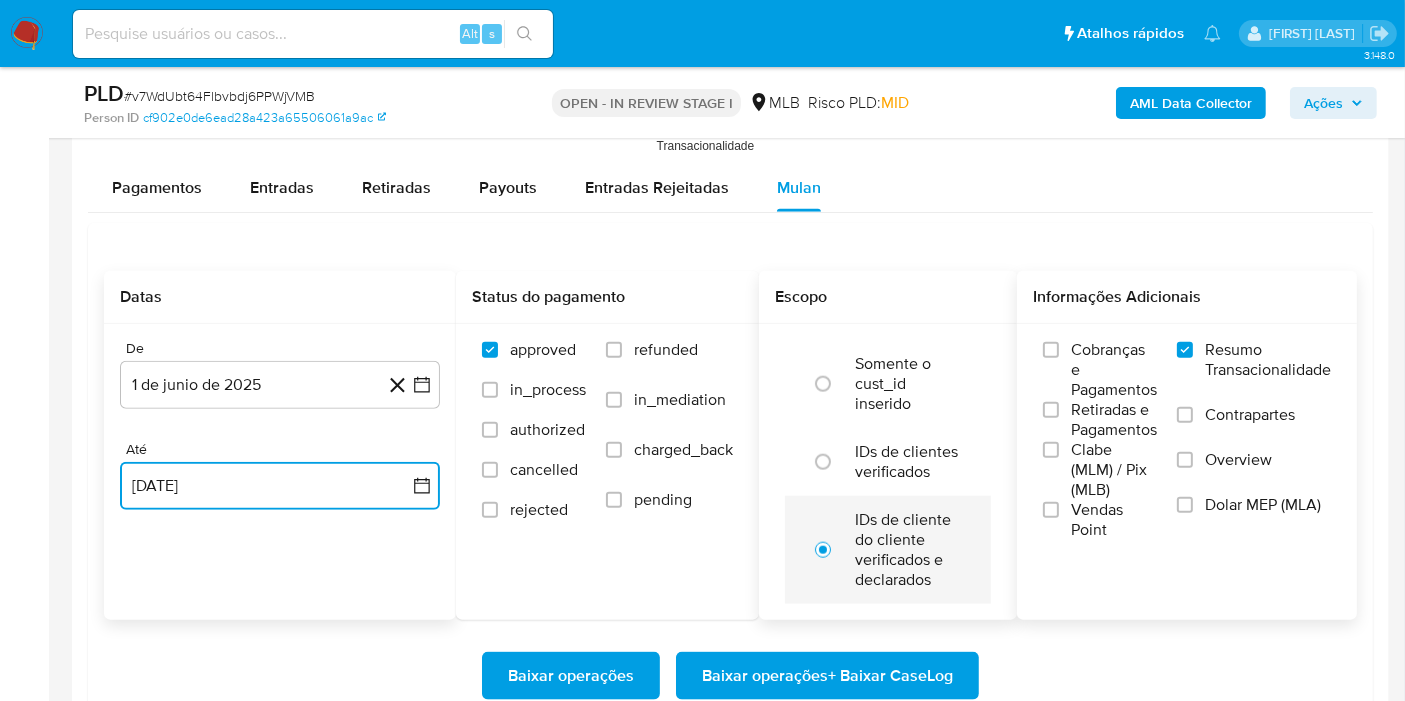 scroll, scrollTop: 2222, scrollLeft: 0, axis: vertical 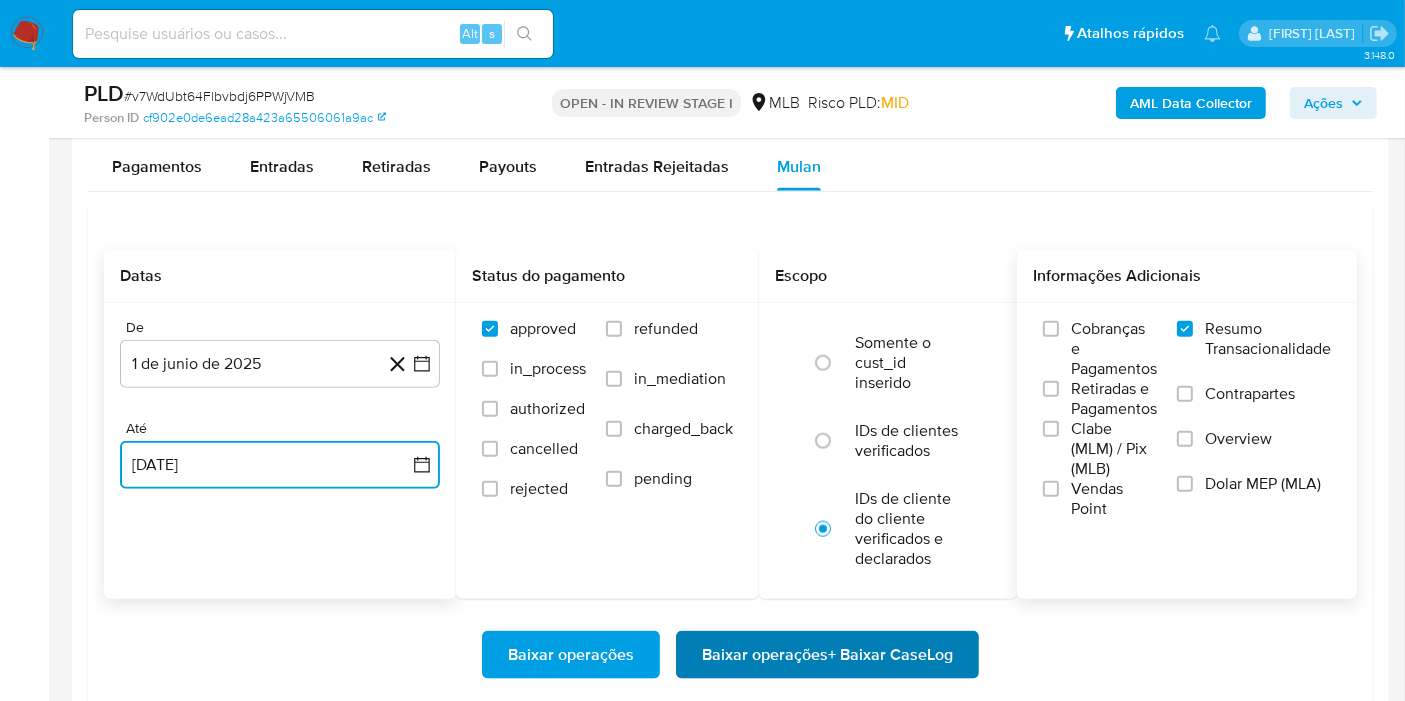 click on "Baixar operações  +   Baixar CaseLog" at bounding box center [827, 655] 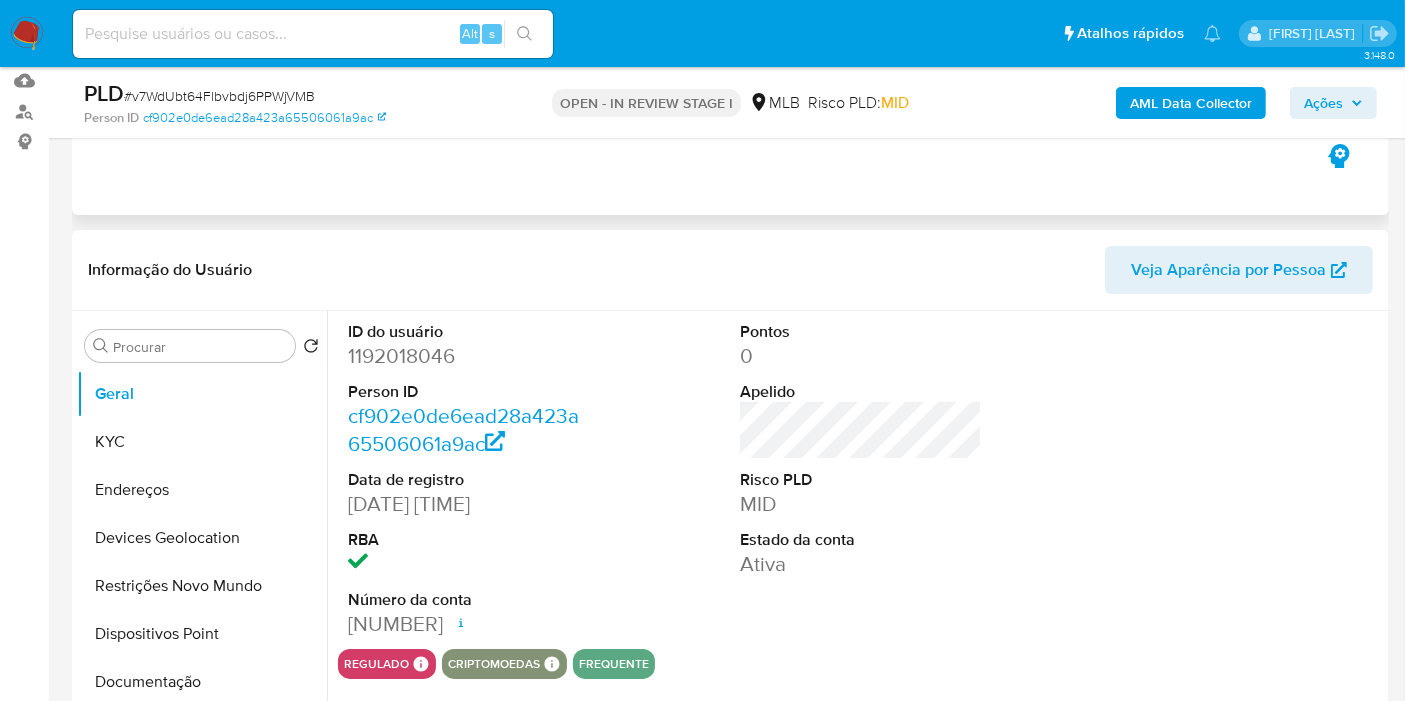 scroll, scrollTop: 0, scrollLeft: 0, axis: both 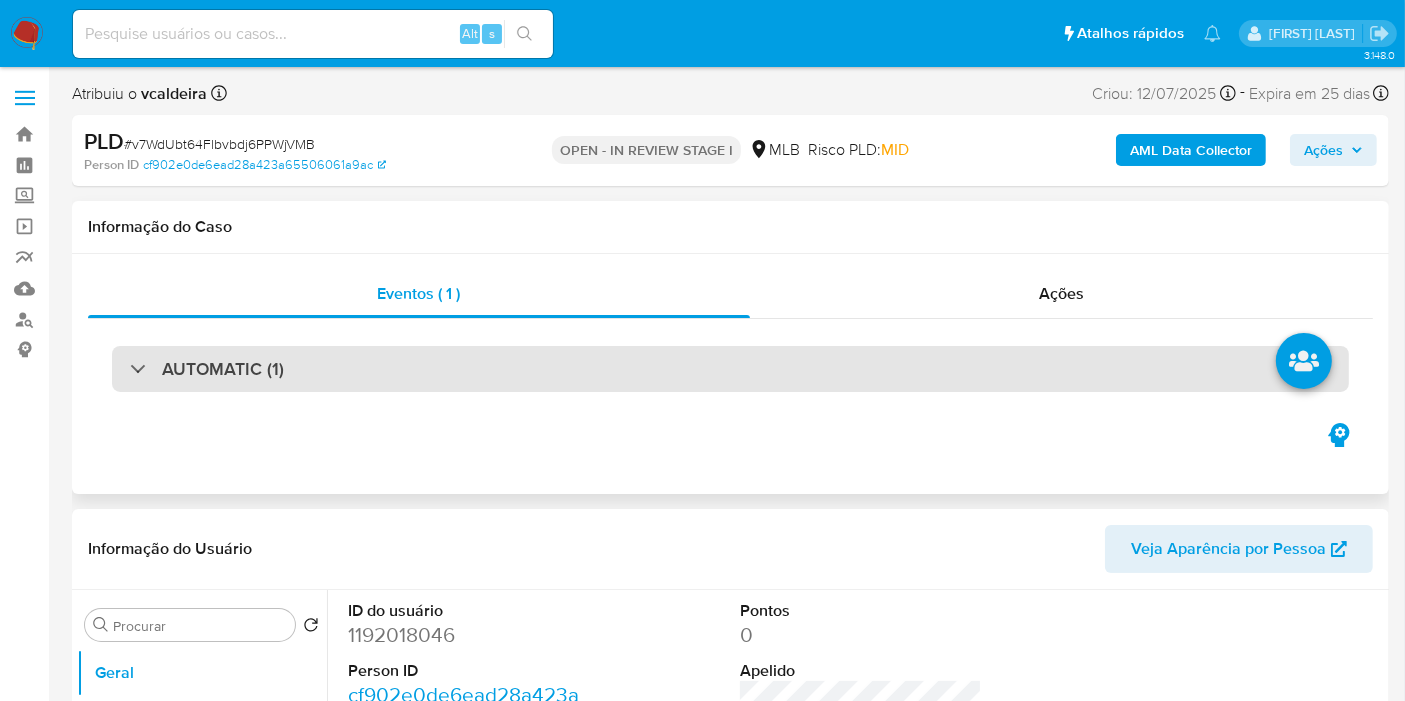click on "AUTOMATIC (1)" at bounding box center [223, 369] 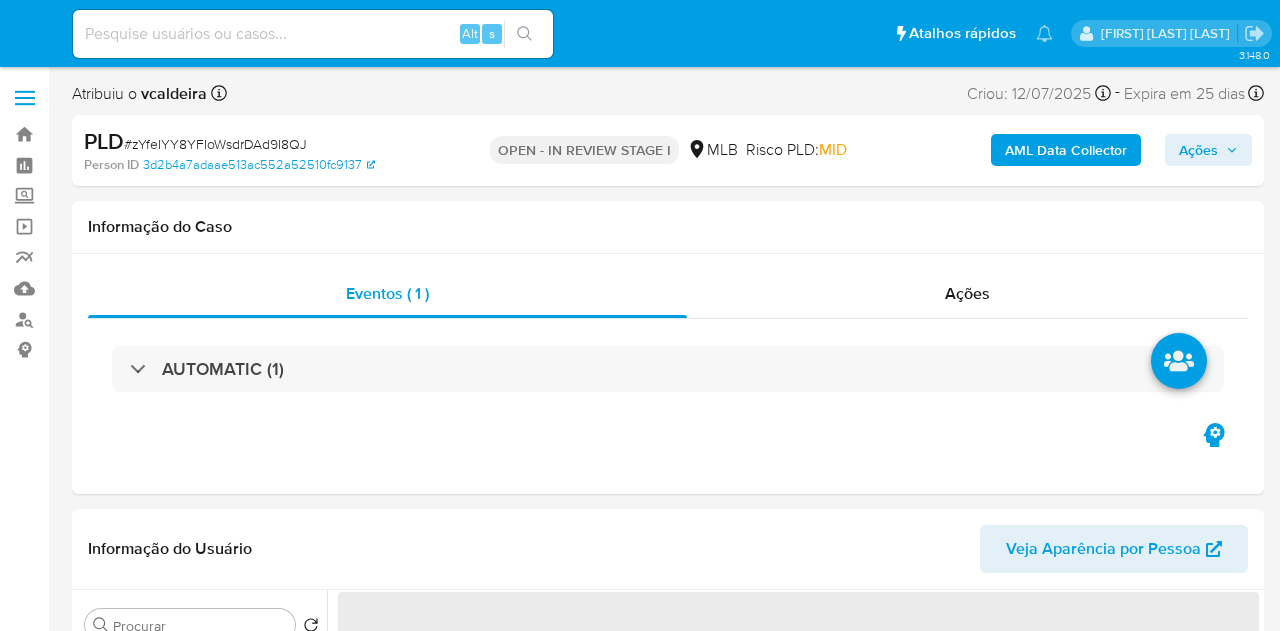 select on "10" 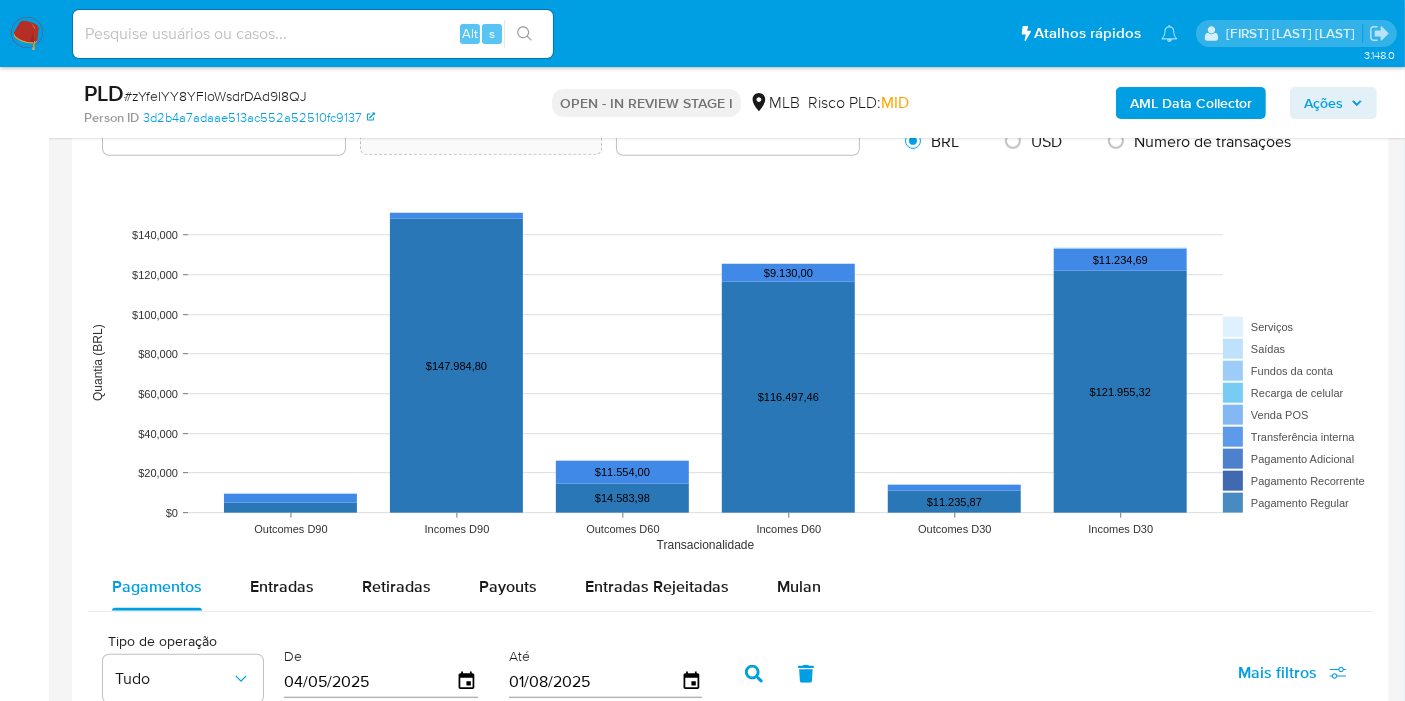 scroll, scrollTop: 2111, scrollLeft: 0, axis: vertical 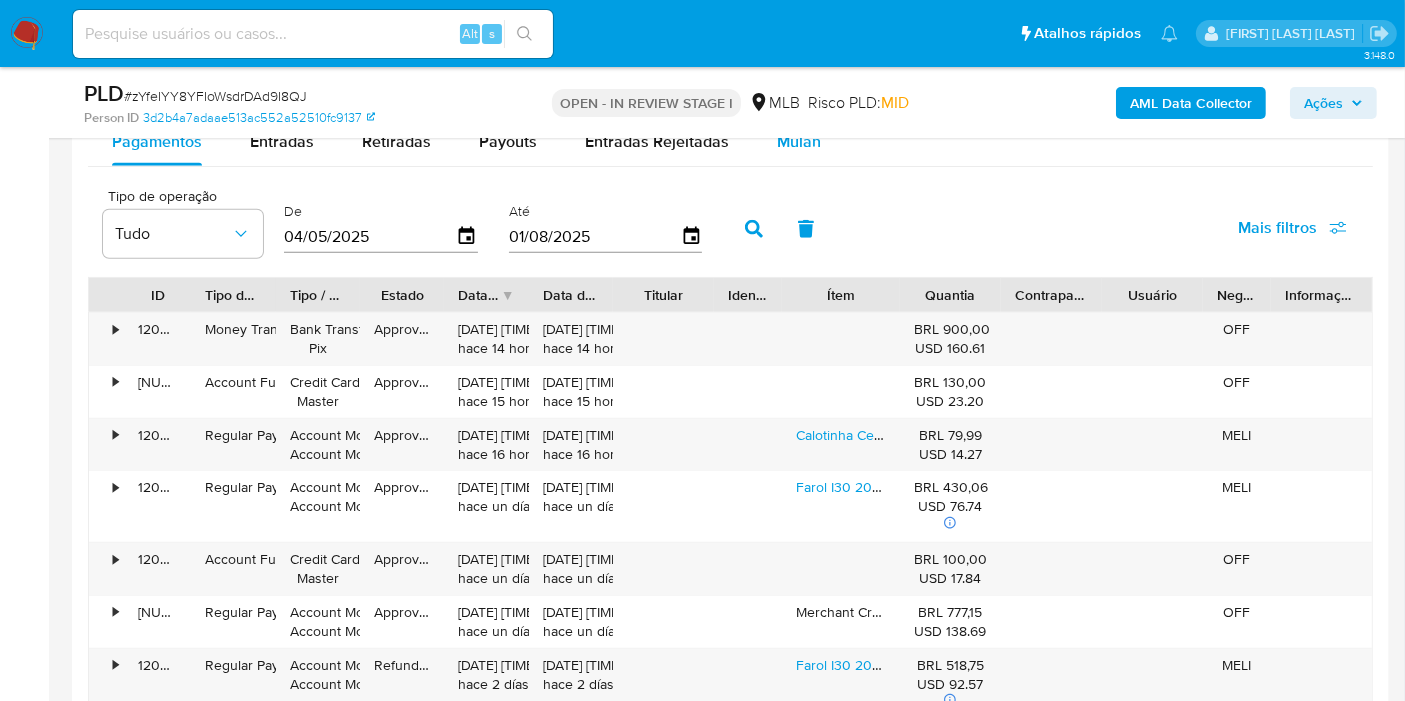 click on "Mulan" at bounding box center [799, 141] 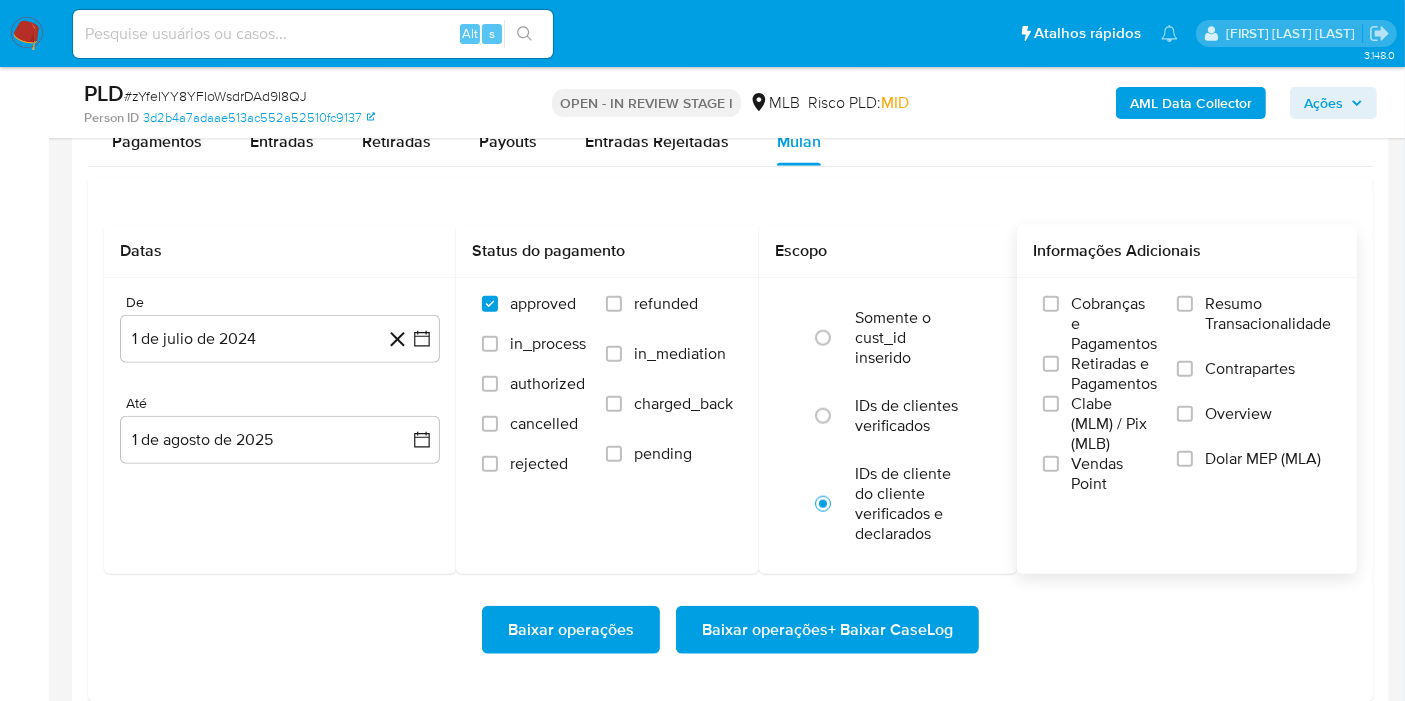 click on "Resumo Transacionalidade" at bounding box center [1268, 314] 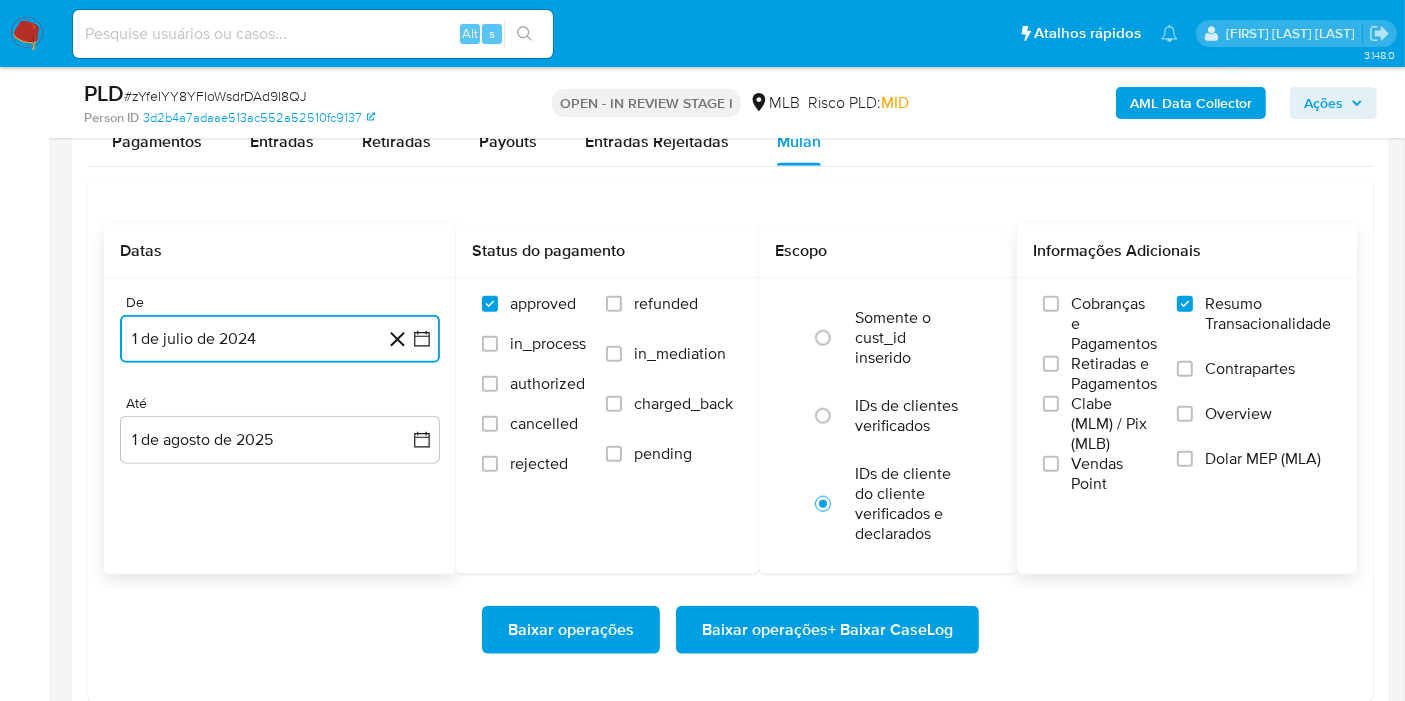 click on "1 de julio de 2024" at bounding box center [280, 339] 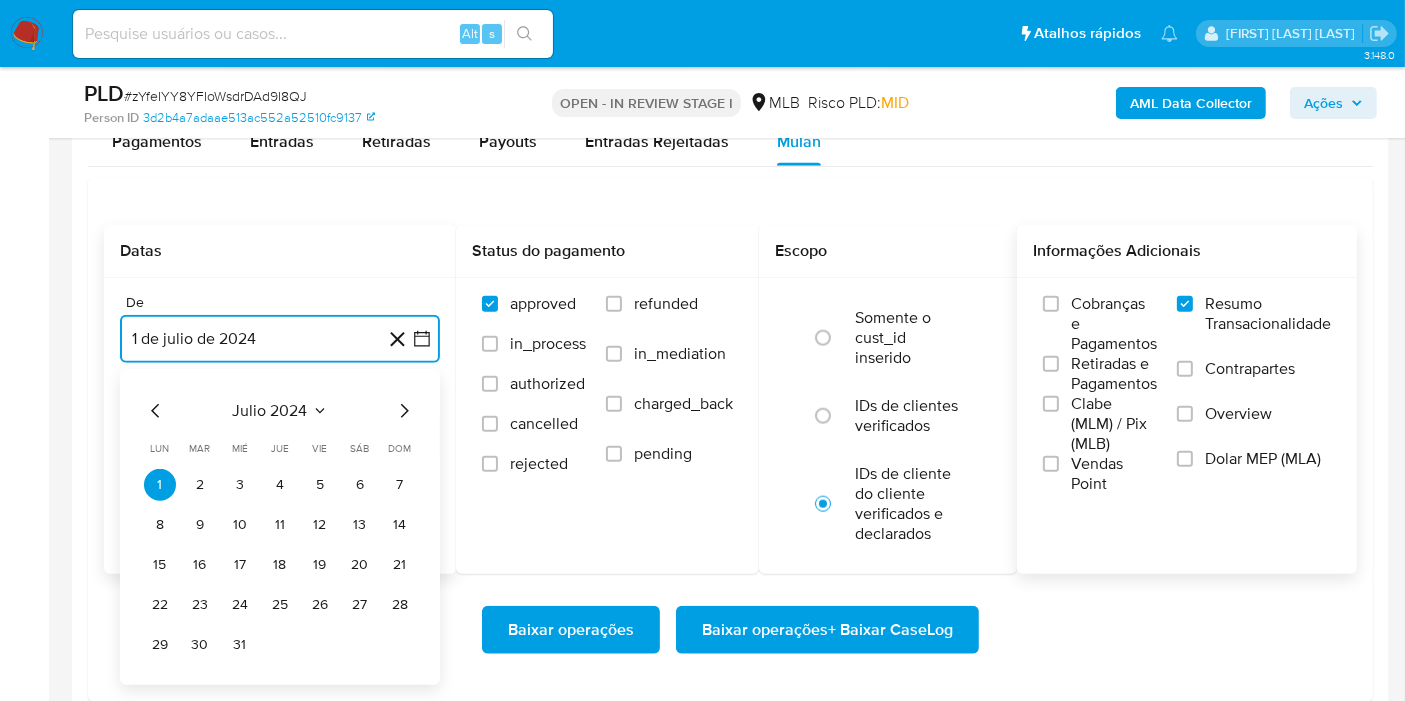 click 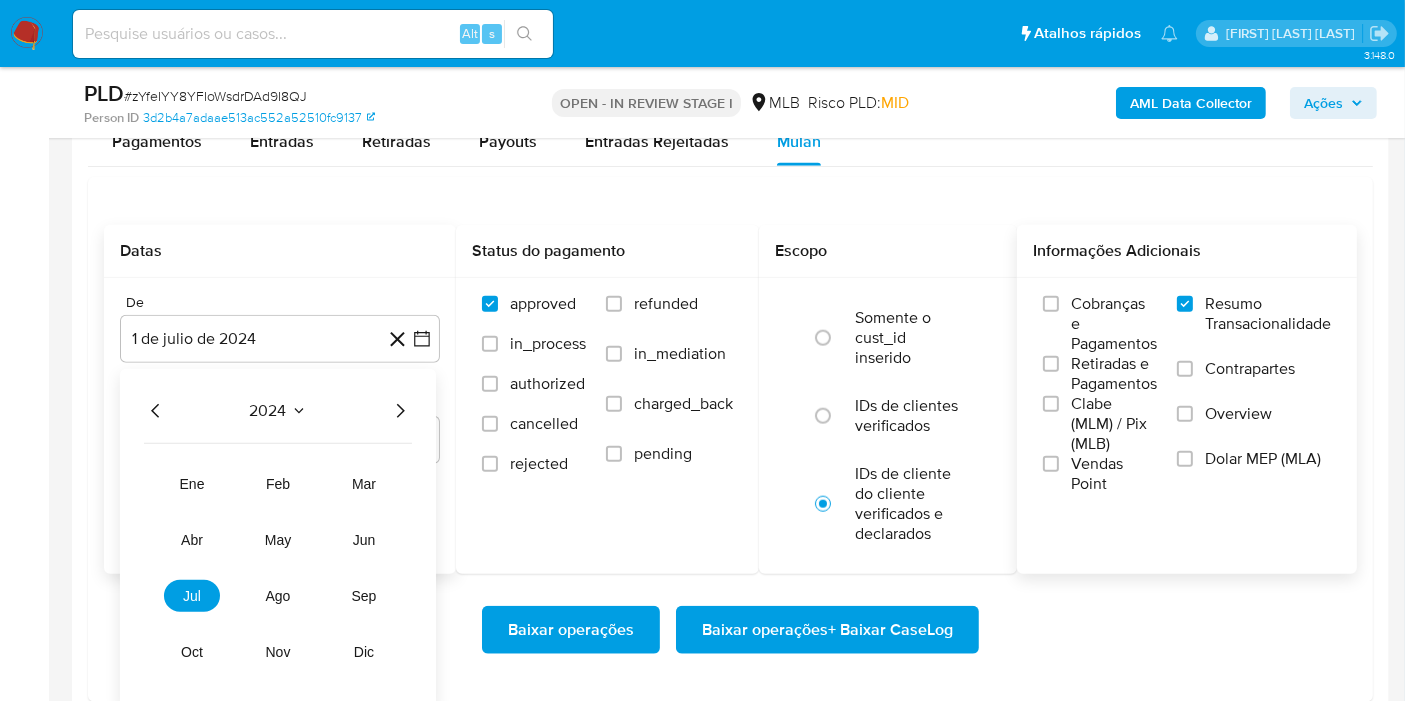 click 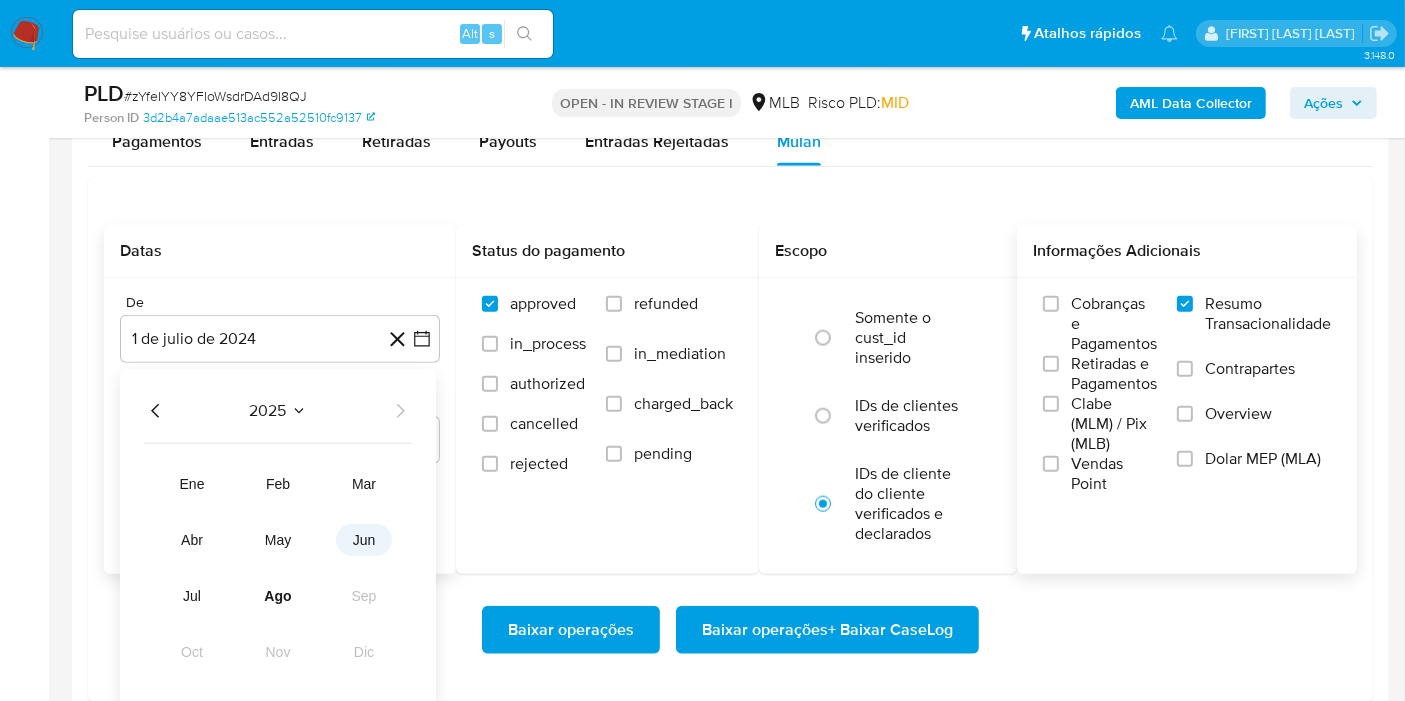 click on "jun" at bounding box center [364, 540] 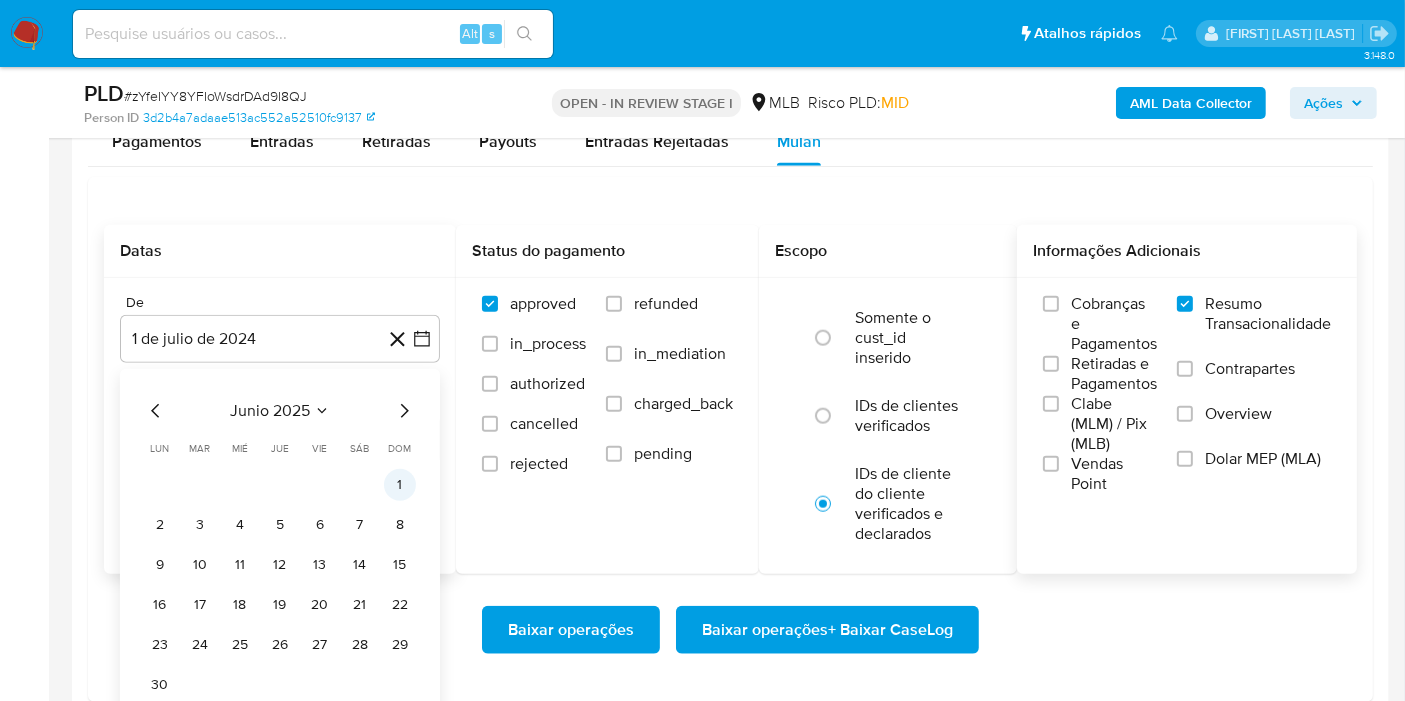 click on "1" at bounding box center (400, 485) 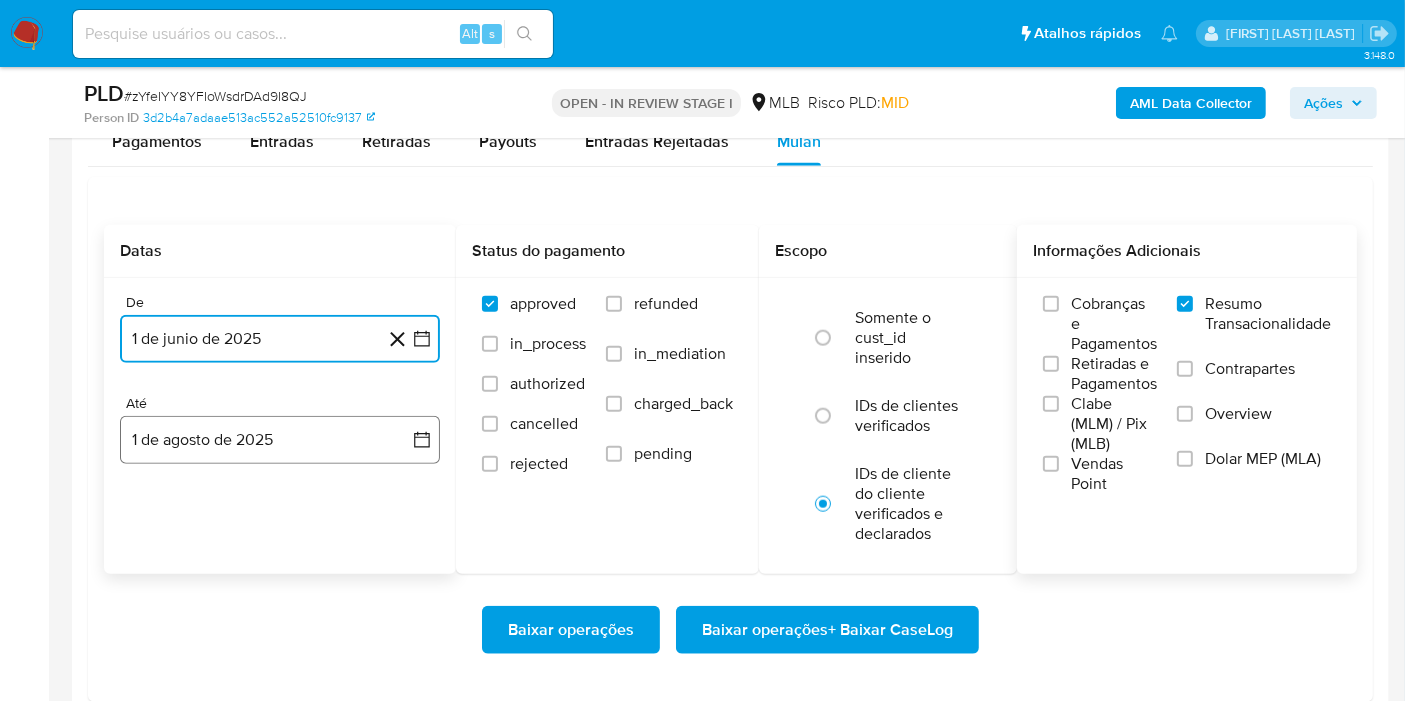 drag, startPoint x: 254, startPoint y: 452, endPoint x: 263, endPoint y: 447, distance: 10.29563 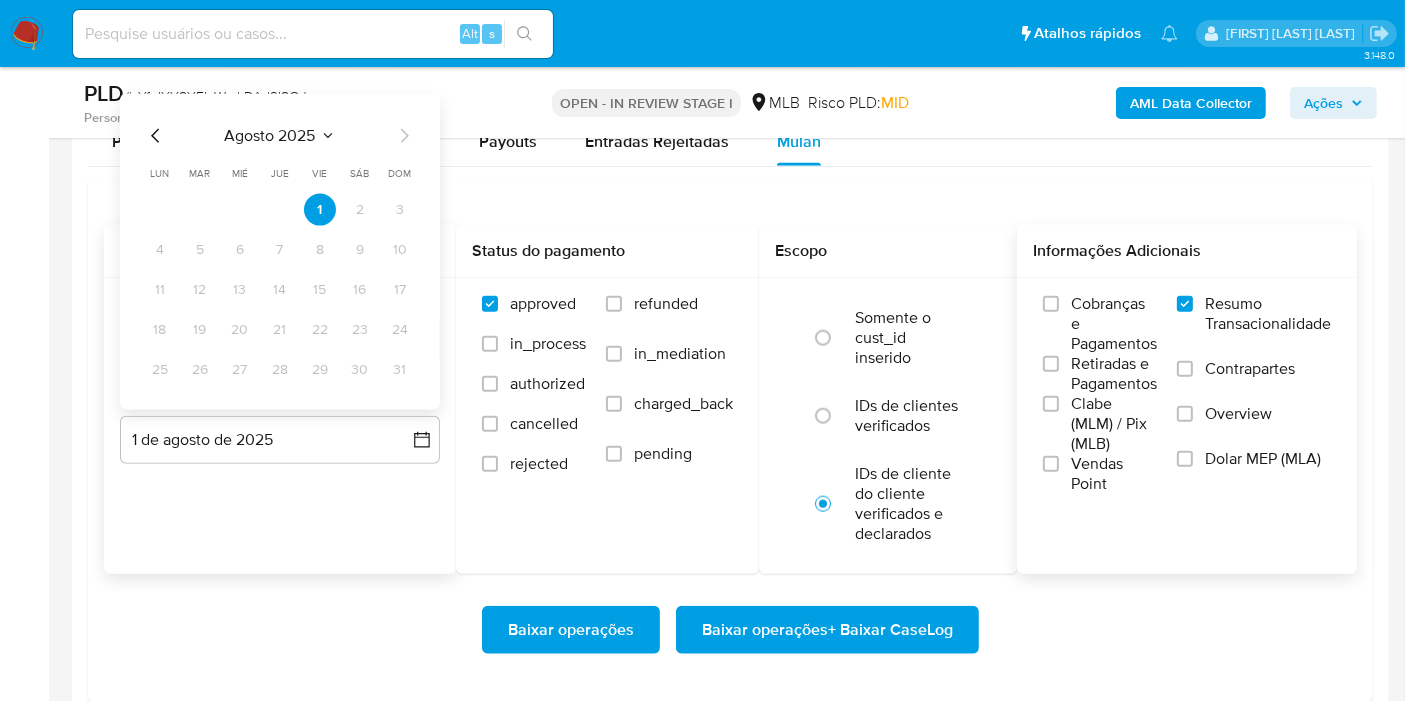 click 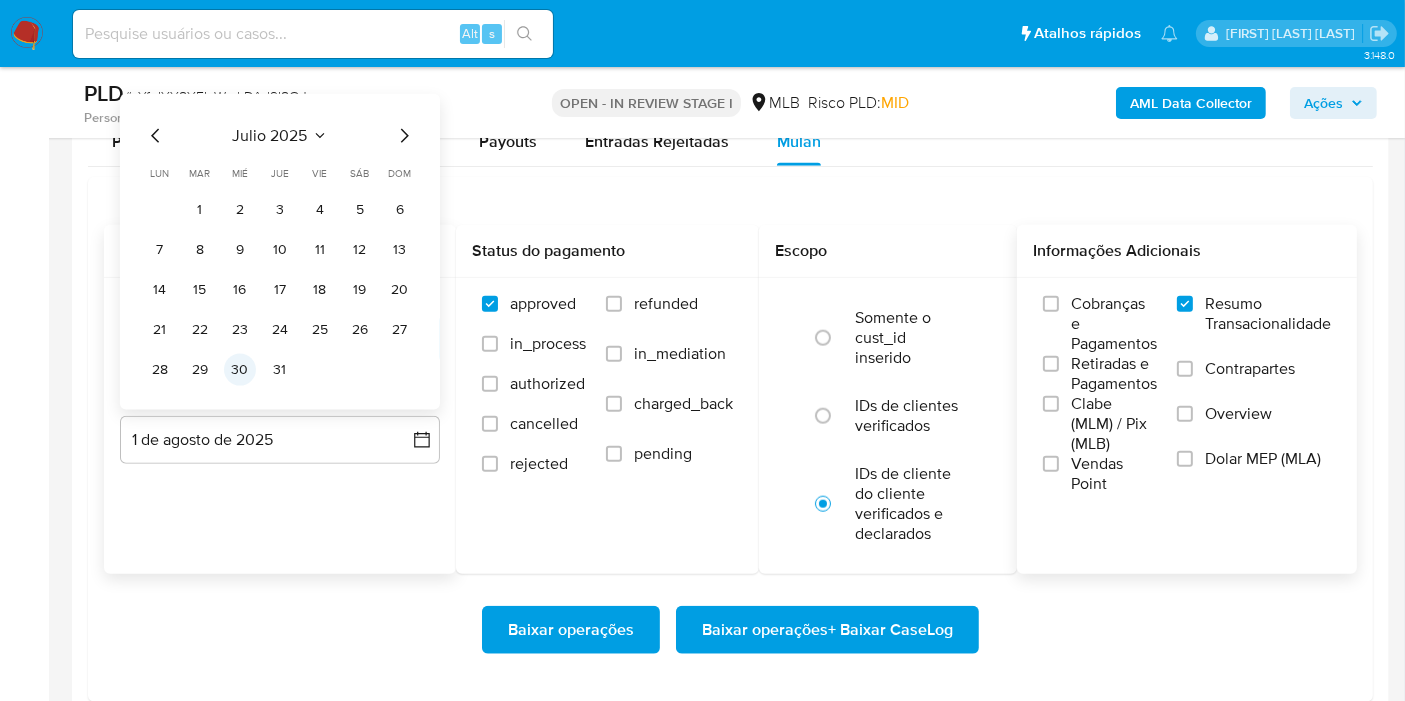 click on "30" at bounding box center [240, 370] 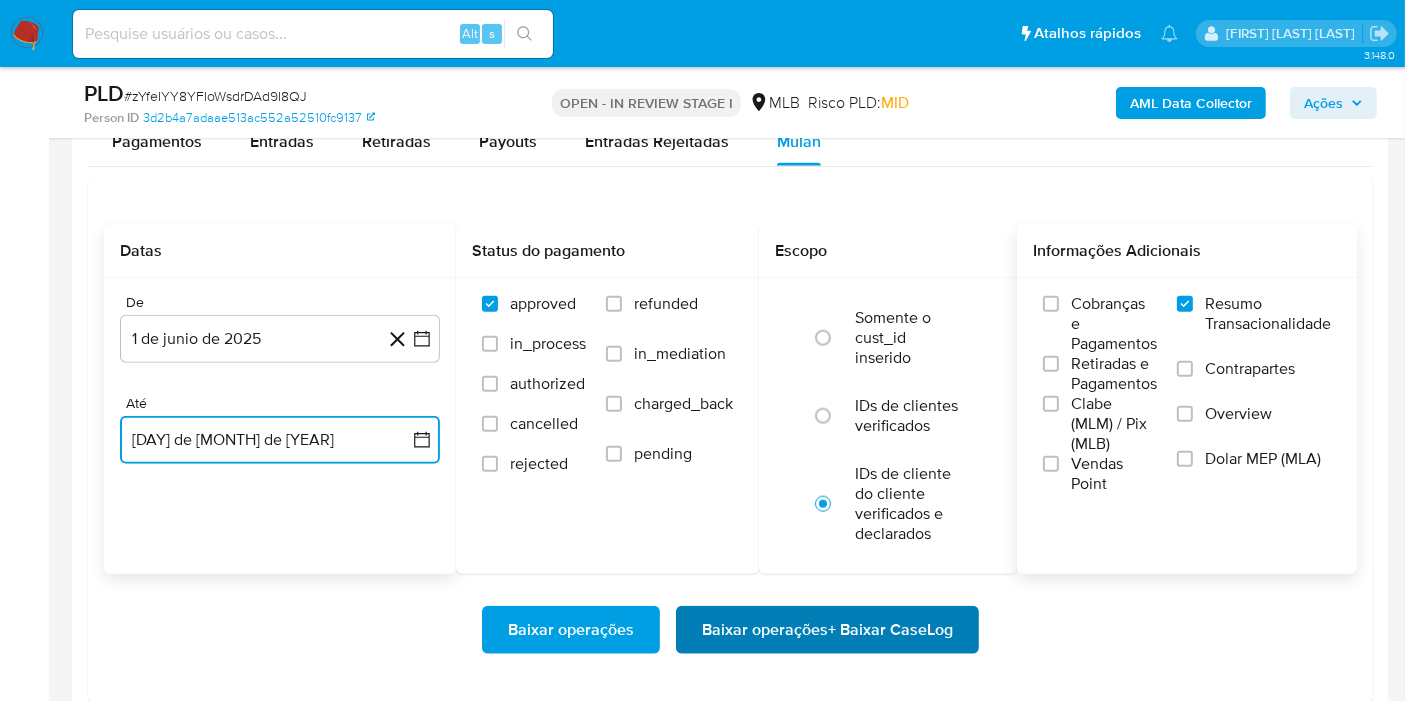 click on "Baixar operações  +   Baixar CaseLog" at bounding box center [827, 630] 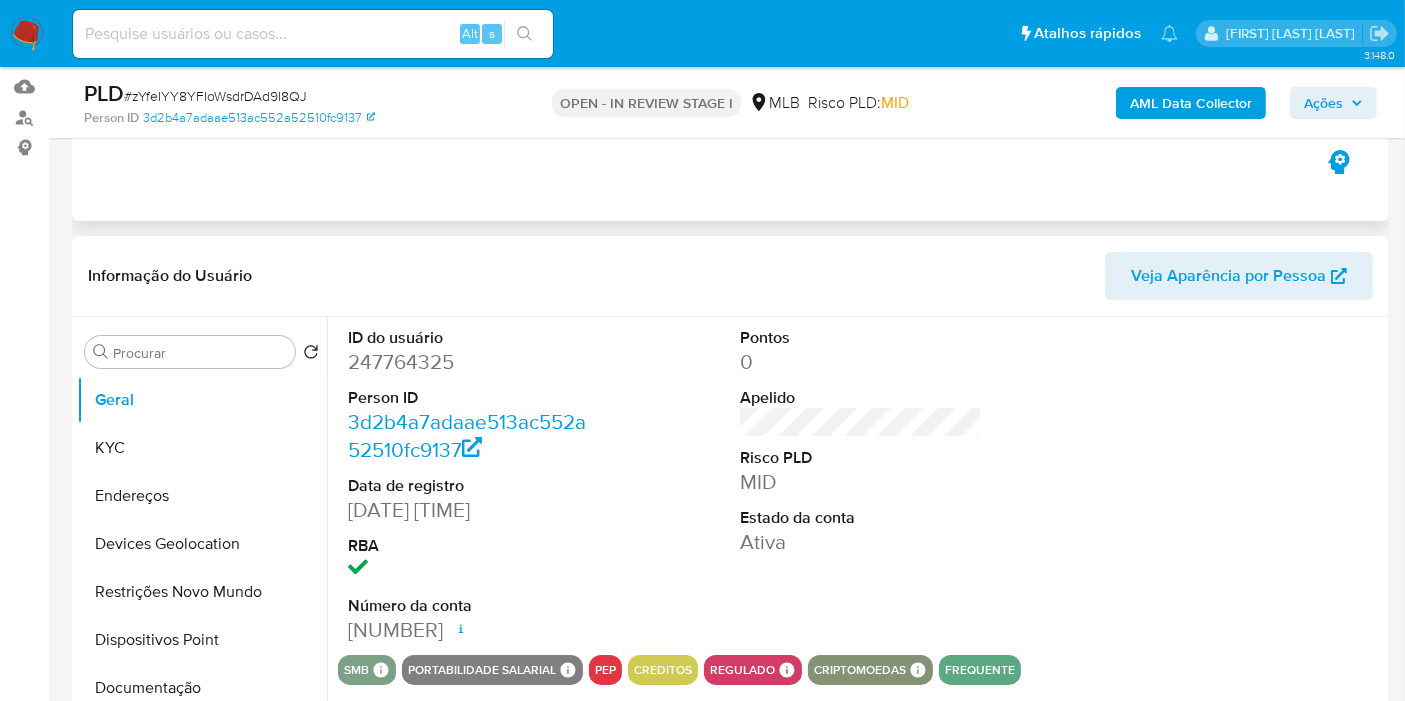 scroll, scrollTop: 0, scrollLeft: 0, axis: both 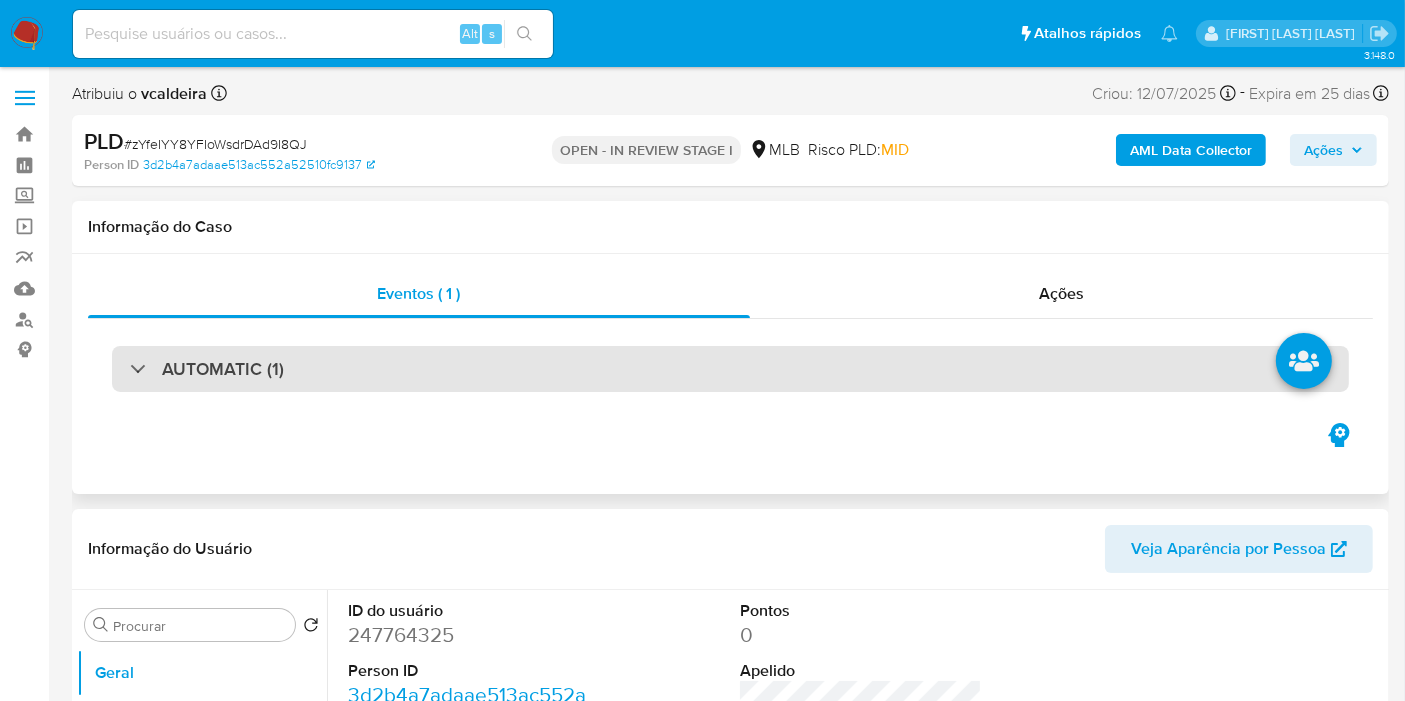 click on "AUTOMATIC (1)" at bounding box center (223, 369) 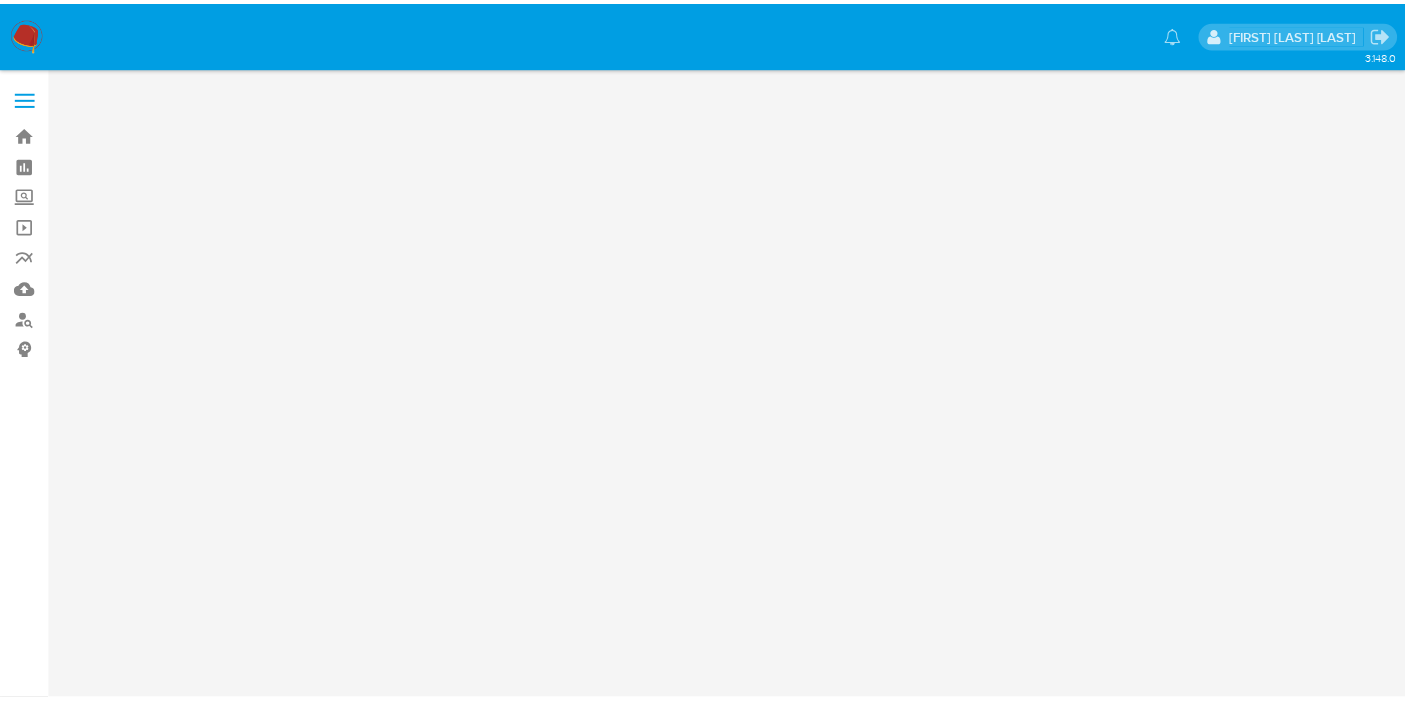 scroll, scrollTop: 0, scrollLeft: 0, axis: both 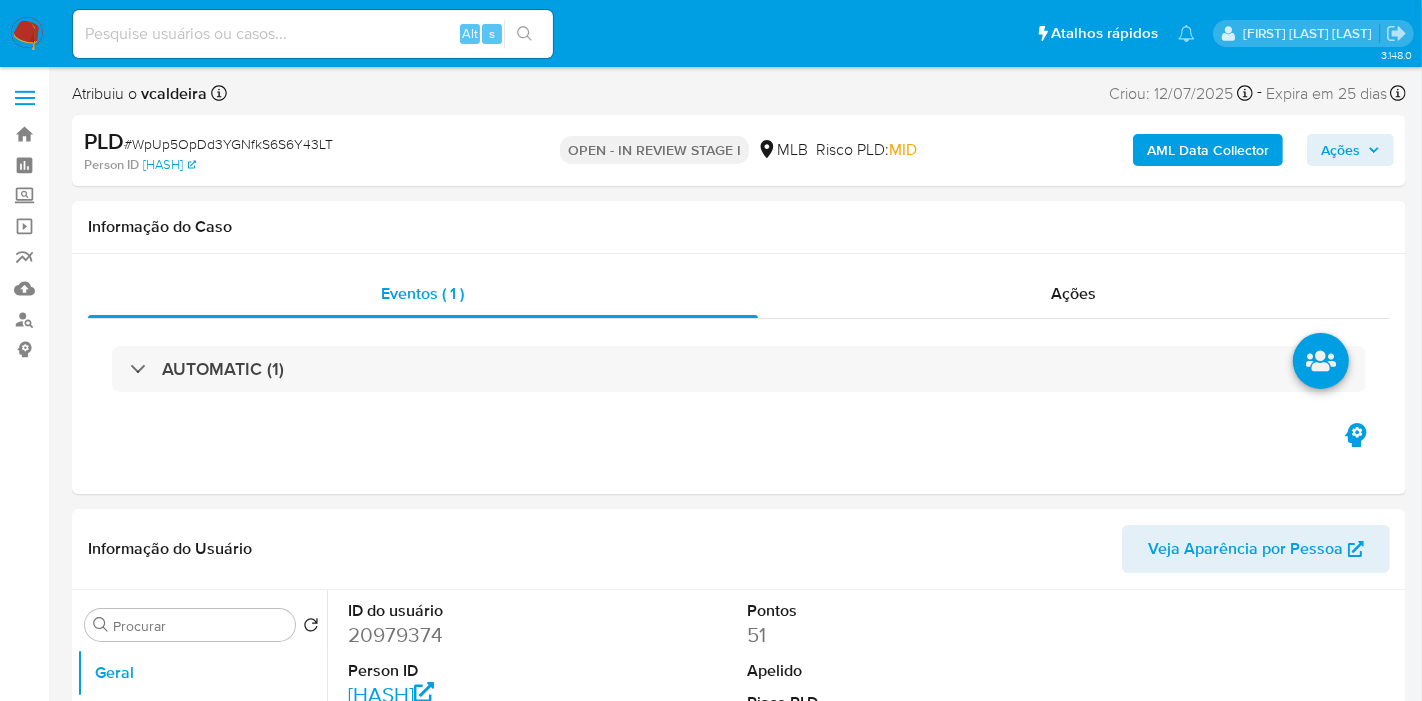select on "10" 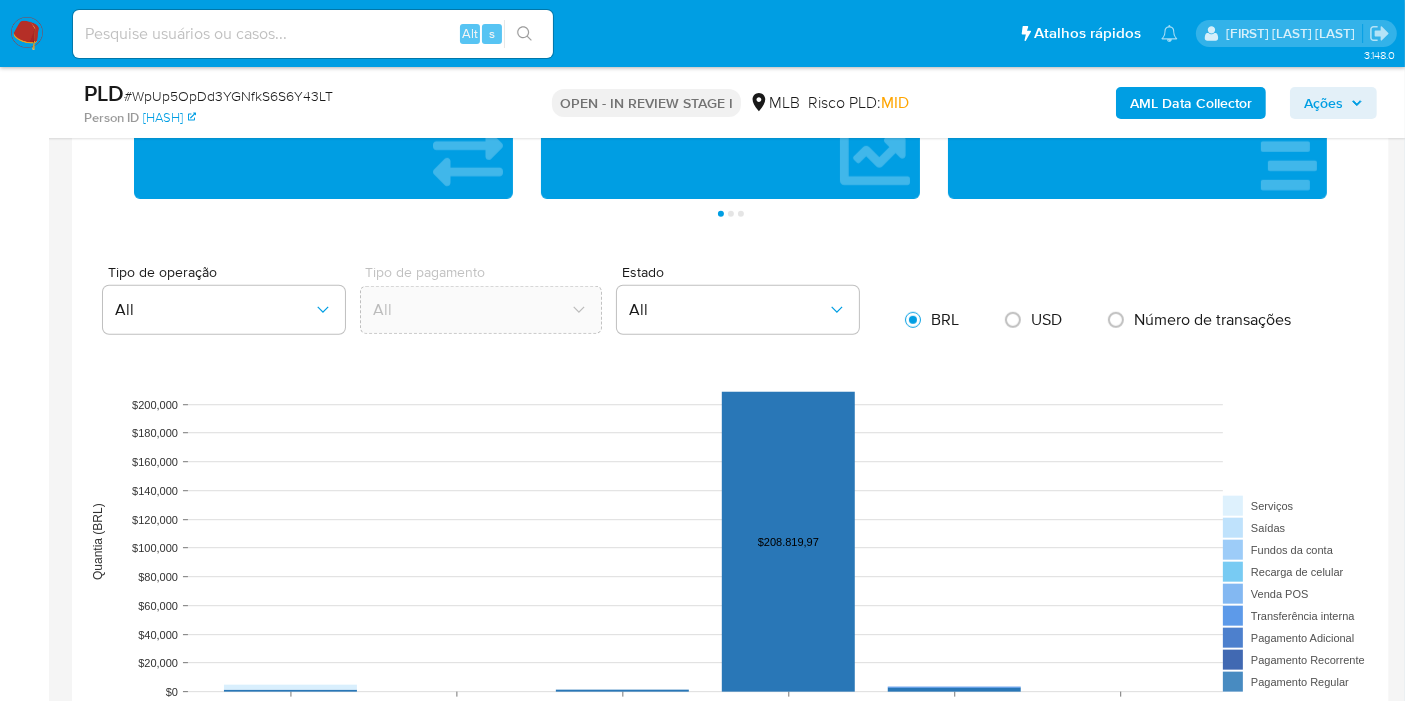 scroll, scrollTop: 1888, scrollLeft: 0, axis: vertical 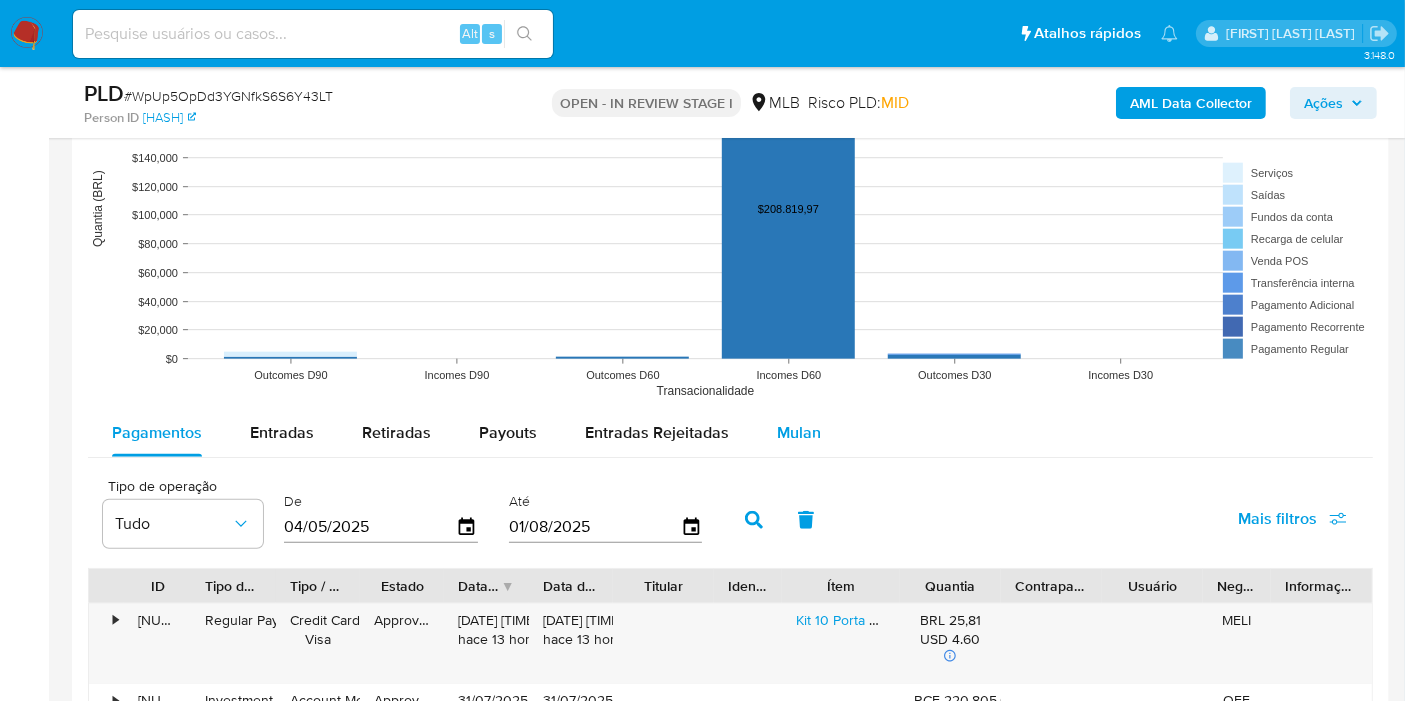 click on "Mulan" at bounding box center (799, 432) 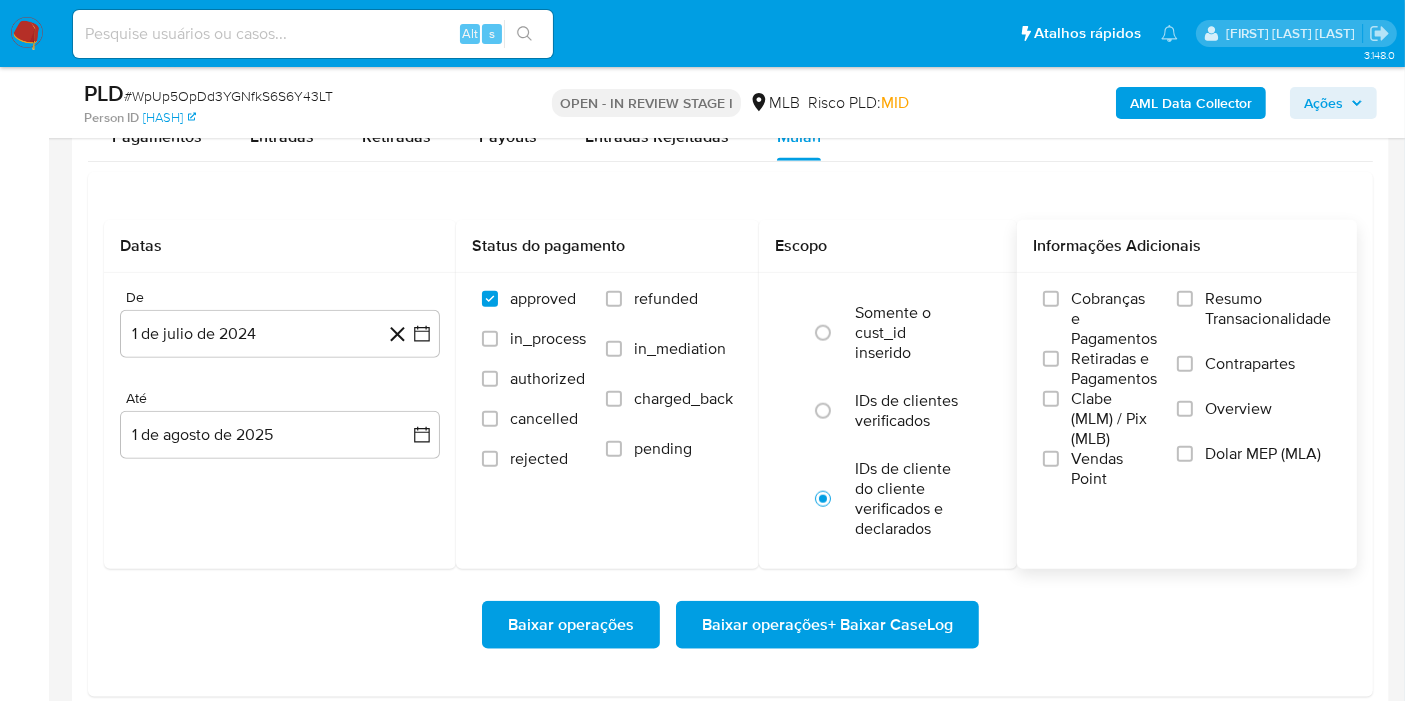 scroll, scrollTop: 2222, scrollLeft: 0, axis: vertical 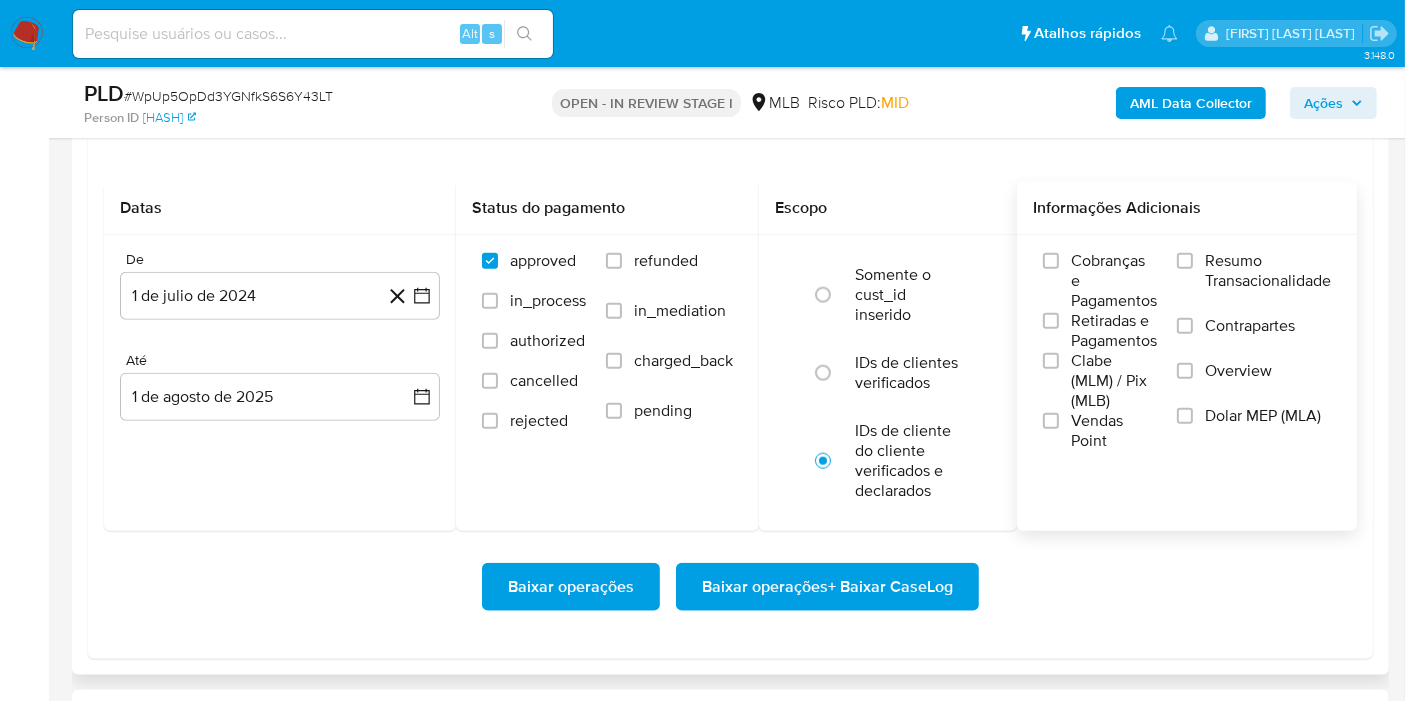 click on "Resumo Transacionalidade" at bounding box center (1268, 271) 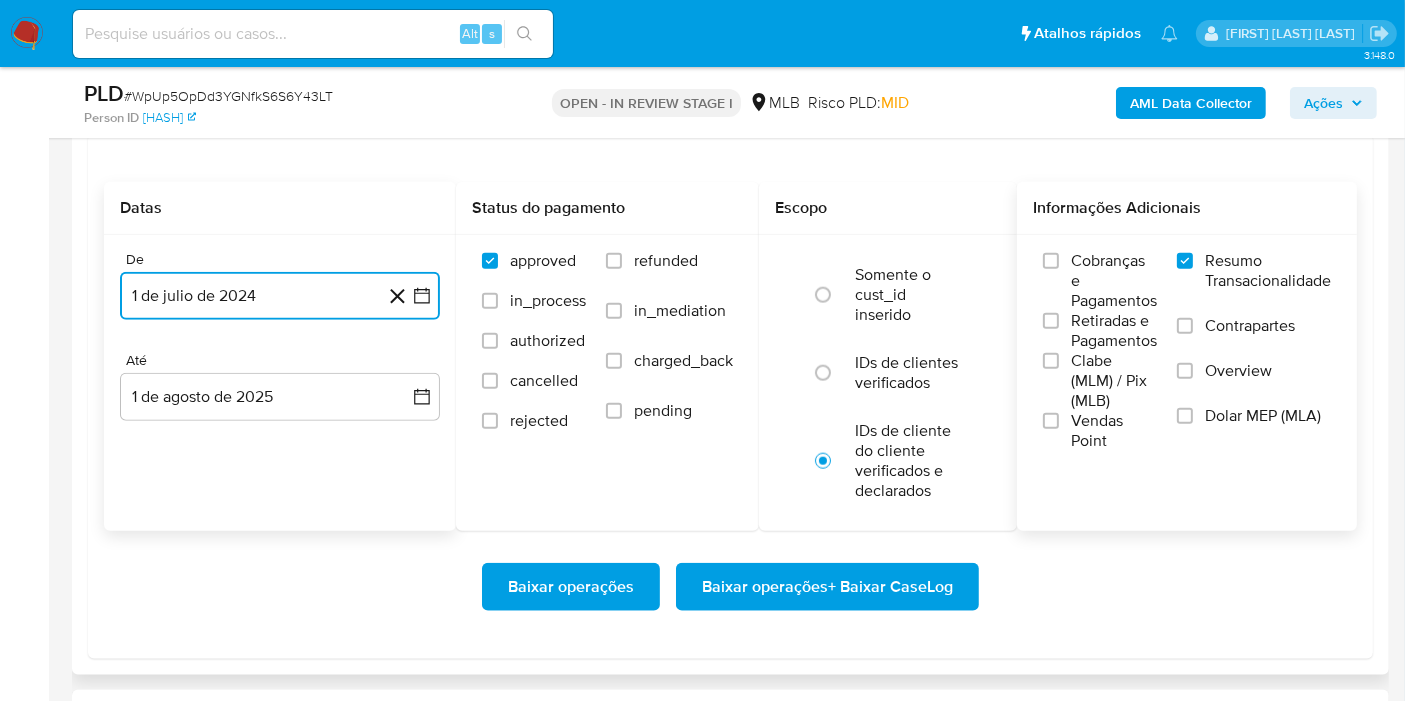 click on "1 de julio de 2024" at bounding box center (280, 296) 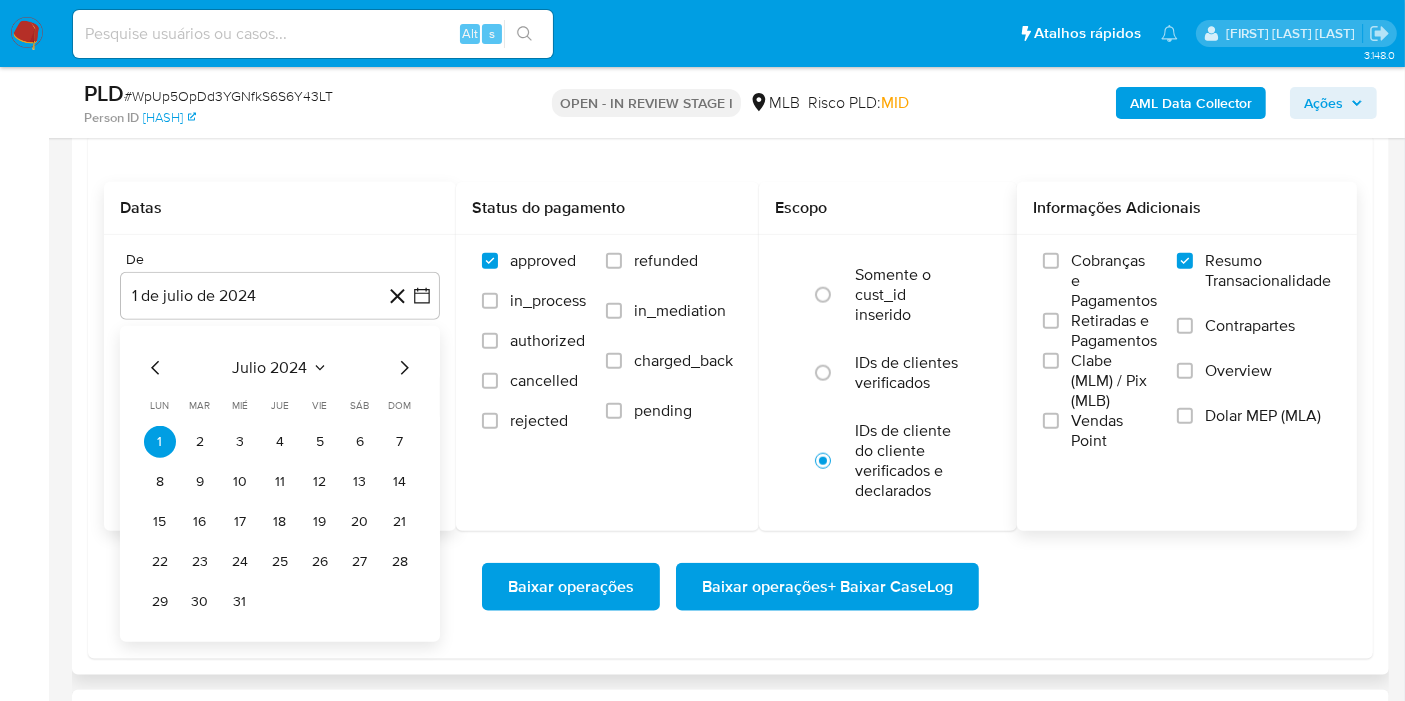 click on "julio 2024 julio 2024 lun lunes mar martes mié miércoles jue jueves vie viernes sáb sábado dom domingo 1 2 3 4 5 6 7 8 9 10 11 12 13 14 15 16 17 18 19 20 21 22 23 24 25 26 27 28 29 30 31" at bounding box center (280, 484) 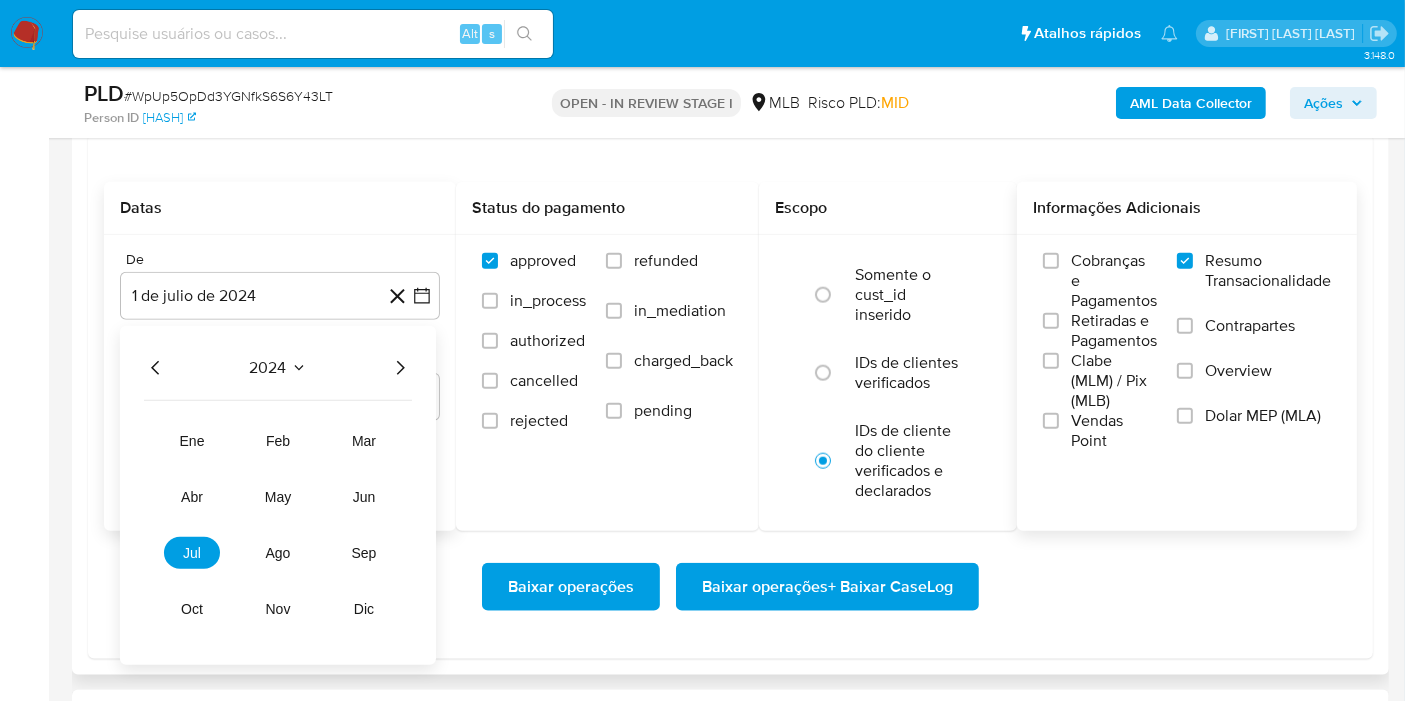 click 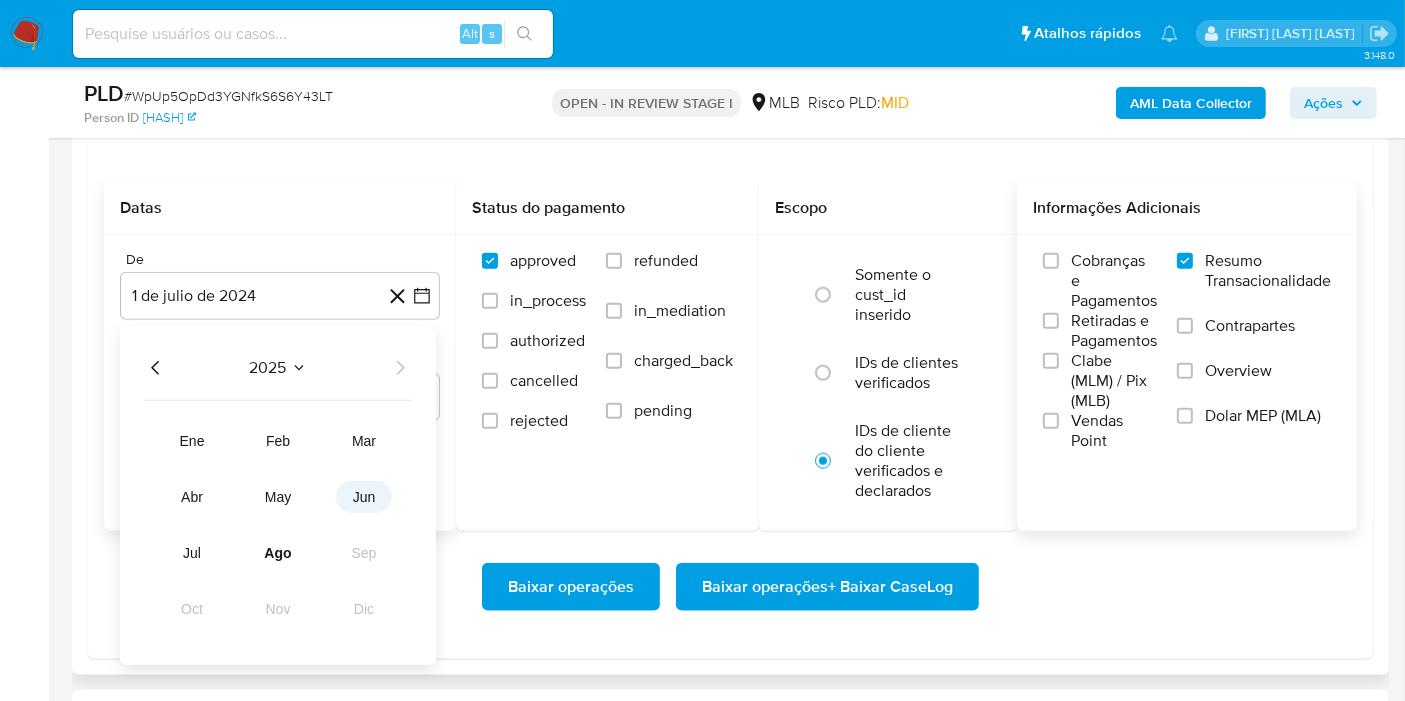 click on "jun" at bounding box center (364, 497) 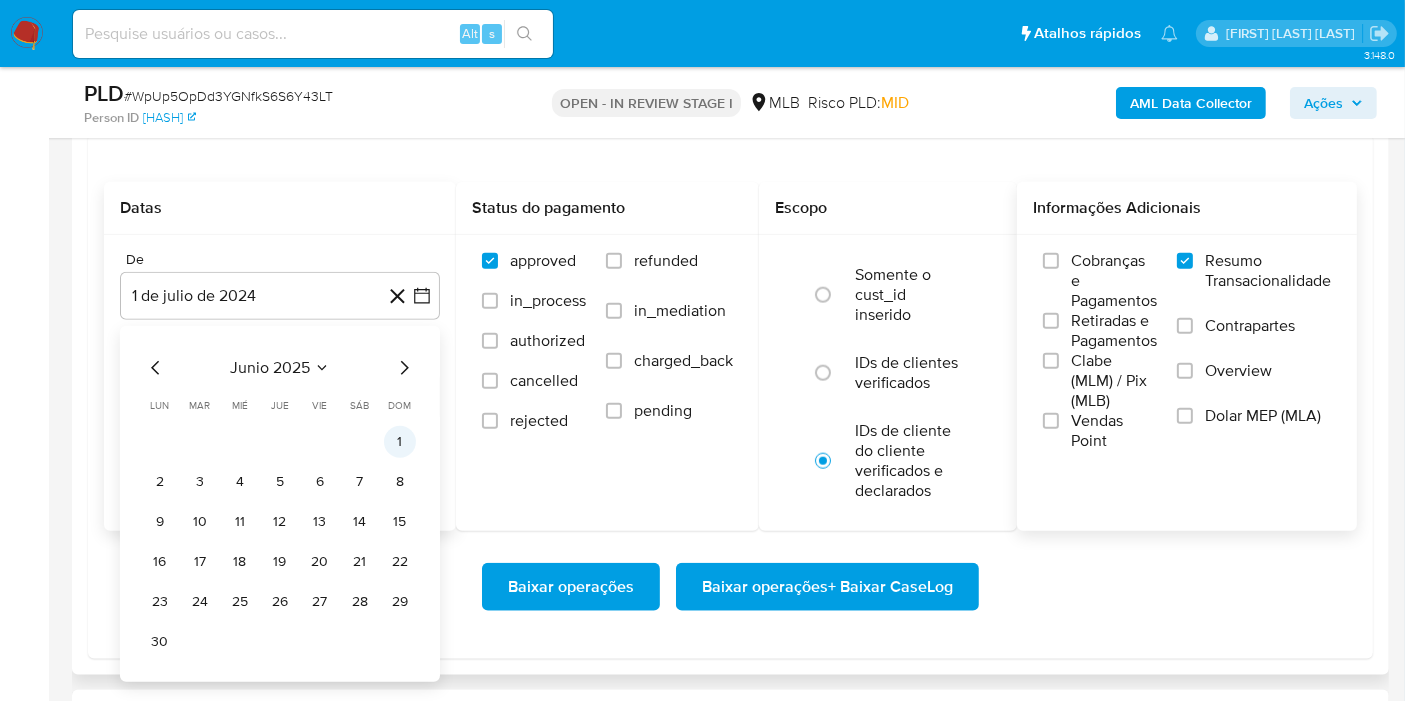 click on "1" at bounding box center (400, 442) 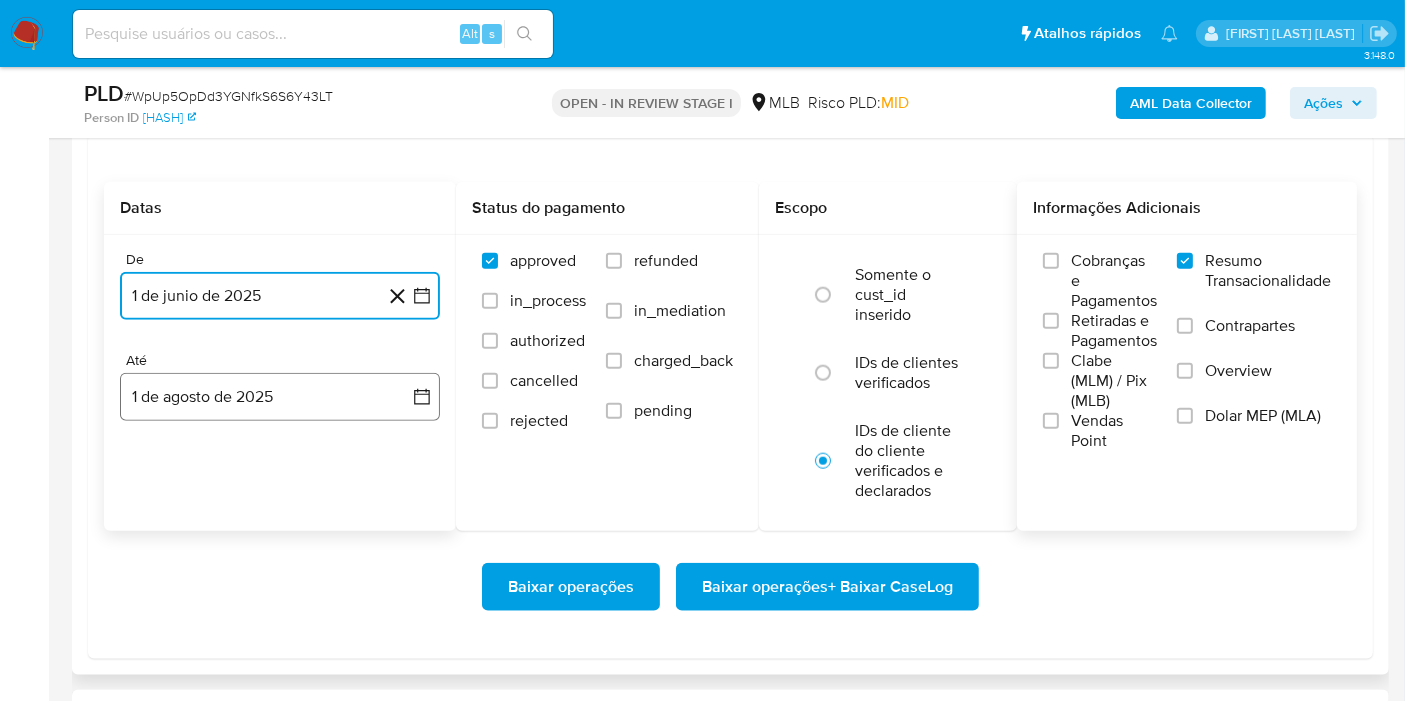 click on "1 de agosto de 2025" at bounding box center (280, 397) 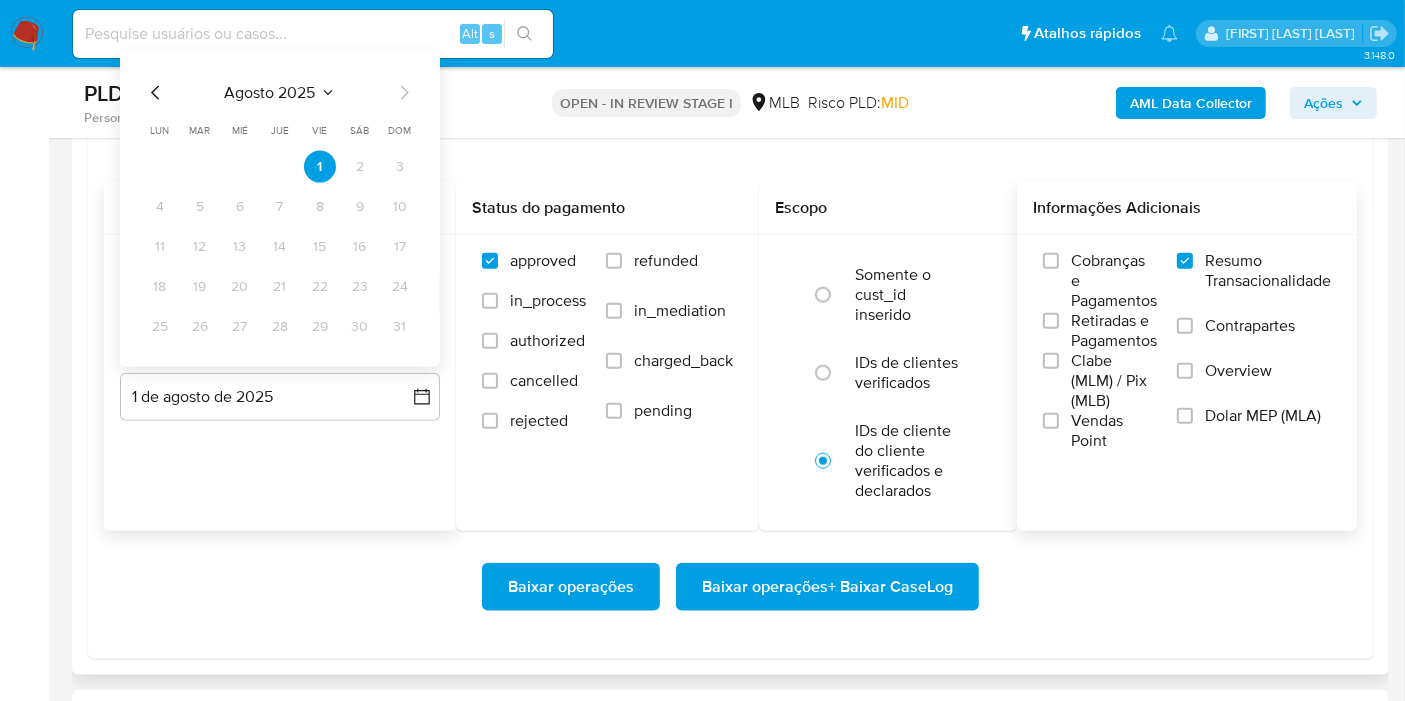 click 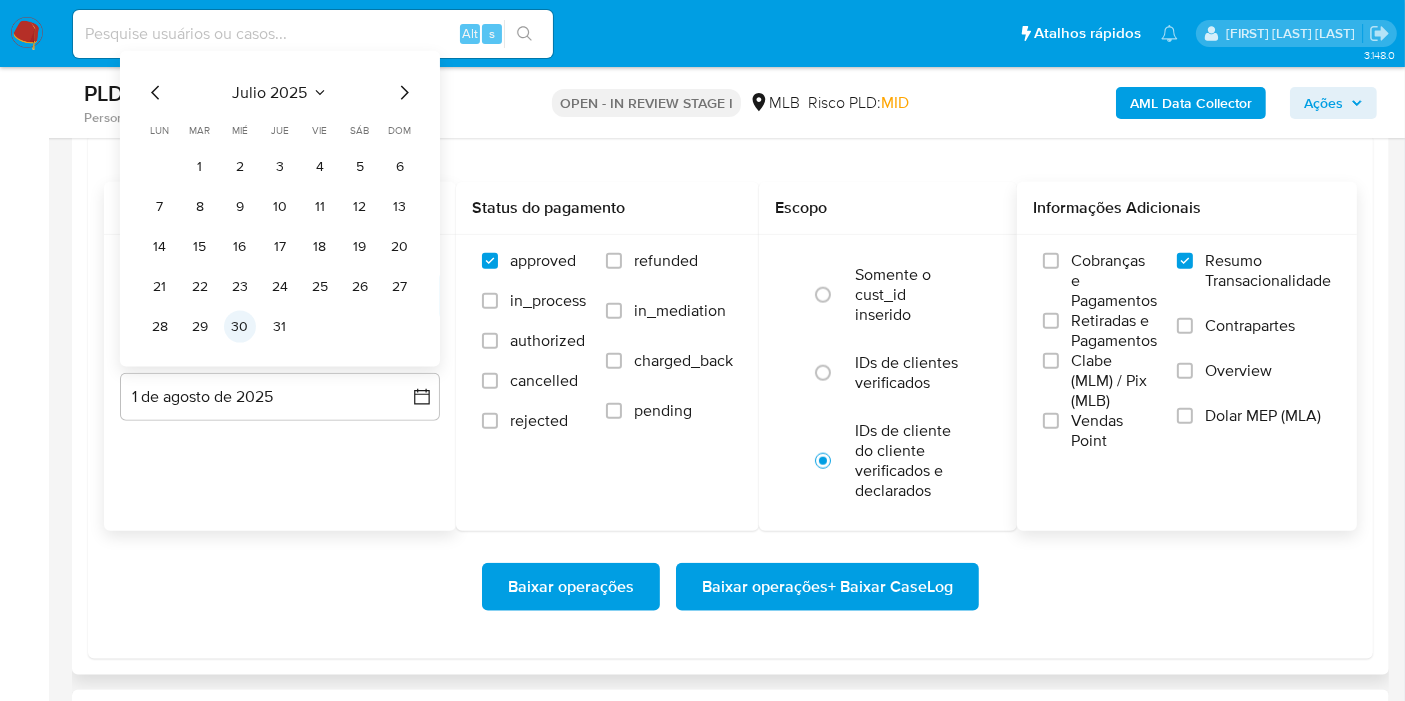 click on "30" at bounding box center (240, 327) 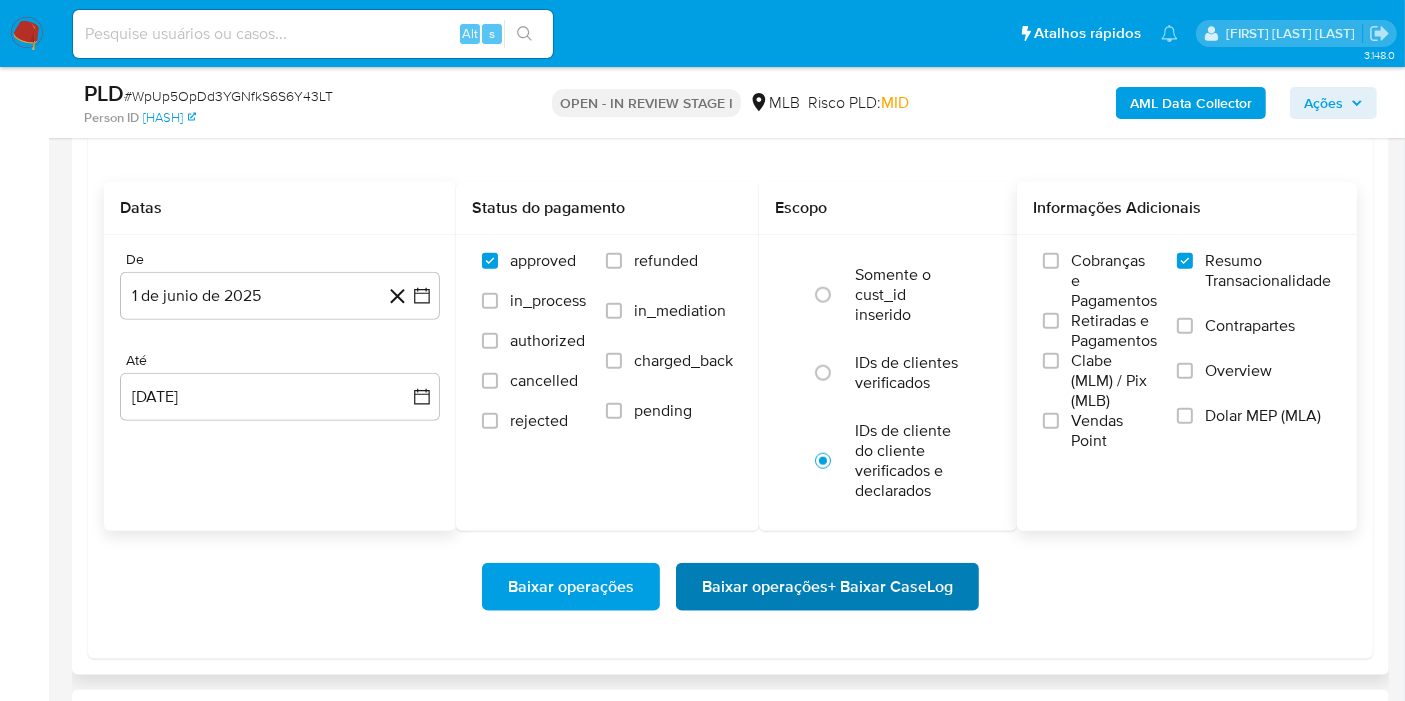 drag, startPoint x: 725, startPoint y: 548, endPoint x: 730, endPoint y: 581, distance: 33.37664 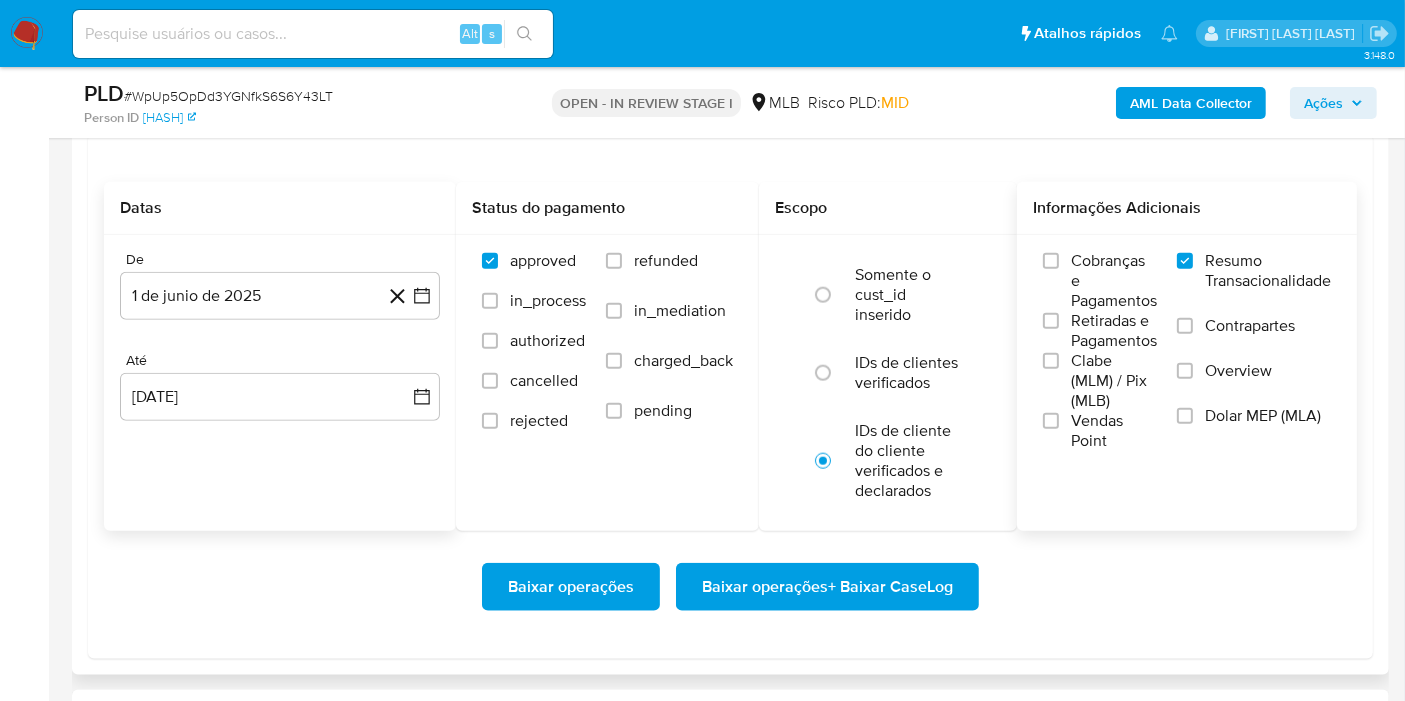 click on "Baixar operações  +   Baixar CaseLog" at bounding box center [827, 587] 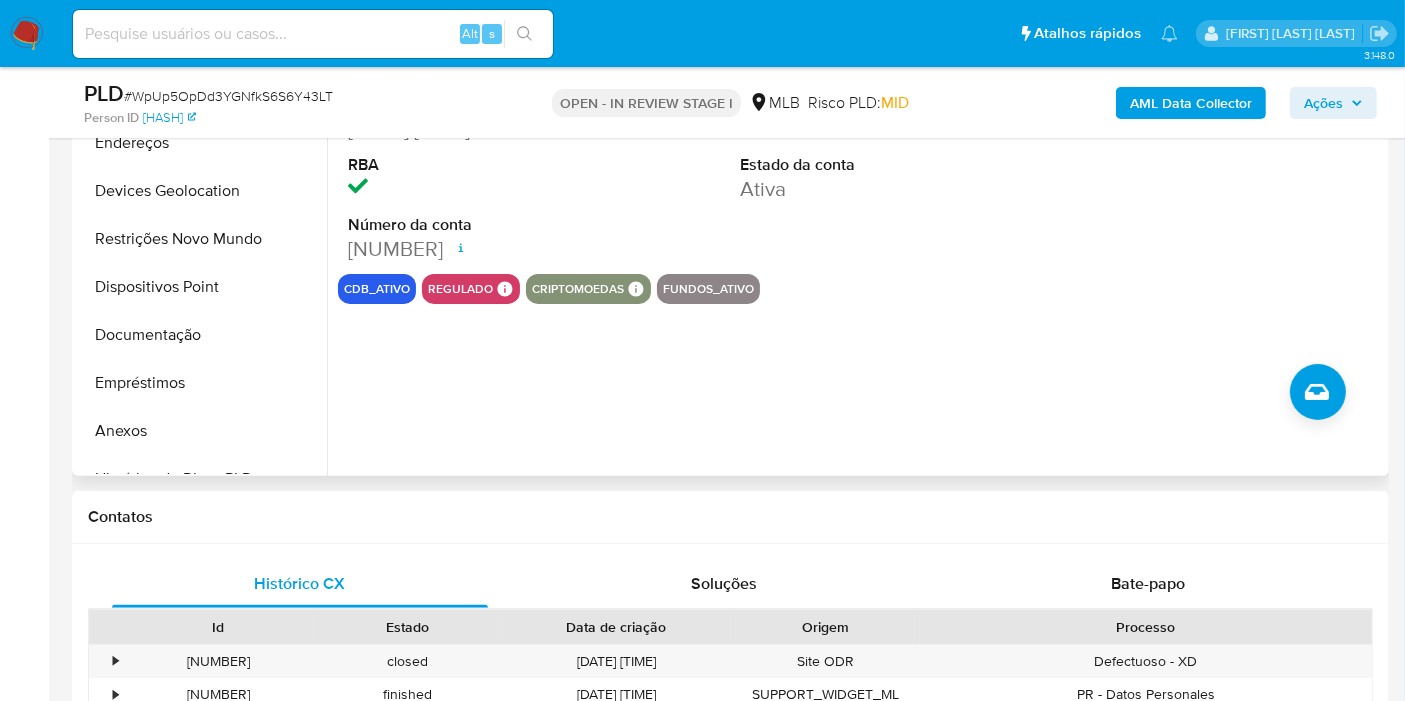 scroll, scrollTop: 0, scrollLeft: 0, axis: both 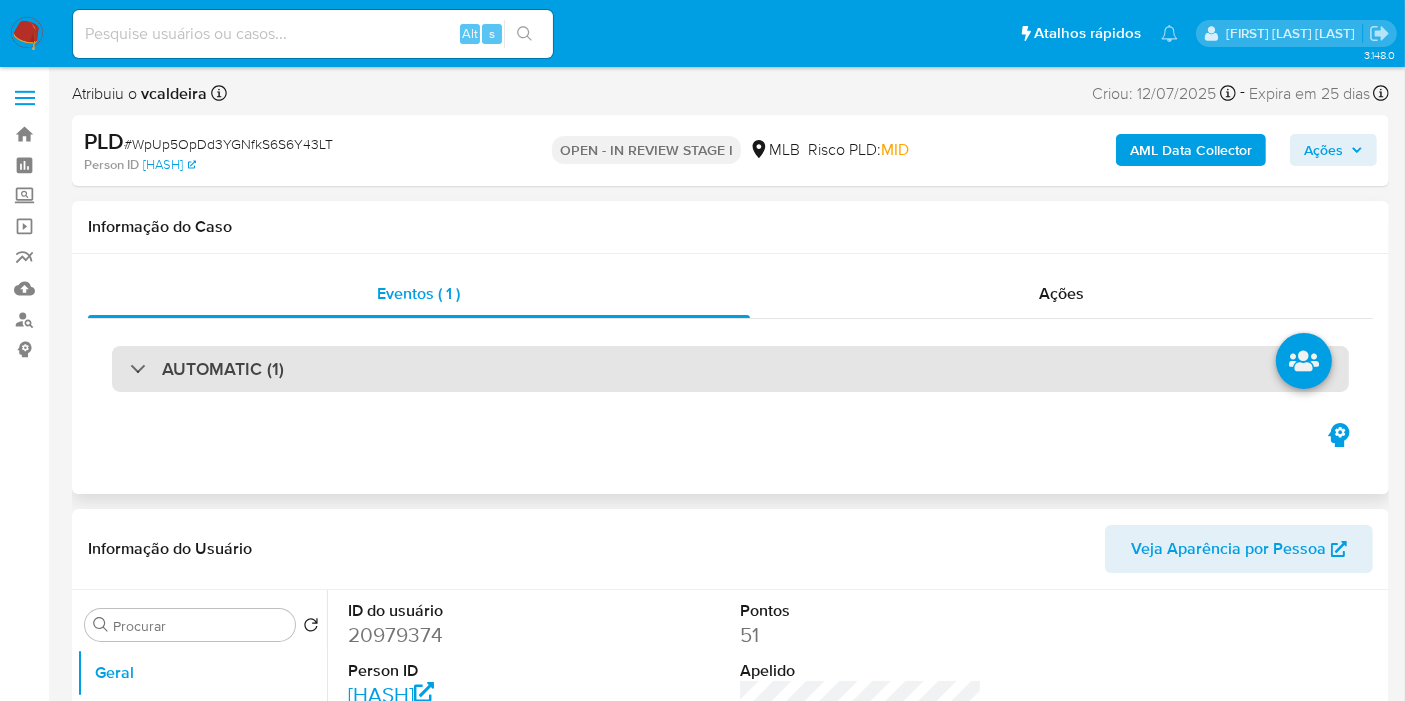 click on "AUTOMATIC (1)" at bounding box center (223, 369) 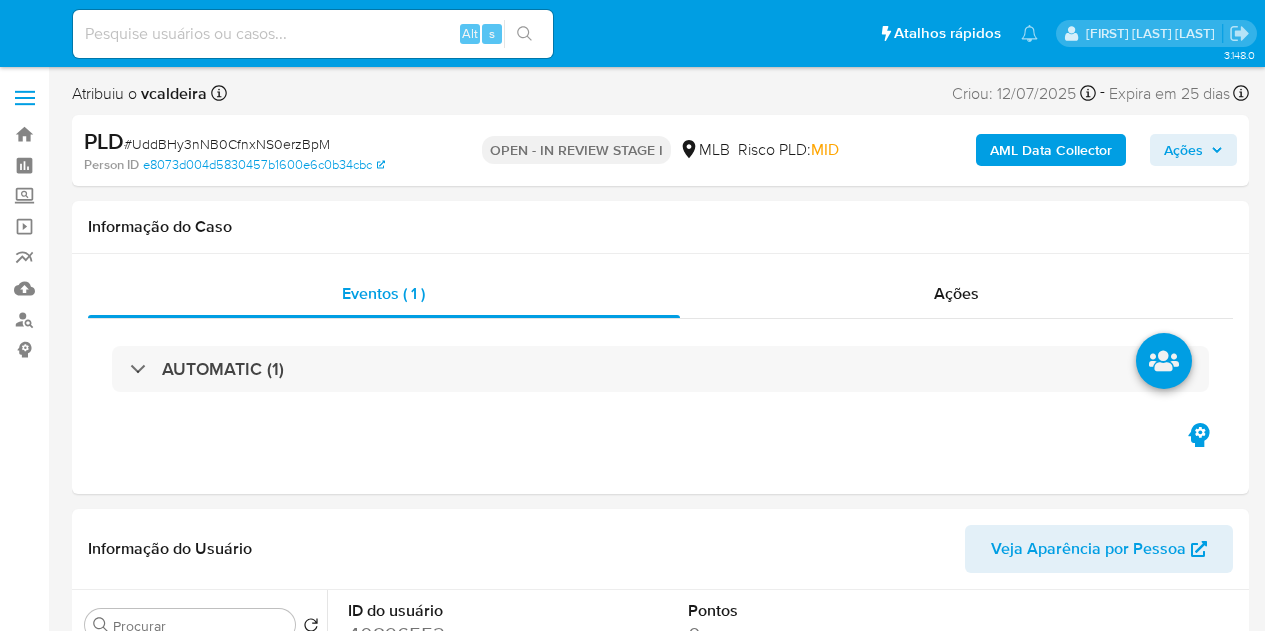 select on "10" 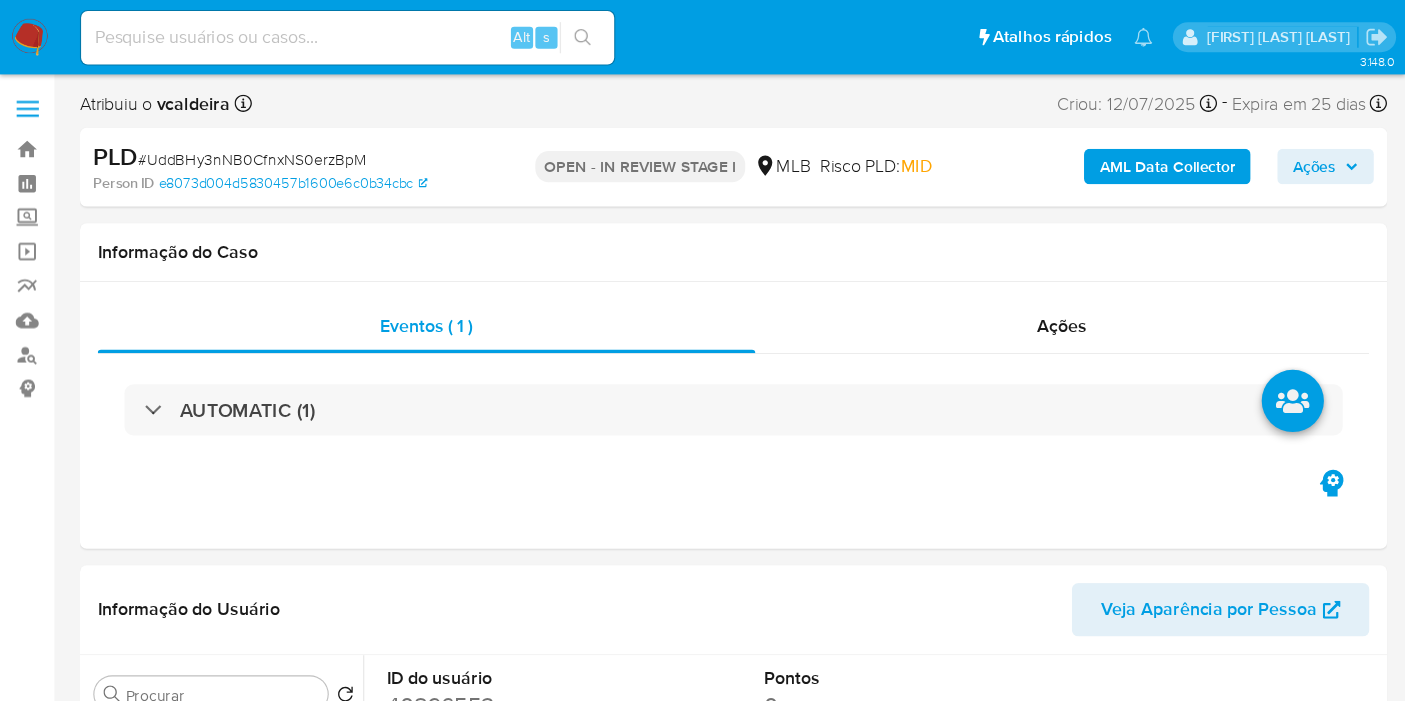 scroll, scrollTop: 0, scrollLeft: 0, axis: both 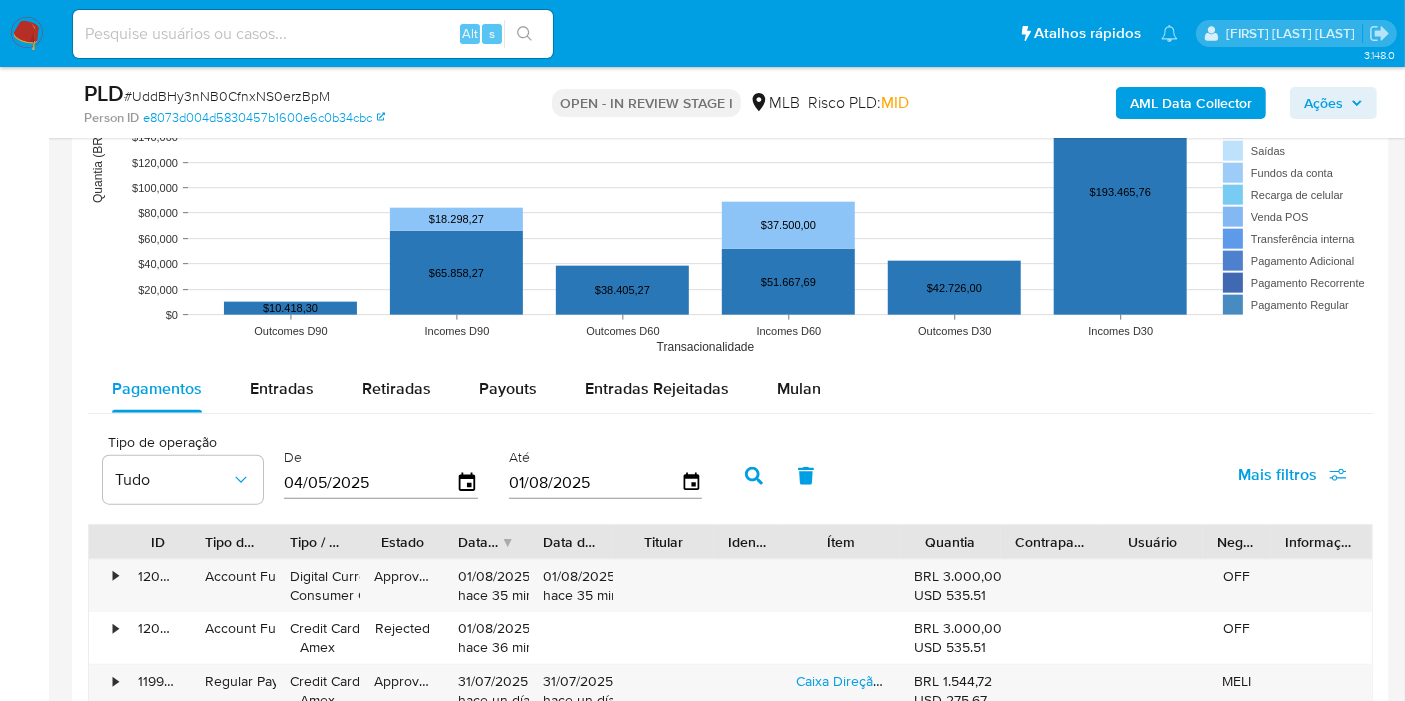 click on "Mulan" at bounding box center (799, 388) 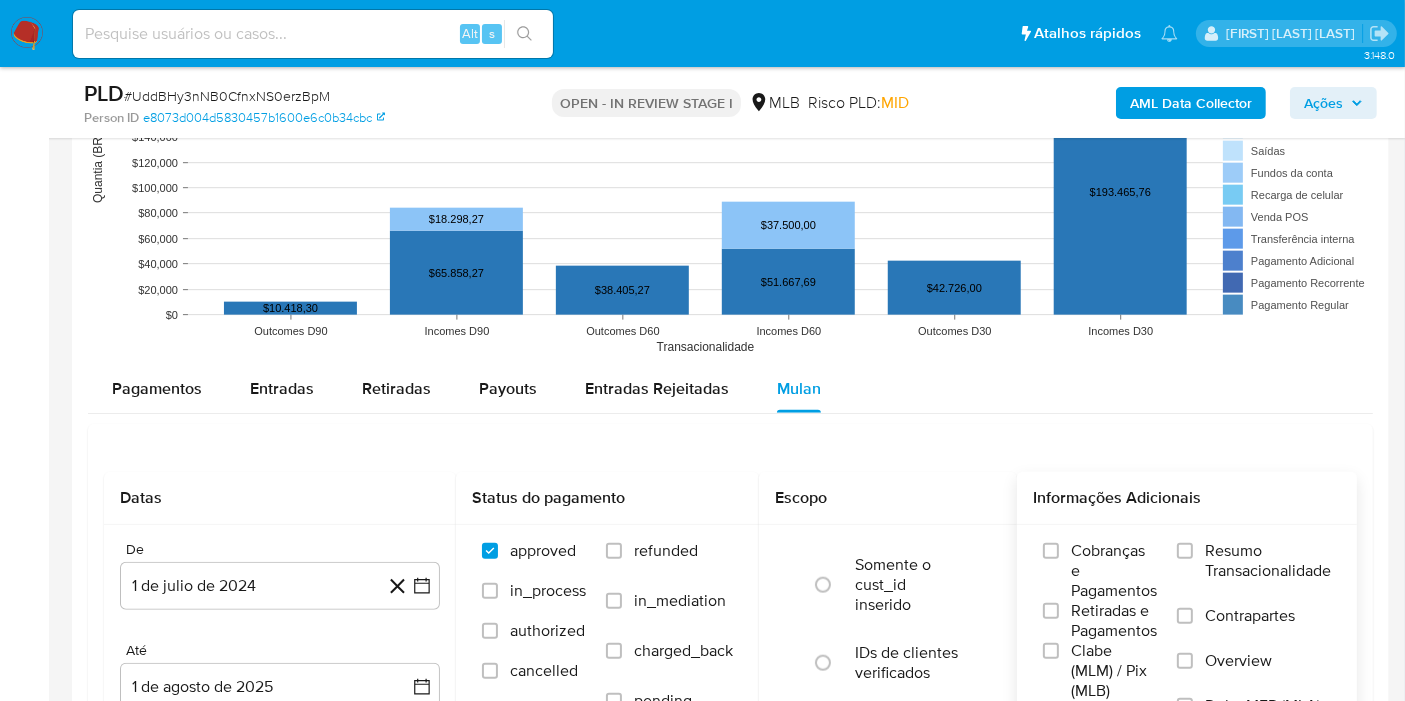 scroll, scrollTop: 2222, scrollLeft: 0, axis: vertical 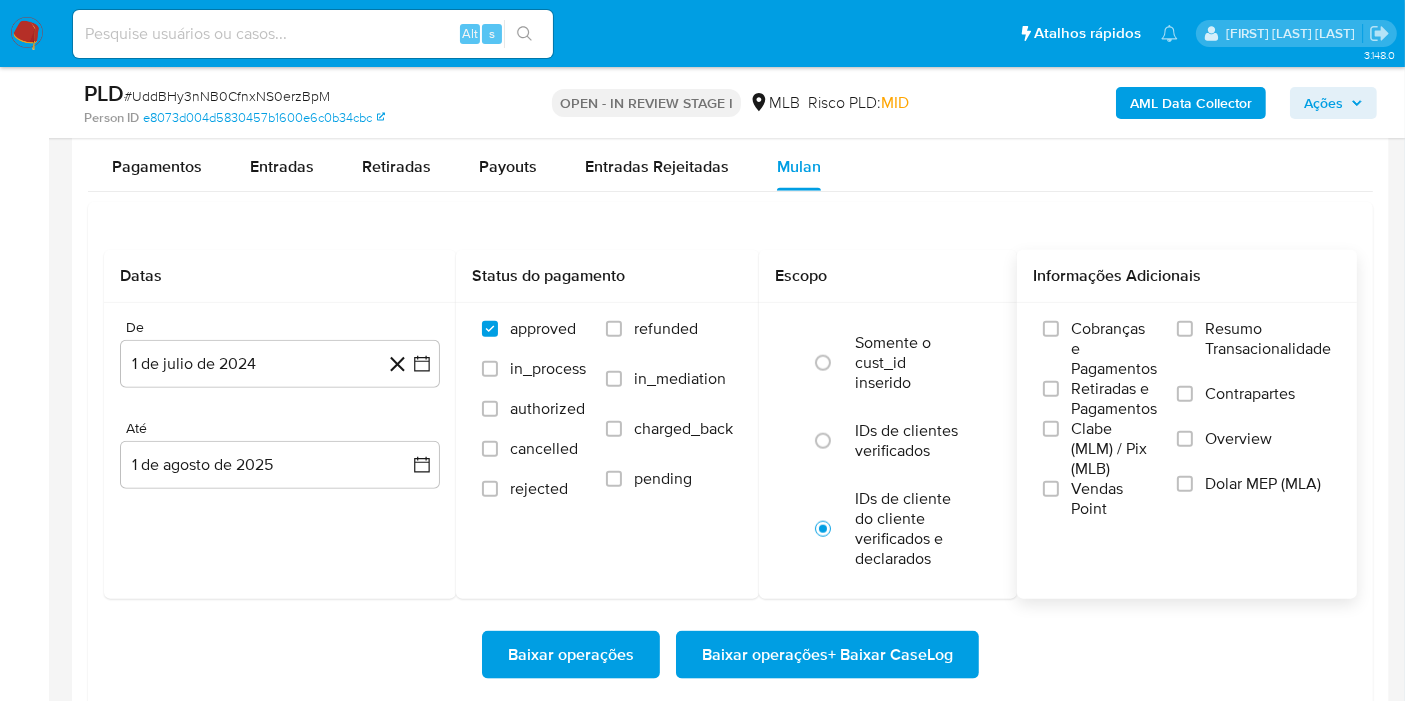 click on "Resumo Transacionalidade" at bounding box center (1268, 339) 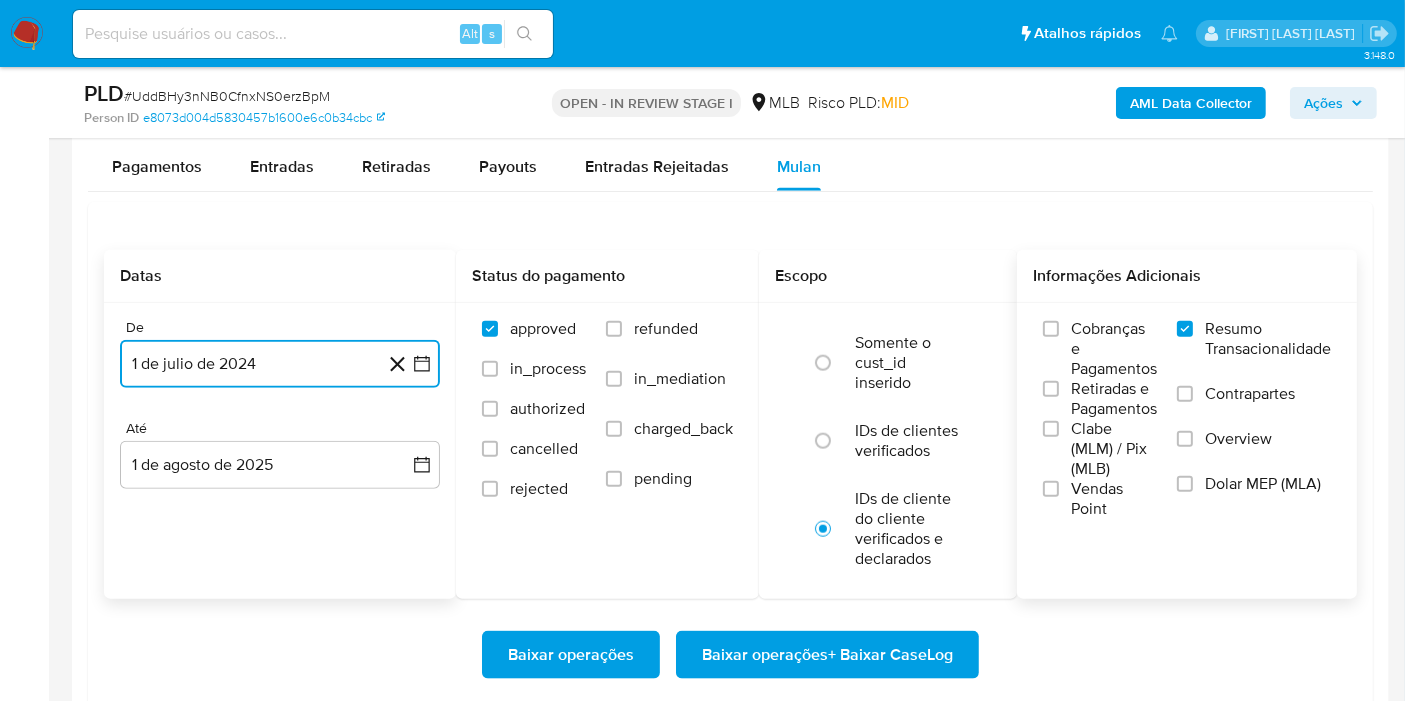 click on "1 de julio de 2024" at bounding box center [280, 364] 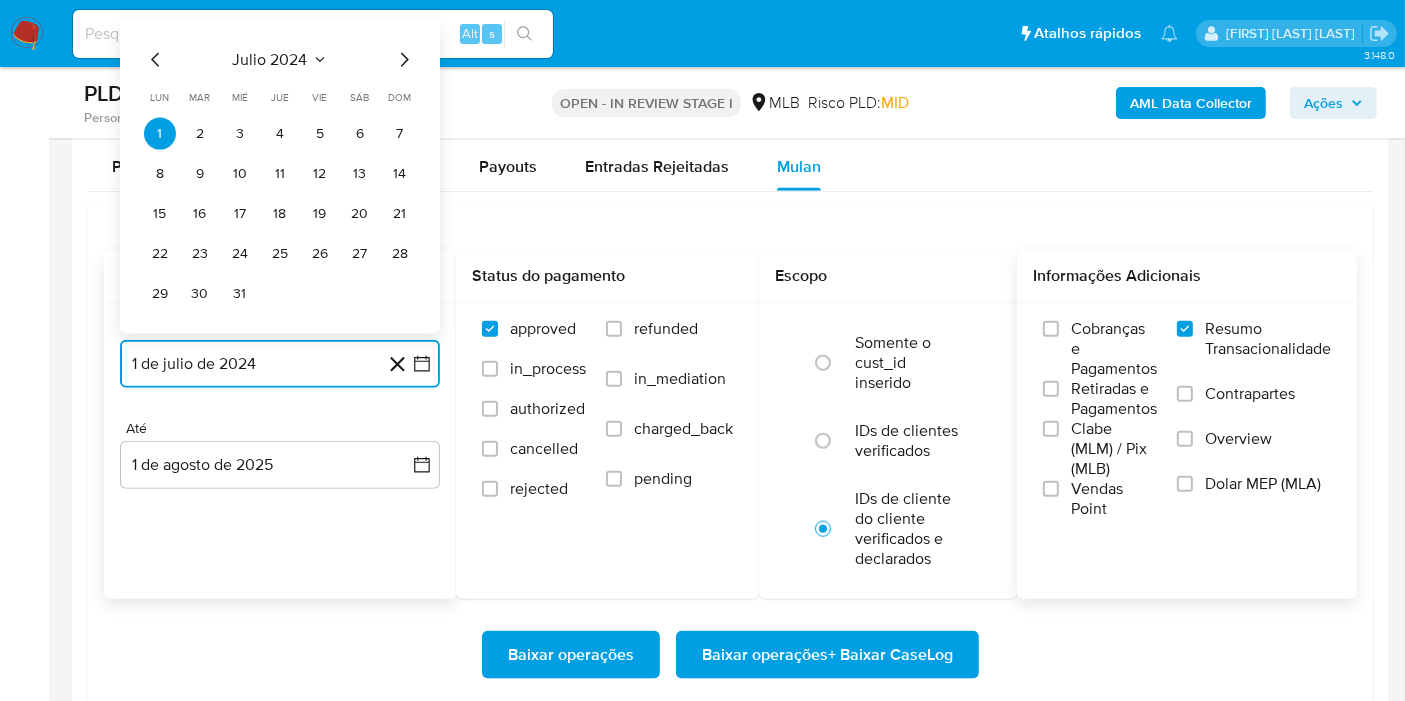 click 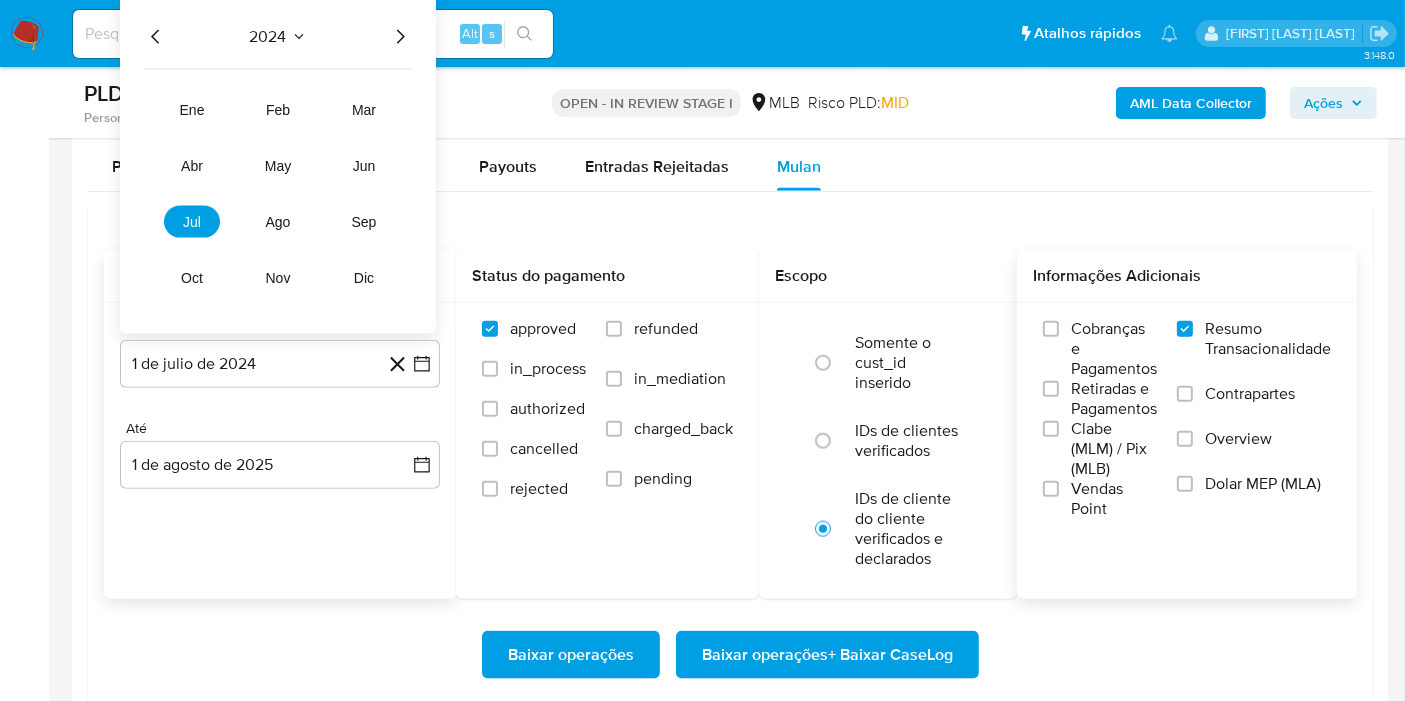 click 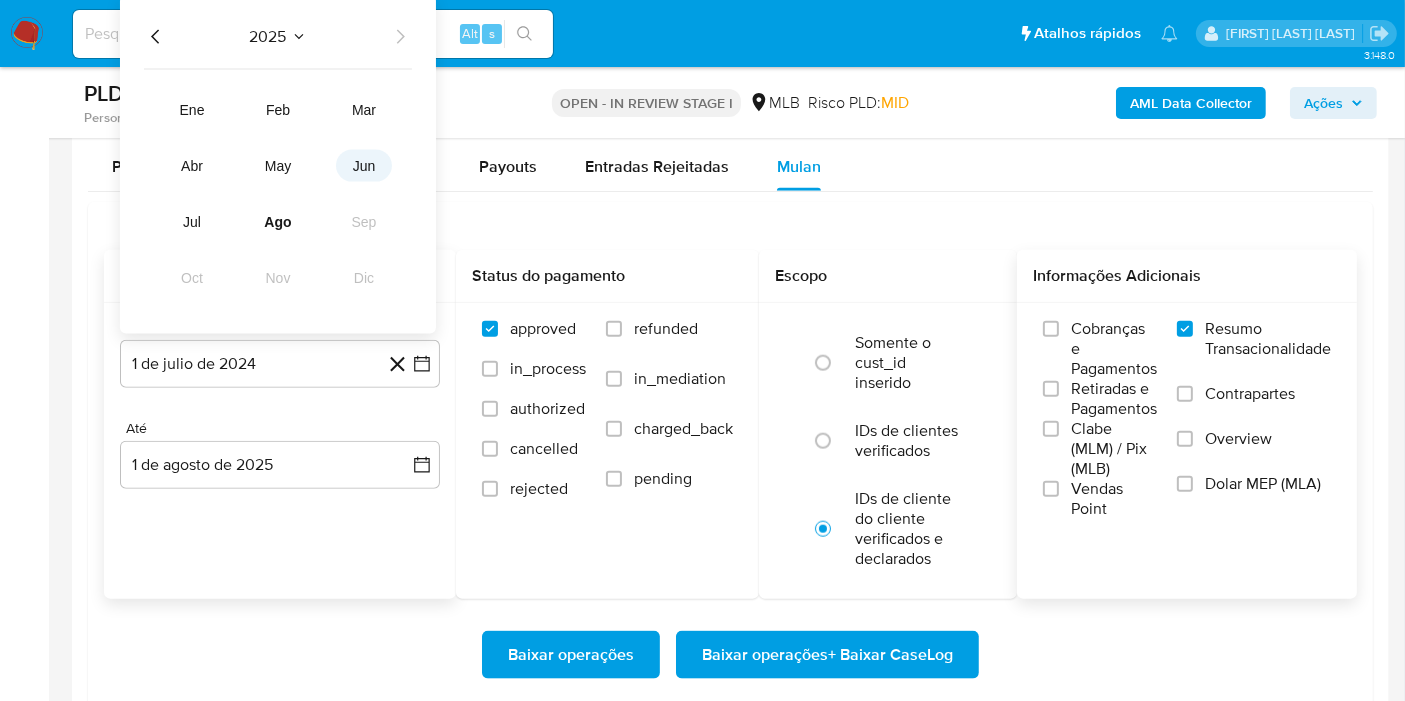 click on "jun" at bounding box center (364, 166) 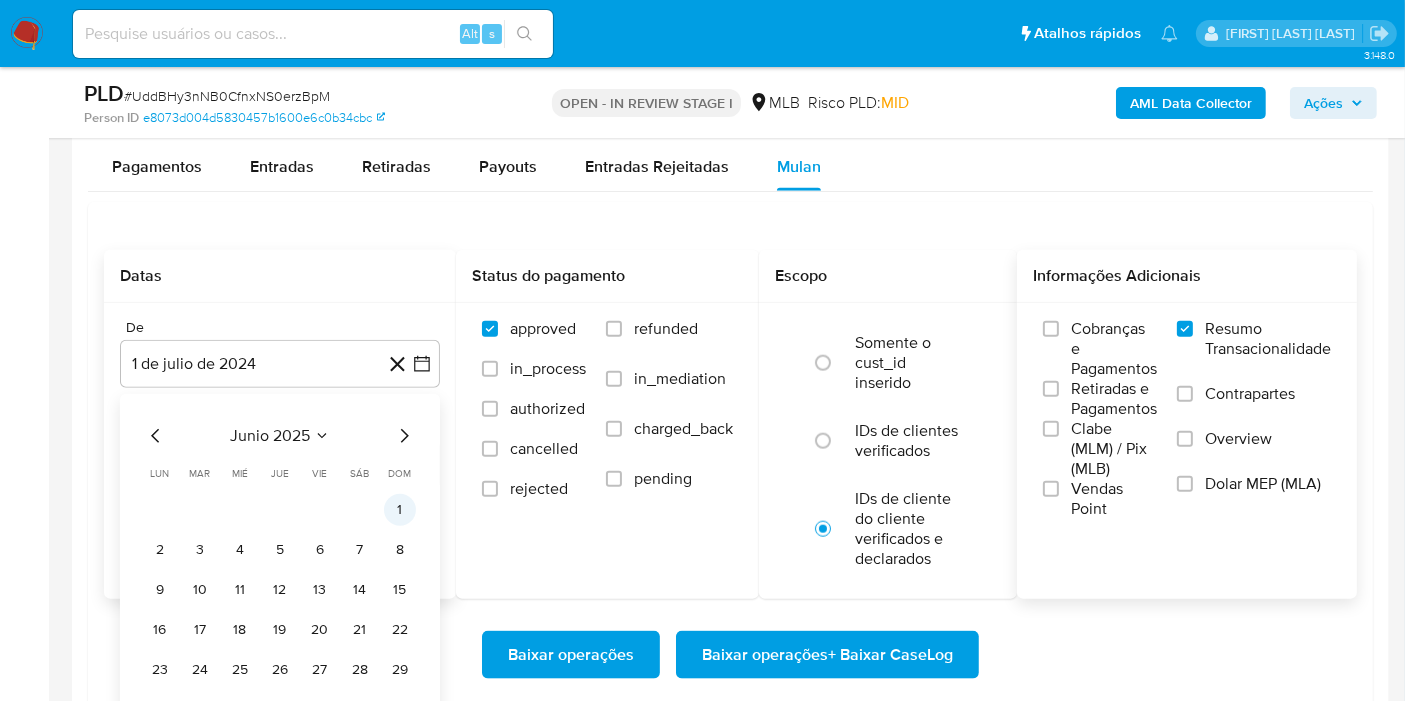 click on "1" at bounding box center [400, 510] 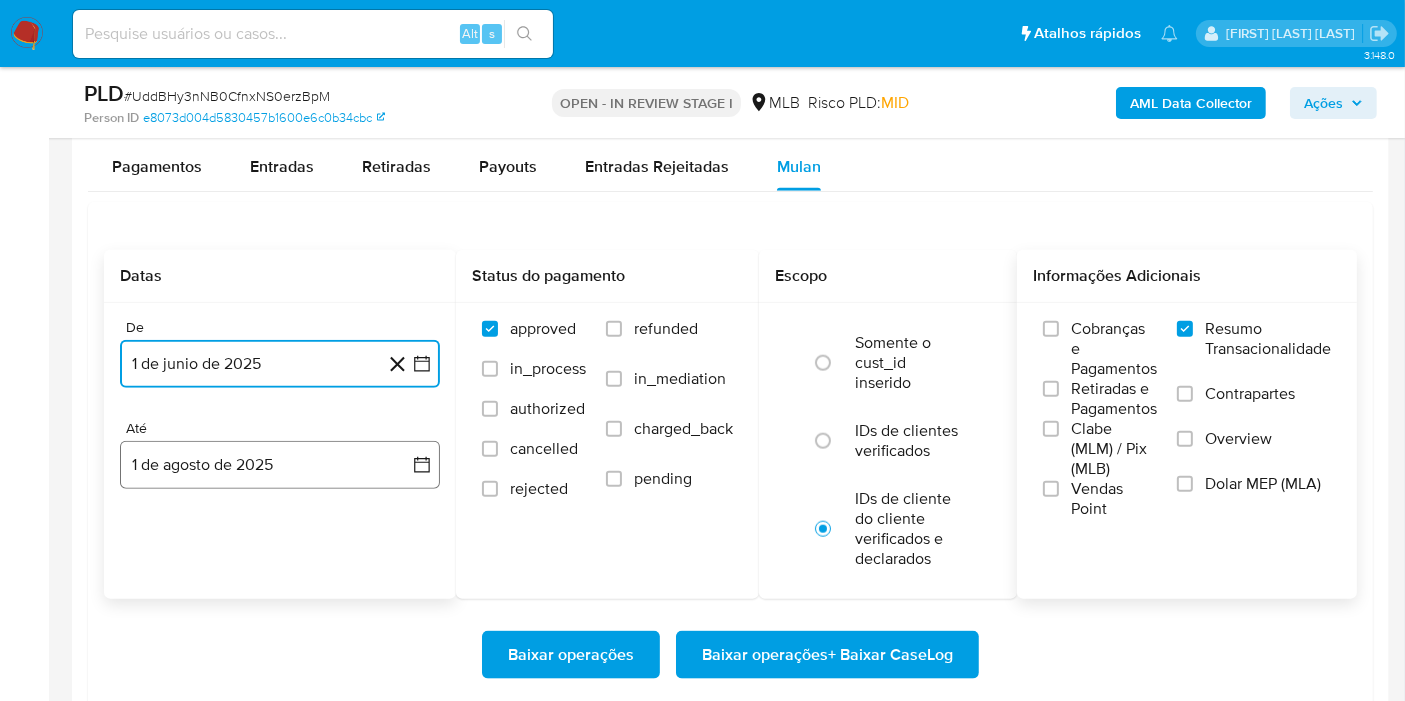click on "1 de agosto de 2025" at bounding box center [280, 465] 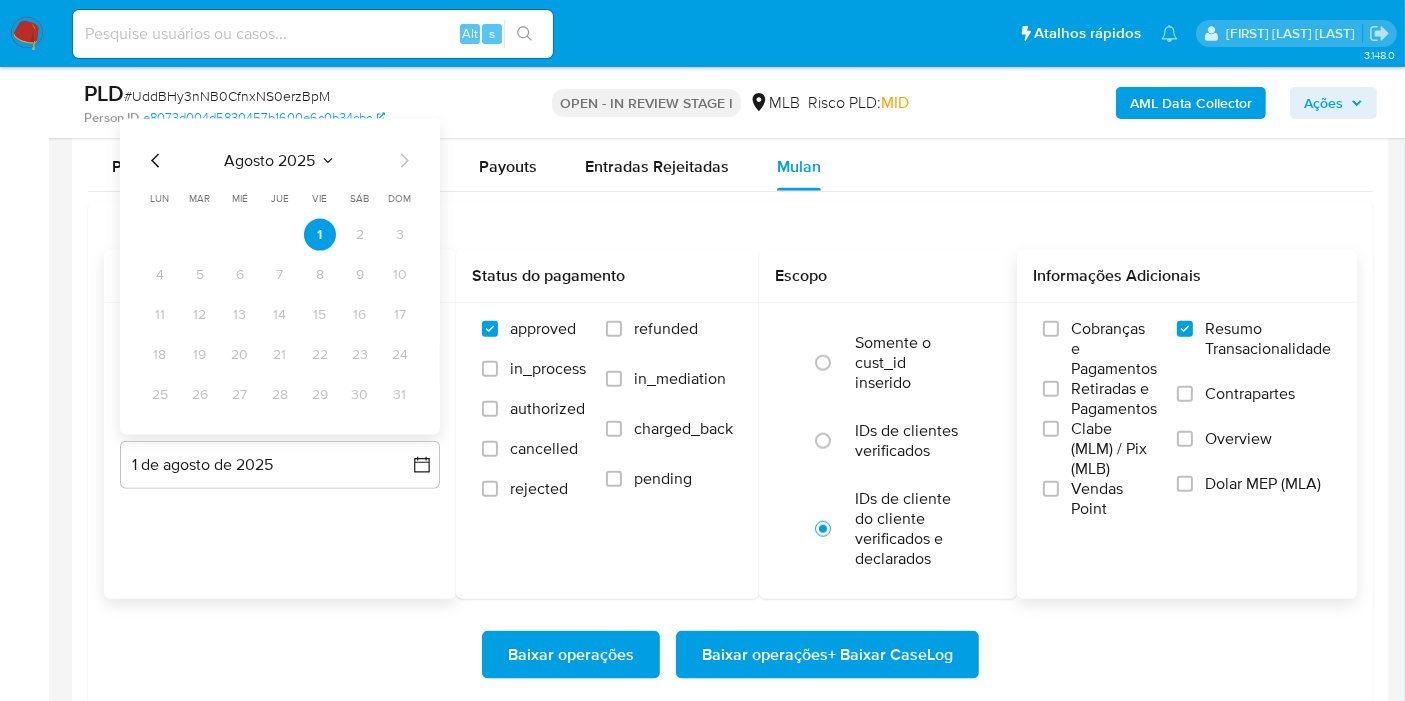 click 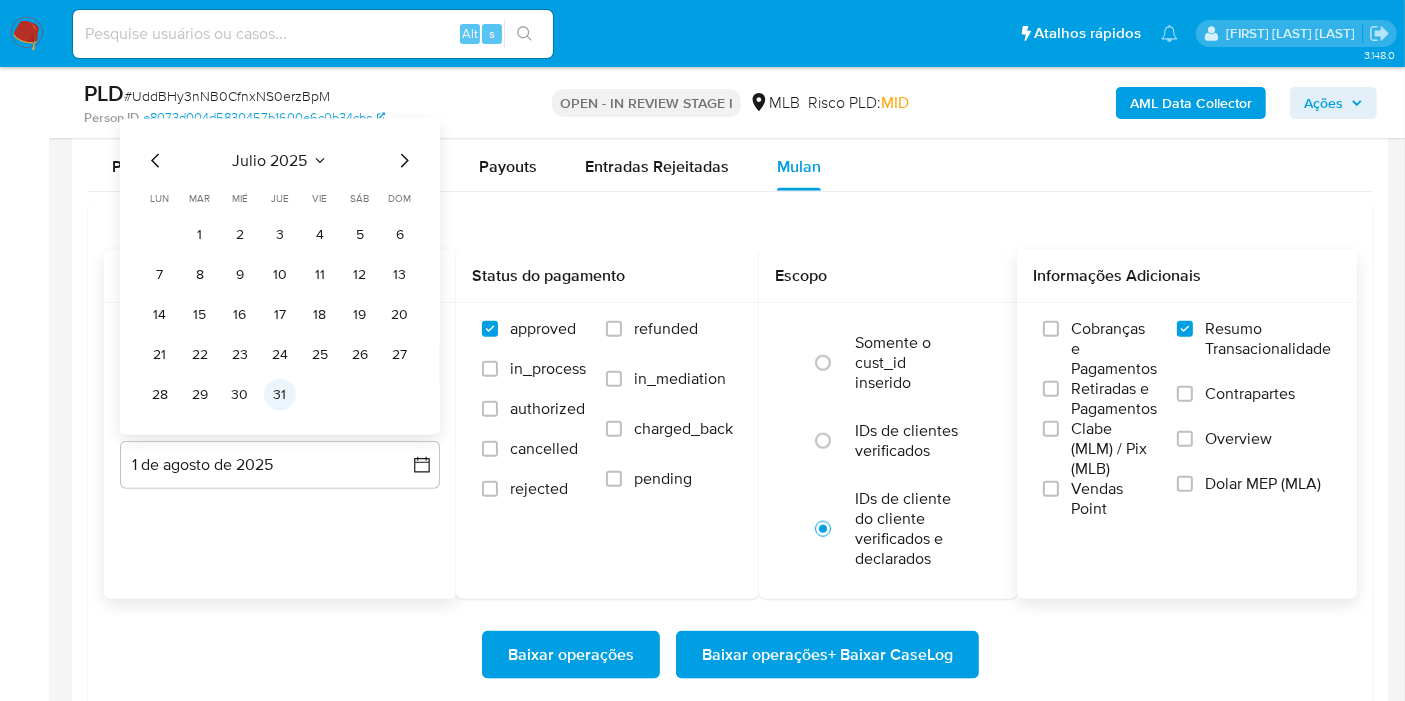 click on "31" at bounding box center [280, 395] 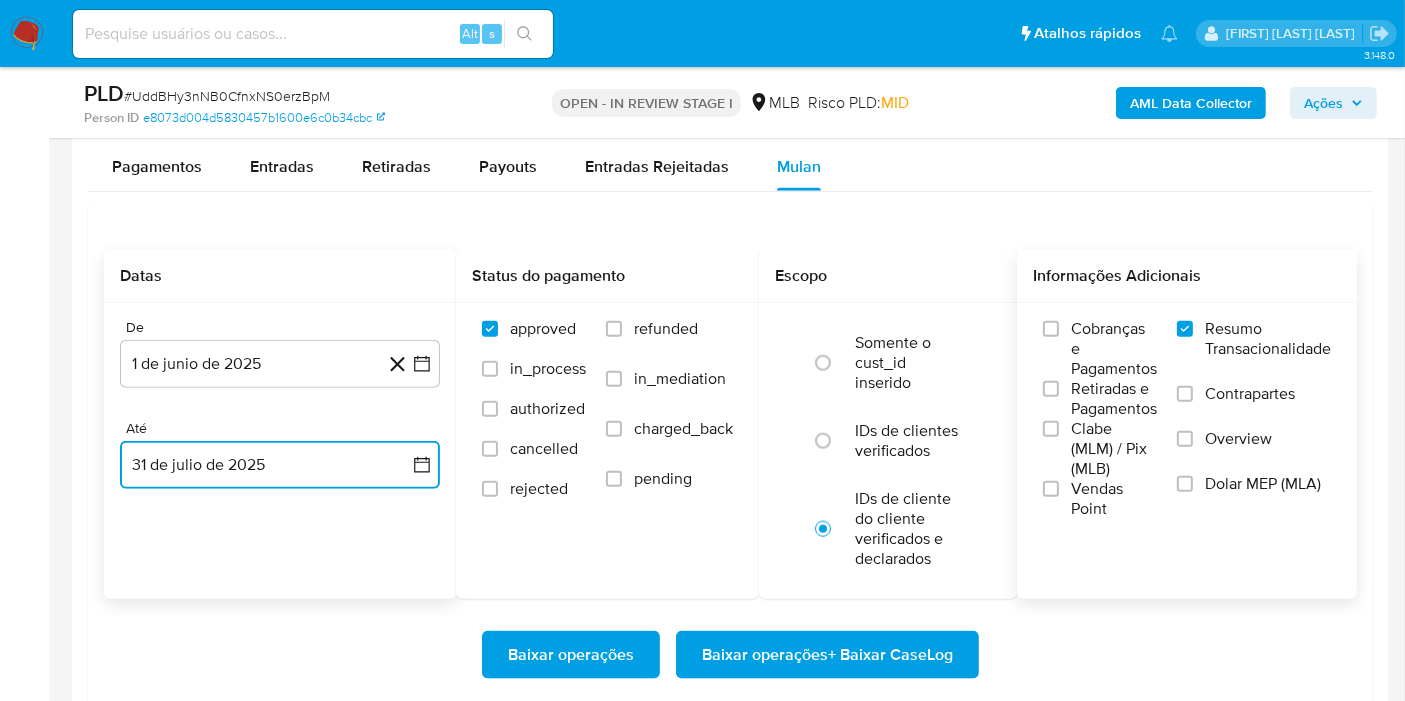 click on "31 de julio de 2025" at bounding box center [280, 465] 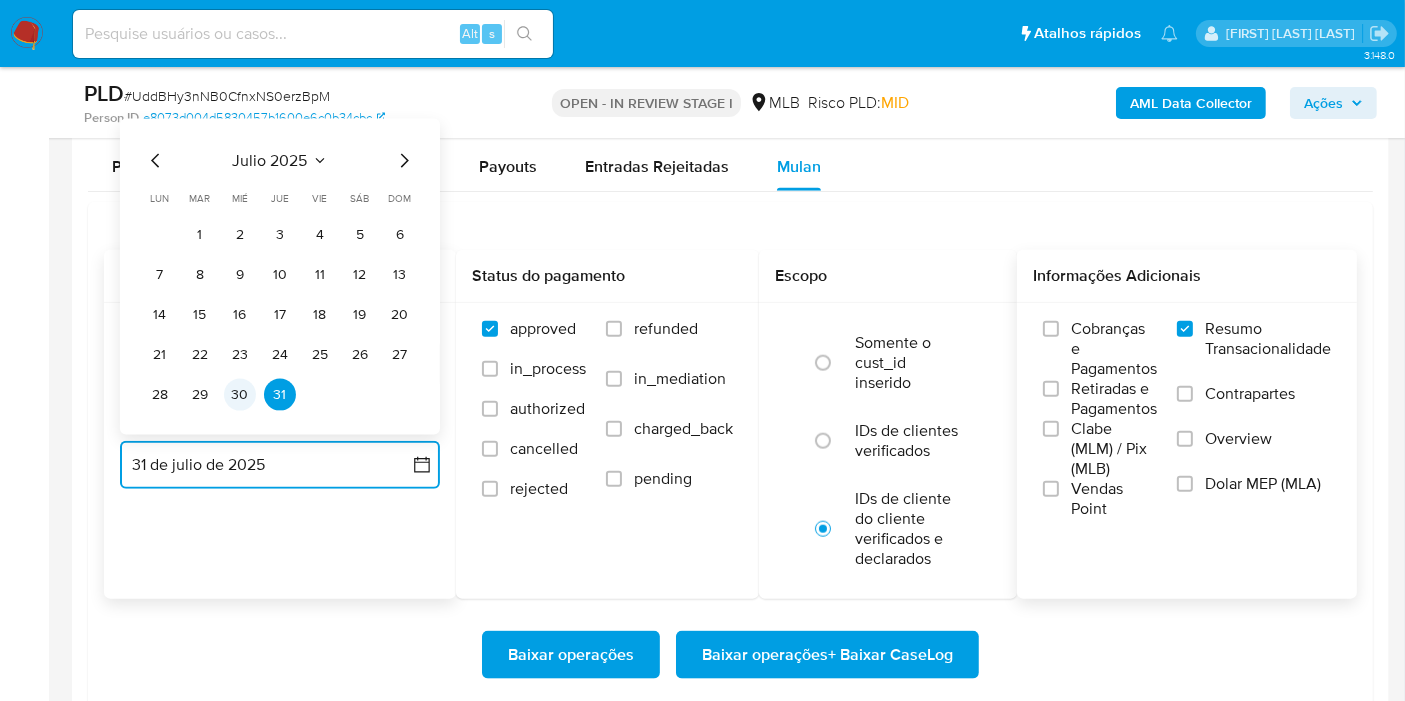 click on "30" at bounding box center (240, 395) 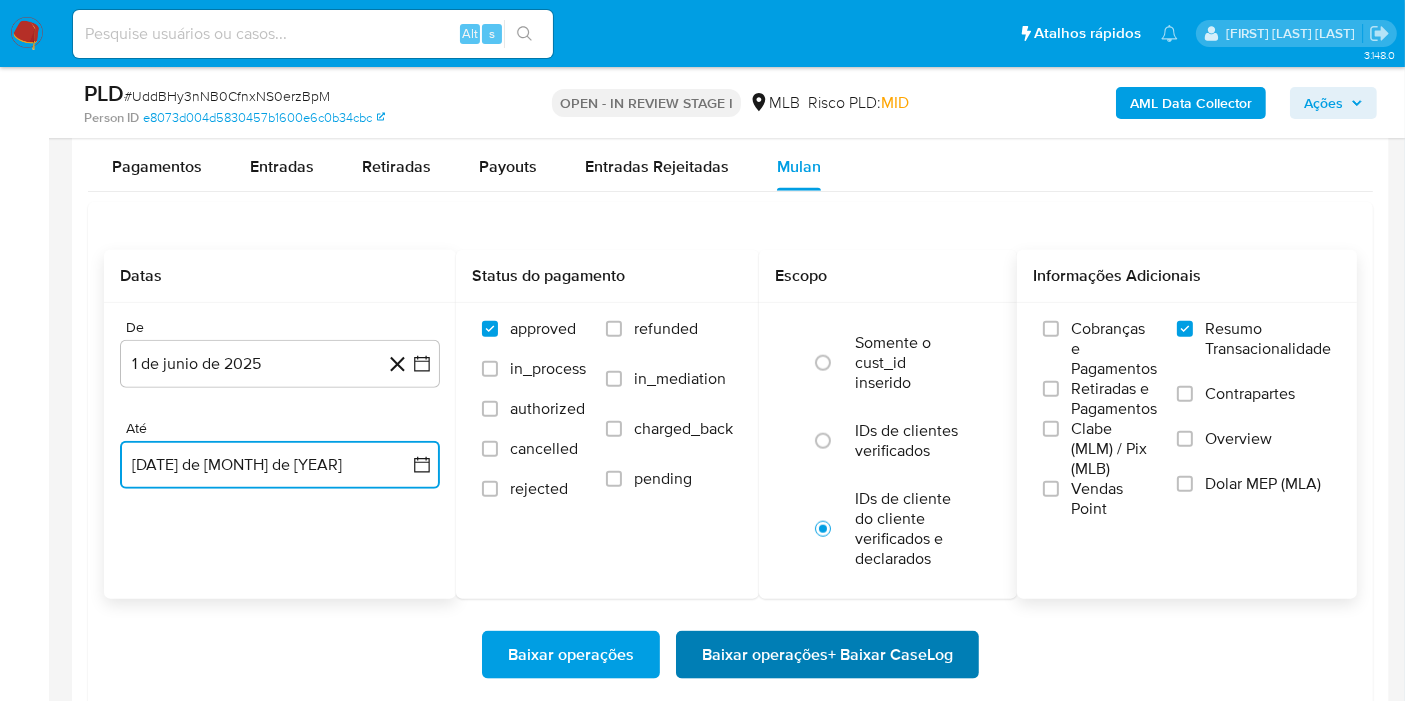 click on "Baixar operações  +   Baixar CaseLog" at bounding box center [827, 655] 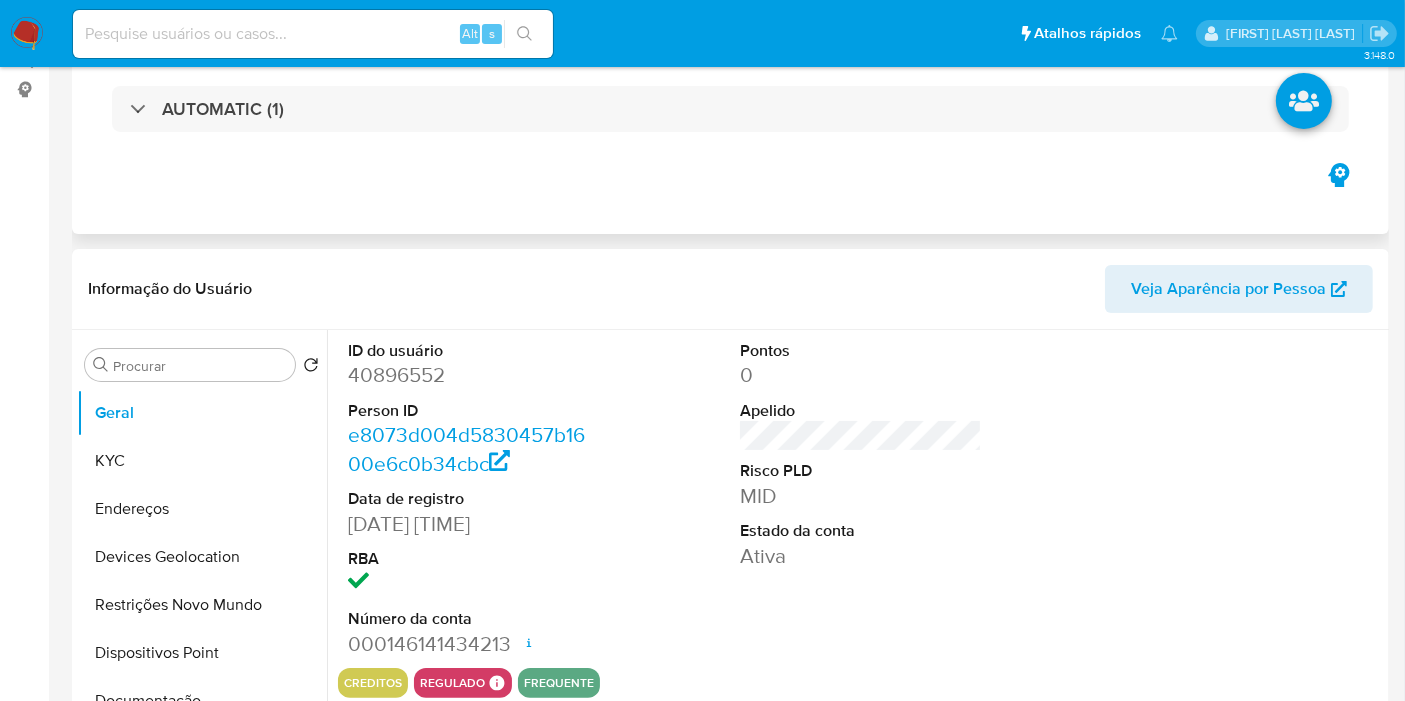 scroll, scrollTop: 0, scrollLeft: 0, axis: both 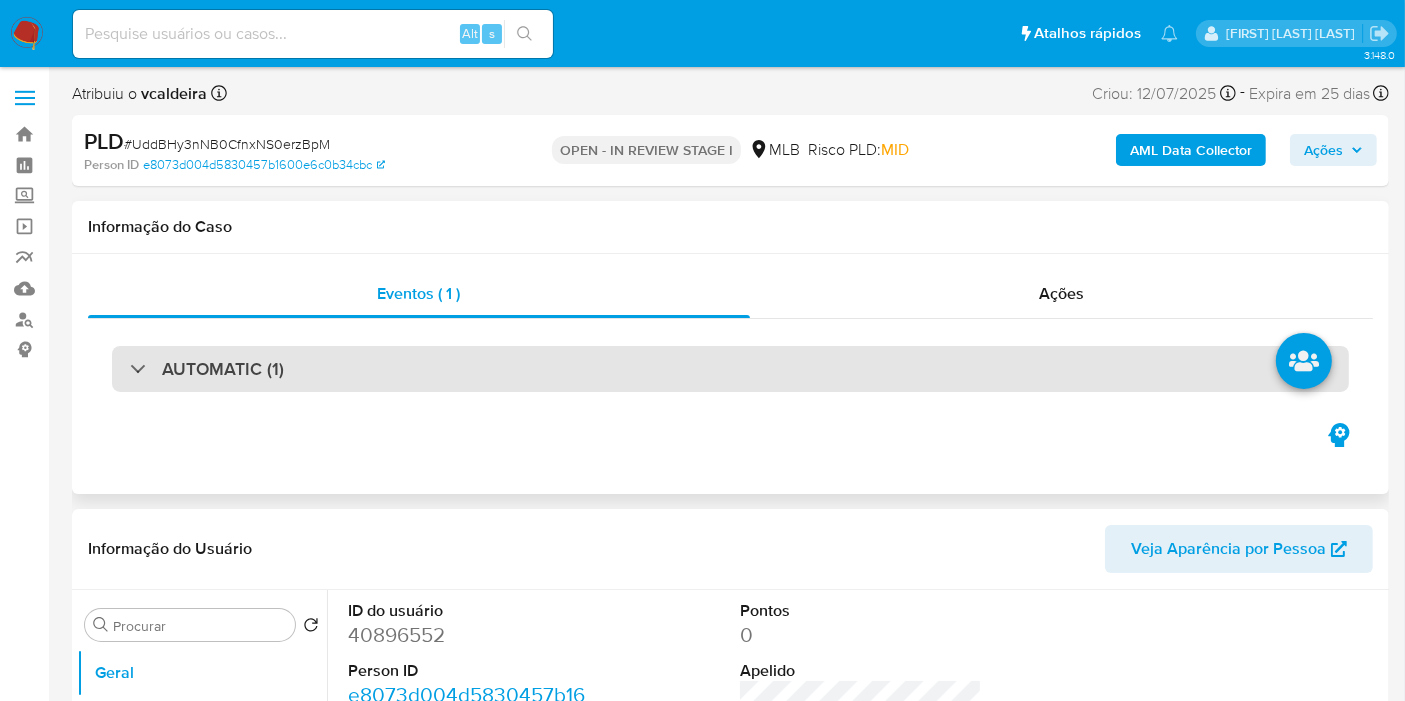 click on "AUTOMATIC (1)" at bounding box center (223, 369) 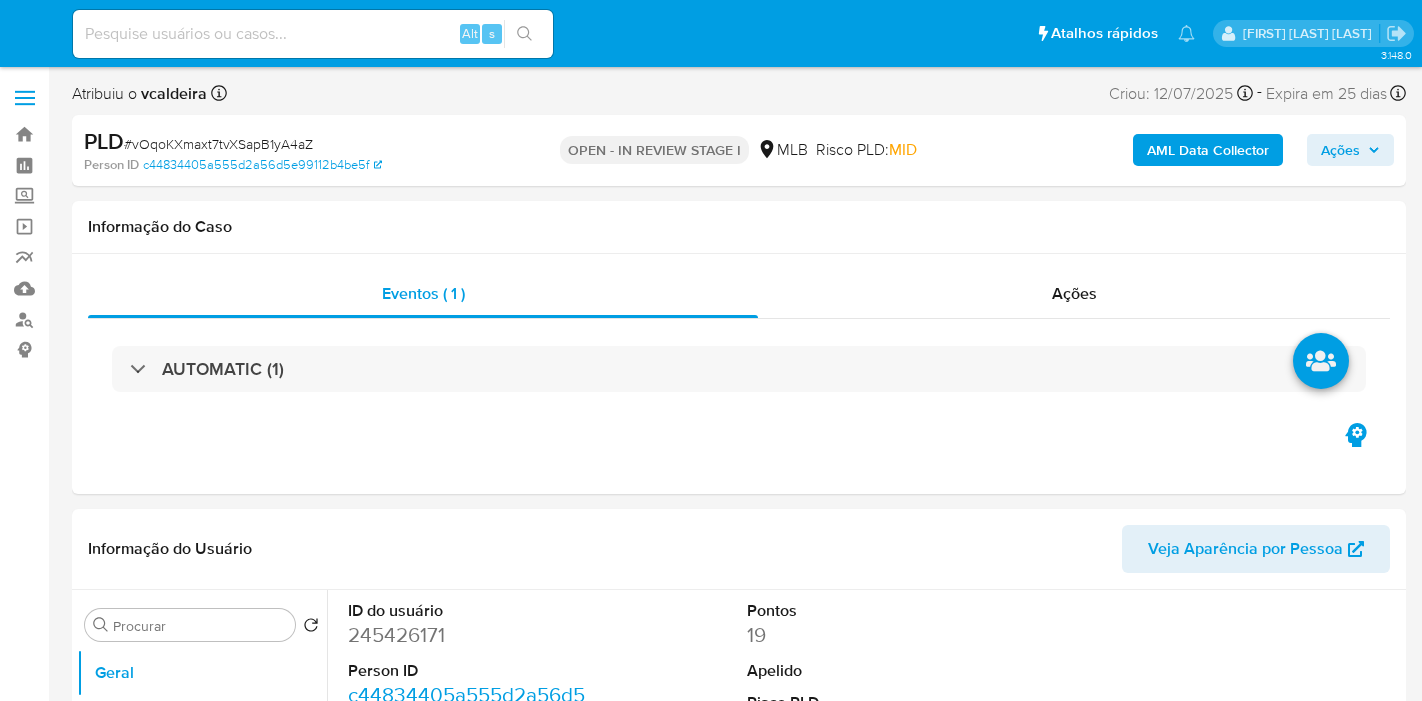 select on "10" 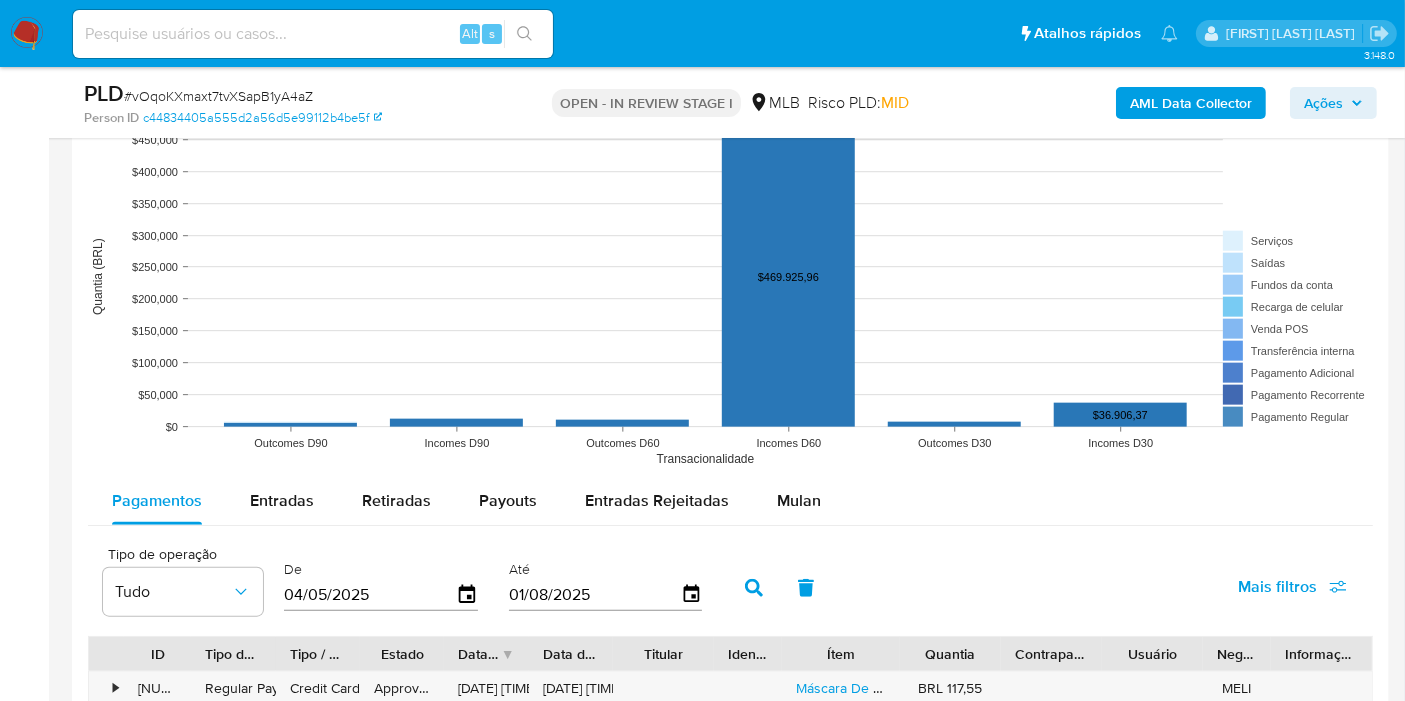 scroll, scrollTop: 2000, scrollLeft: 0, axis: vertical 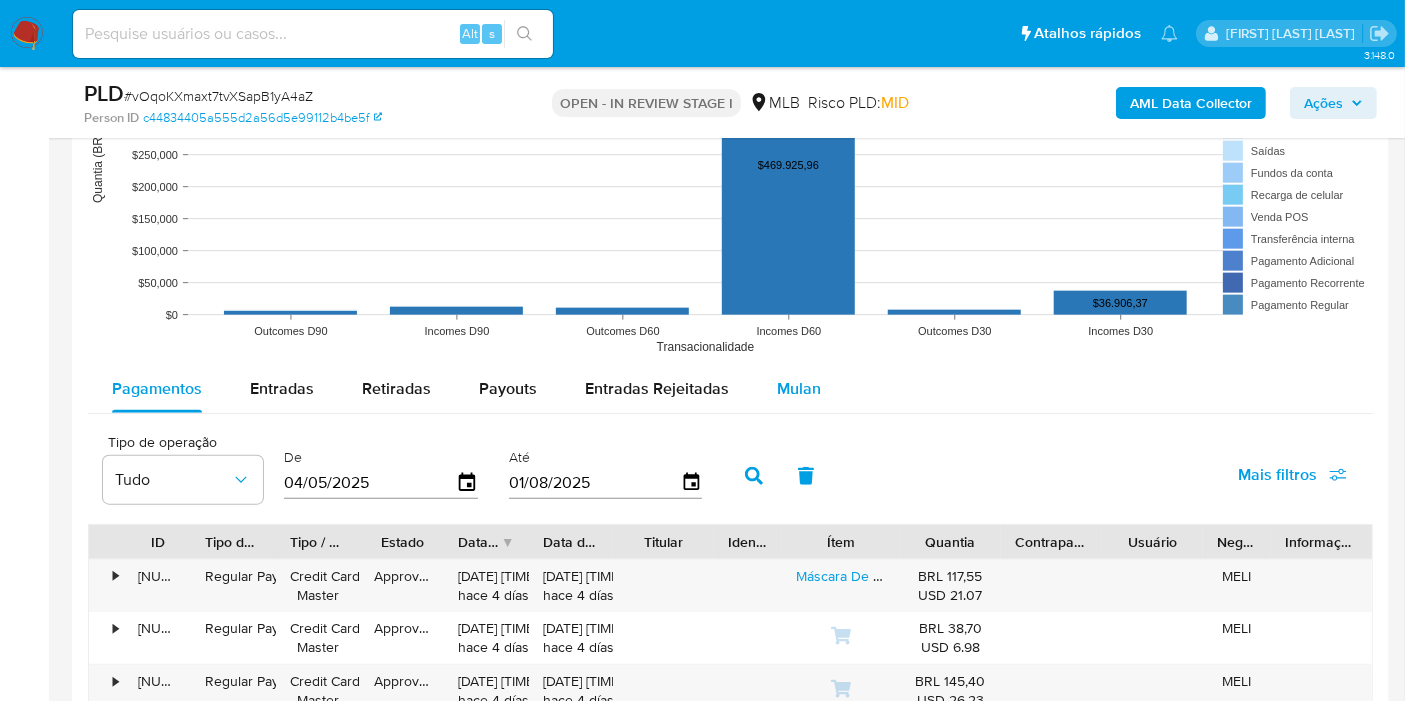 click on "Mulan" at bounding box center (799, 389) 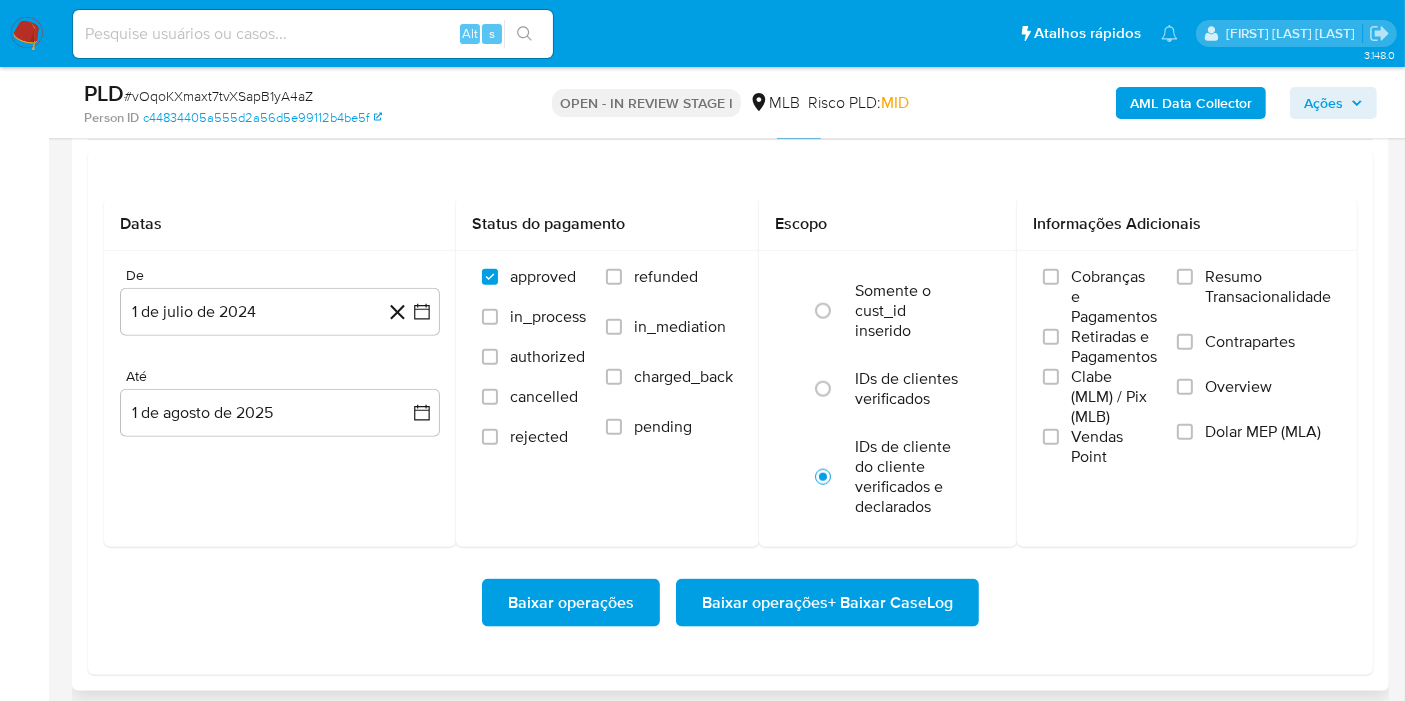 scroll, scrollTop: 2111, scrollLeft: 0, axis: vertical 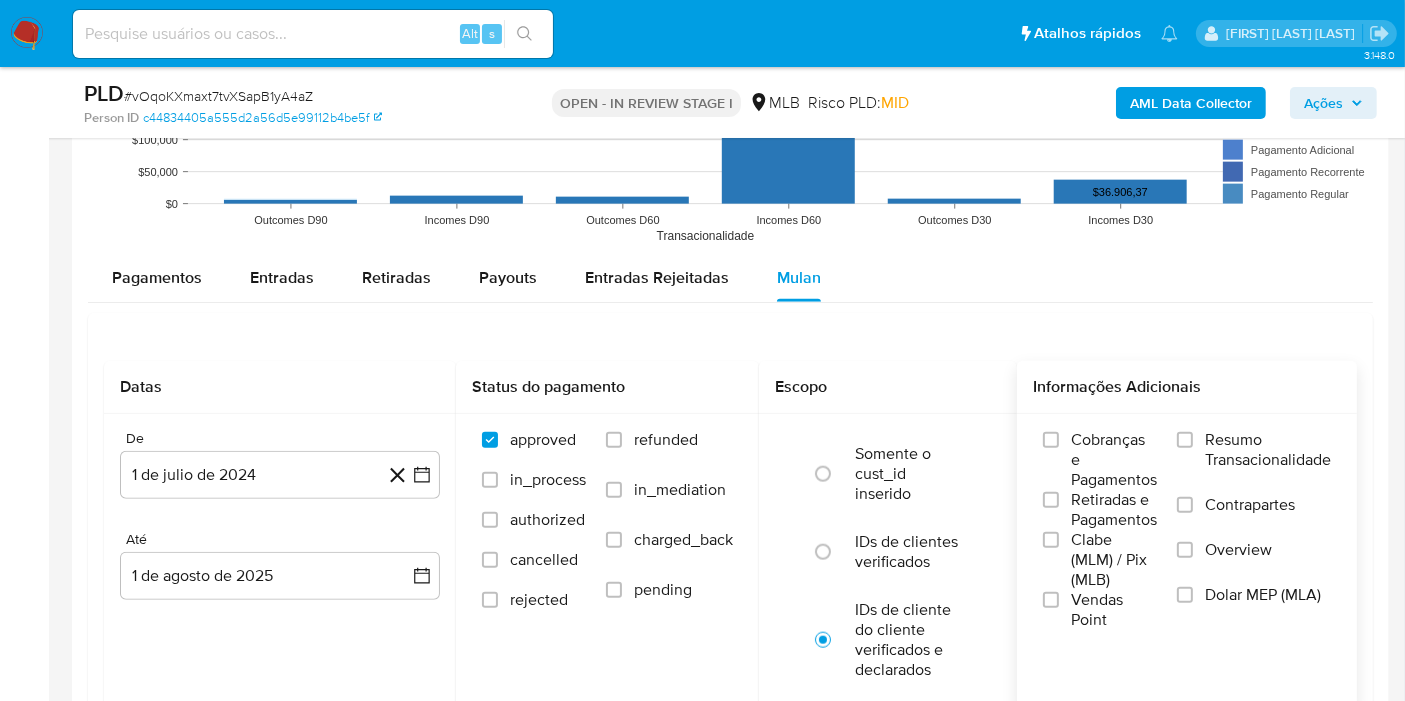 click on "Resumo Transacionalidade" at bounding box center (1254, 462) 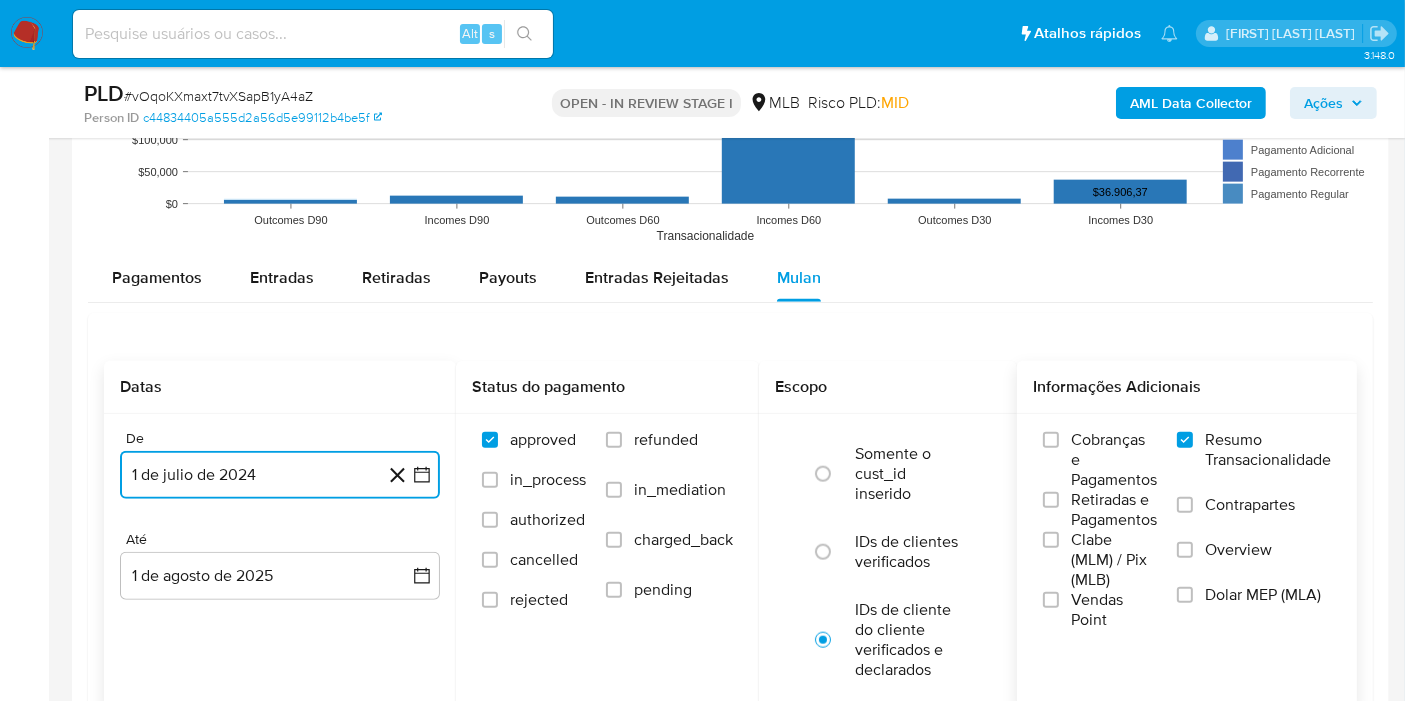 click on "1 de julio de 2024" at bounding box center (280, 475) 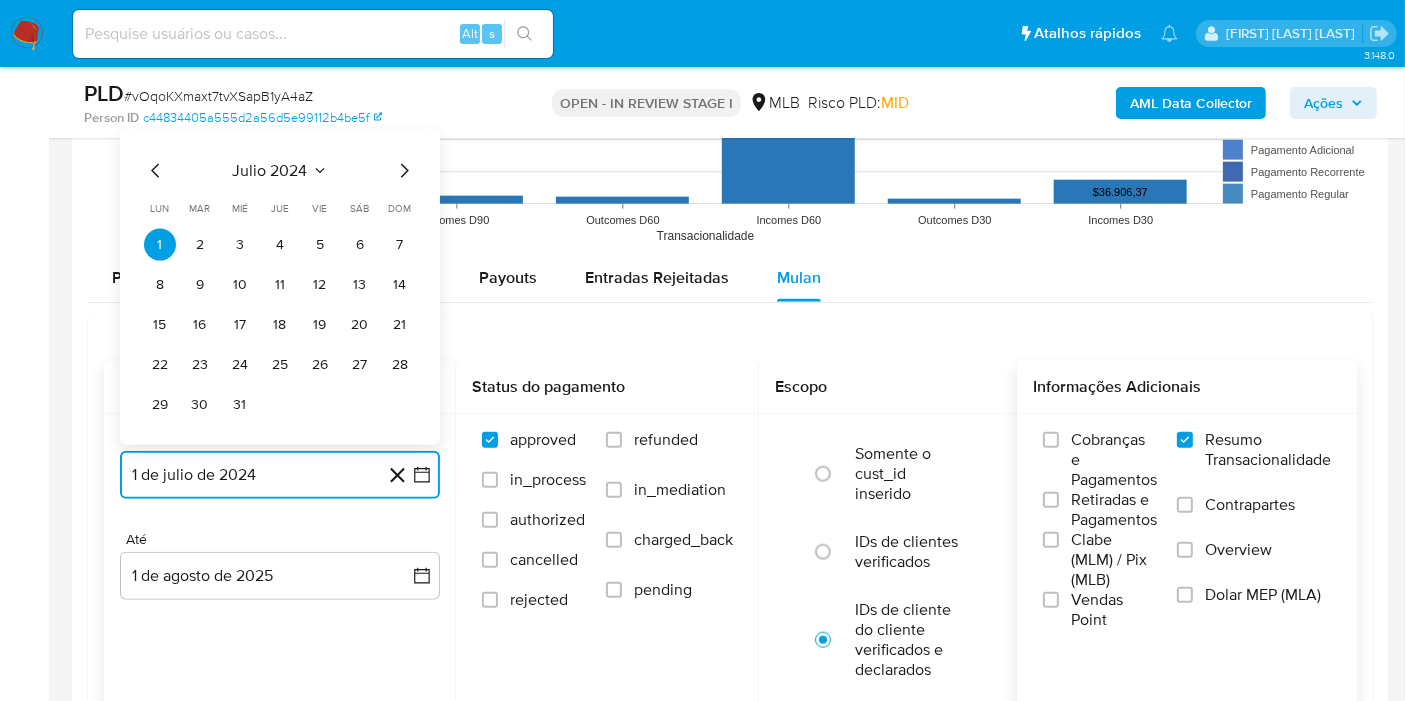 click on "julio 2024" at bounding box center [270, 171] 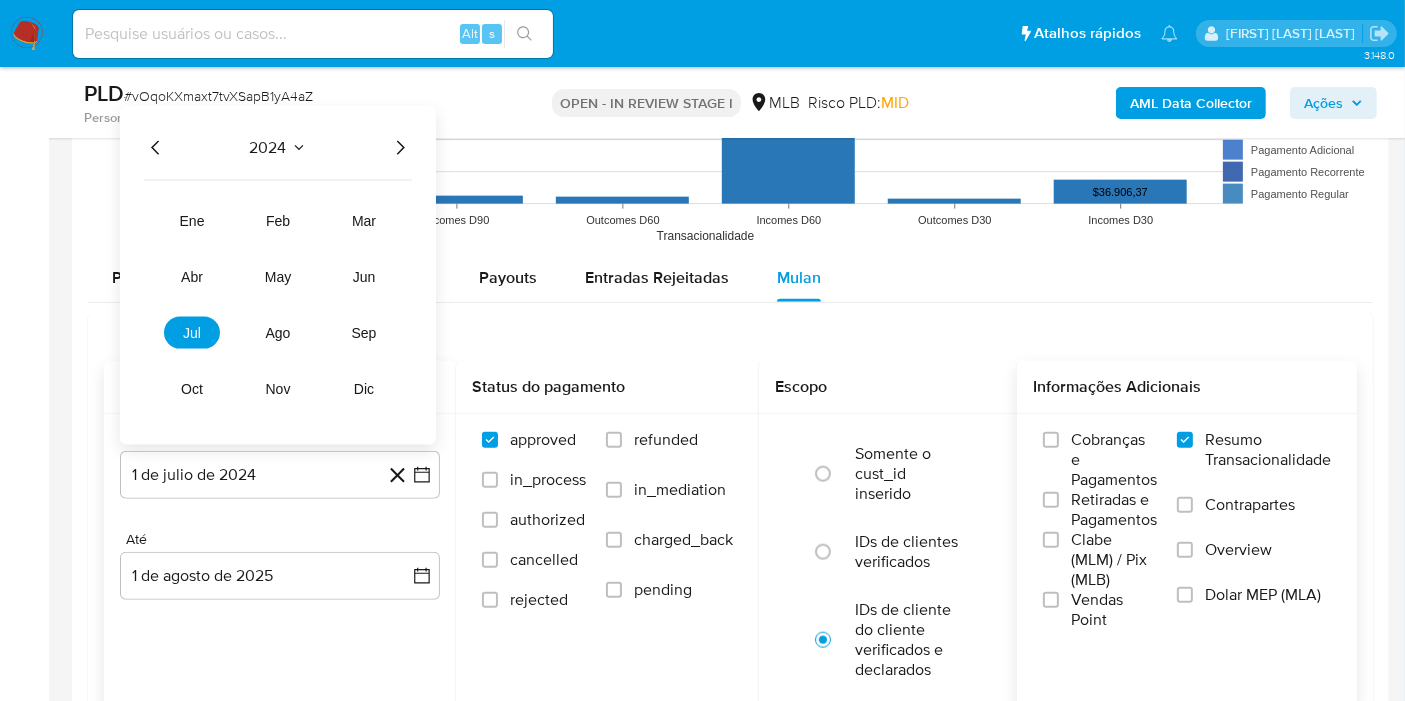 click 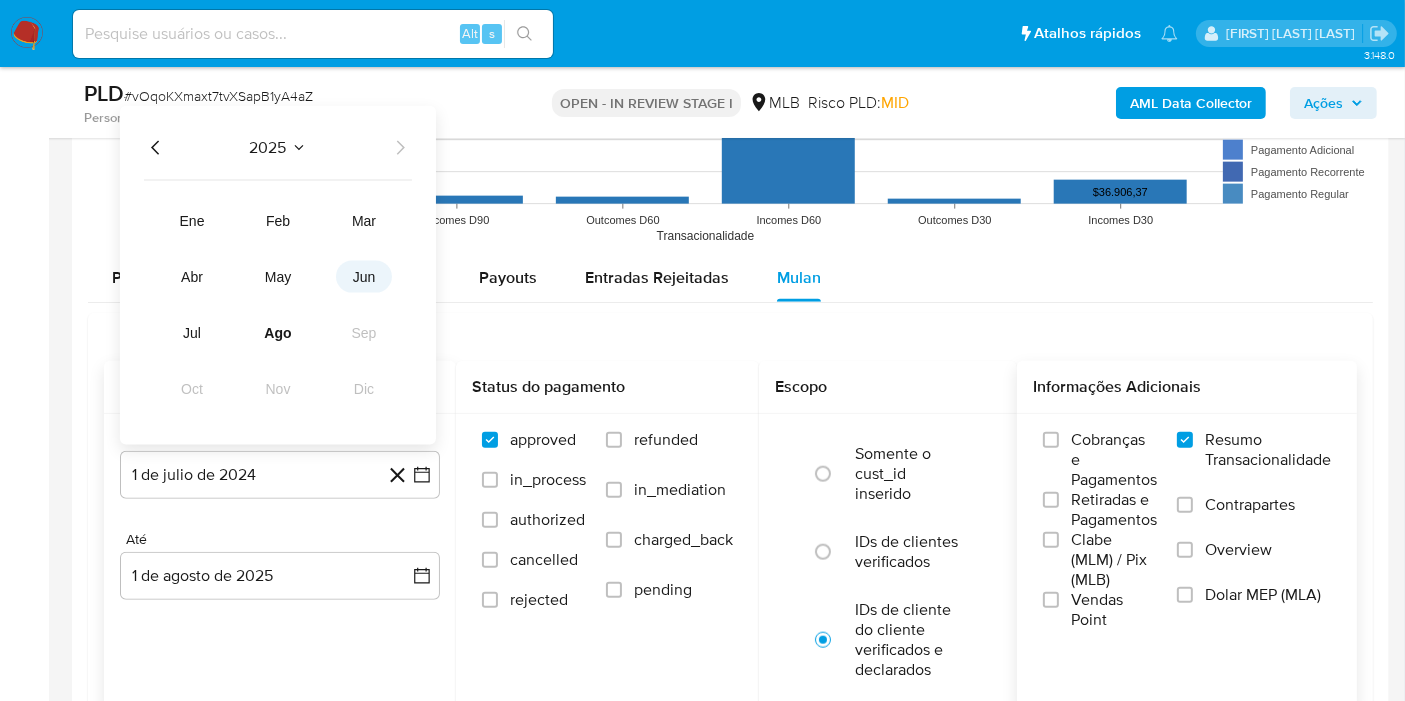 click on "jun" at bounding box center (364, 277) 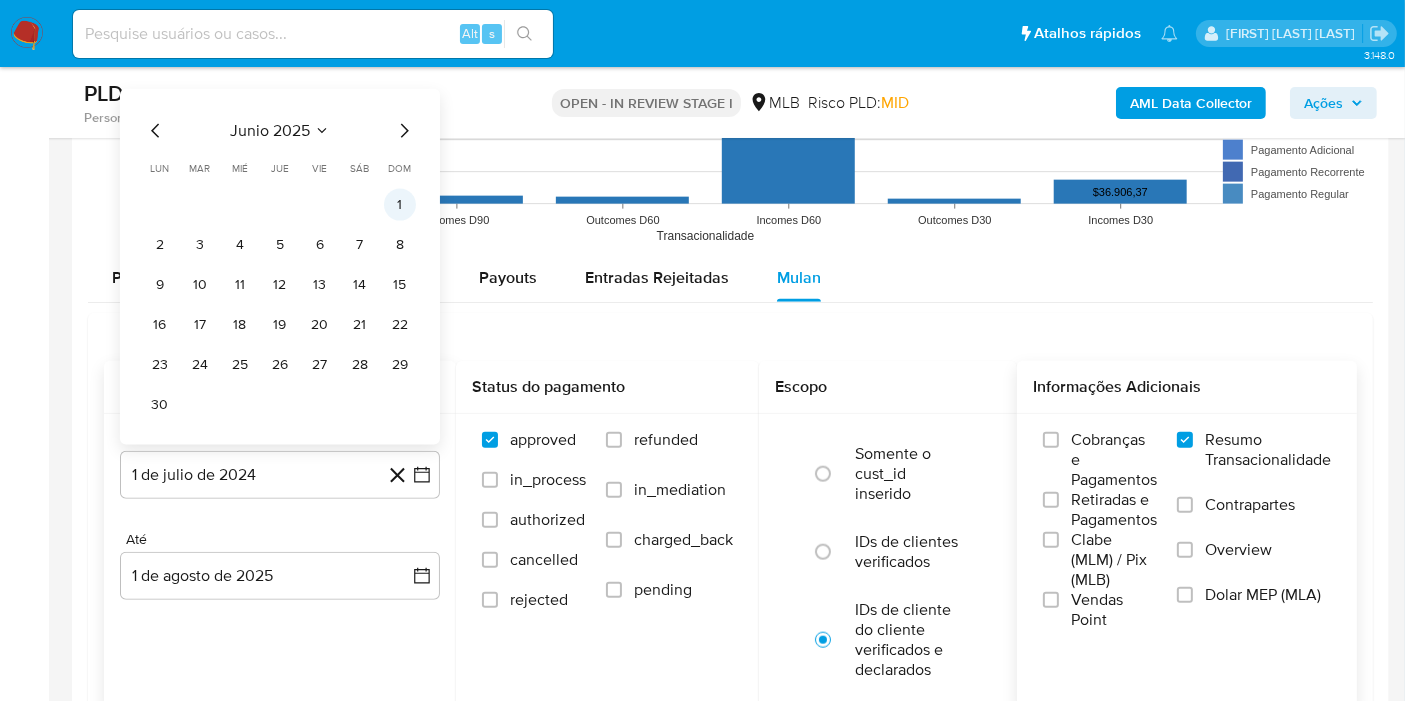 click on "1" at bounding box center (400, 205) 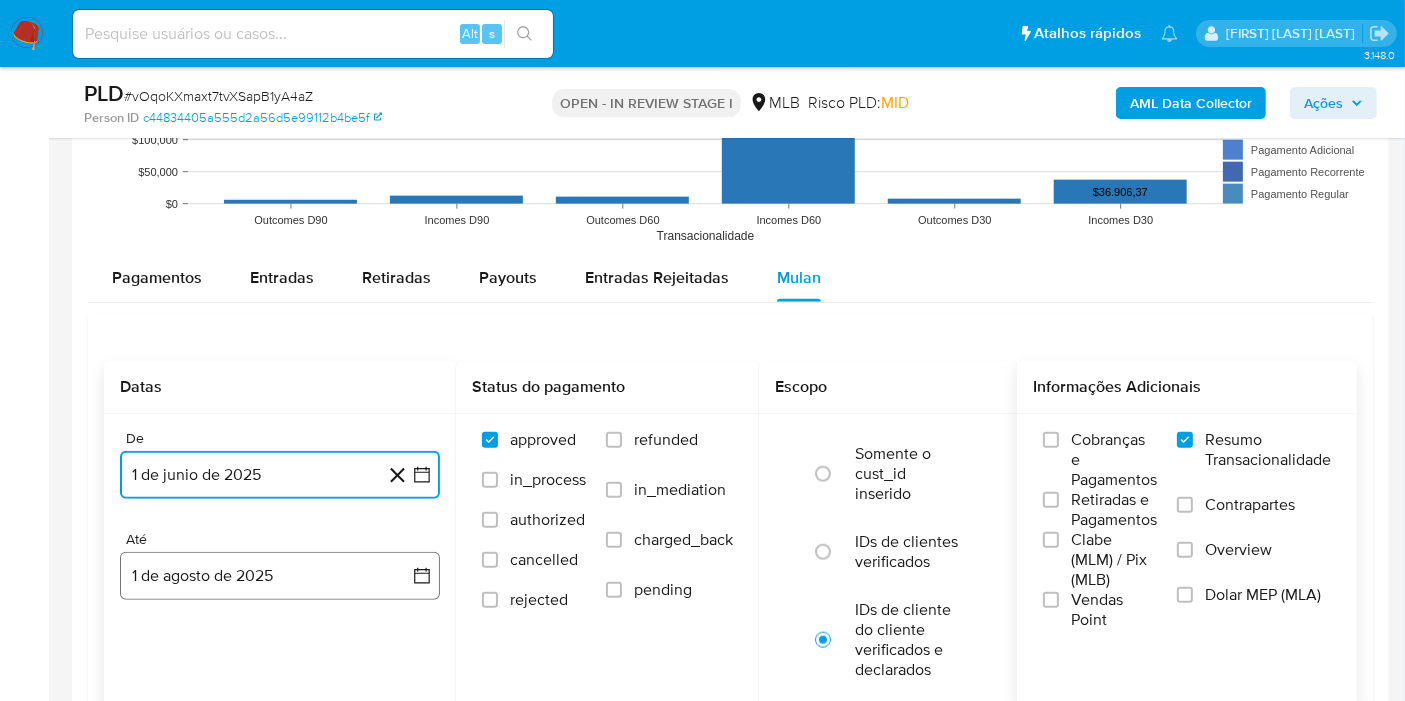 click on "1 de agosto de 2025" at bounding box center [280, 576] 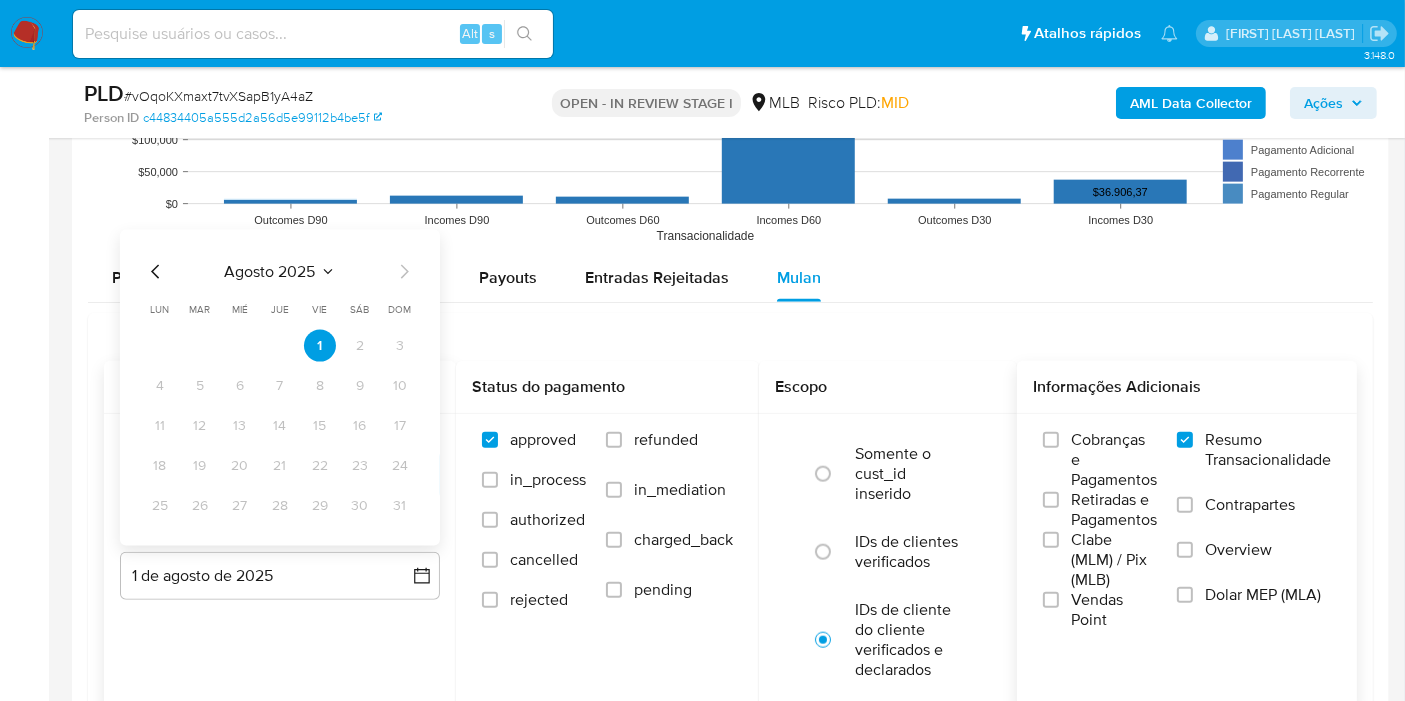 click 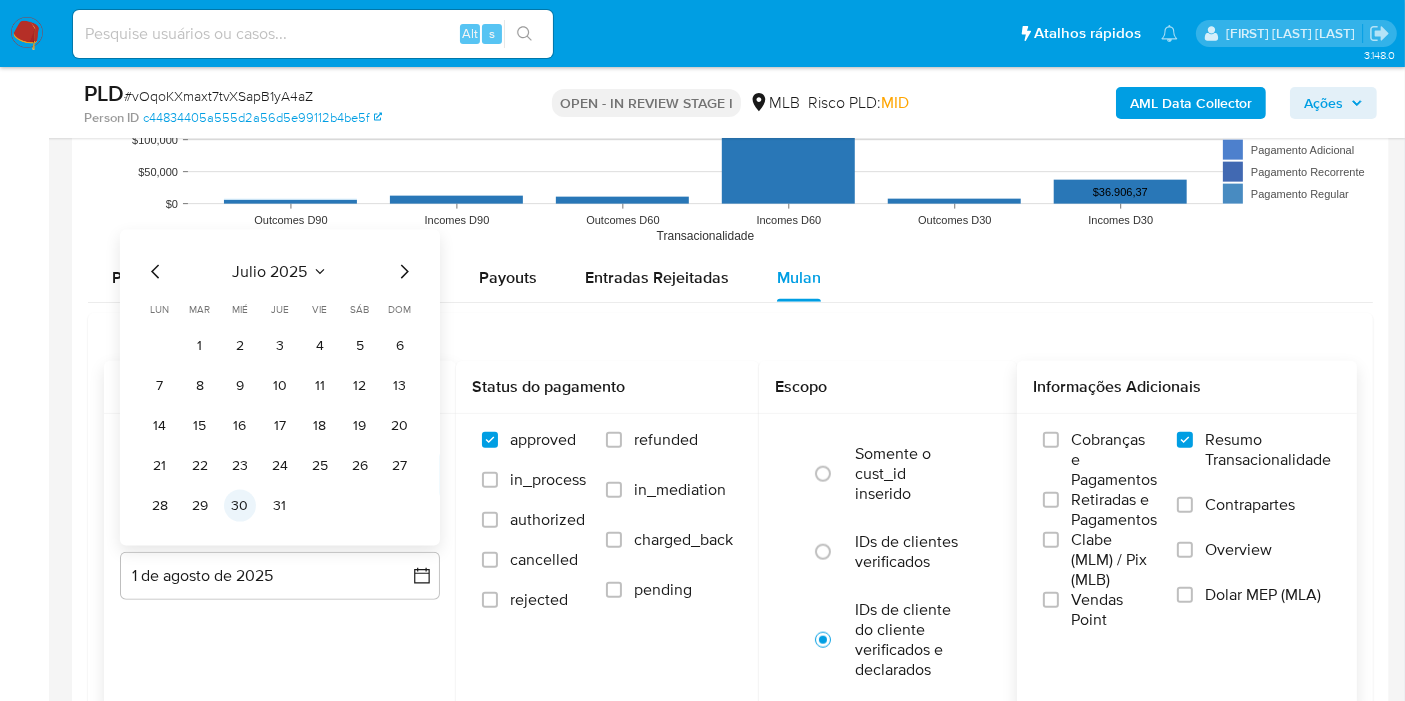 click on "30" at bounding box center (240, 506) 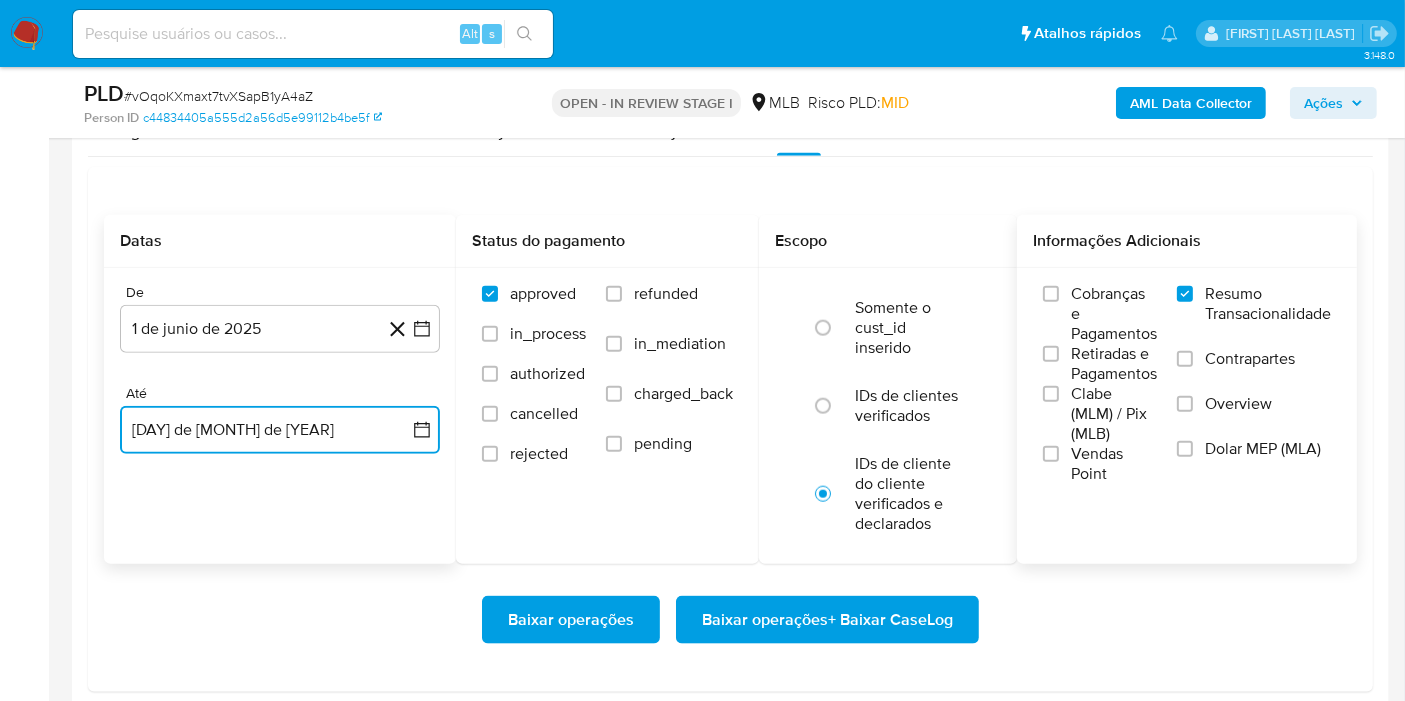 scroll, scrollTop: 2444, scrollLeft: 0, axis: vertical 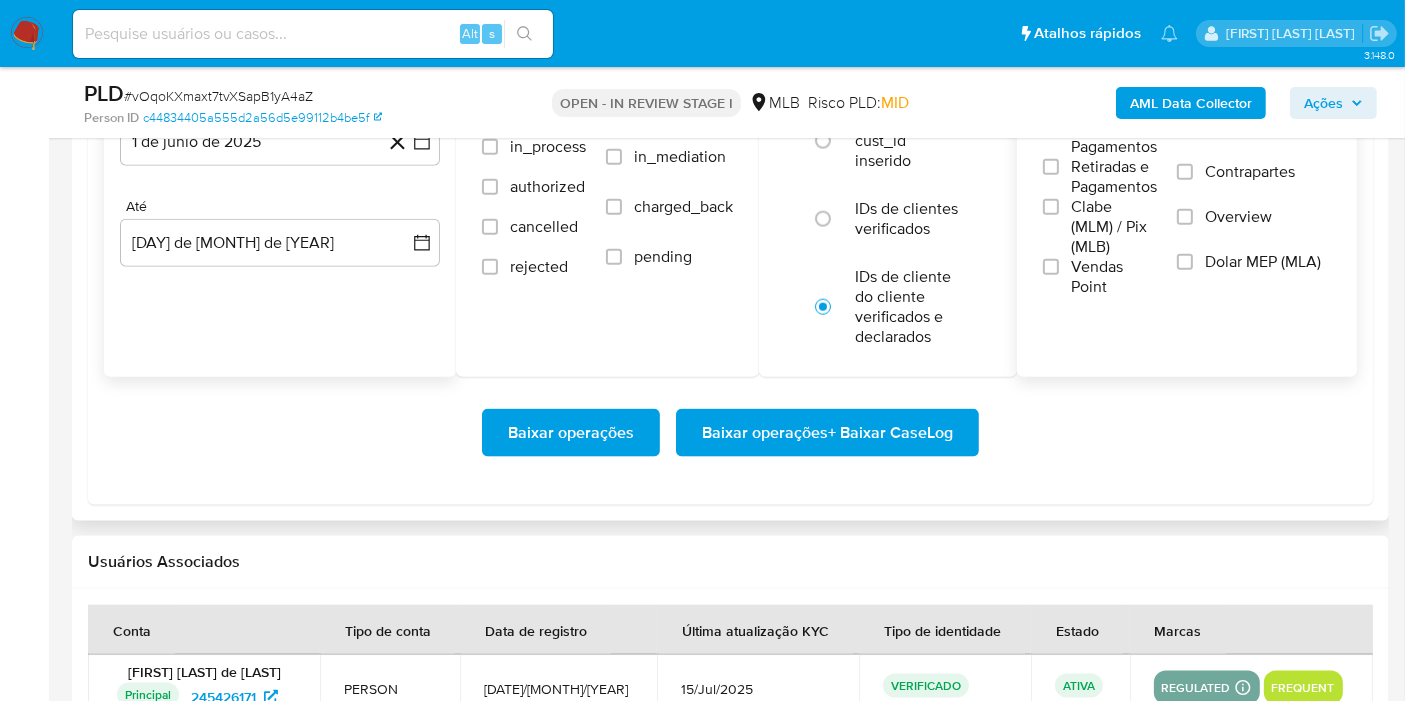 click on "Baixar operações Baixar operações  +   Baixar CaseLog" at bounding box center [730, 433] 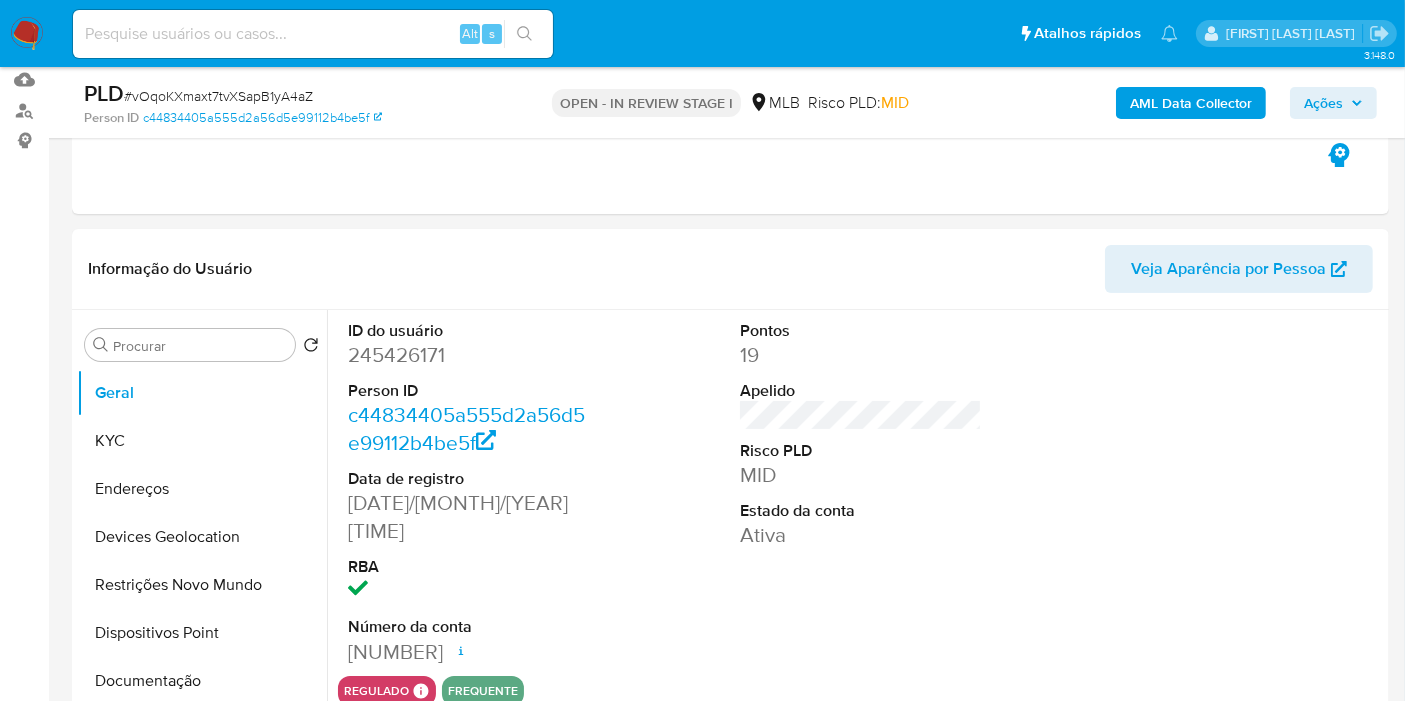scroll, scrollTop: 0, scrollLeft: 0, axis: both 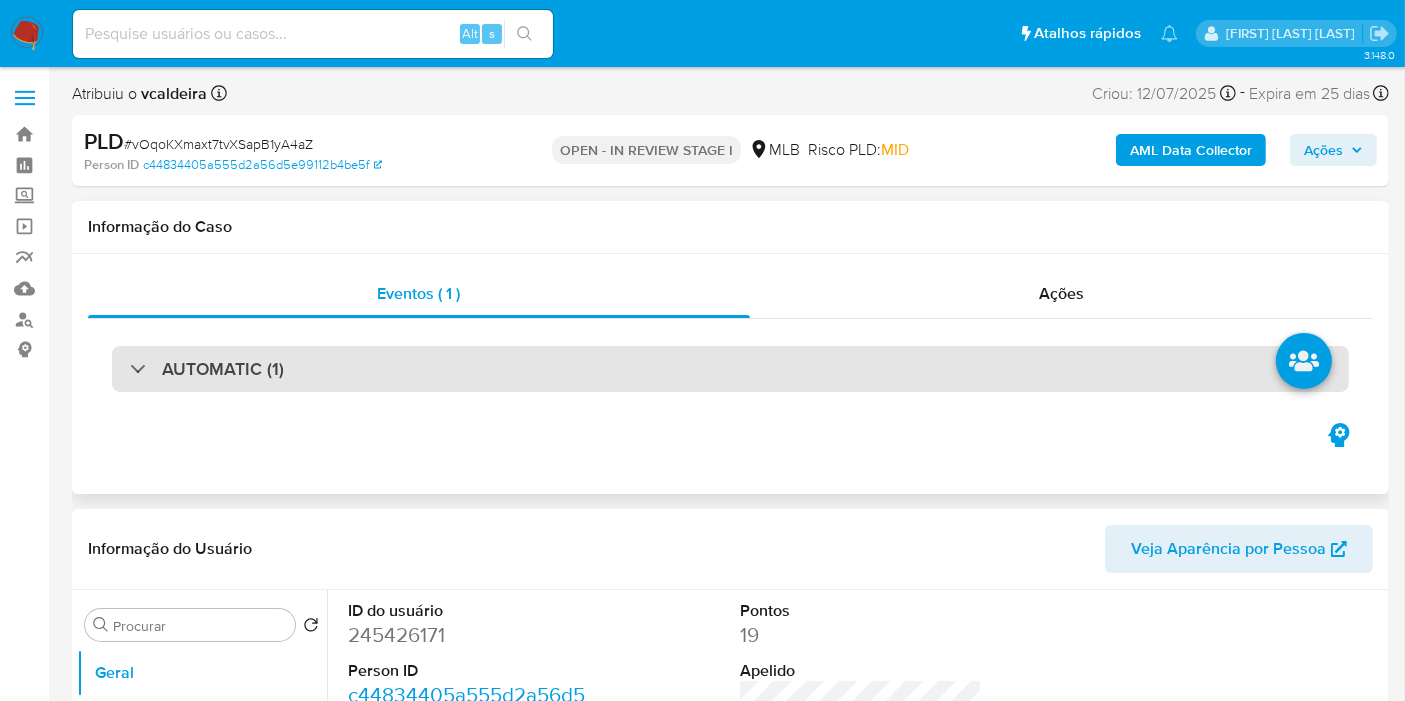 click on "AUTOMATIC (1)" at bounding box center [730, 369] 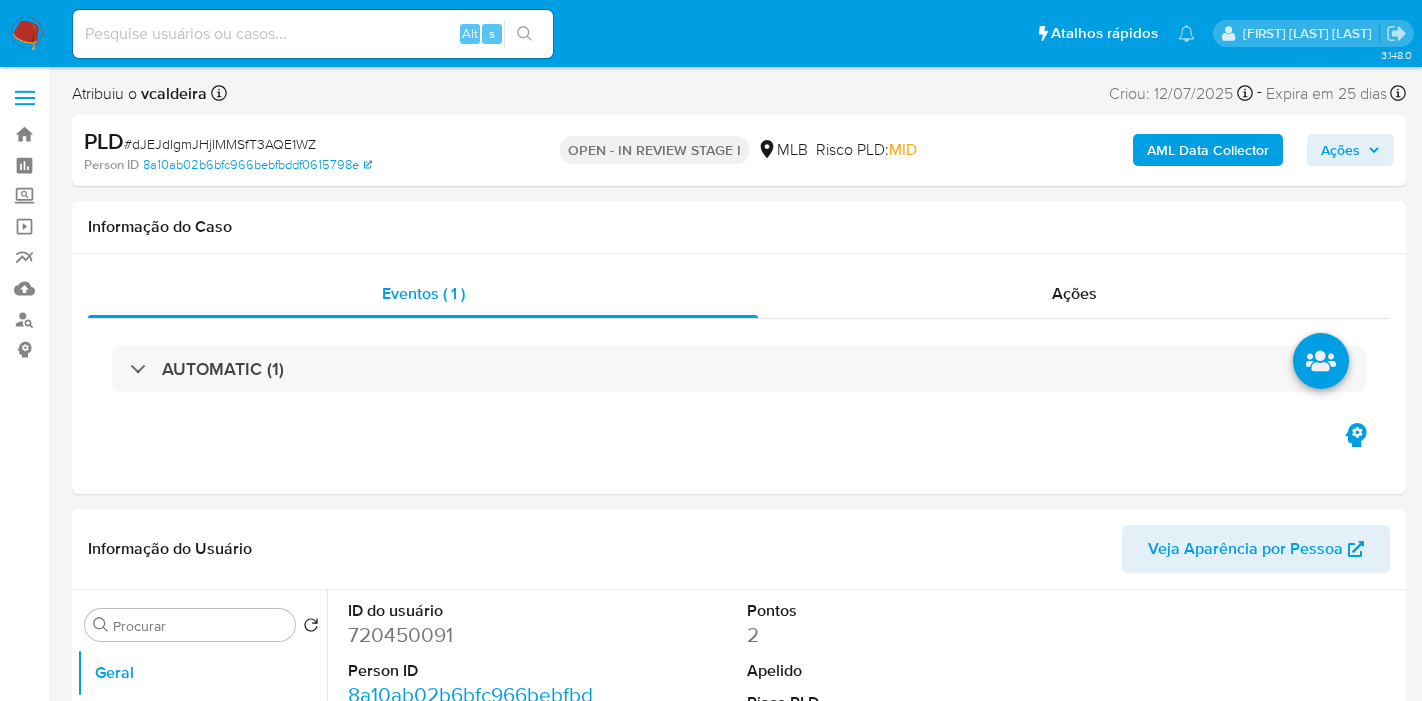 select on "10" 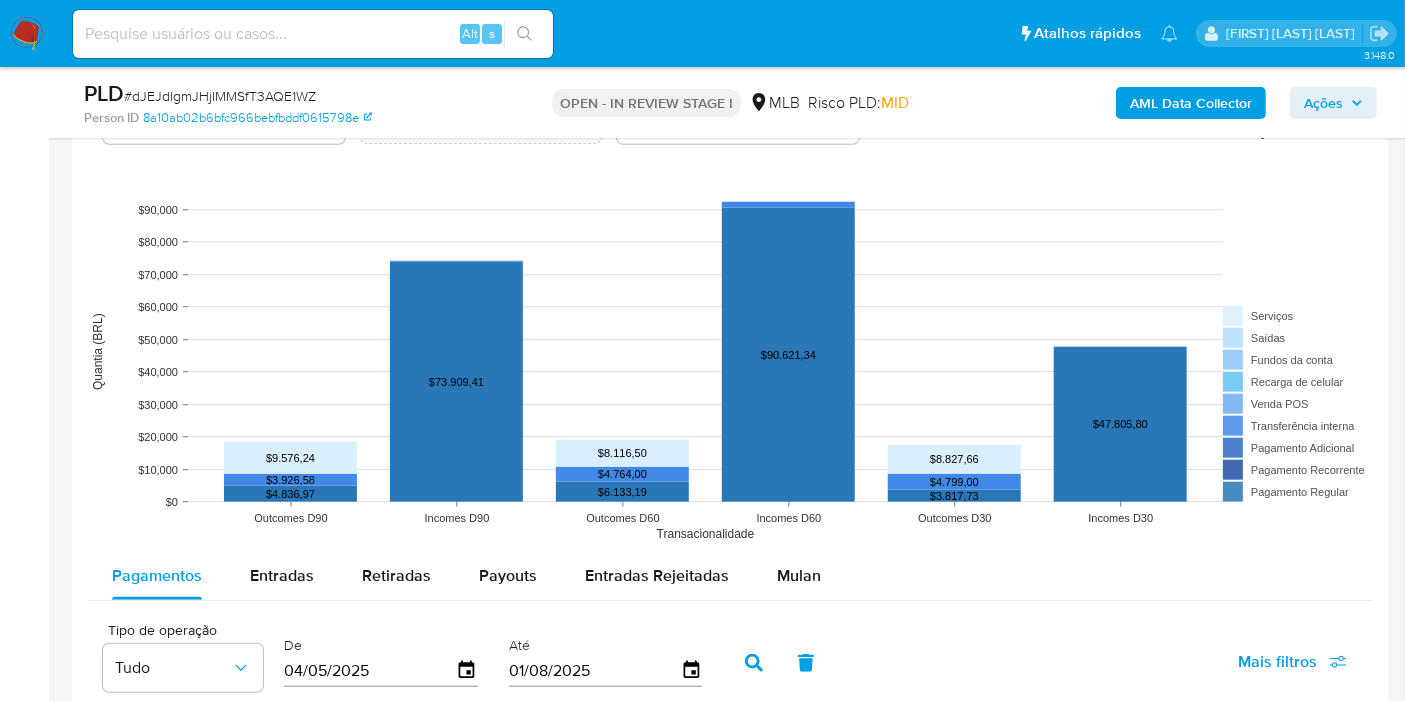 scroll, scrollTop: 1666, scrollLeft: 0, axis: vertical 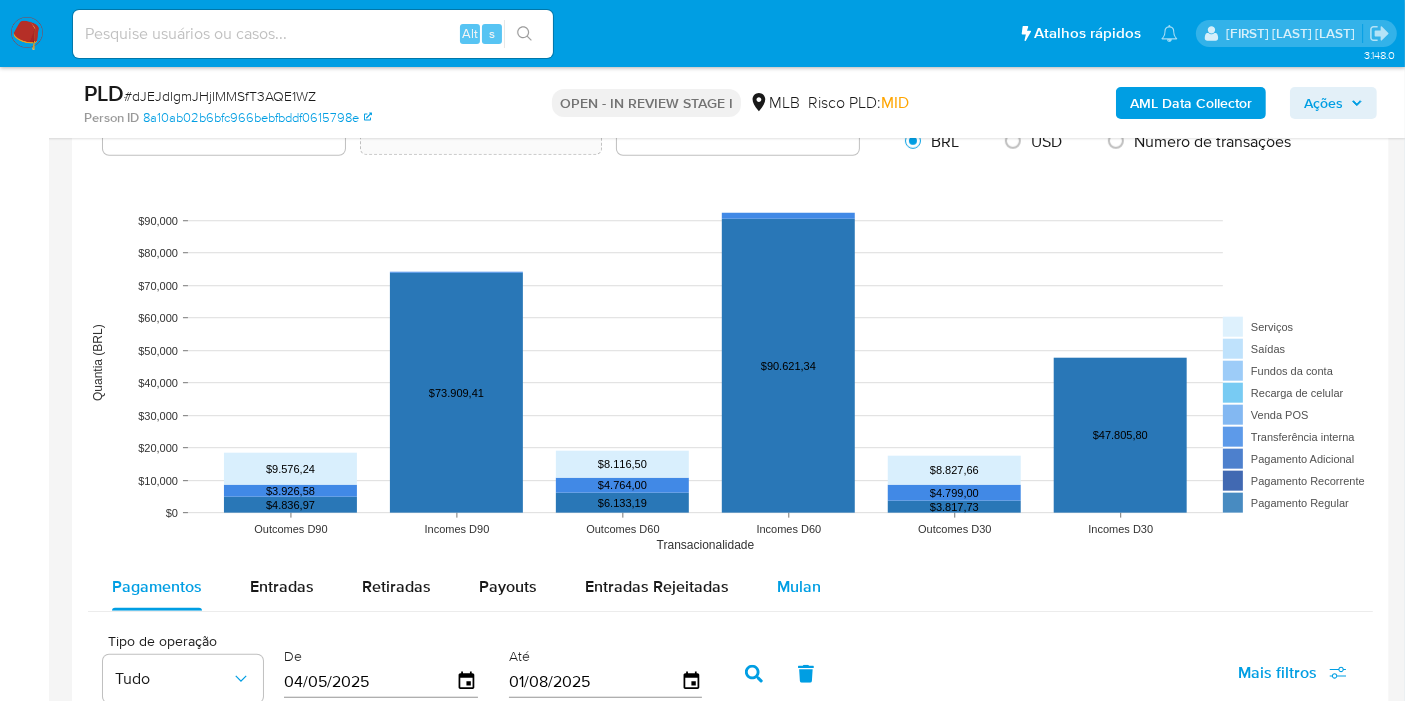 click on "Mulan" at bounding box center [799, 587] 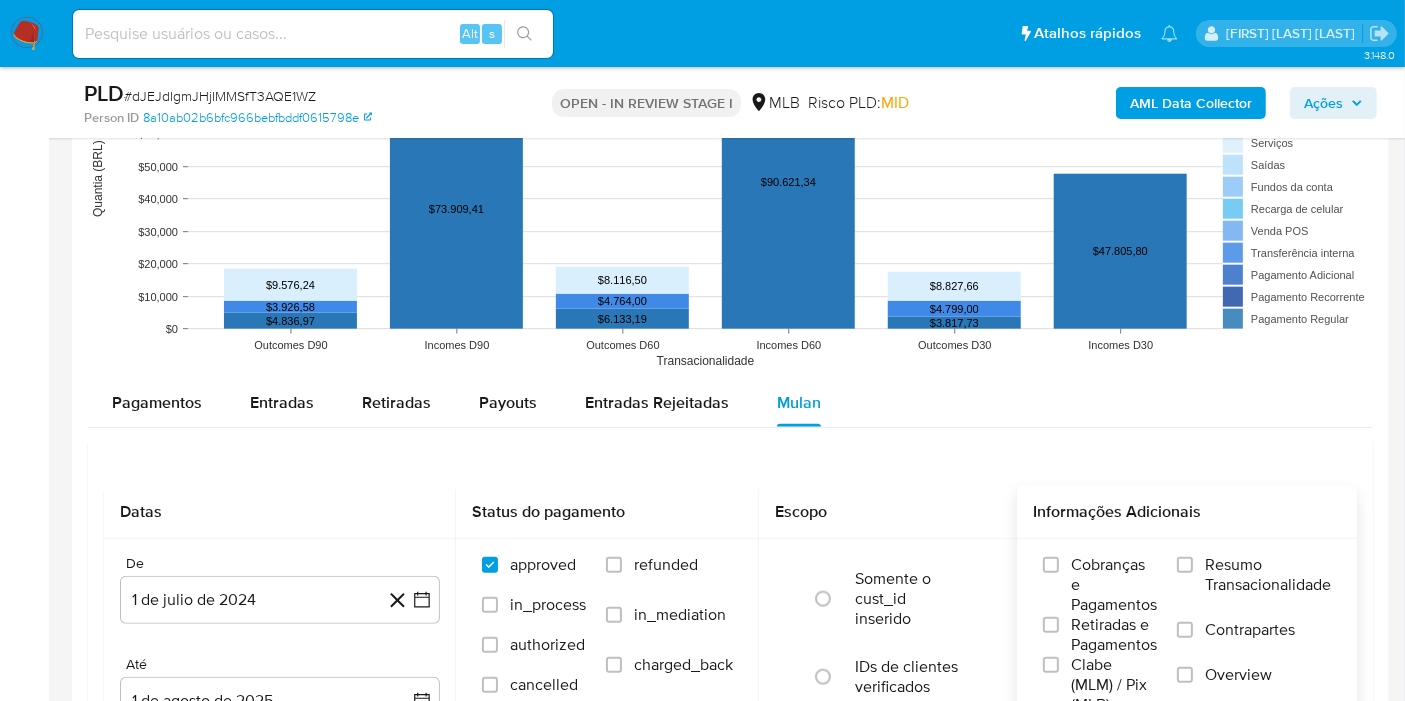 scroll, scrollTop: 2000, scrollLeft: 0, axis: vertical 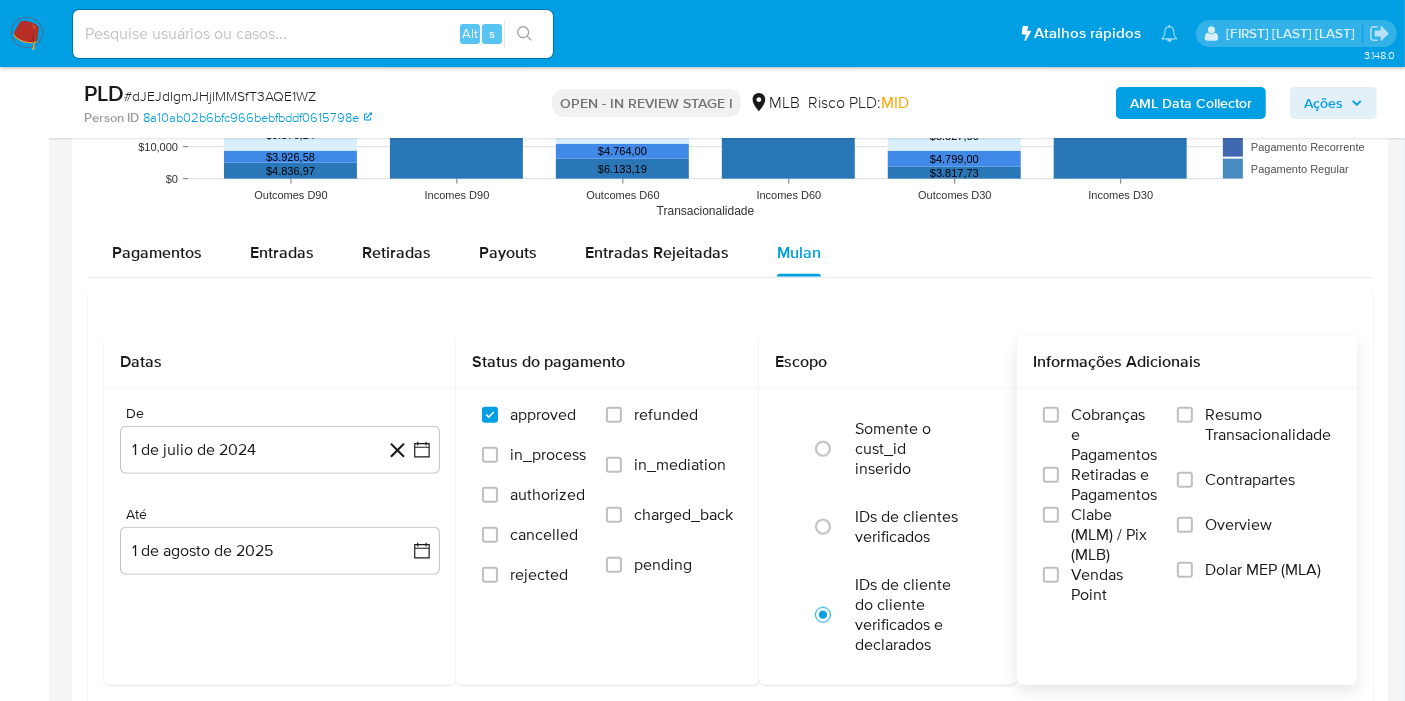 click on "Cobranças e Pagamentos Retiradas e Pagamentos Clabe (MLM) / Pix (MLB) Vendas Point Resumo Transacionalidade Contrapartes Overview Dolar MEP (MLA)" at bounding box center (1187, 505) 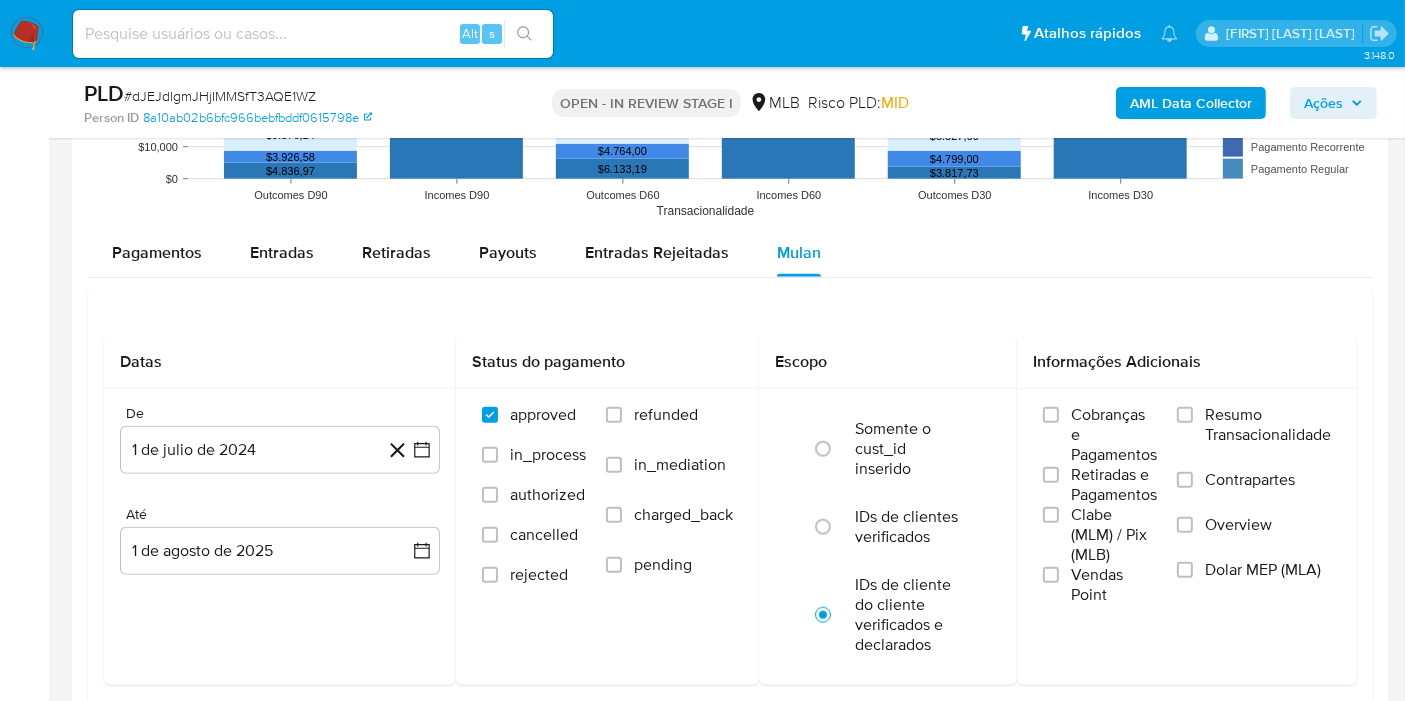 click on "Resumo Transacionalidade" at bounding box center (1254, 437) 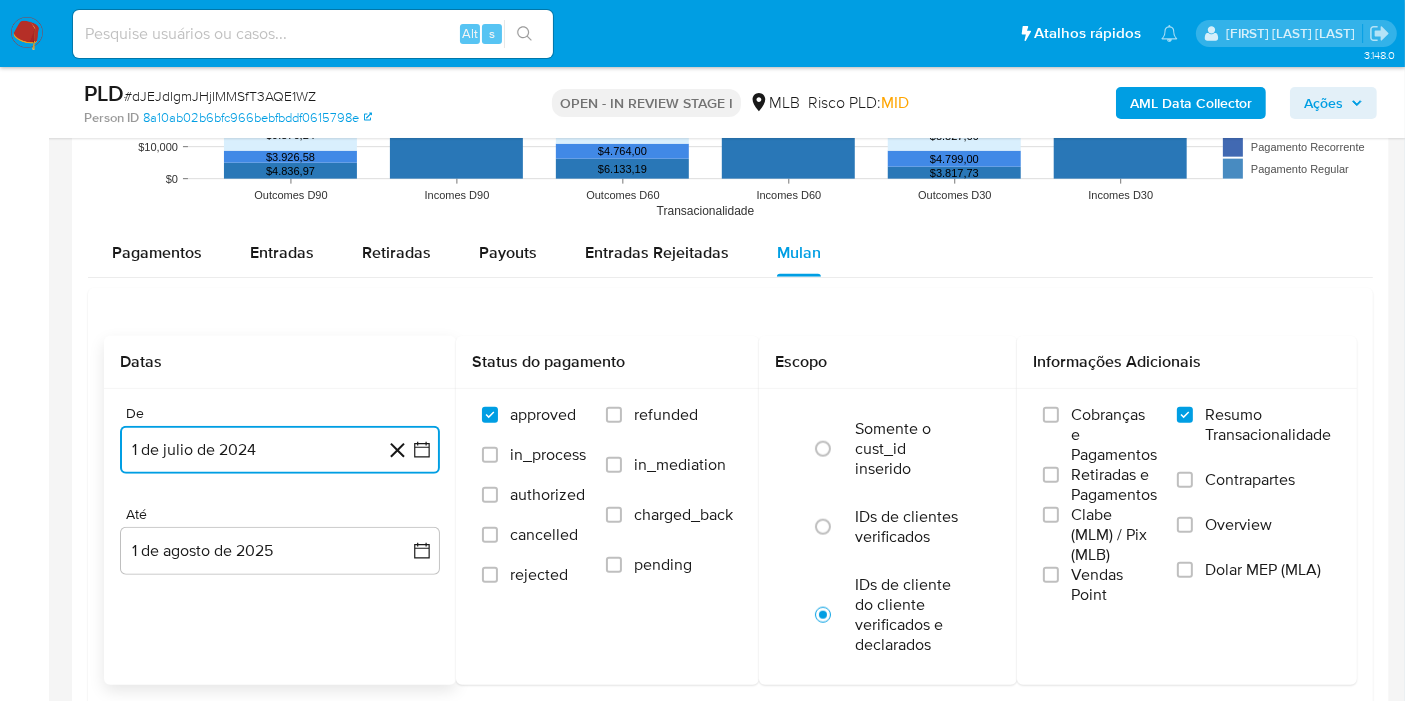 click on "1 de julio de 2024" at bounding box center [280, 450] 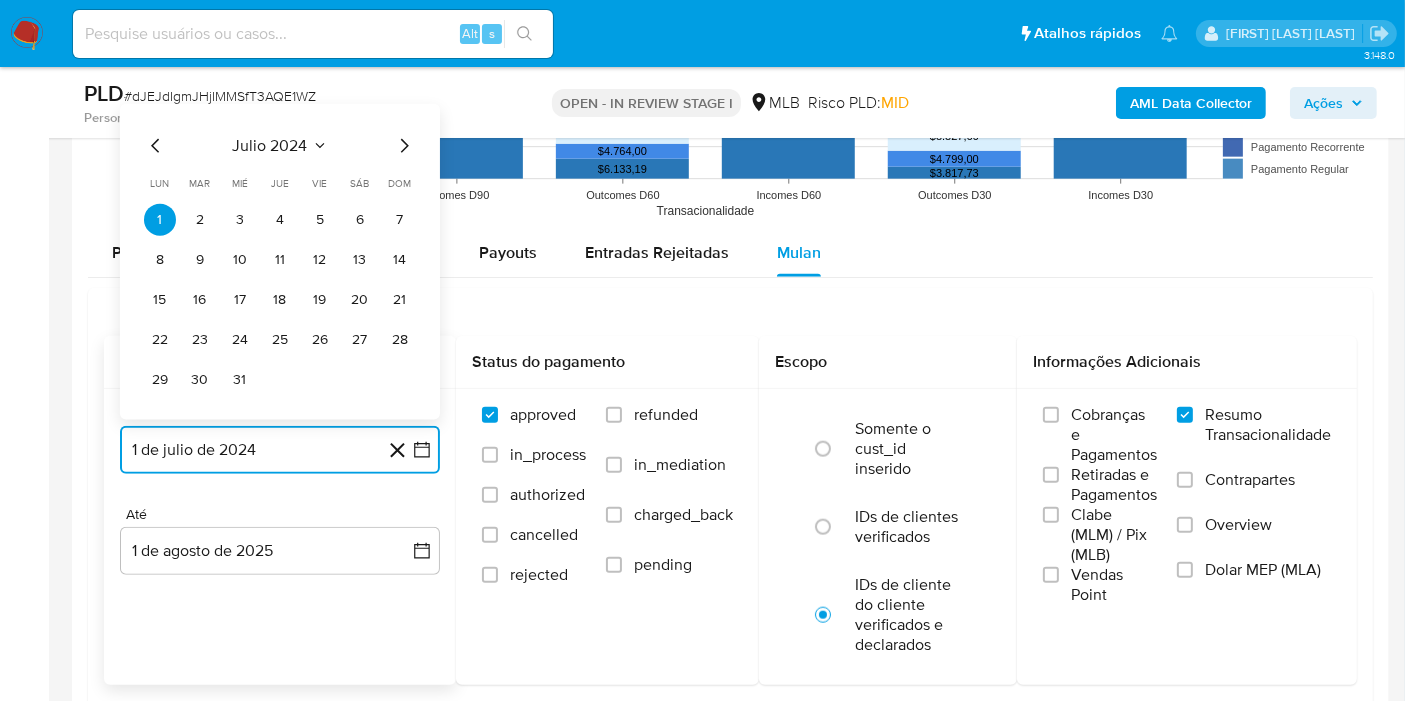 click on "julio 2024" at bounding box center (270, 146) 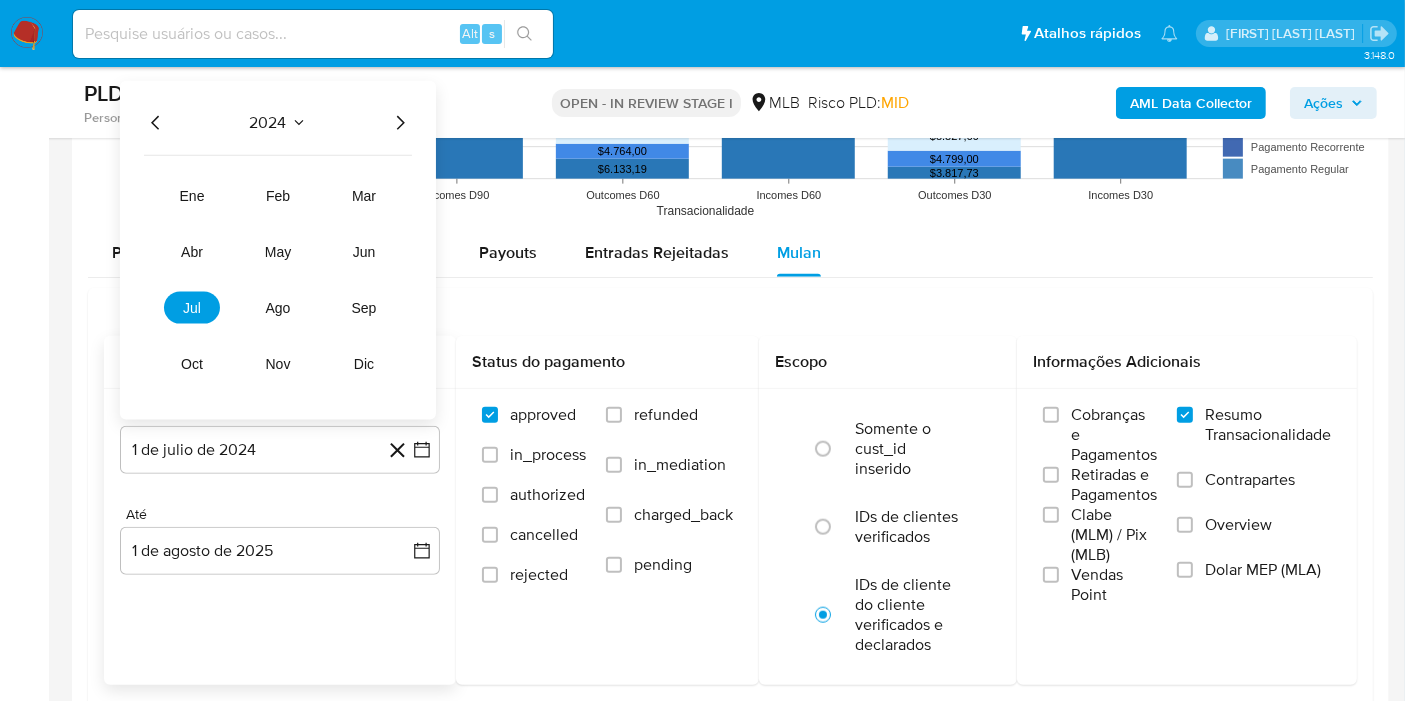 click 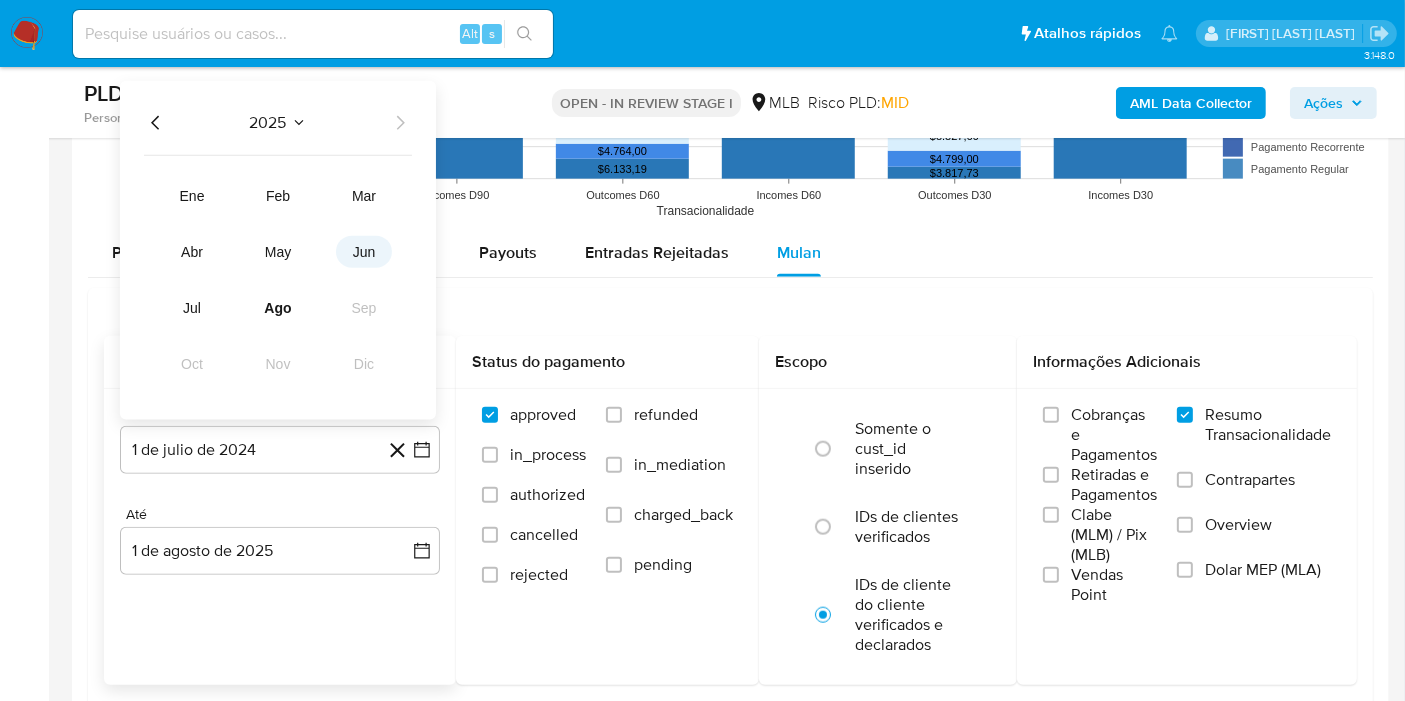 click on "jun" at bounding box center [364, 252] 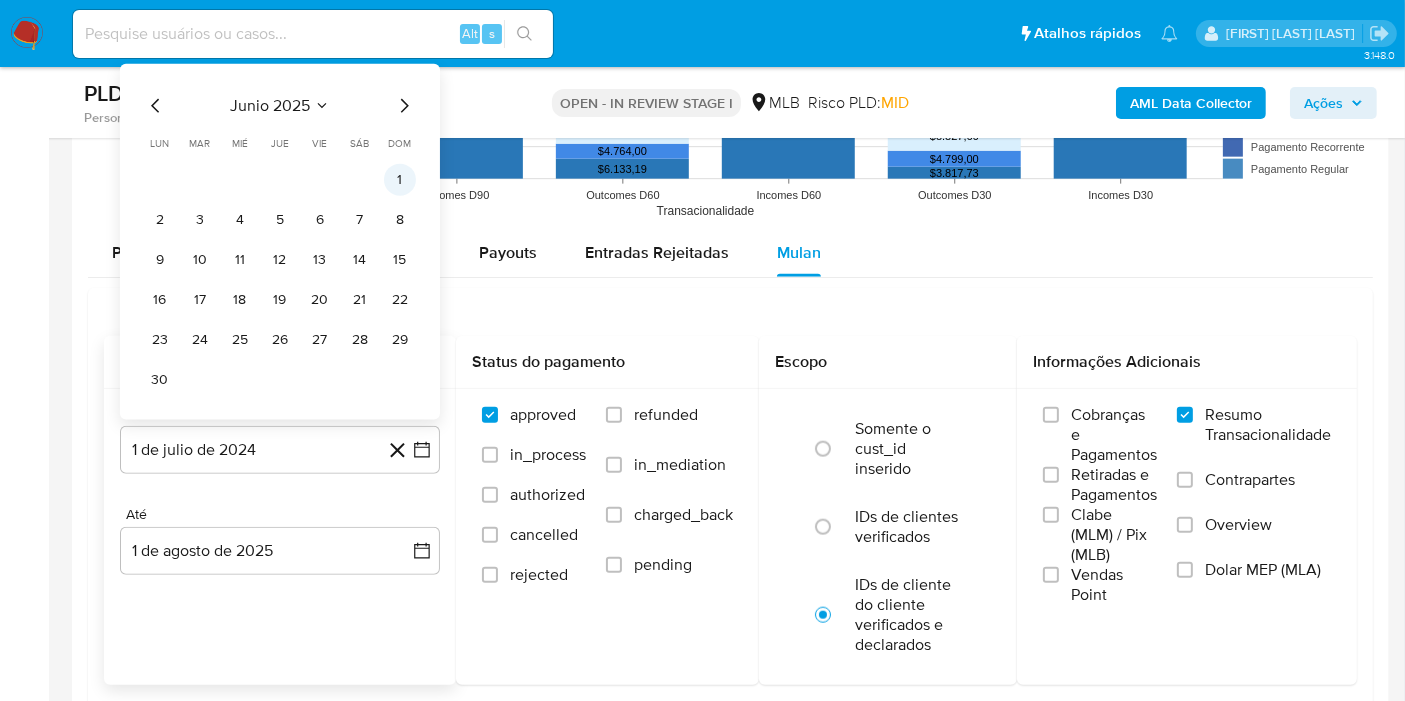 click on "1" at bounding box center (400, 180) 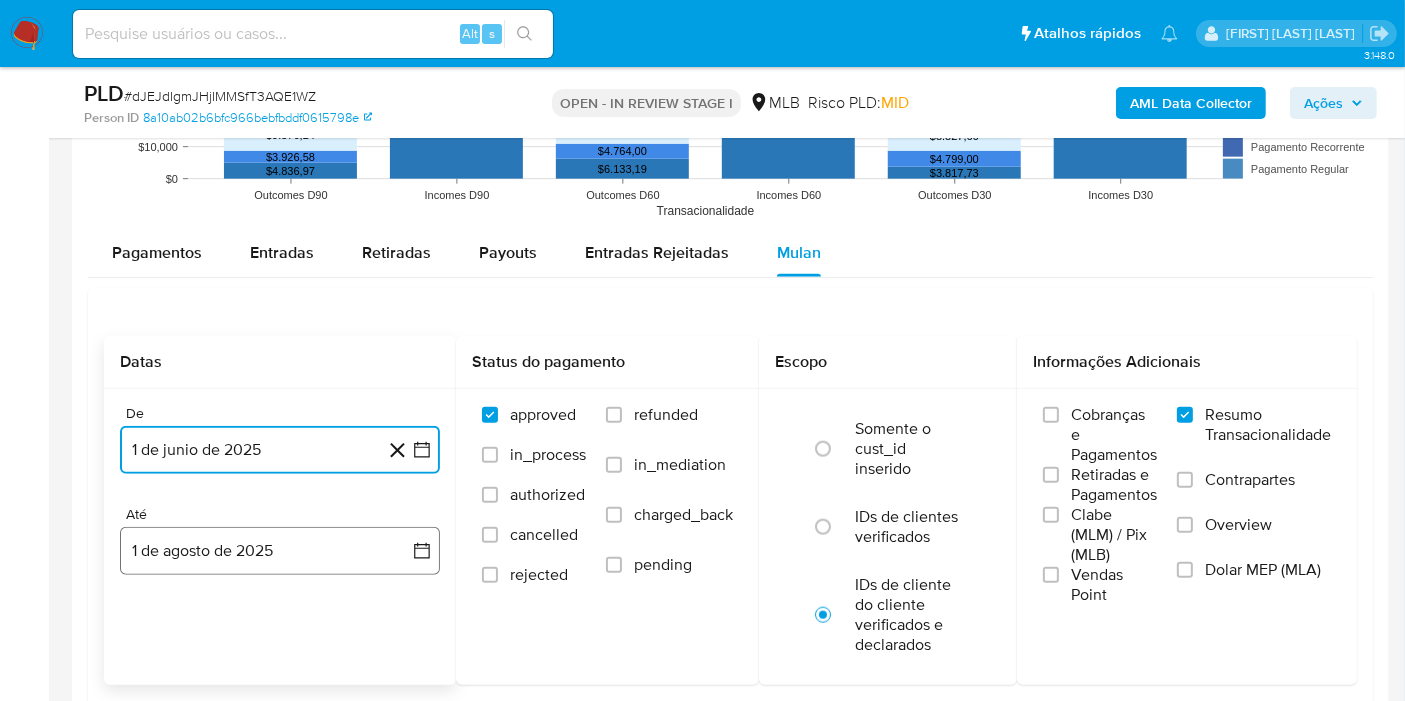 click on "1 de agosto de 2025" at bounding box center [280, 551] 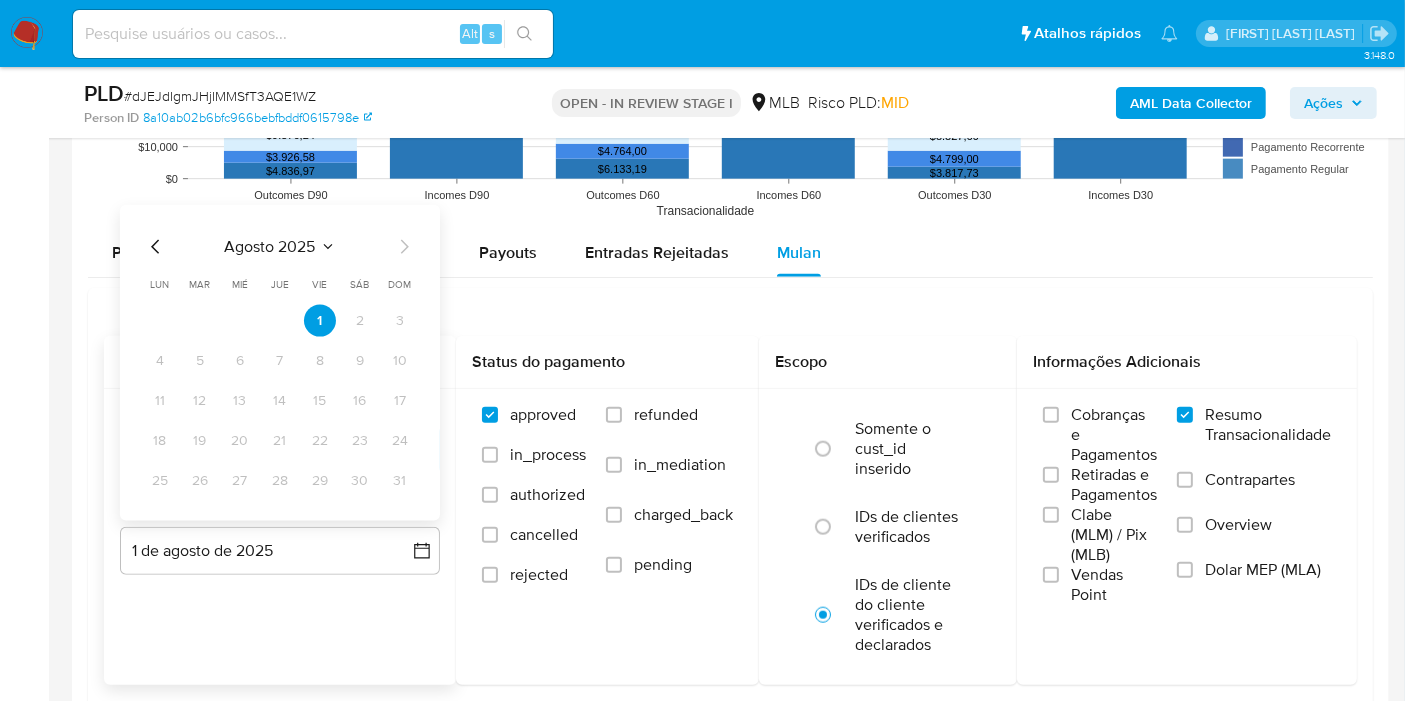 click 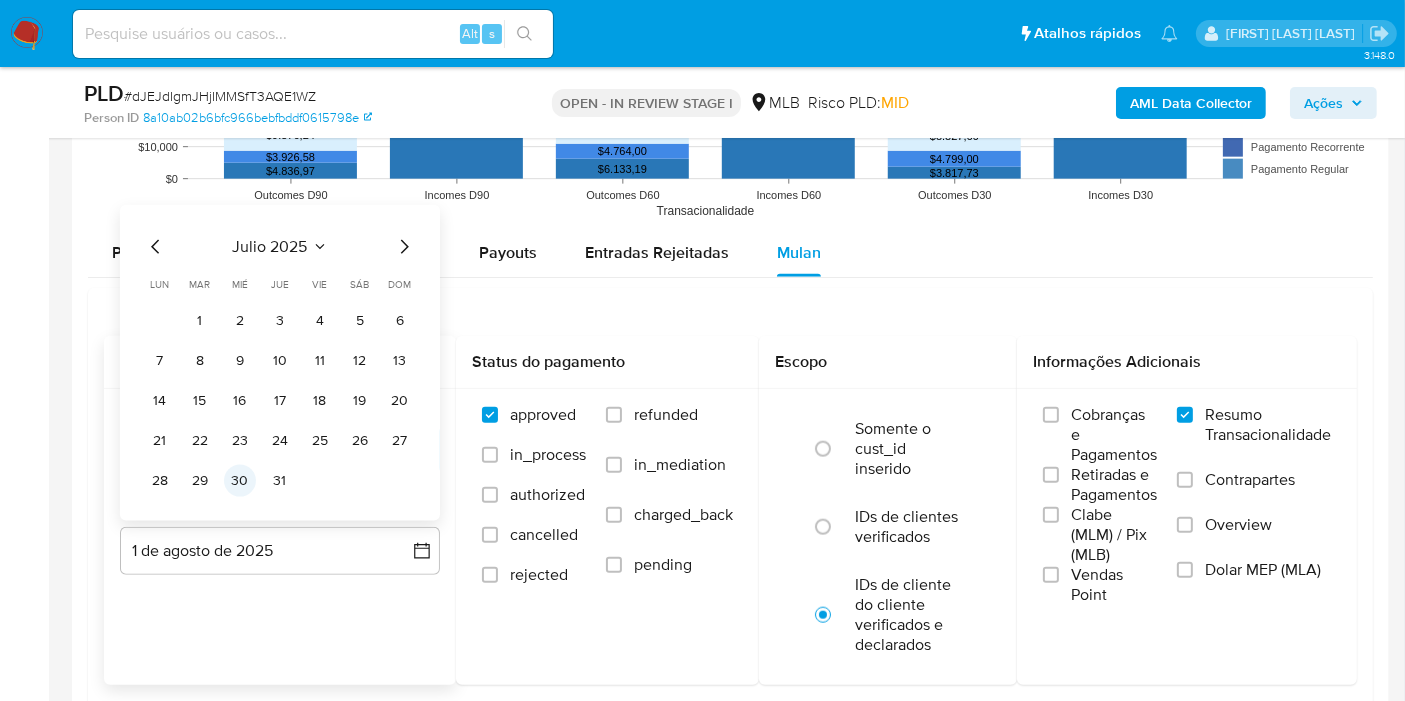 click on "30" at bounding box center (240, 481) 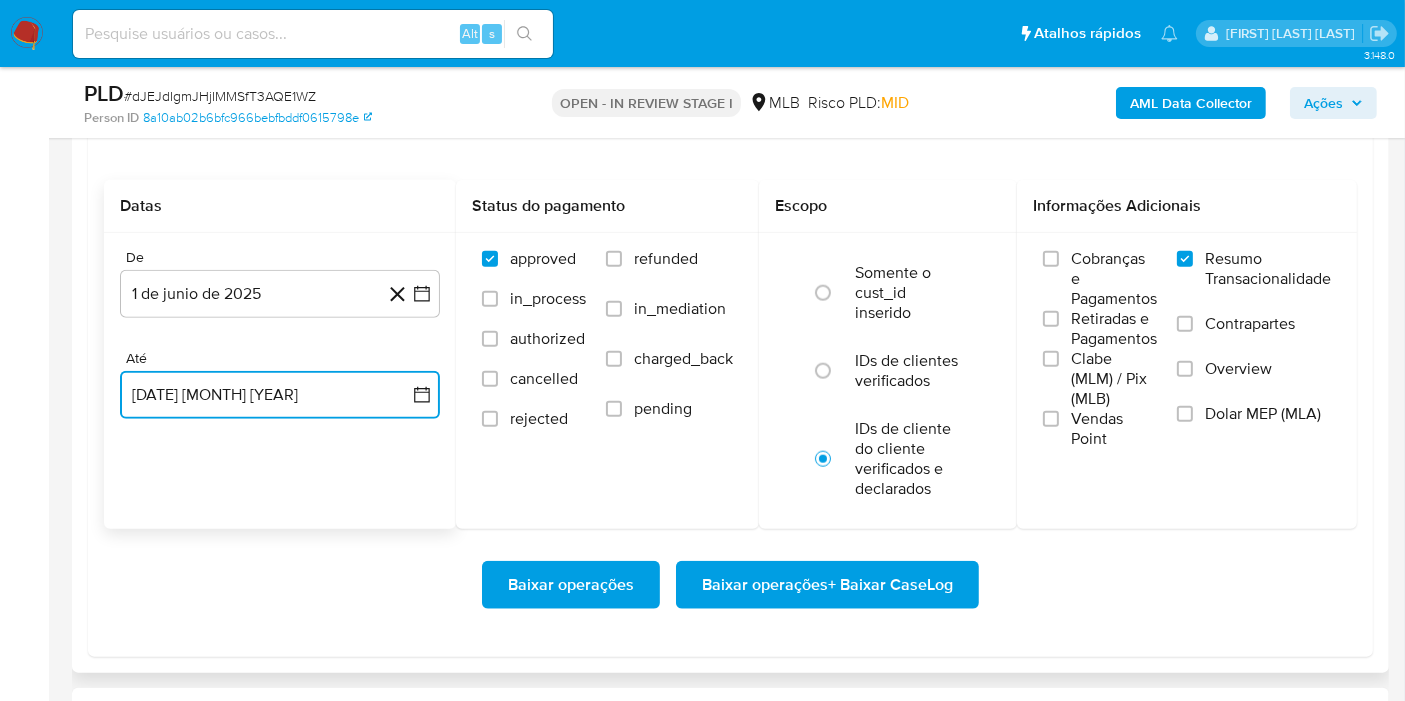 scroll, scrollTop: 2333, scrollLeft: 0, axis: vertical 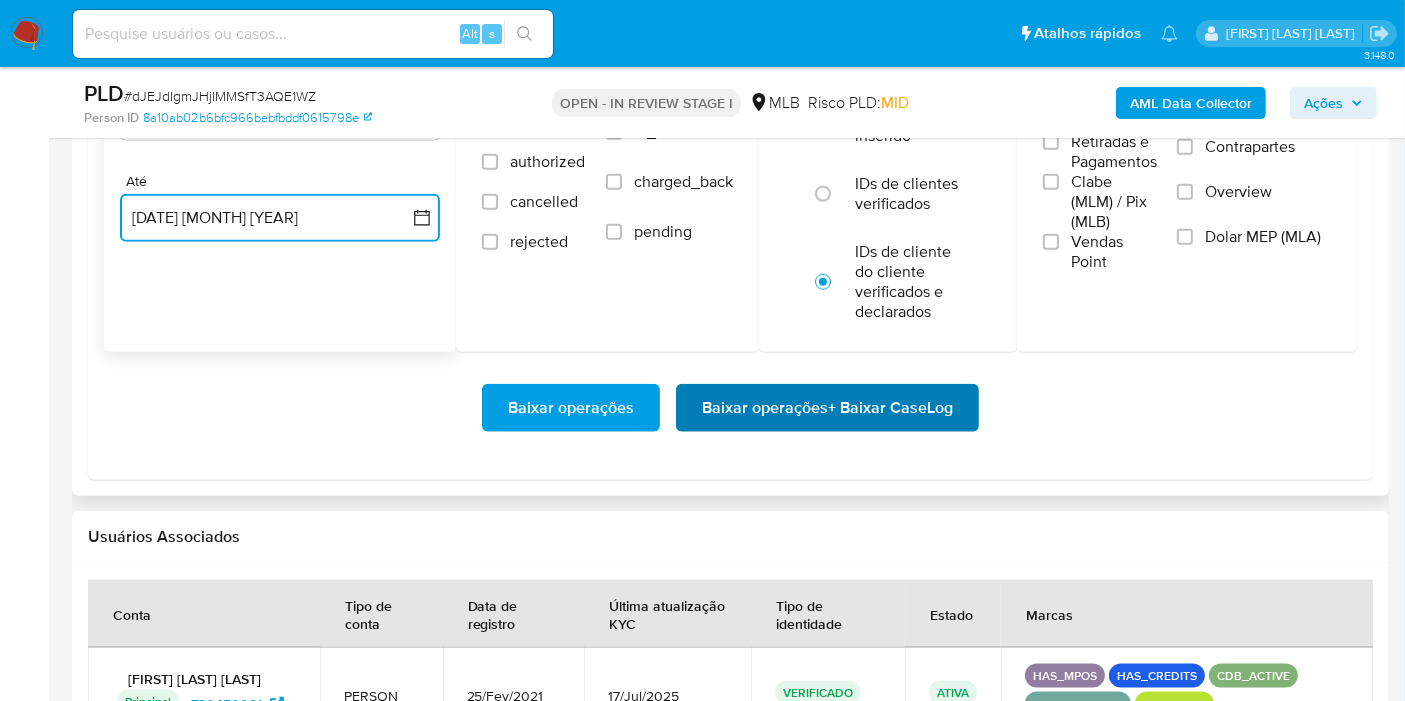 click on "Baixar operações  +   Baixar CaseLog" at bounding box center [827, 408] 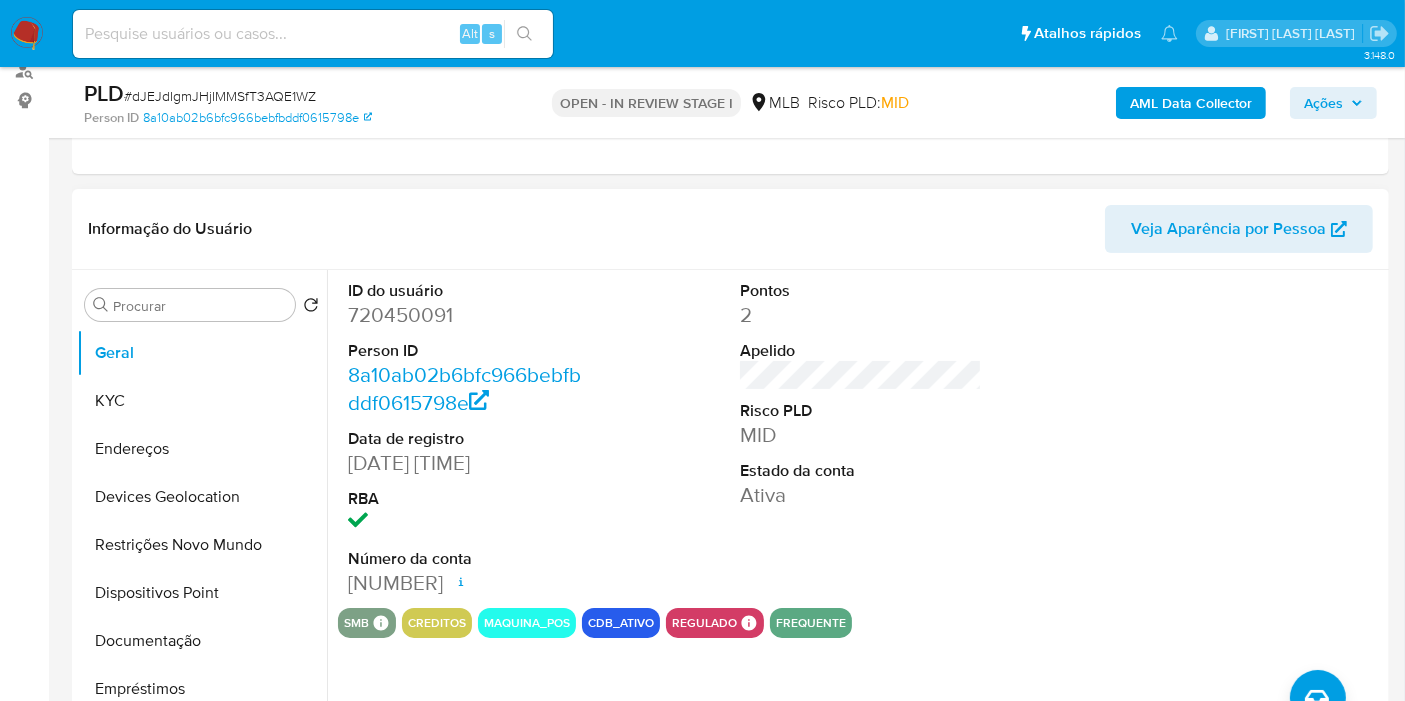 scroll, scrollTop: 0, scrollLeft: 0, axis: both 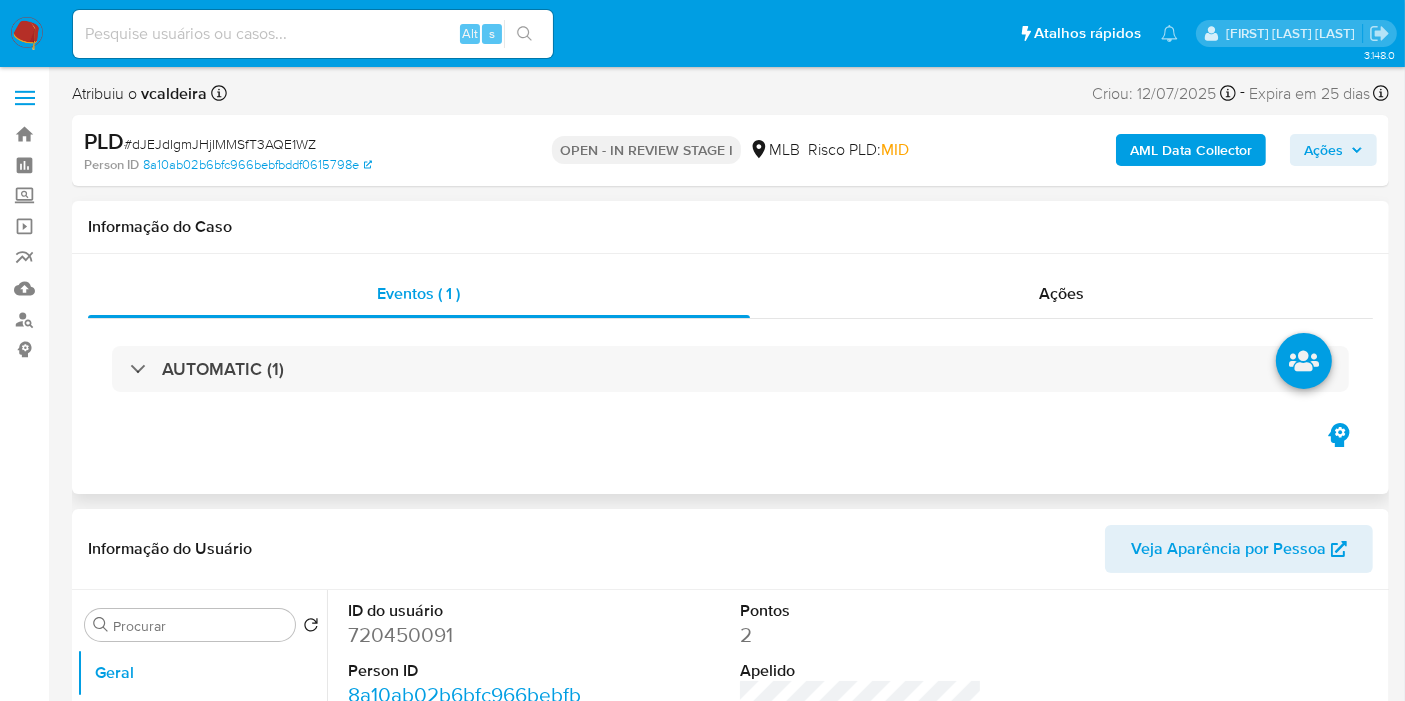 click on "AUTOMATIC (1)" at bounding box center [730, 369] 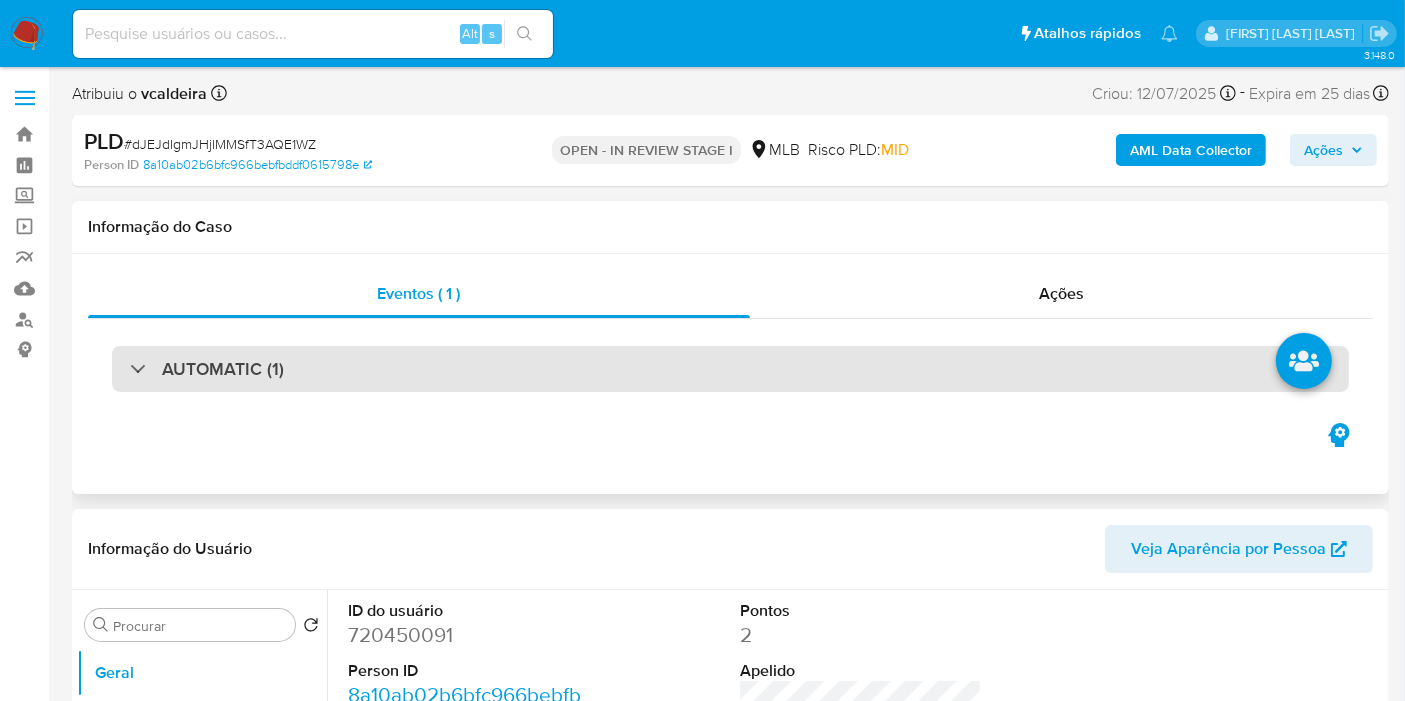 click on "AUTOMATIC (1)" at bounding box center (207, 369) 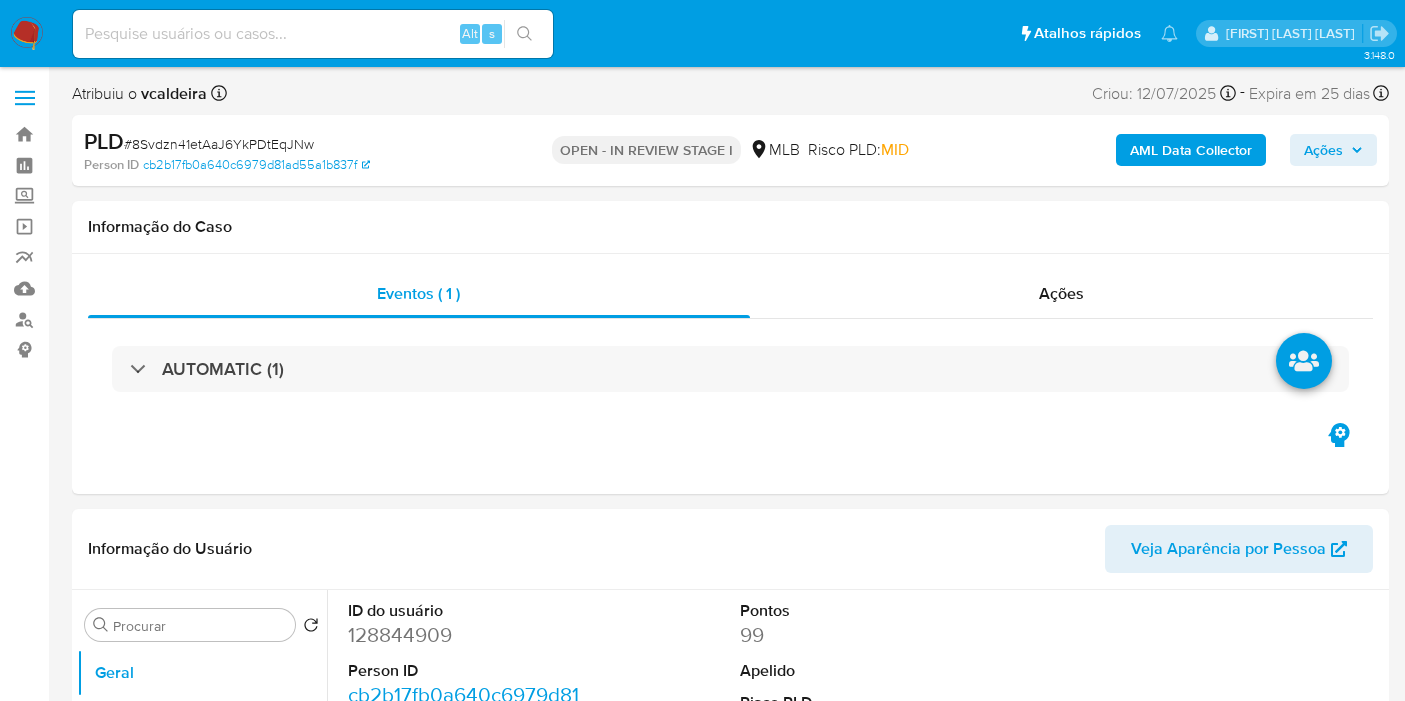 select on "10" 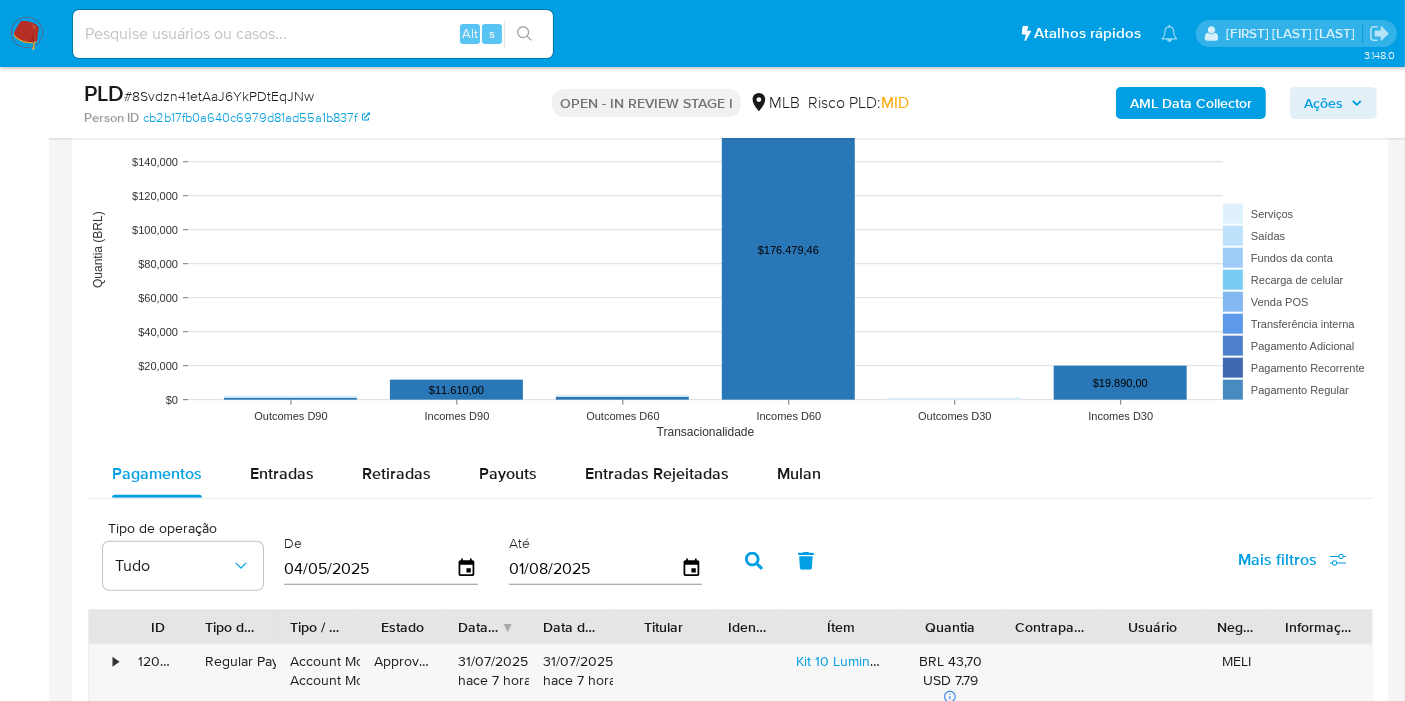 scroll, scrollTop: 1777, scrollLeft: 0, axis: vertical 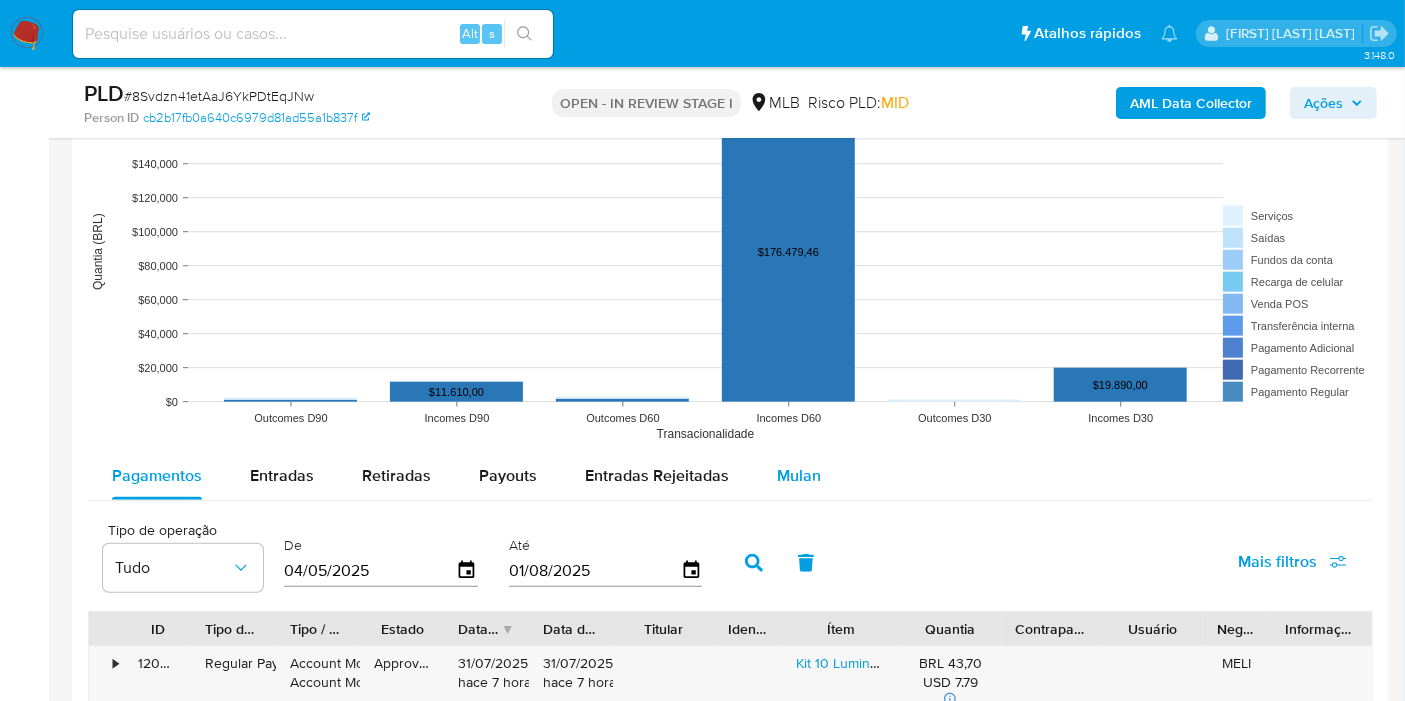 click on "Mulan" at bounding box center [799, 476] 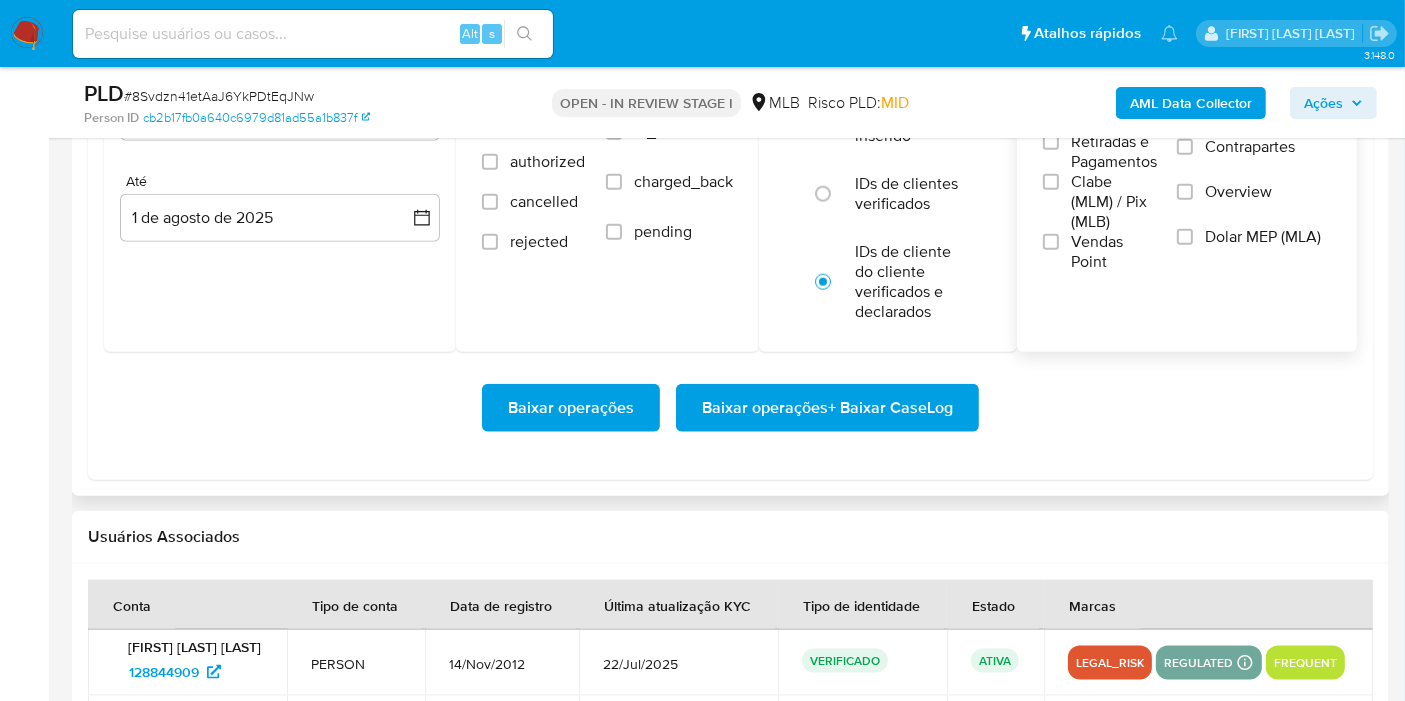 scroll, scrollTop: 2000, scrollLeft: 0, axis: vertical 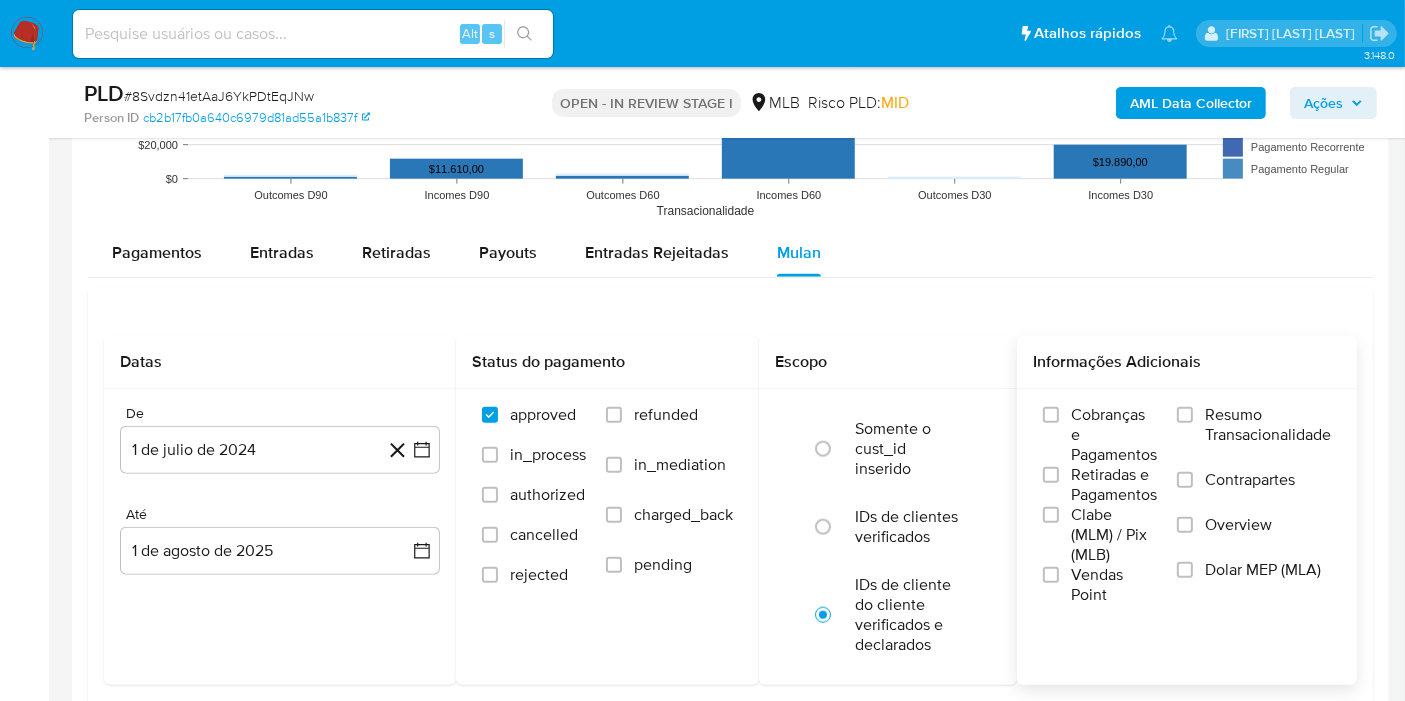 click on "Resumo Transacionalidade" at bounding box center [1268, 425] 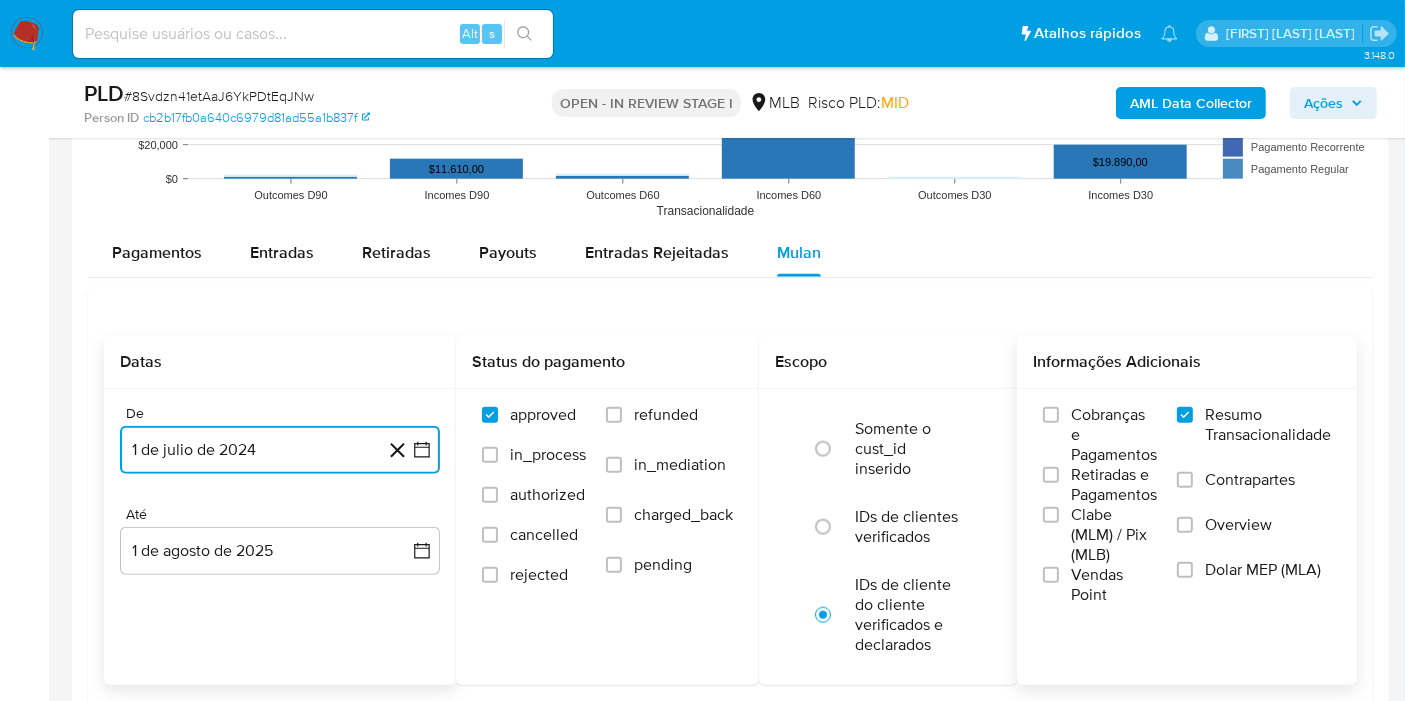 click on "1 de julio de 2024" at bounding box center (280, 450) 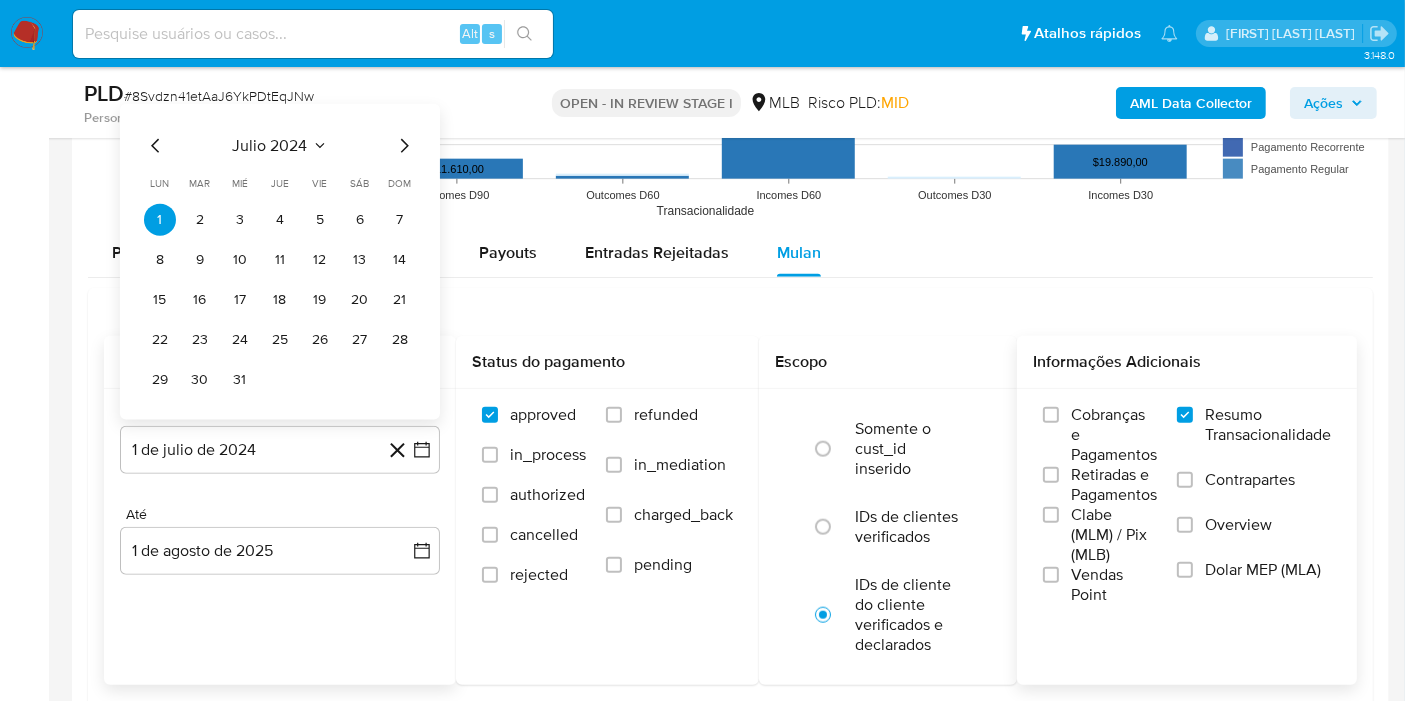 click on "julio 2024 julio 2024 lun lunes mar martes mié miércoles jue jueves vie viernes sáb sábado dom domingo 1 2 3 4 5 6 7 8 9 10 11 12 13 14 15 16 17 18 19 20 21 22 23 24 25 26 27 28 29 30 31" at bounding box center (280, 265) 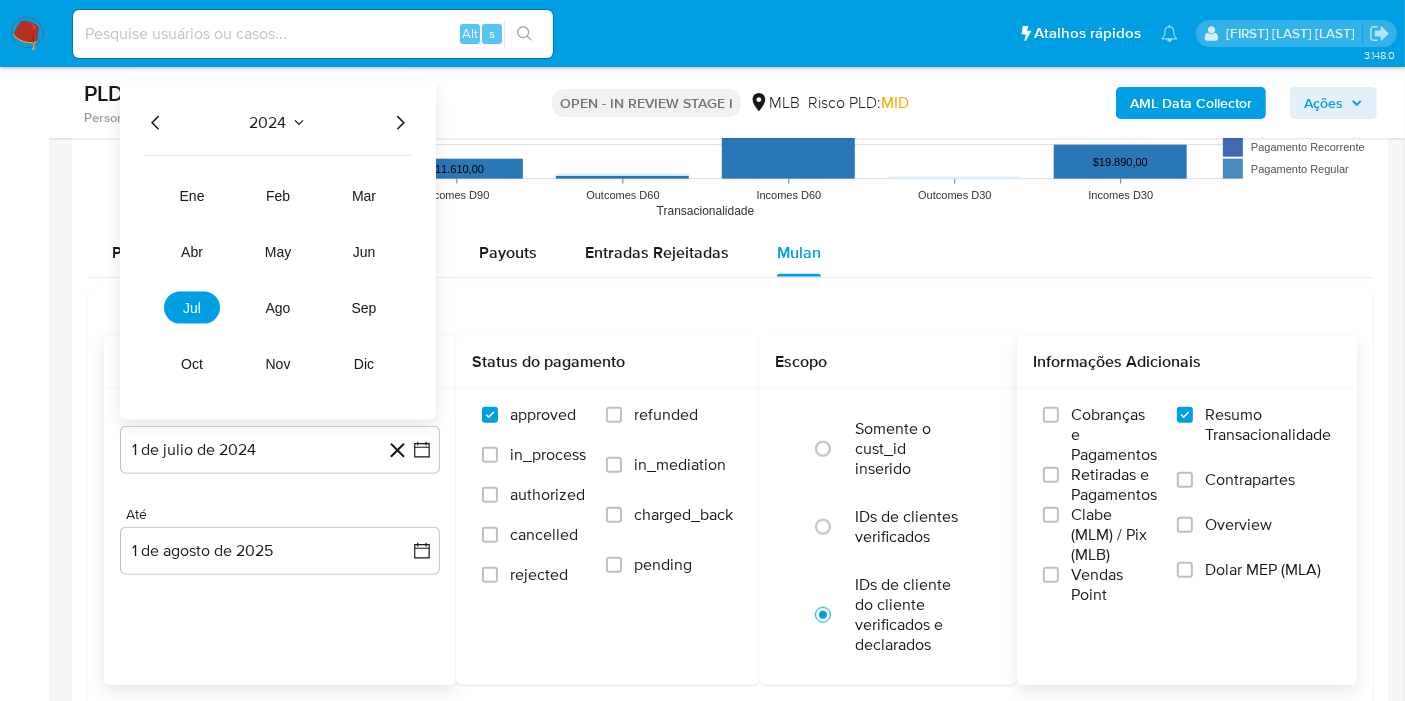 click 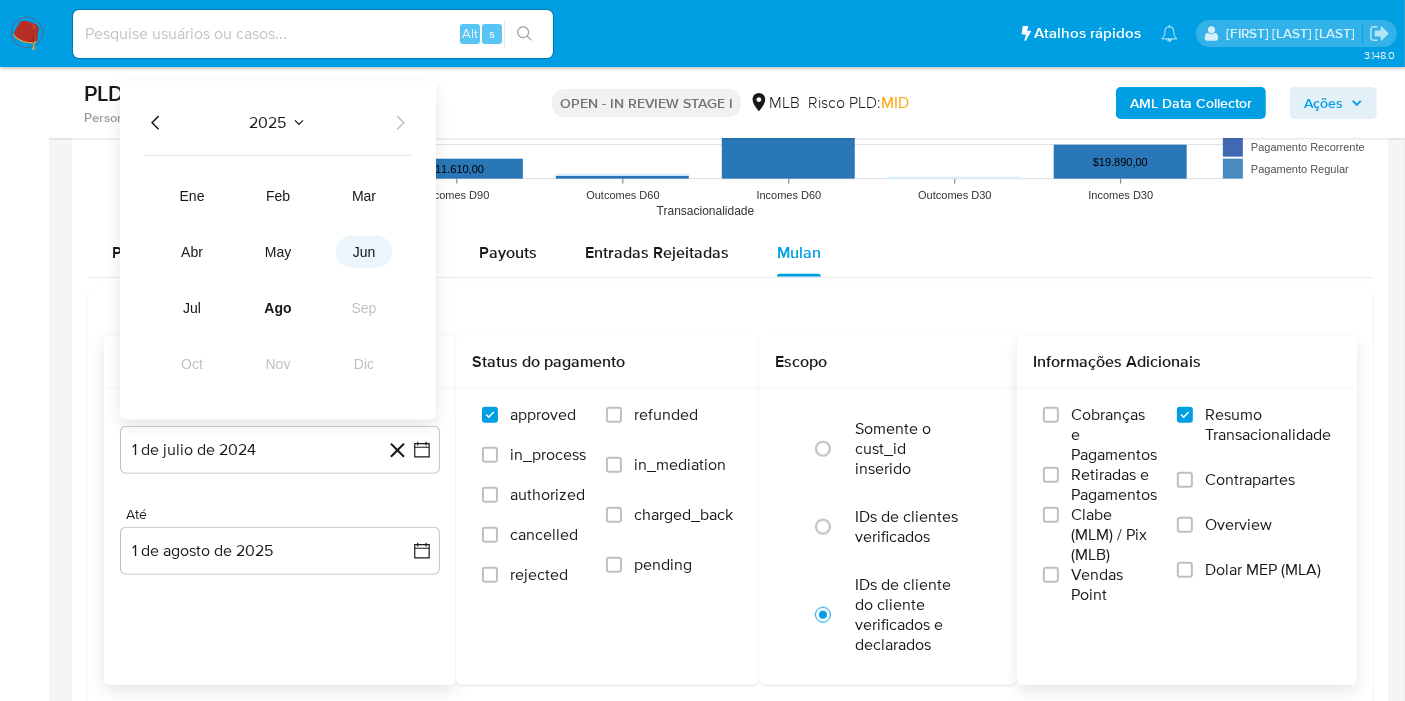 click on "jun" at bounding box center [364, 252] 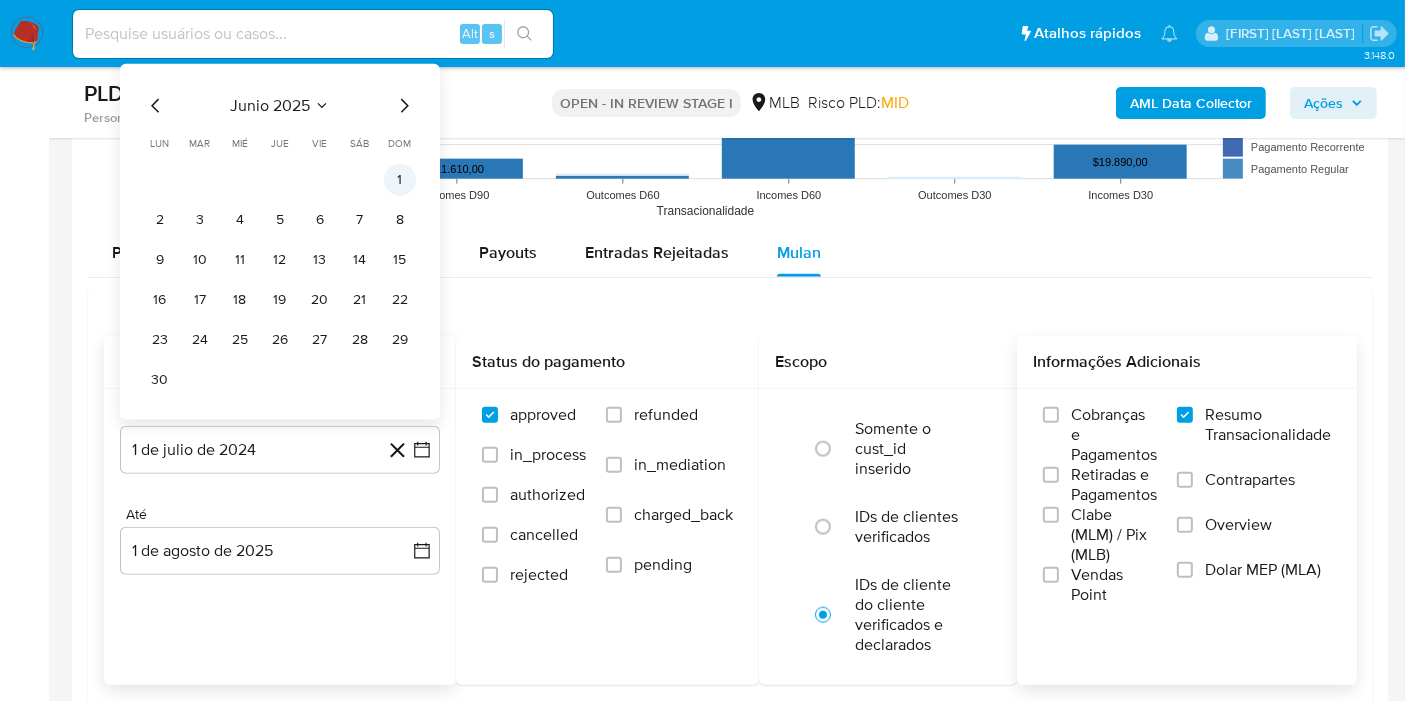 click on "1" at bounding box center [400, 180] 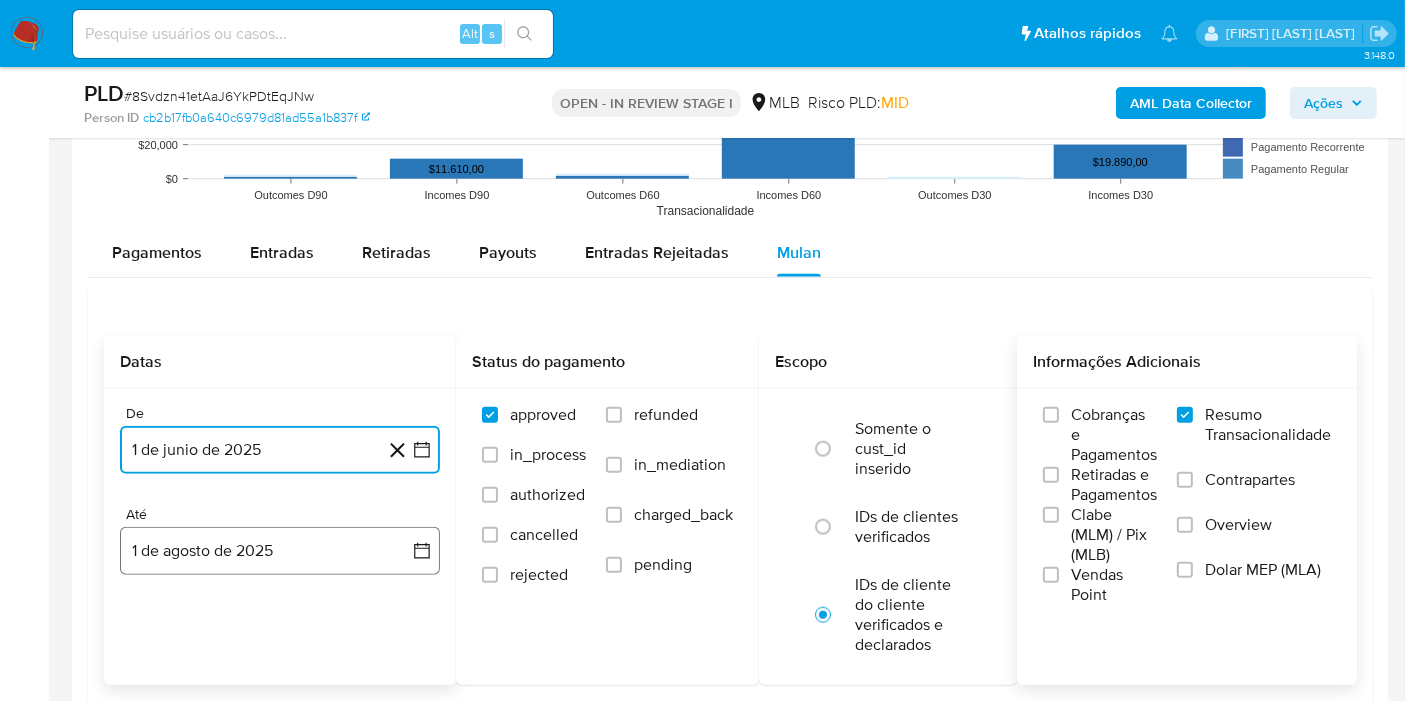 click on "1 de agosto de 2025" at bounding box center (280, 551) 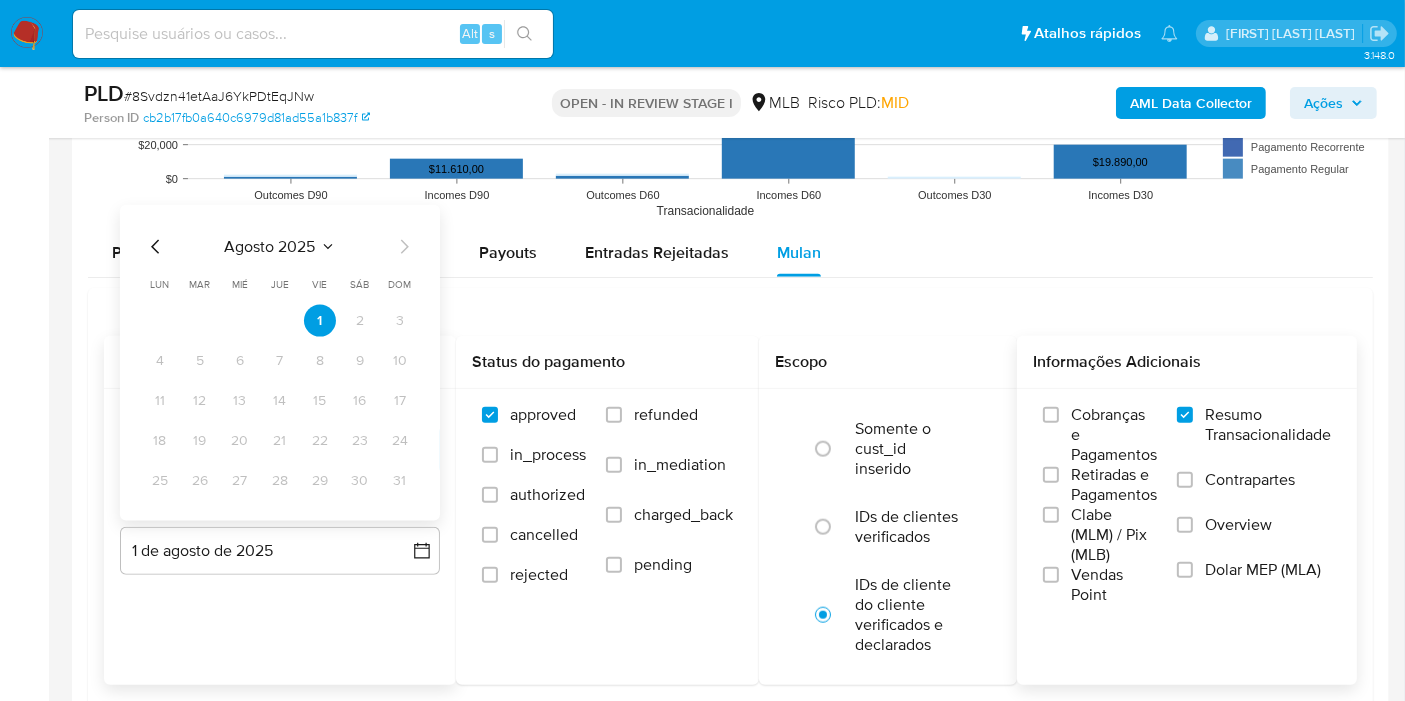 click 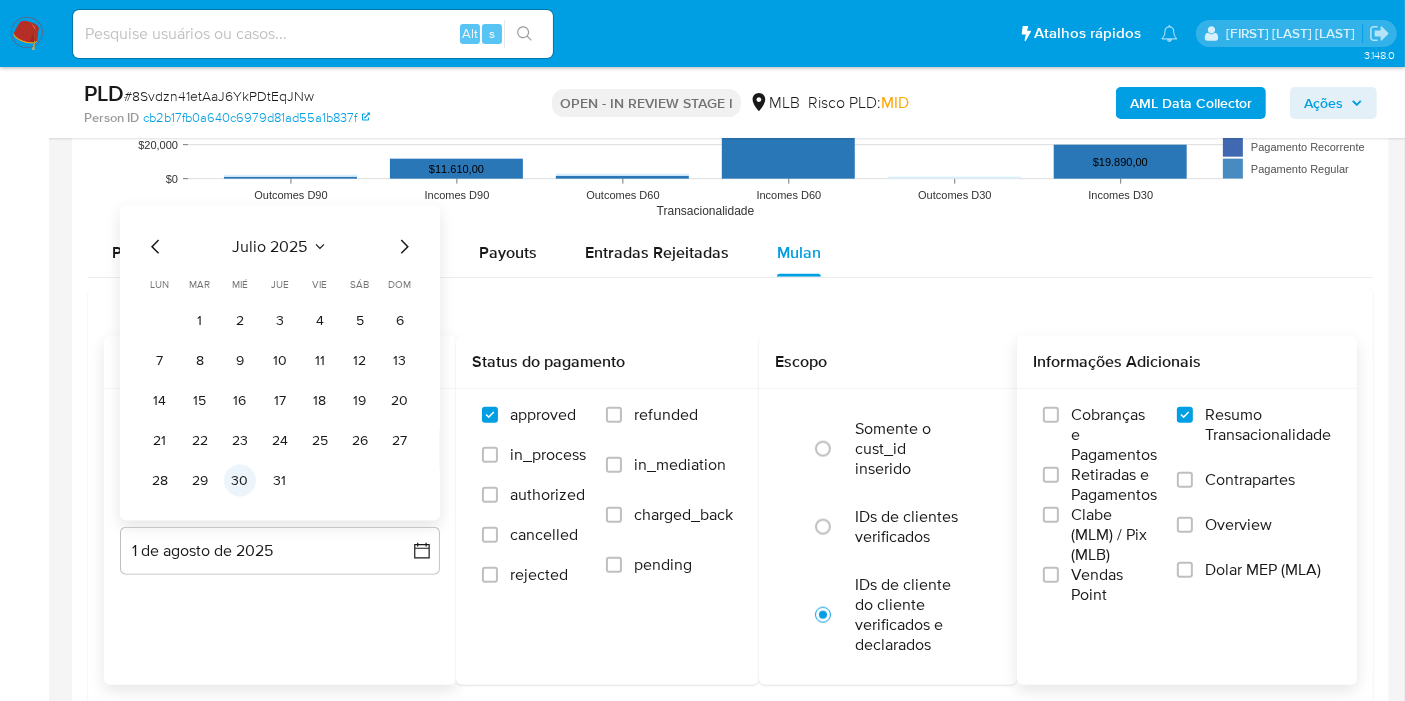 click on "30" at bounding box center [240, 481] 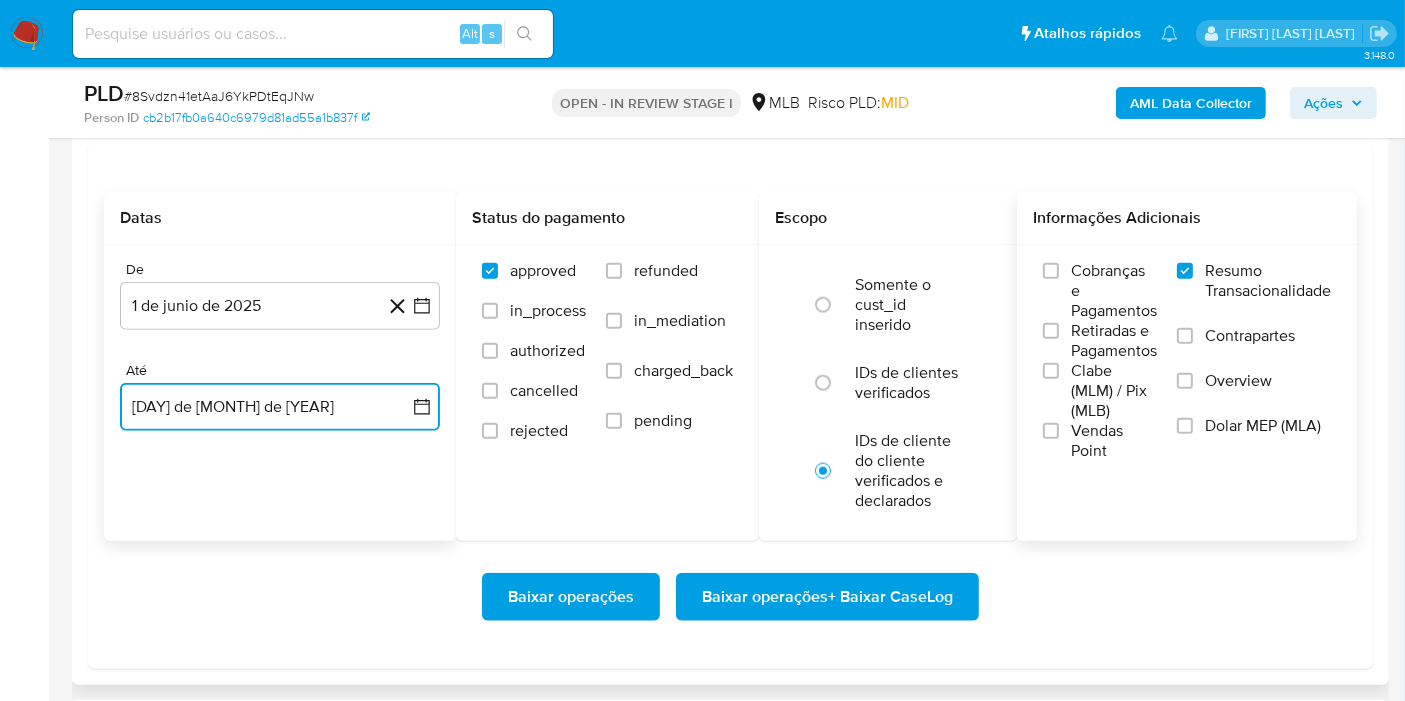 scroll, scrollTop: 2222, scrollLeft: 0, axis: vertical 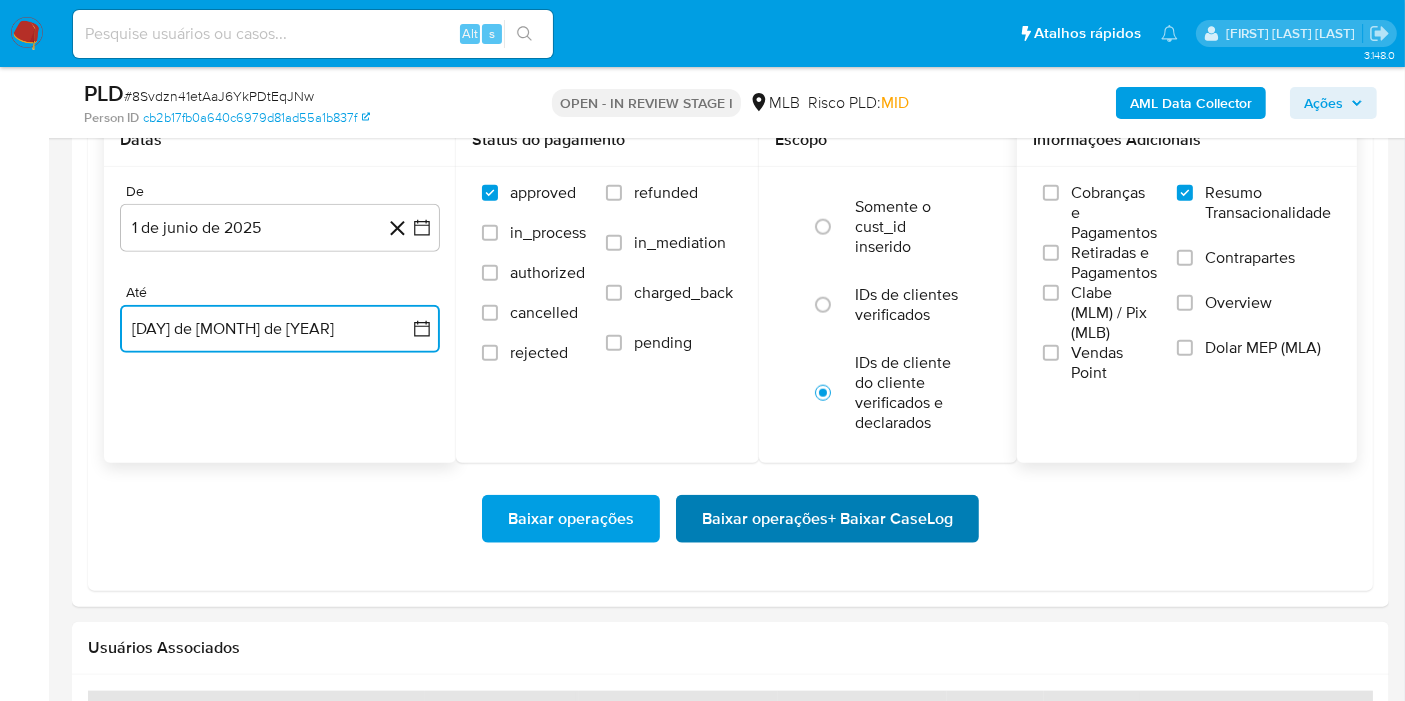 click on "Baixar operações  +   Baixar CaseLog" at bounding box center (827, 519) 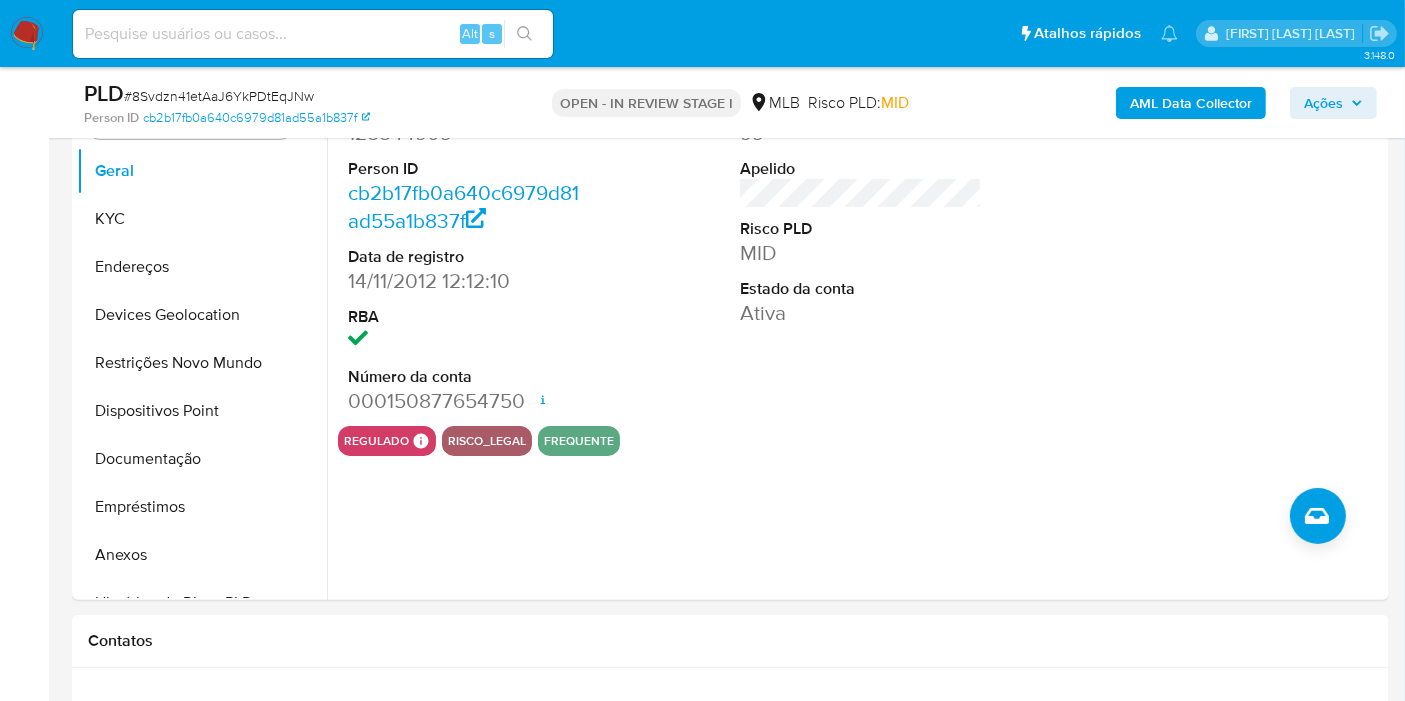 scroll, scrollTop: 111, scrollLeft: 0, axis: vertical 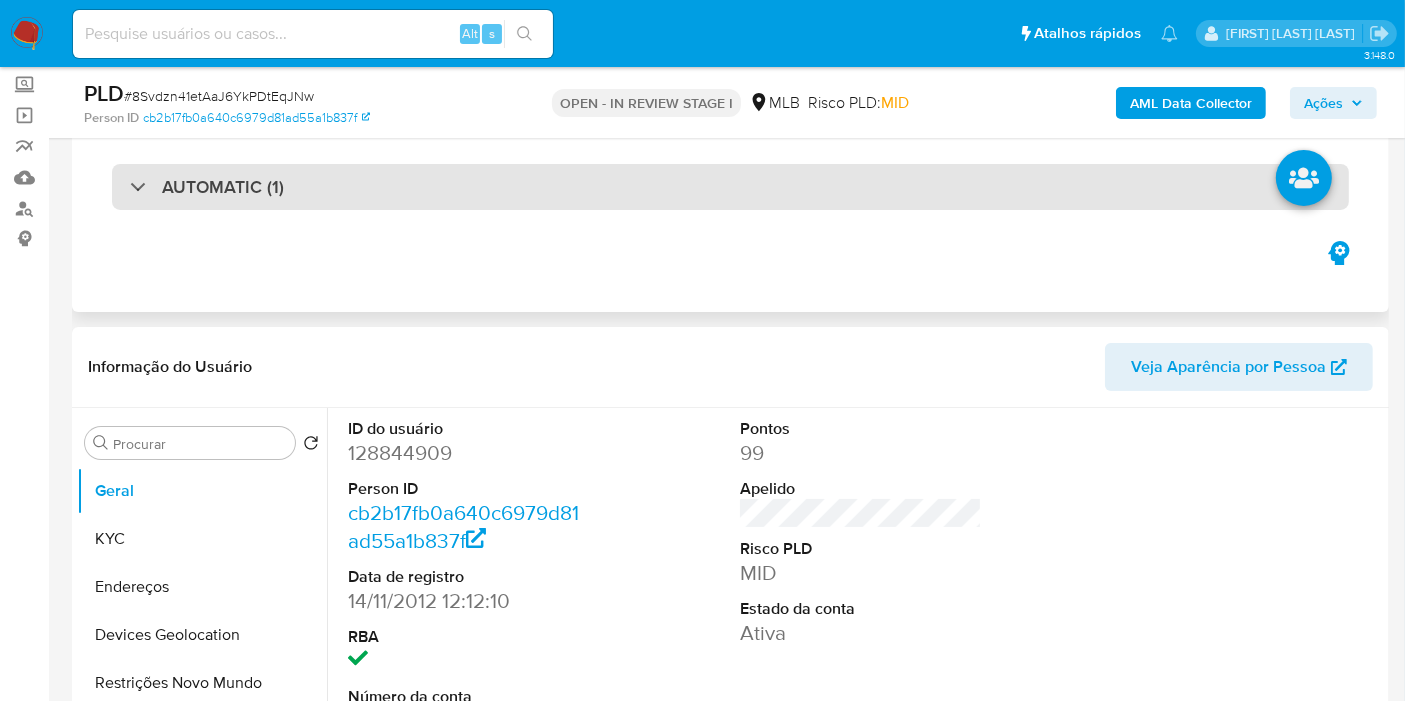 click on "AUTOMATIC (1)" at bounding box center [223, 187] 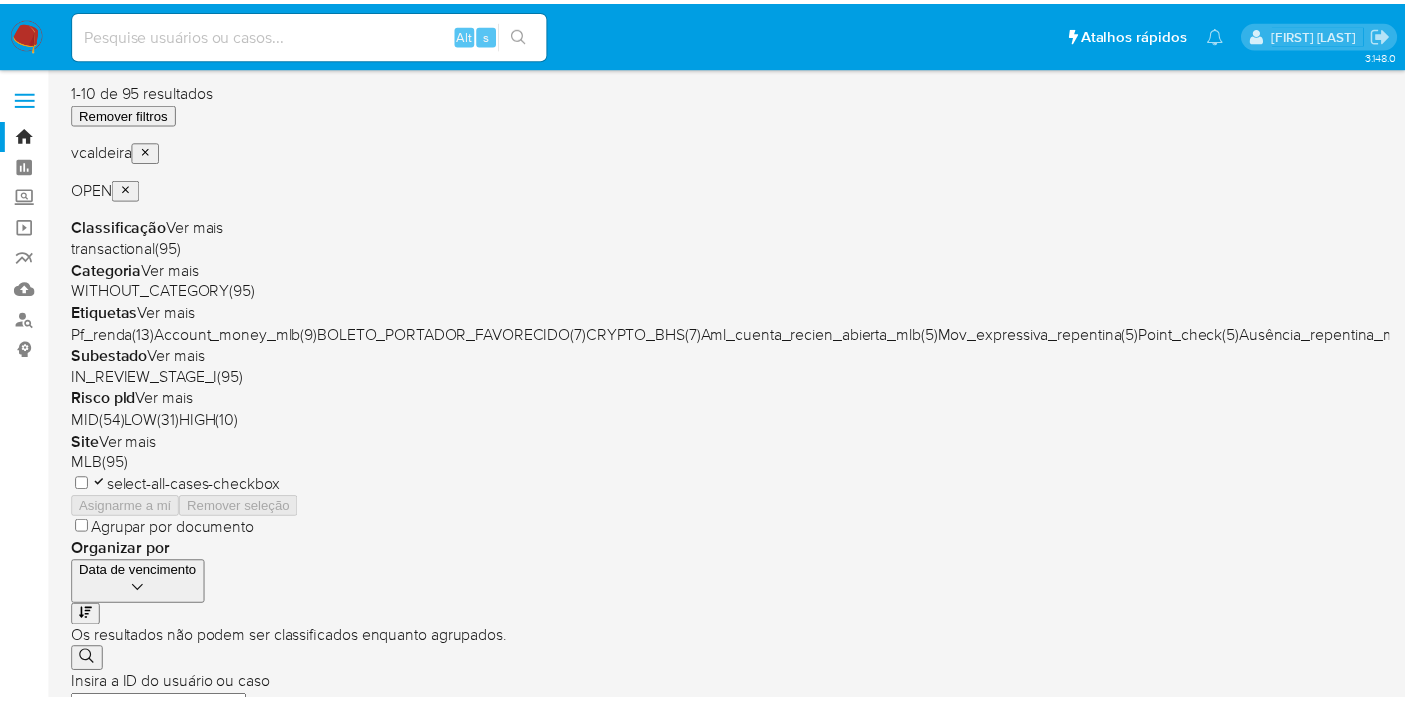 scroll, scrollTop: 0, scrollLeft: 0, axis: both 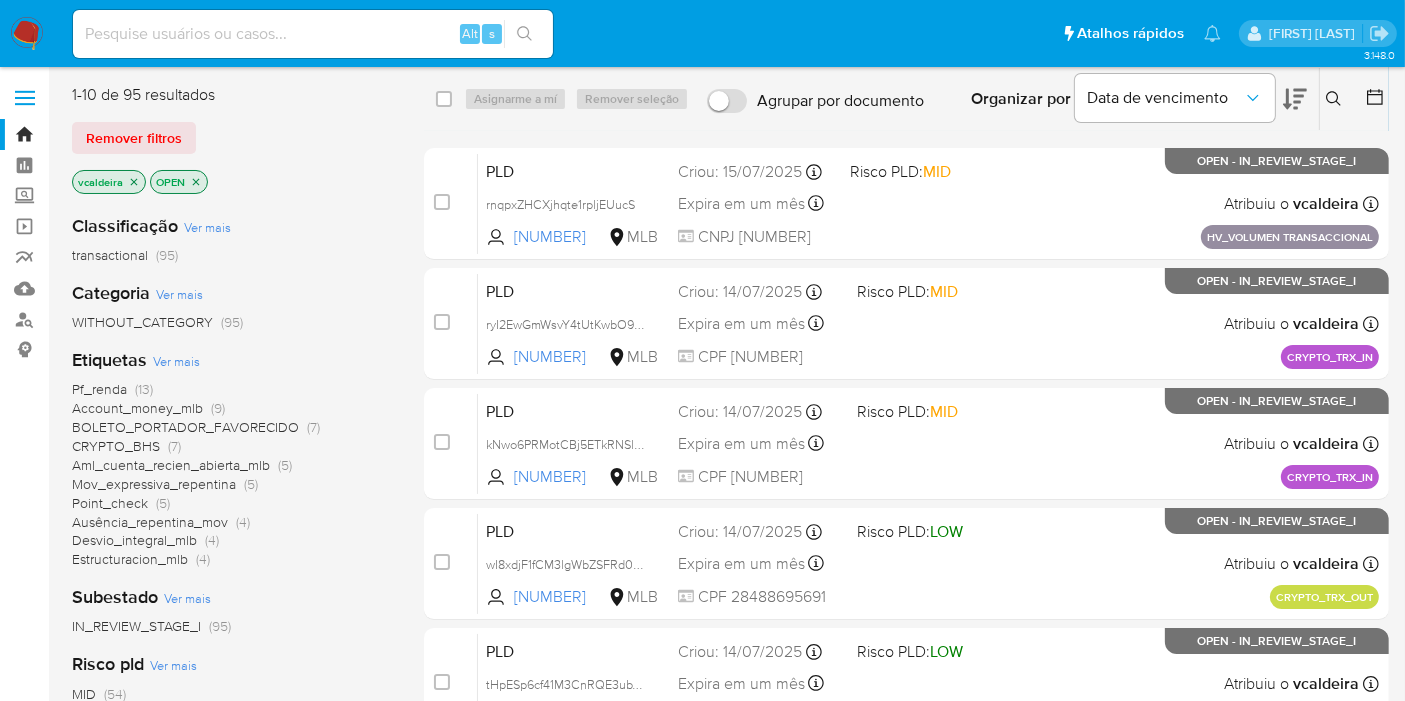 click at bounding box center (313, 34) 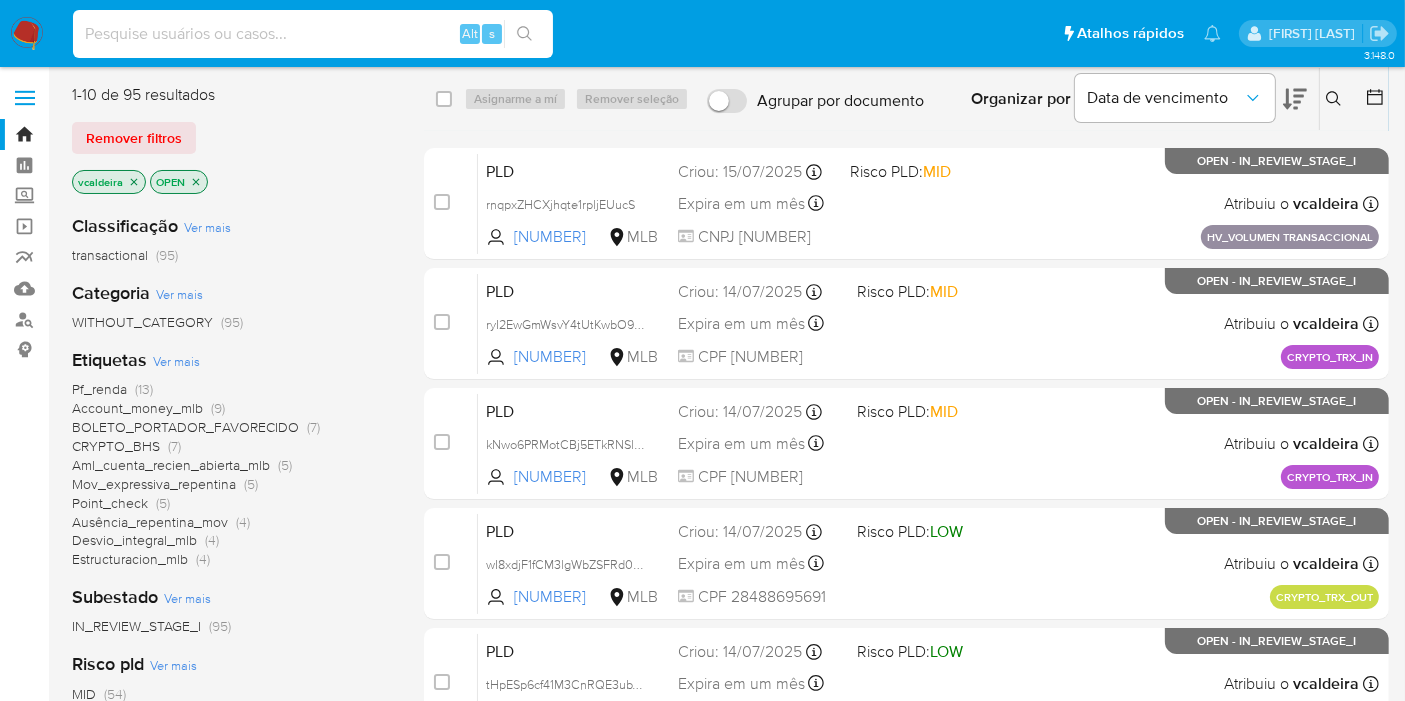 paste on "v7WdUbt64Flbvbdj6PPWjVMB" 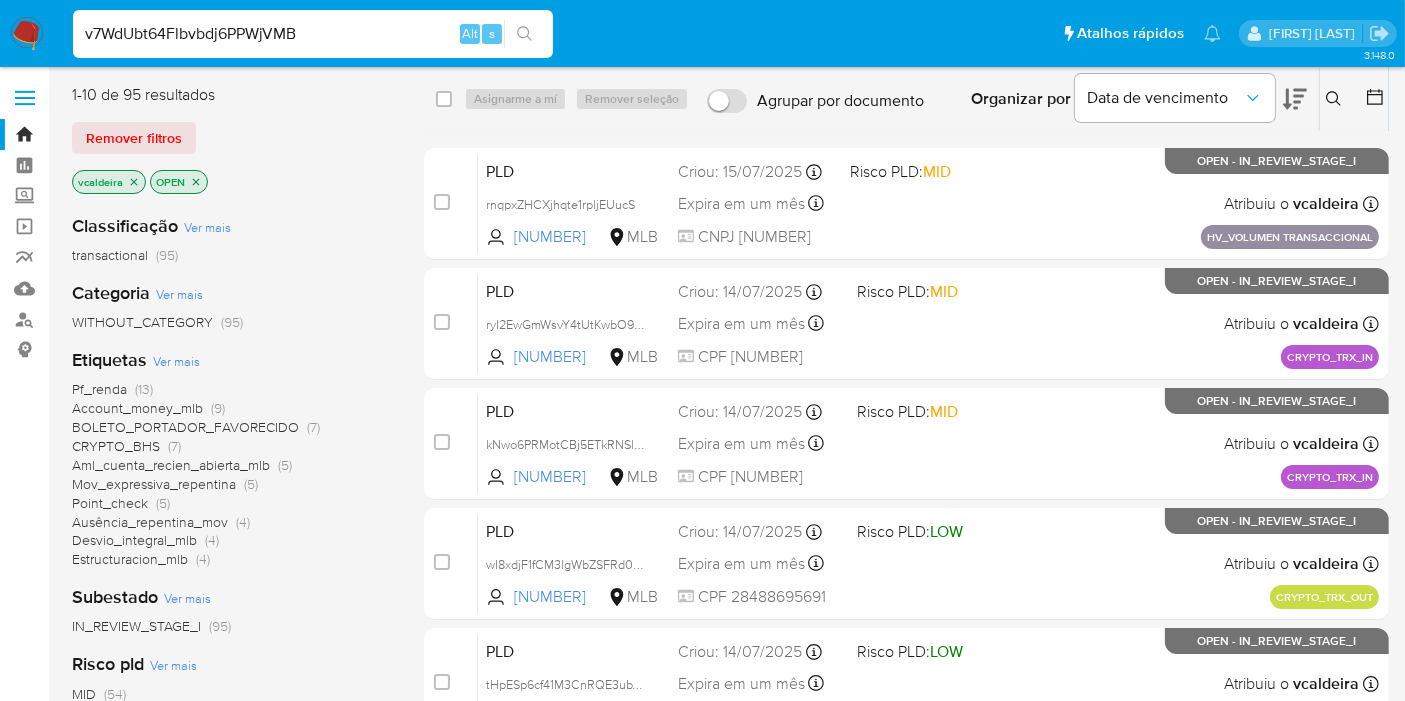 type on "v7WdUbt64Flbvbdj6PPWjVMB" 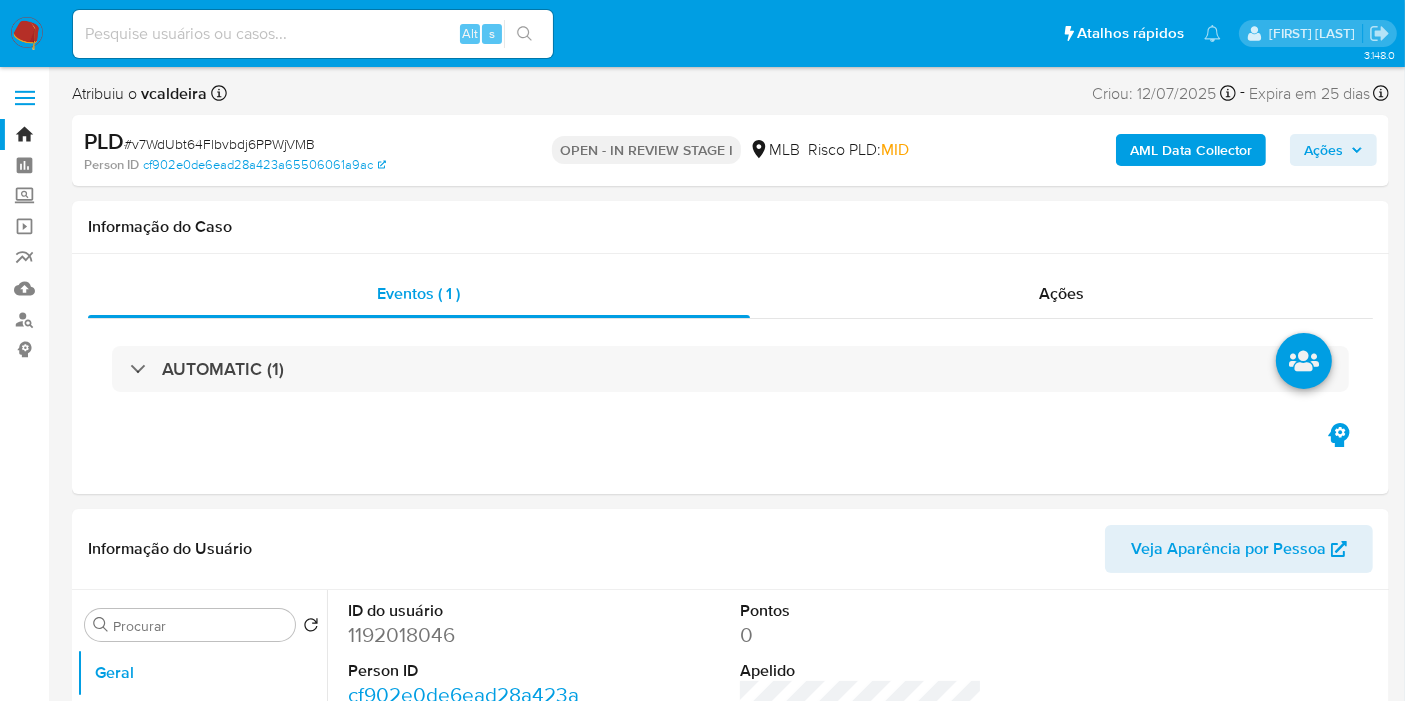 select on "10" 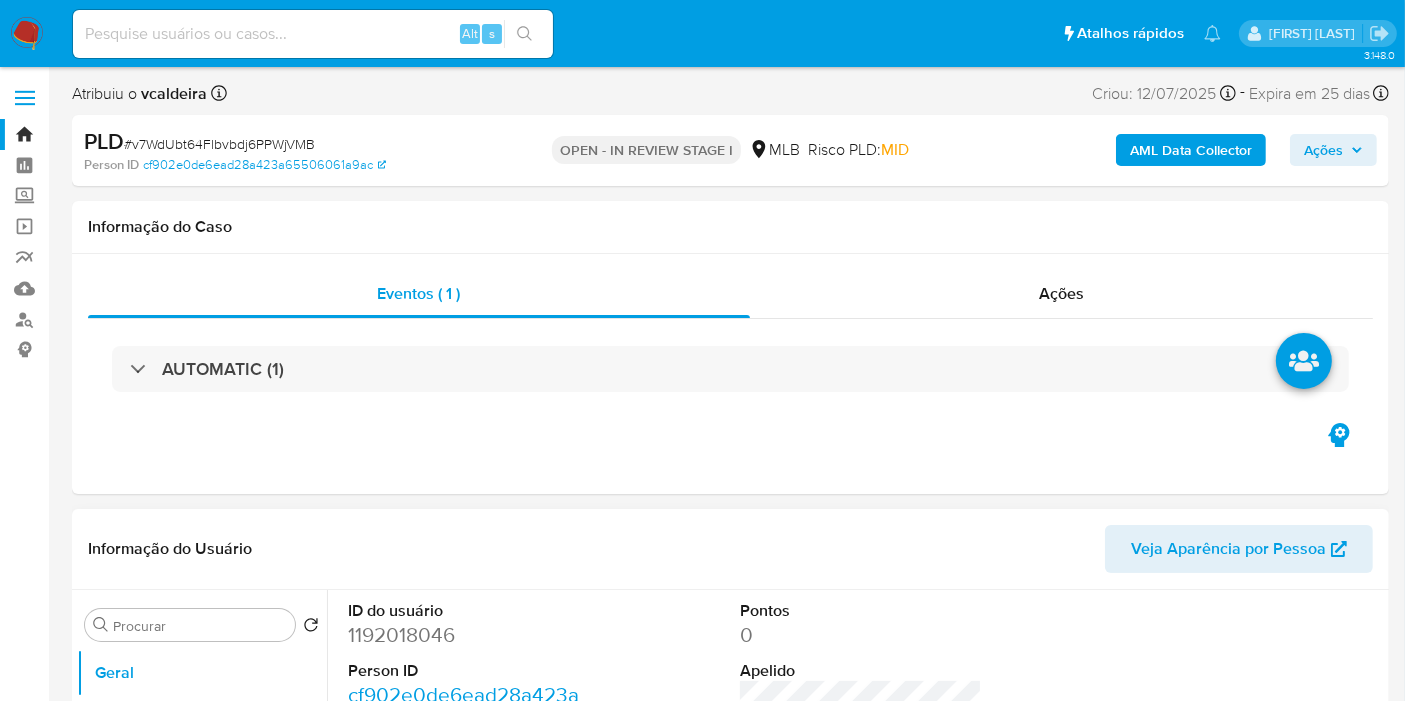 click on "1192018046" at bounding box center [469, 635] 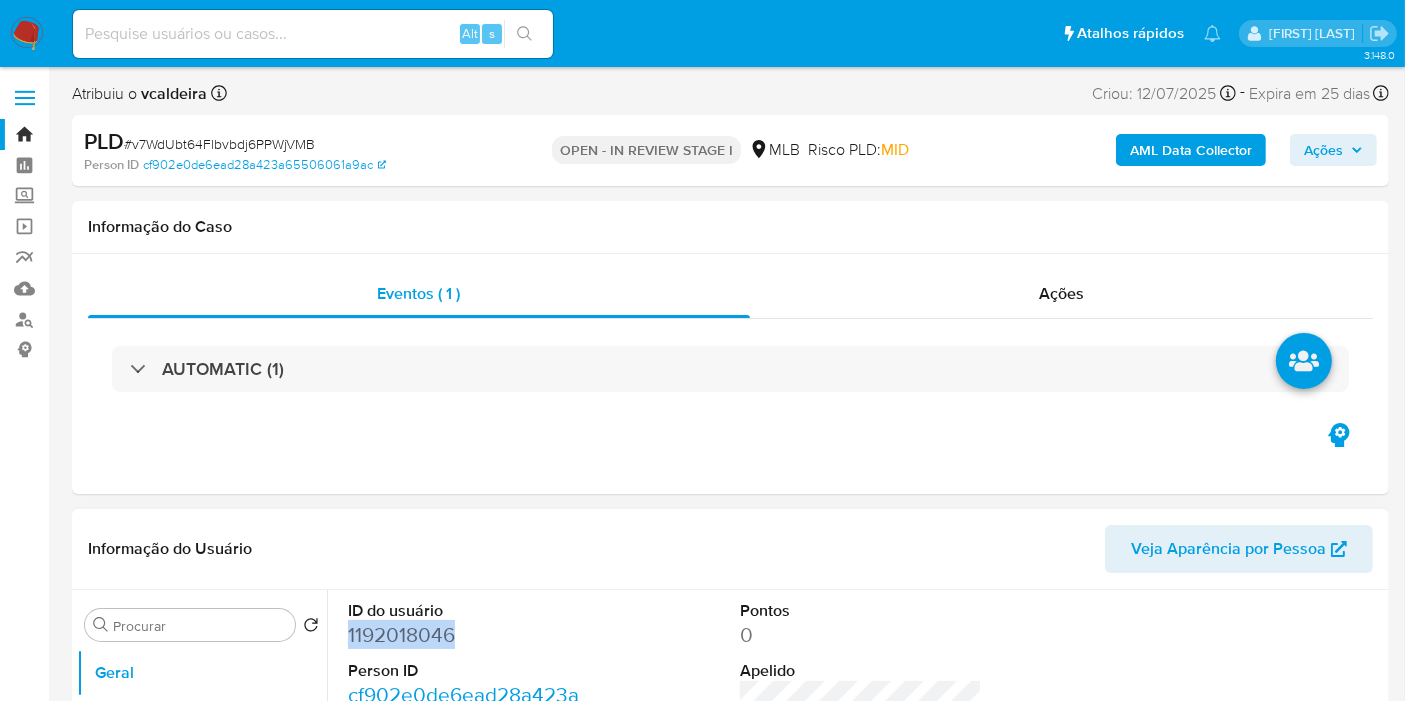 click on "1192018046" at bounding box center (469, 635) 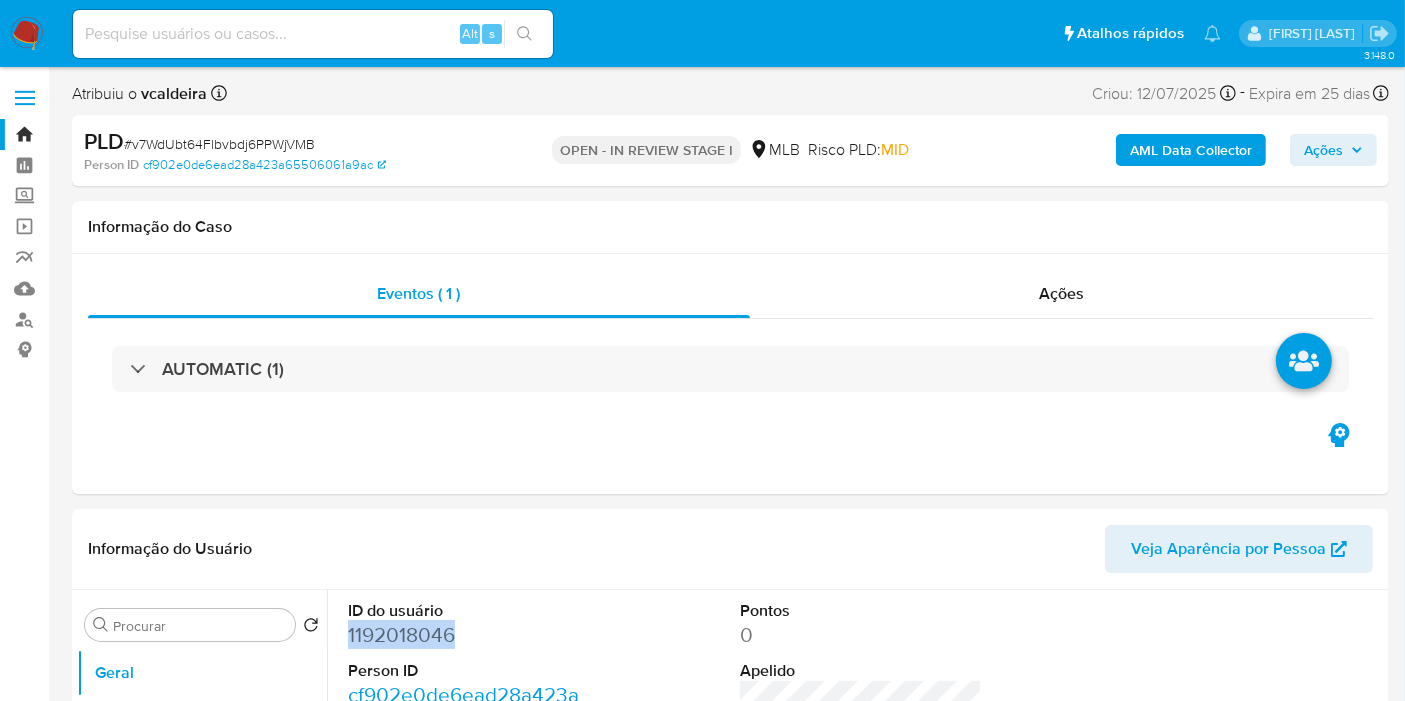copy on "1192018046" 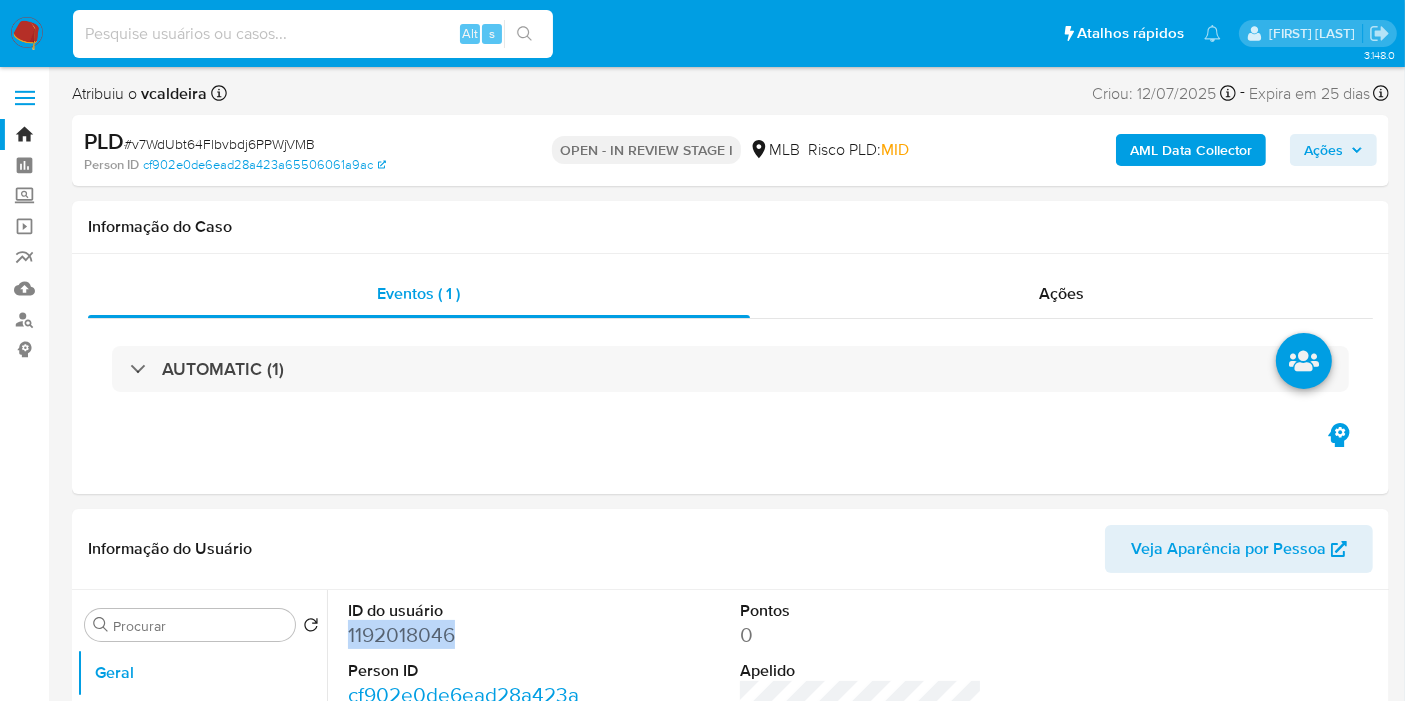 click at bounding box center [313, 34] 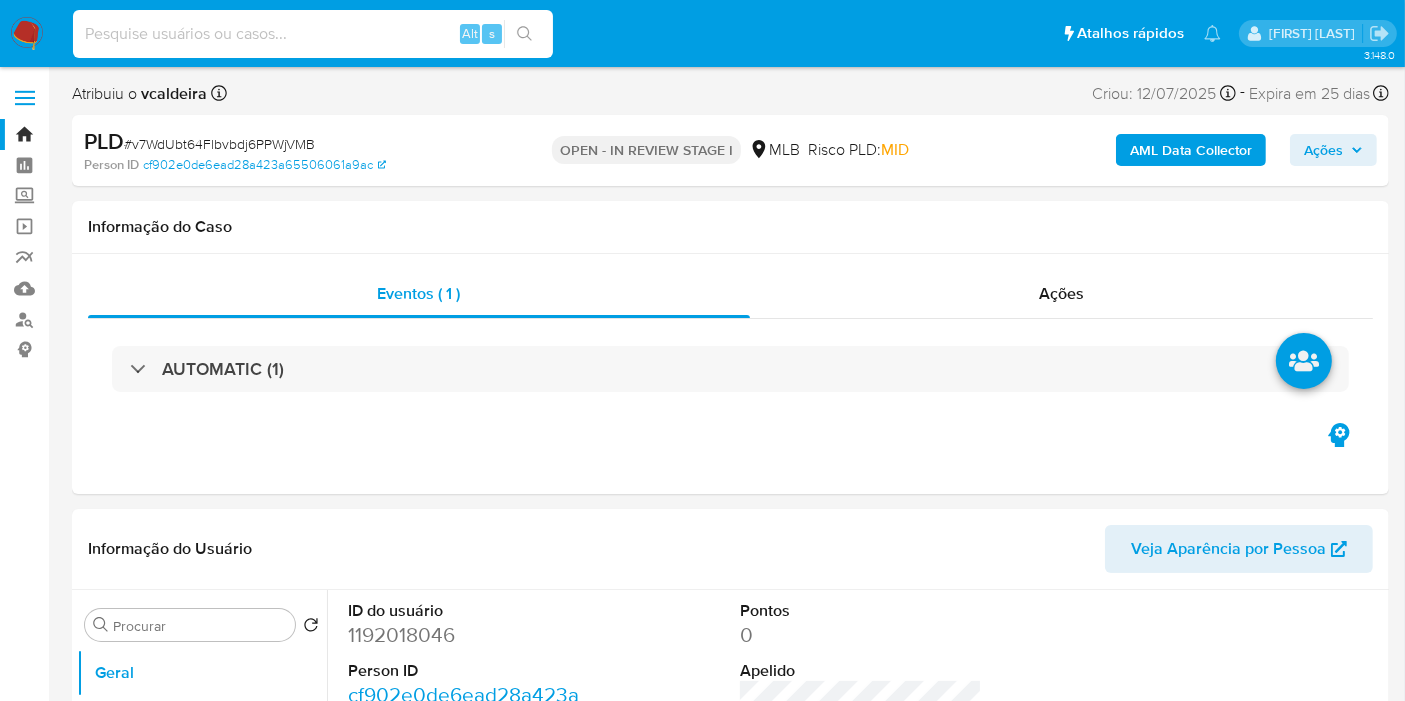 paste on "vOqoKXmaxt7tvXSapB1yA4aZ" 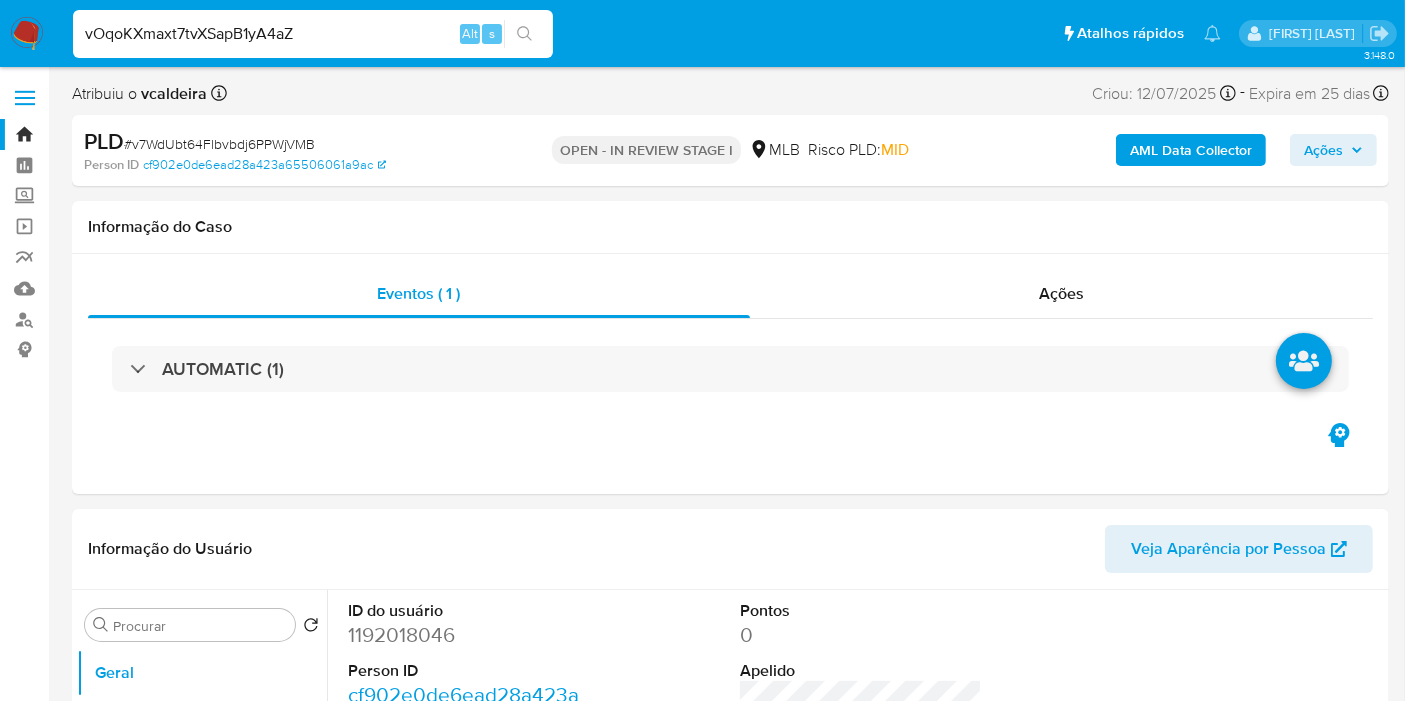 type on "vOqoKXmaxt7tvXSapB1yA4aZ" 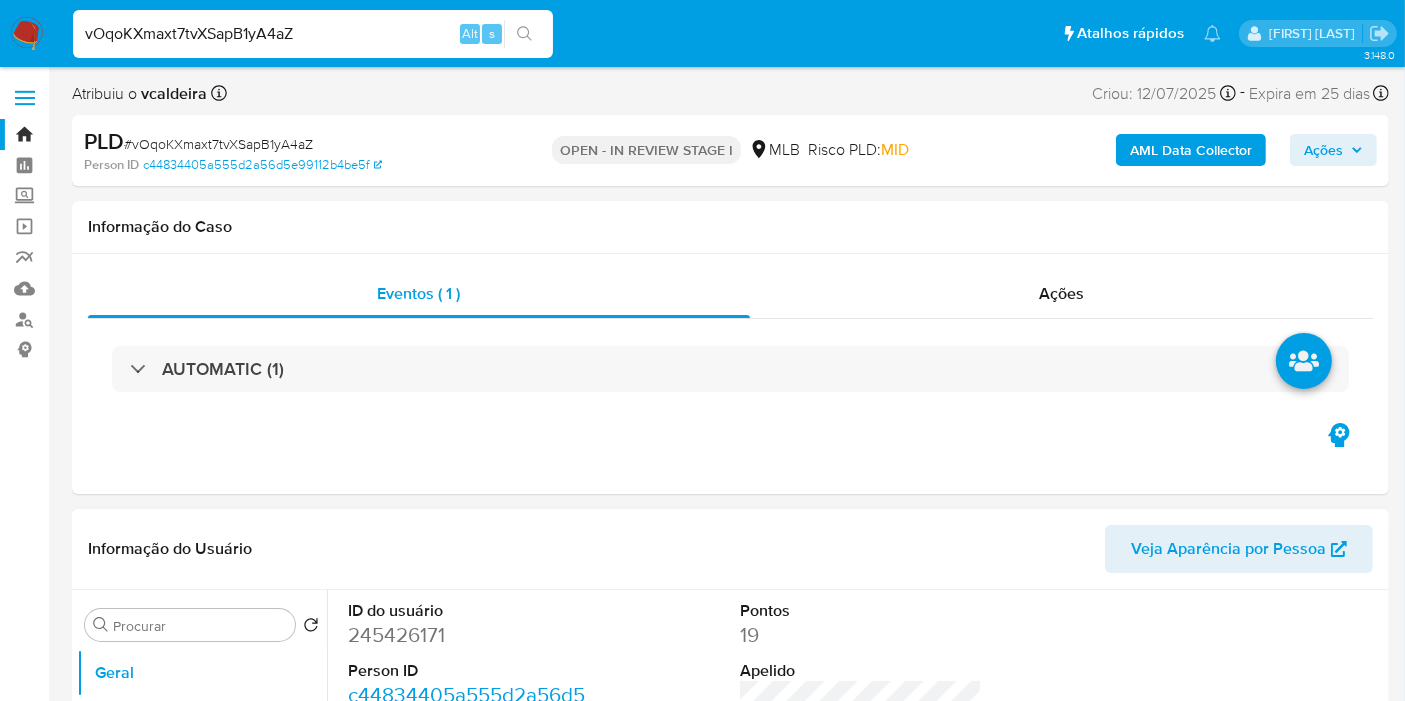 select on "10" 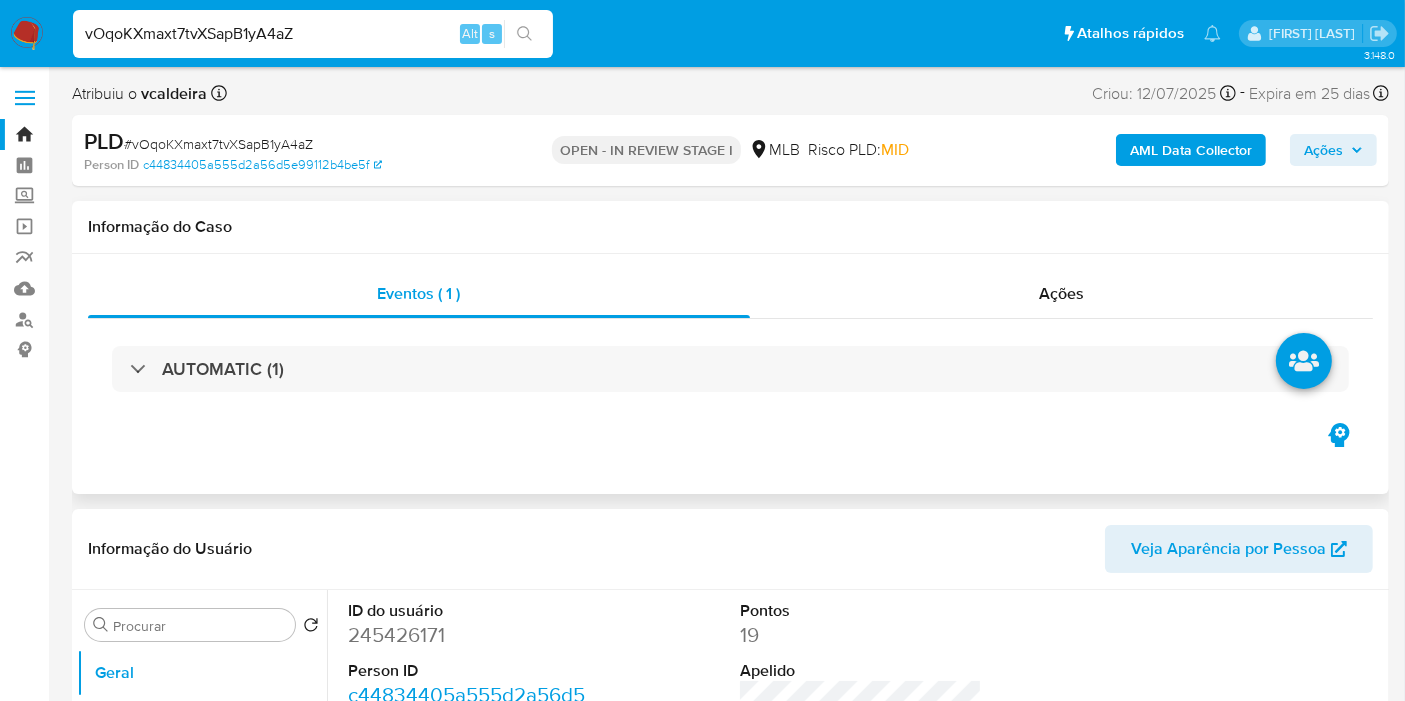 click on "Informação do Caso" at bounding box center (730, 227) 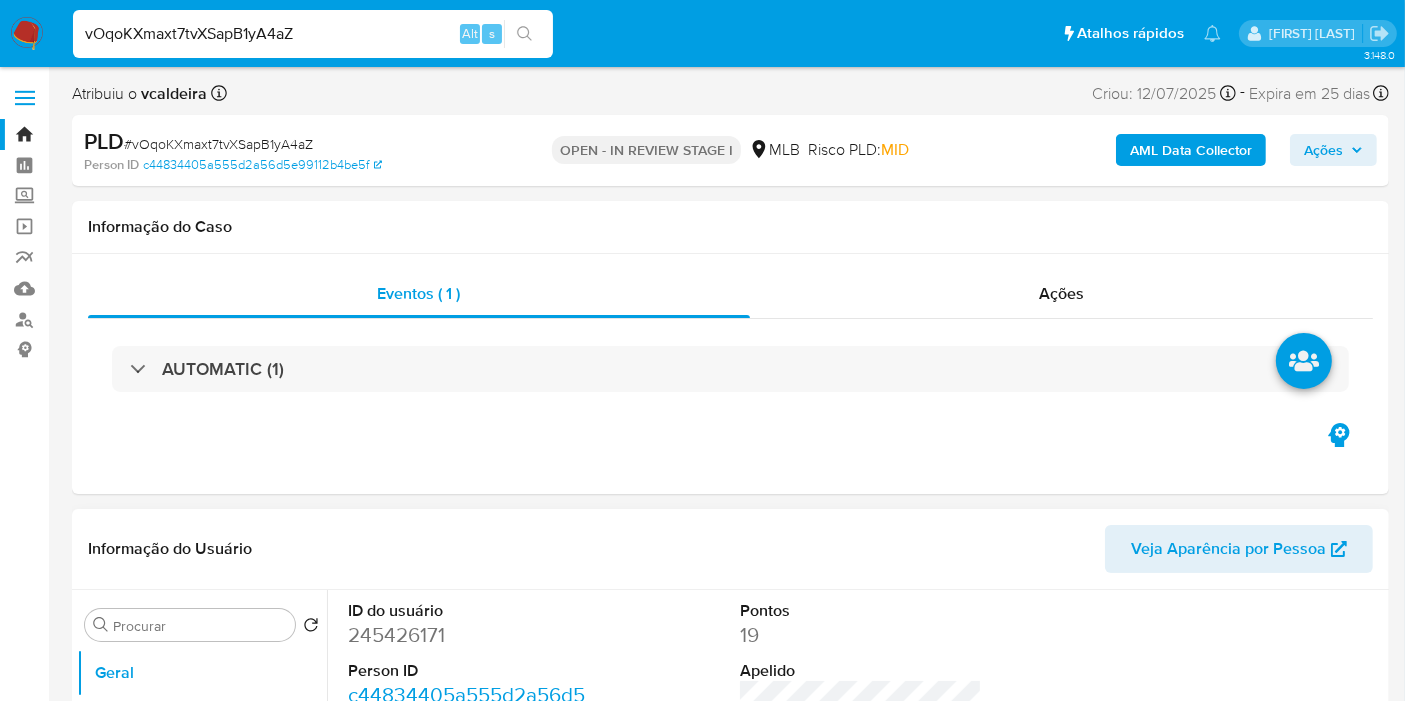 click on "245426171" at bounding box center (469, 635) 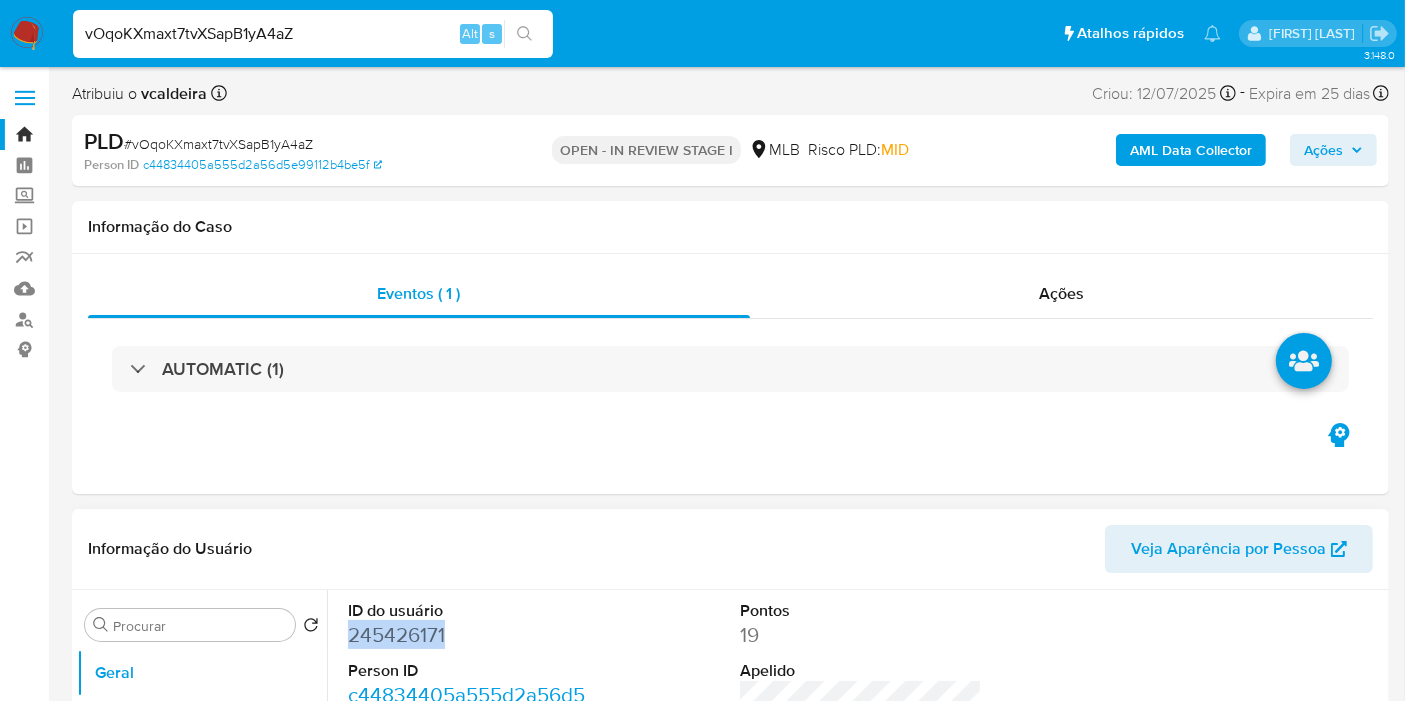 click on "245426171" at bounding box center (469, 635) 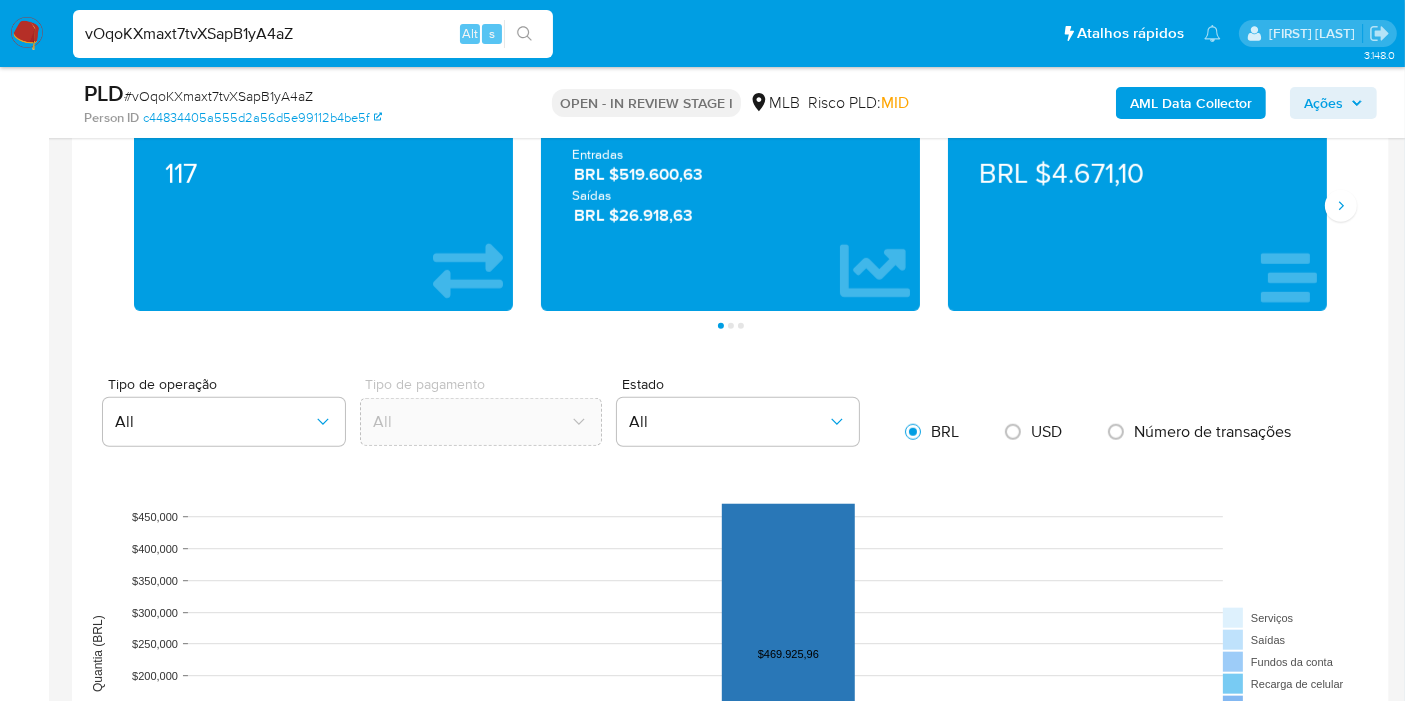 scroll, scrollTop: 1333, scrollLeft: 0, axis: vertical 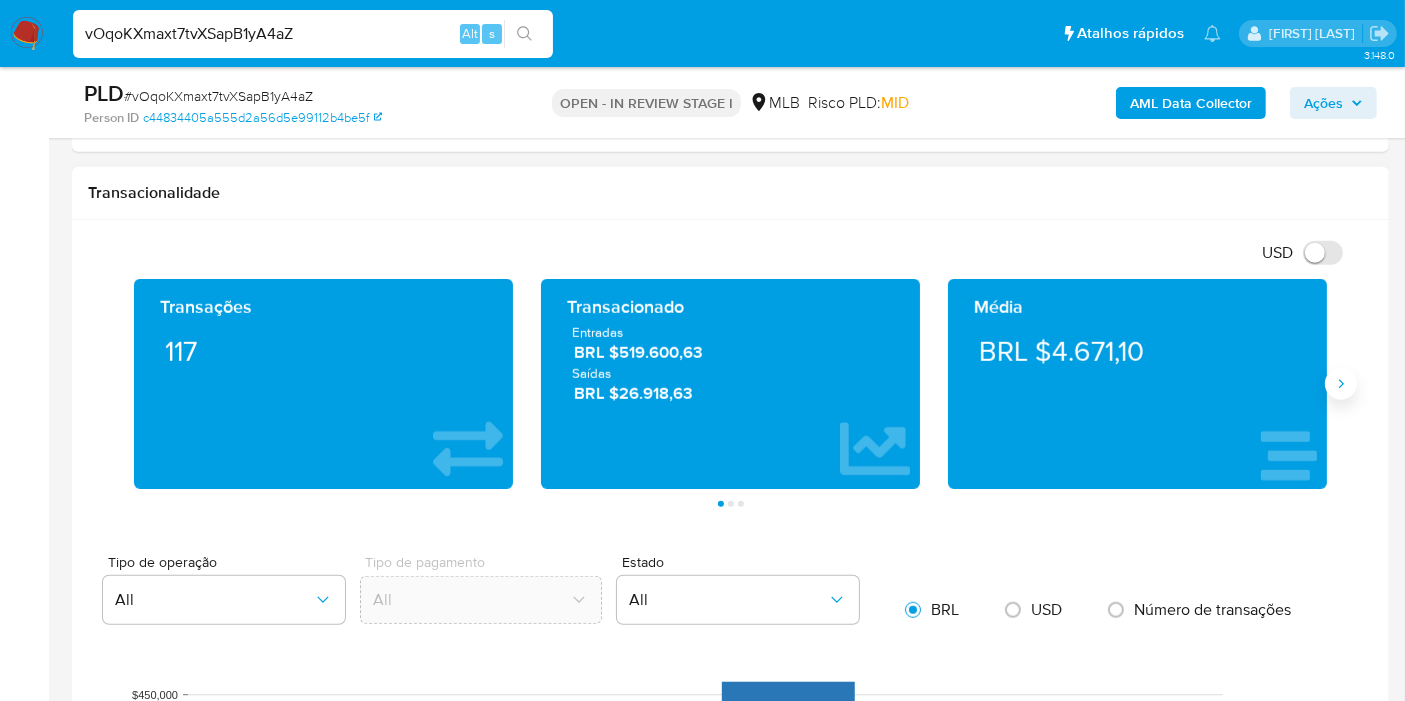 click 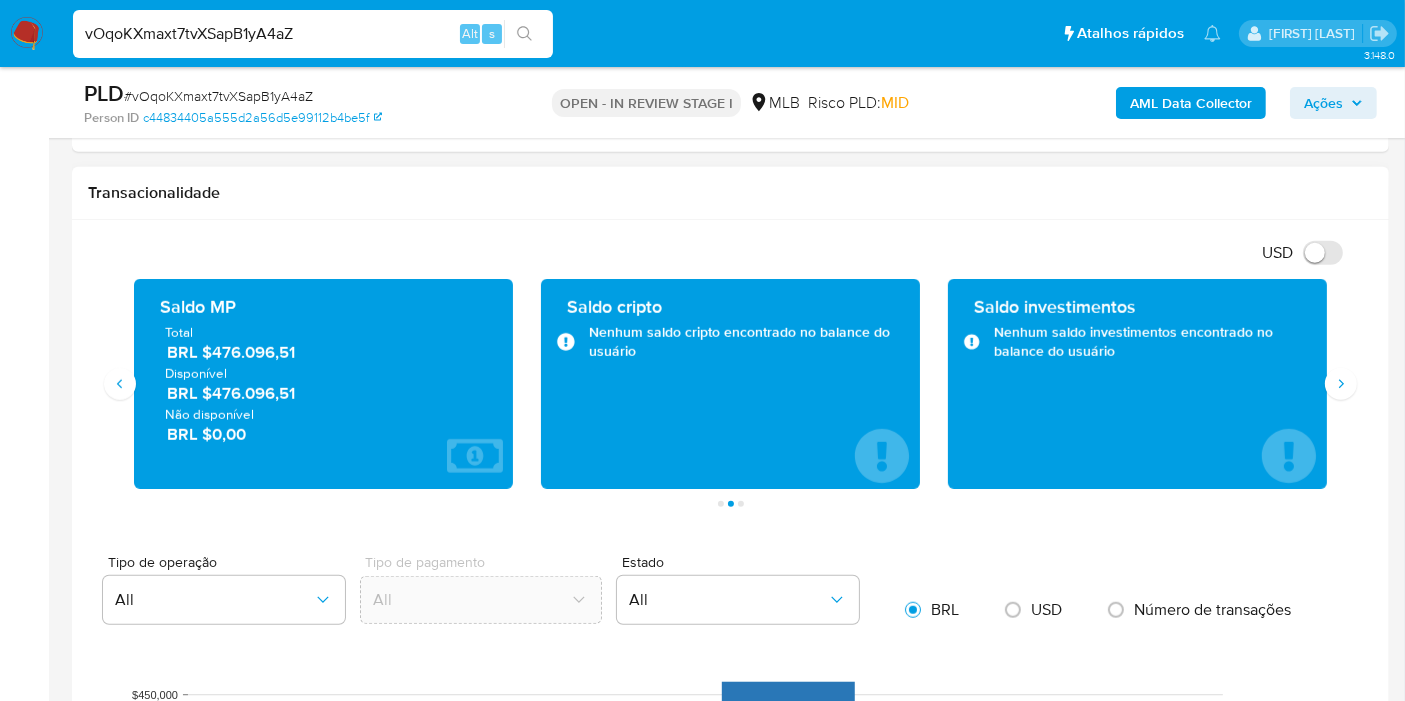 click on "Saldo investimentos Nenhum saldo investimentos encontrado no balance do usuário" at bounding box center (1137, 384) 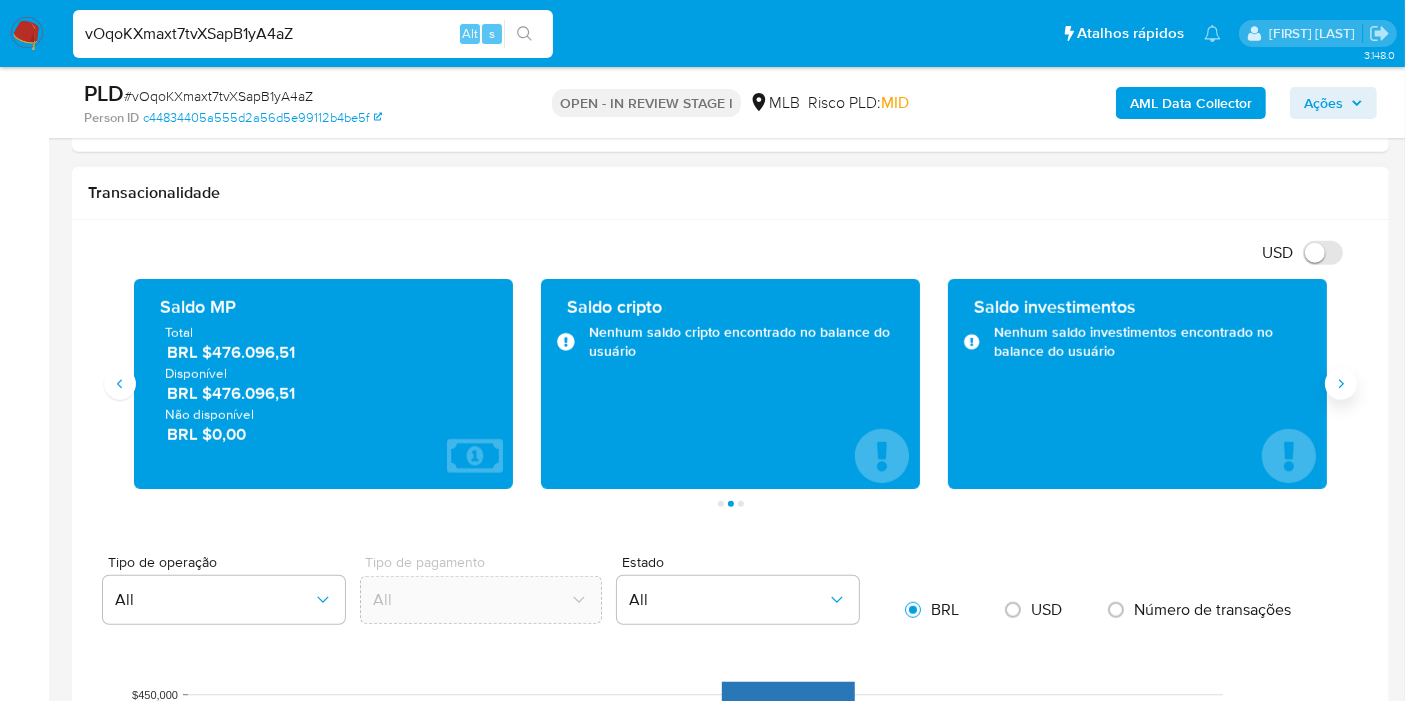 click at bounding box center (1341, 384) 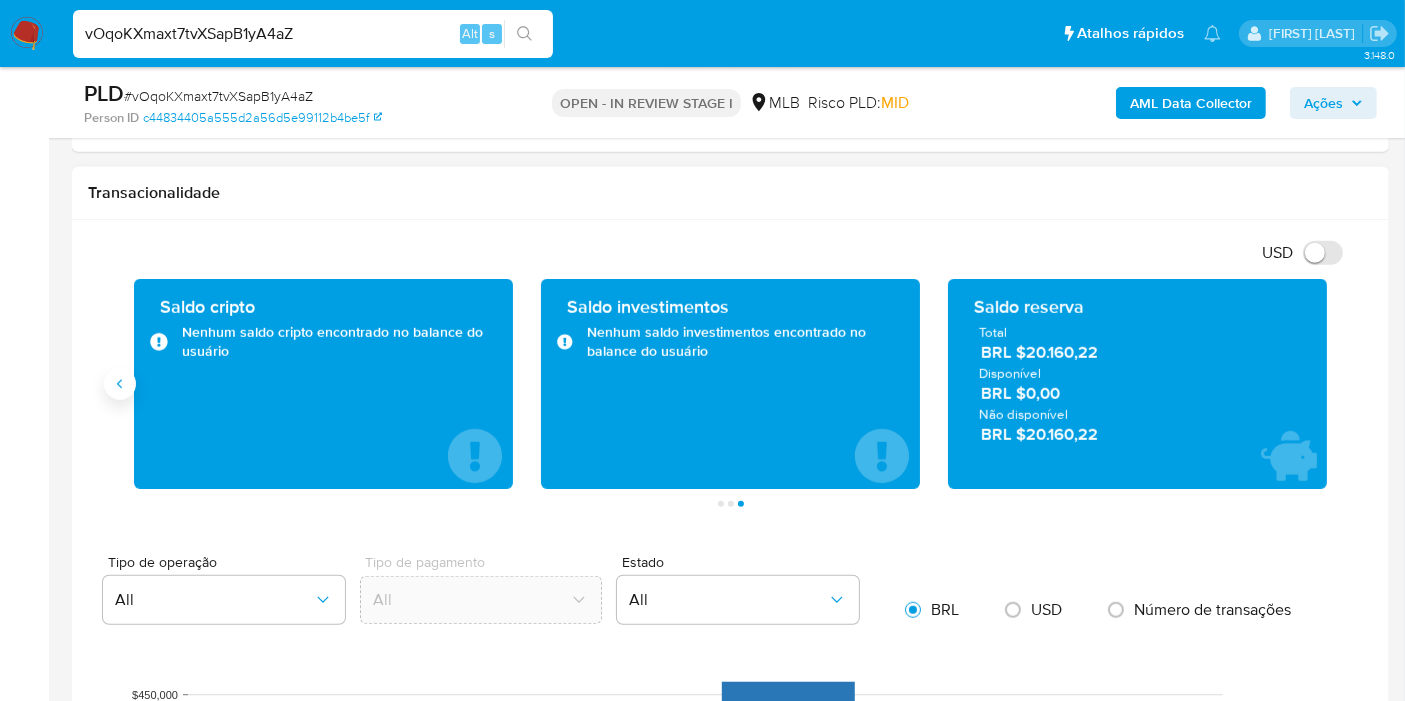 click at bounding box center (120, 384) 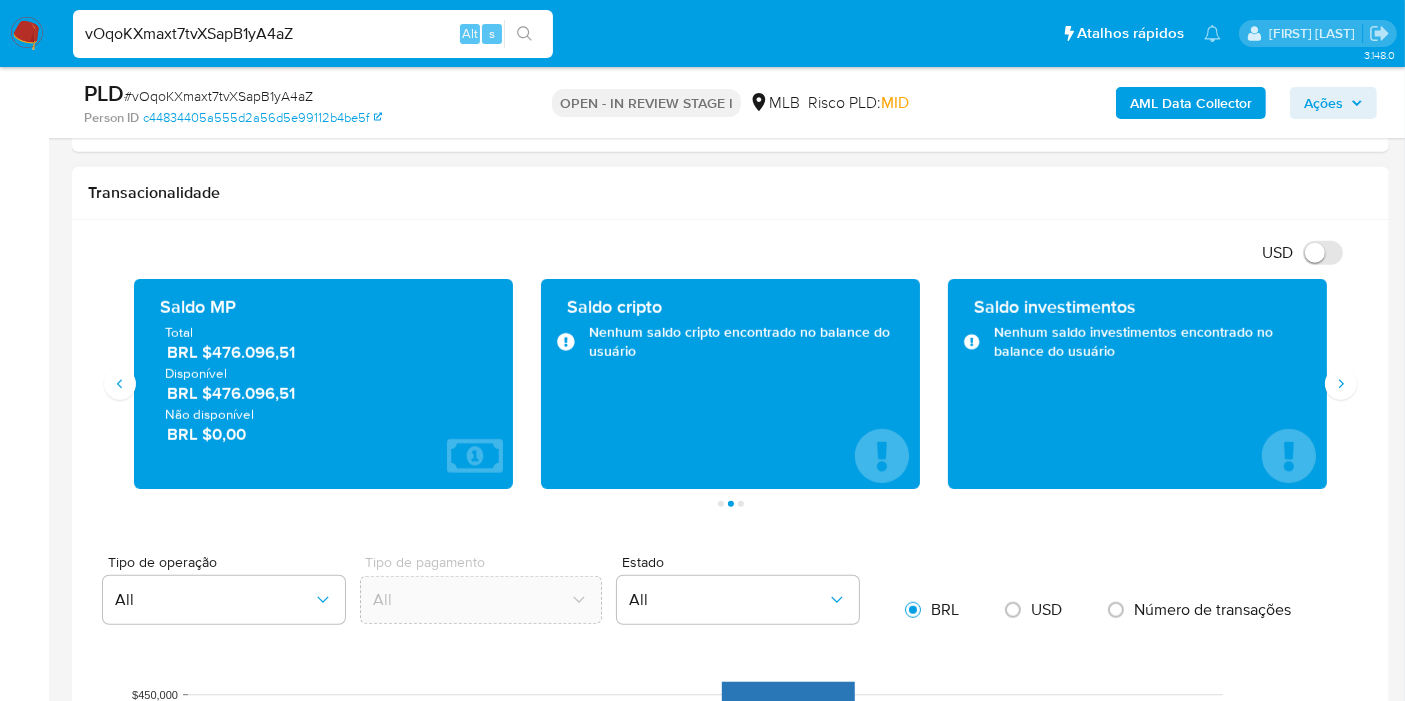 drag, startPoint x: 300, startPoint y: 395, endPoint x: 213, endPoint y: 386, distance: 87.46428 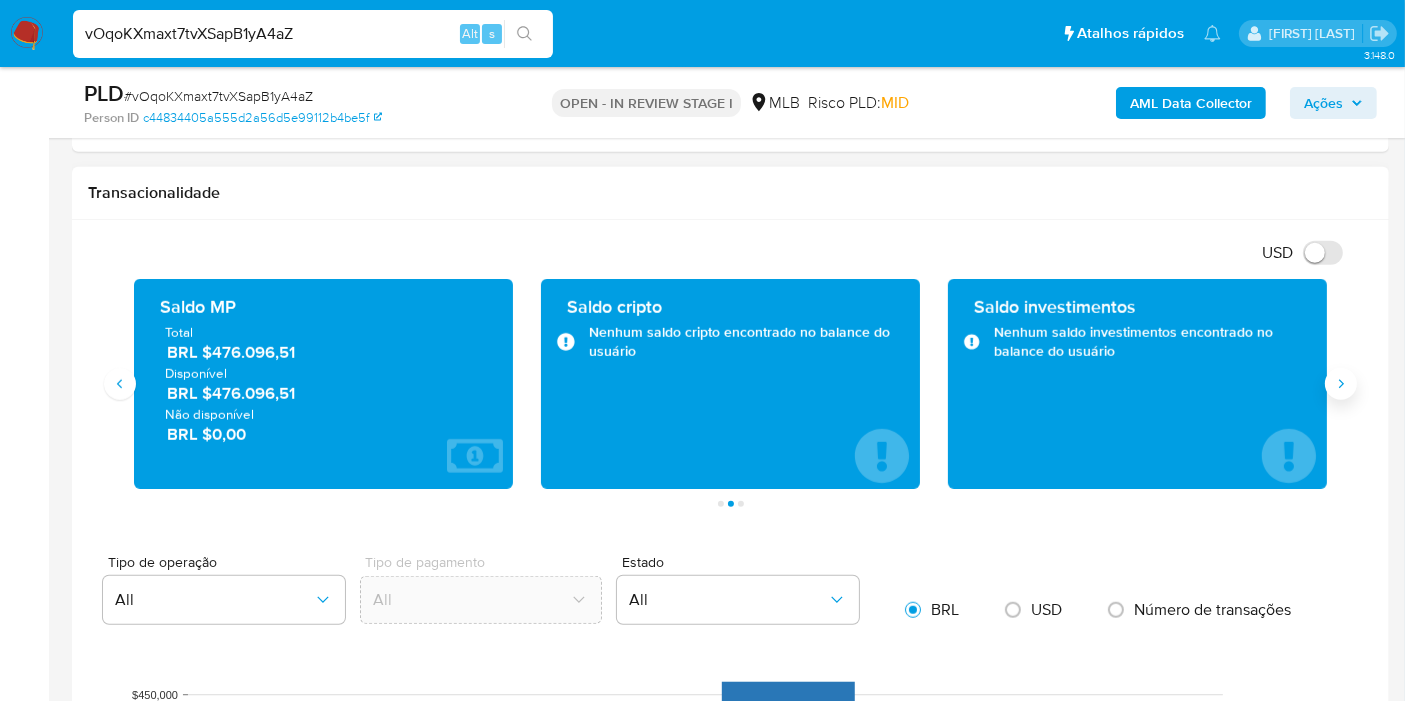 click at bounding box center (1341, 384) 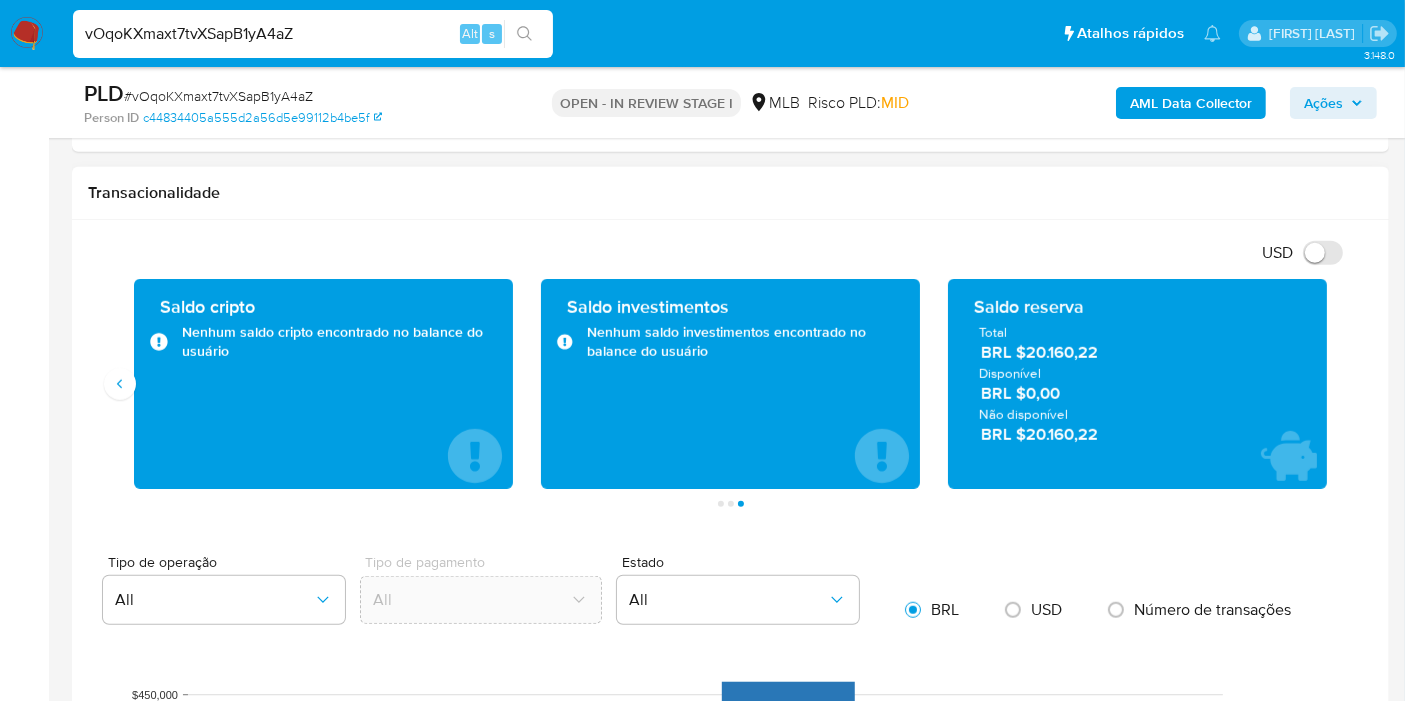 drag, startPoint x: 1098, startPoint y: 431, endPoint x: 1029, endPoint y: 429, distance: 69.02898 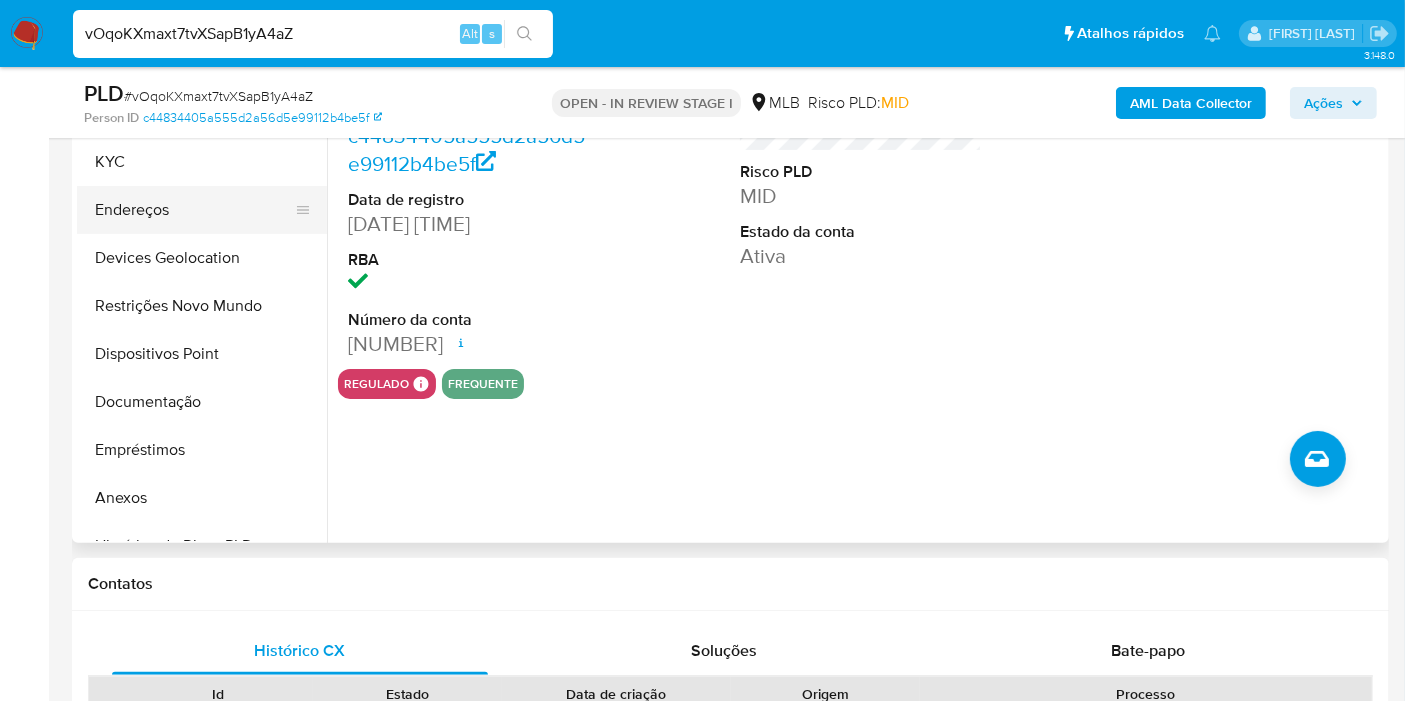 scroll, scrollTop: 222, scrollLeft: 0, axis: vertical 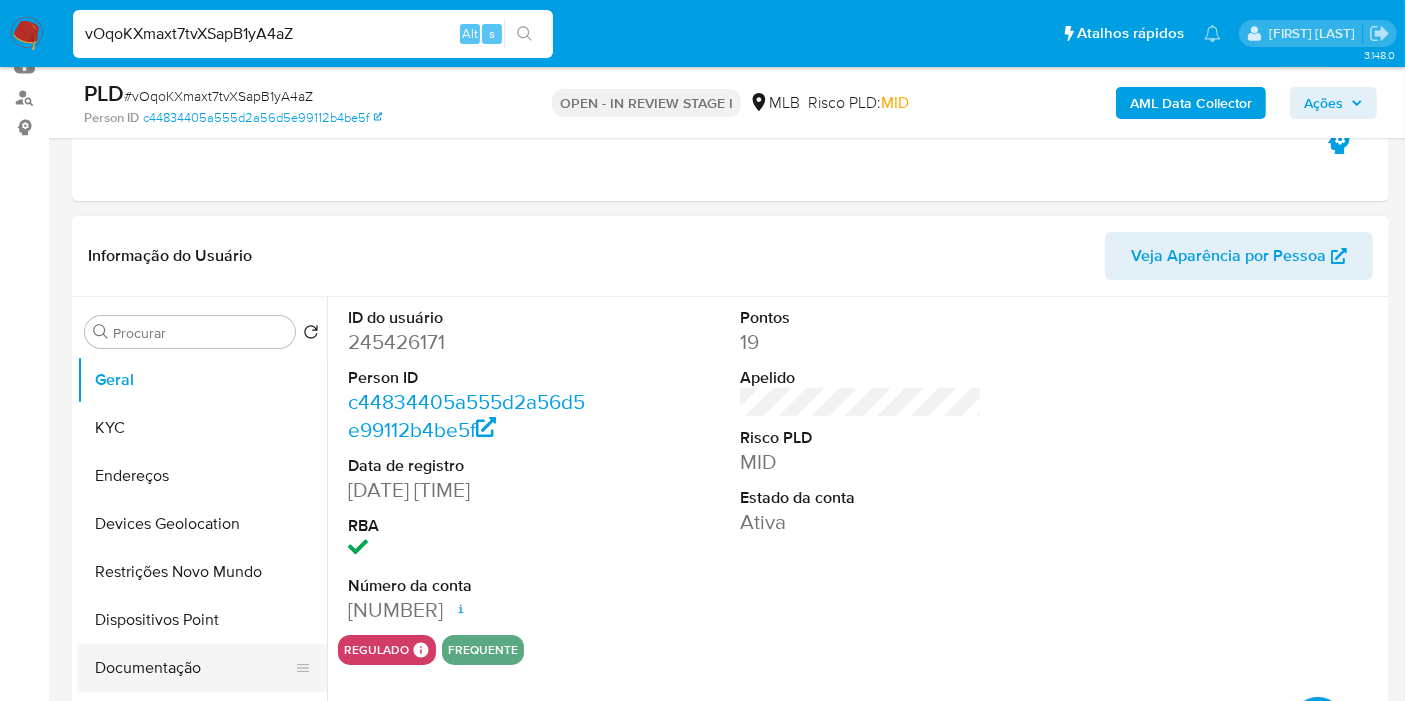 click on "Documentação" at bounding box center [194, 668] 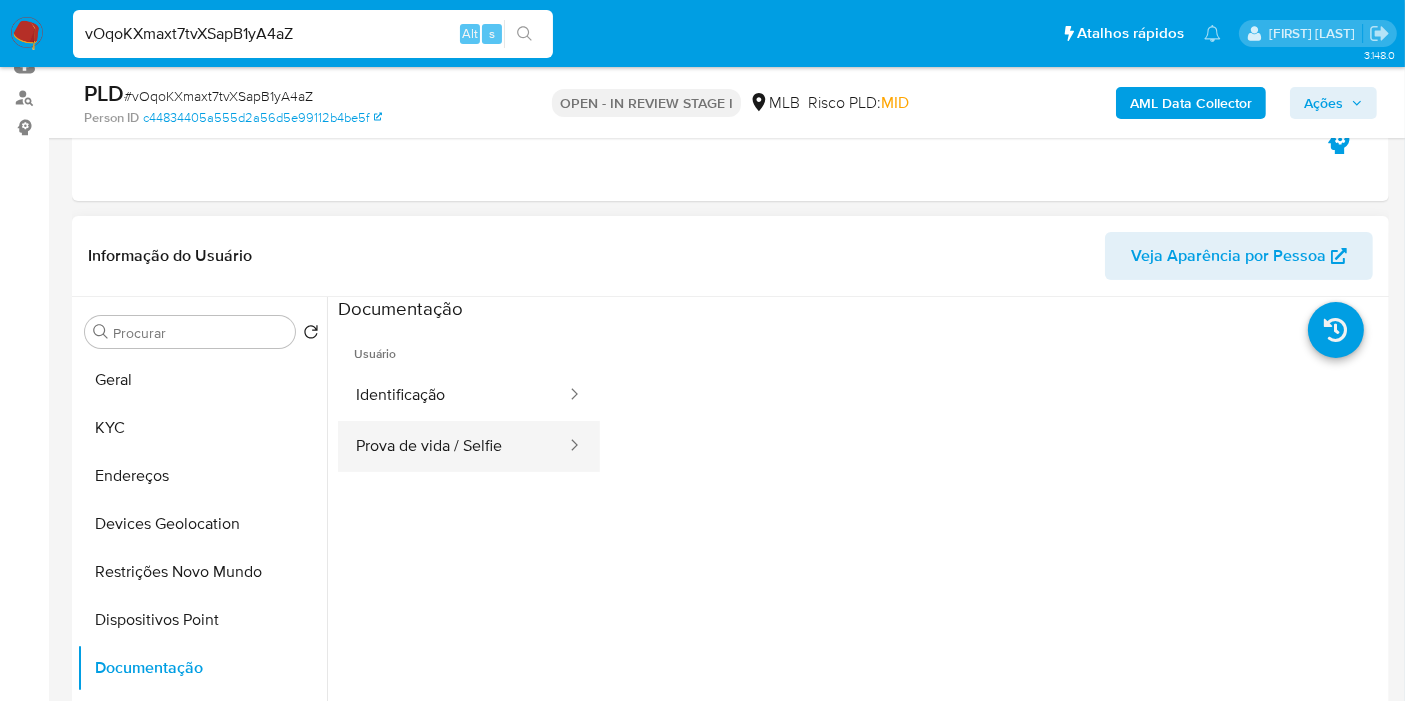 click on "Prova de vida / Selfie" at bounding box center (453, 446) 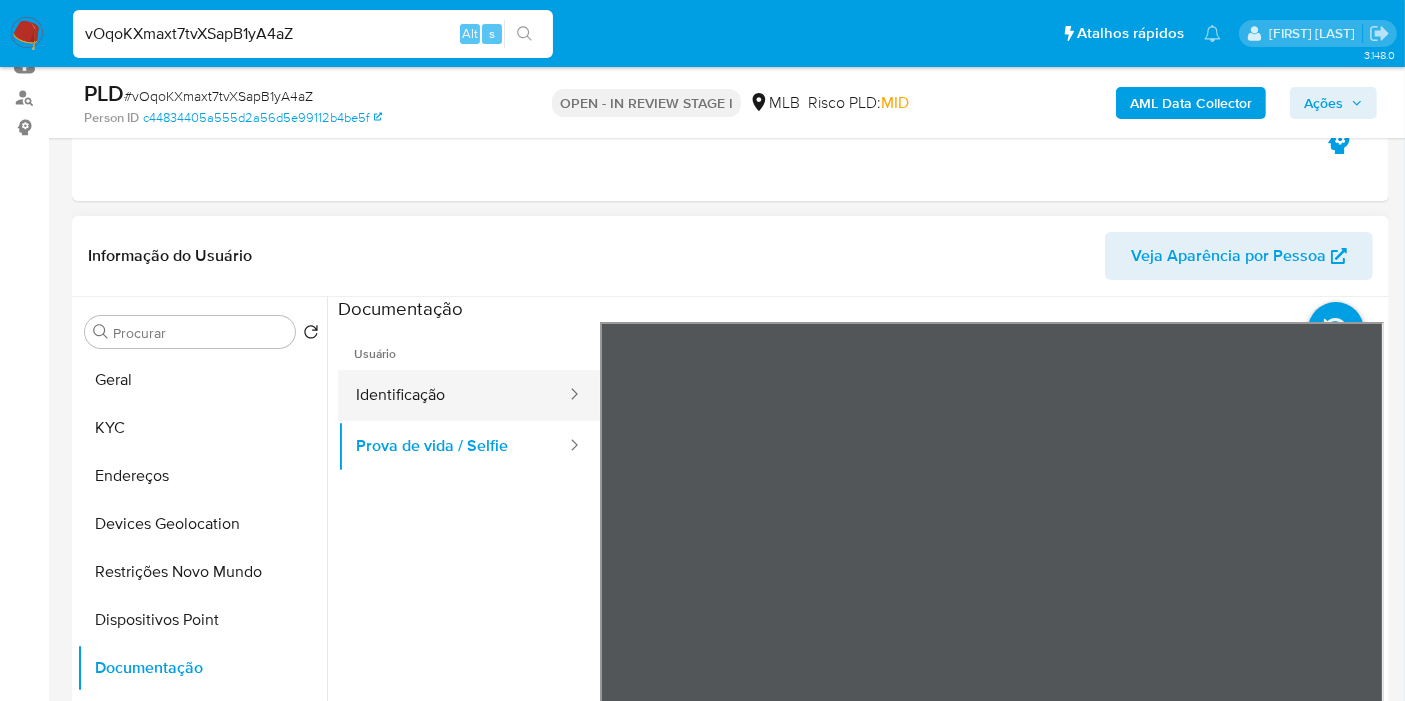 click on "Identificação" at bounding box center (453, 395) 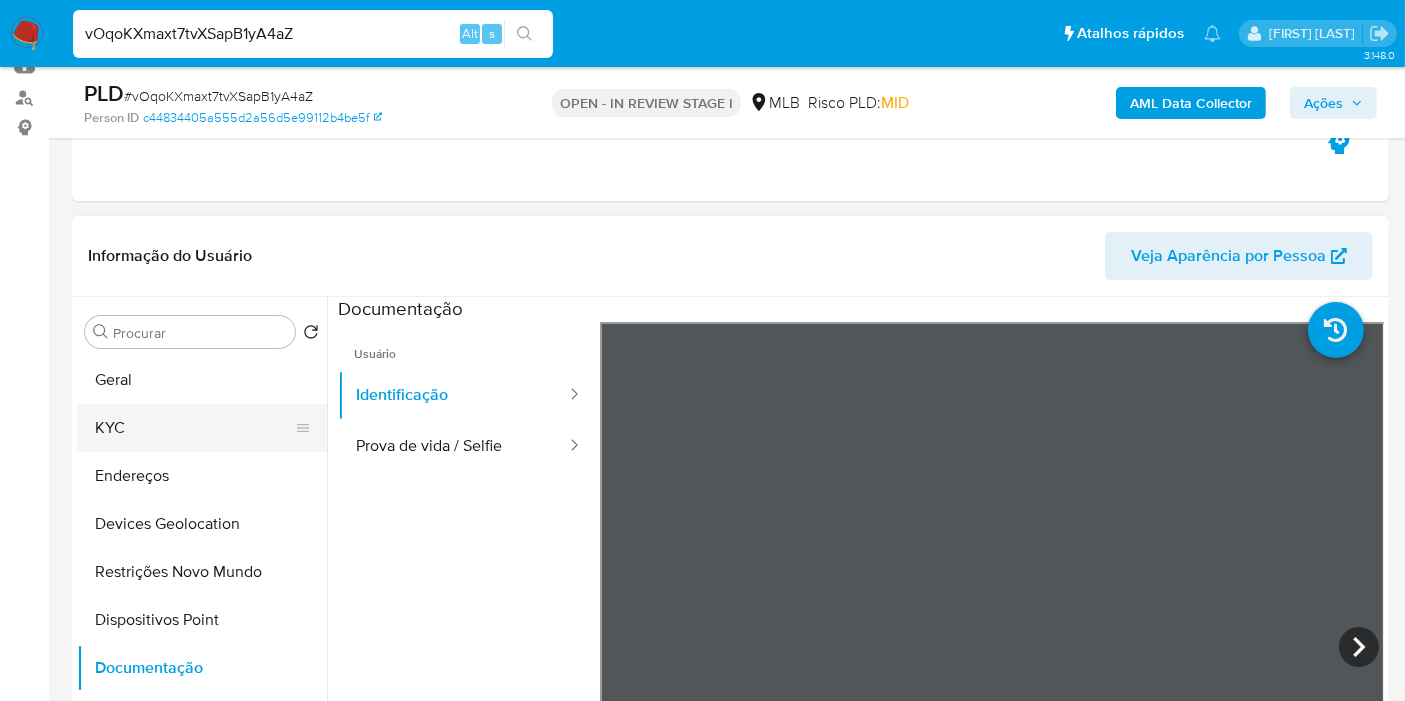 click on "KYC" at bounding box center (194, 428) 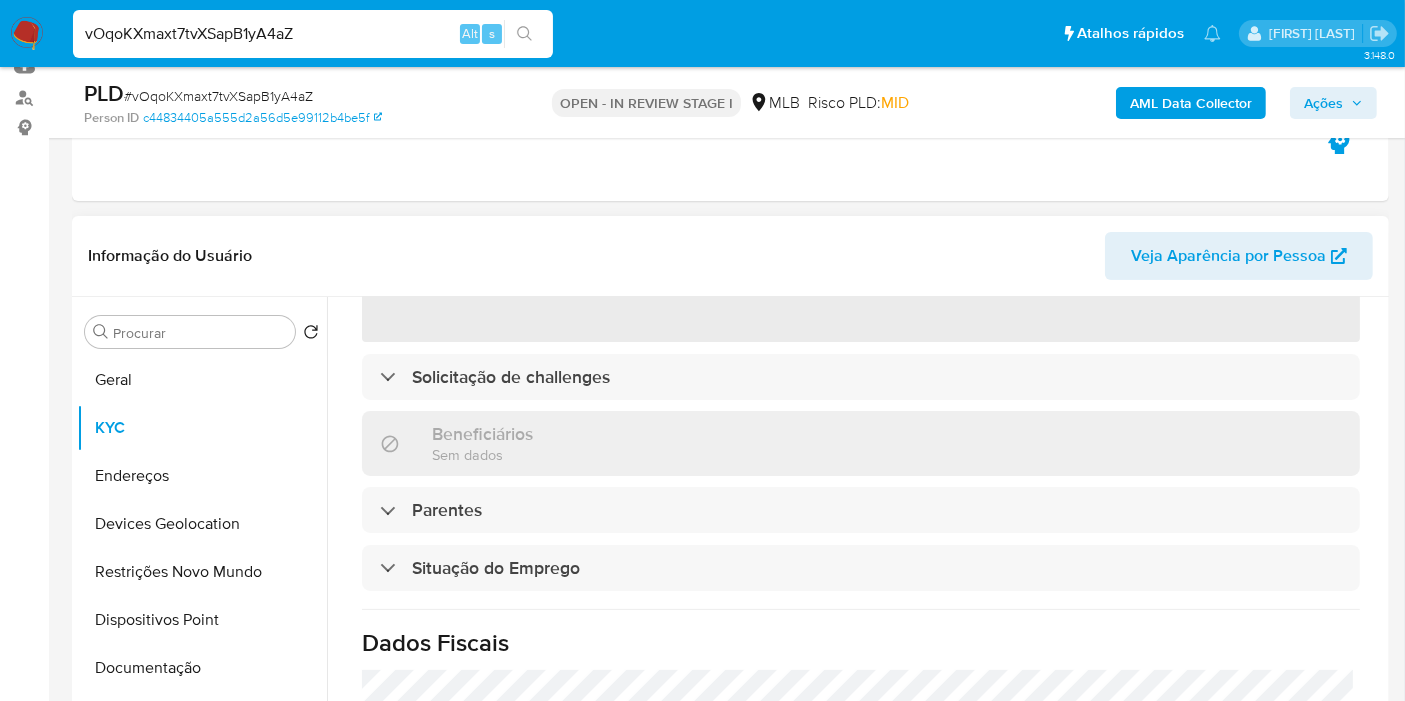 scroll, scrollTop: 580, scrollLeft: 0, axis: vertical 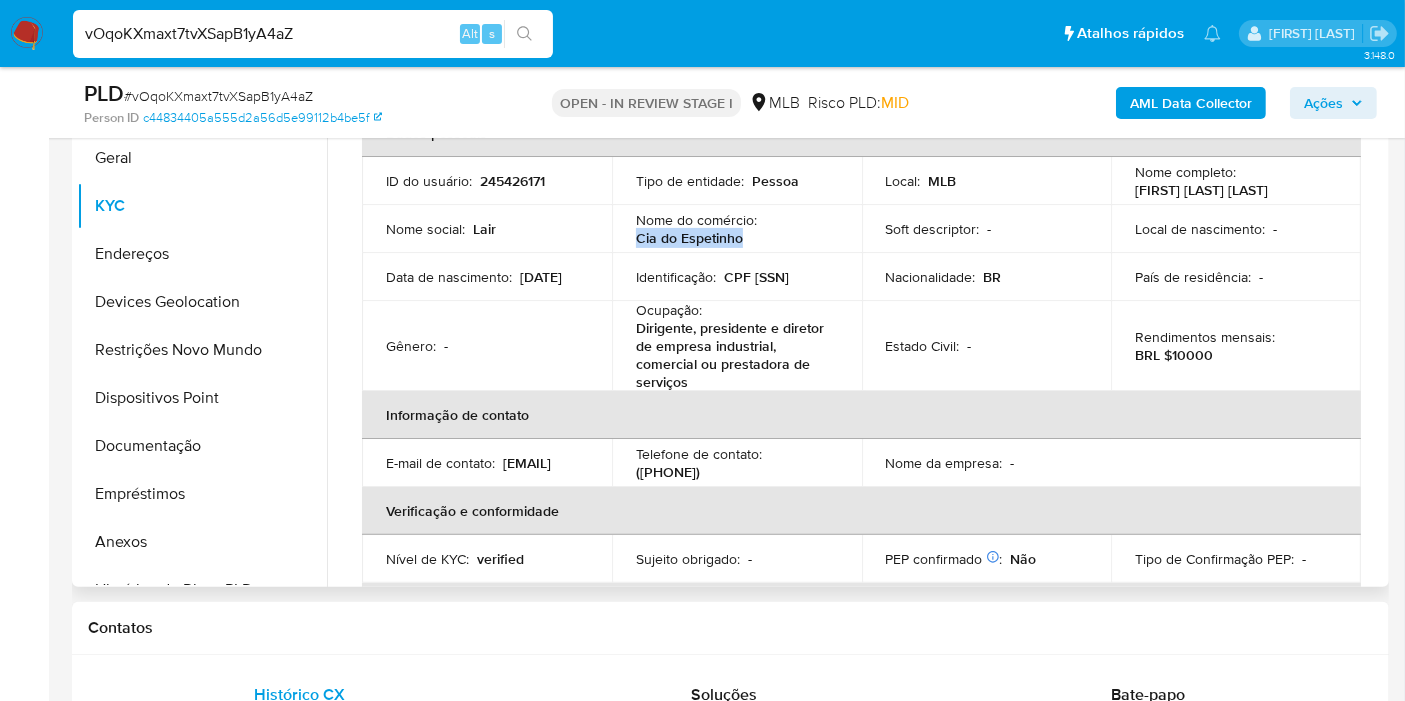 drag, startPoint x: 743, startPoint y: 236, endPoint x: 631, endPoint y: 247, distance: 112.53888 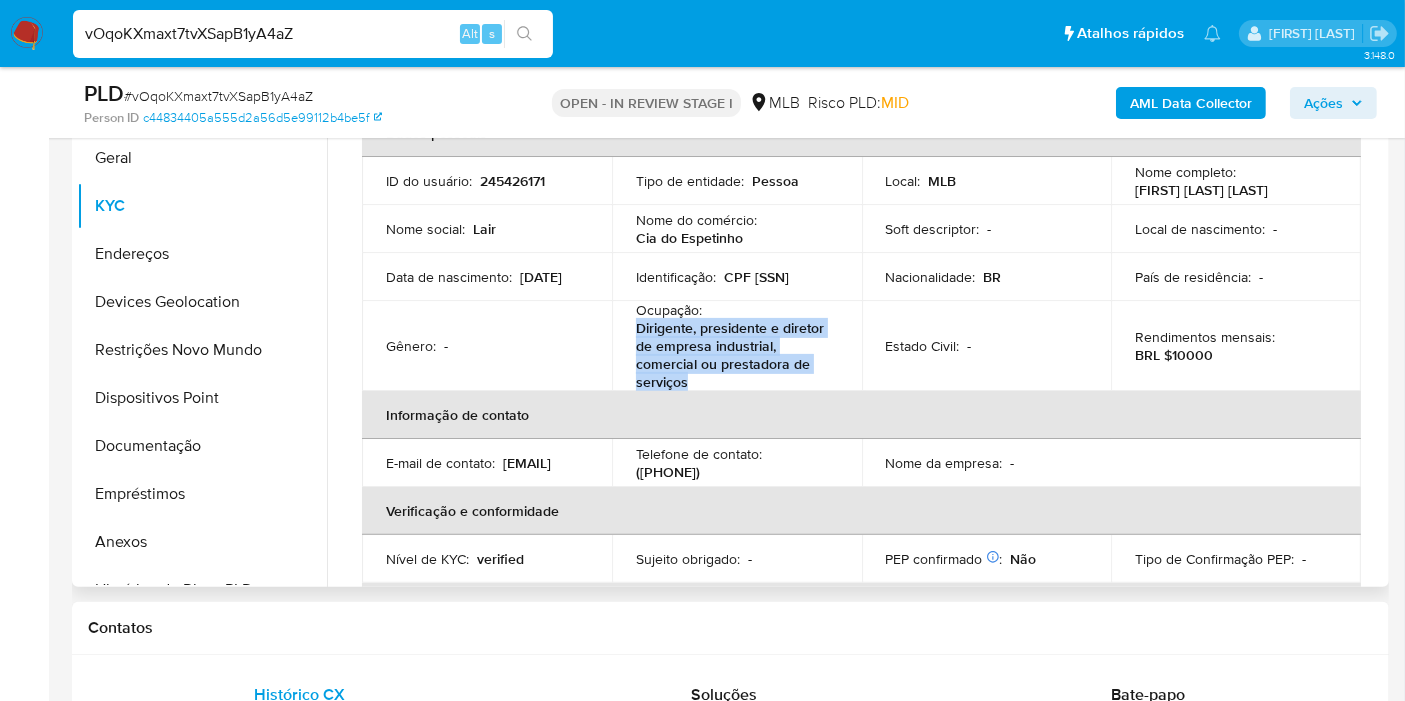 drag, startPoint x: 694, startPoint y: 379, endPoint x: 632, endPoint y: 330, distance: 79.025314 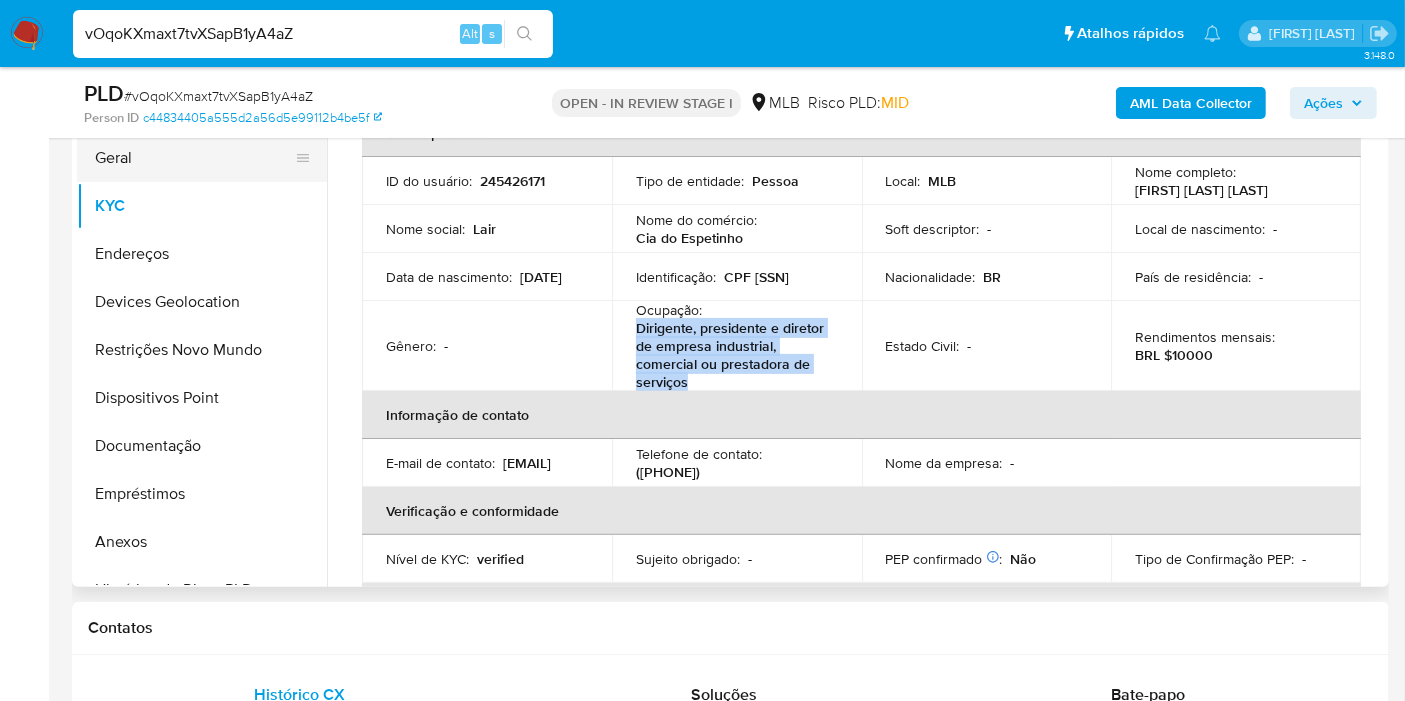click on "Geral" at bounding box center (194, 158) 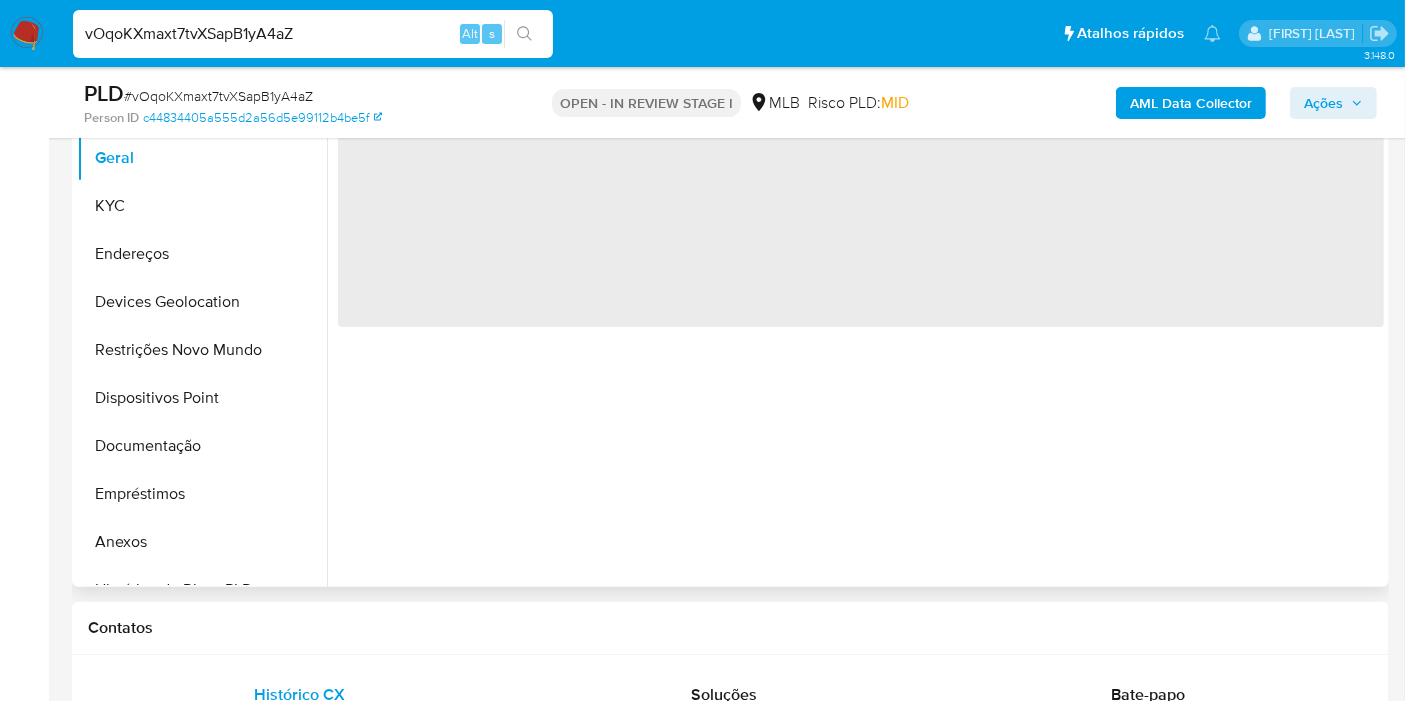 scroll, scrollTop: 0, scrollLeft: 0, axis: both 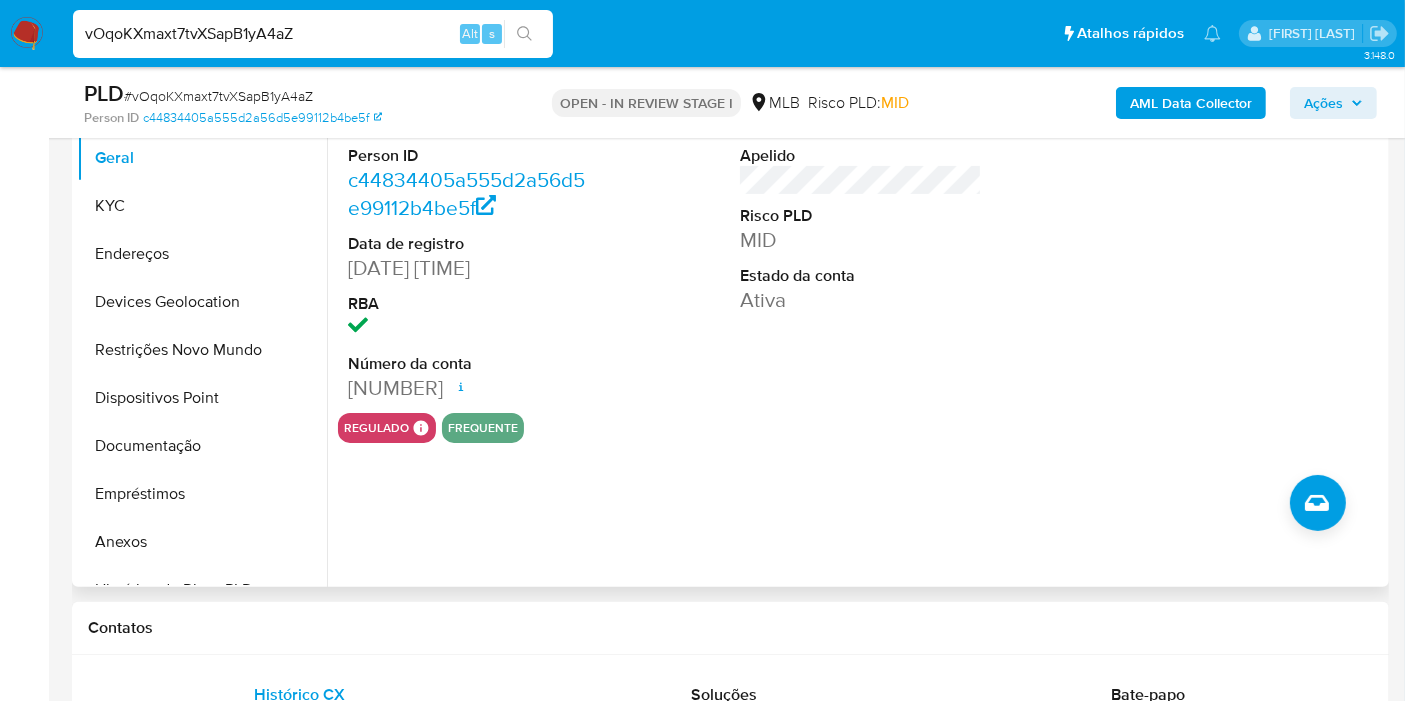 type 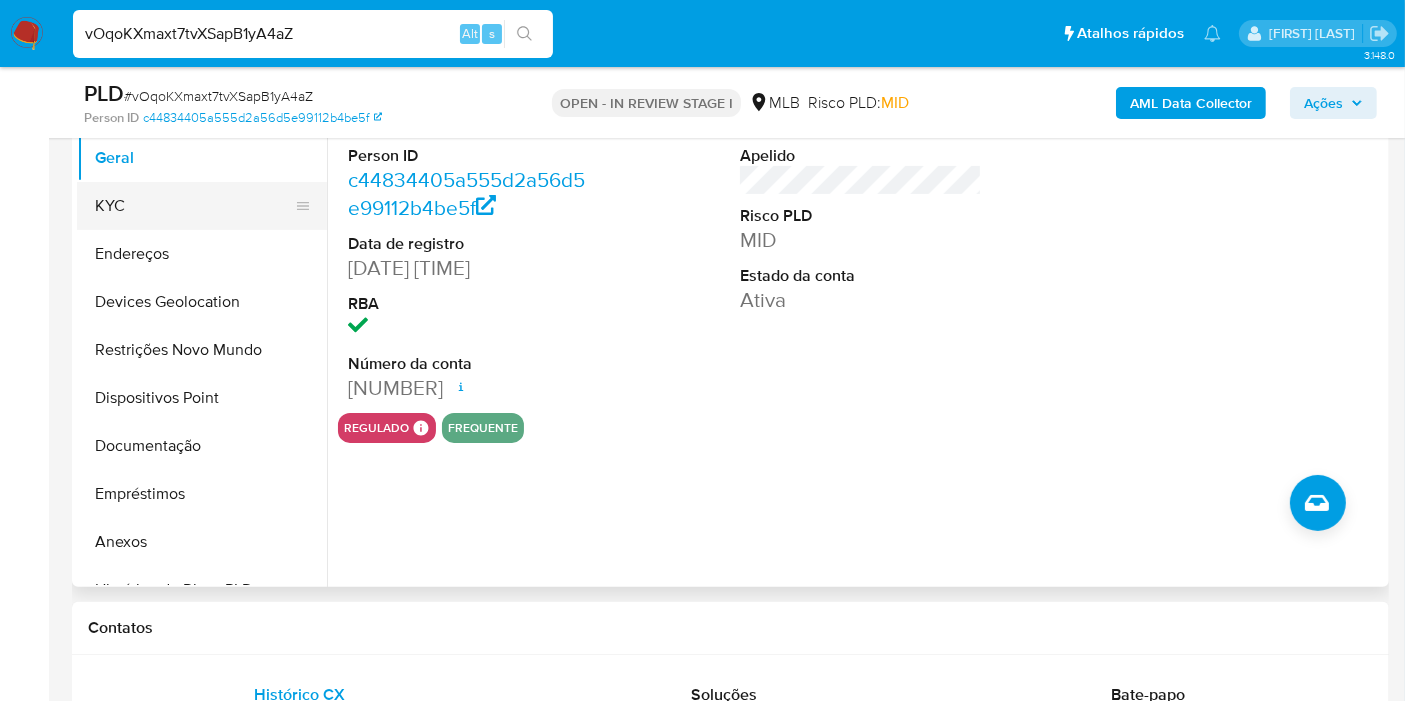 click on "KYC" at bounding box center [194, 206] 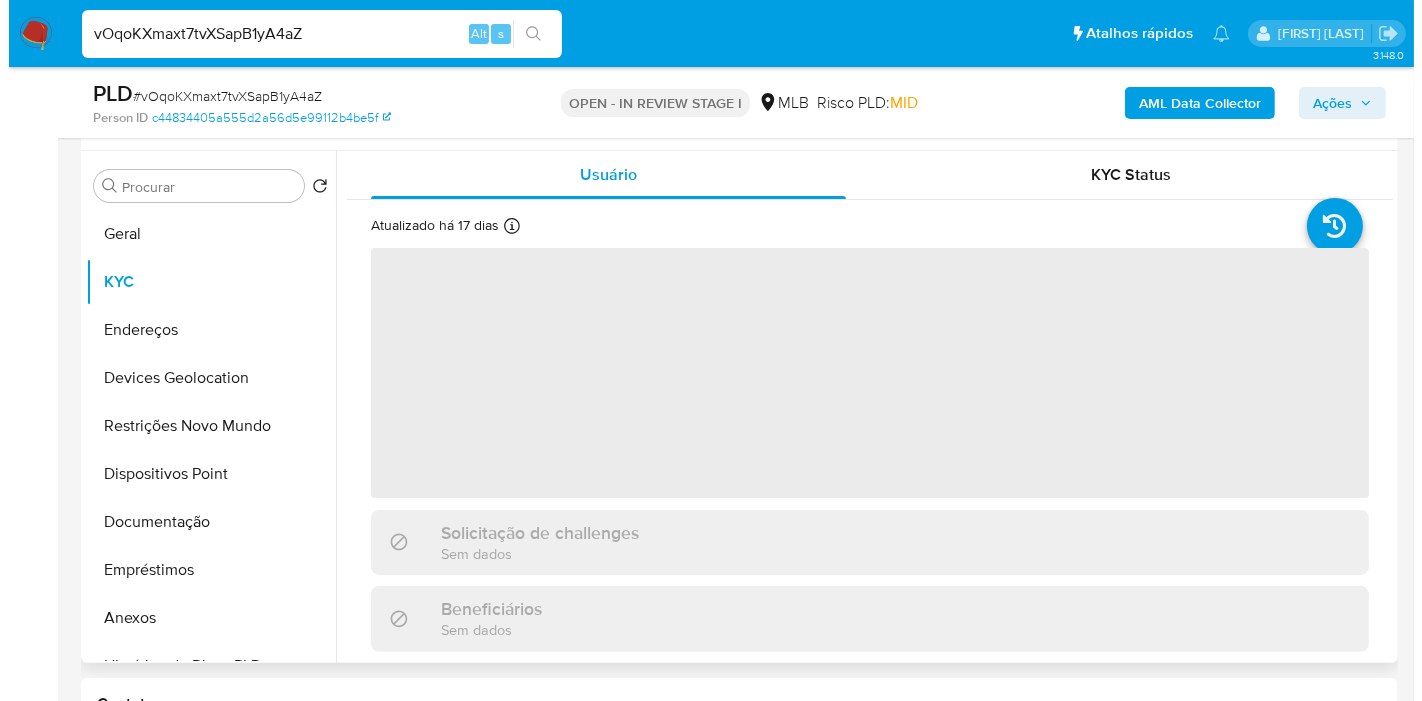 scroll, scrollTop: 333, scrollLeft: 0, axis: vertical 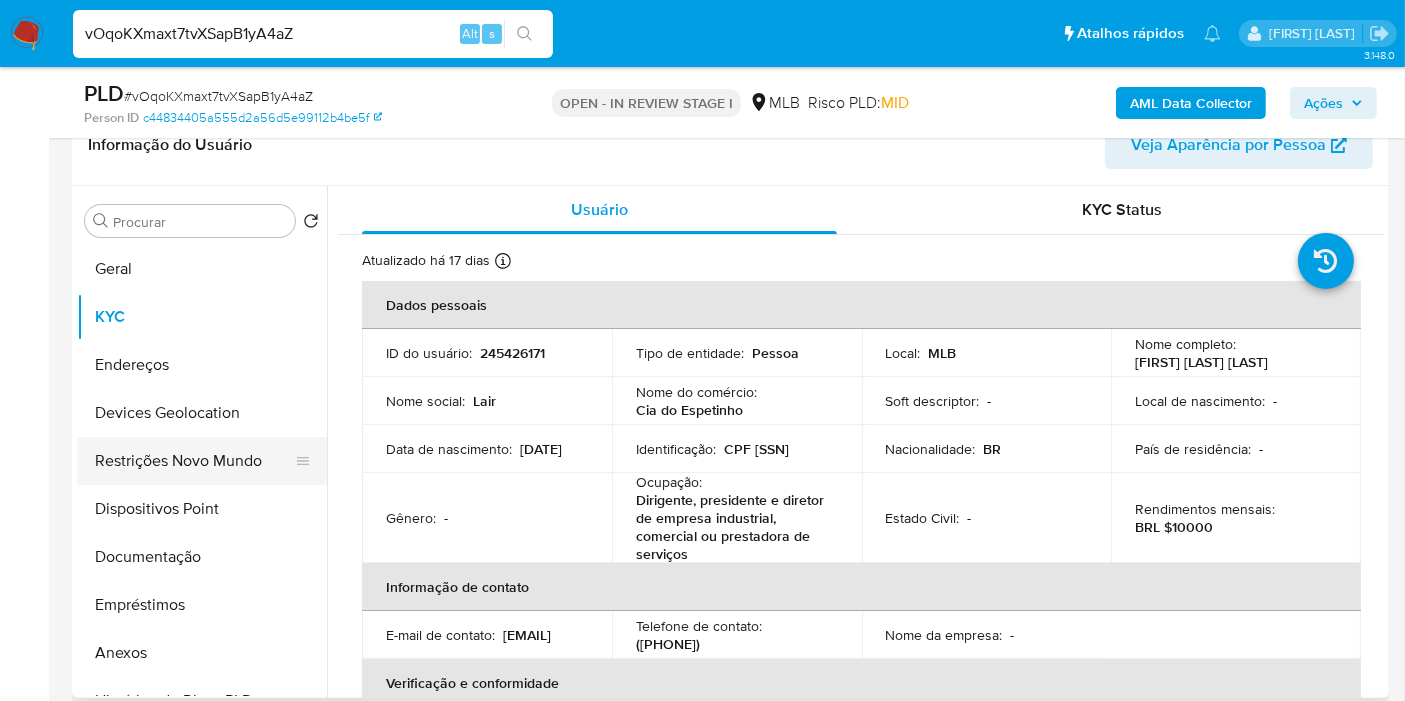 click on "Restrições Novo Mundo" at bounding box center [194, 461] 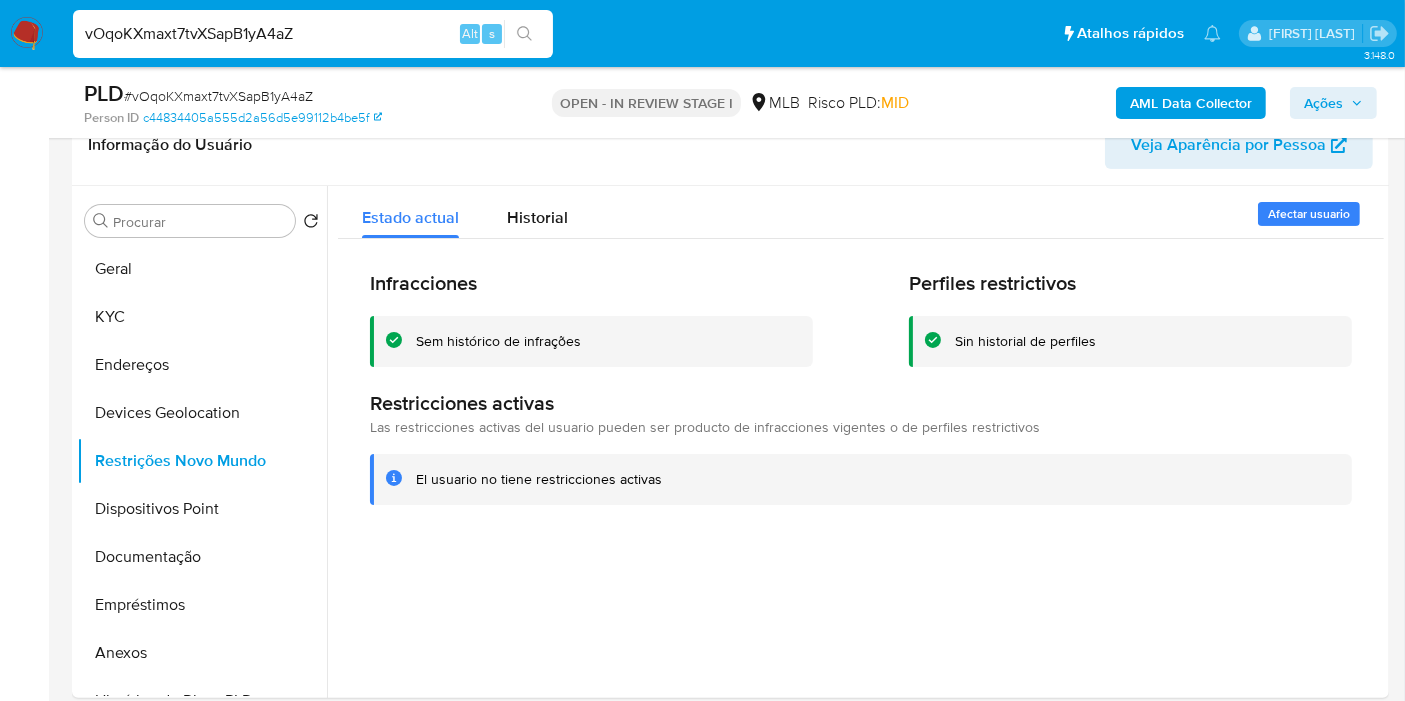 click on "AML Data Collector" at bounding box center (1191, 103) 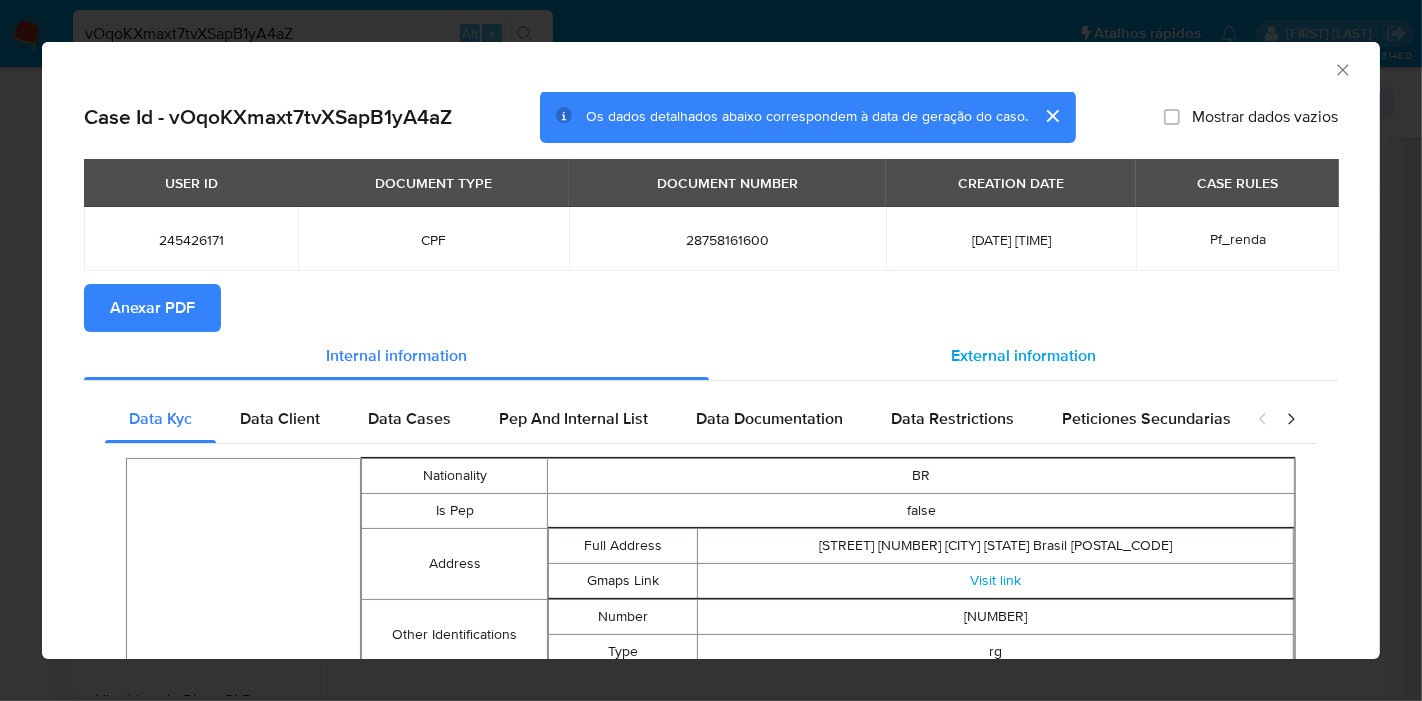 click on "External information" at bounding box center (1023, 355) 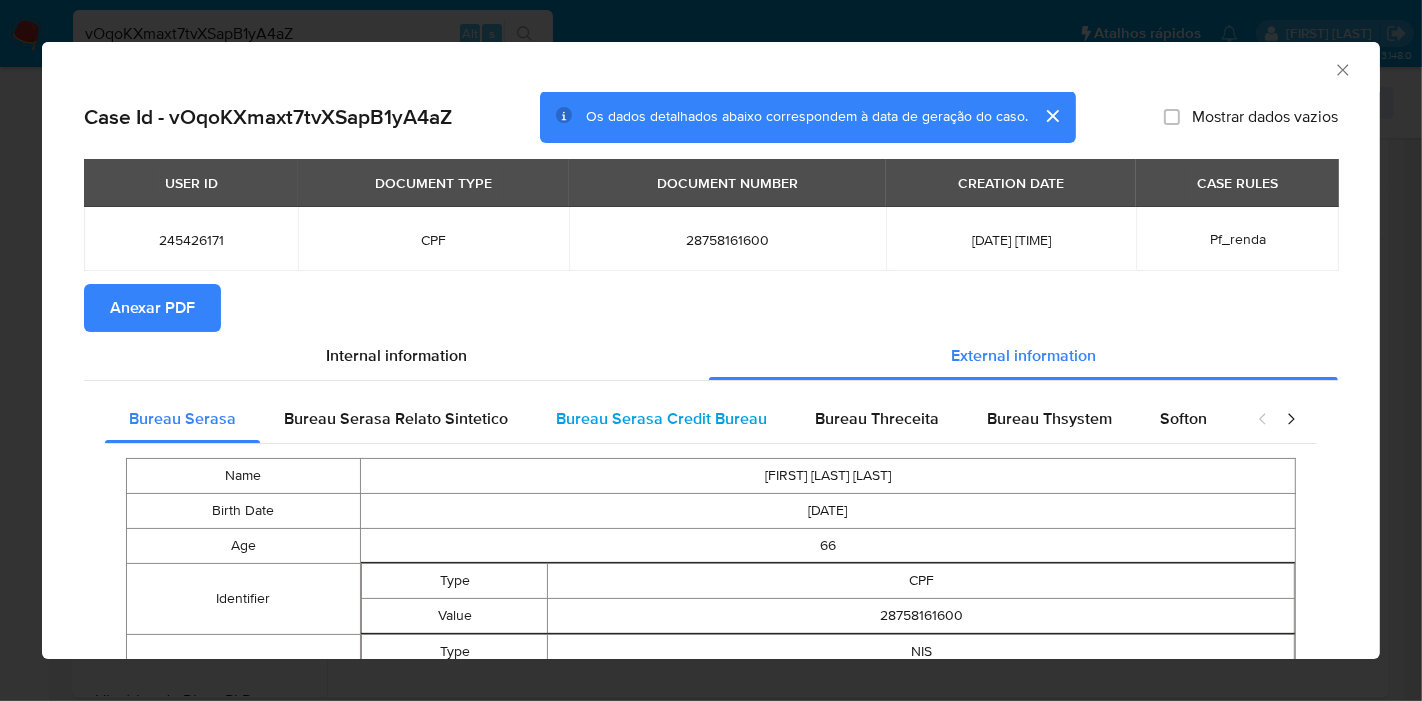 type 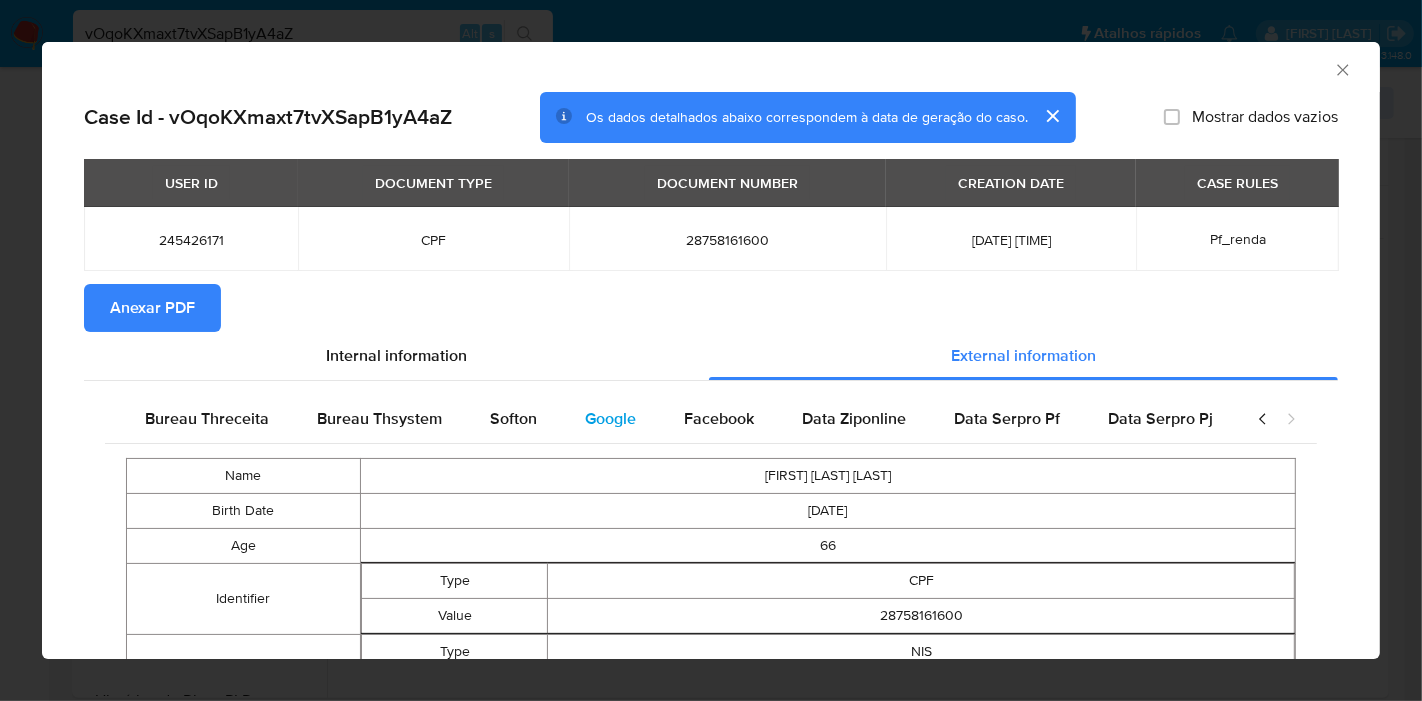 click on "Google" at bounding box center [610, 419] 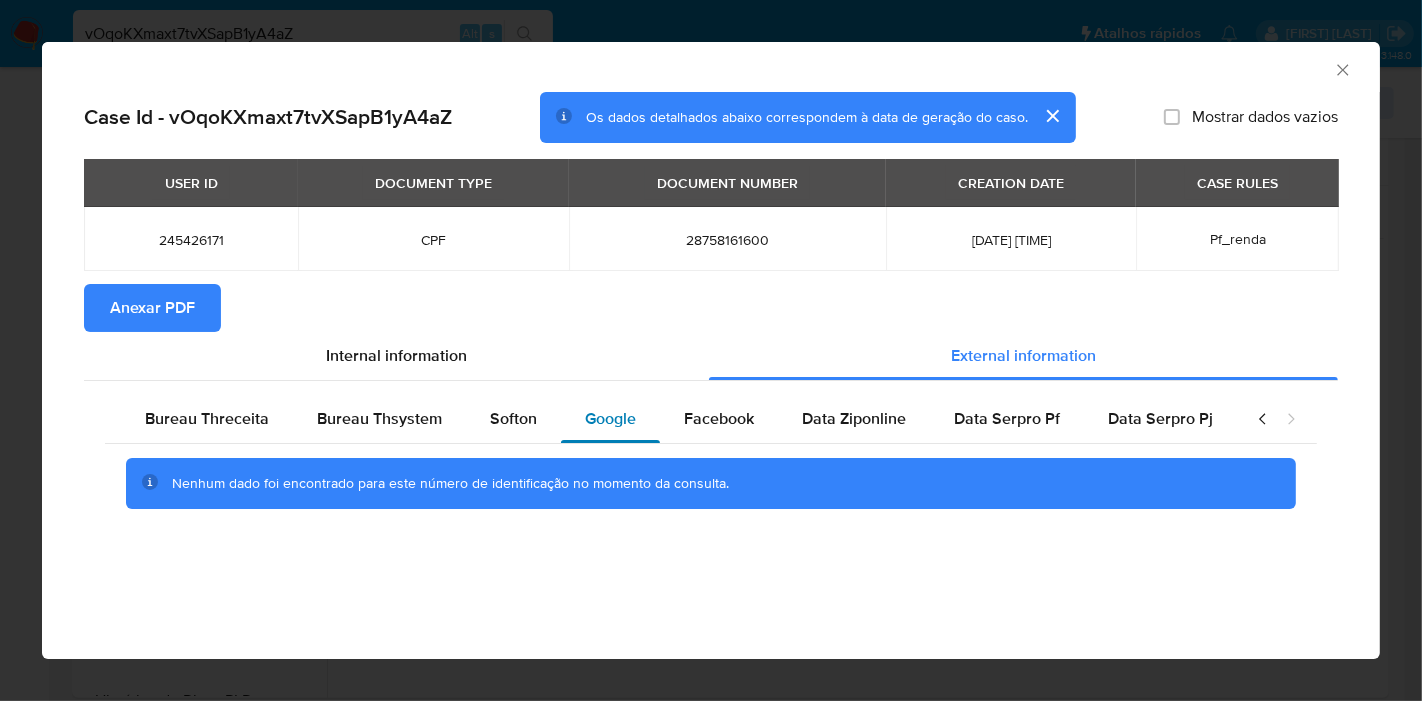 scroll, scrollTop: 0, scrollLeft: 655, axis: horizontal 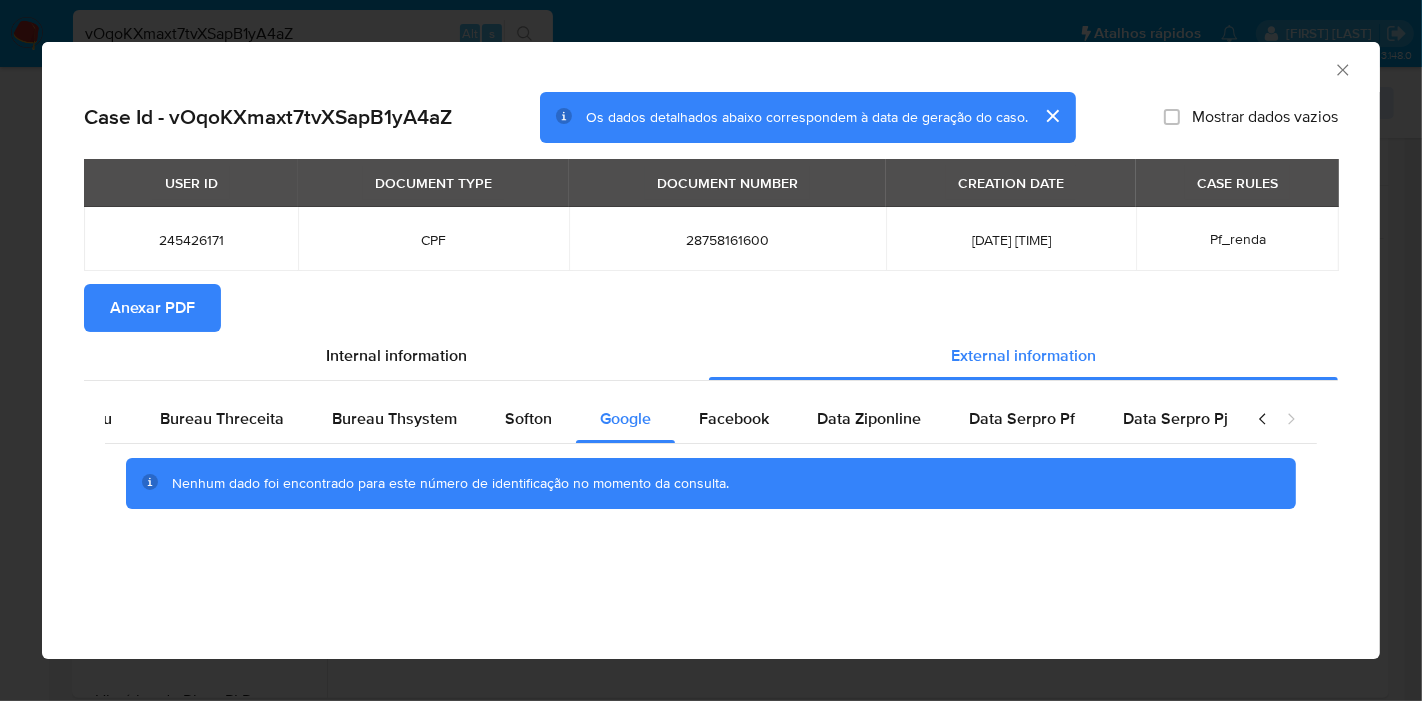 type 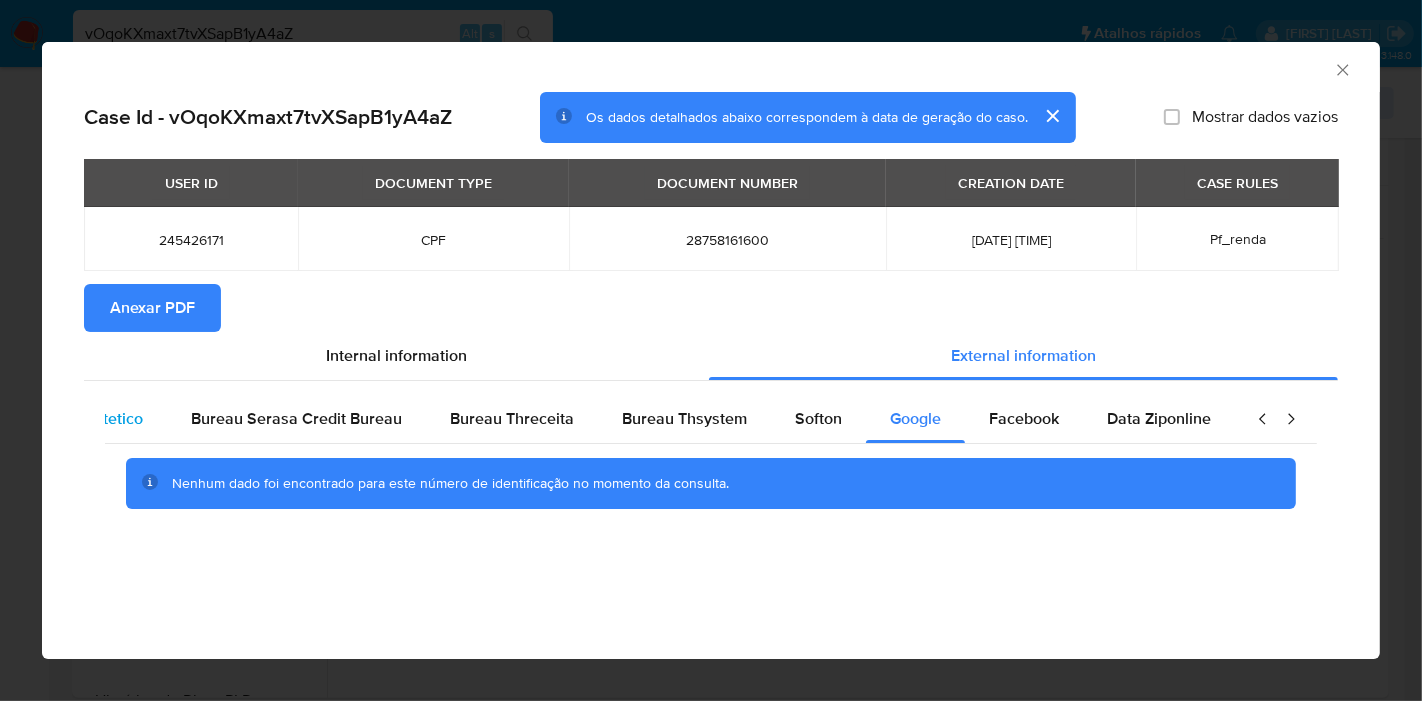 scroll, scrollTop: 0, scrollLeft: 0, axis: both 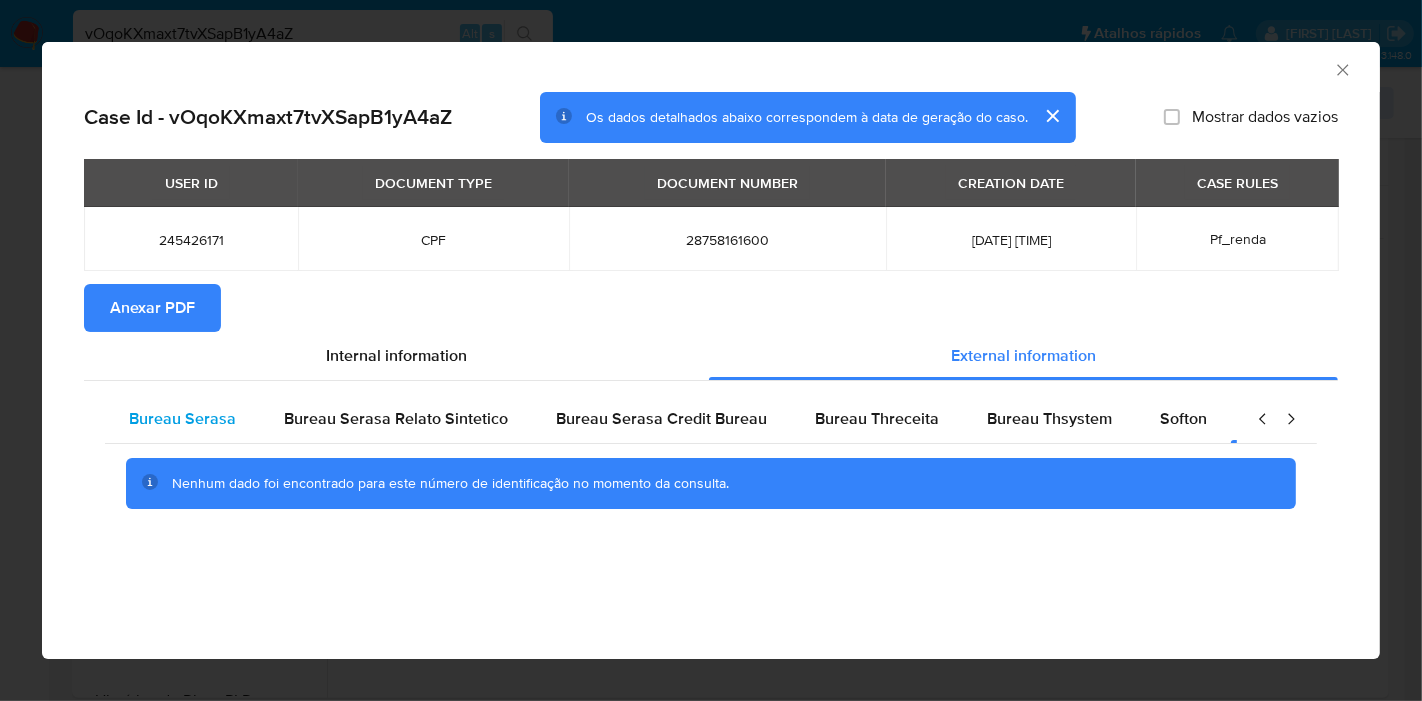 click on "Bureau Serasa" at bounding box center (182, 418) 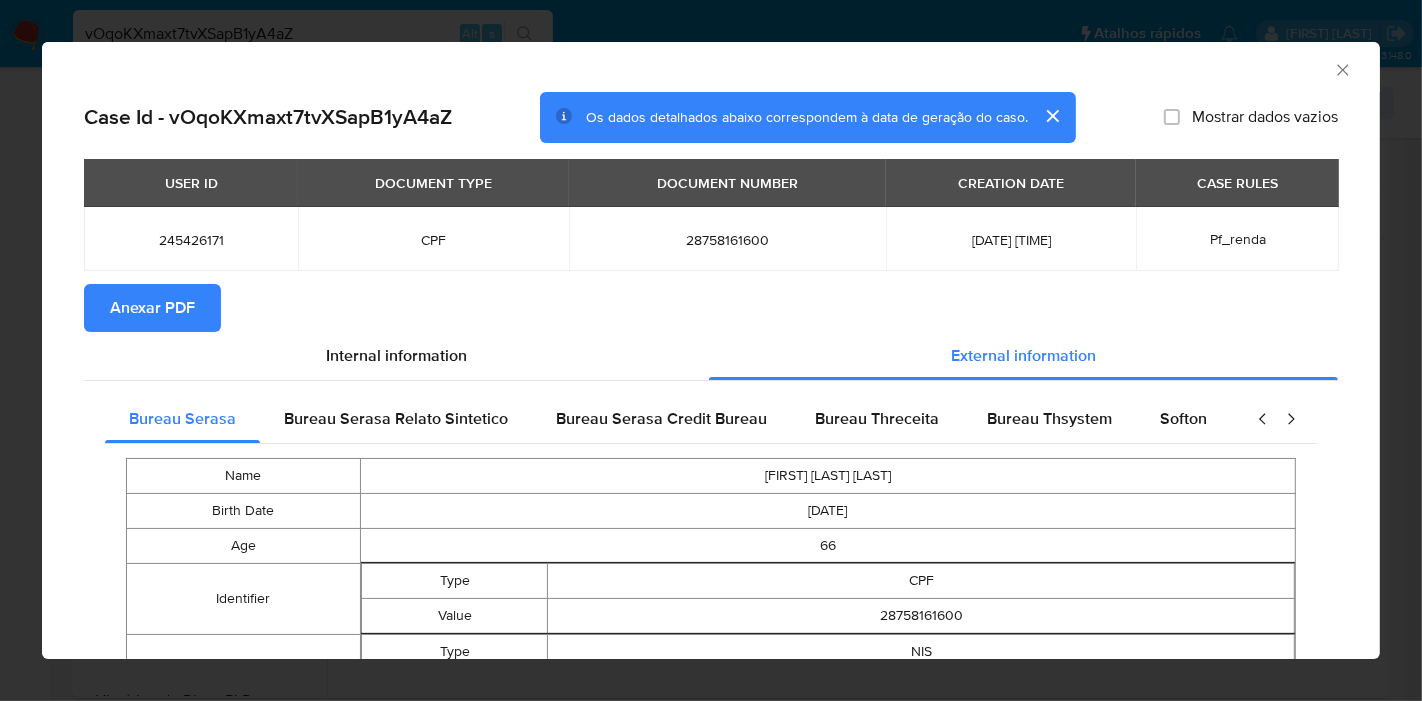 type 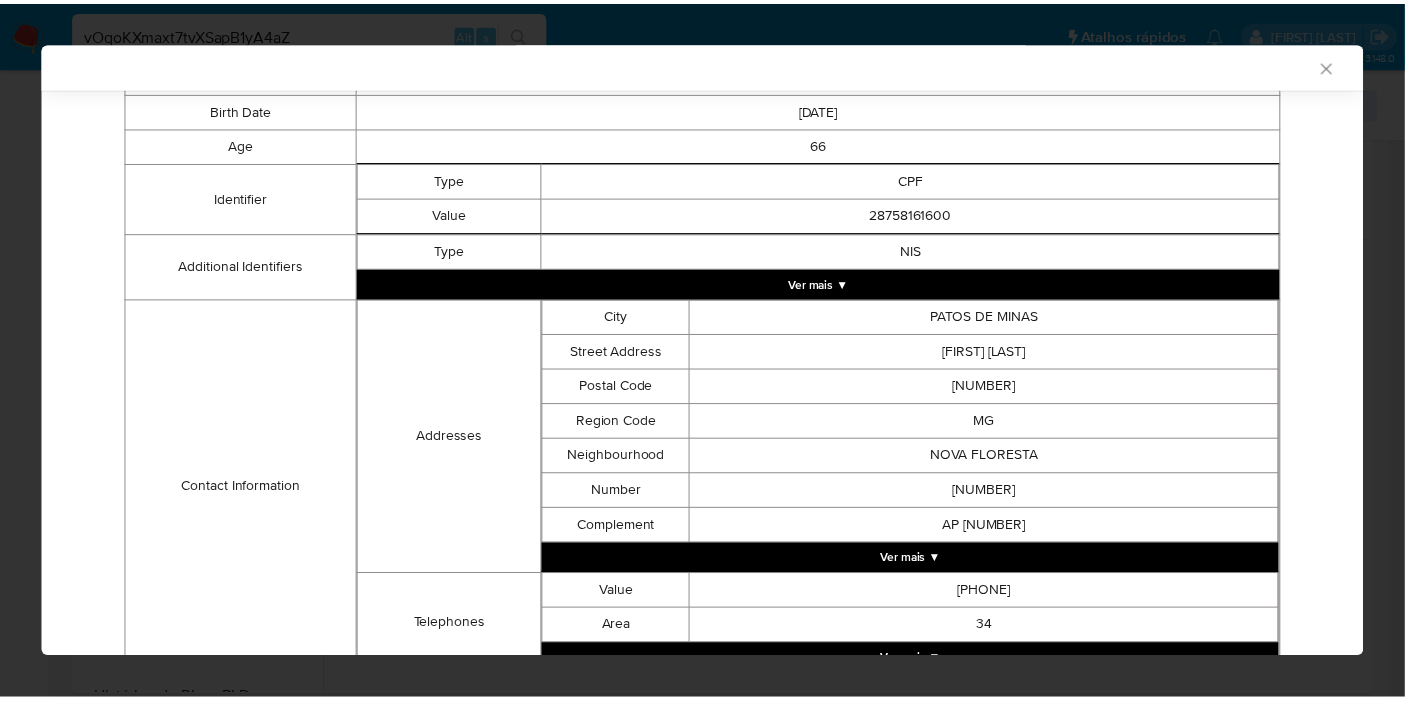 scroll, scrollTop: 594, scrollLeft: 0, axis: vertical 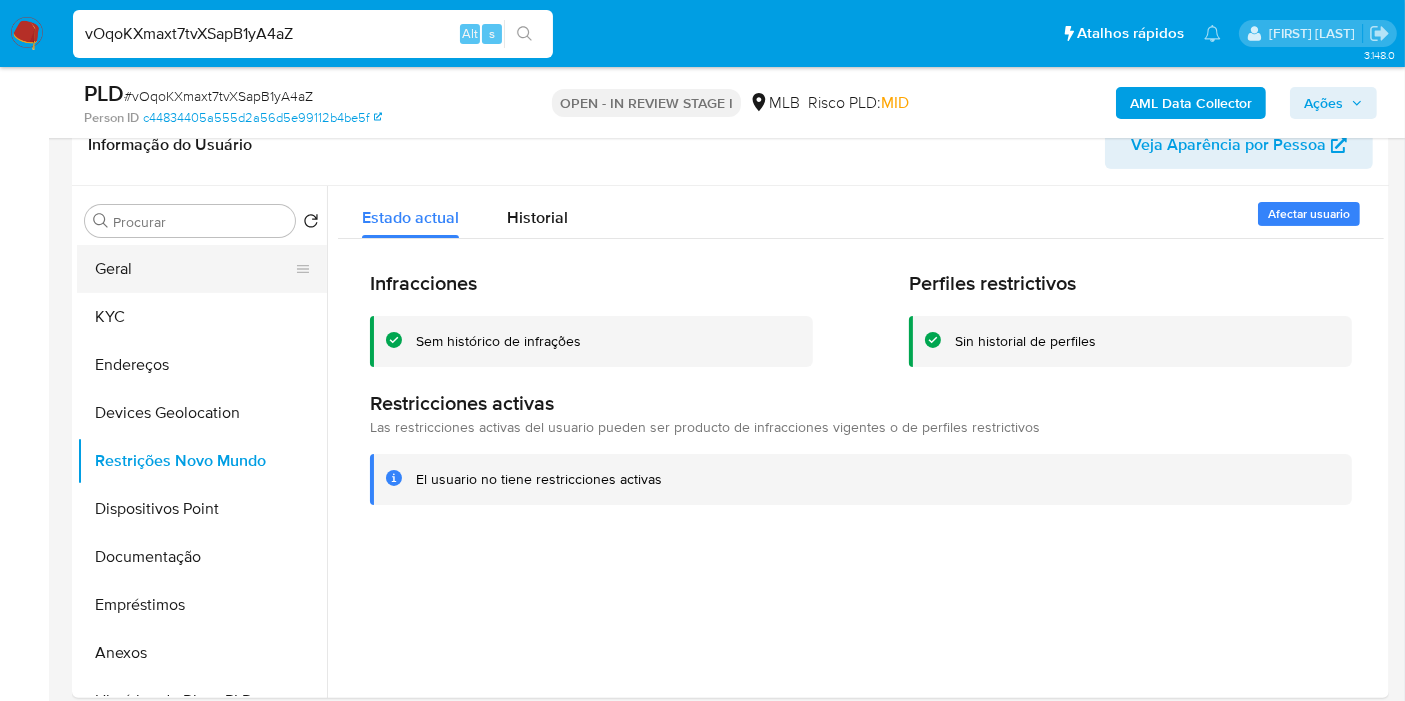 click on "Geral" at bounding box center (194, 269) 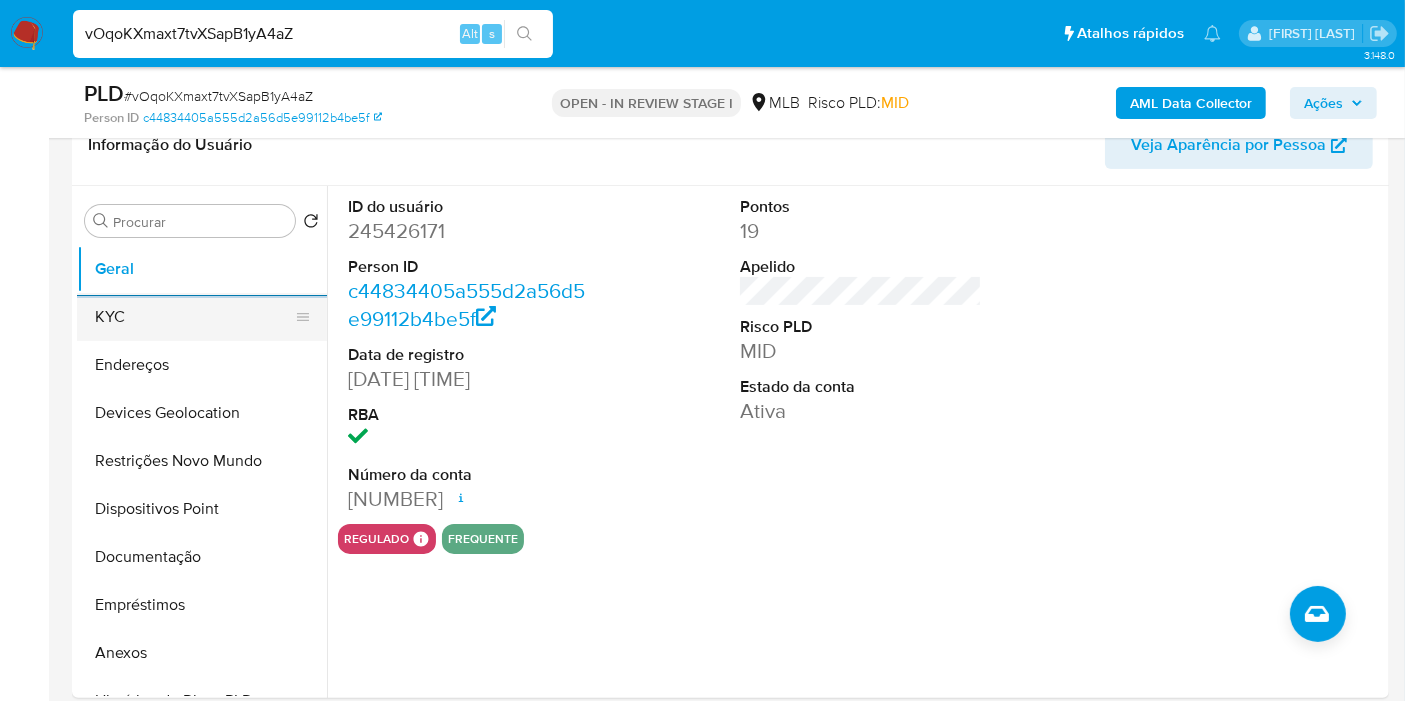 click on "KYC" at bounding box center [194, 317] 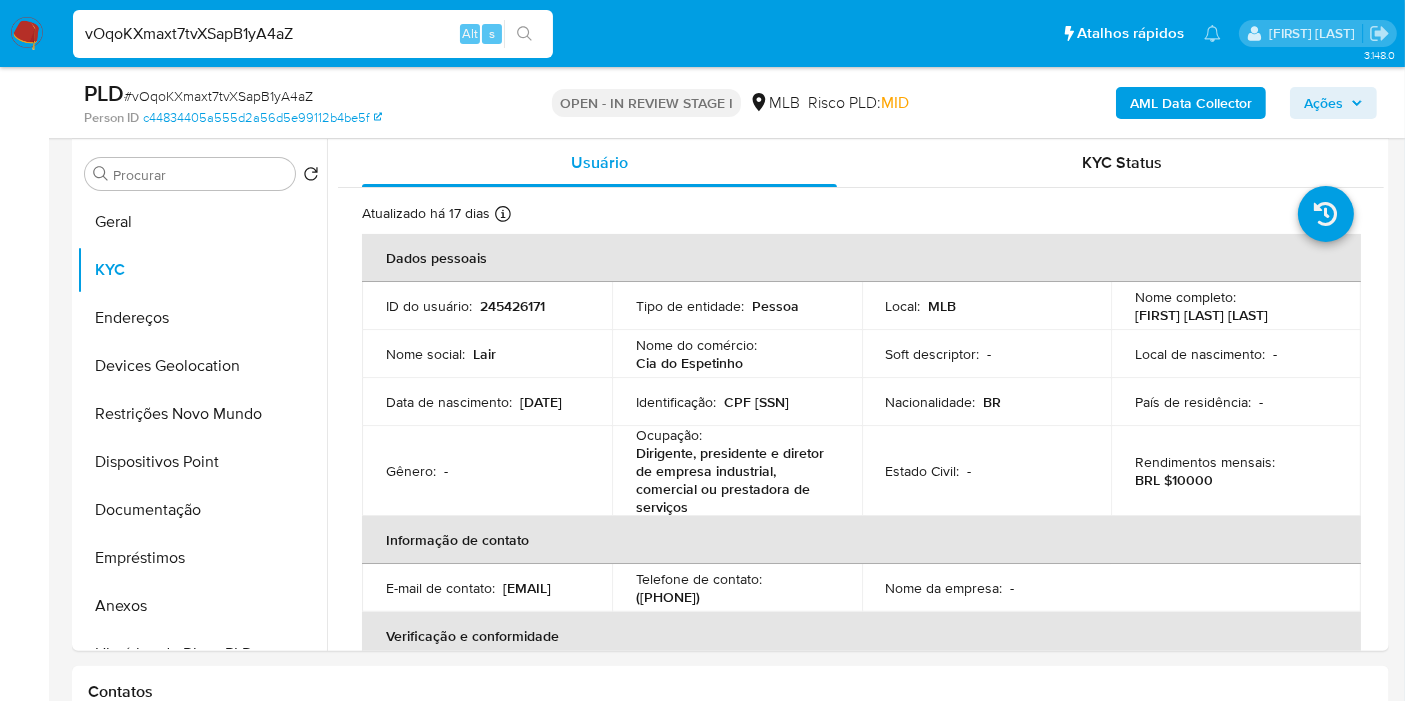 scroll, scrollTop: 388, scrollLeft: 0, axis: vertical 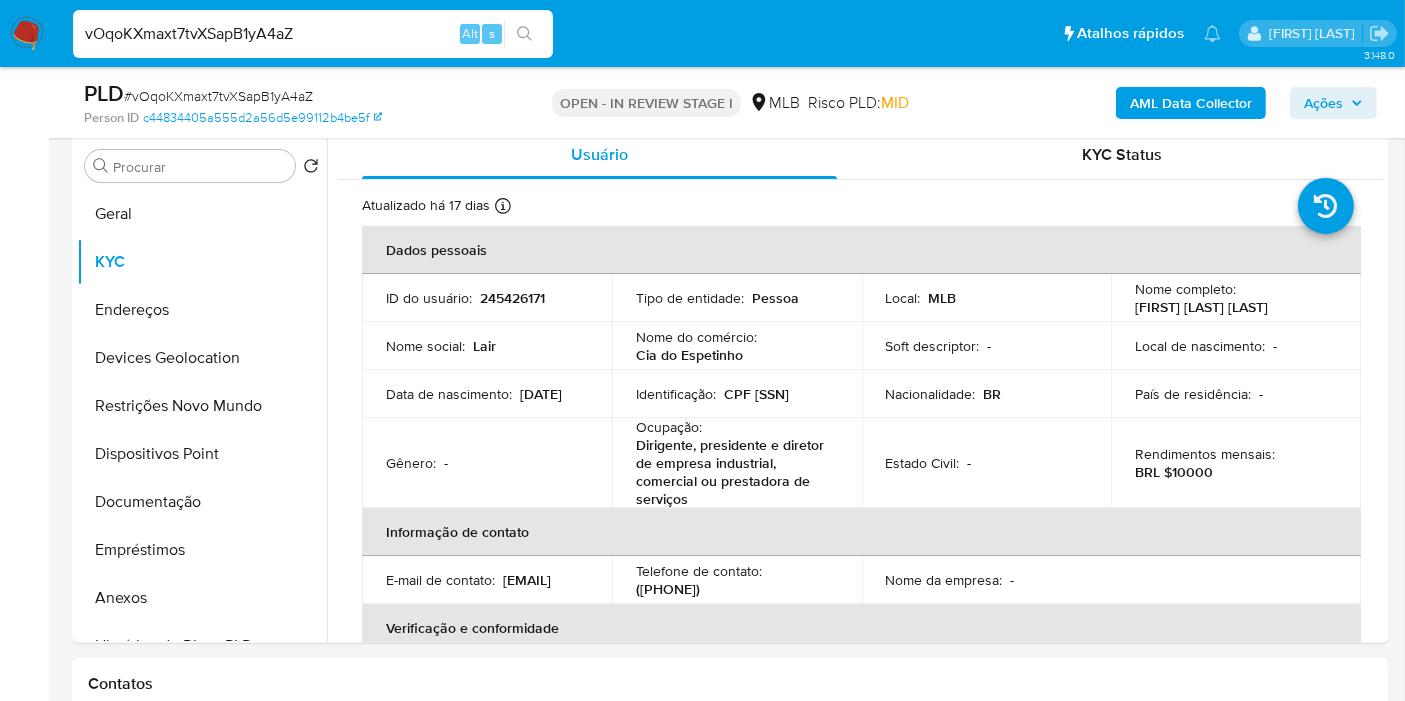 type 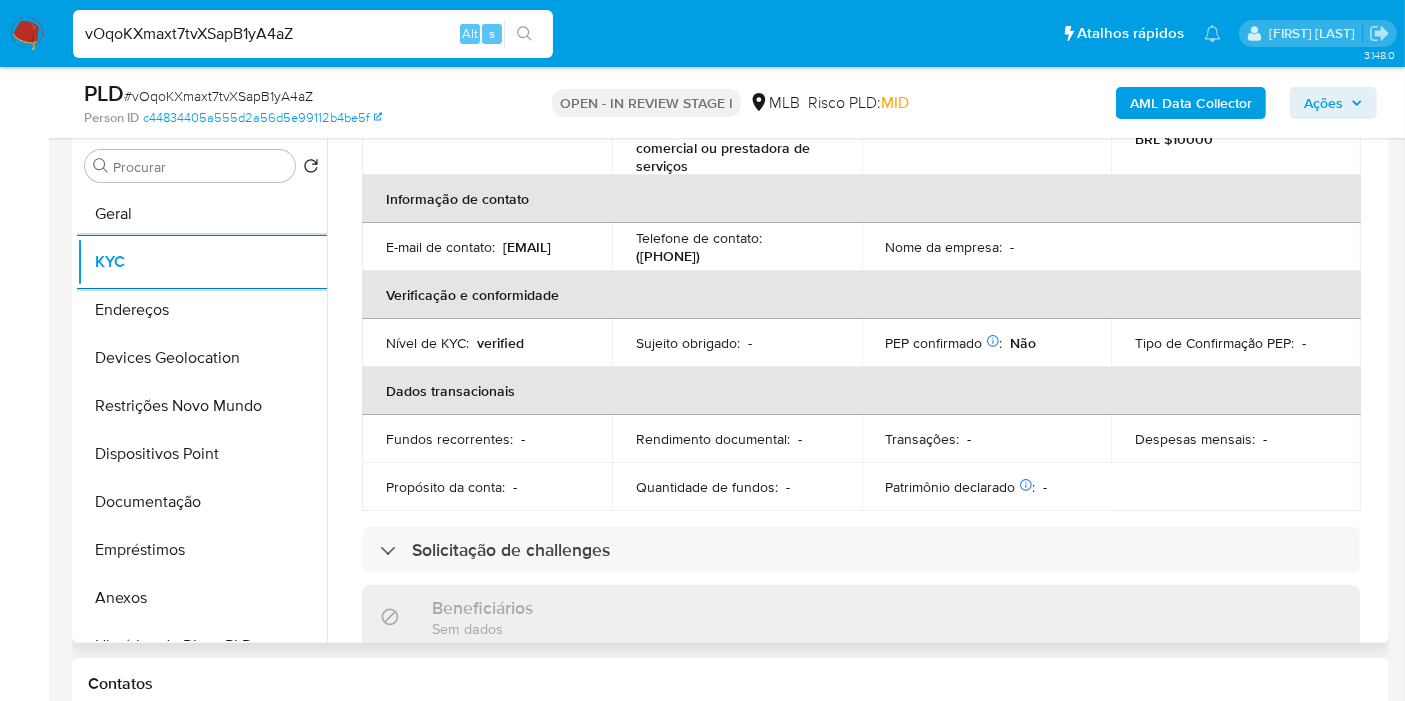 scroll, scrollTop: 444, scrollLeft: 0, axis: vertical 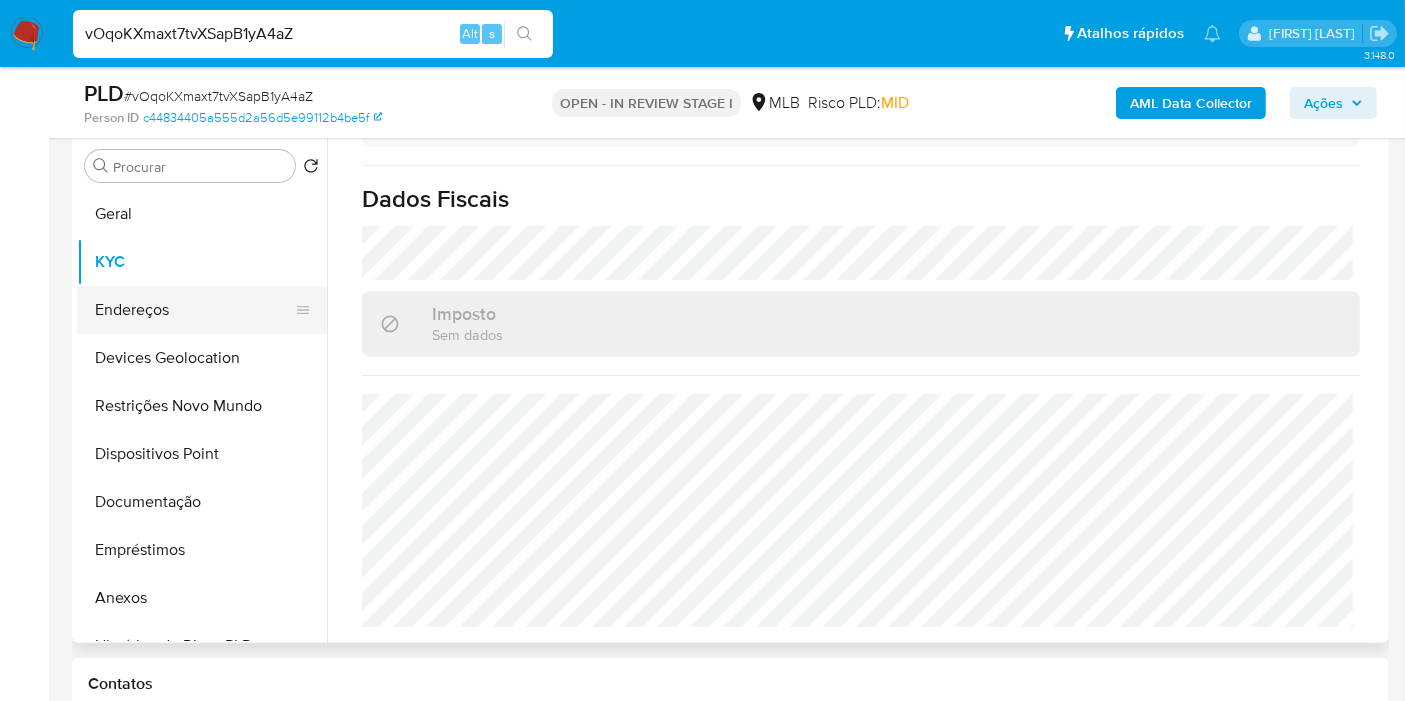 click on "Endereços" at bounding box center [194, 310] 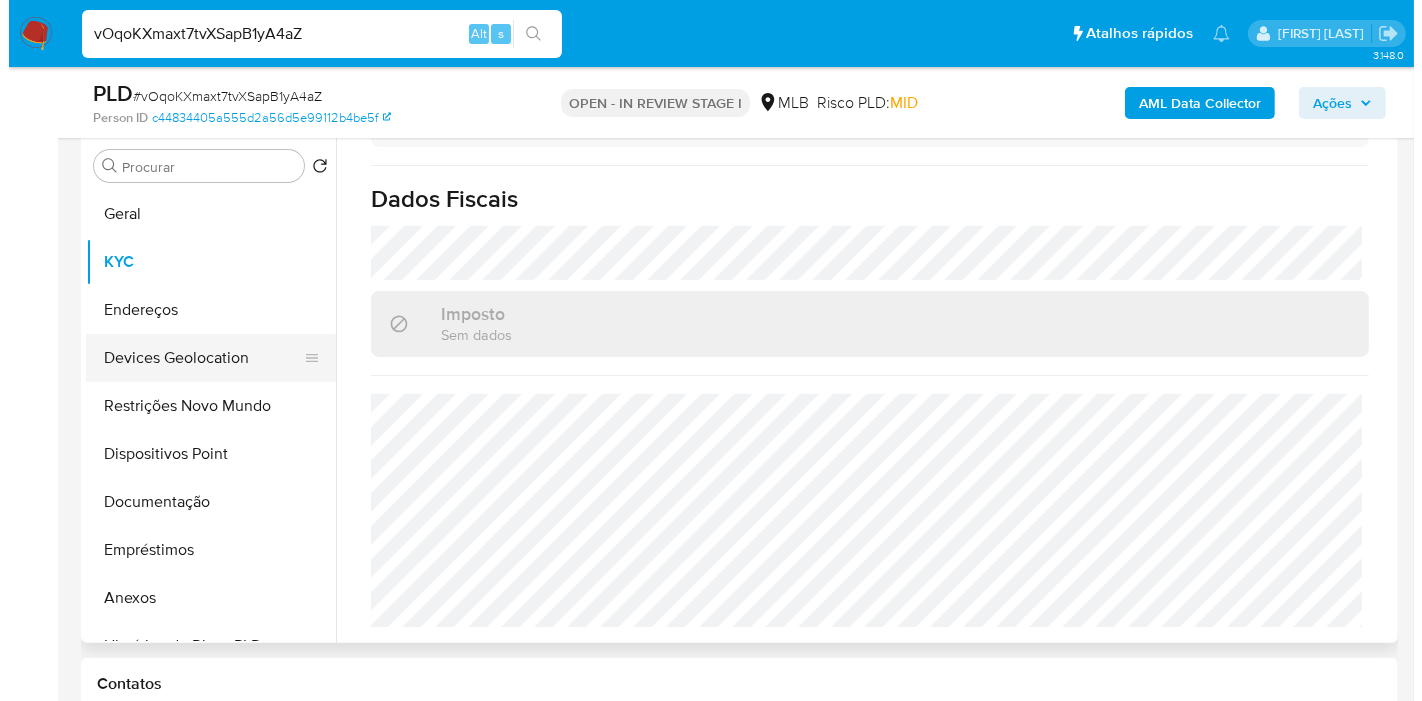 scroll, scrollTop: 0, scrollLeft: 0, axis: both 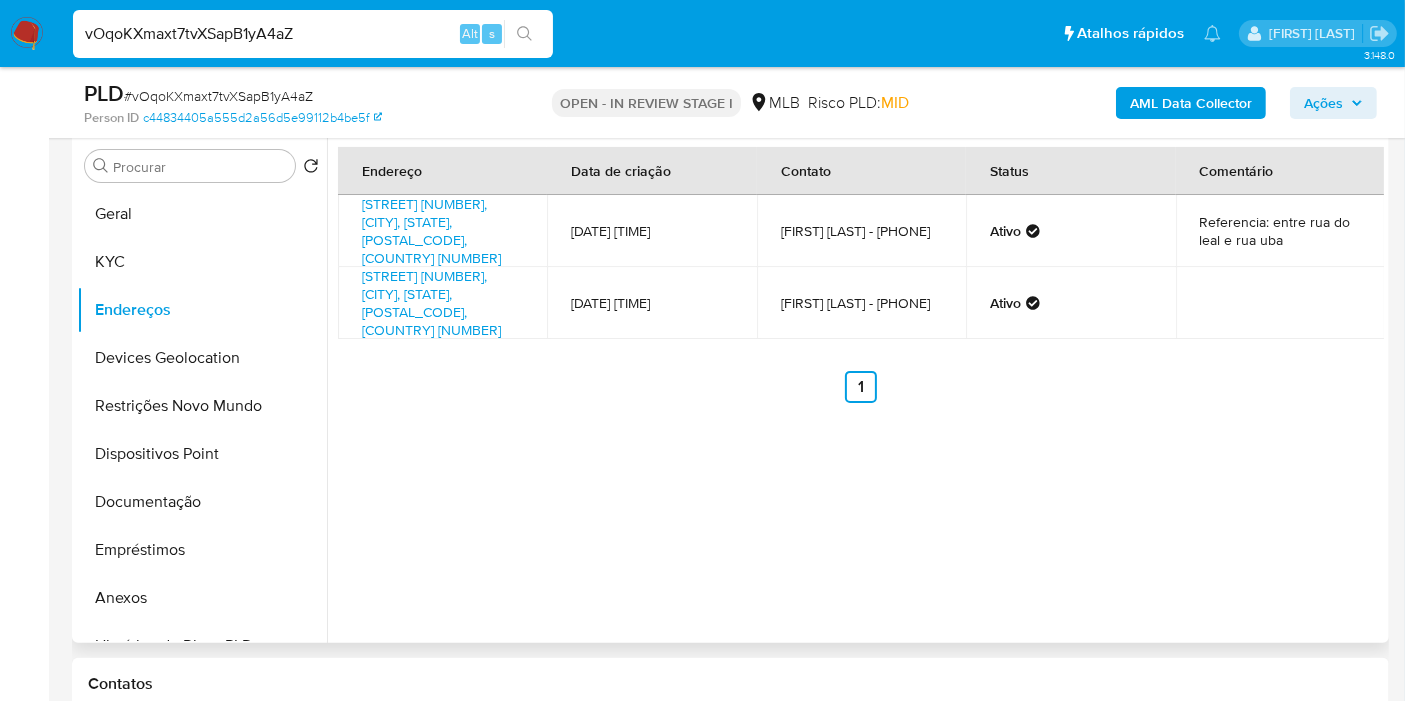type 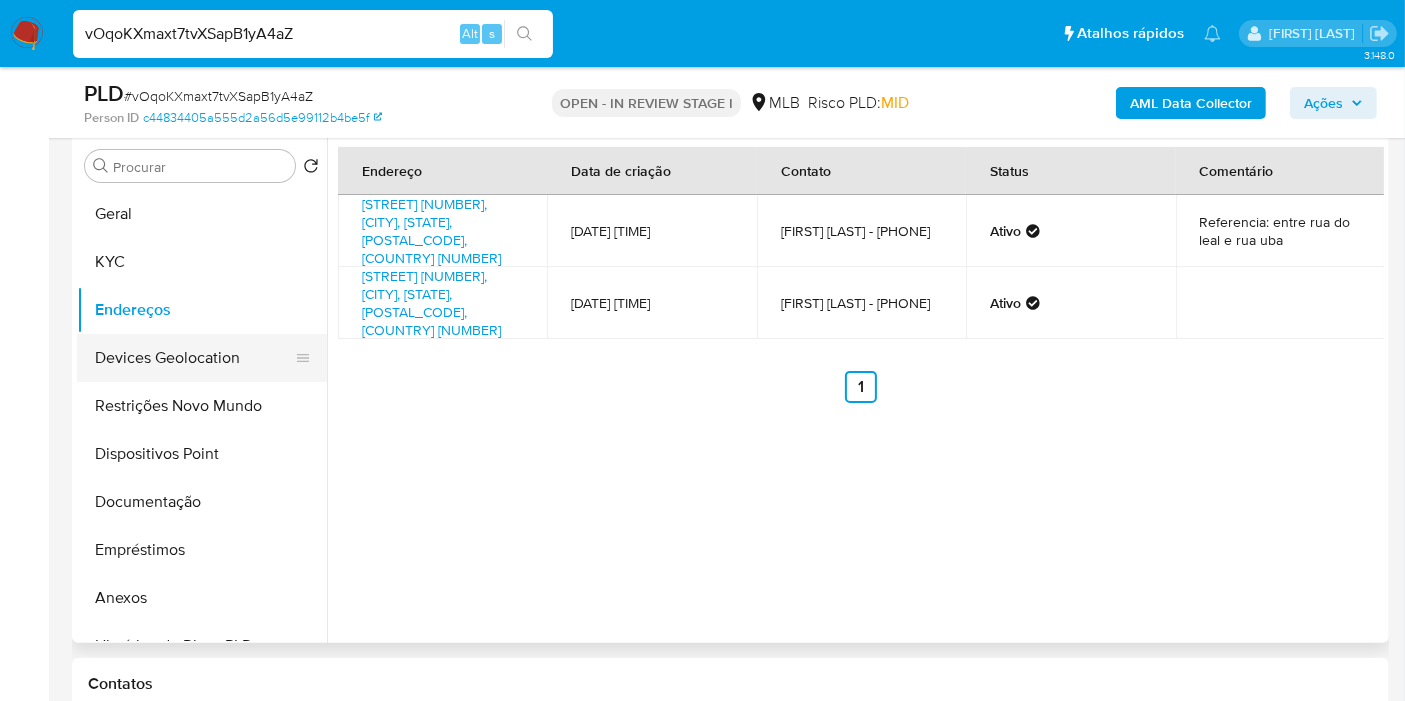 click on "Devices Geolocation" at bounding box center [194, 358] 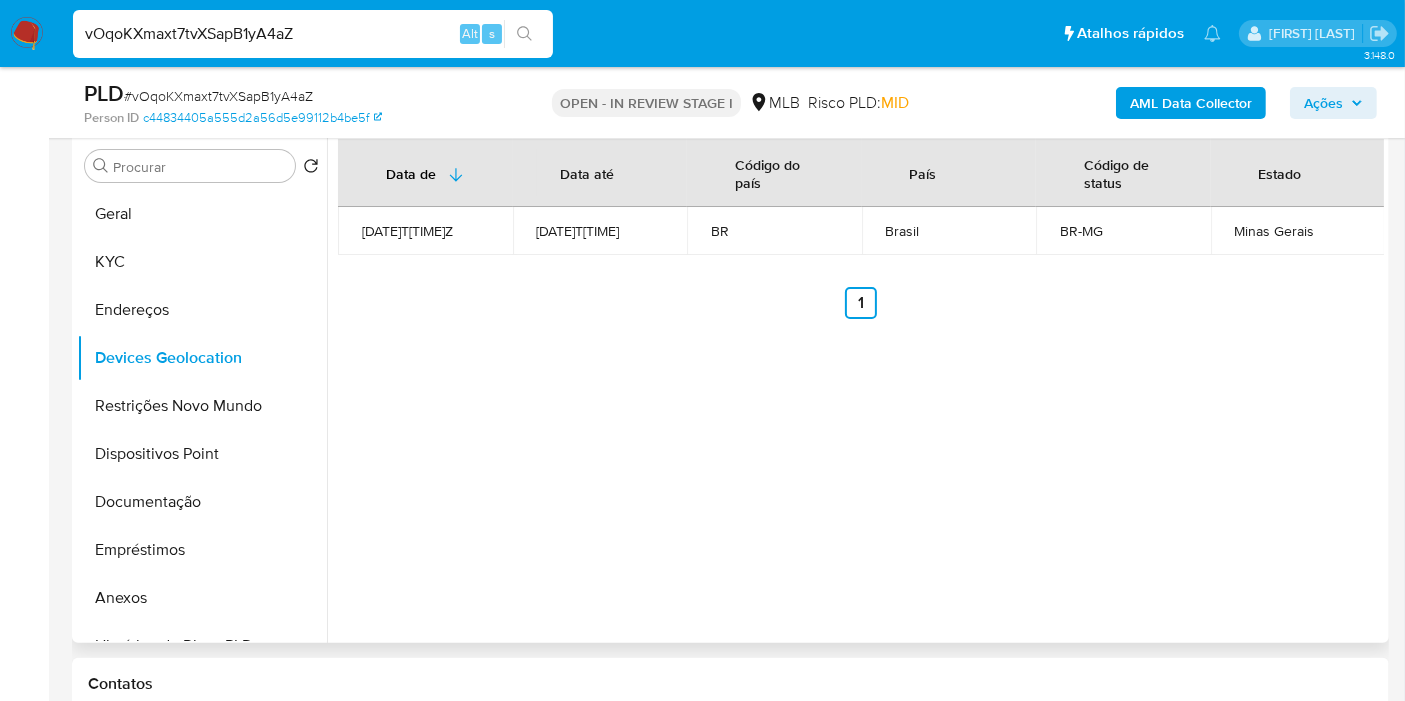 type 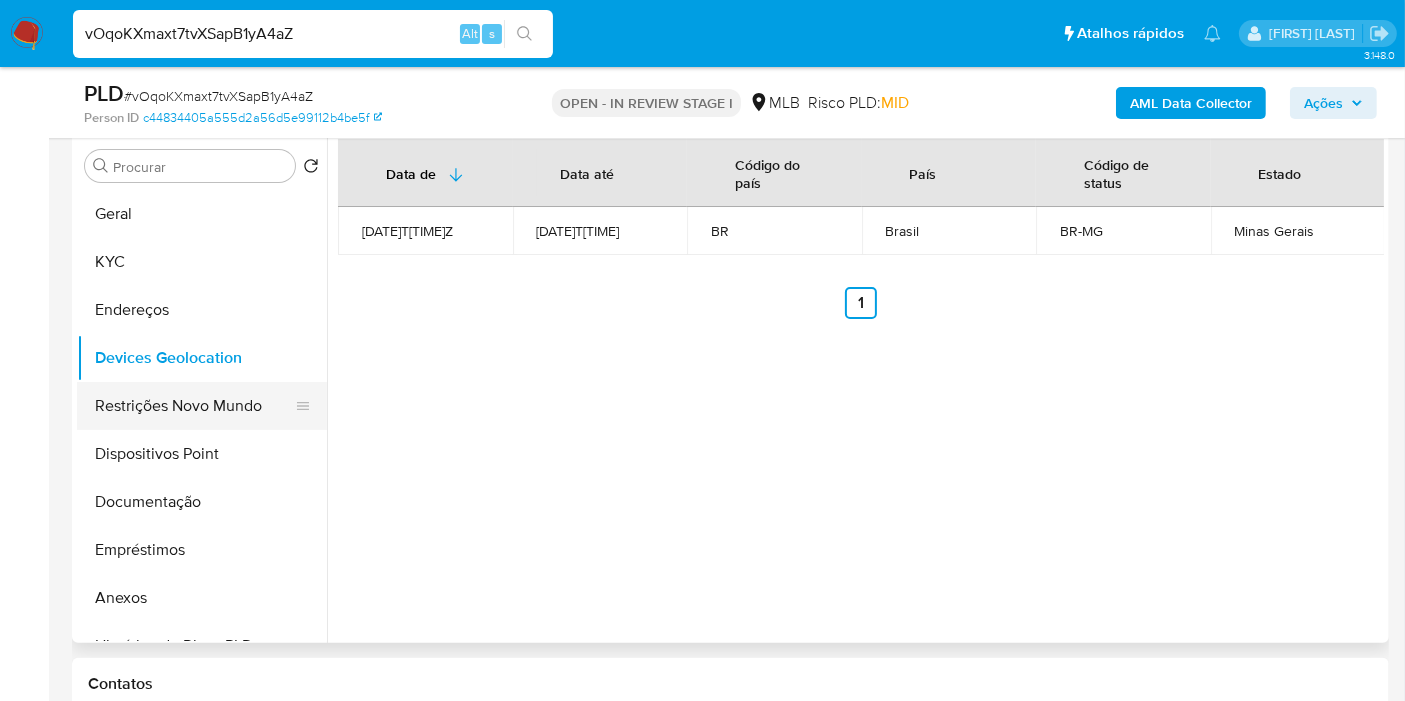 click on "Restrições Novo Mundo" at bounding box center (194, 406) 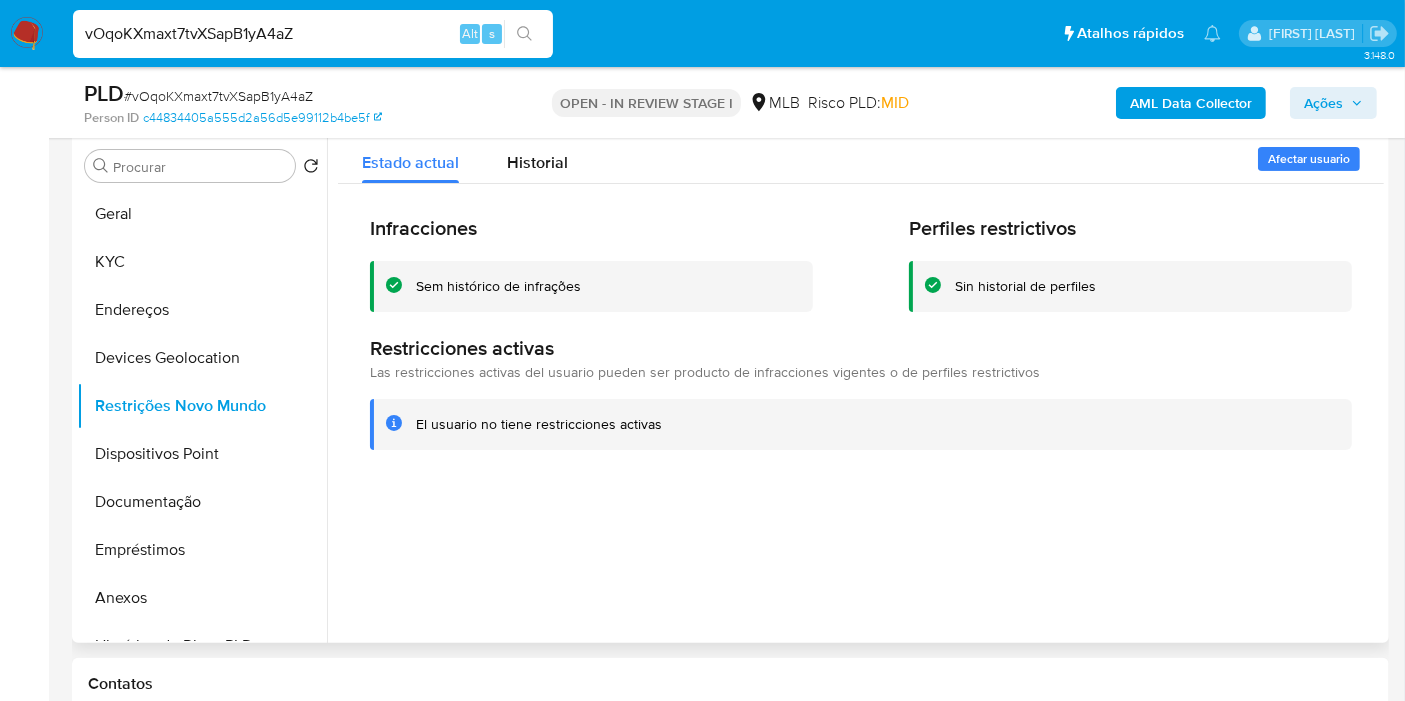 type 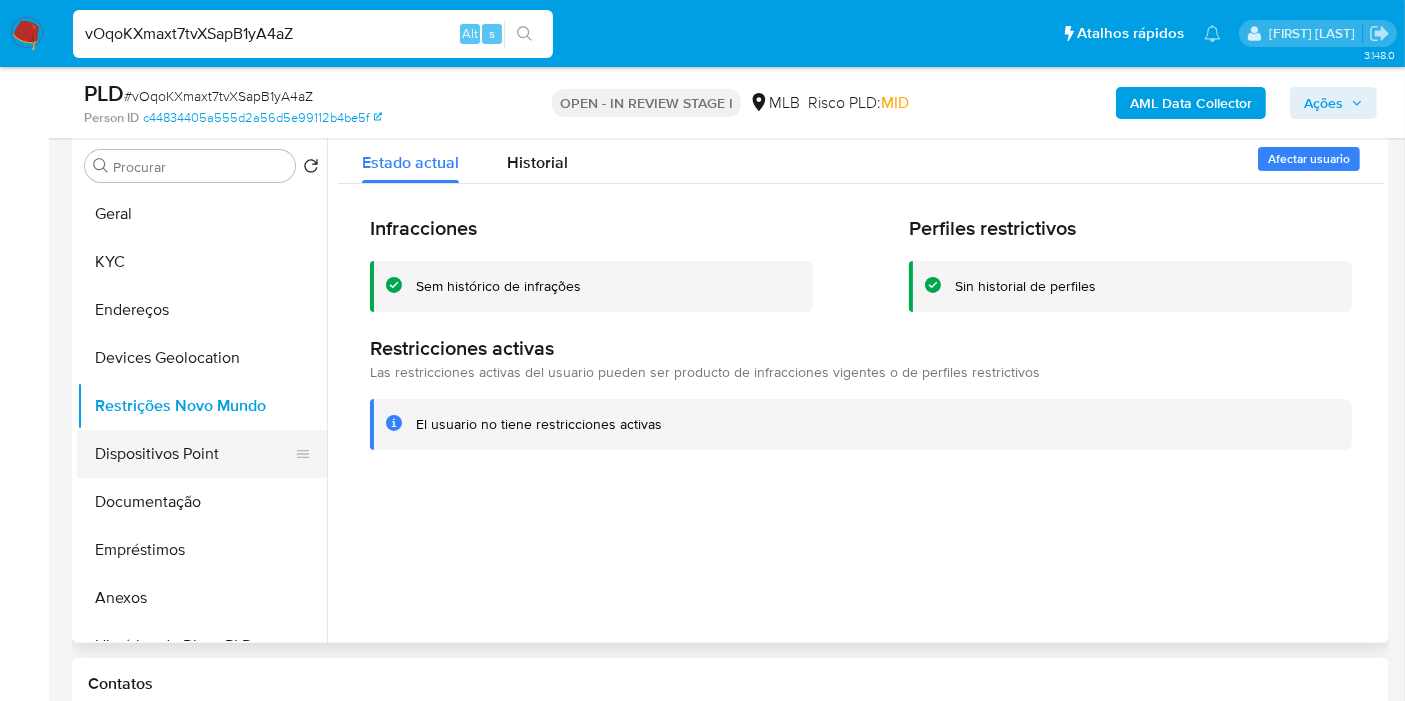 click on "Dispositivos Point" at bounding box center (194, 454) 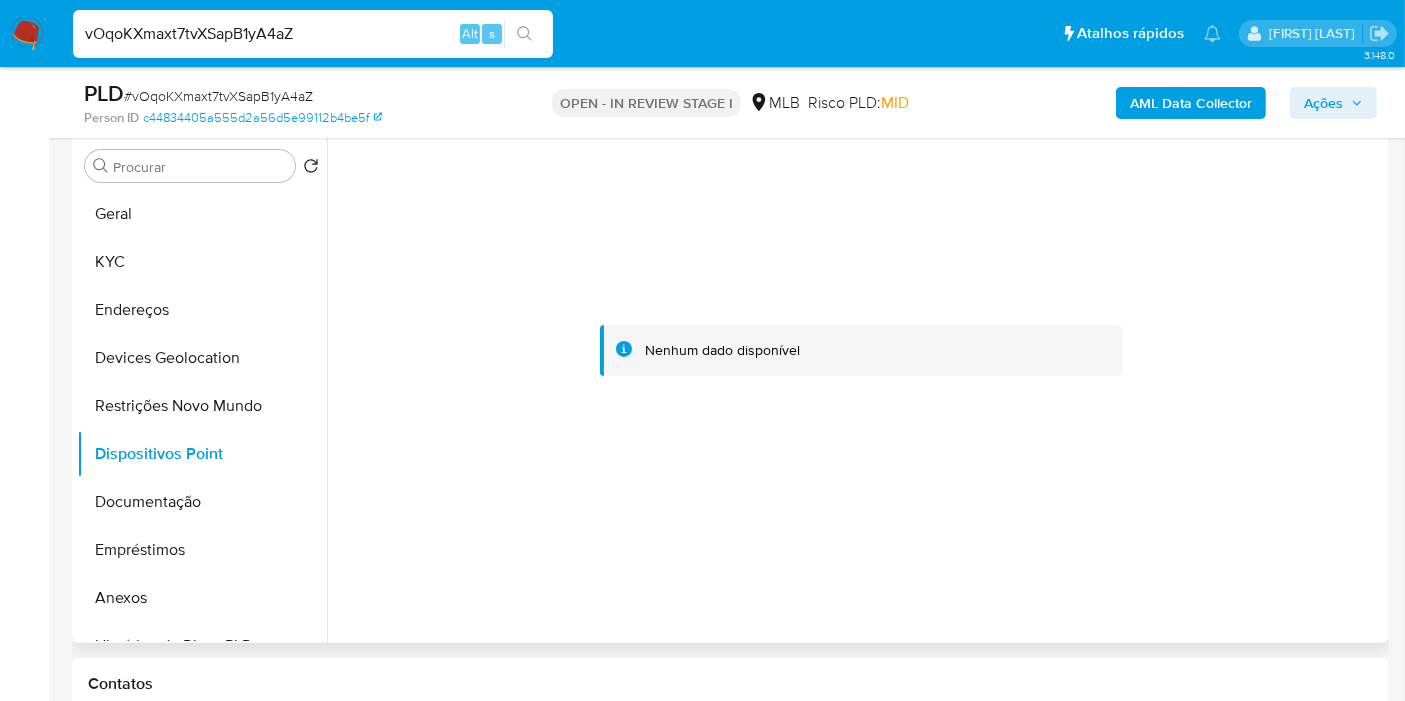 type 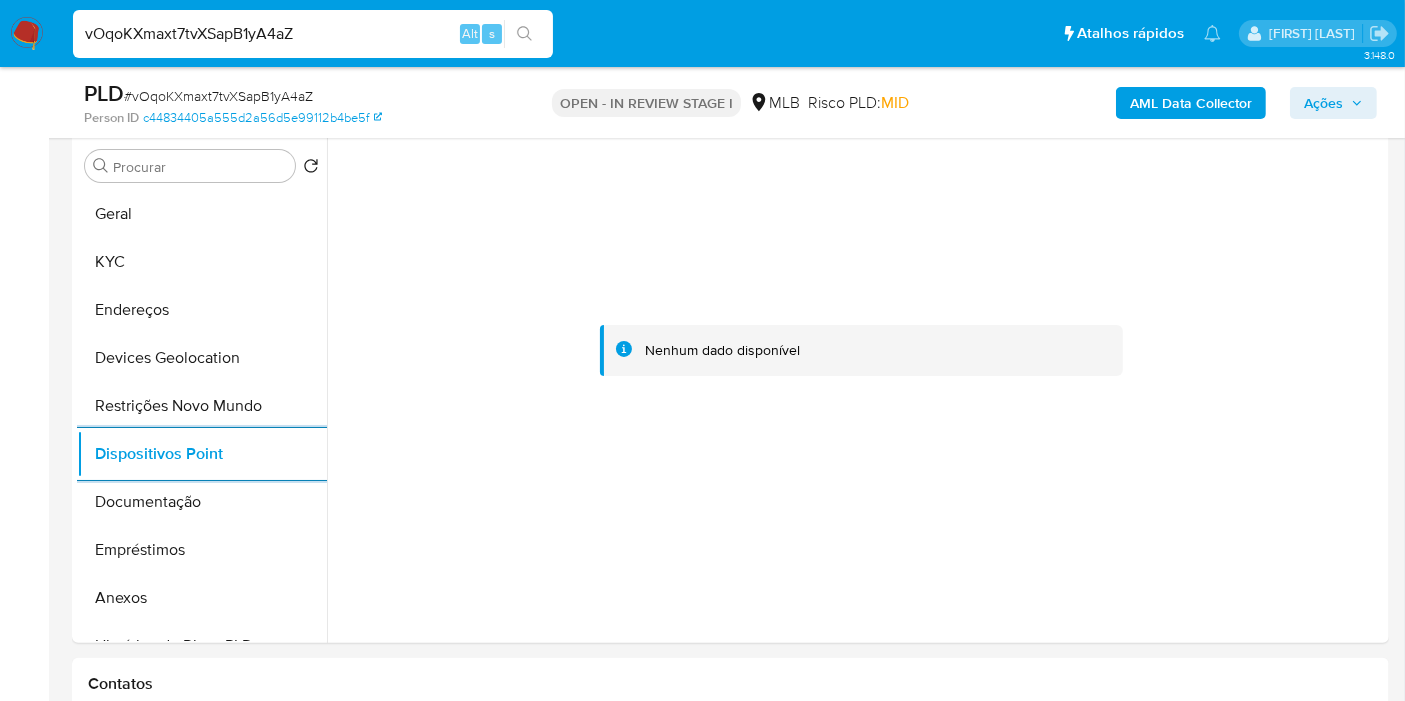 click on "Ações" at bounding box center (1323, 103) 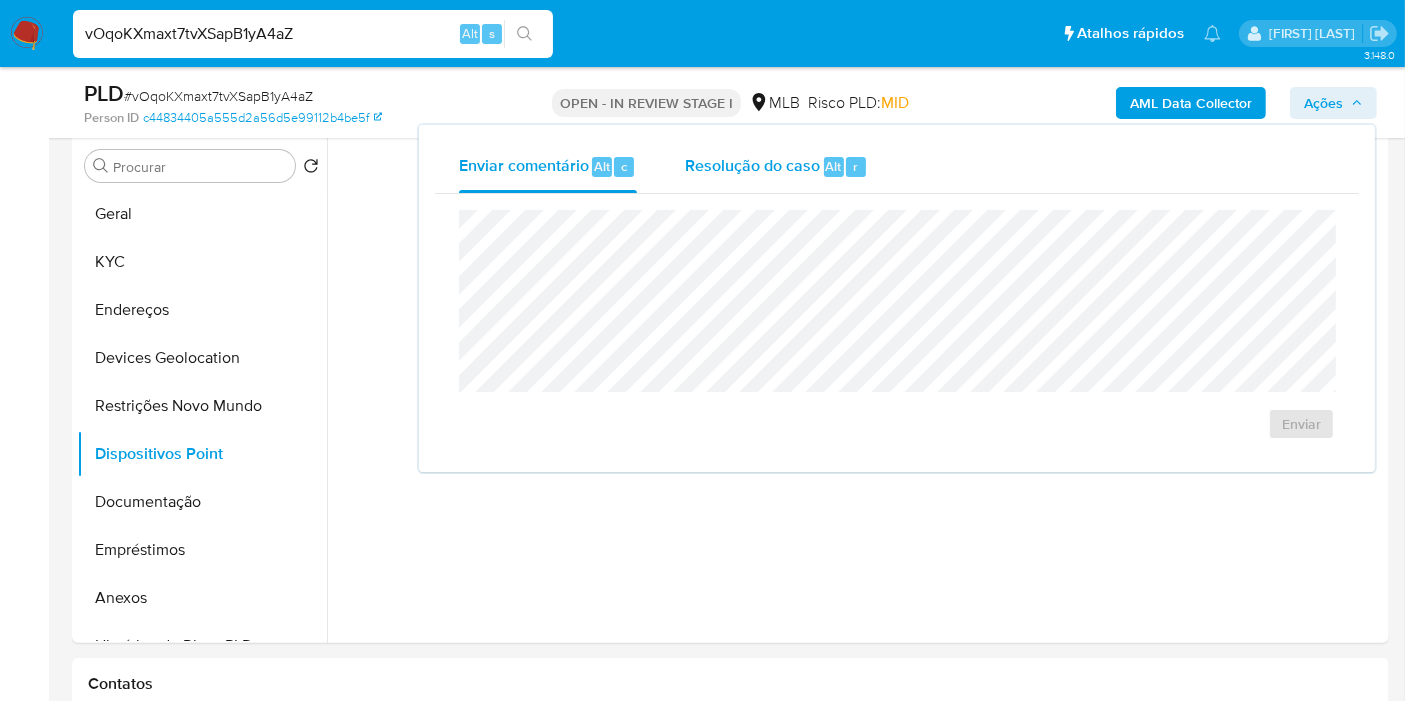 click on "Resolução do caso Alt r" at bounding box center [776, 167] 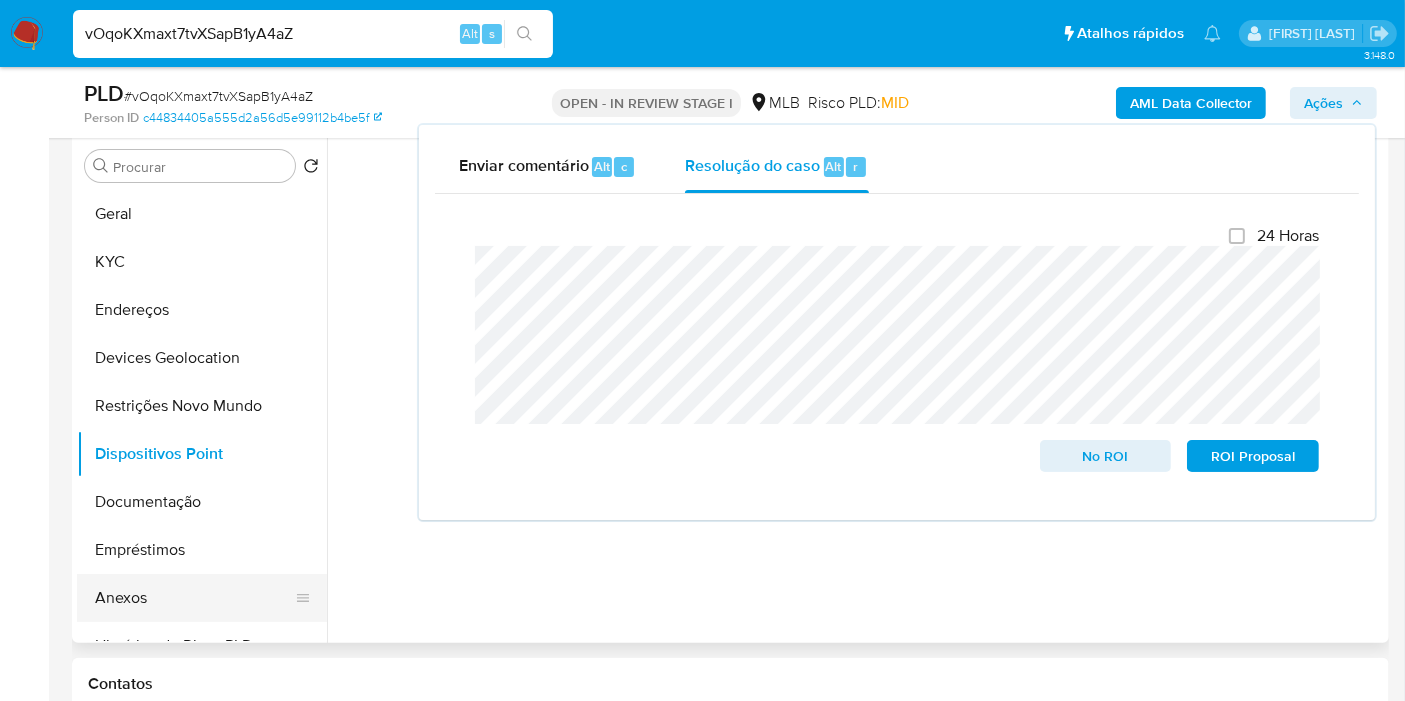 click on "Anexos" at bounding box center [194, 598] 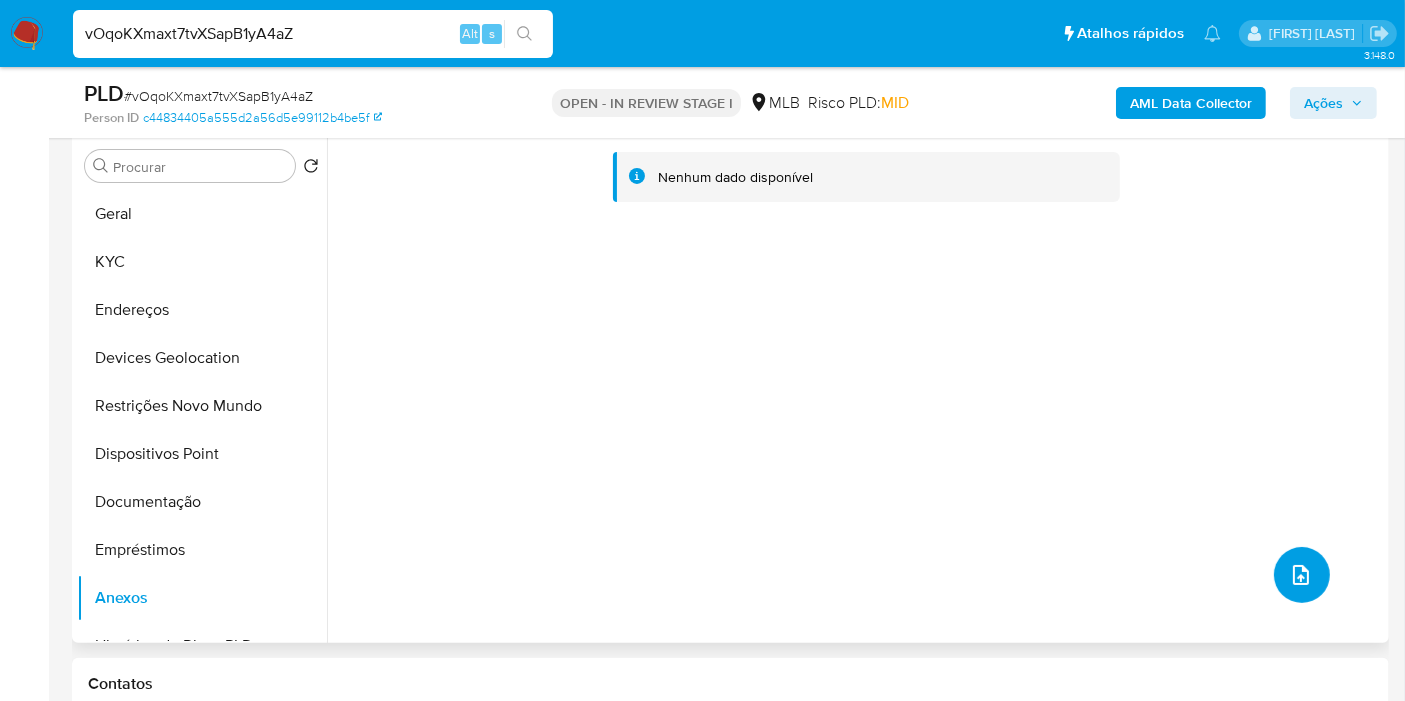 click at bounding box center (1301, 575) 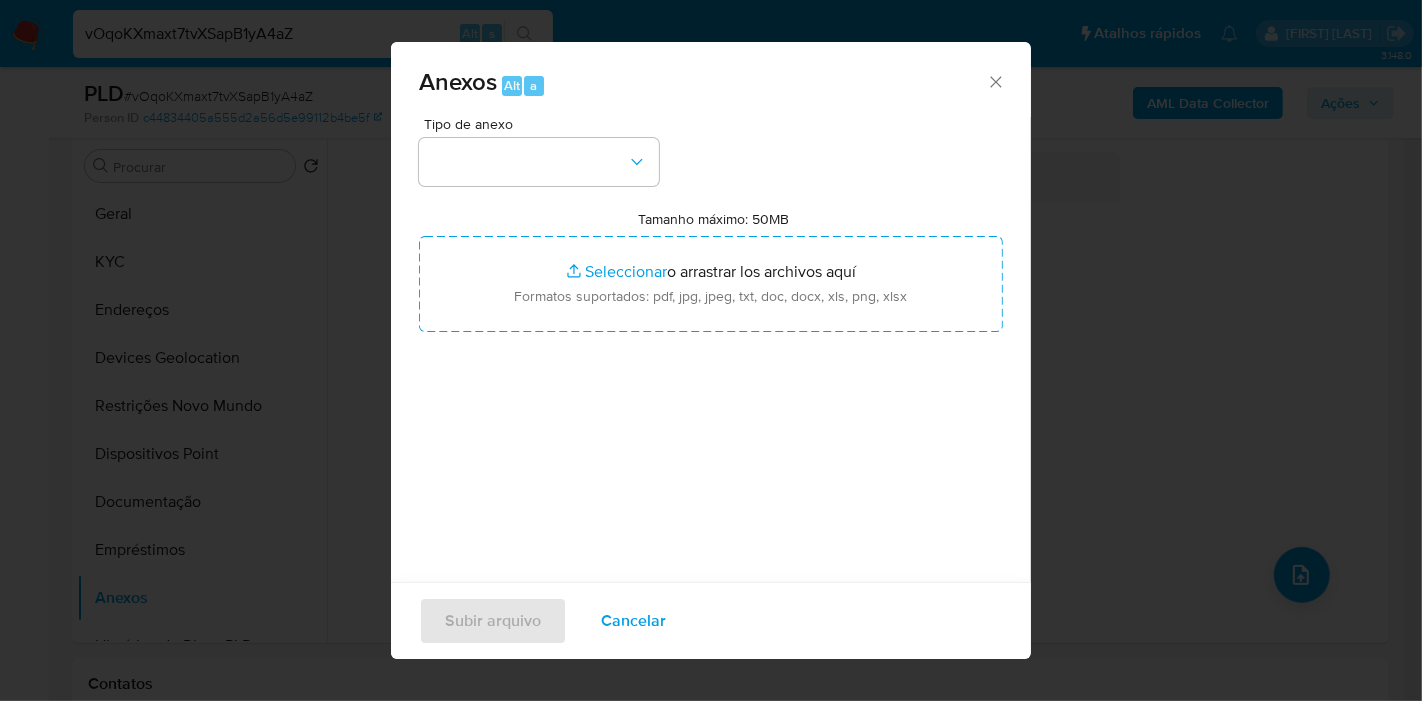 click on "Anexos Alt a Tipo de anexo Tamanho máximo: 50MB Seleccionar archivos Seleccionar  o arrastrar los archivos aquí Formatos suportados: pdf, jpg, jpeg, txt, doc, docx, xls, png, xlsx Subir arquivo Cancelar" at bounding box center [711, 350] 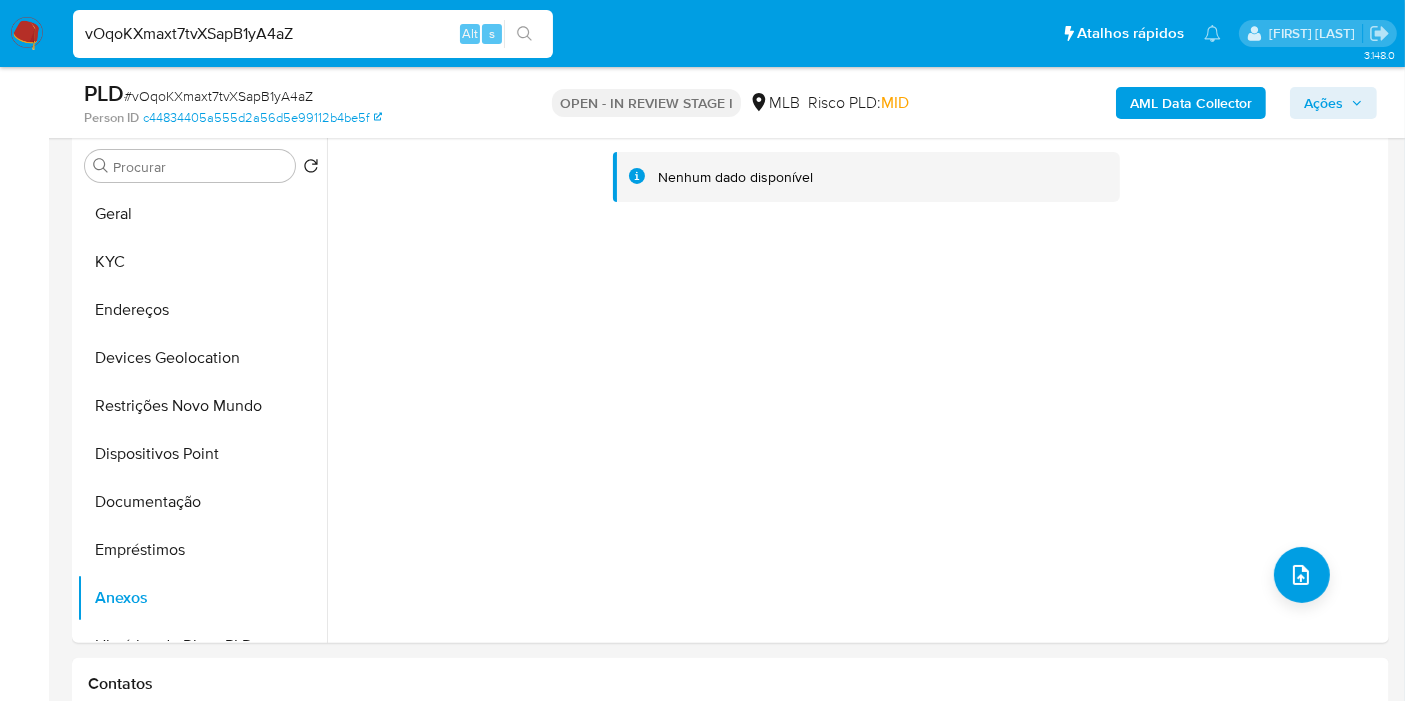 click on "Ações" at bounding box center (1323, 103) 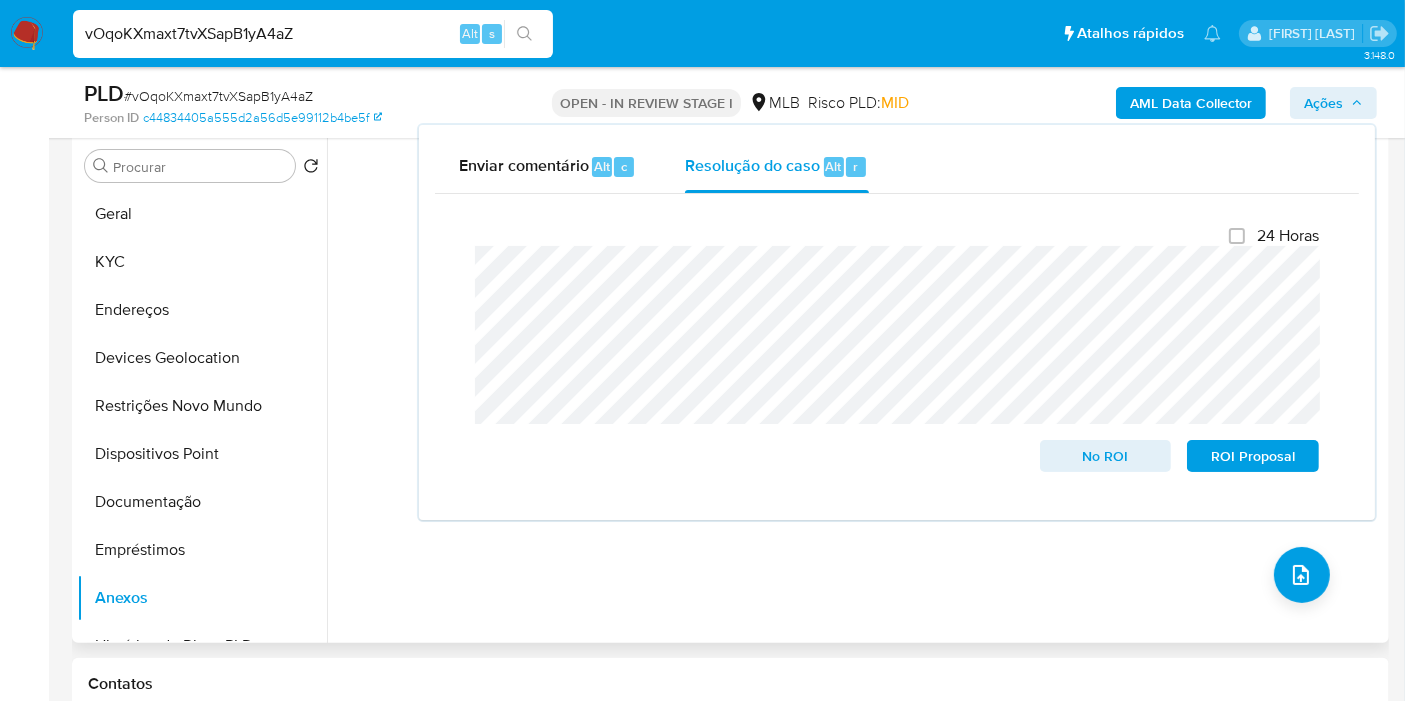 click on "Nenhum dado disponível" at bounding box center (855, 387) 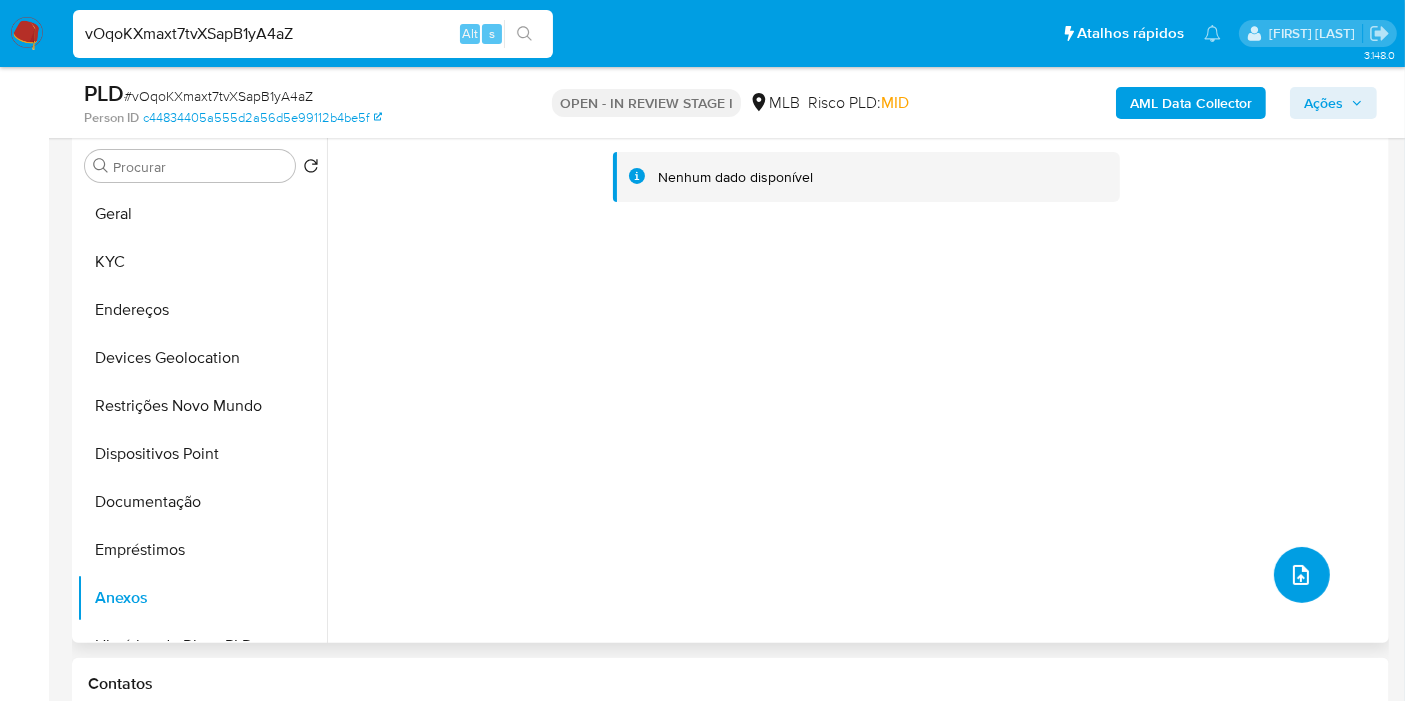 click 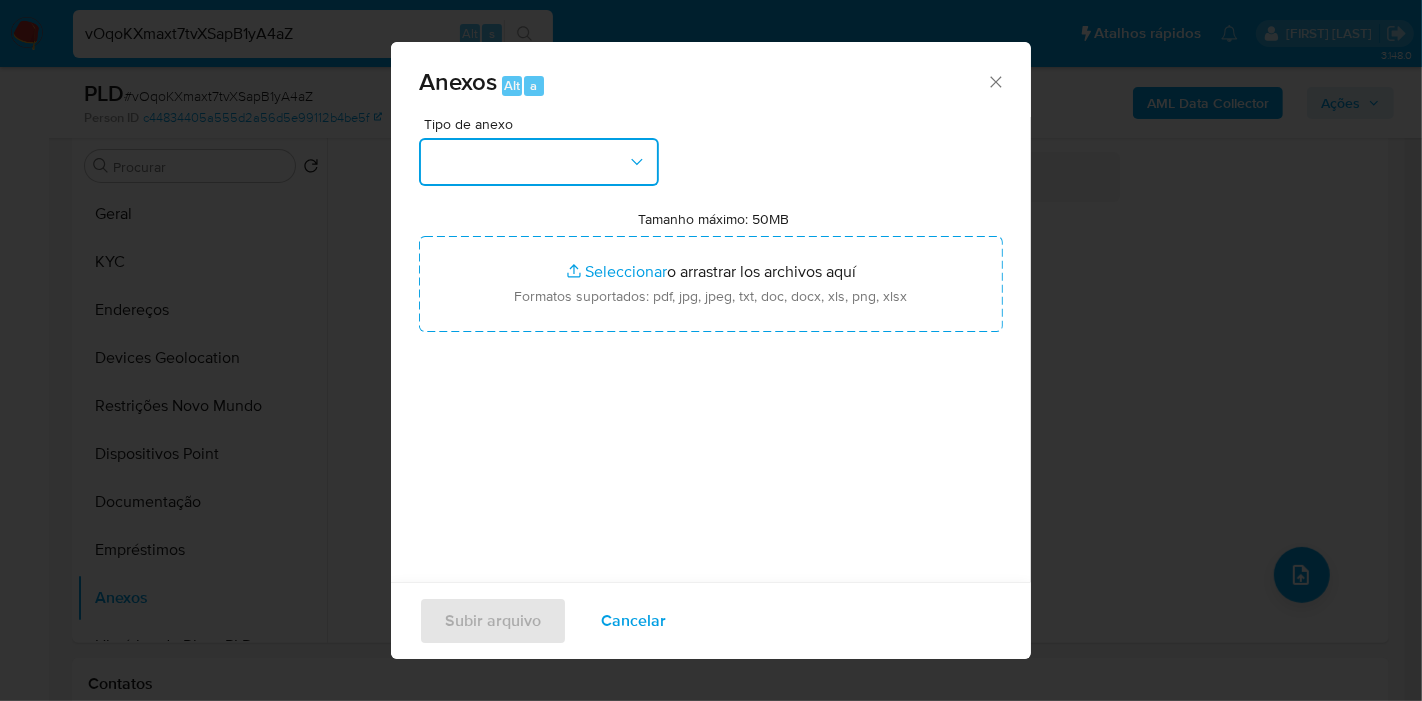 click at bounding box center (539, 162) 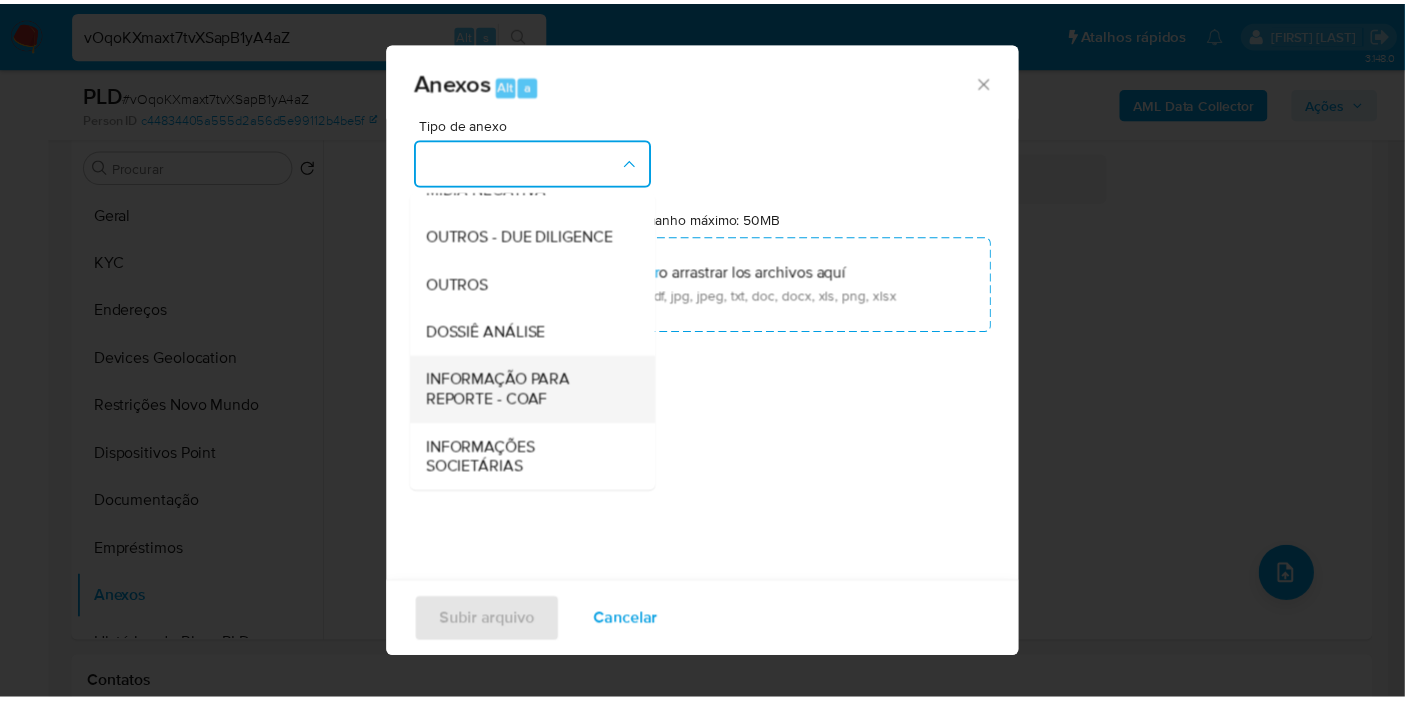 scroll, scrollTop: 307, scrollLeft: 0, axis: vertical 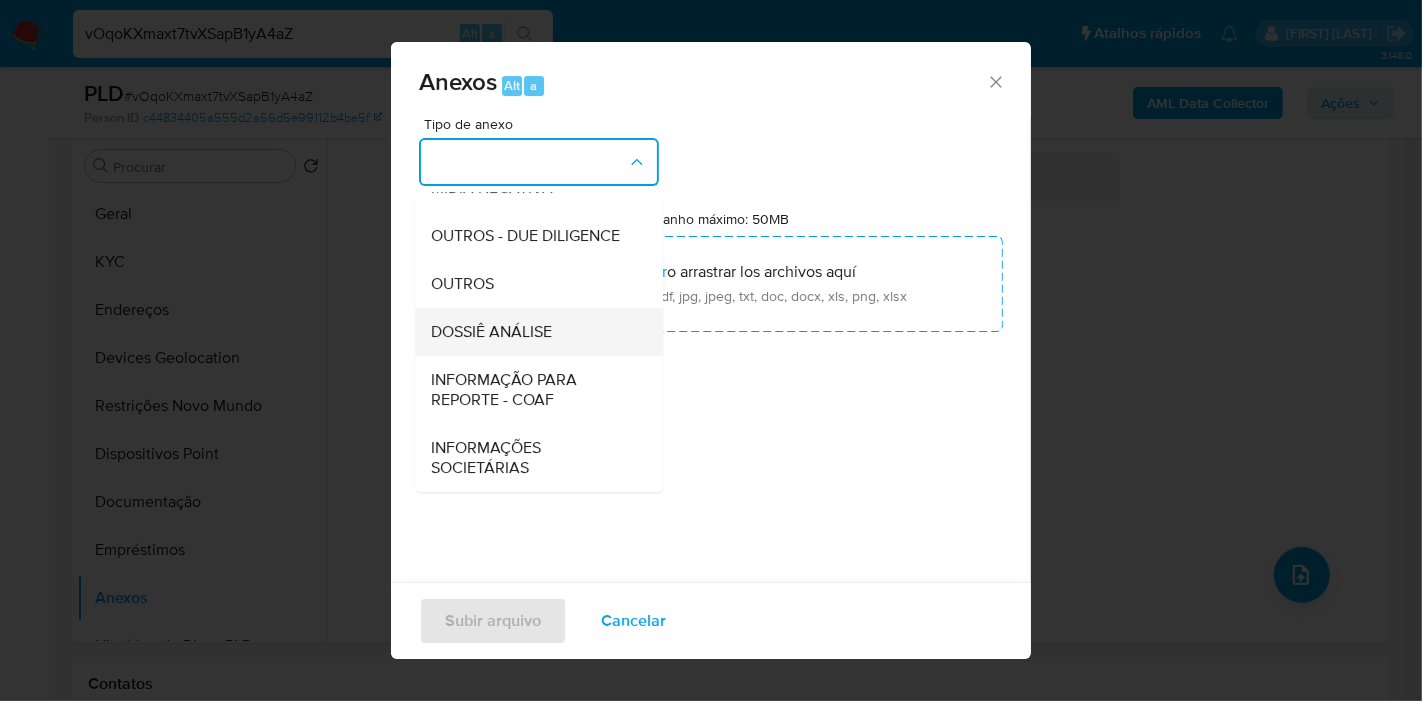 click on "DOSSIÊ ANÁLISE" at bounding box center (491, 332) 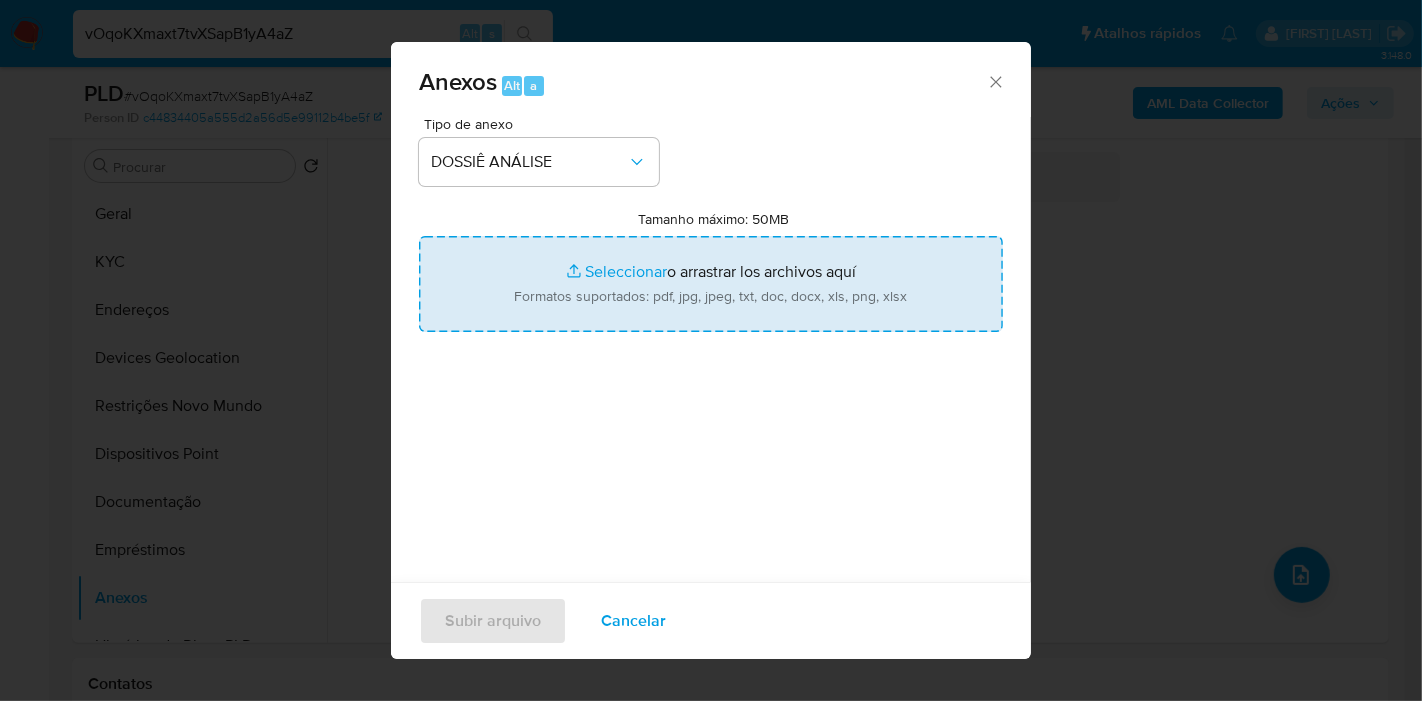 type on "C:\fakepath\SAR XXXX_XX - CPF 28758161600 - LAIR ANTONIO DE CARVALHO.pdf" 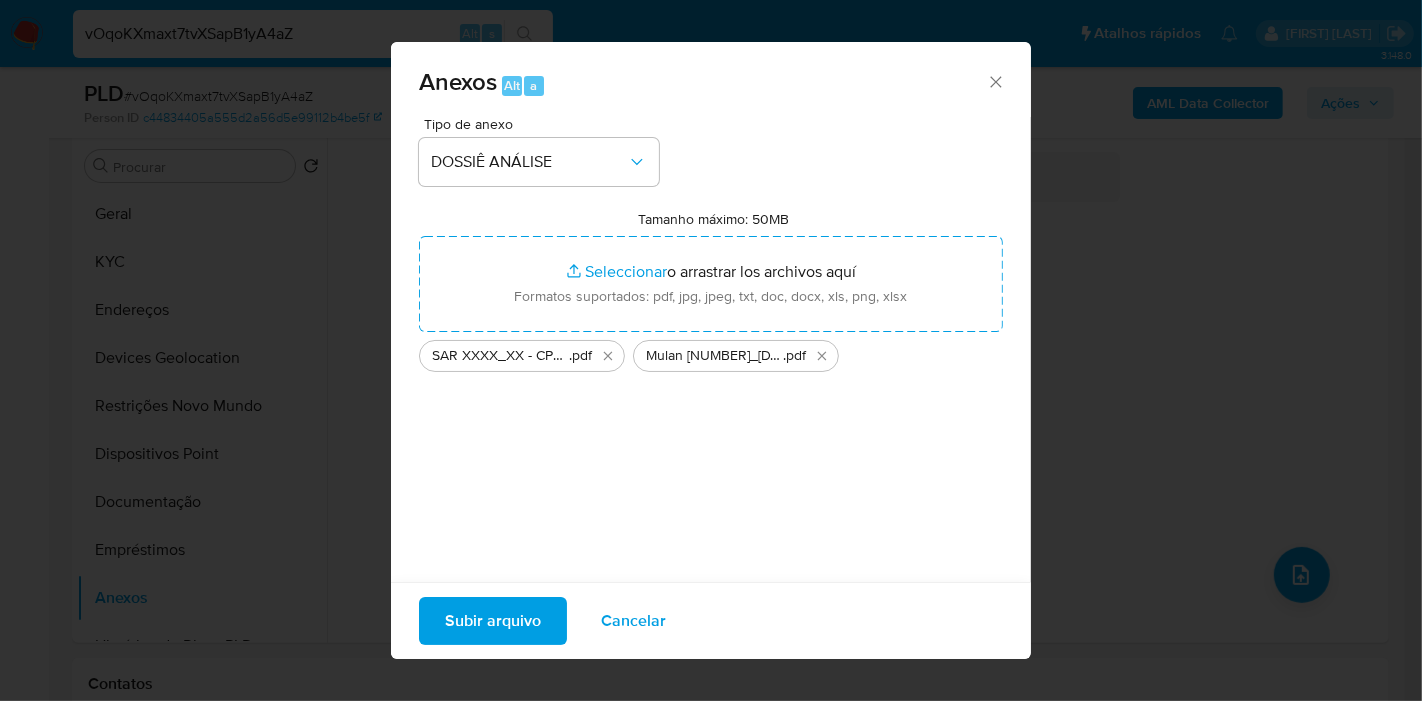 click on "Subir arquivo" at bounding box center (493, 621) 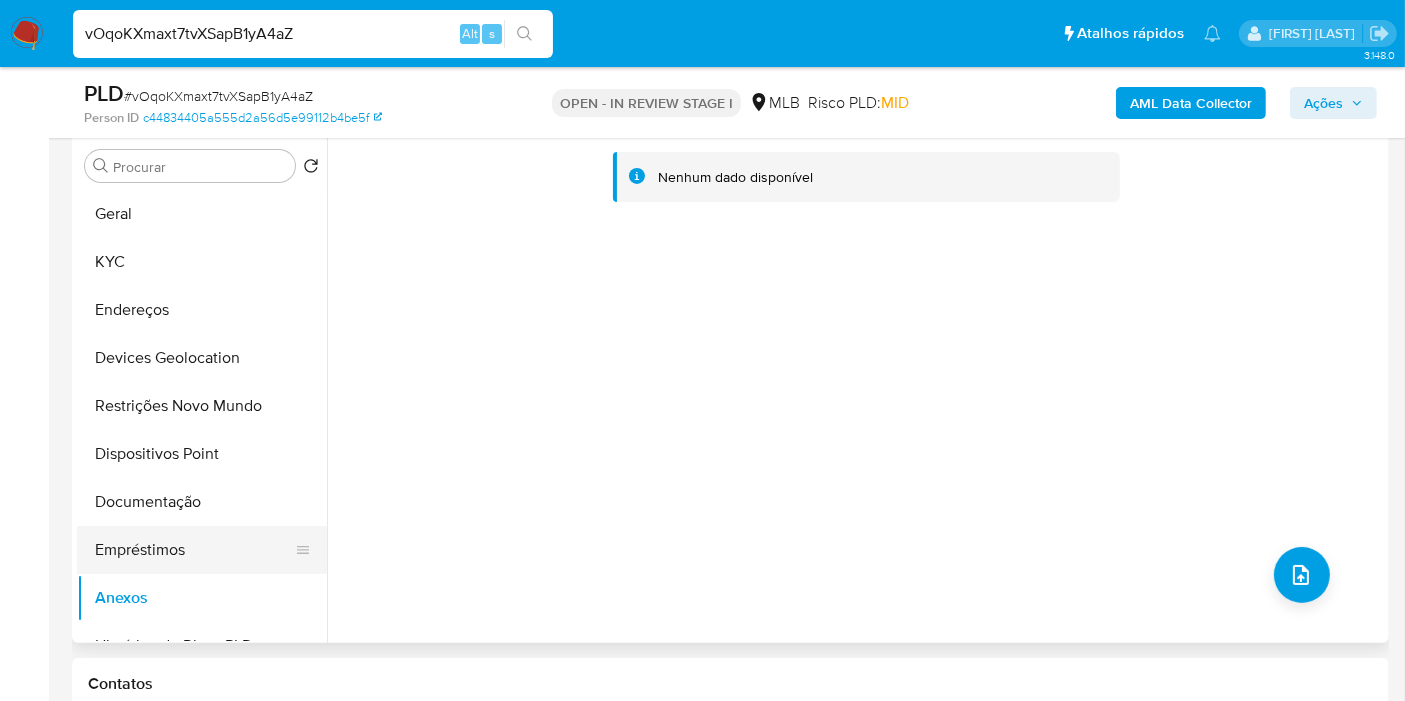 click on "Empréstimos" at bounding box center [194, 550] 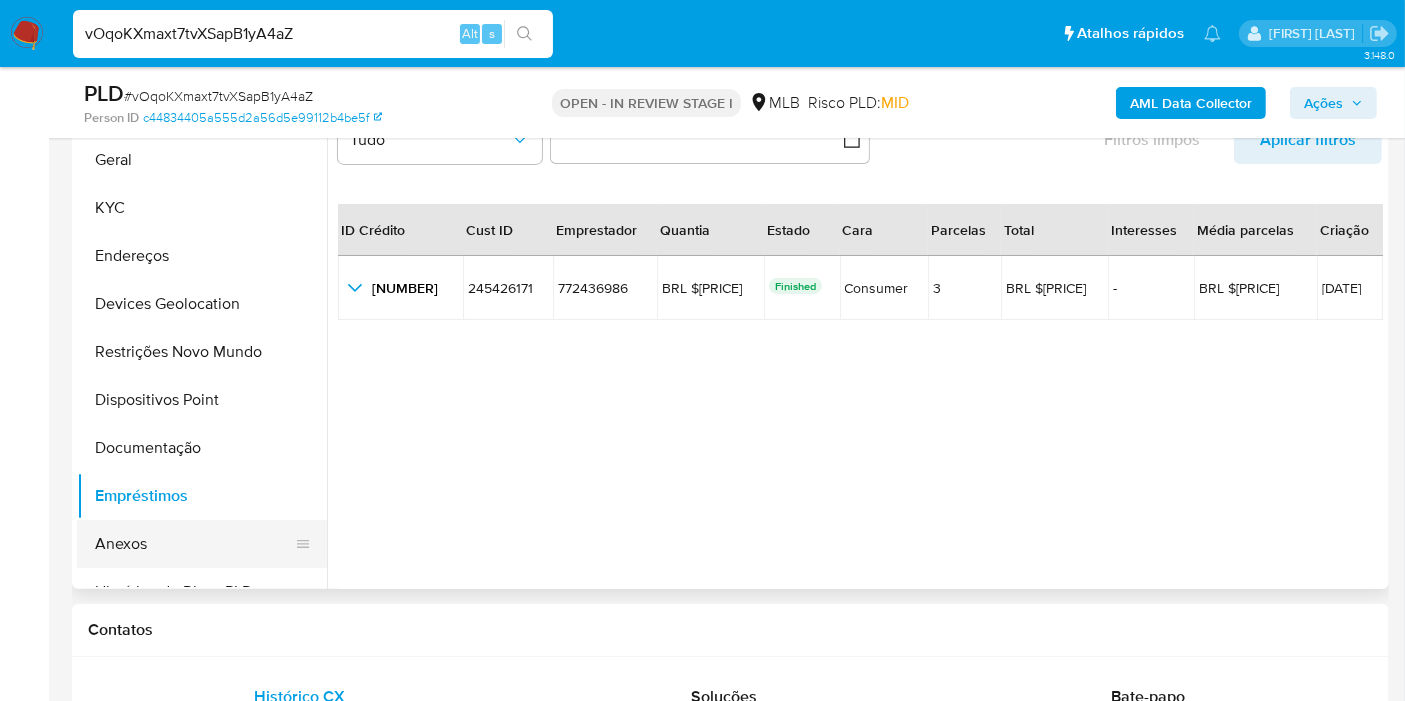 scroll, scrollTop: 555, scrollLeft: 0, axis: vertical 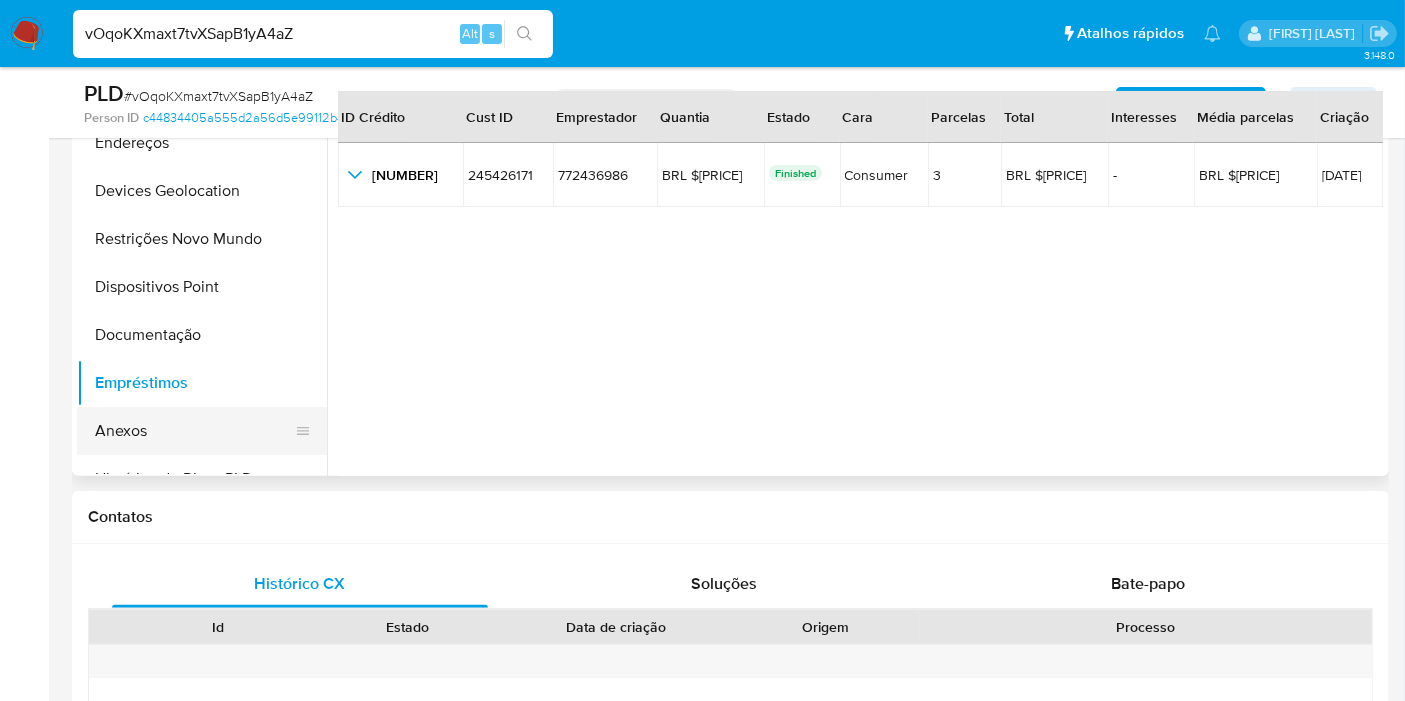 click on "Anexos" at bounding box center [194, 431] 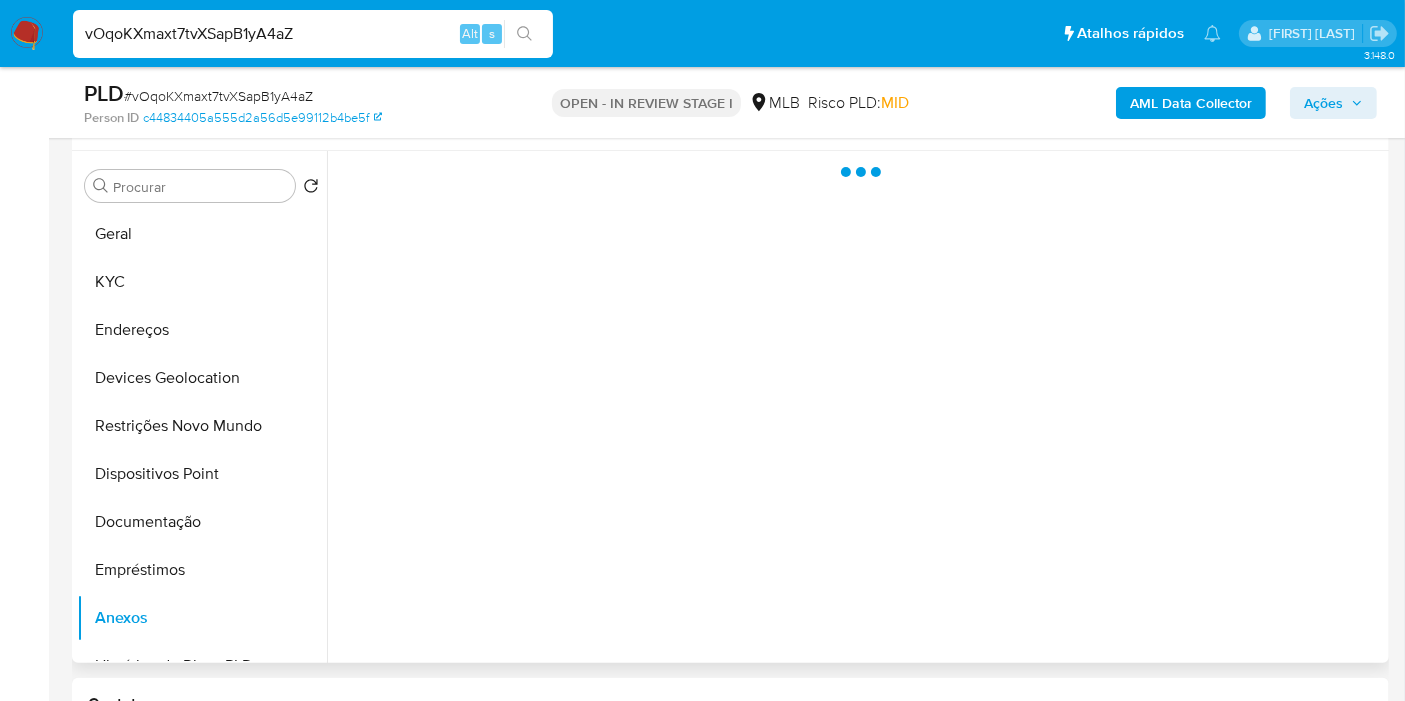 scroll, scrollTop: 333, scrollLeft: 0, axis: vertical 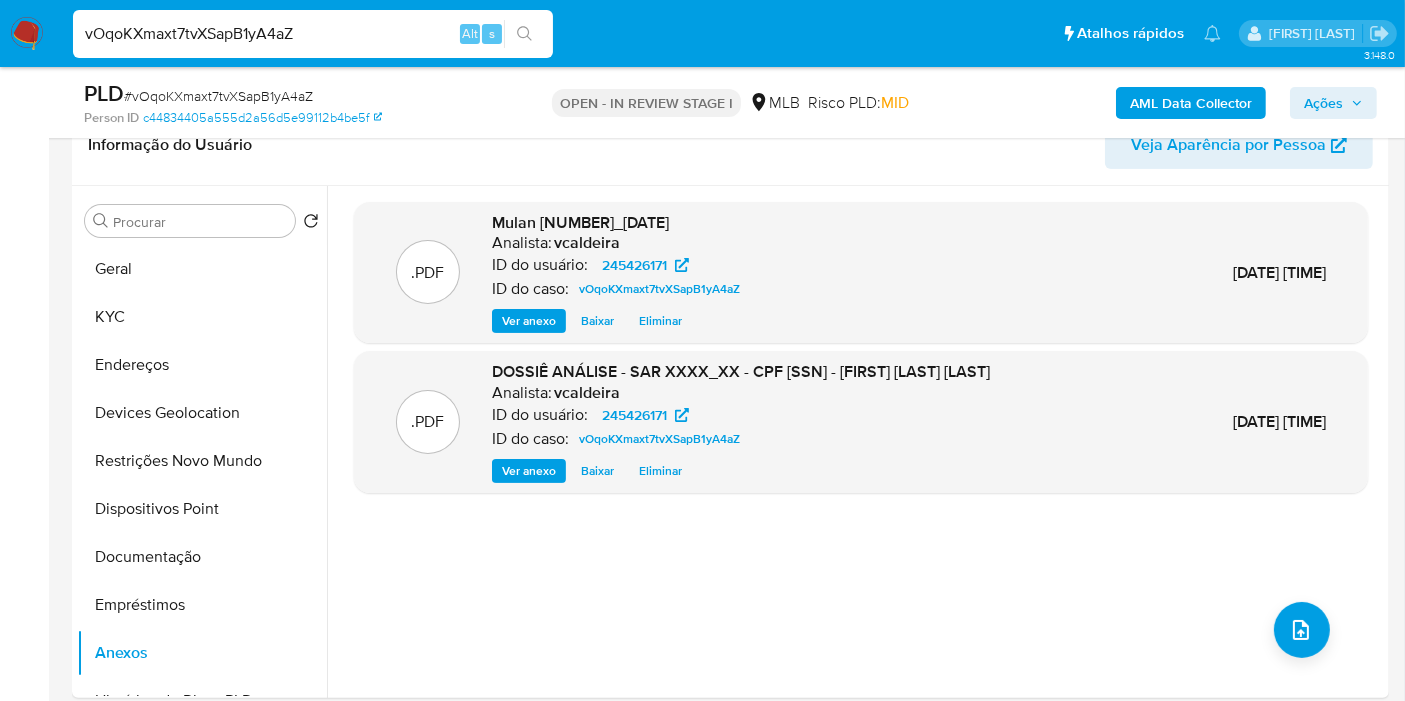 click on "Ações" at bounding box center (1323, 103) 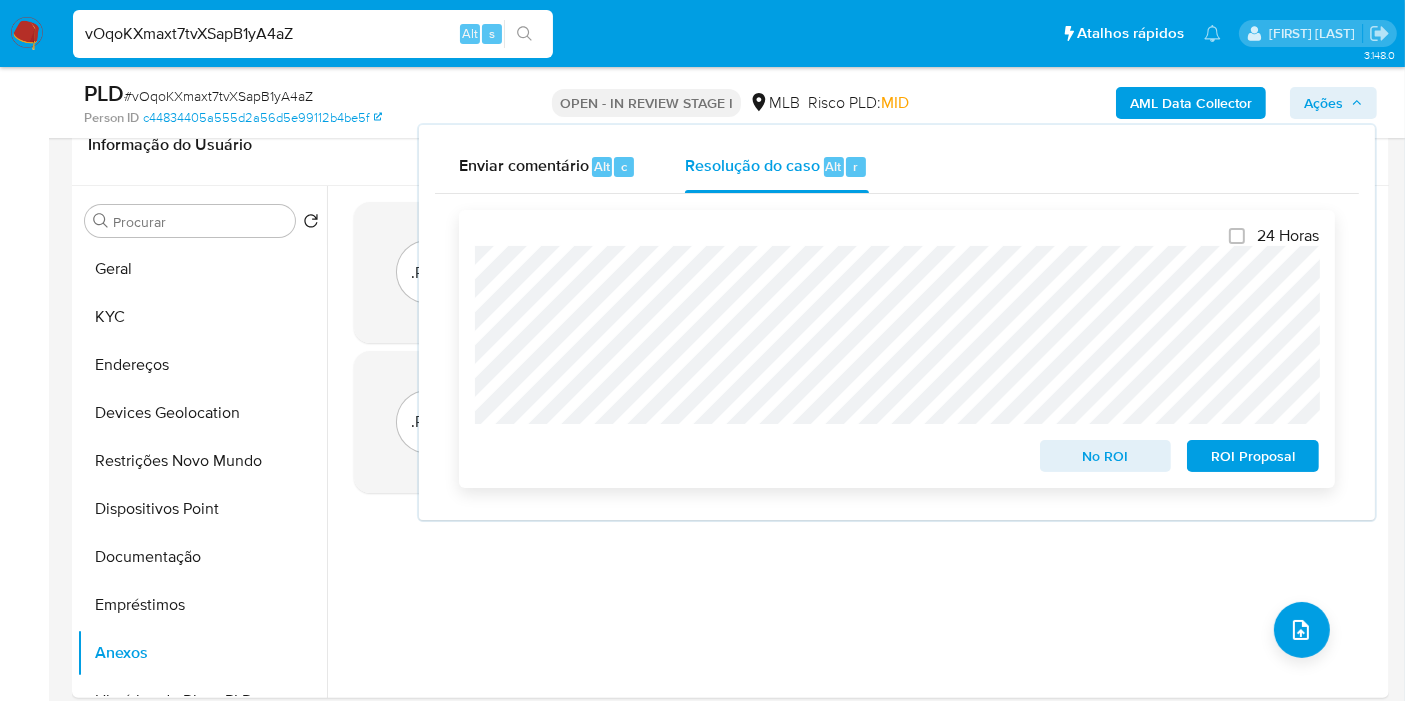 click on "ROI Proposal" at bounding box center [1253, 456] 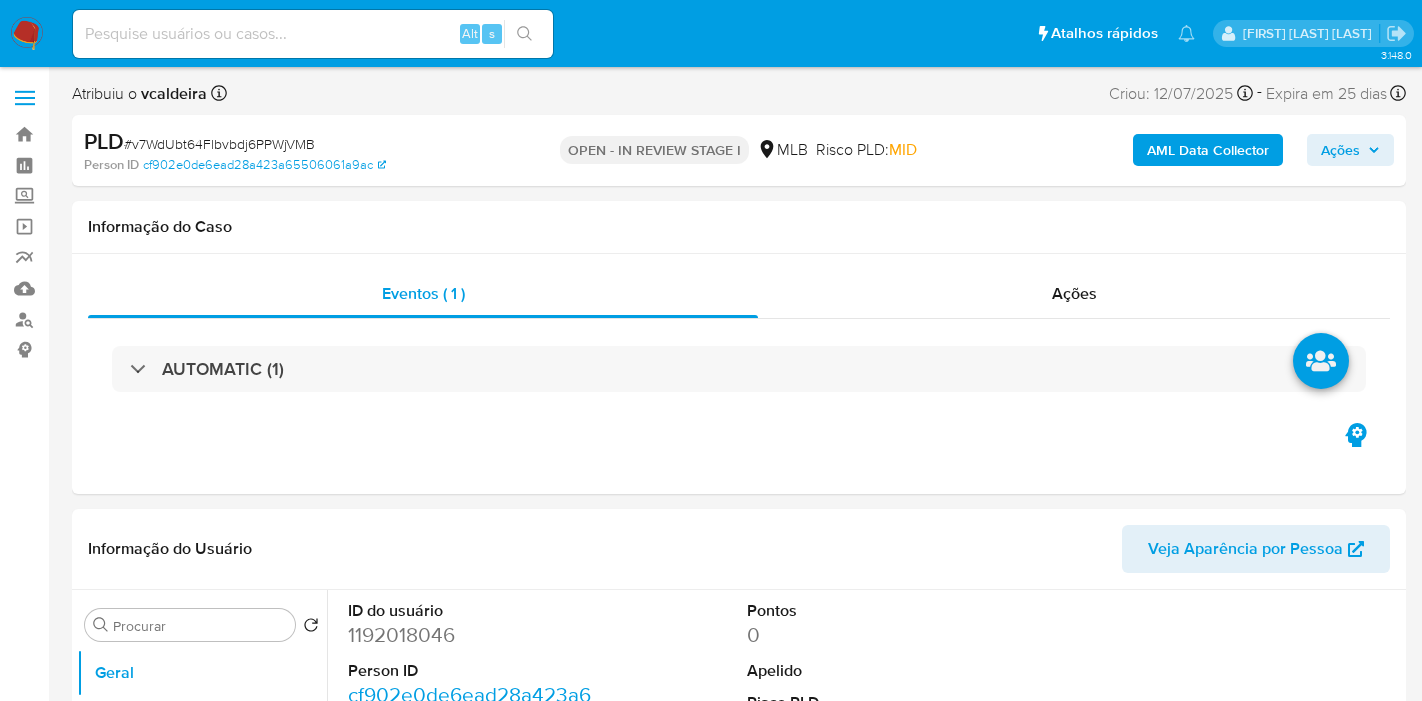 select on "10" 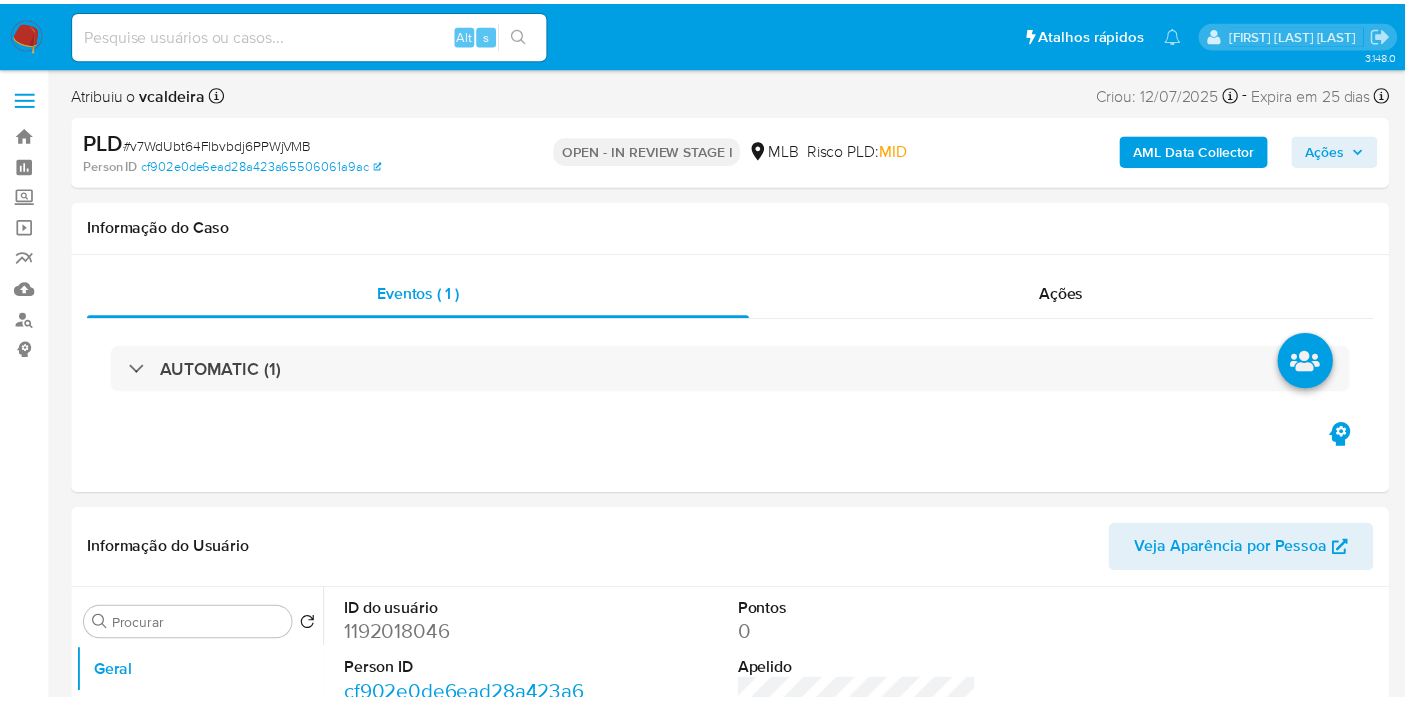 scroll, scrollTop: 0, scrollLeft: 0, axis: both 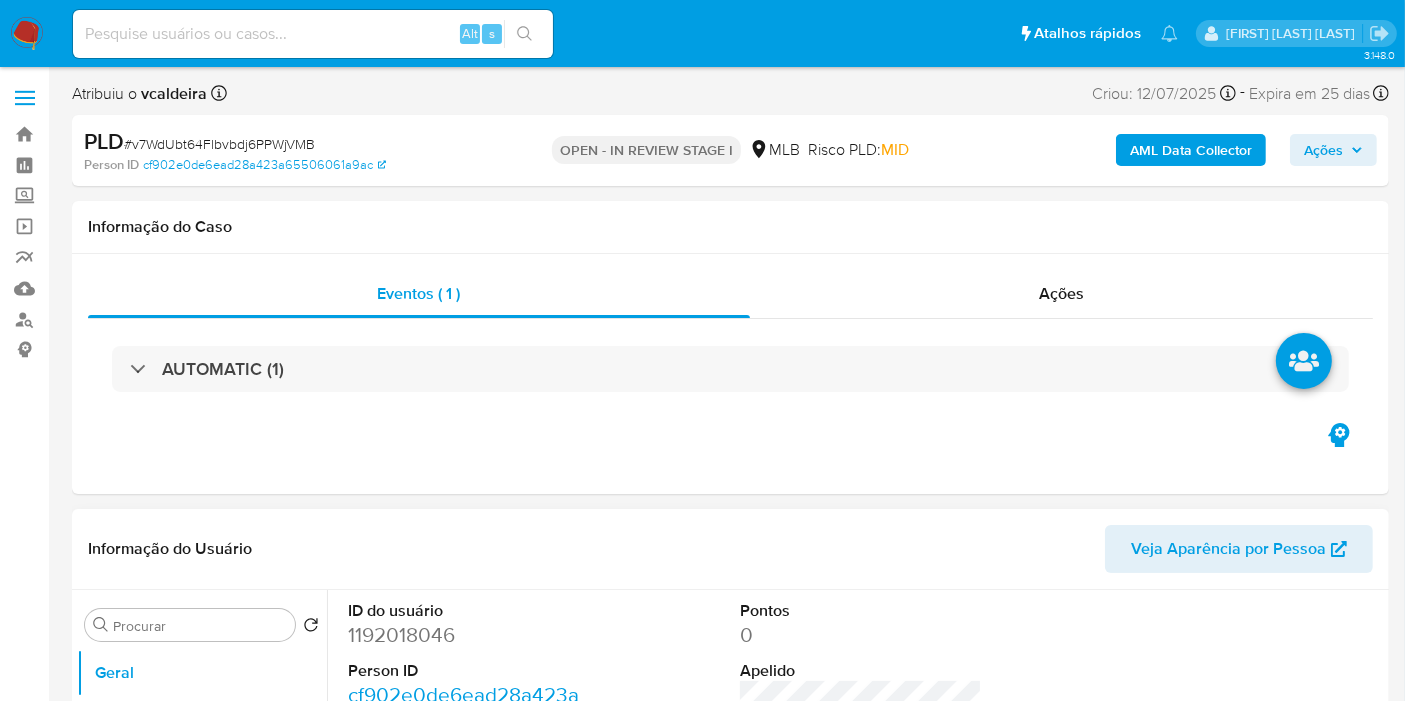 click on "1192018046" at bounding box center (469, 635) 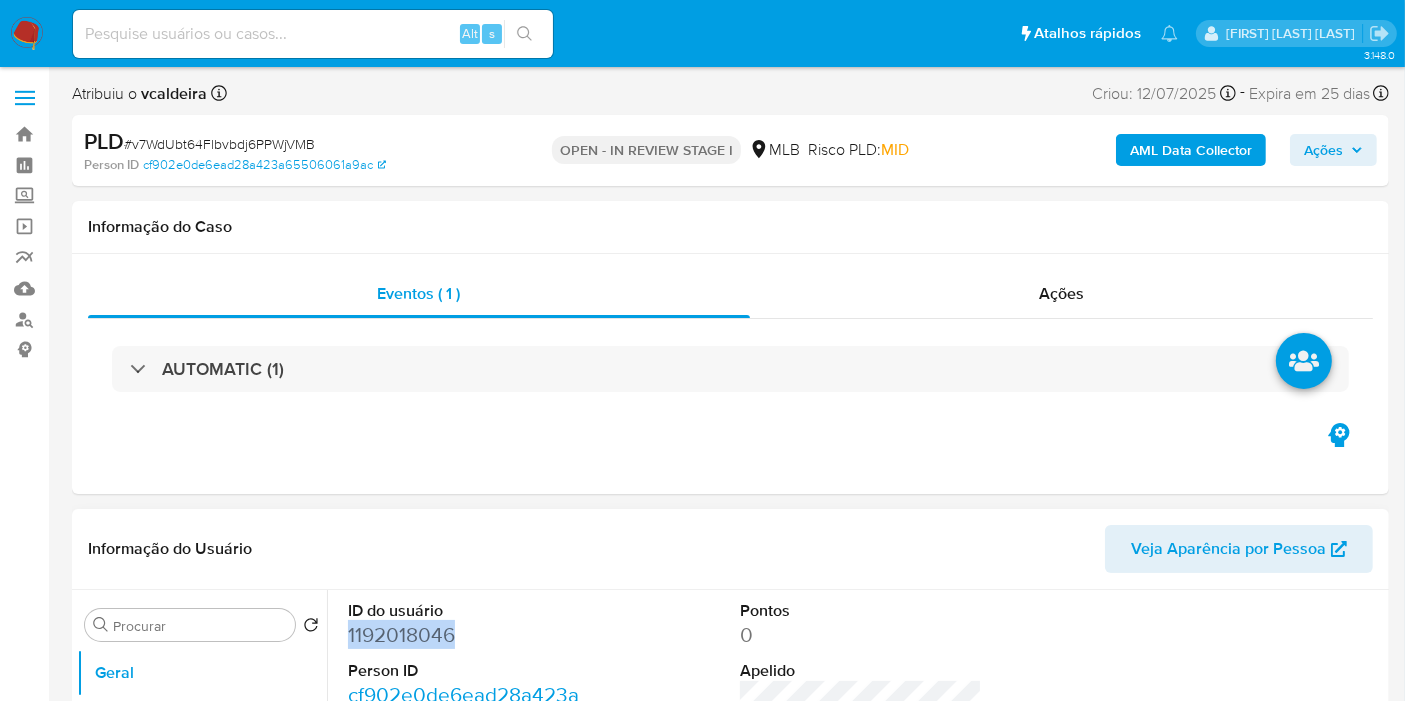 click on "1192018046" at bounding box center [469, 635] 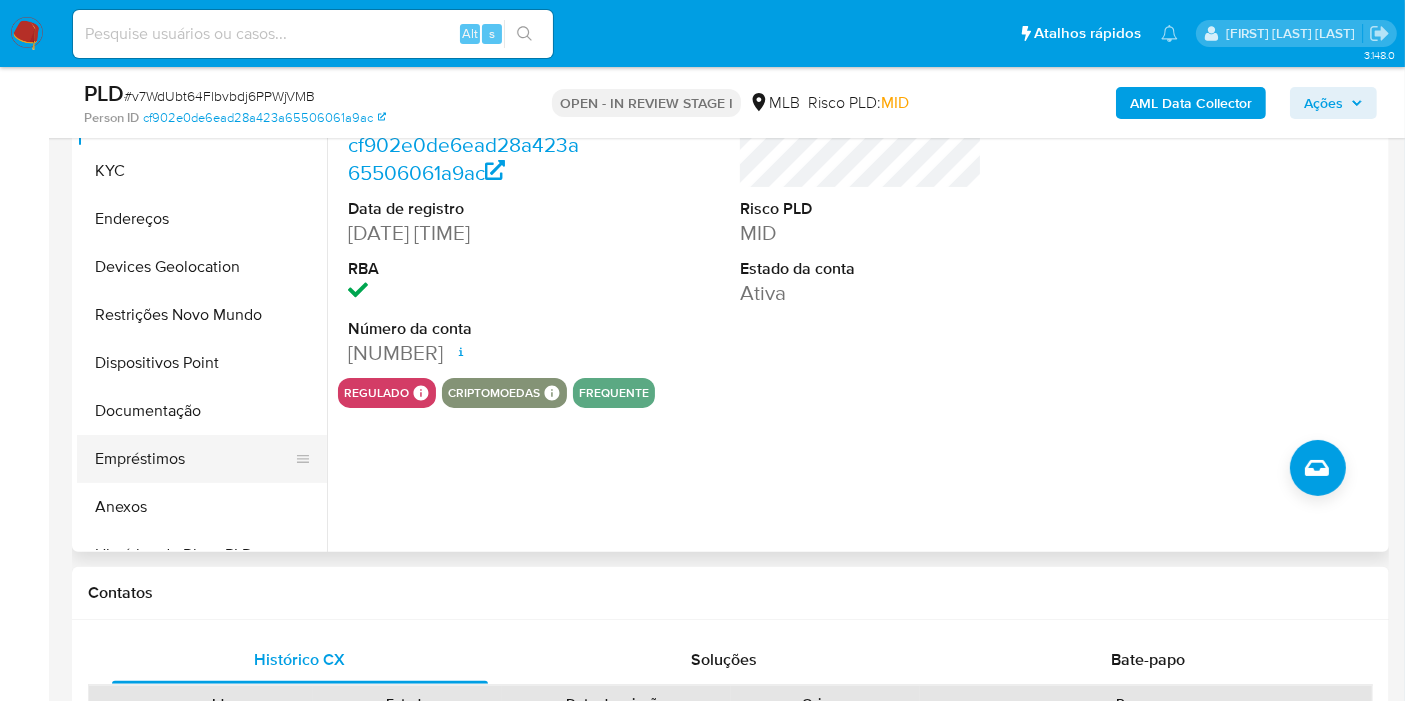 scroll, scrollTop: 444, scrollLeft: 0, axis: vertical 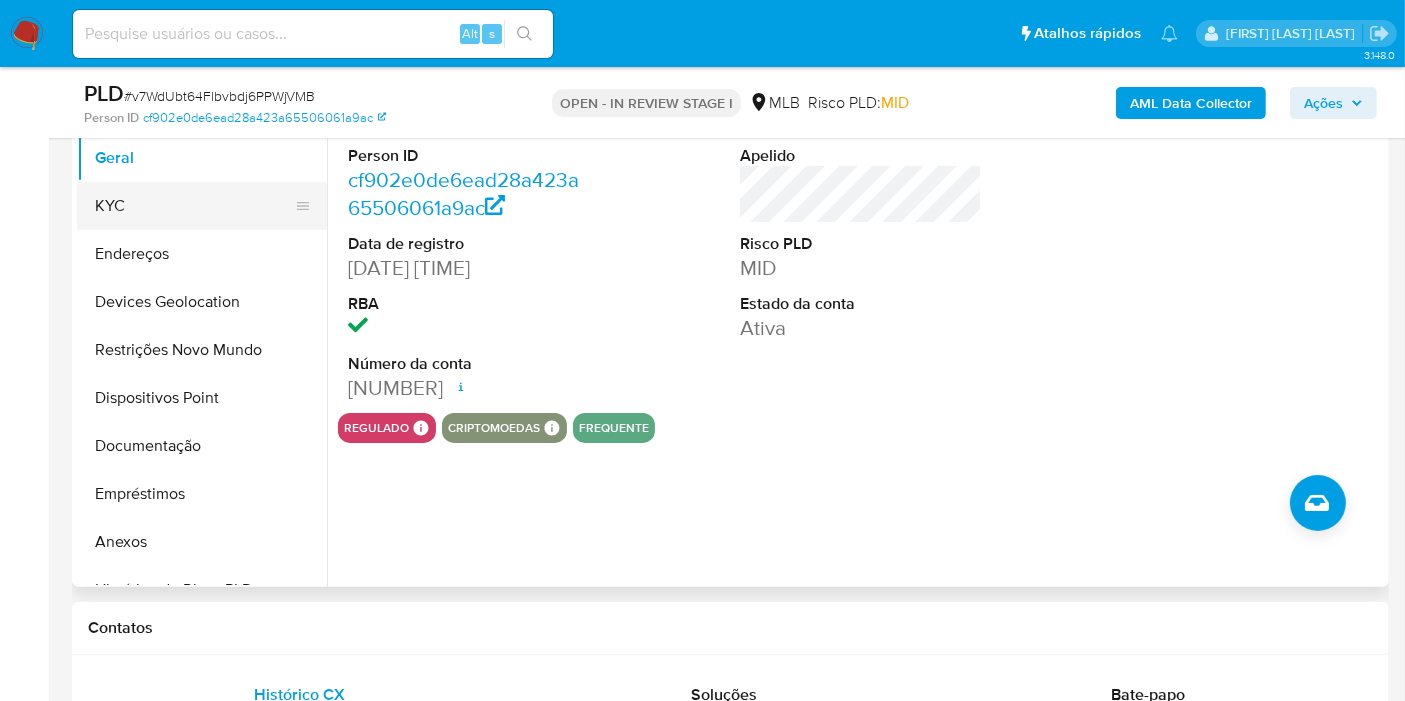 click on "KYC" at bounding box center (194, 206) 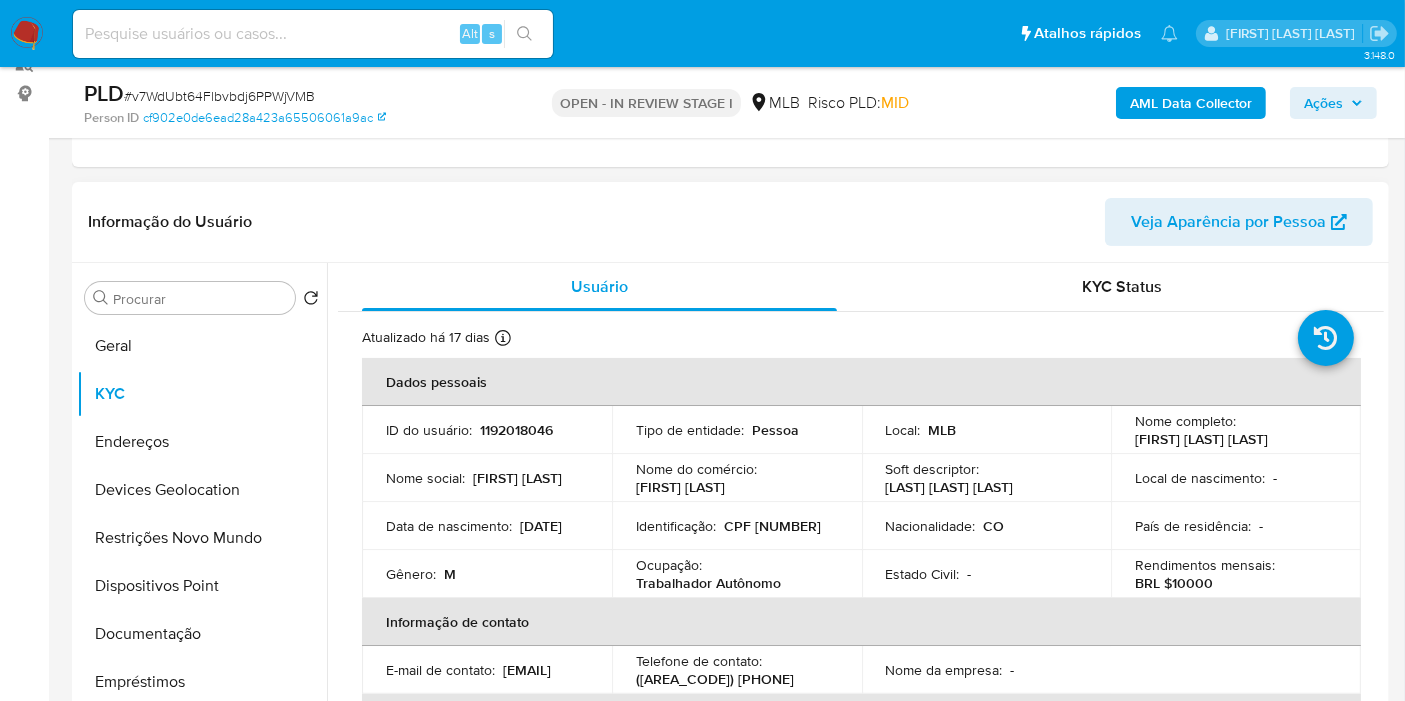 scroll, scrollTop: 222, scrollLeft: 0, axis: vertical 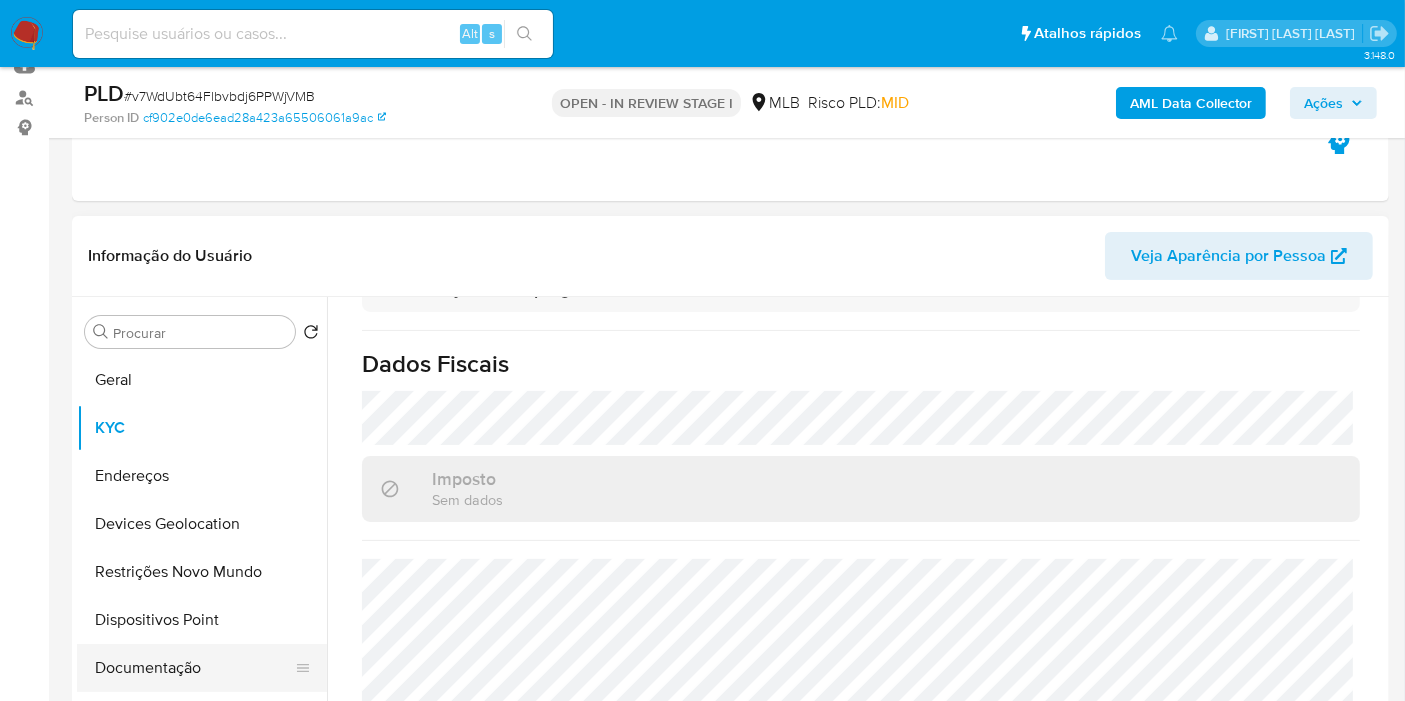 click on "Documentação" at bounding box center (194, 668) 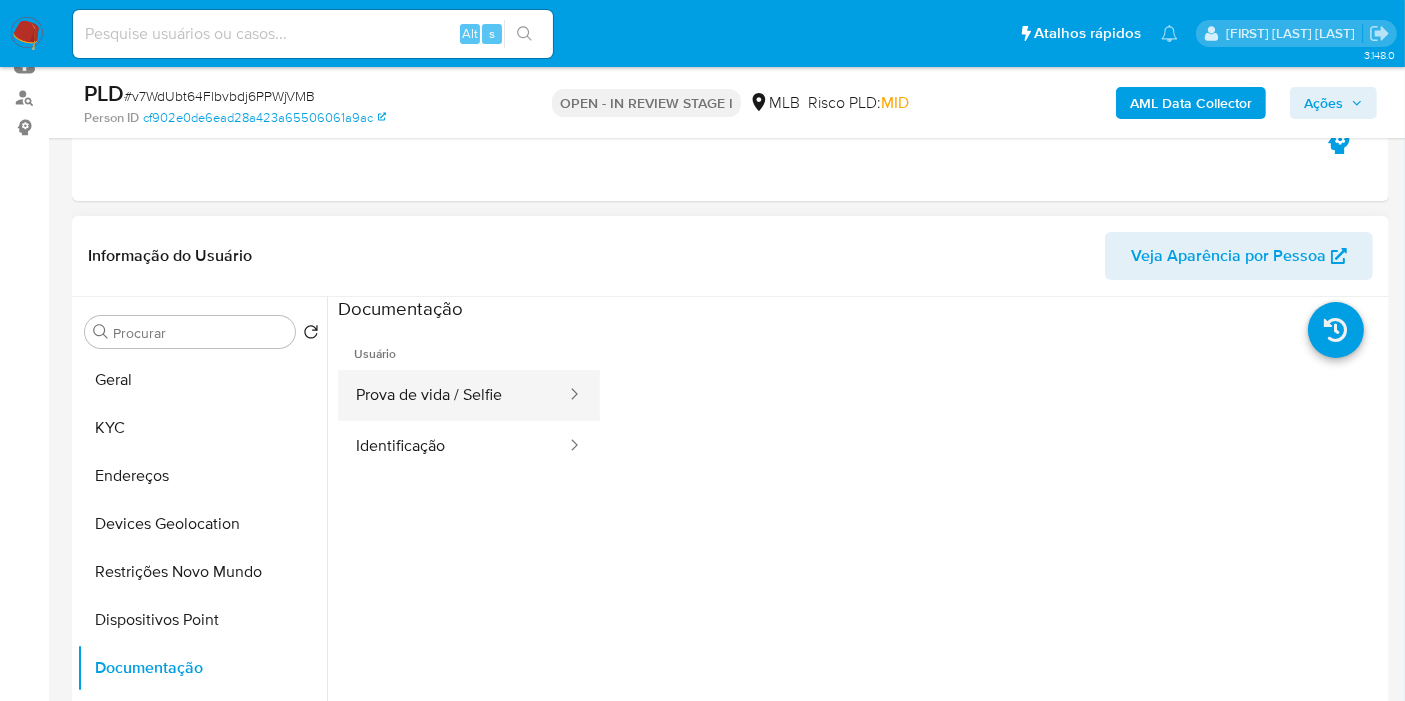 click on "Prova de vida / Selfie" at bounding box center [453, 395] 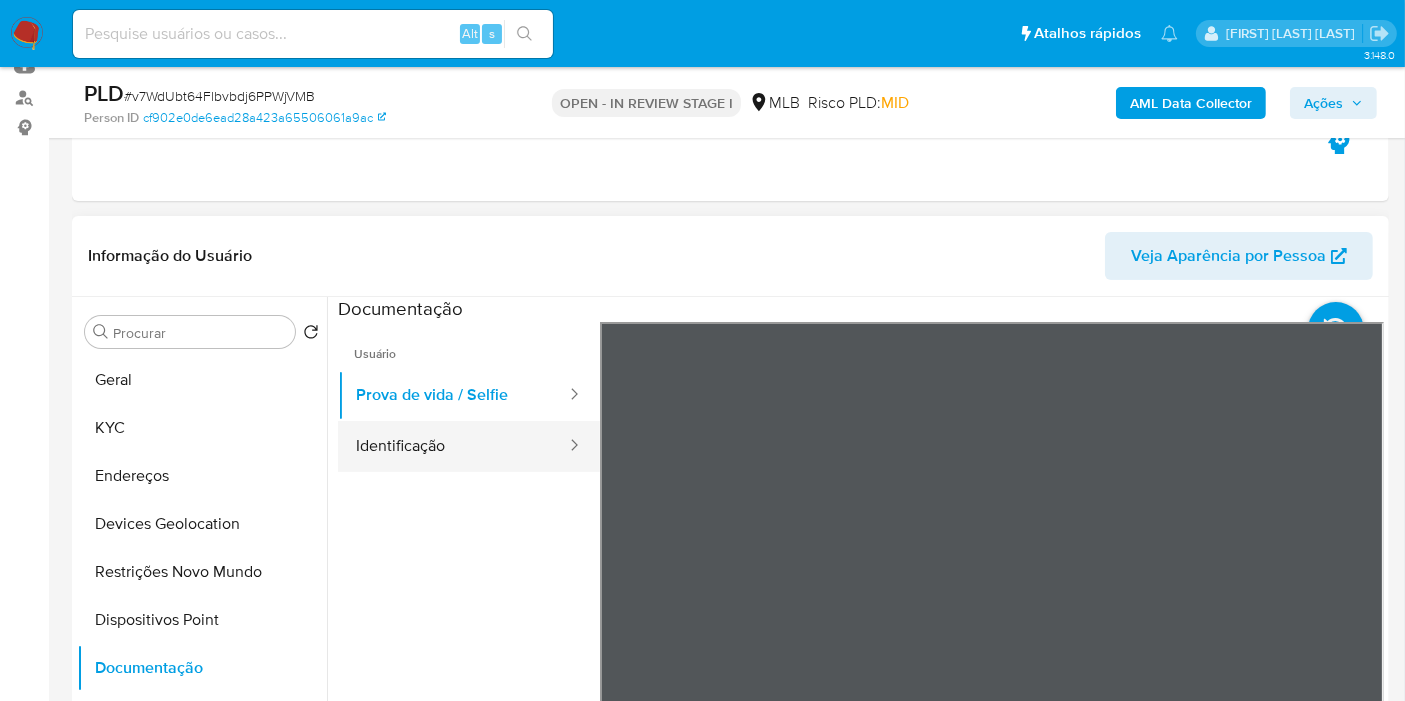 click on "Identificação" at bounding box center (453, 446) 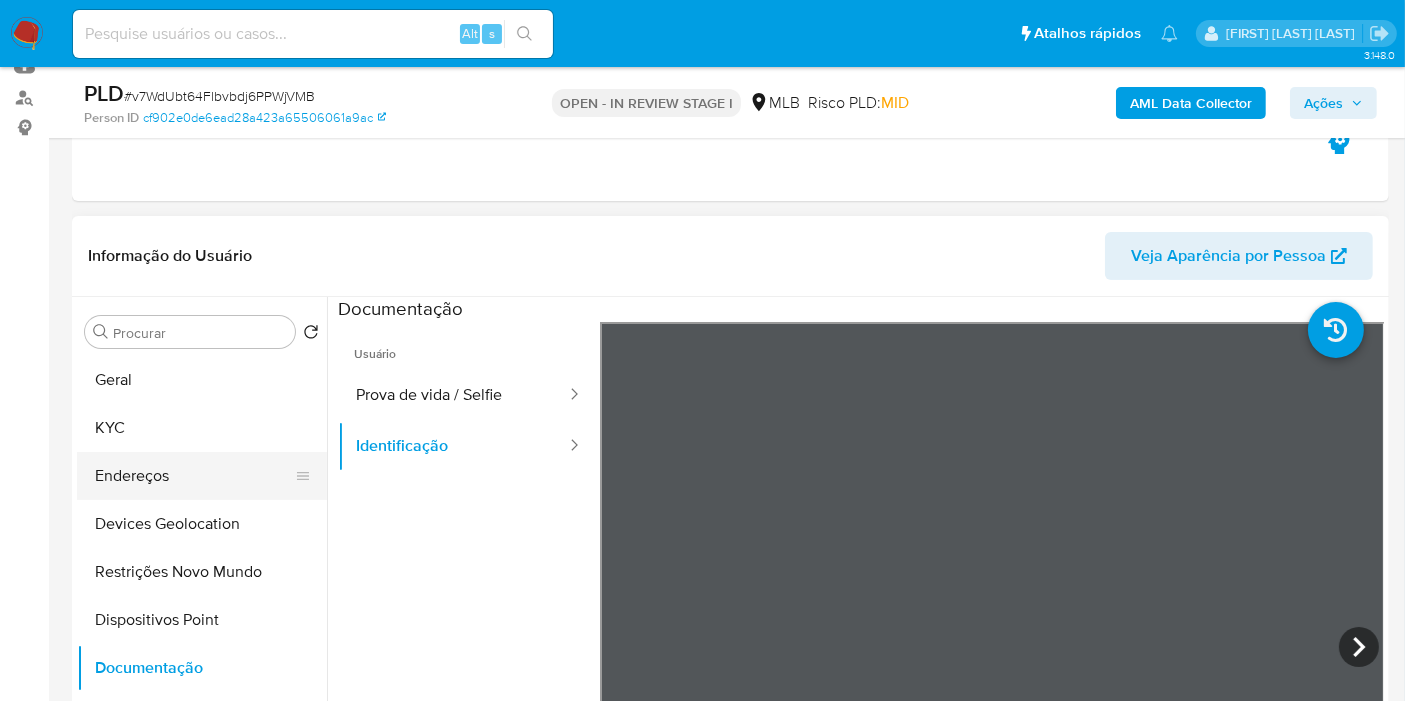 click on "Endereços" at bounding box center [194, 476] 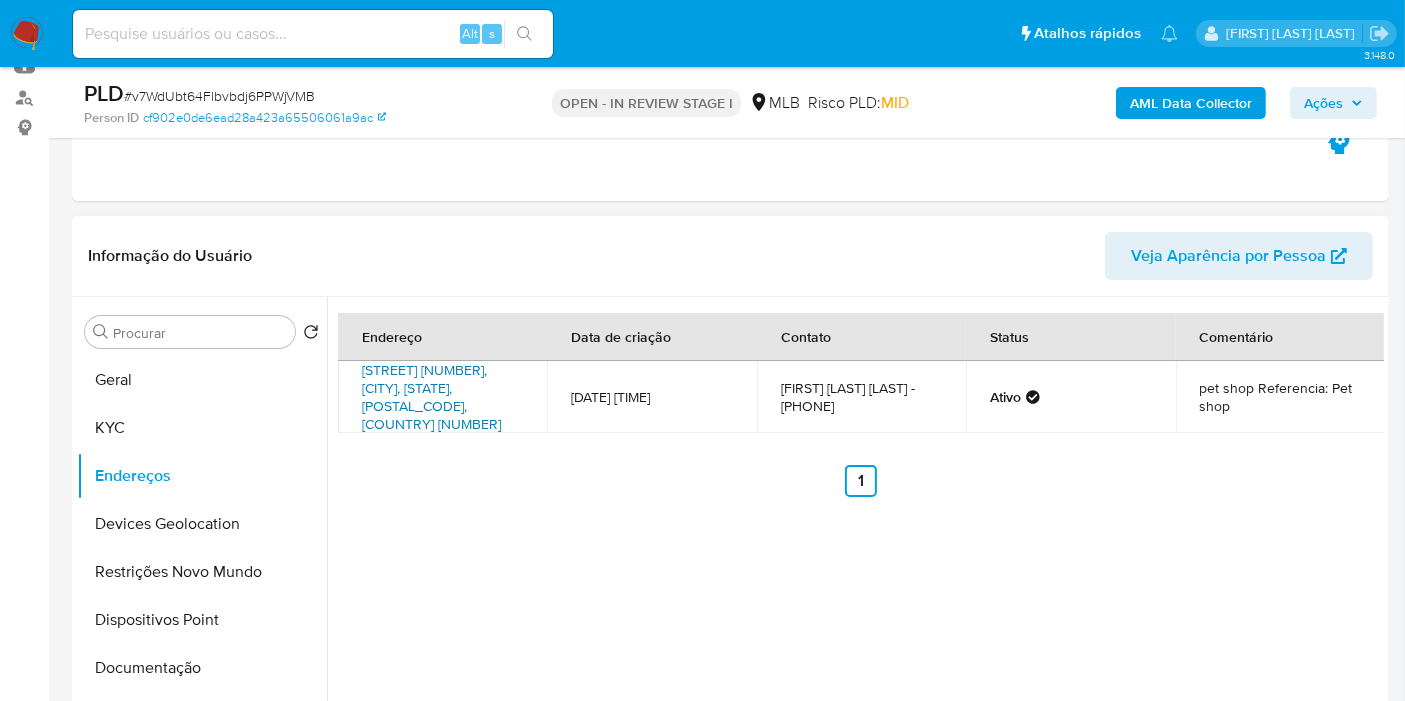 click on "[STREET] [NUMBER], [CITY], [STATE], [POSTAL_CODE], [COUNTRY] [NUMBER]" at bounding box center [431, 397] 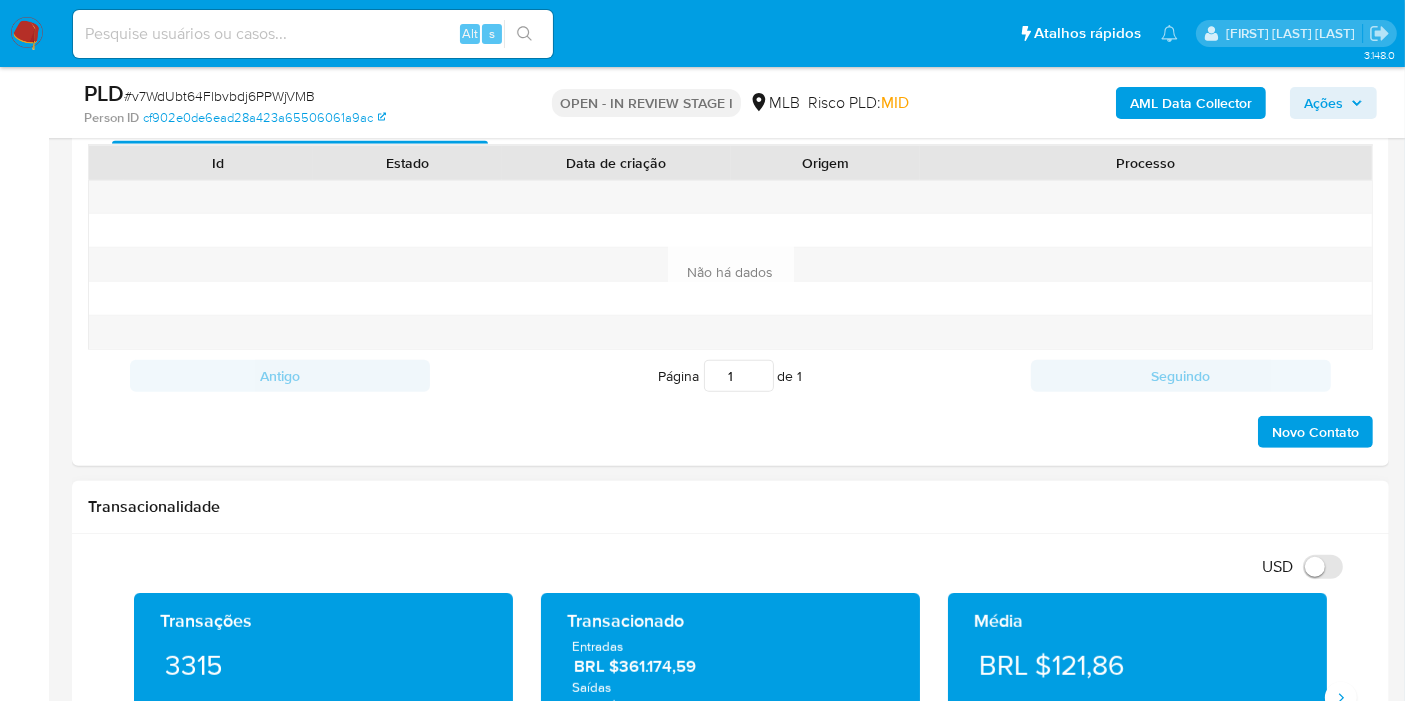 scroll, scrollTop: 1222, scrollLeft: 0, axis: vertical 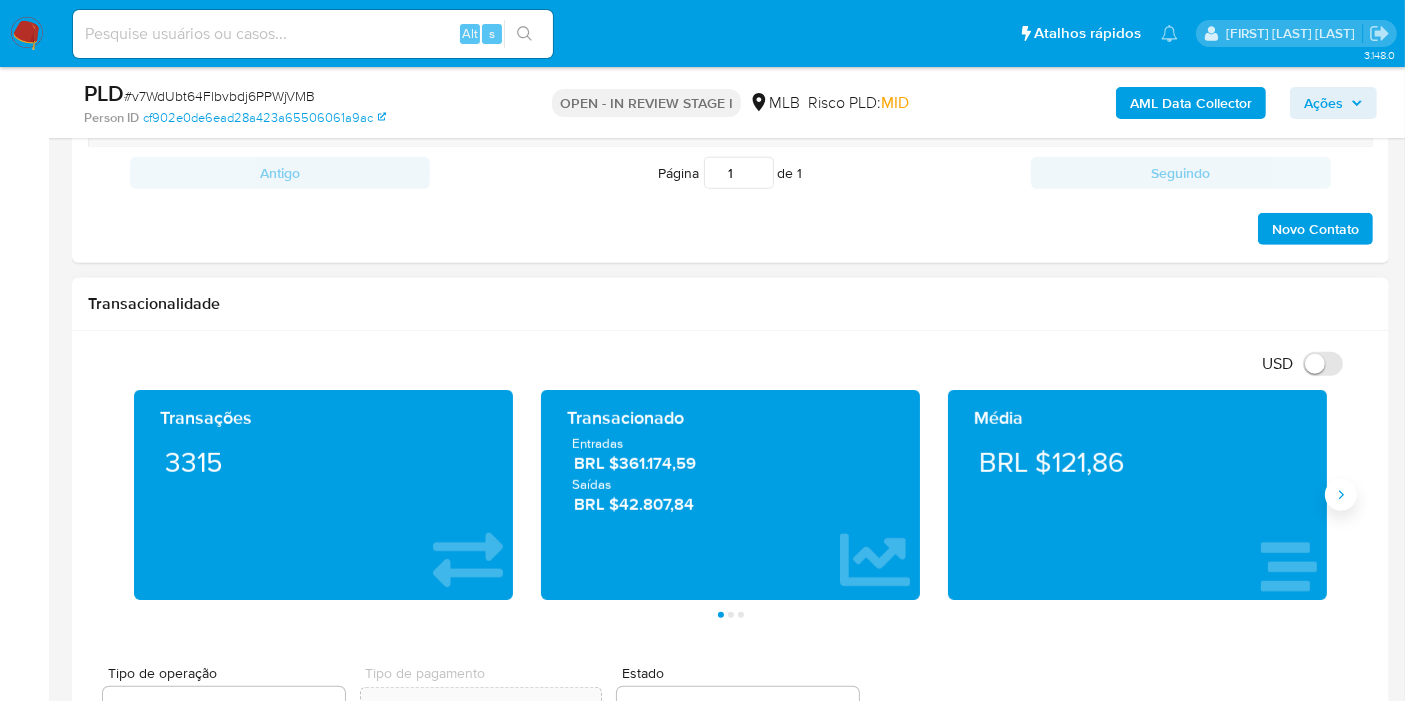 click 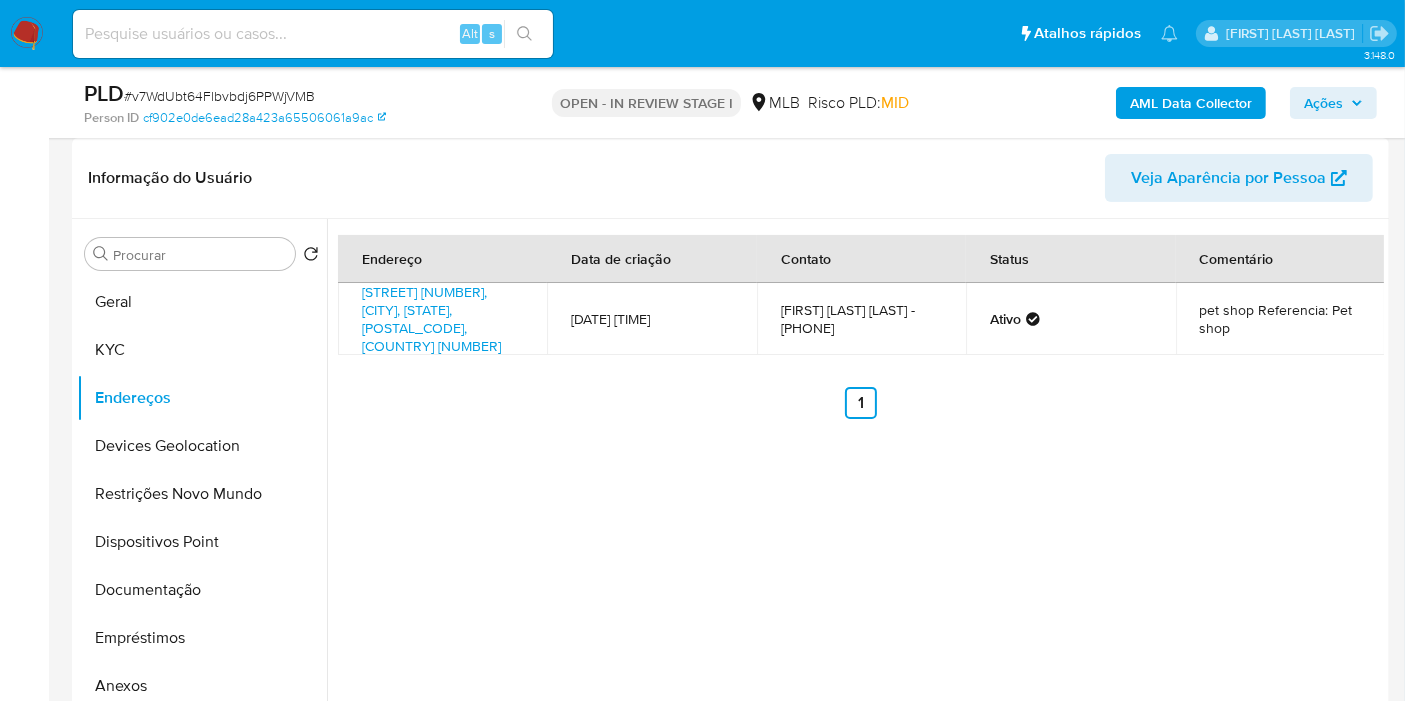 scroll, scrollTop: 222, scrollLeft: 0, axis: vertical 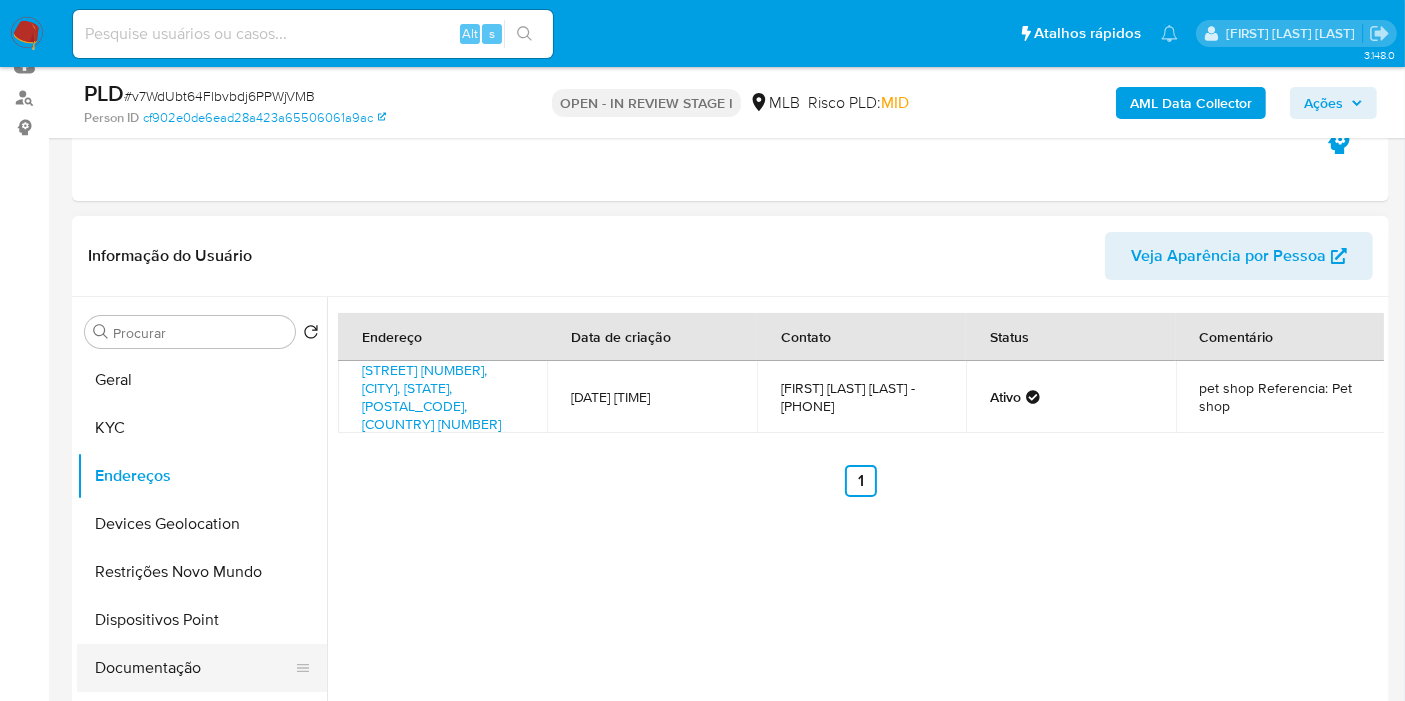 click on "Documentação" at bounding box center (194, 668) 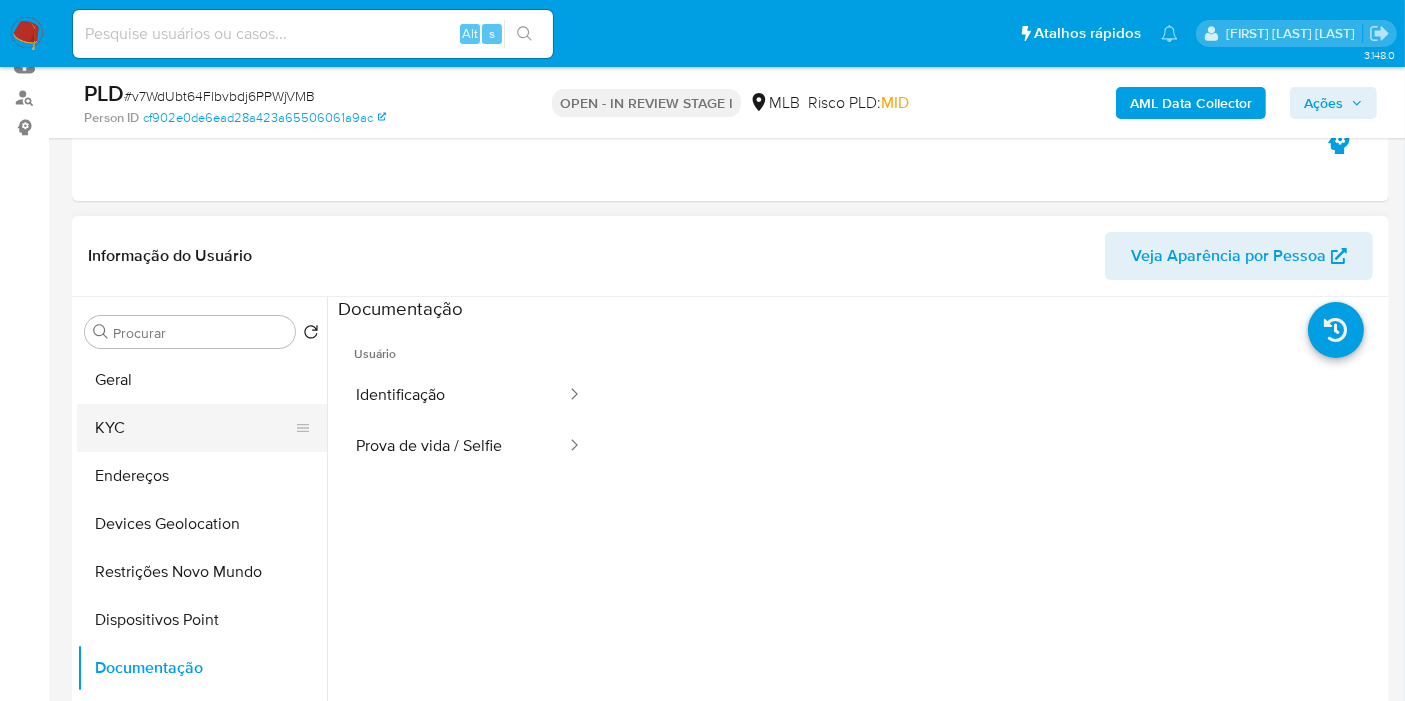 click on "KYC" at bounding box center [194, 428] 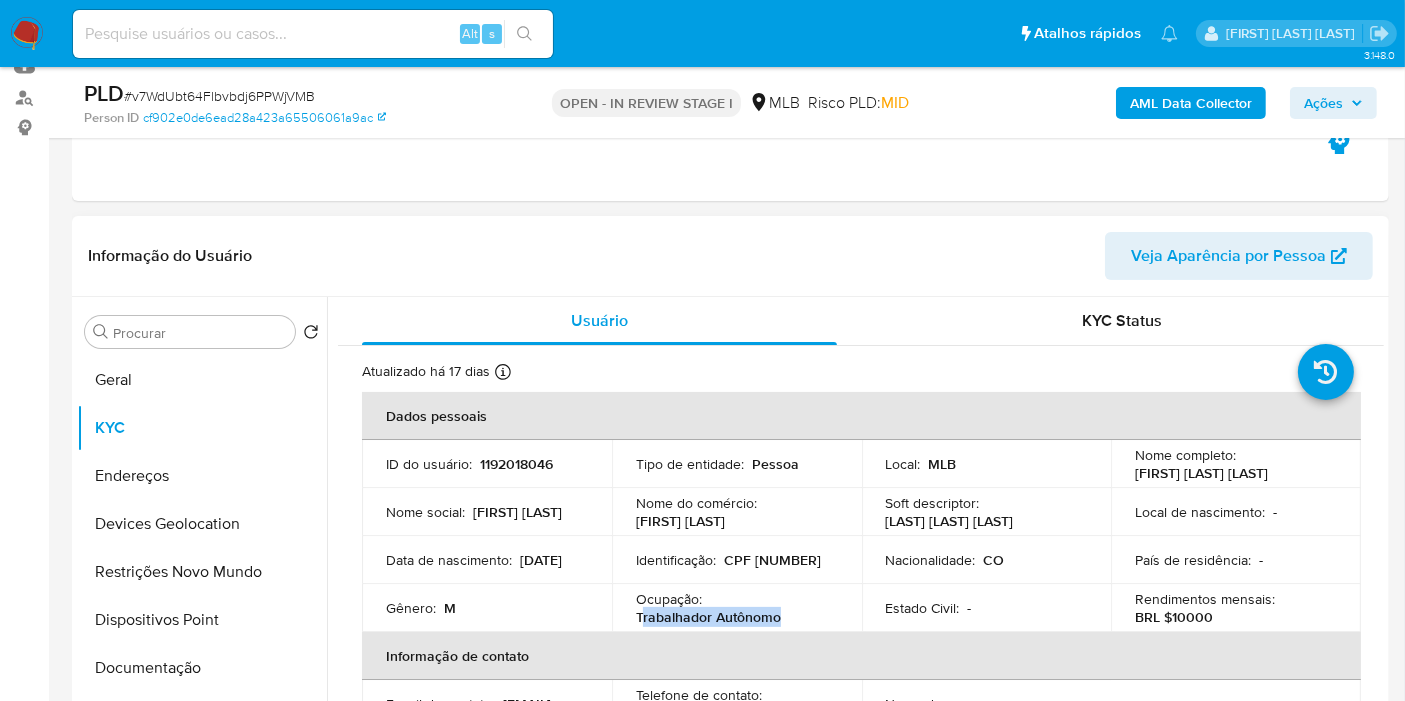 copy on "rabalhador Autônomo" 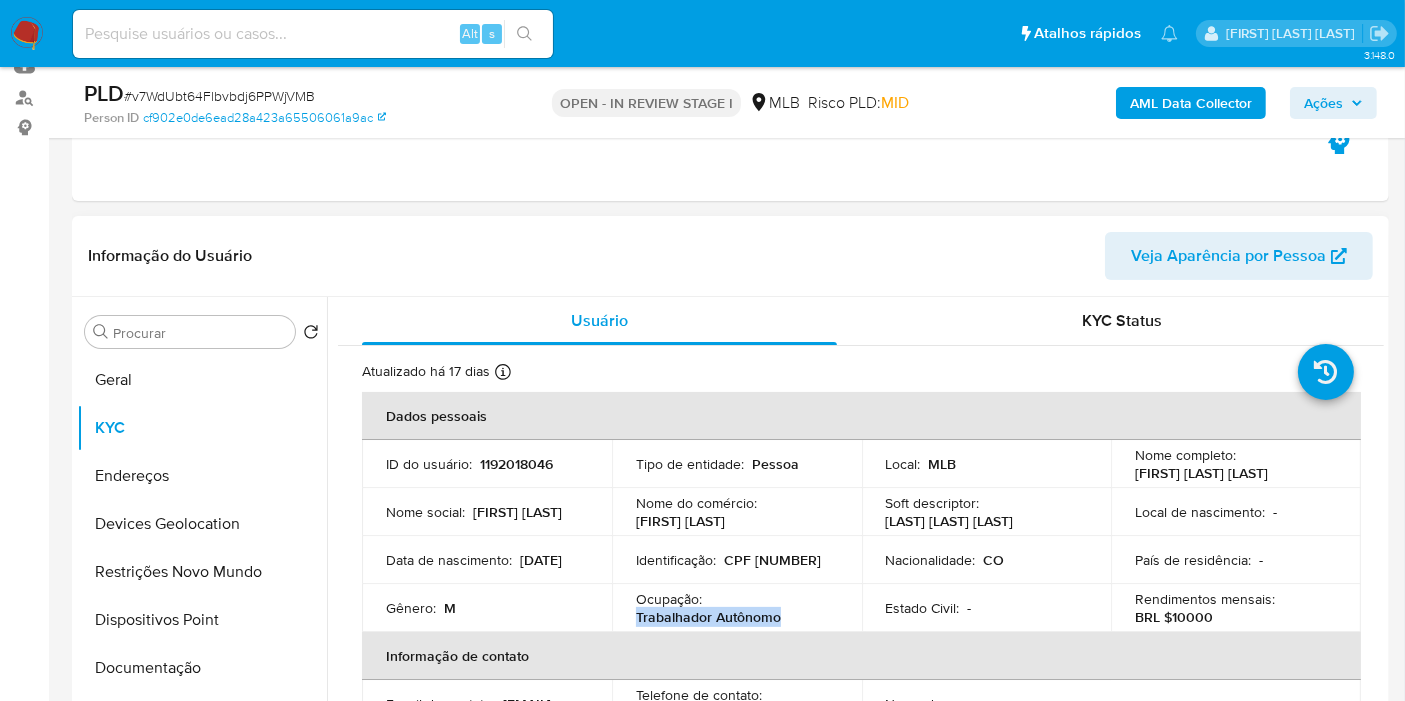 copy on "Trabalhador Autônomo" 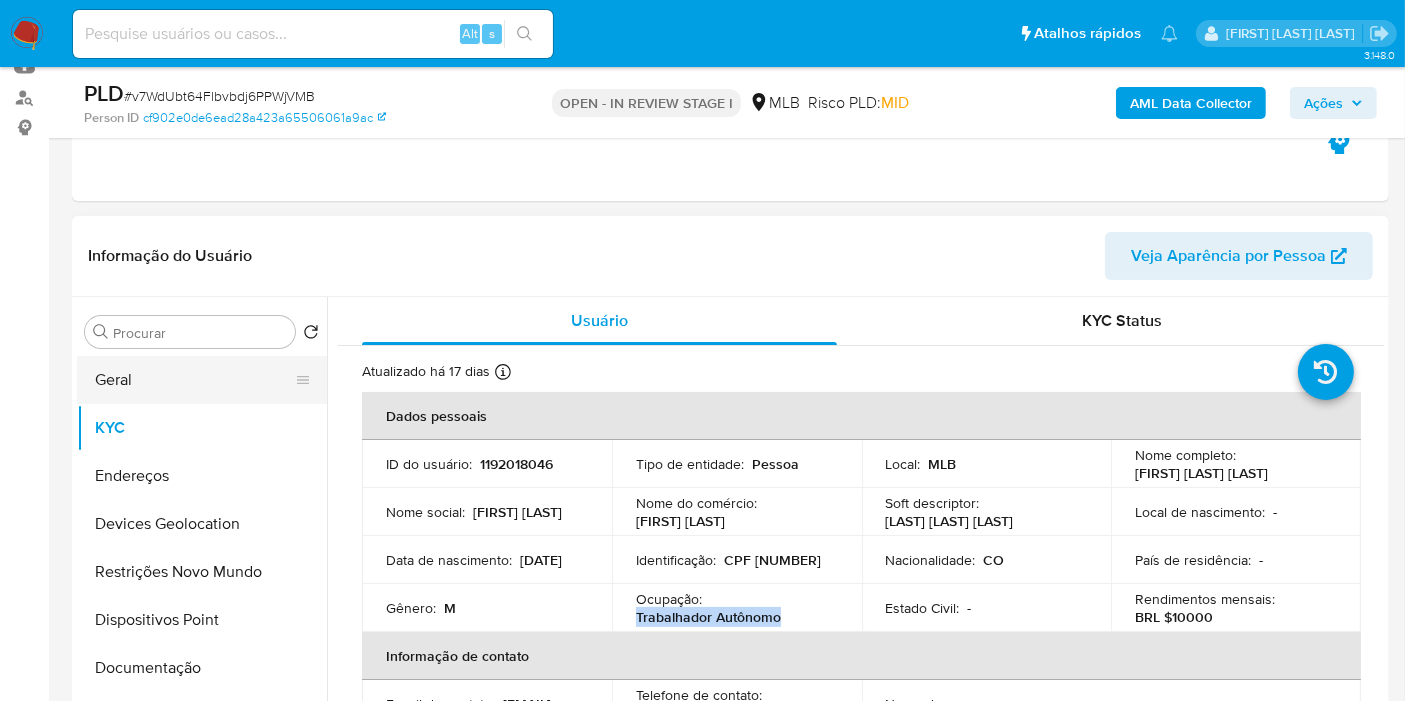 click on "Geral" at bounding box center (194, 380) 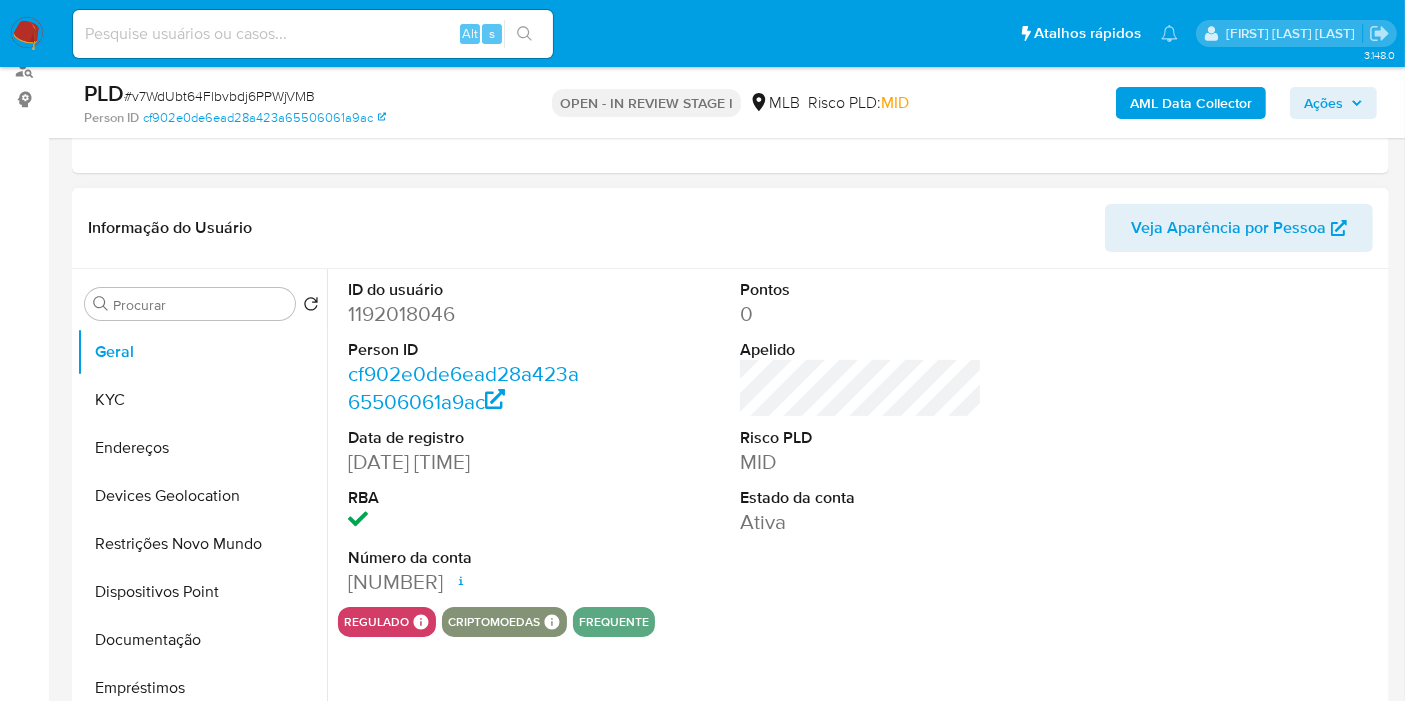 scroll, scrollTop: 333, scrollLeft: 0, axis: vertical 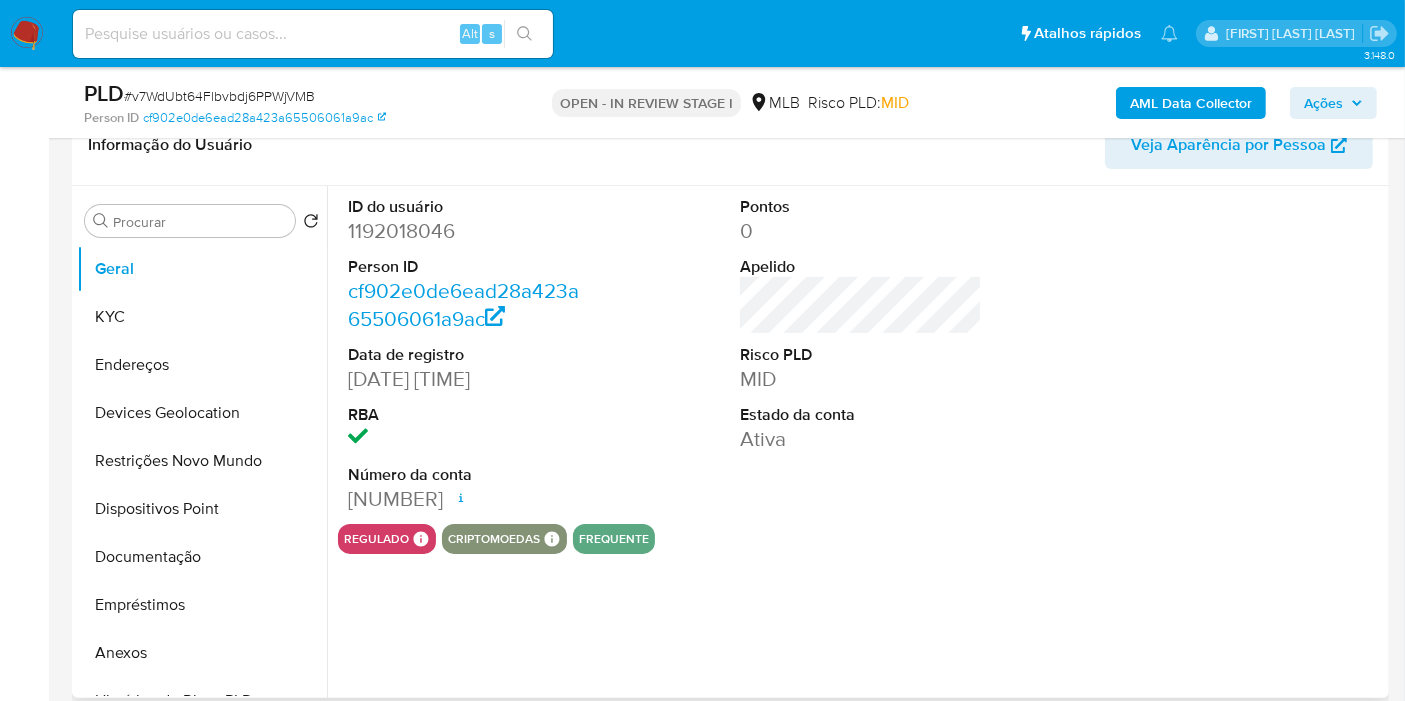 type 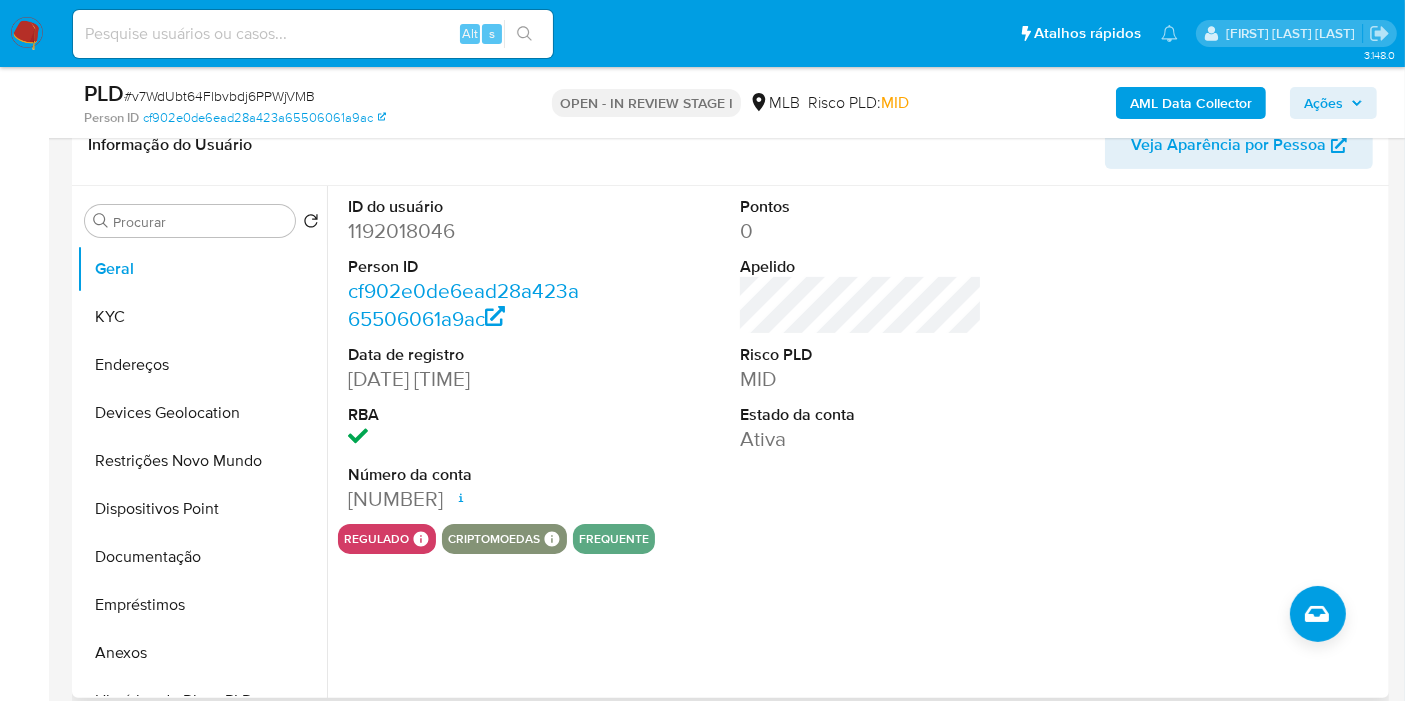 click on "ID do usuário 1192018046 Person ID cf902e0de6ead28a423a65506061a9ac Data de registro 04/09/2022 12:31:59 RBA Número da conta 000175716788507   Data de abertura 04/09/2022 17:00 Status ACTIVE Pontos 0 Apelido Risco PLD MID Estado da conta Ativa" at bounding box center (861, 355) 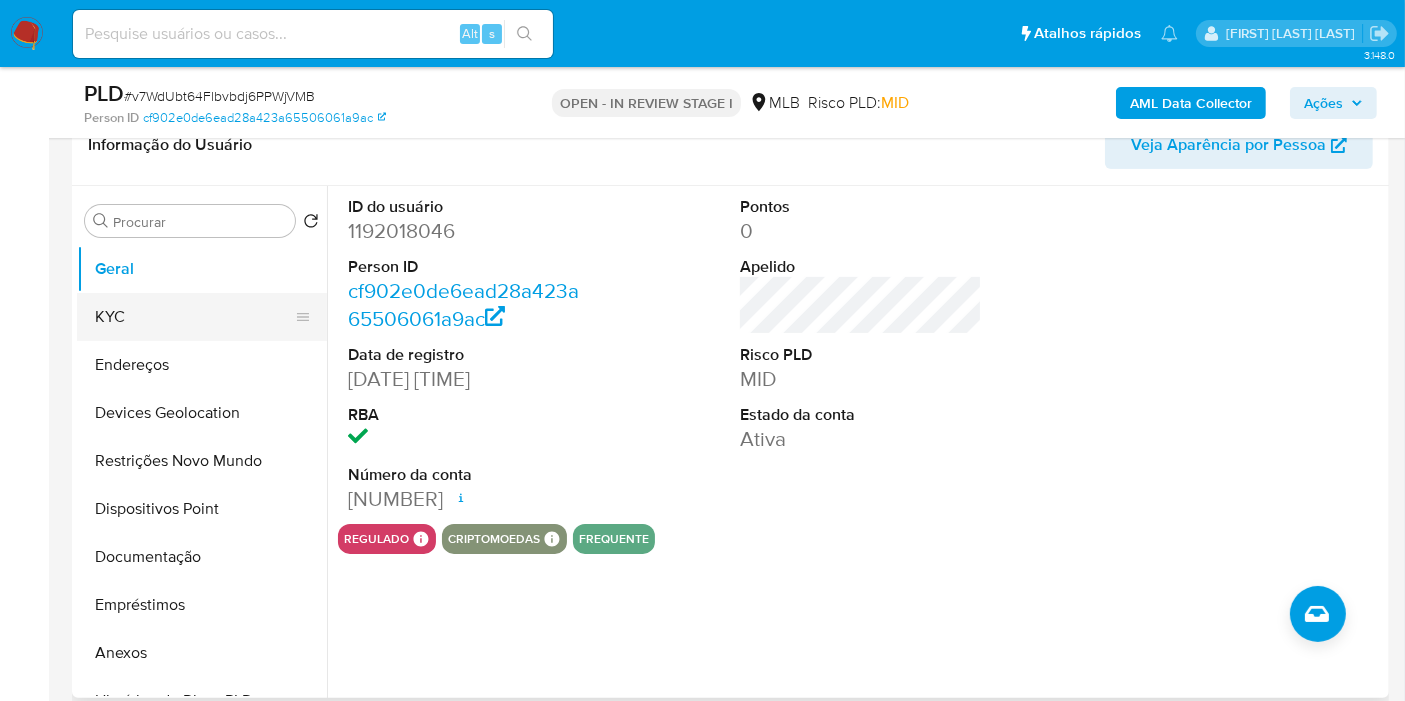 click on "KYC" at bounding box center [194, 317] 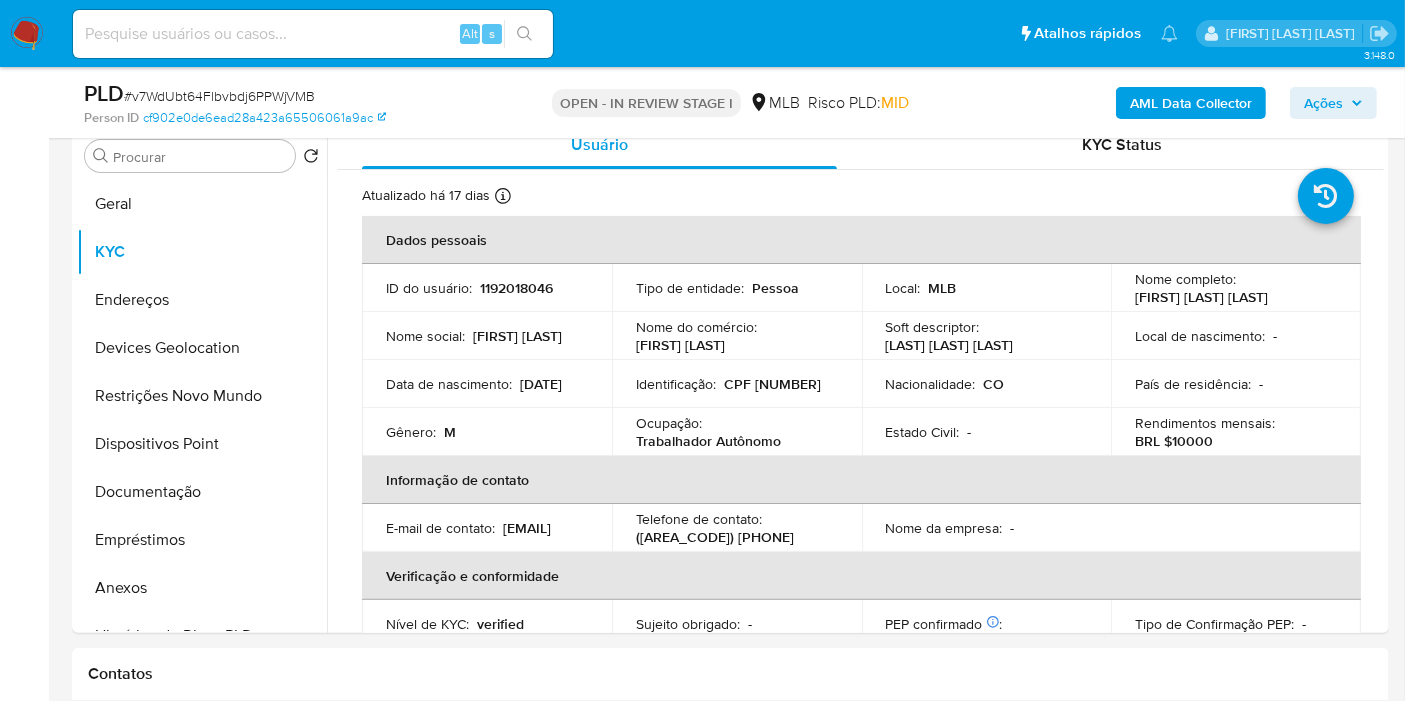 scroll, scrollTop: 407, scrollLeft: 0, axis: vertical 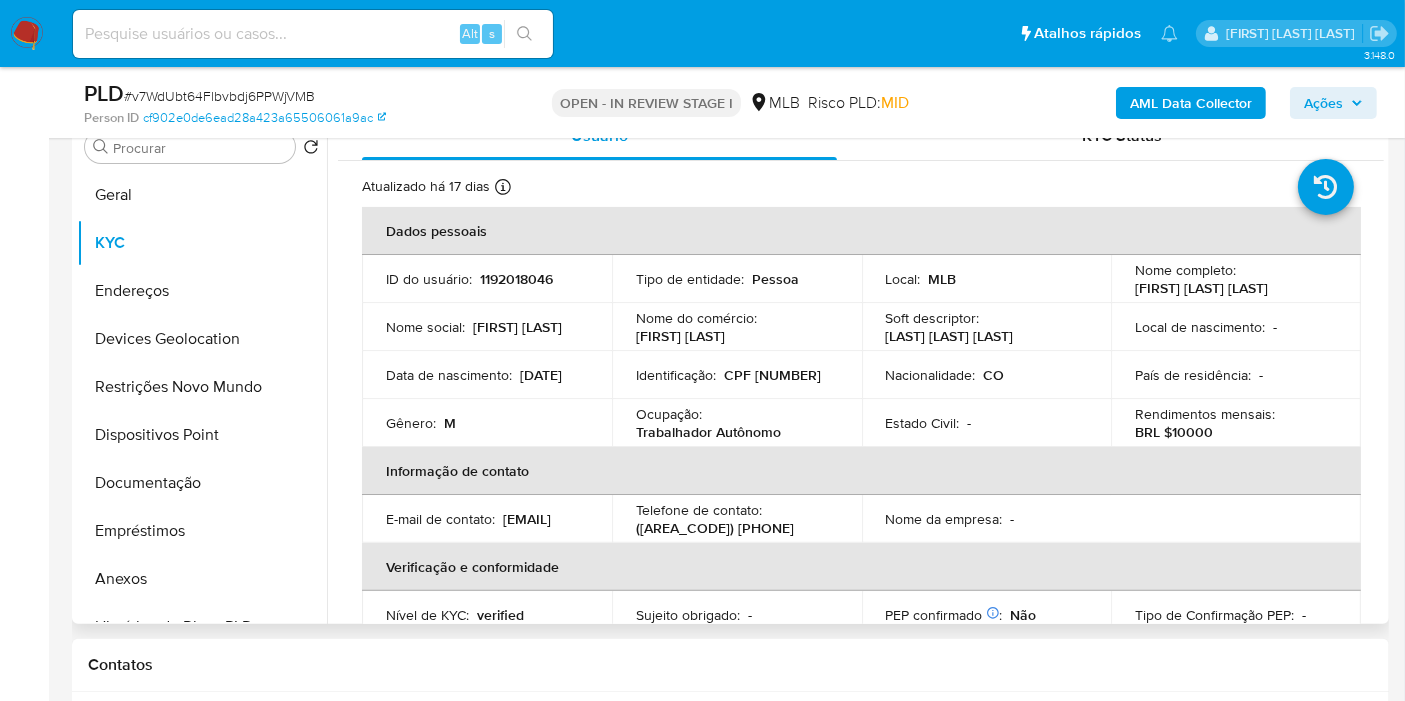 type 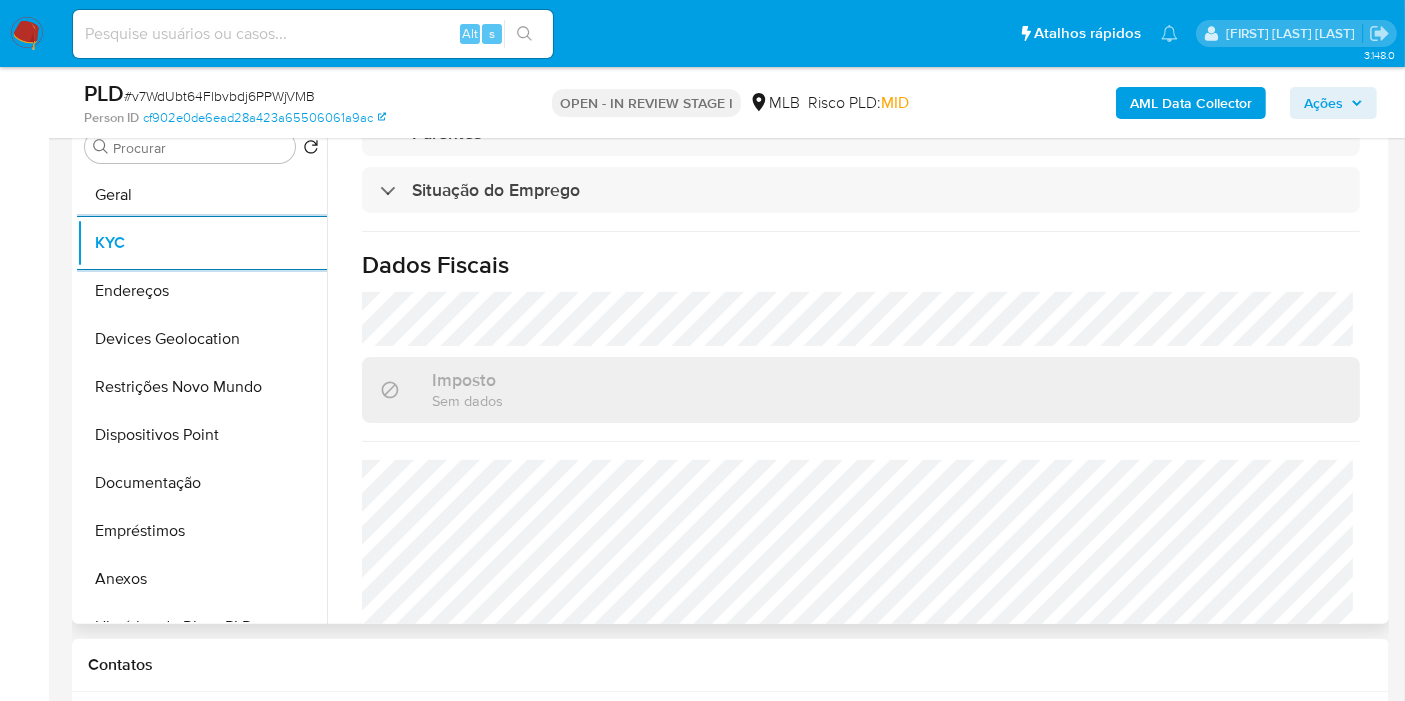 scroll, scrollTop: 888, scrollLeft: 0, axis: vertical 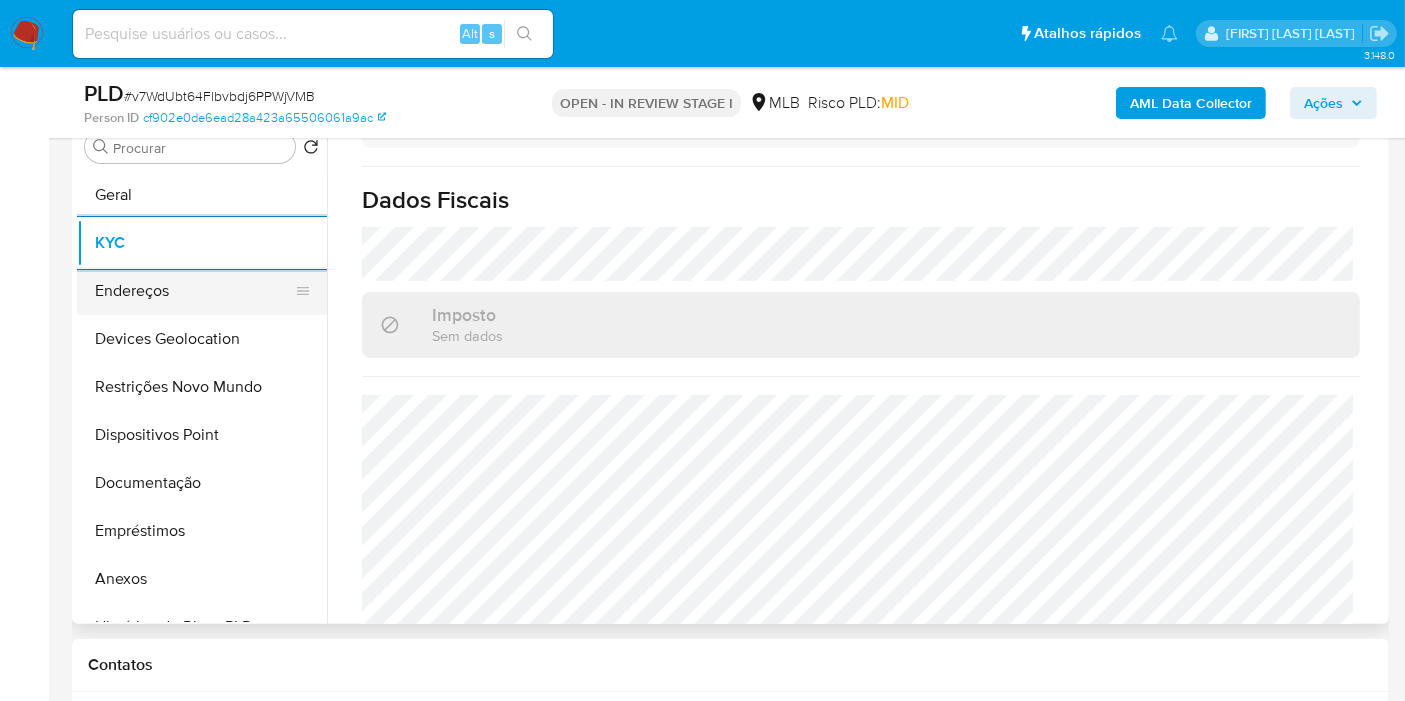 click on "Endereços" at bounding box center [194, 291] 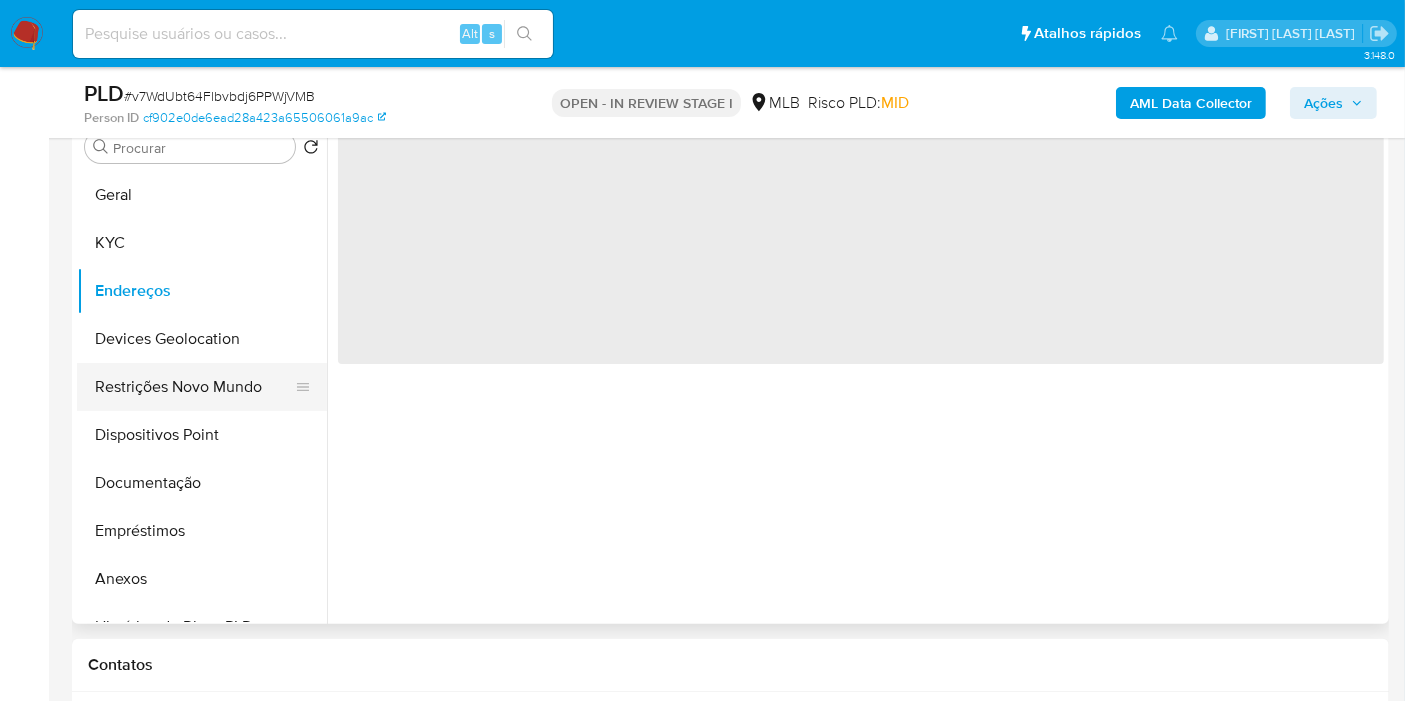 scroll, scrollTop: 0, scrollLeft: 0, axis: both 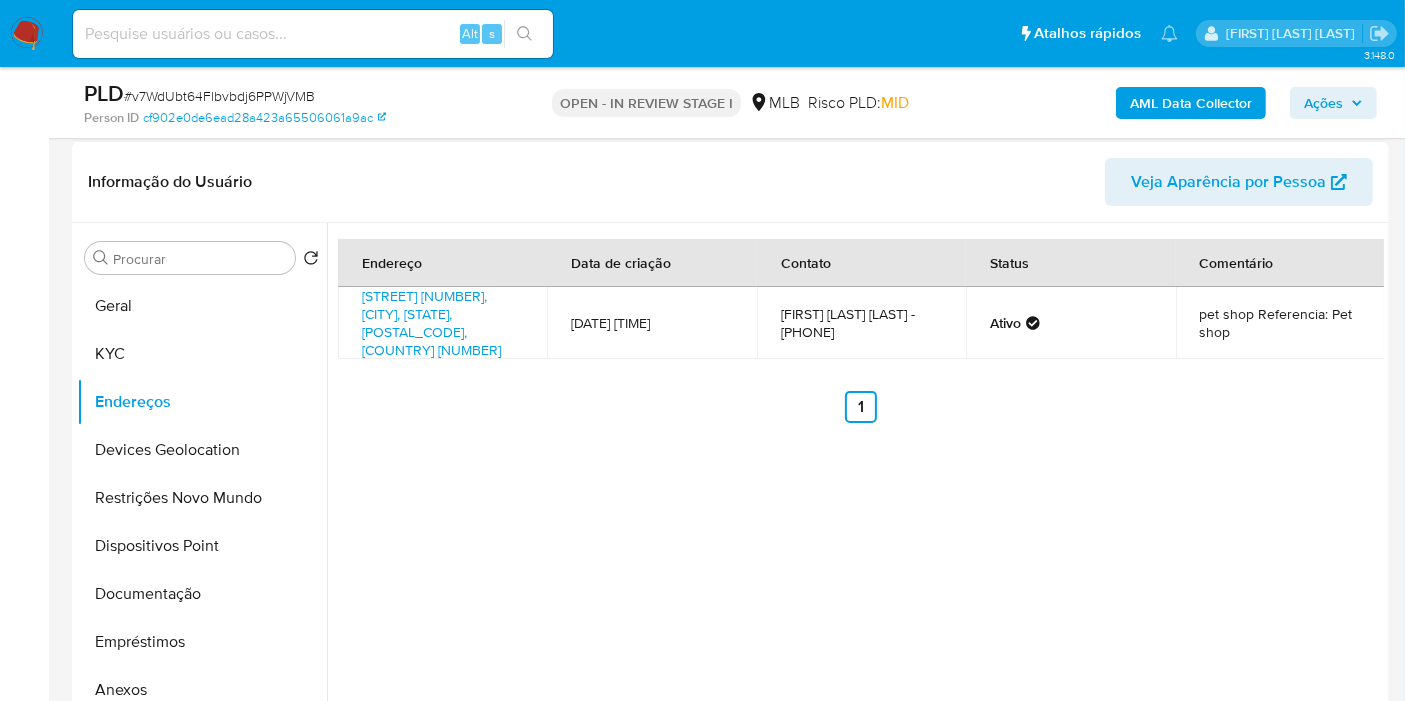 type 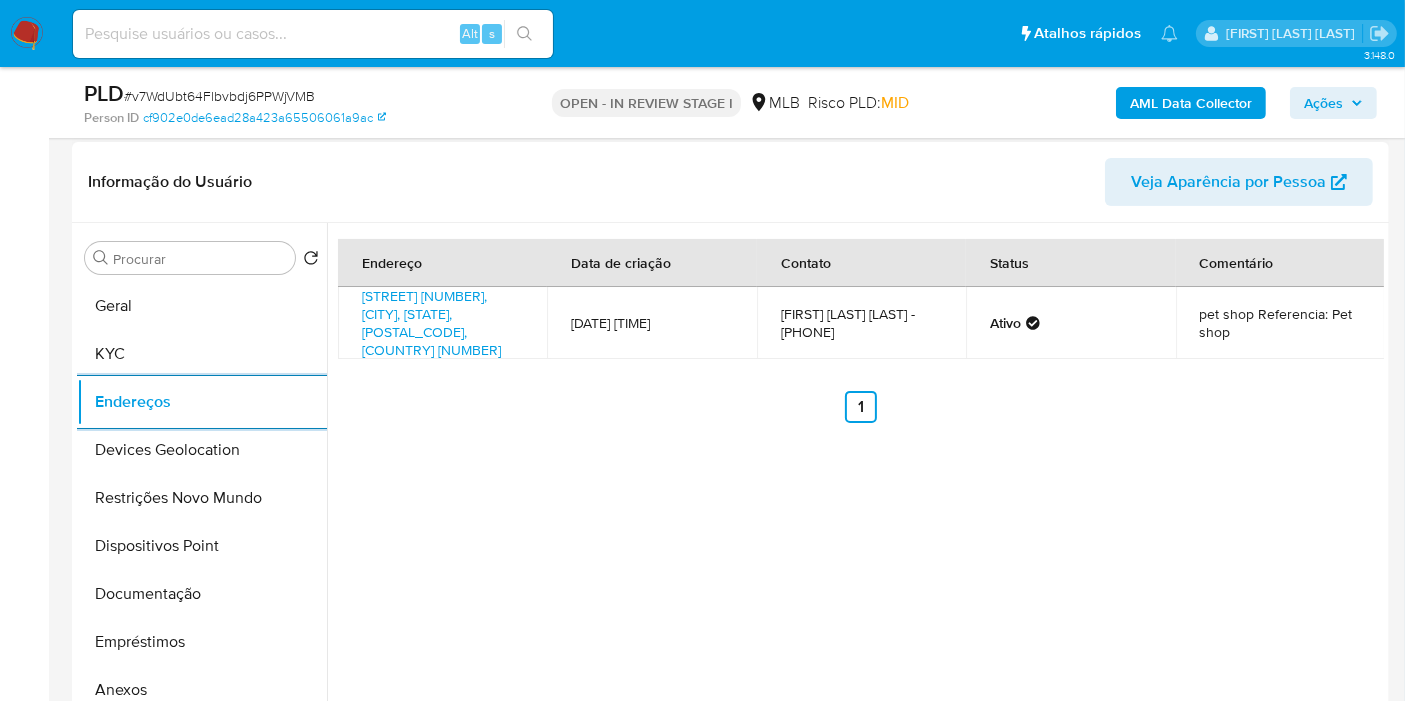 click on "Endereço Data de criação Contato Status Comentário Rua Hildemar Maia 6149, Macapá, Amapá, 68902335, Brasil 6149 13/09/2022 12:43:55 Carlos Alberto Saenz aristizabal - 96991420864 Ativo pet shop Referencia: Pet shop Anterior 1 Siguiente" at bounding box center [855, 479] 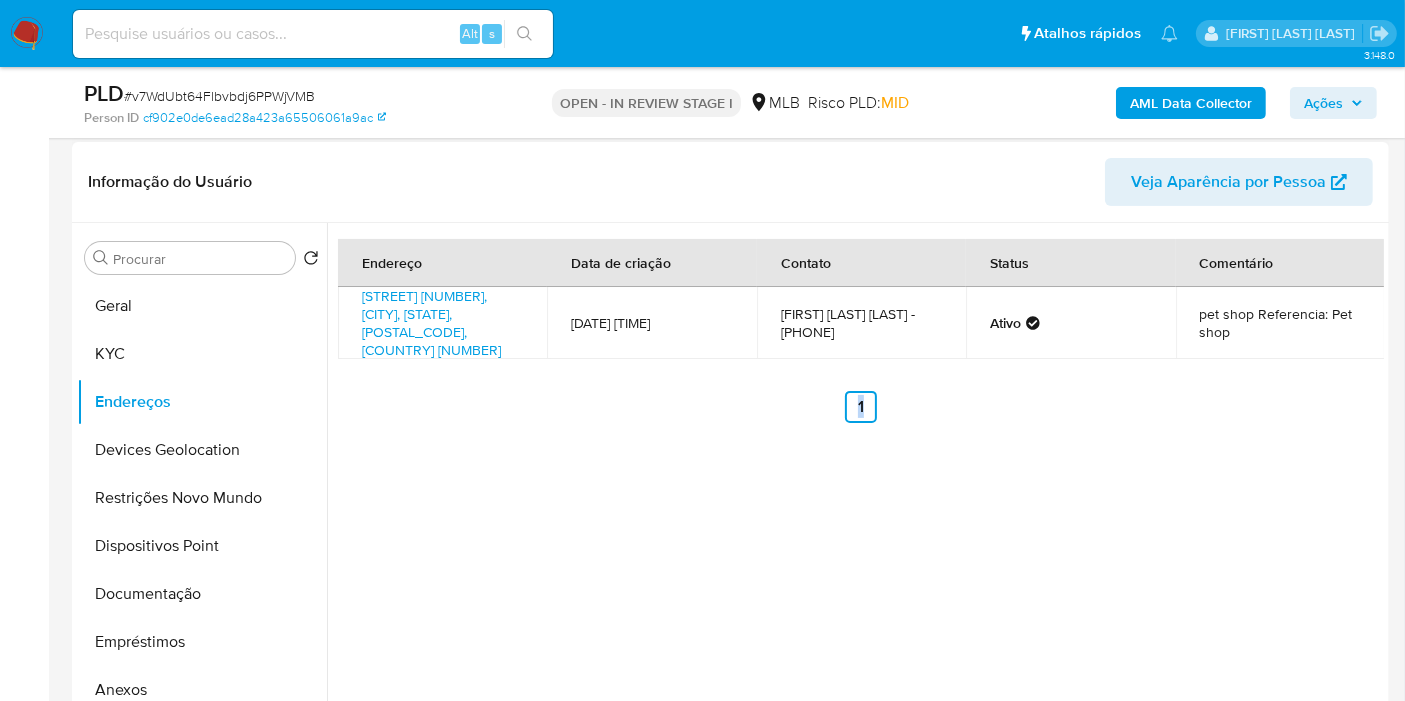 click on "Endereço Data de criação Contato Status Comentário Rua Hildemar Maia 6149, Macapá, Amapá, 68902335, Brasil 6149 13/09/2022 12:43:55 Carlos Alberto Saenz aristizabal - 96991420864 Ativo pet shop Referencia: Pet shop Anterior 1 Siguiente" at bounding box center [855, 479] 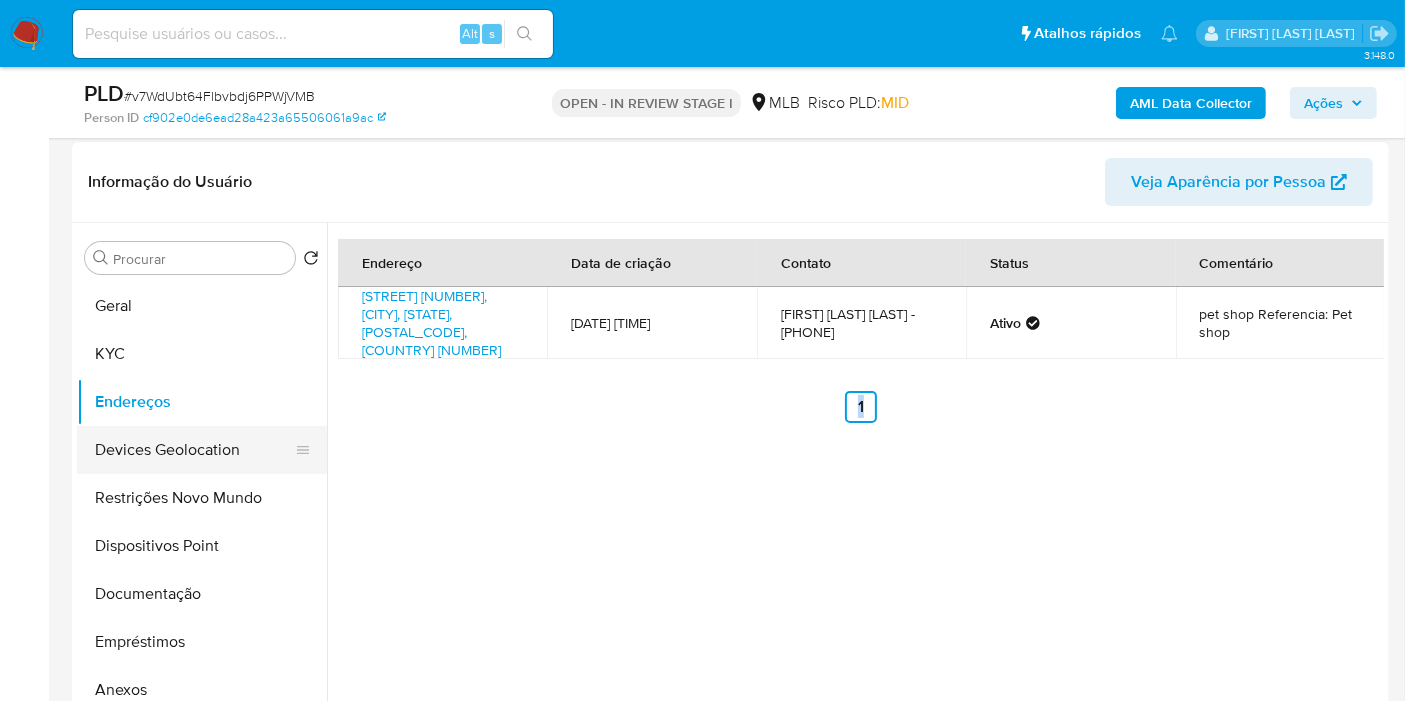 click on "Devices Geolocation" at bounding box center [194, 450] 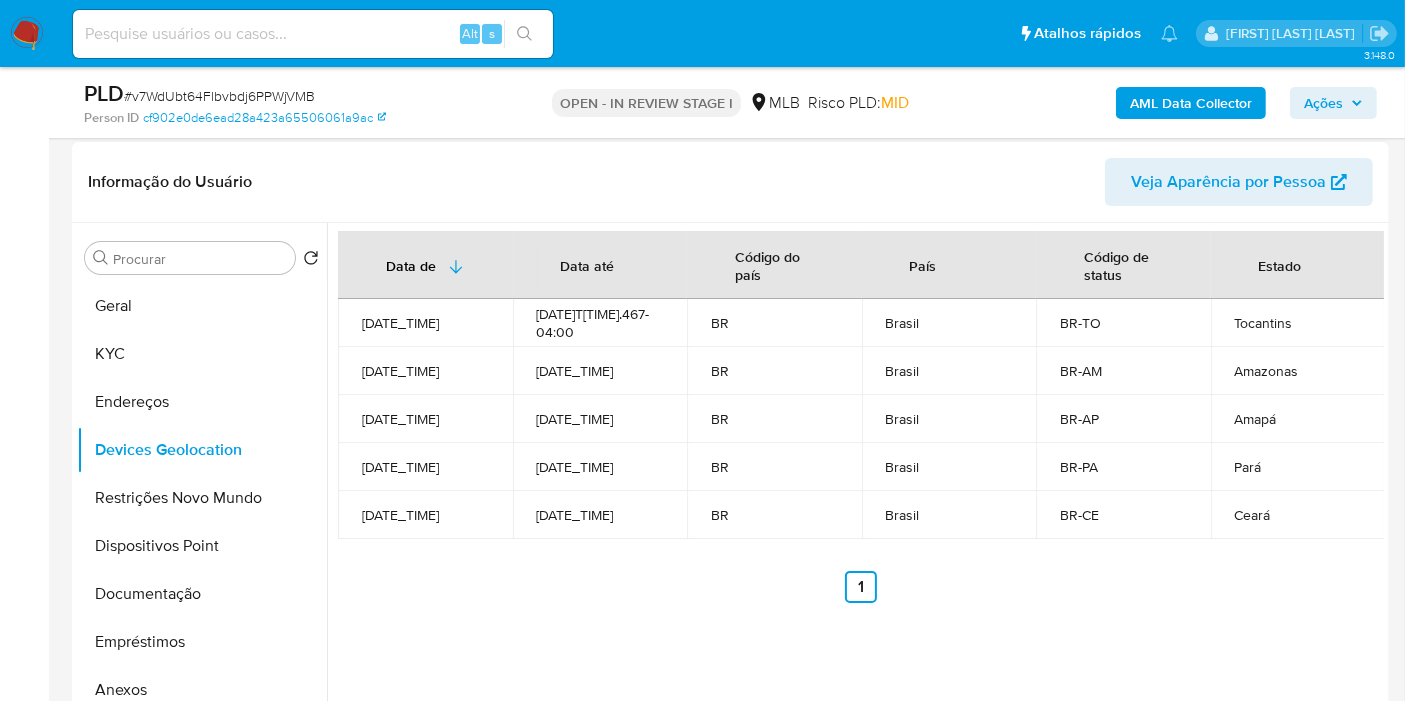 type 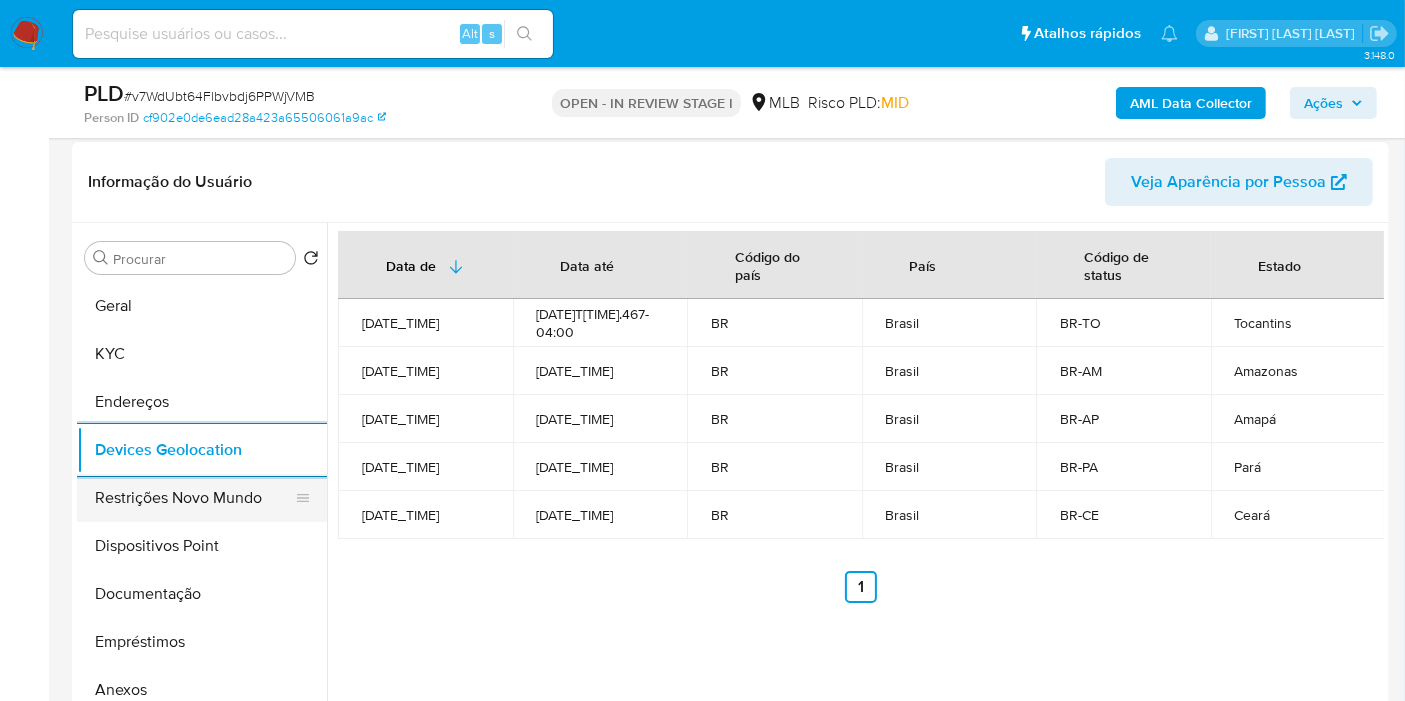 click on "Restrições Novo Mundo" at bounding box center [194, 498] 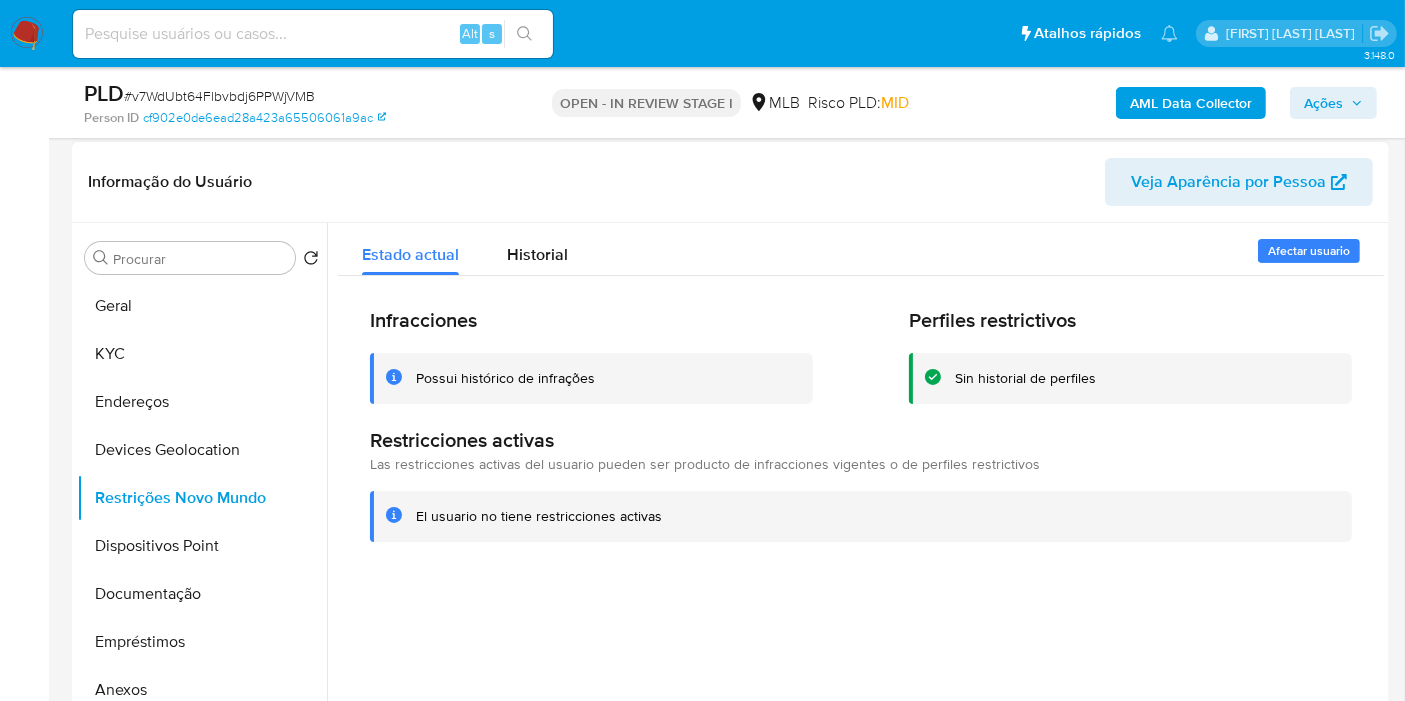 type 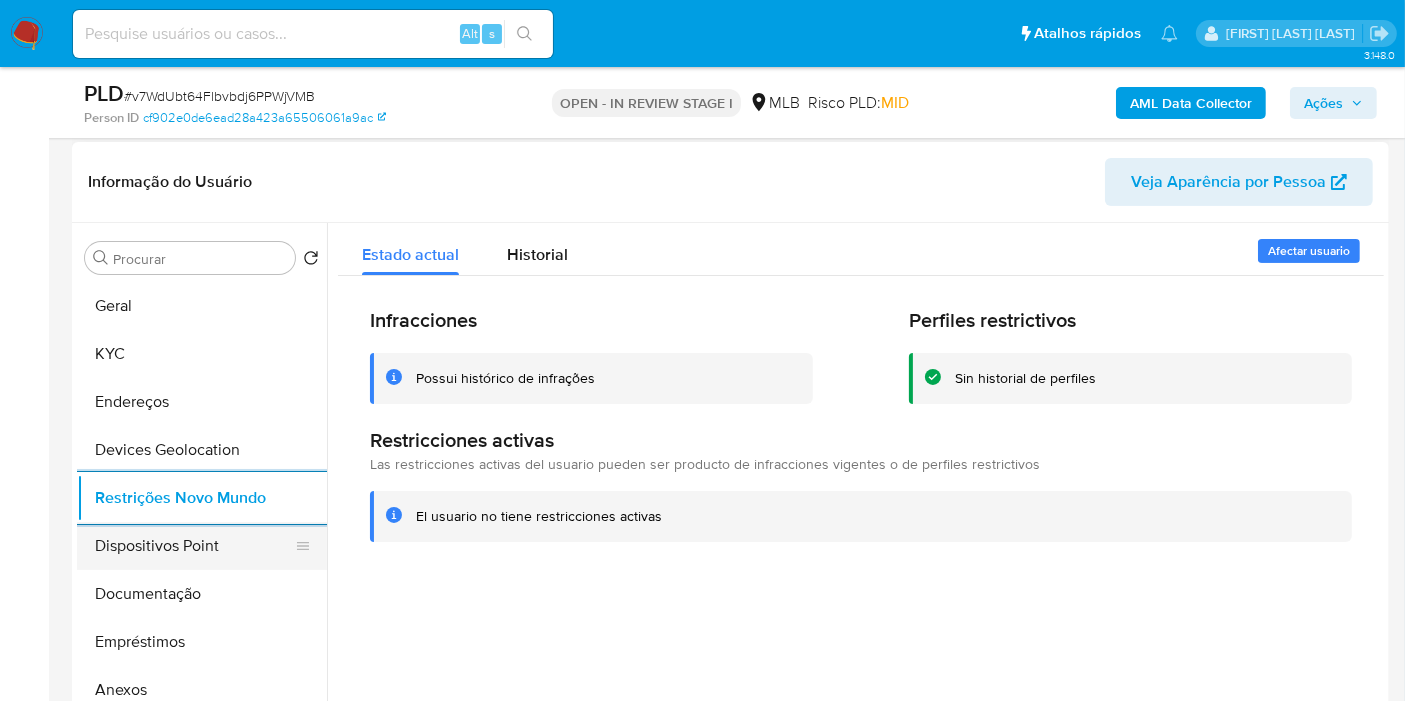 click on "Dispositivos Point" at bounding box center (194, 546) 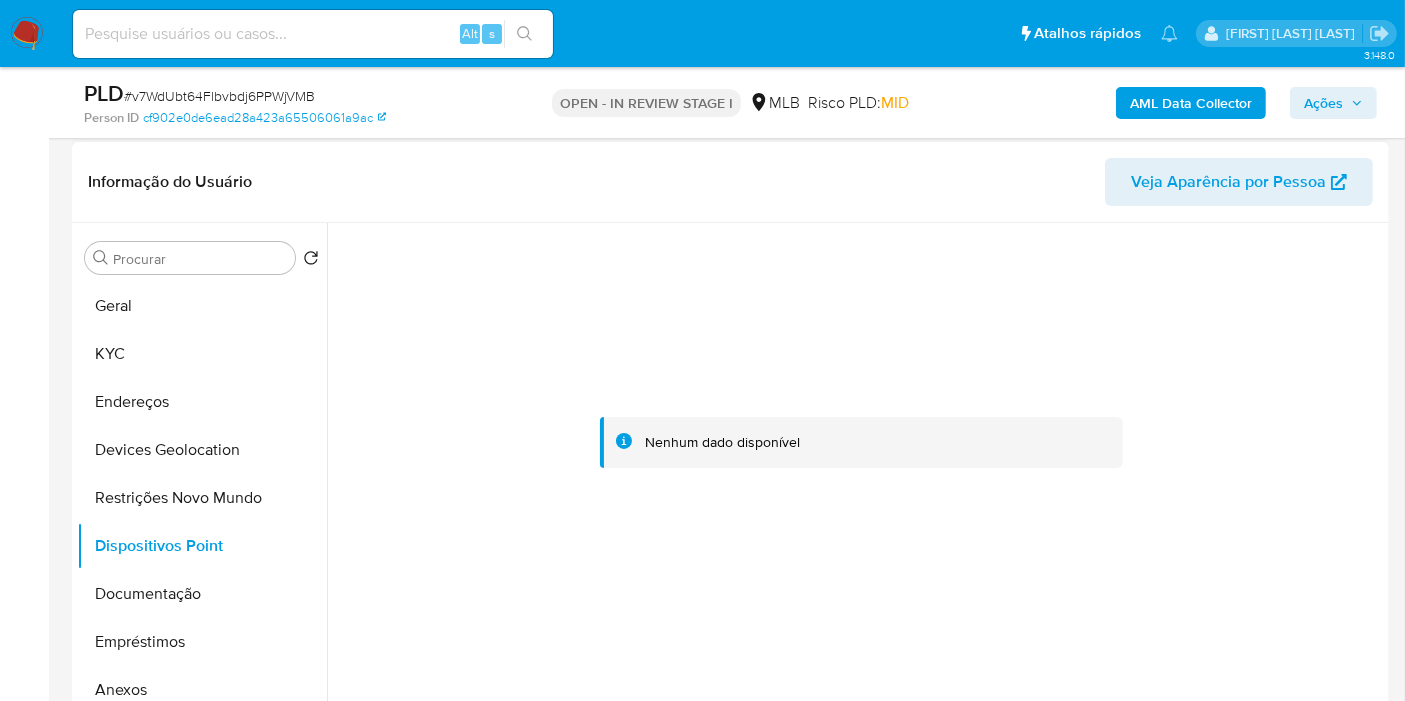 type 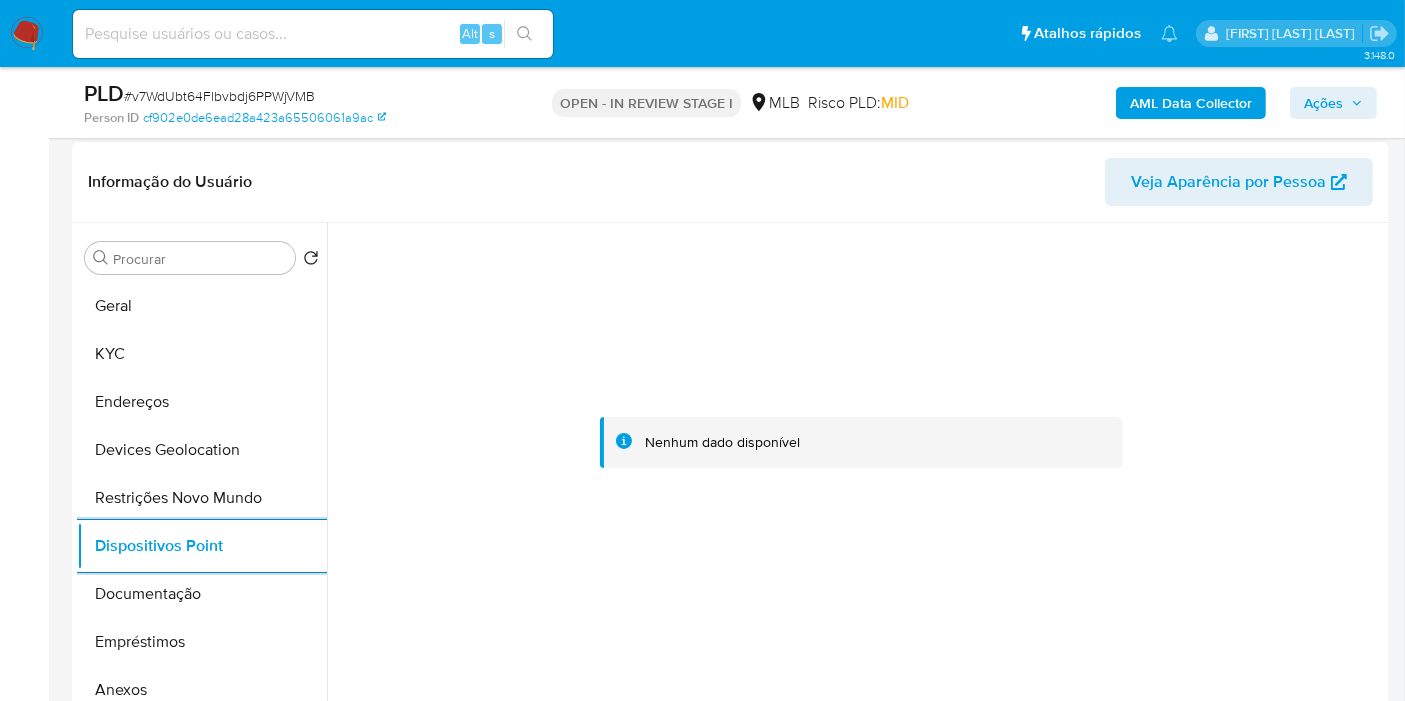 click at bounding box center (861, 443) 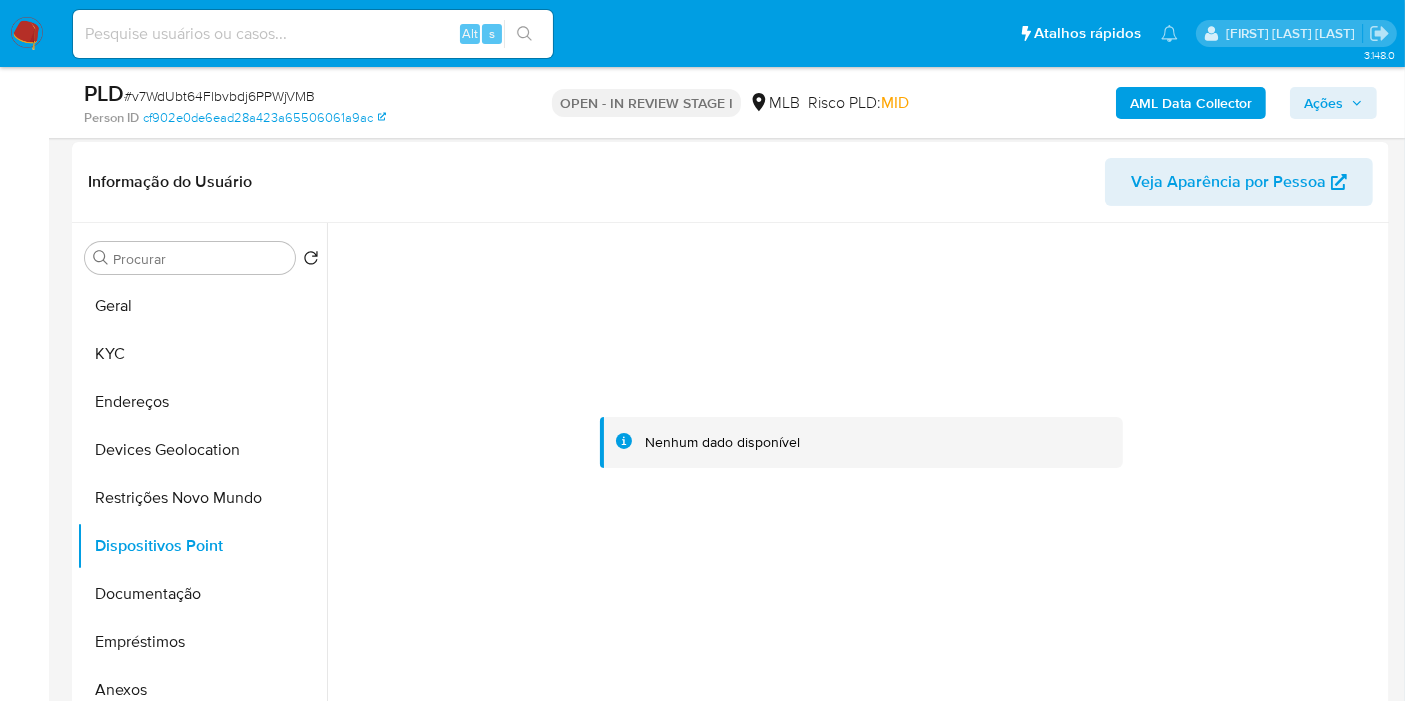 click on "AML Data Collector" at bounding box center (1191, 103) 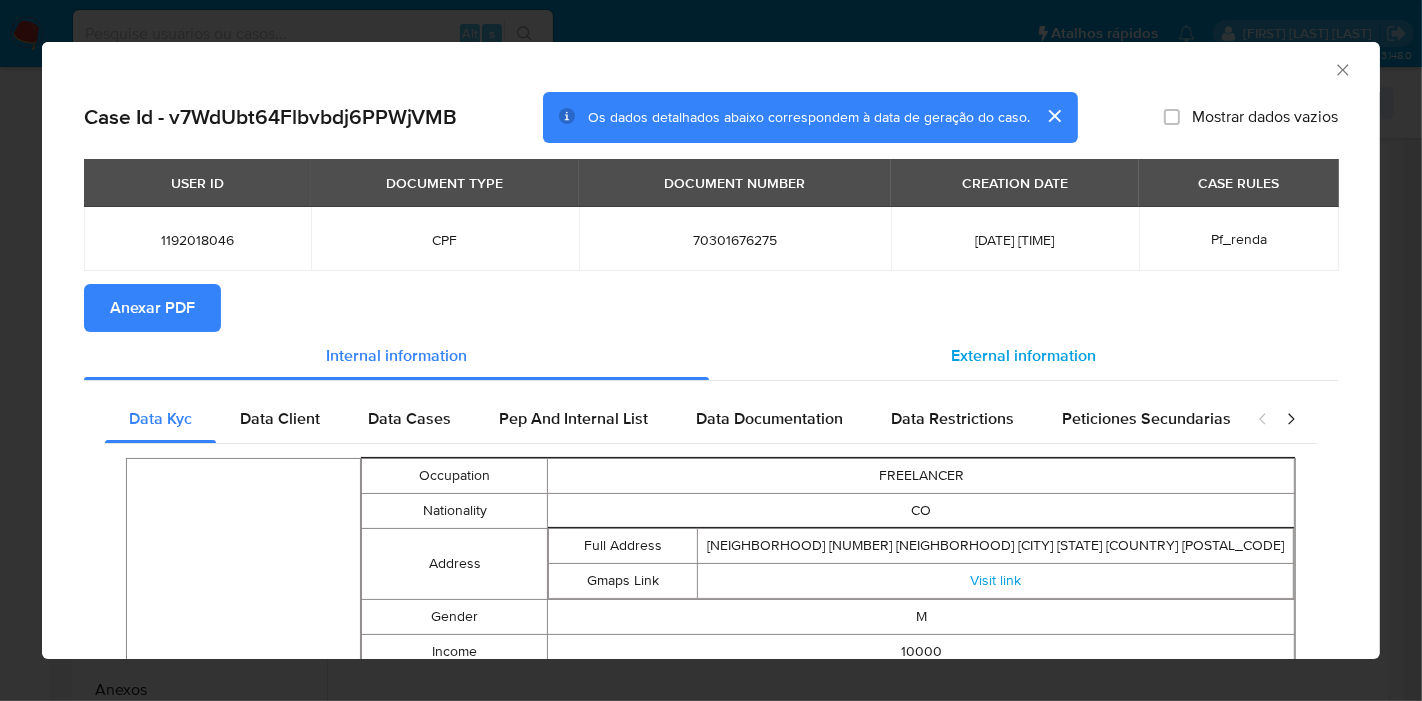 click on "External information" at bounding box center [1023, 355] 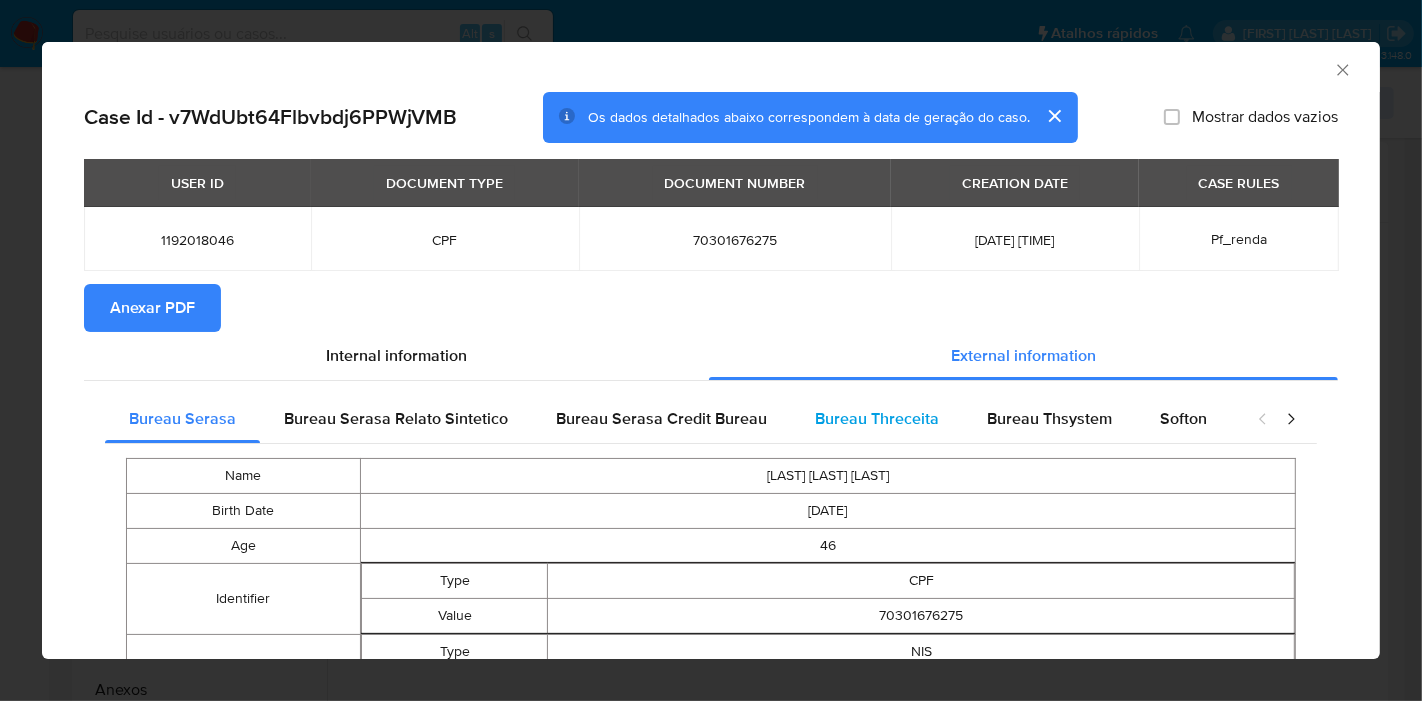 type 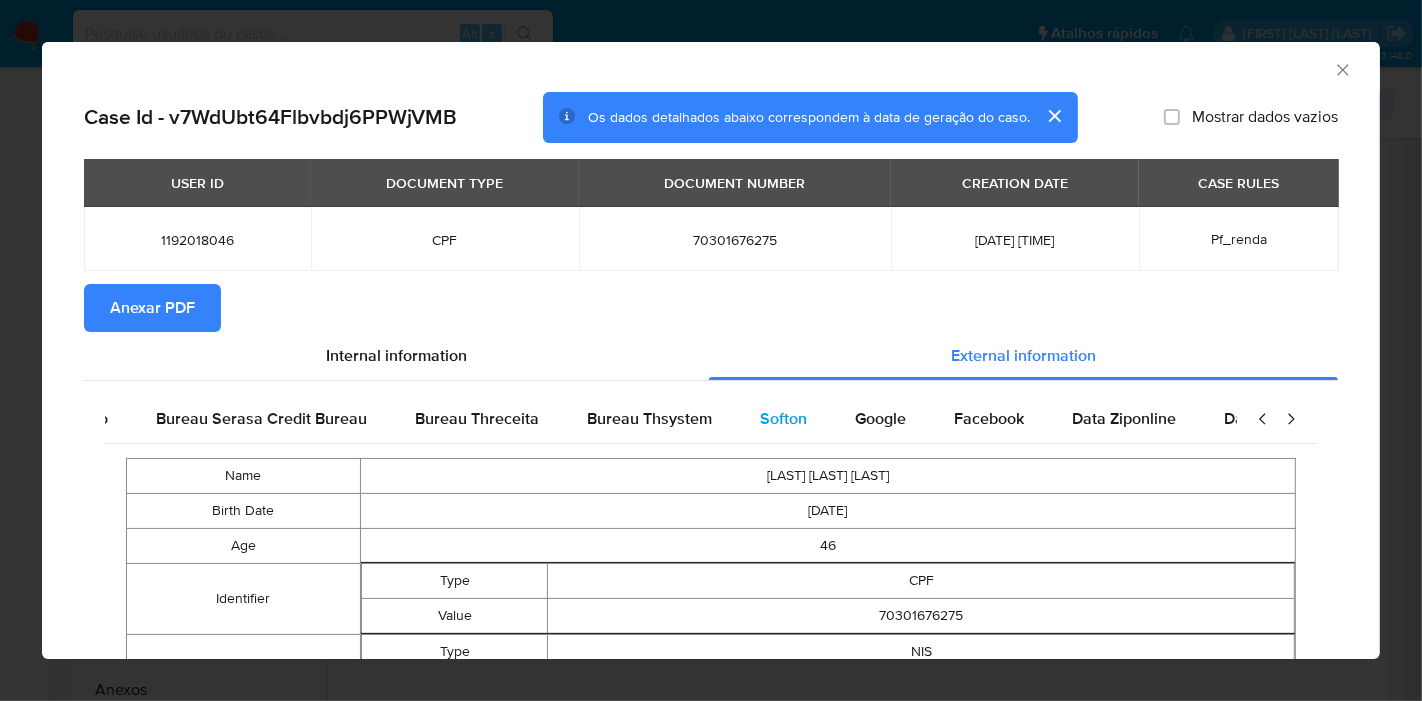 scroll, scrollTop: 0, scrollLeft: 420, axis: horizontal 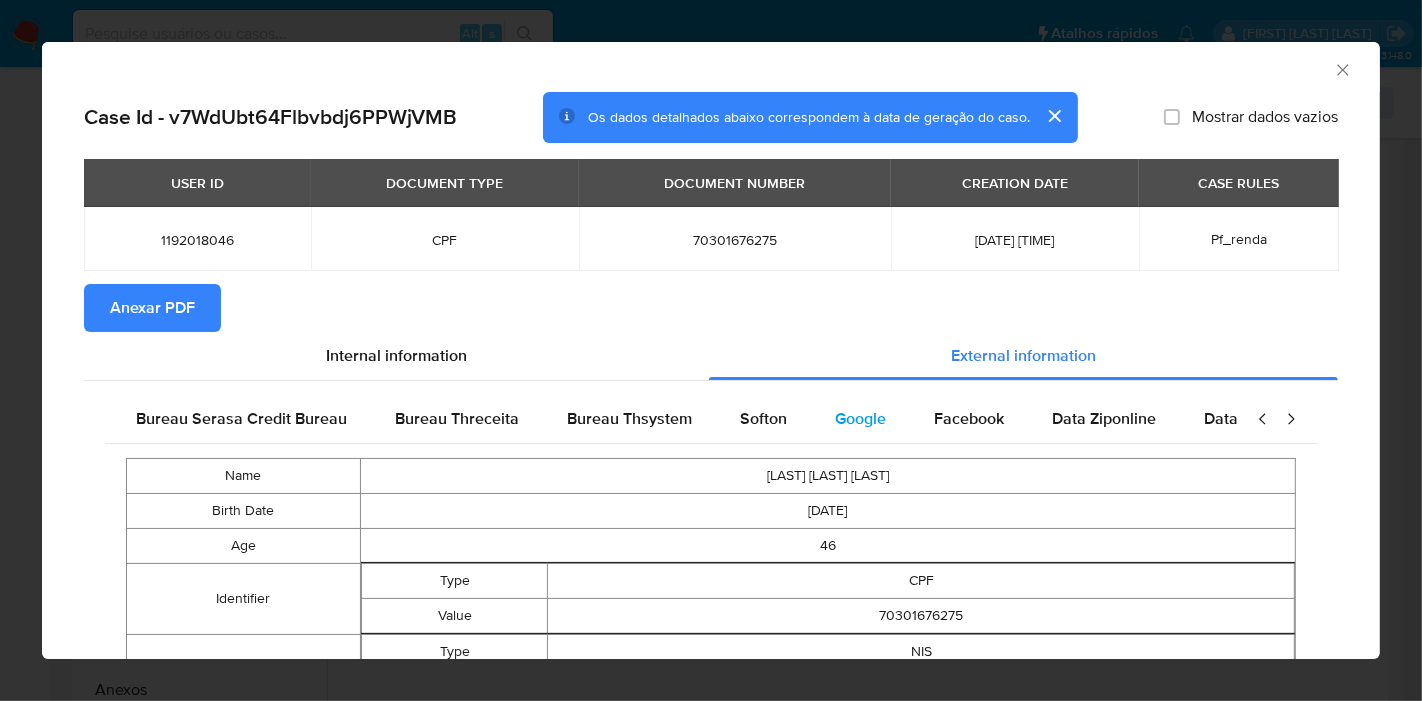 click on "Google" at bounding box center [860, 418] 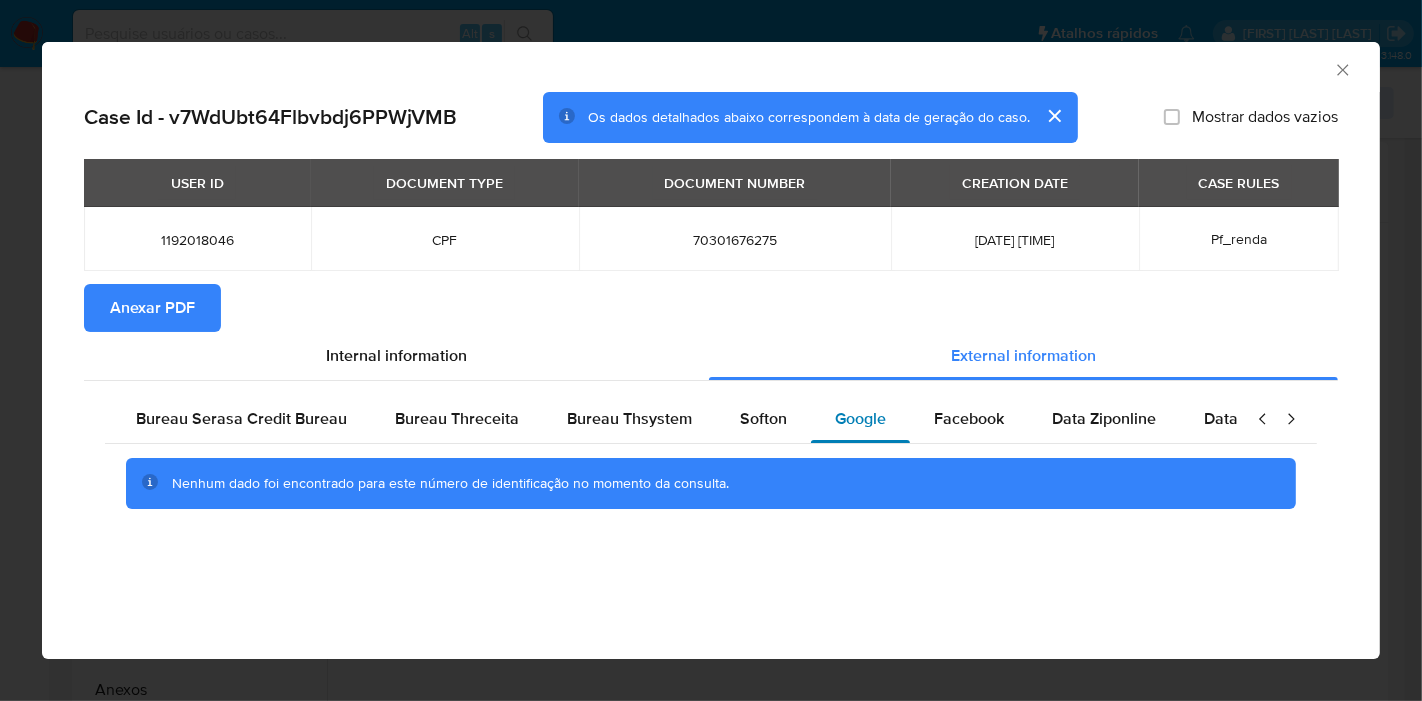 type 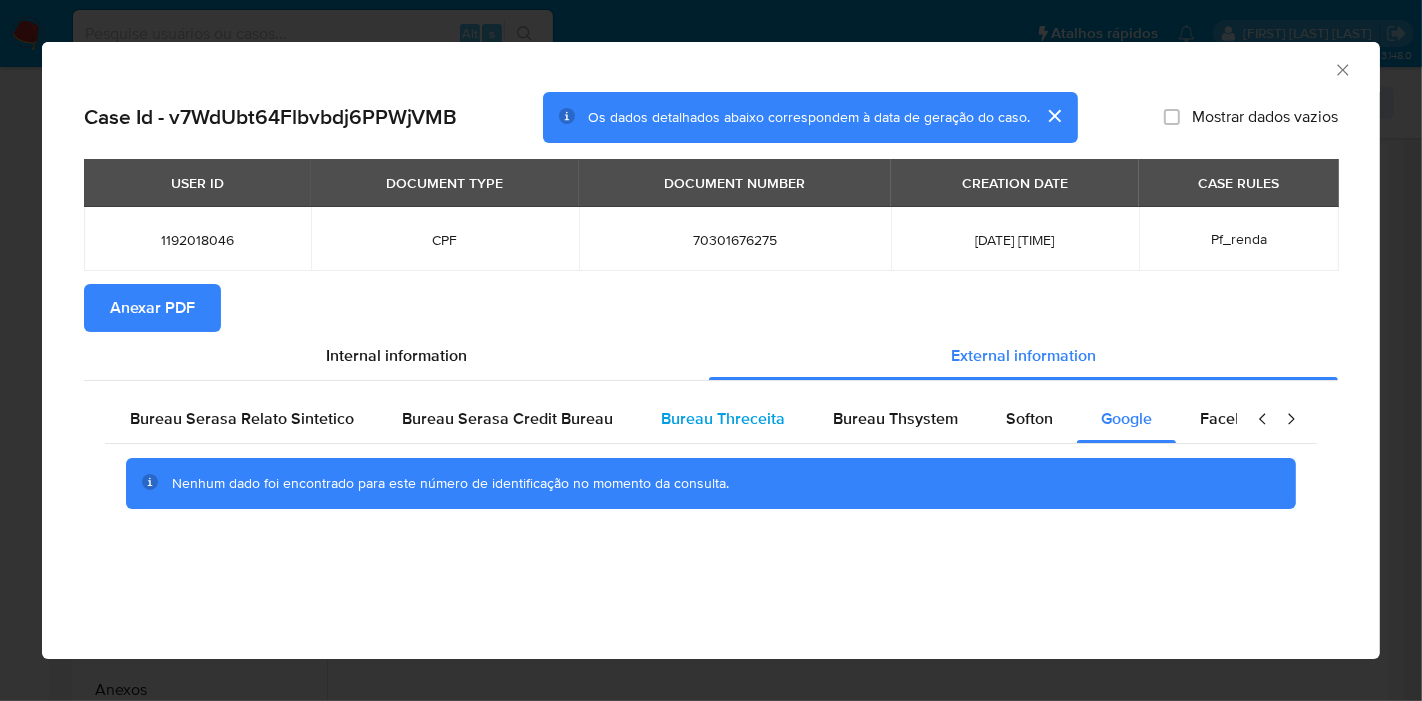 scroll, scrollTop: 0, scrollLeft: 0, axis: both 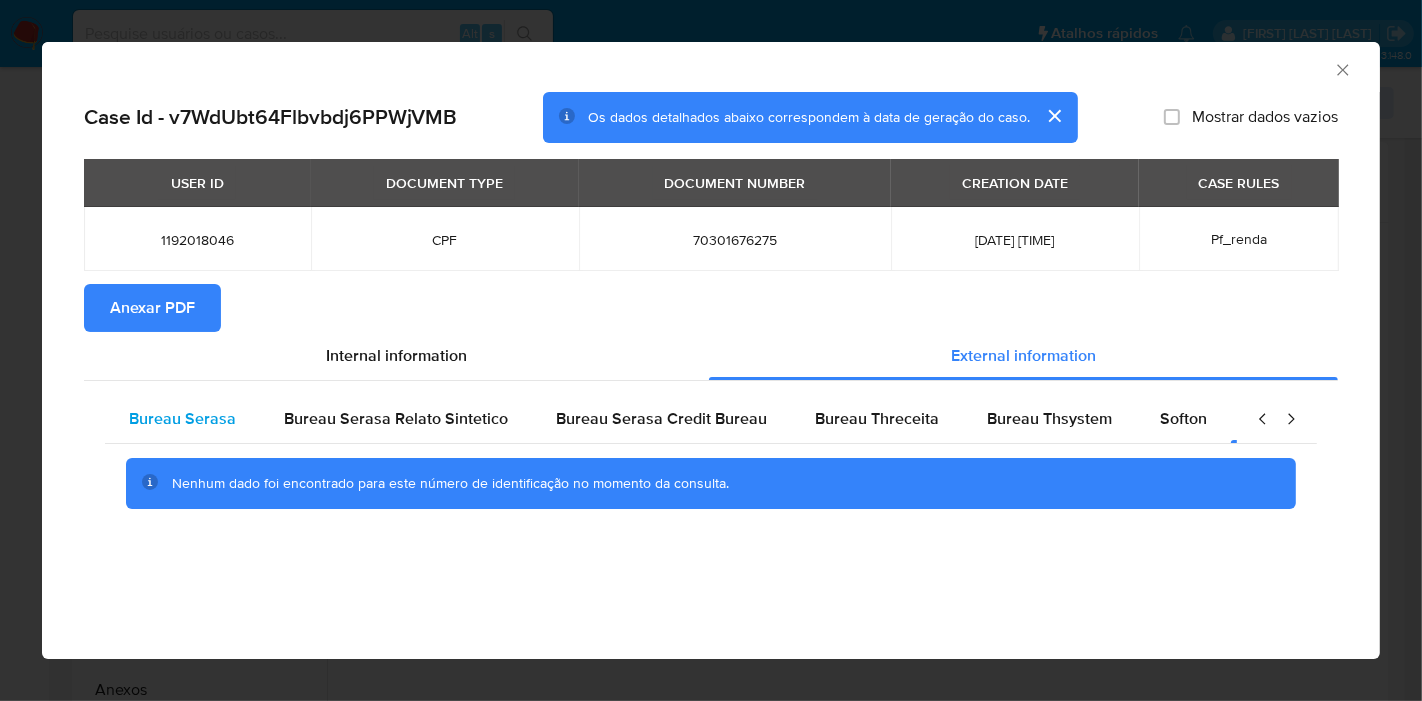 click on "Bureau Serasa" at bounding box center [182, 418] 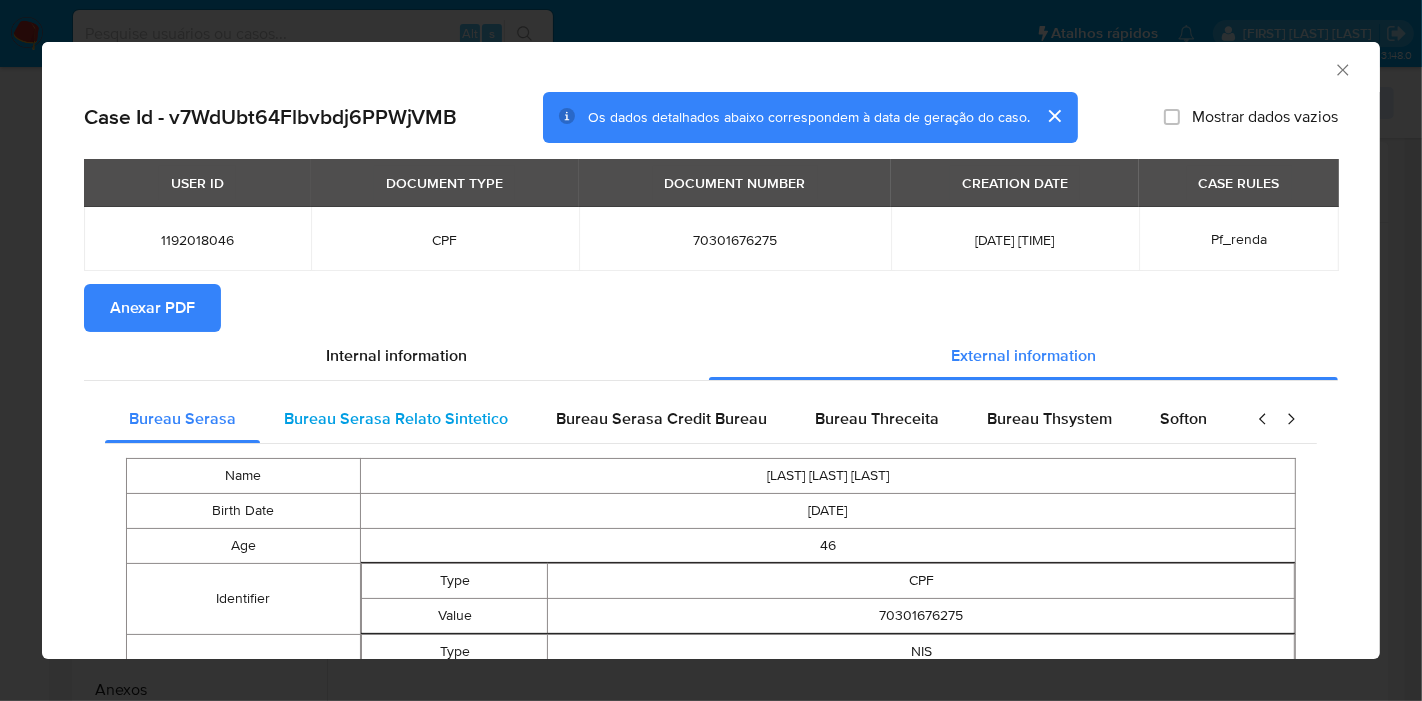 type 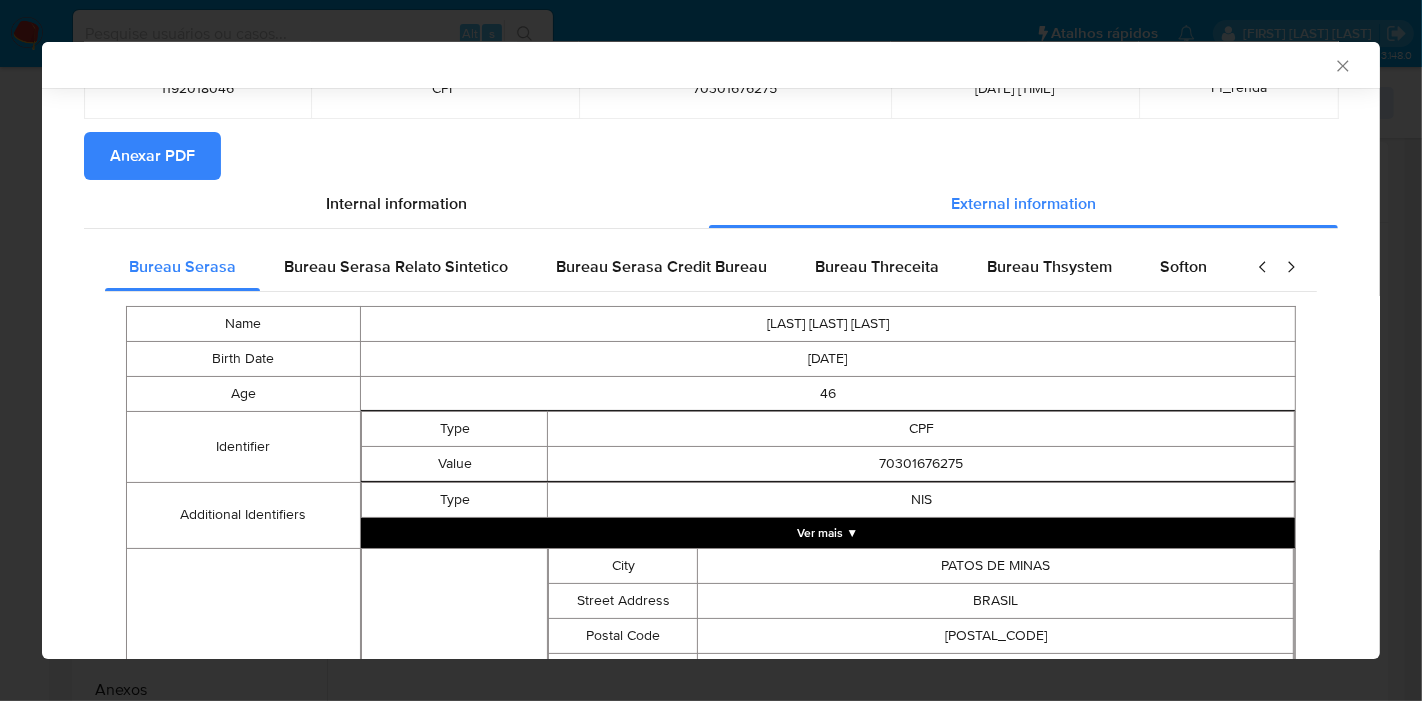 scroll, scrollTop: 563, scrollLeft: 0, axis: vertical 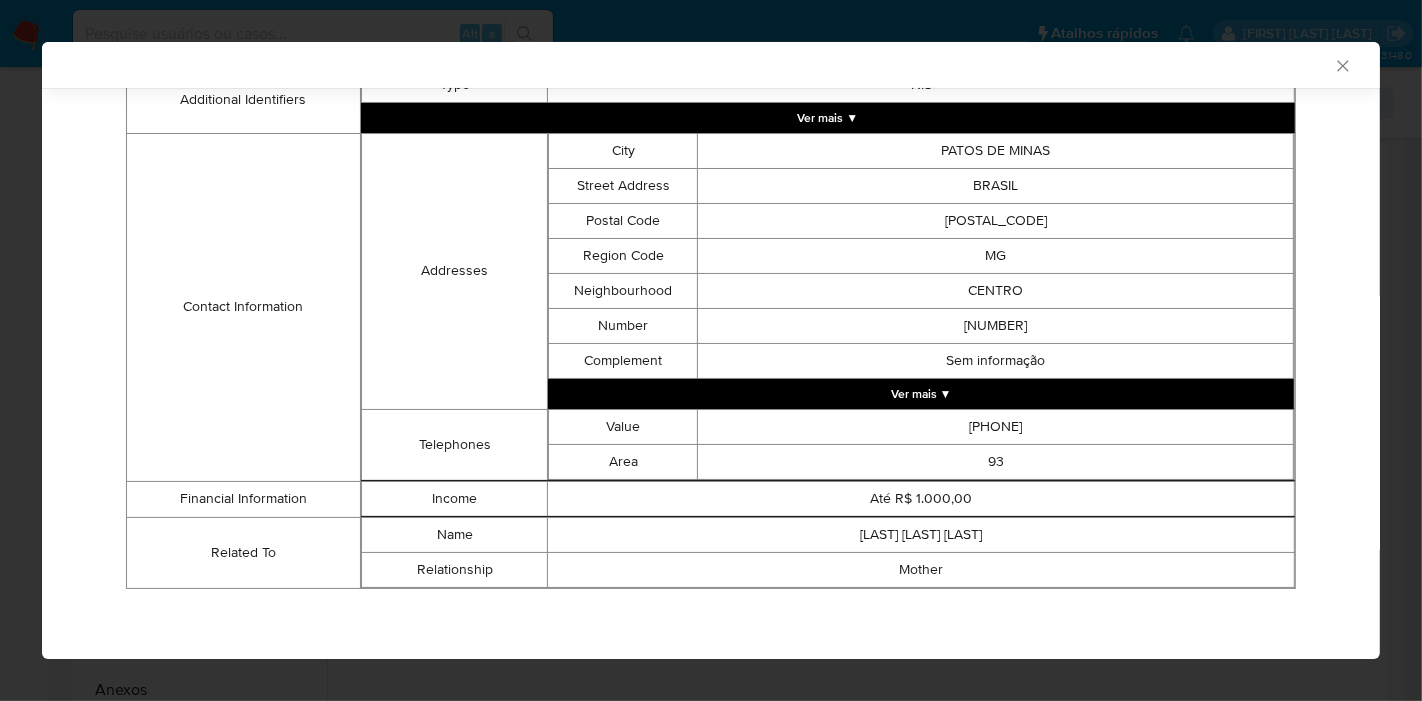 click on "PATOS DE MINAS" at bounding box center (996, 150) 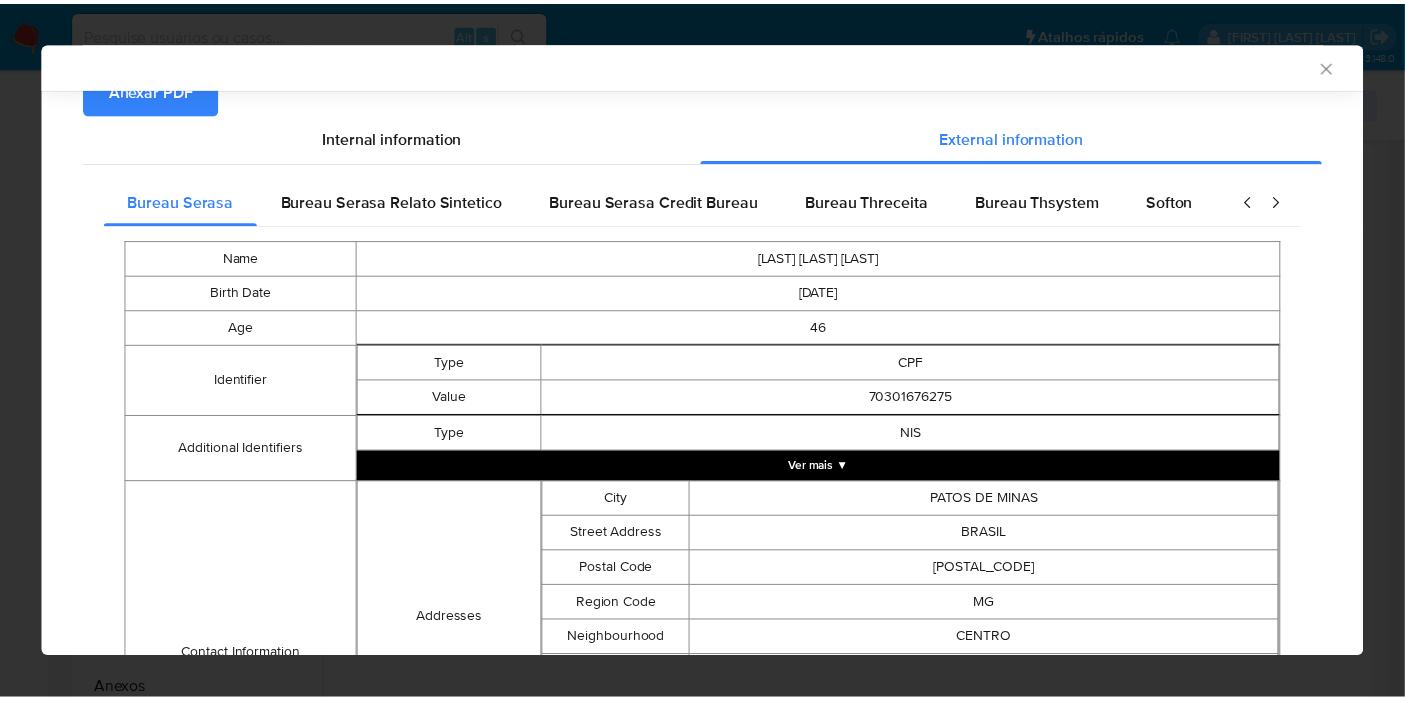 scroll, scrollTop: 0, scrollLeft: 0, axis: both 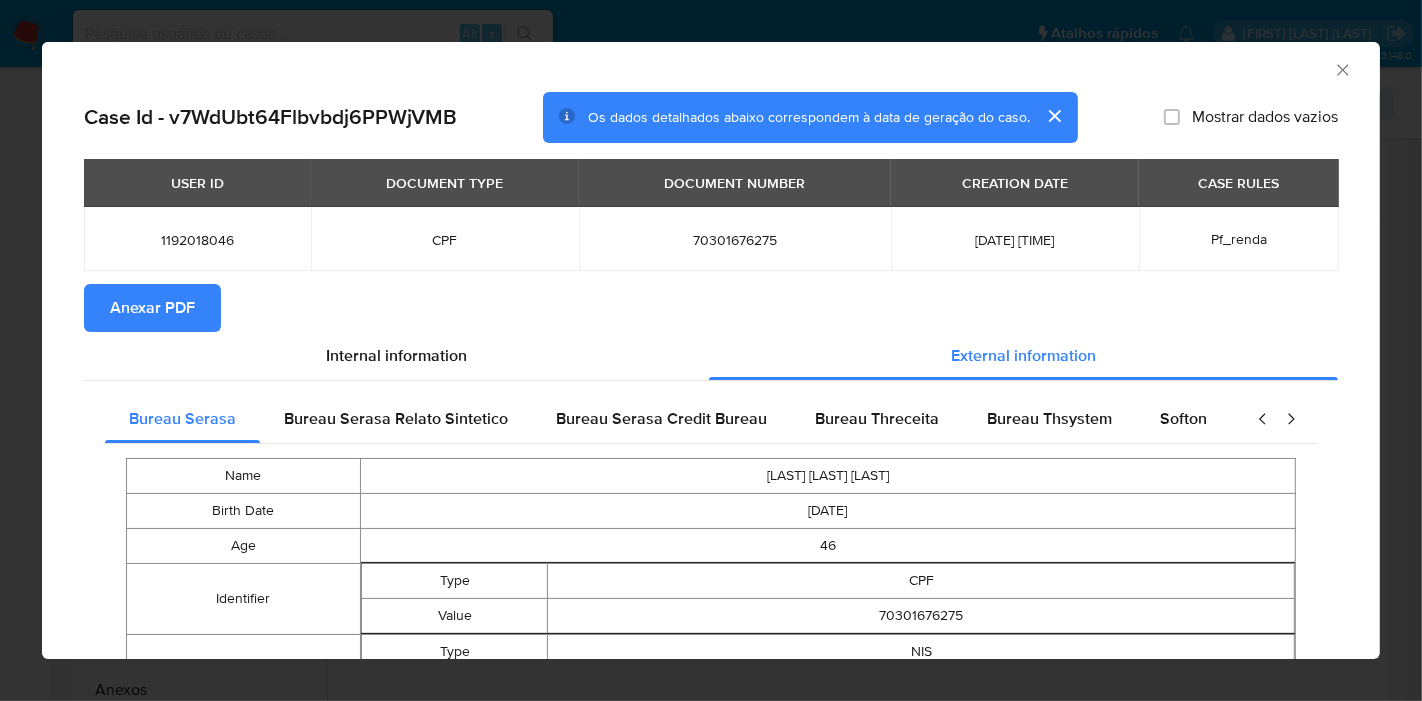 click 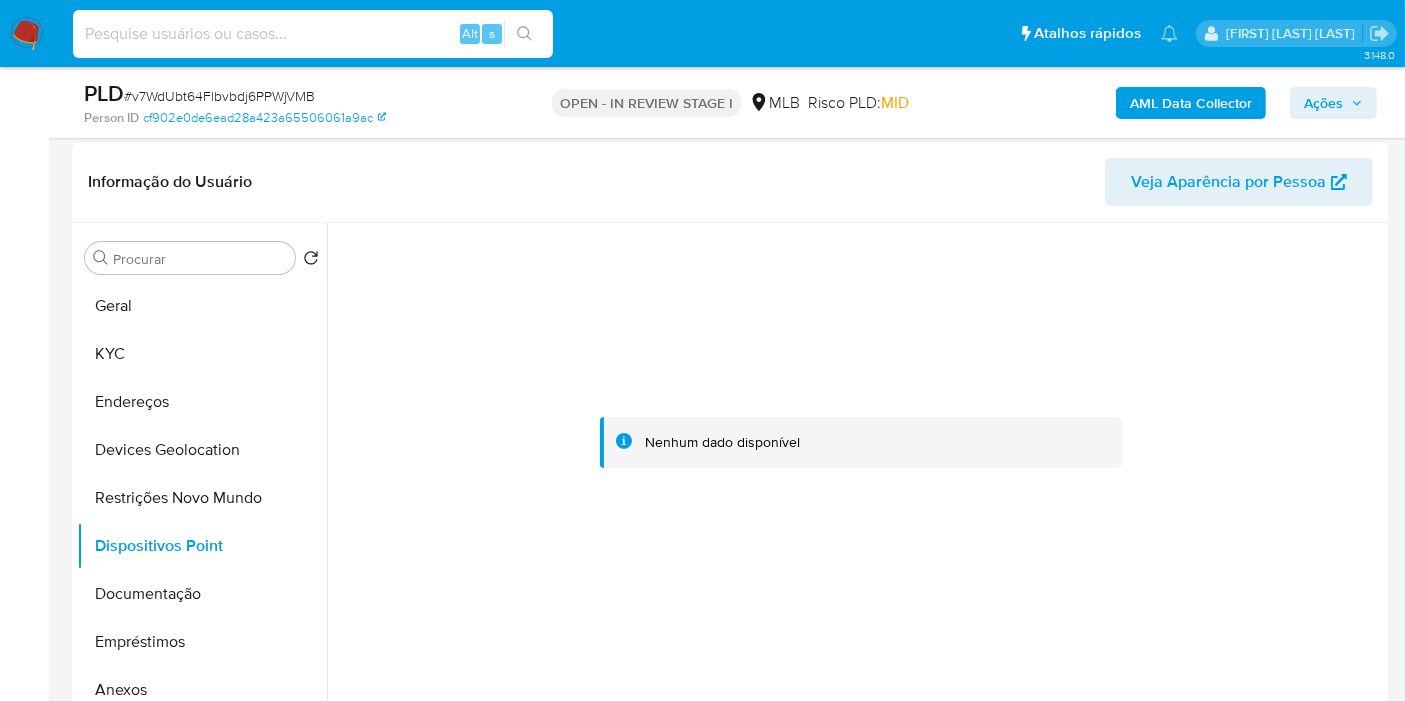 click at bounding box center (313, 34) 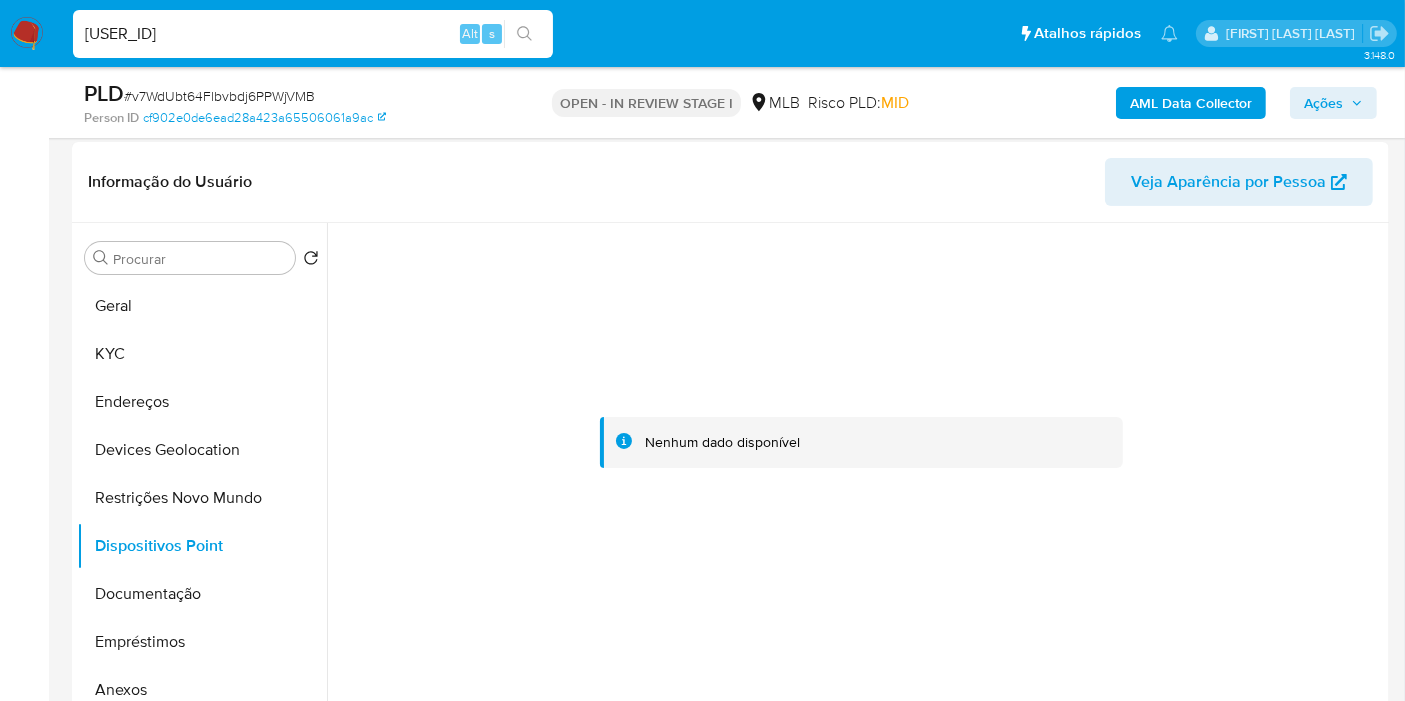 type on "1724846077" 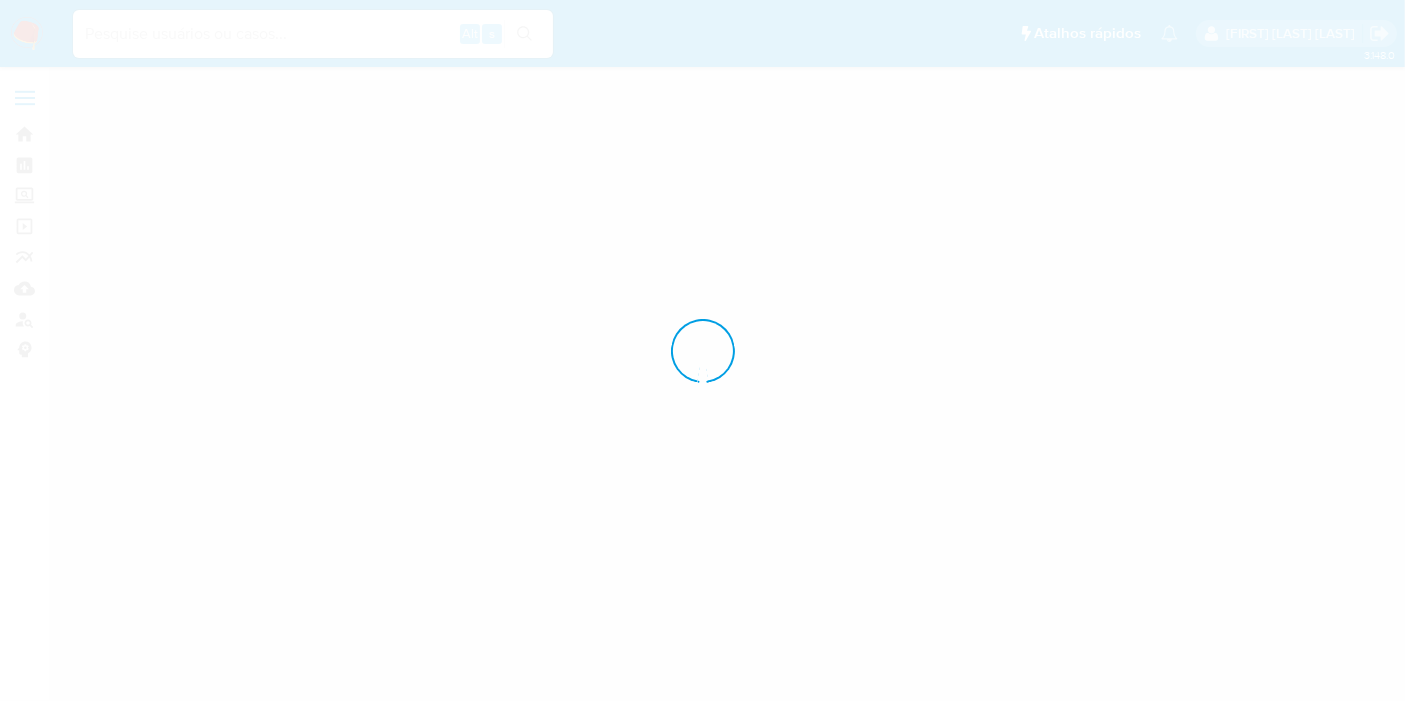 scroll, scrollTop: 0, scrollLeft: 0, axis: both 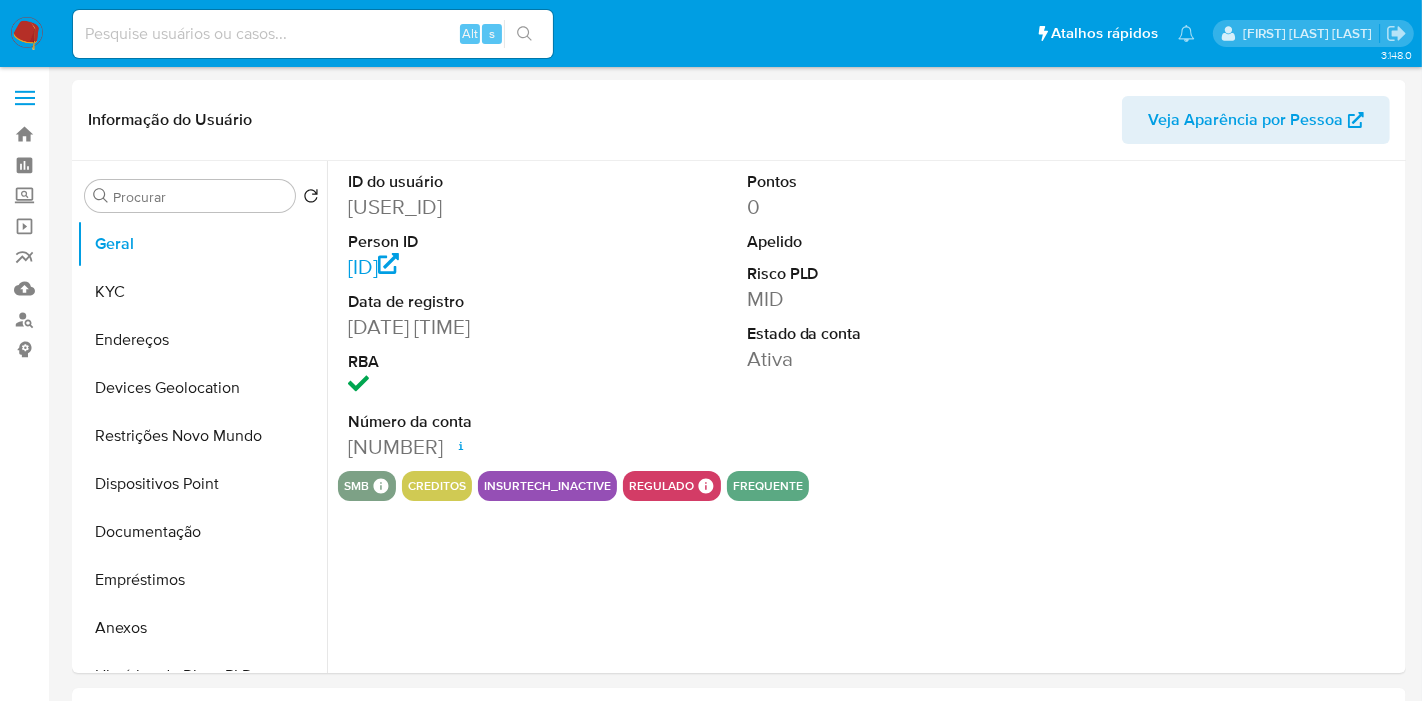 select on "10" 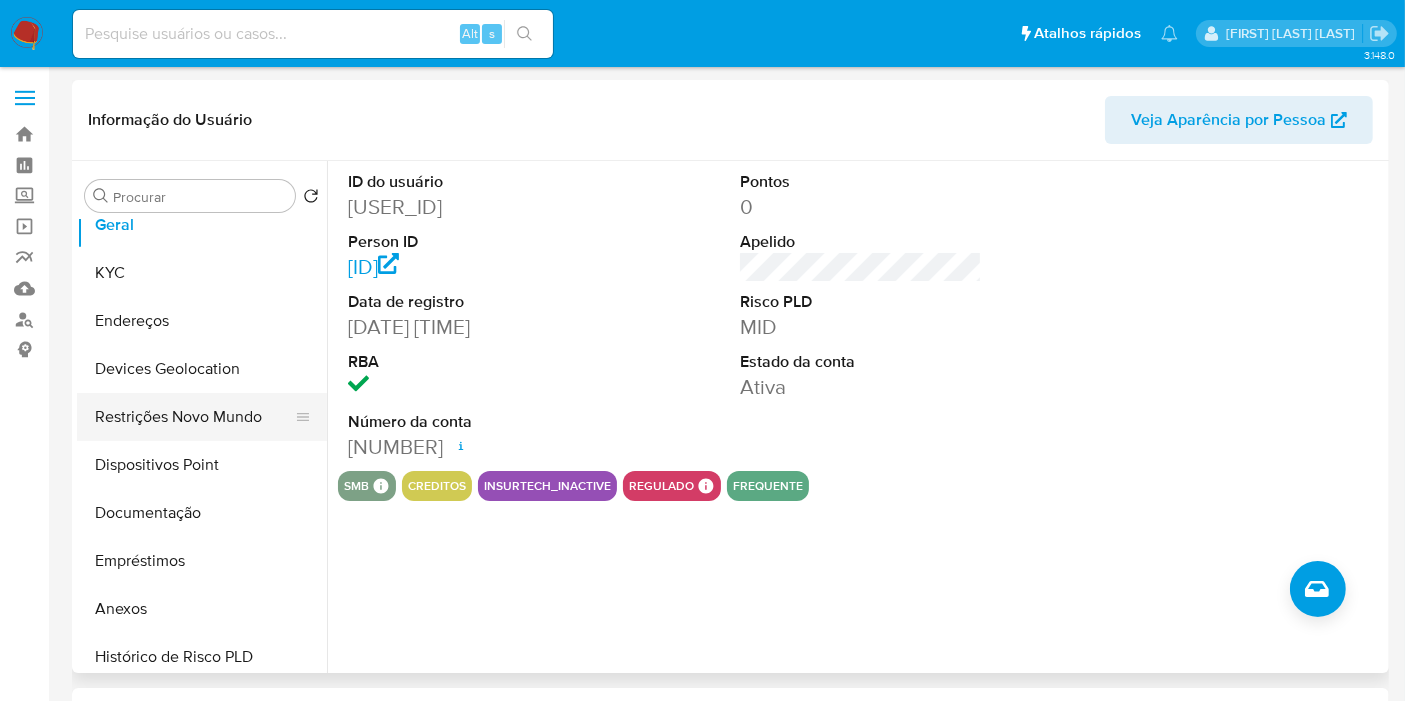 scroll, scrollTop: 0, scrollLeft: 0, axis: both 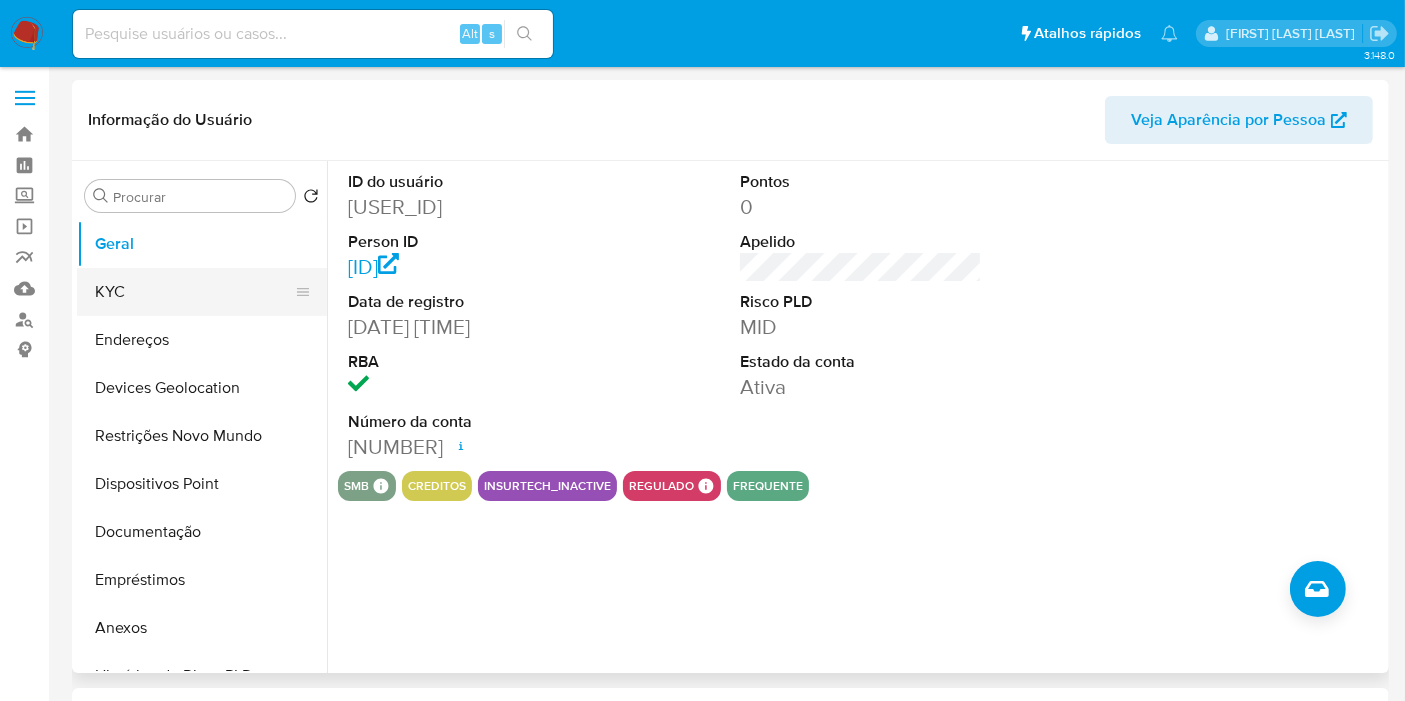 click on "KYC" at bounding box center (194, 292) 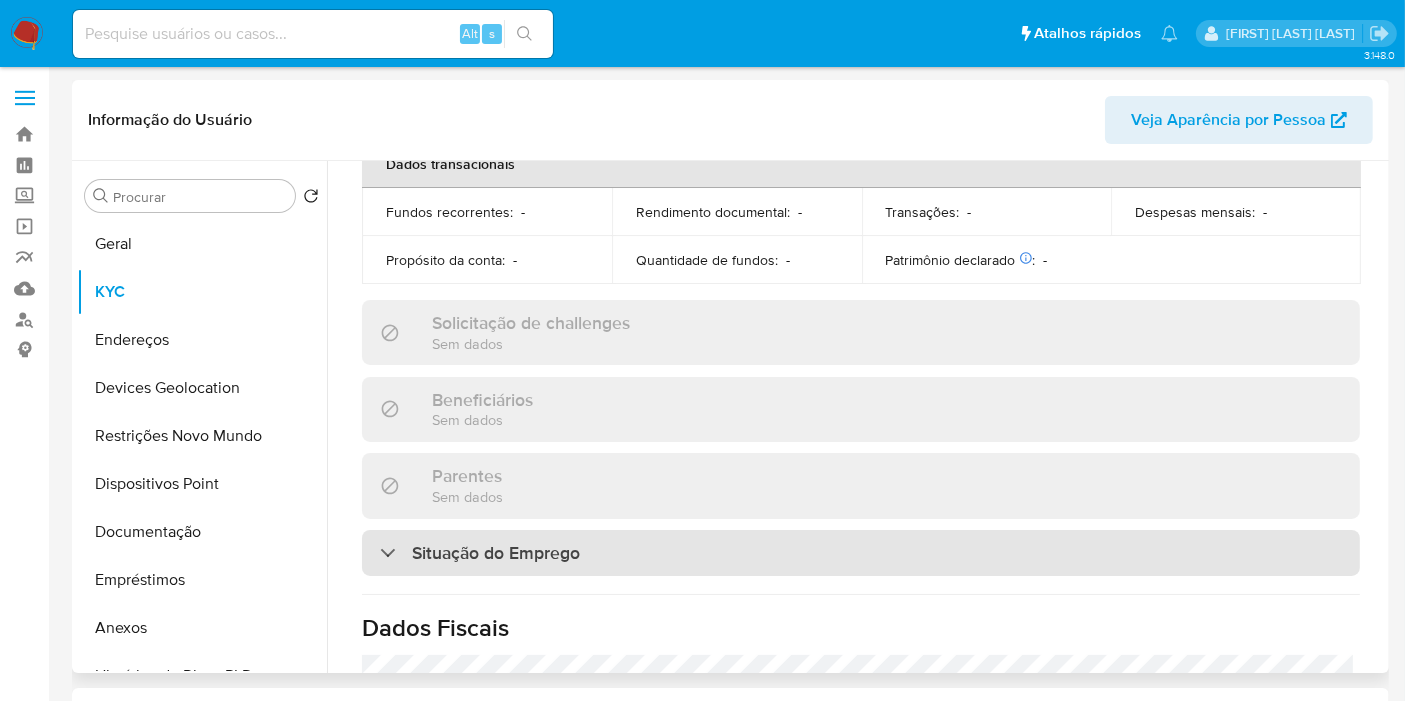 scroll, scrollTop: 959, scrollLeft: 0, axis: vertical 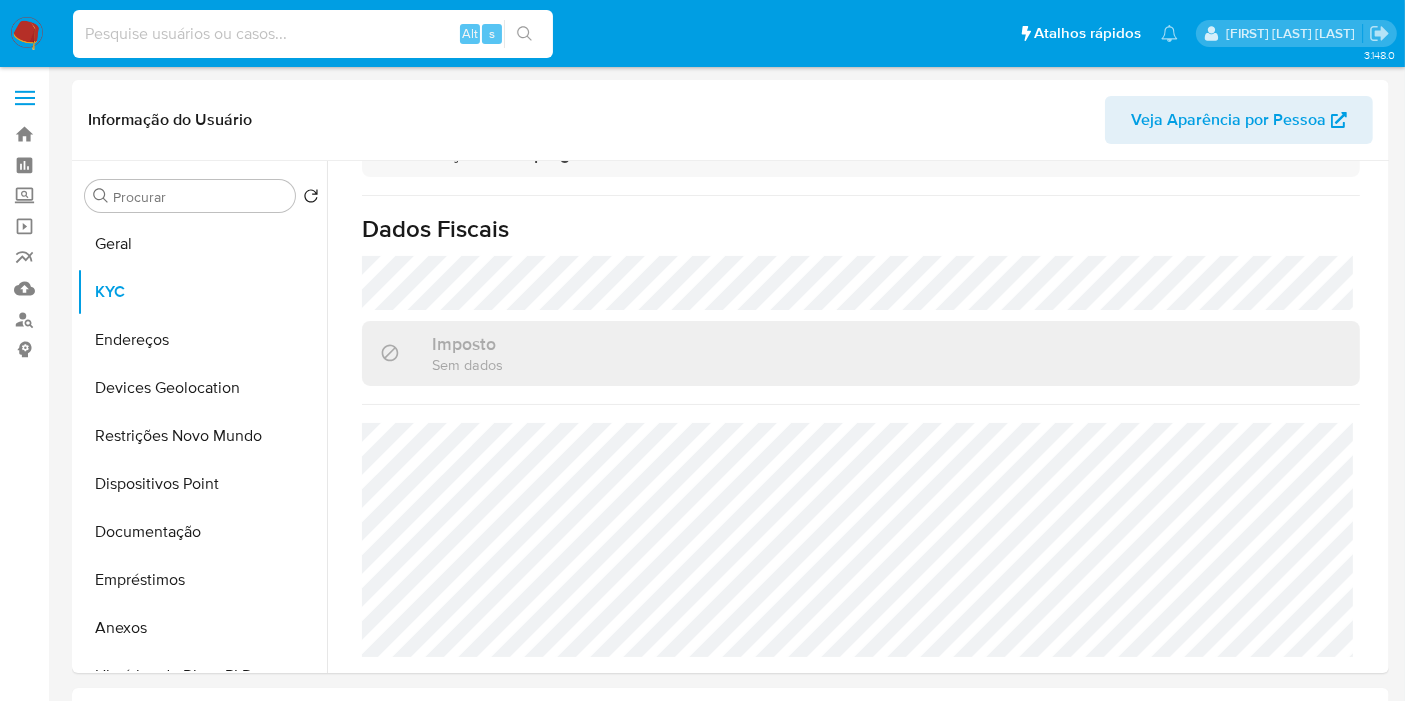 click at bounding box center [313, 34] 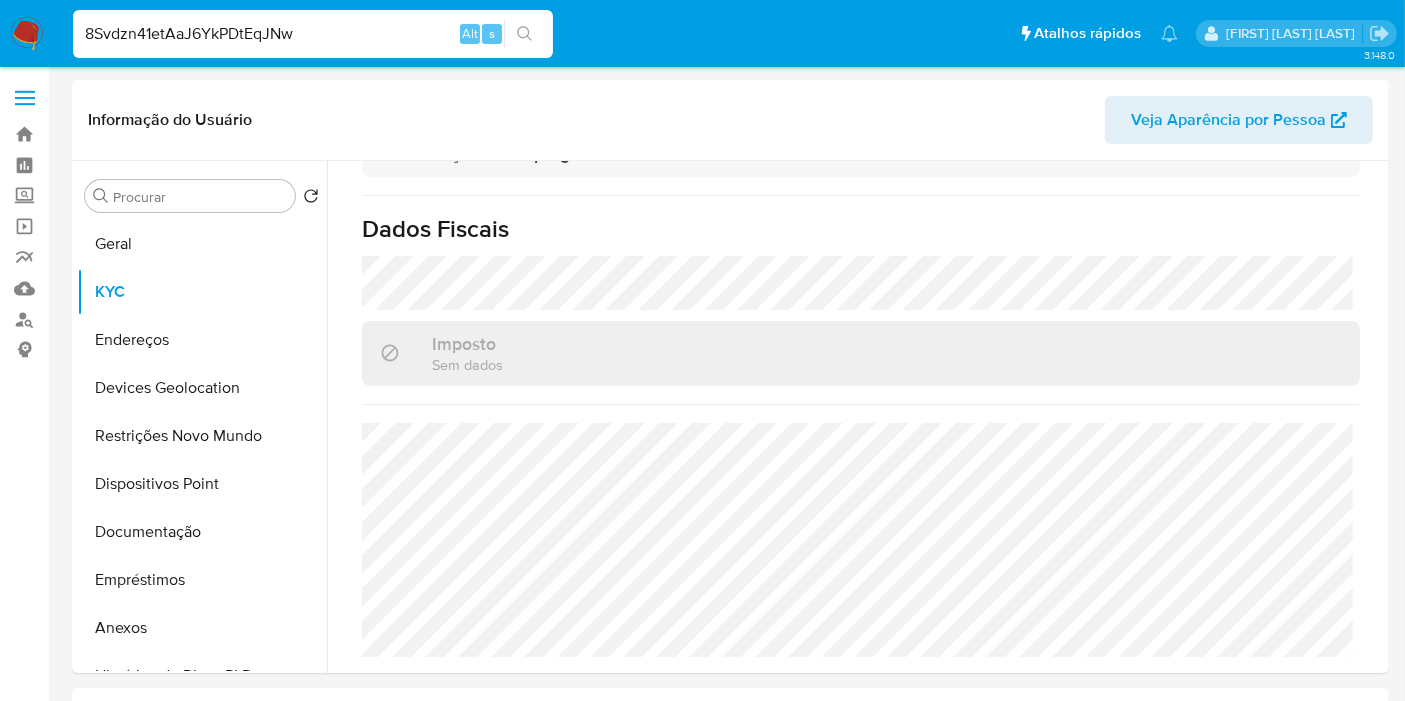 type on "8Svdzn41etAaJ6YkPDtEqJNw" 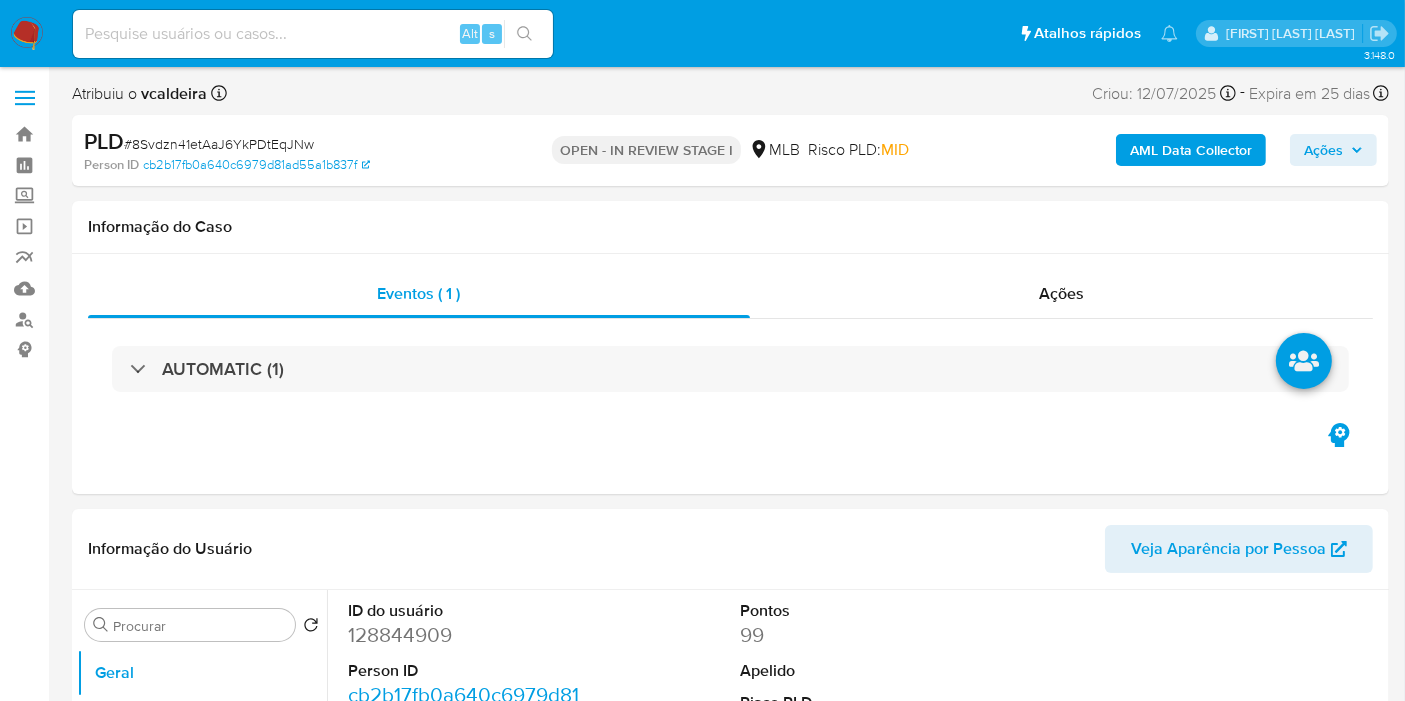 select on "10" 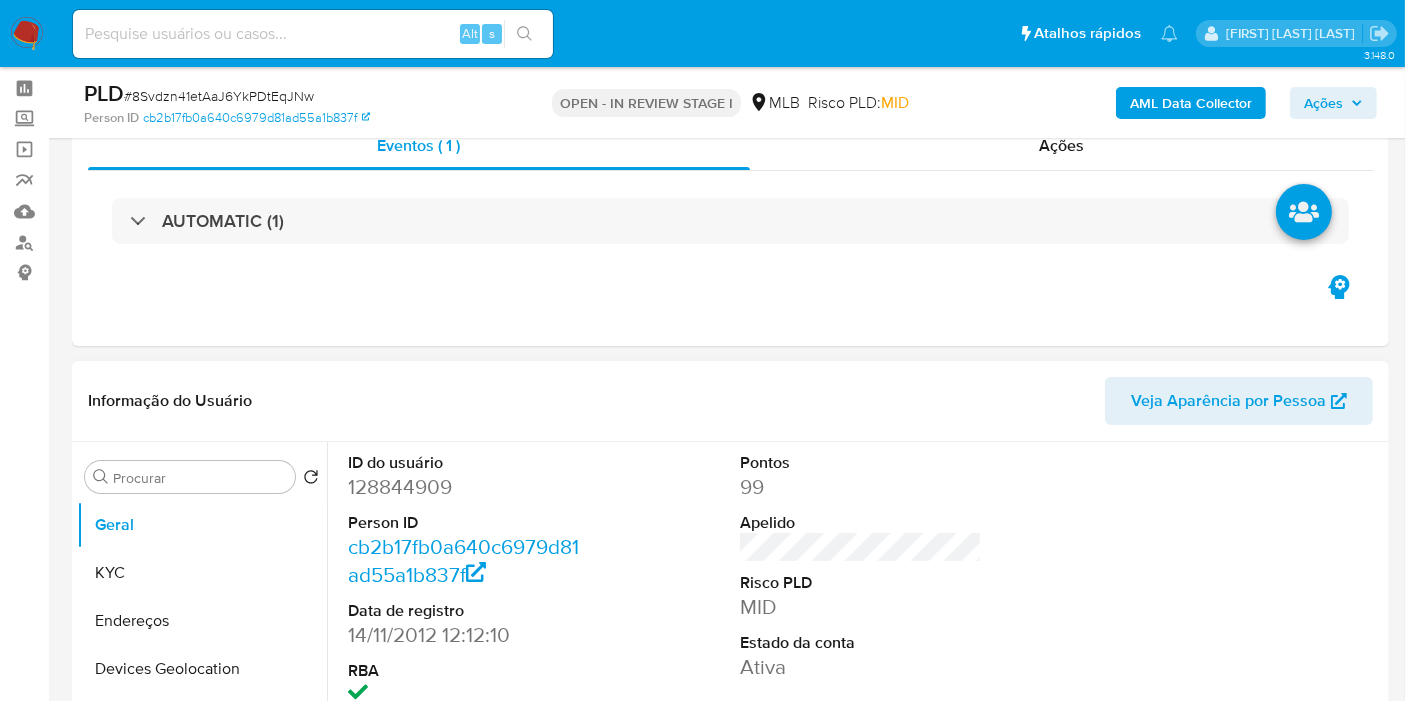 scroll, scrollTop: 222, scrollLeft: 0, axis: vertical 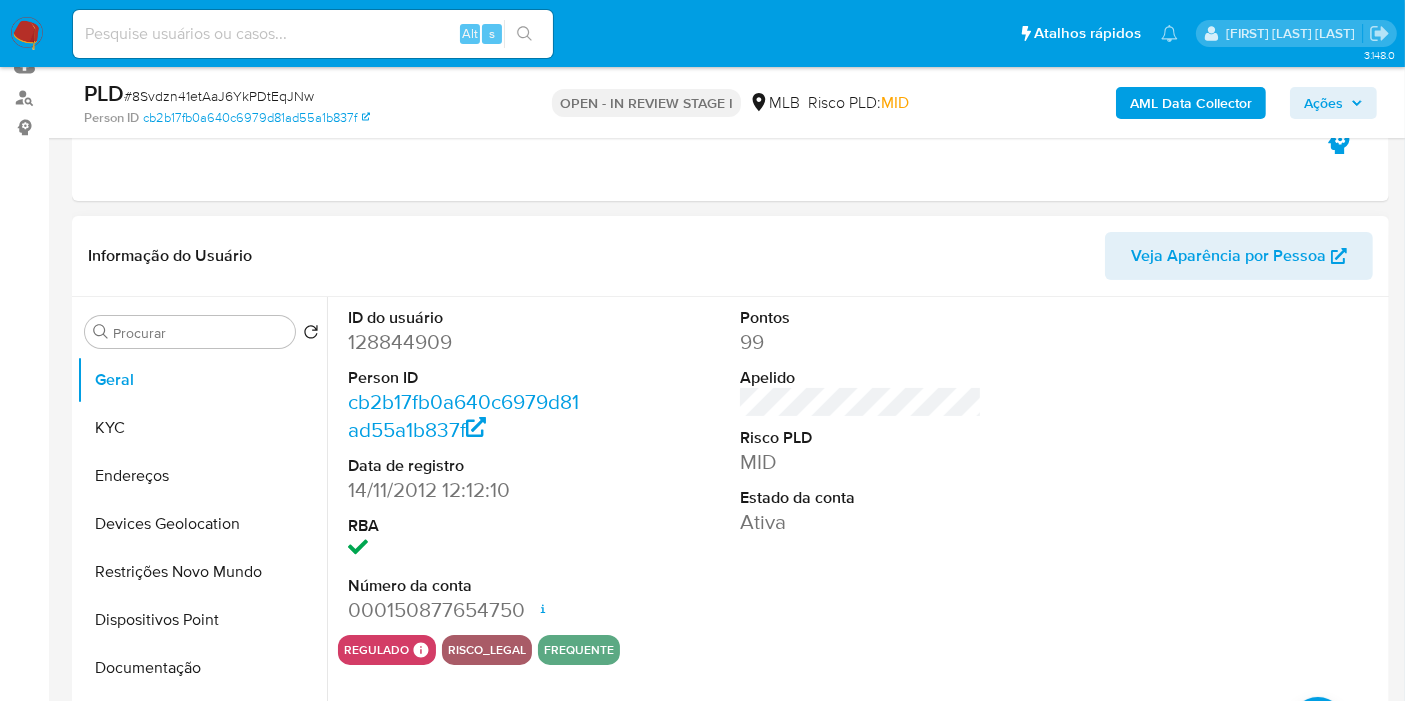 click on "128844909" at bounding box center (469, 342) 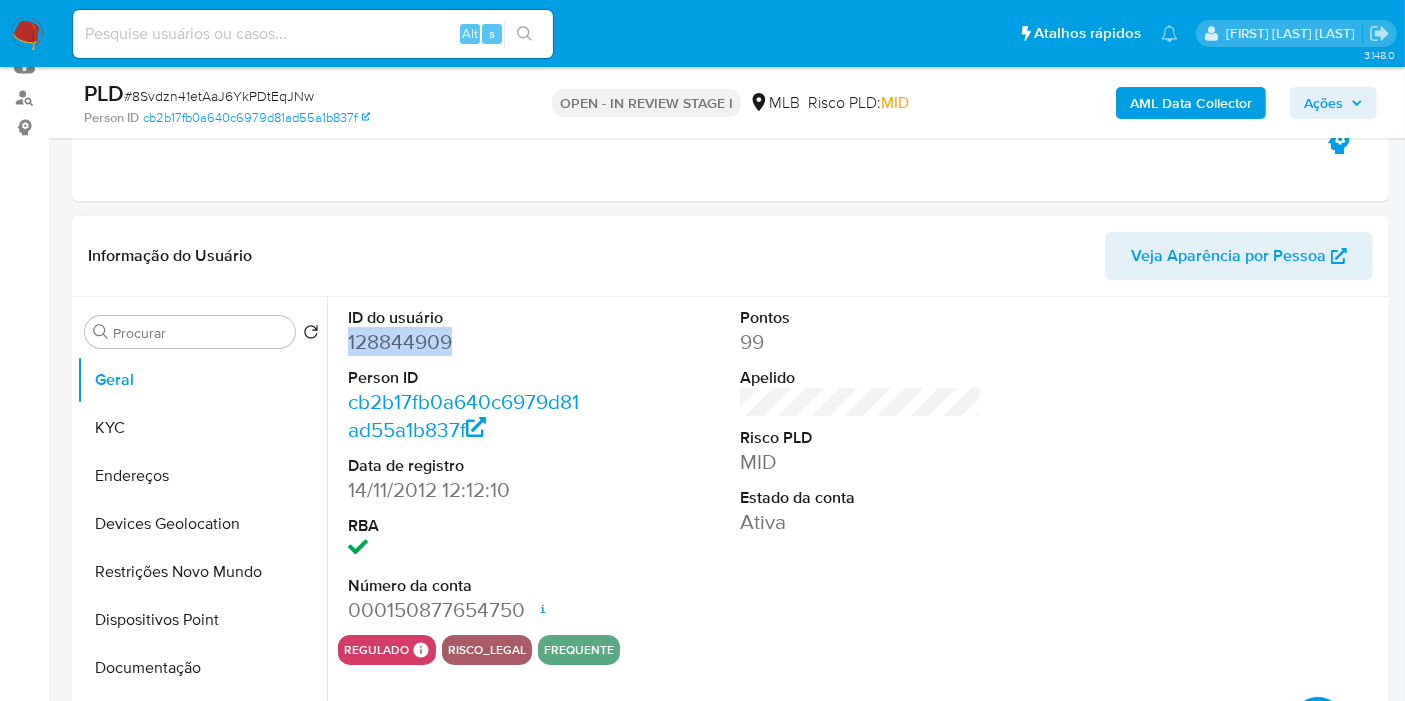 click on "128844909" at bounding box center (469, 342) 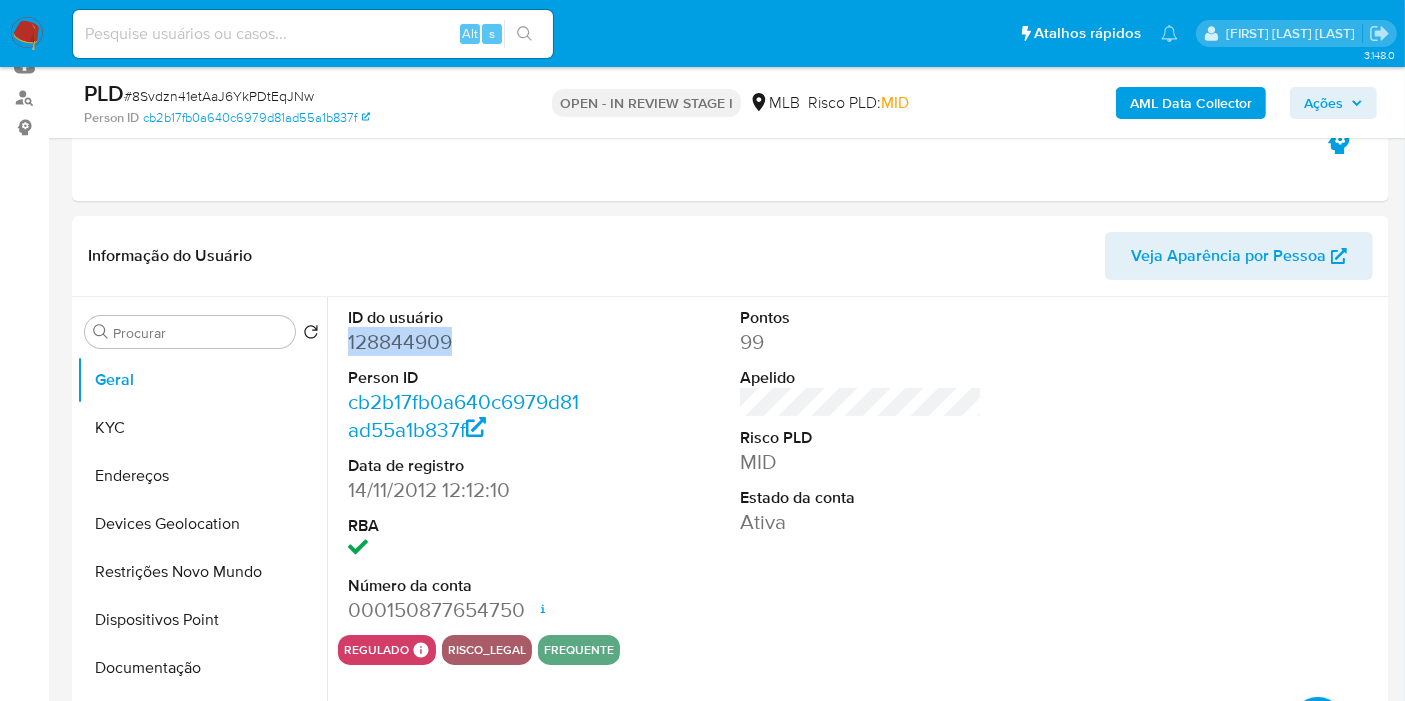 copy on "128844909" 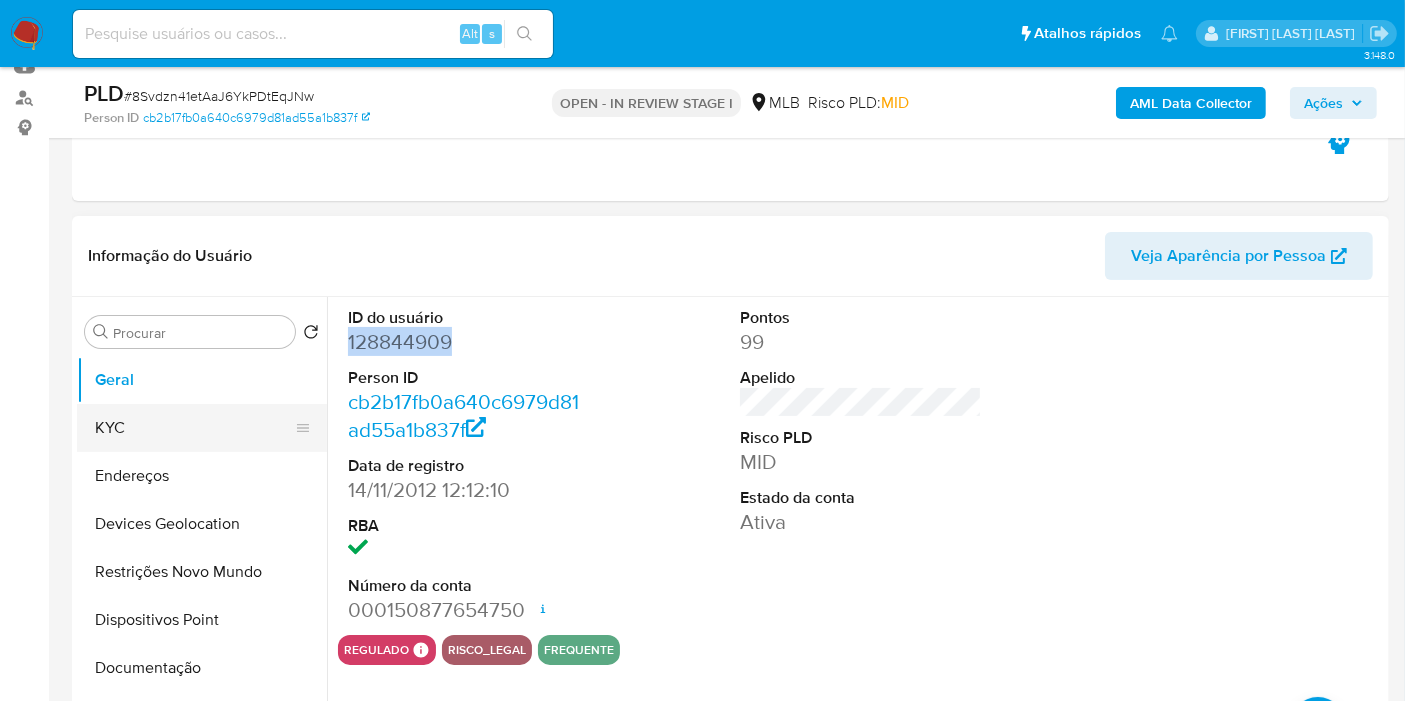click on "KYC" at bounding box center (194, 428) 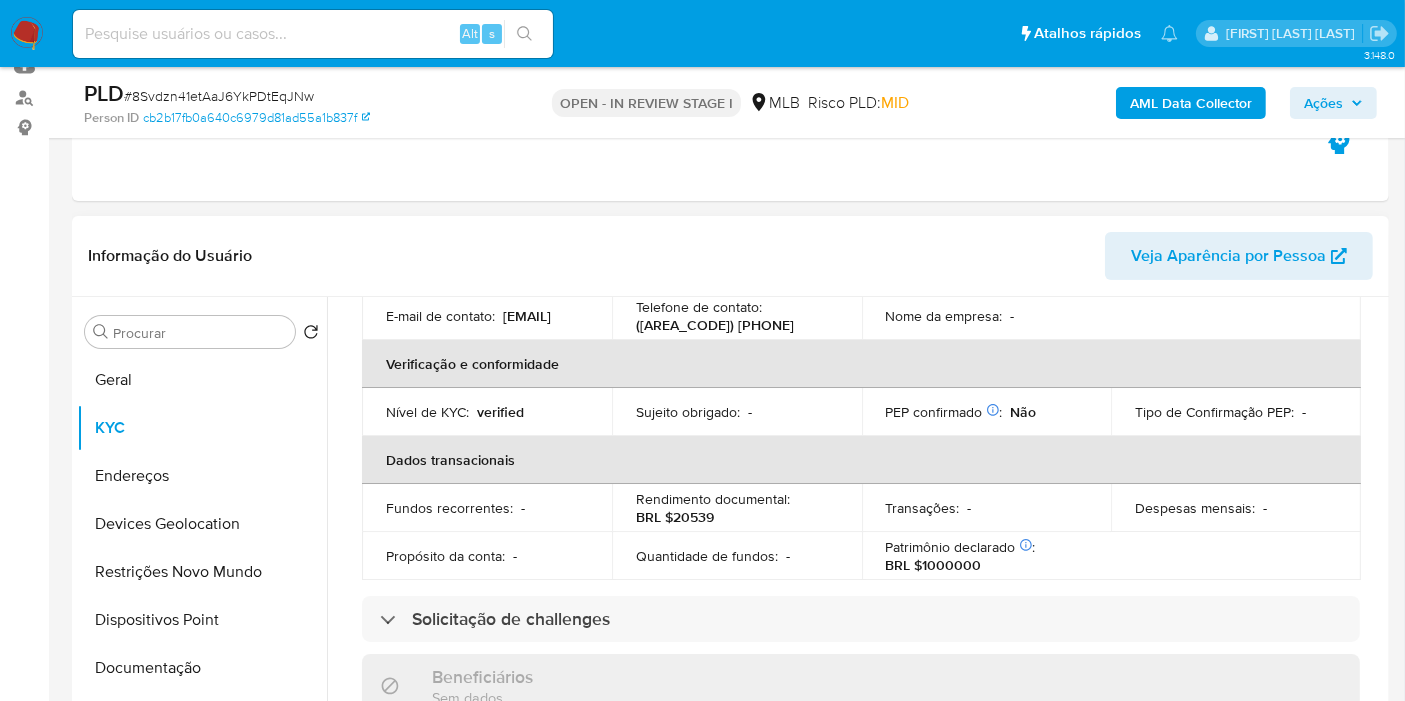 scroll, scrollTop: 444, scrollLeft: 0, axis: vertical 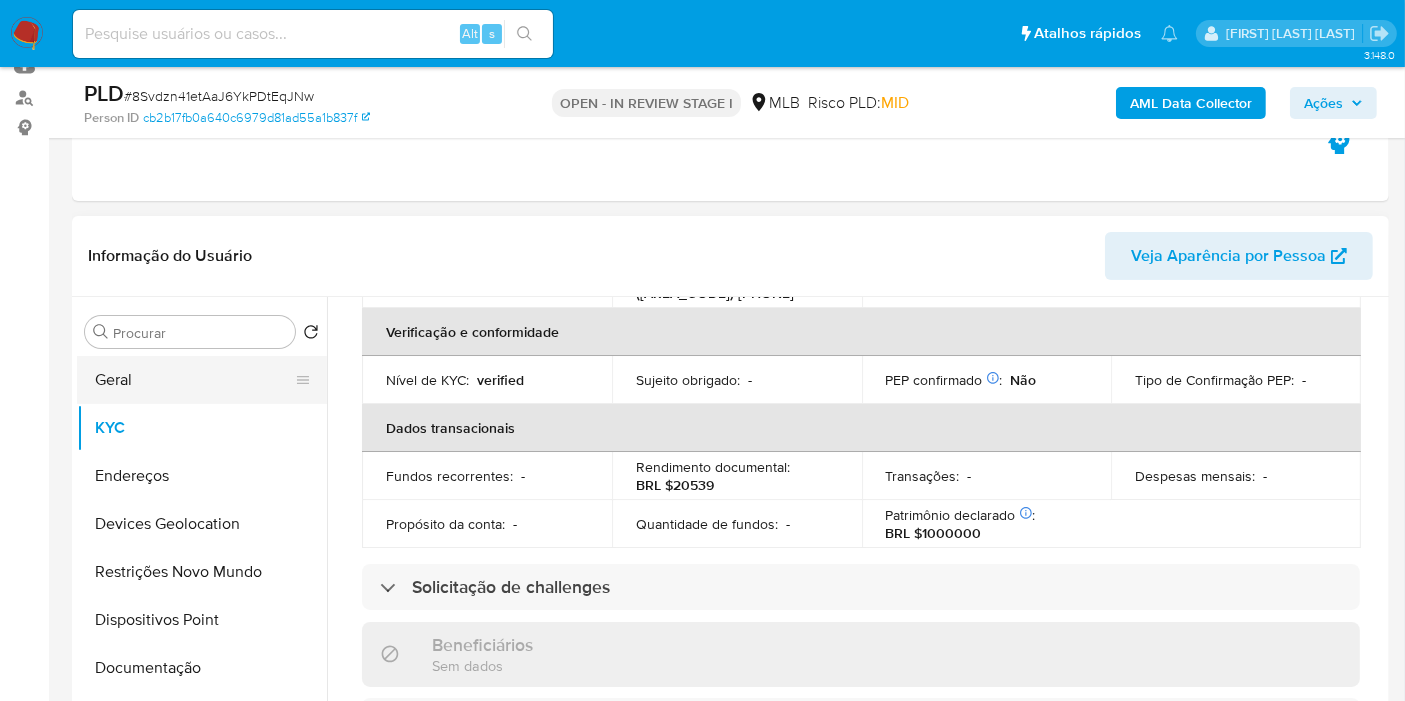 click on "Geral" at bounding box center [194, 380] 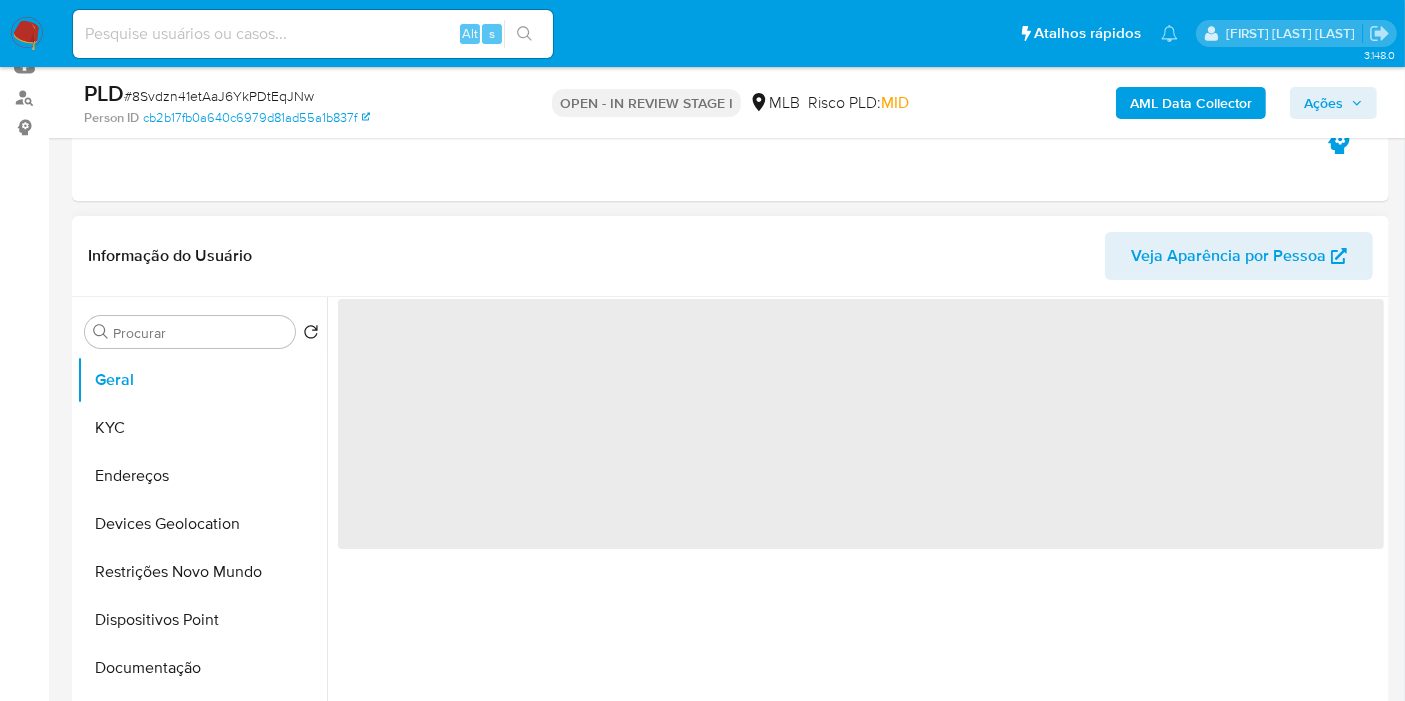 scroll, scrollTop: 0, scrollLeft: 0, axis: both 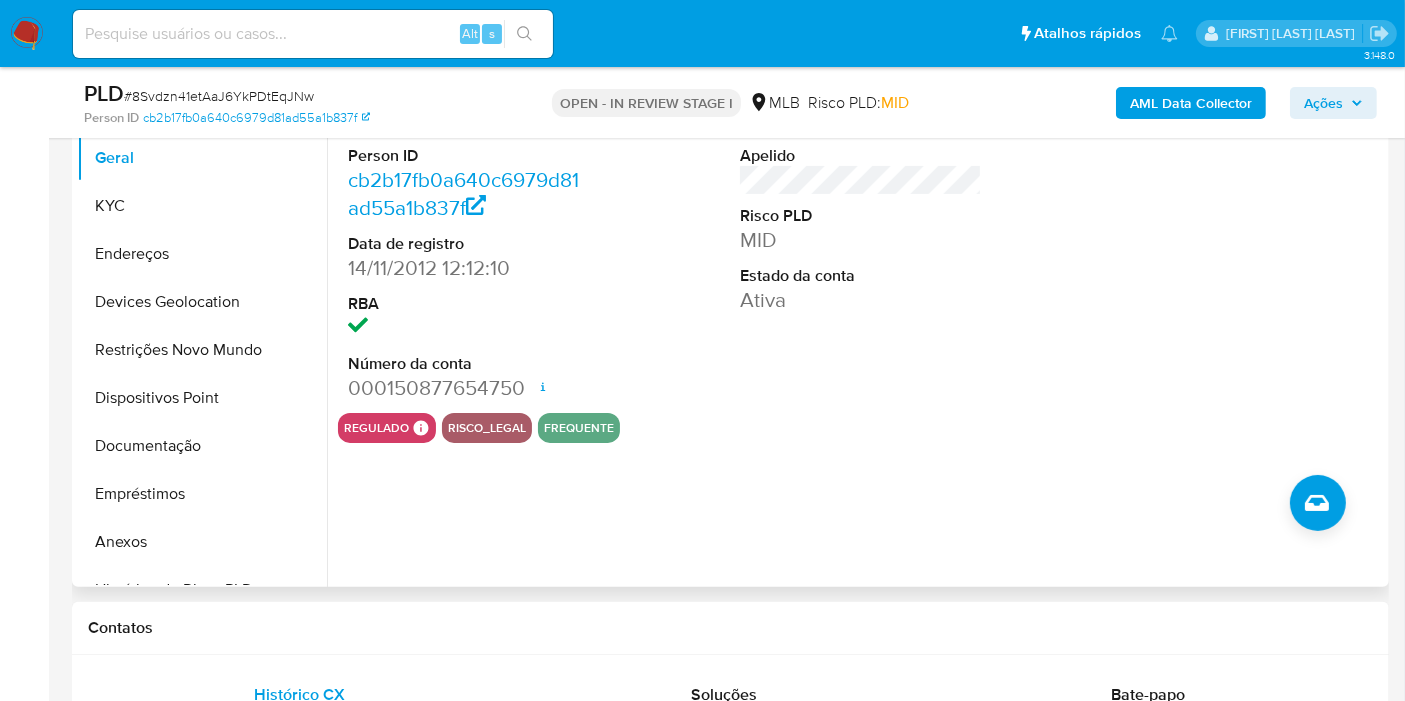 type 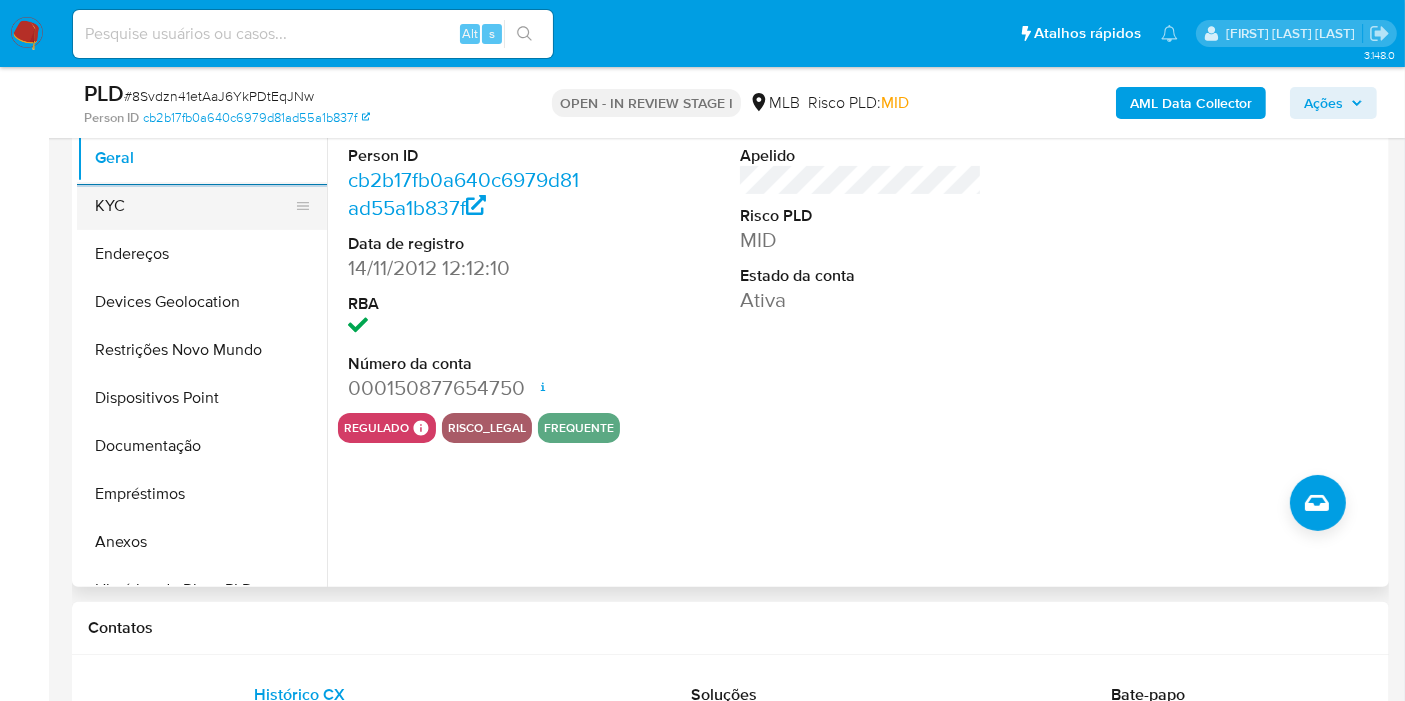 click on "KYC" at bounding box center (194, 206) 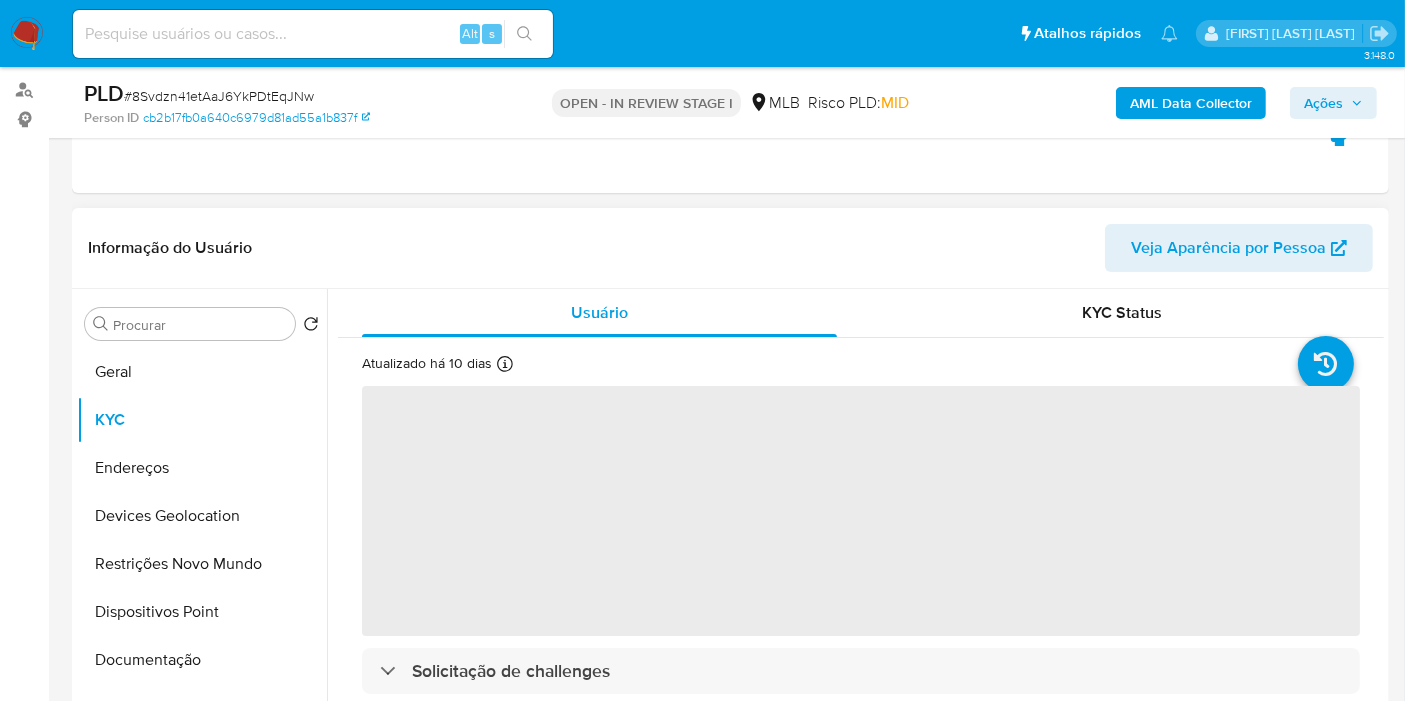 scroll, scrollTop: 222, scrollLeft: 0, axis: vertical 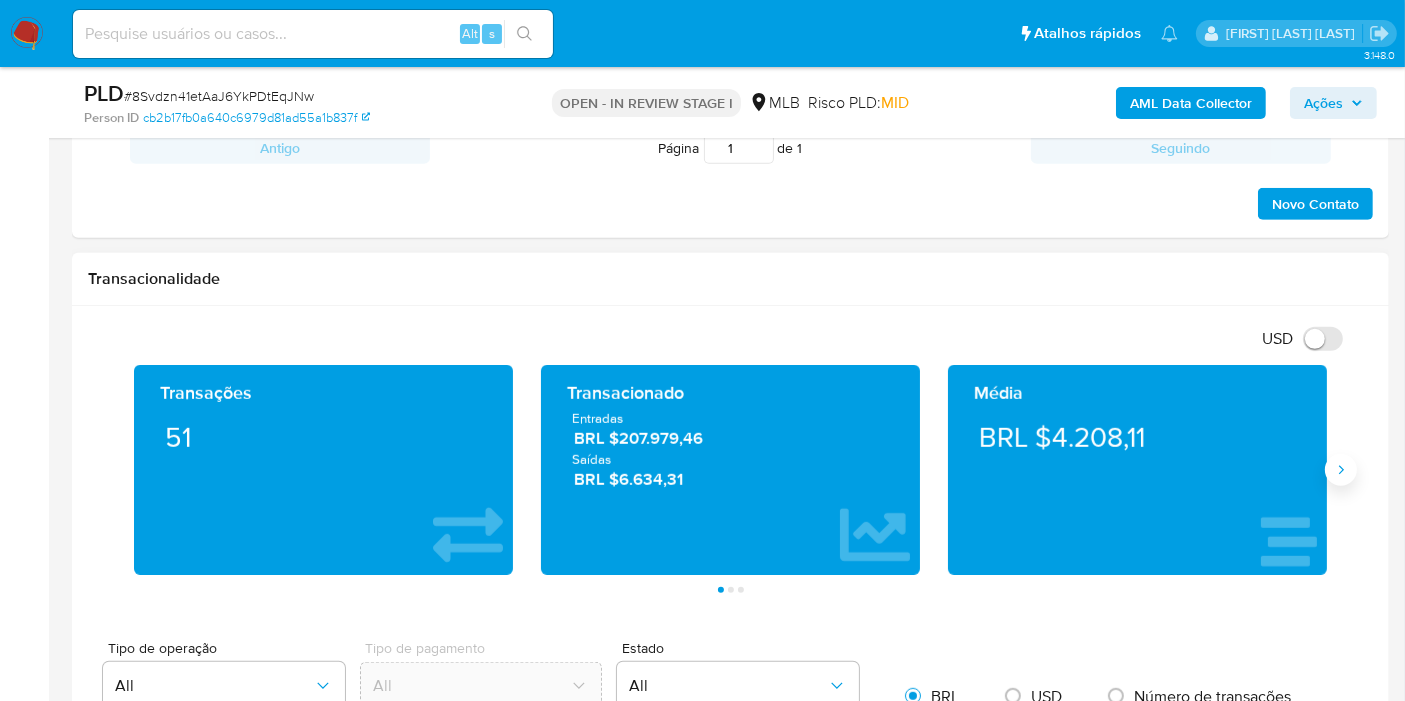 click 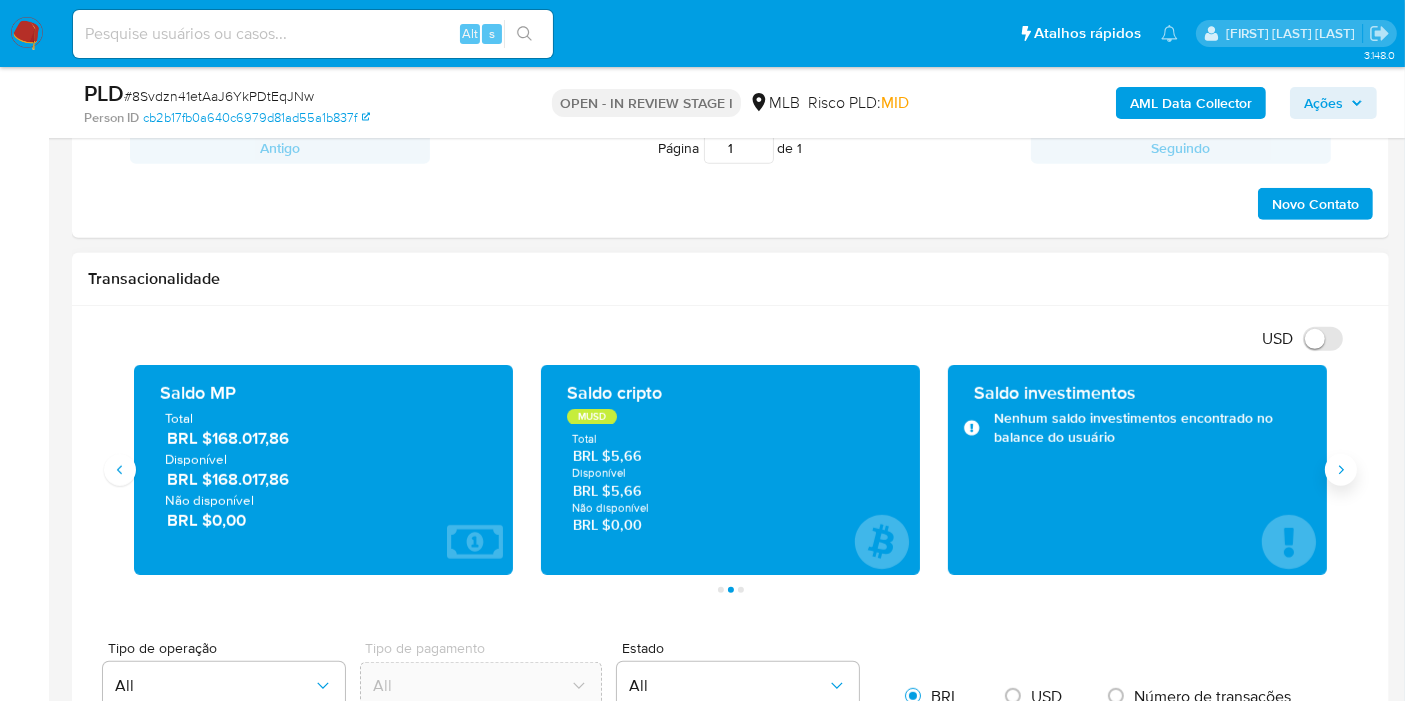 click 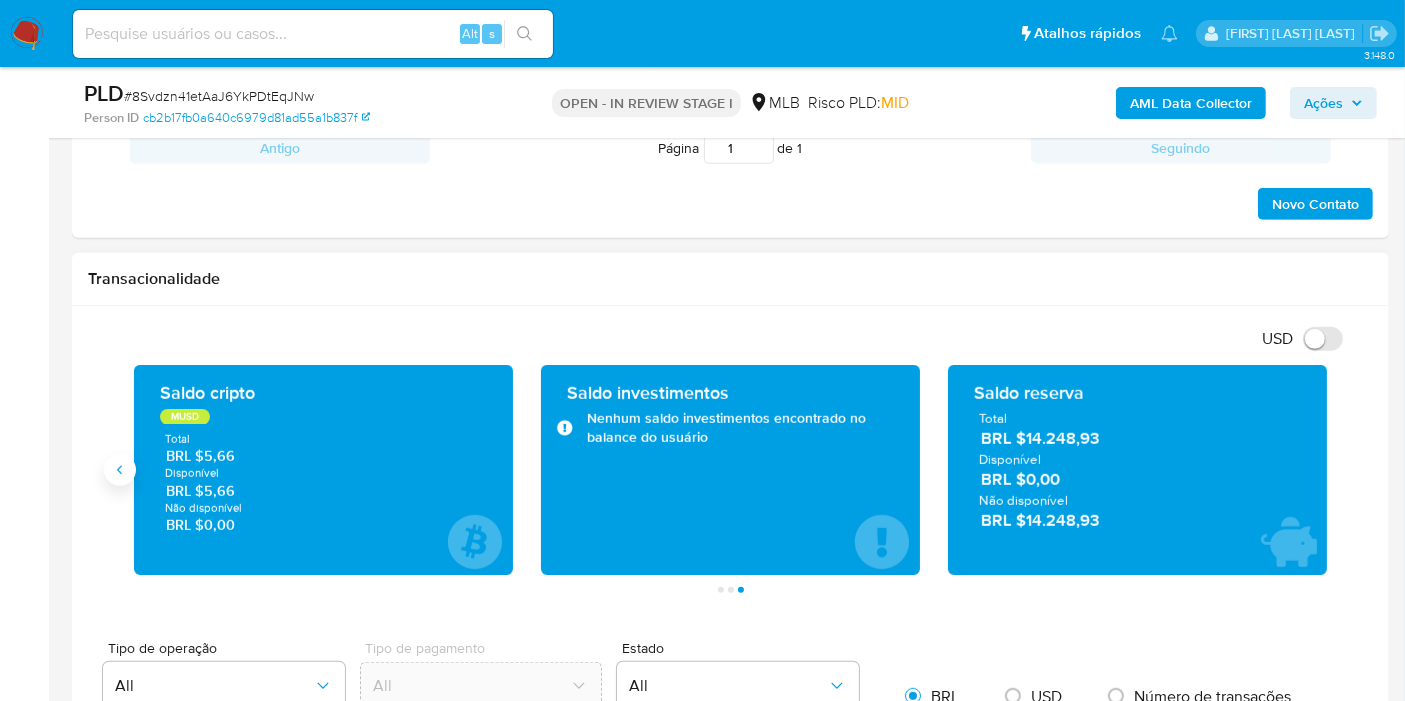click 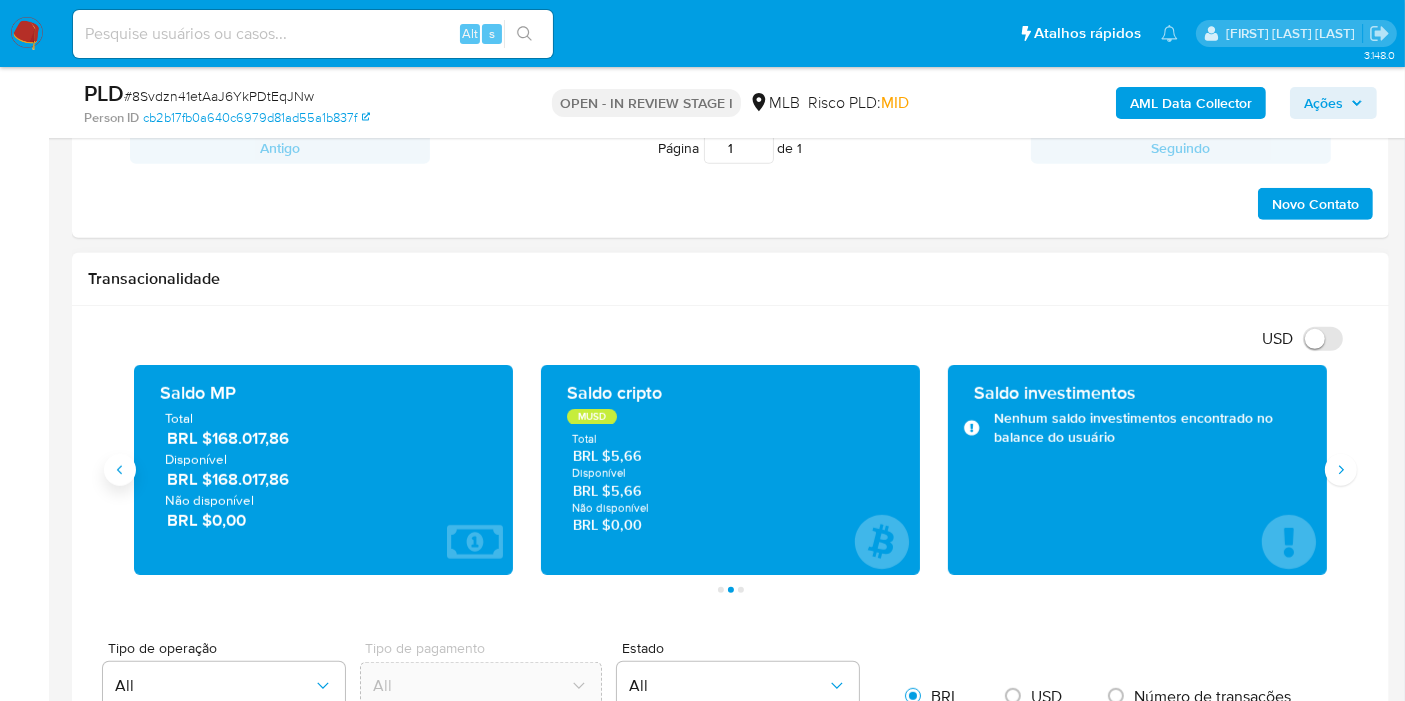 type 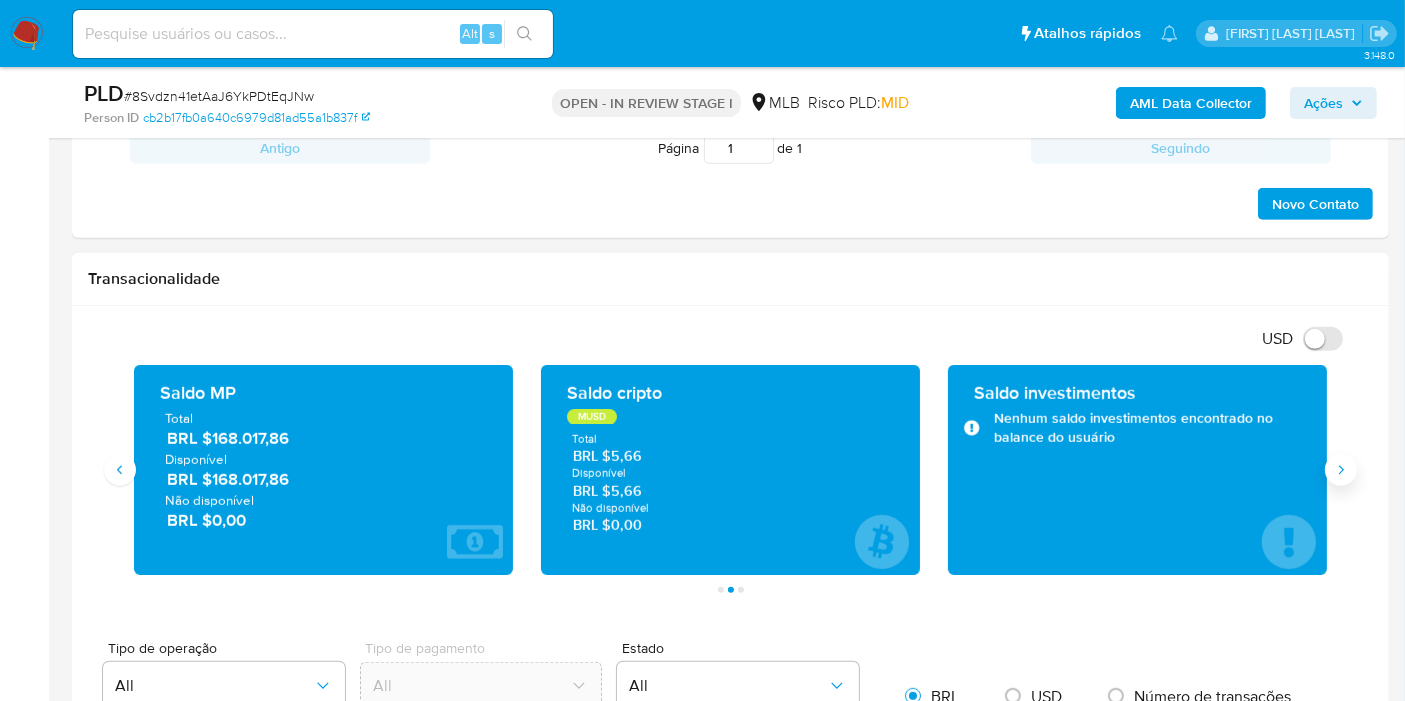 click at bounding box center [1341, 470] 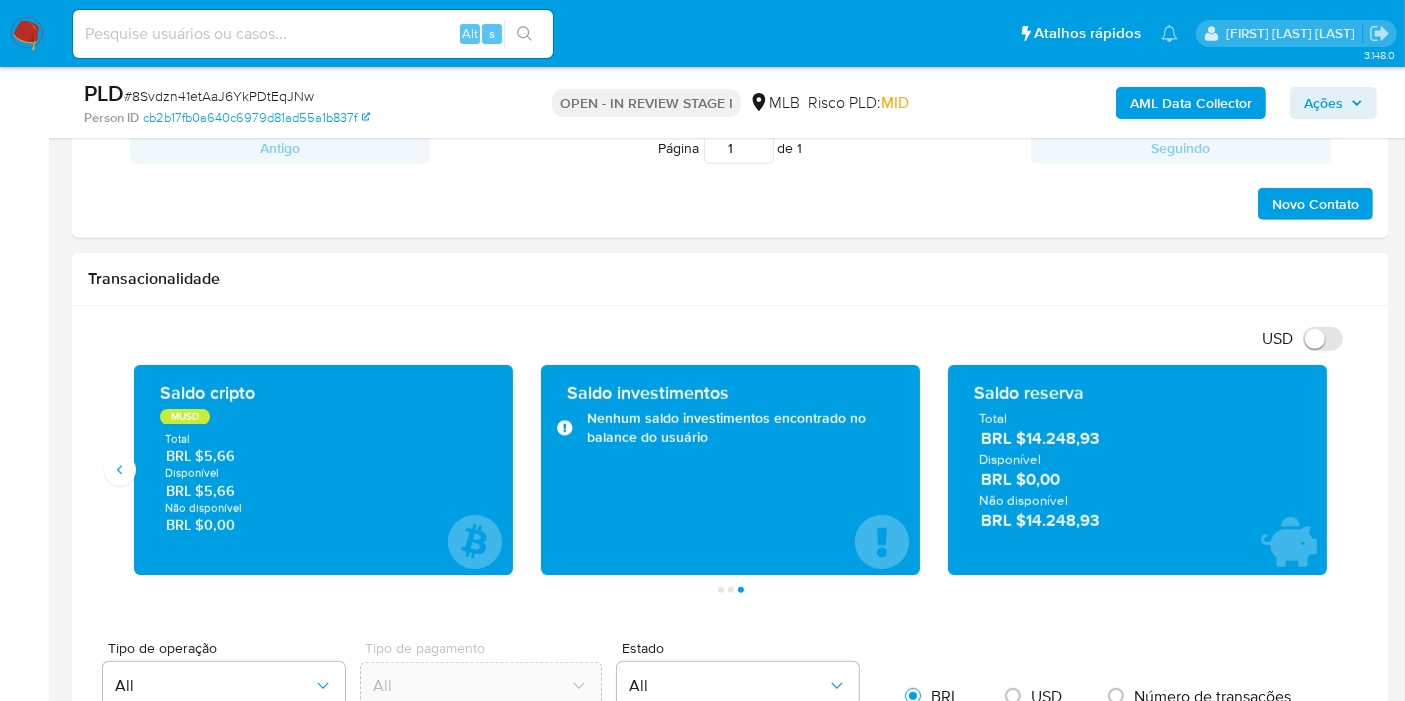 click on "Transacionalidade" at bounding box center (730, 279) 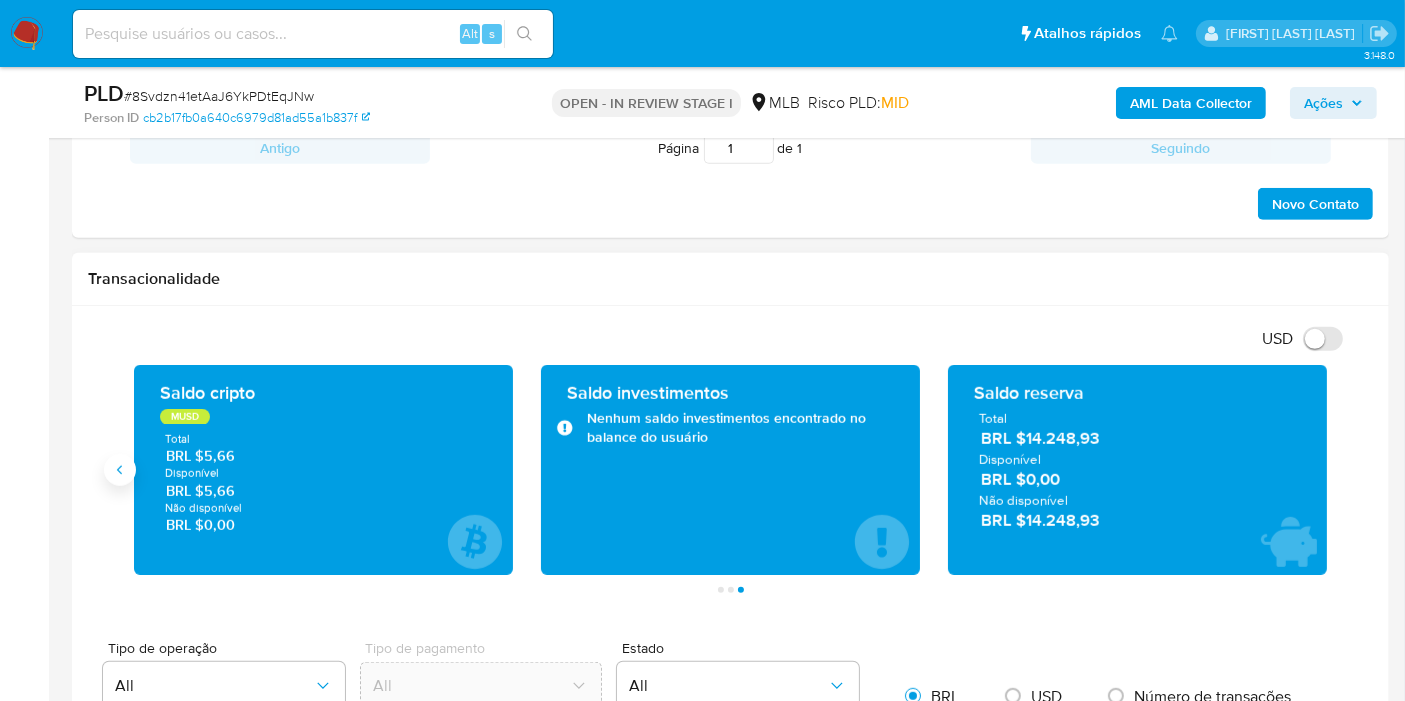 click 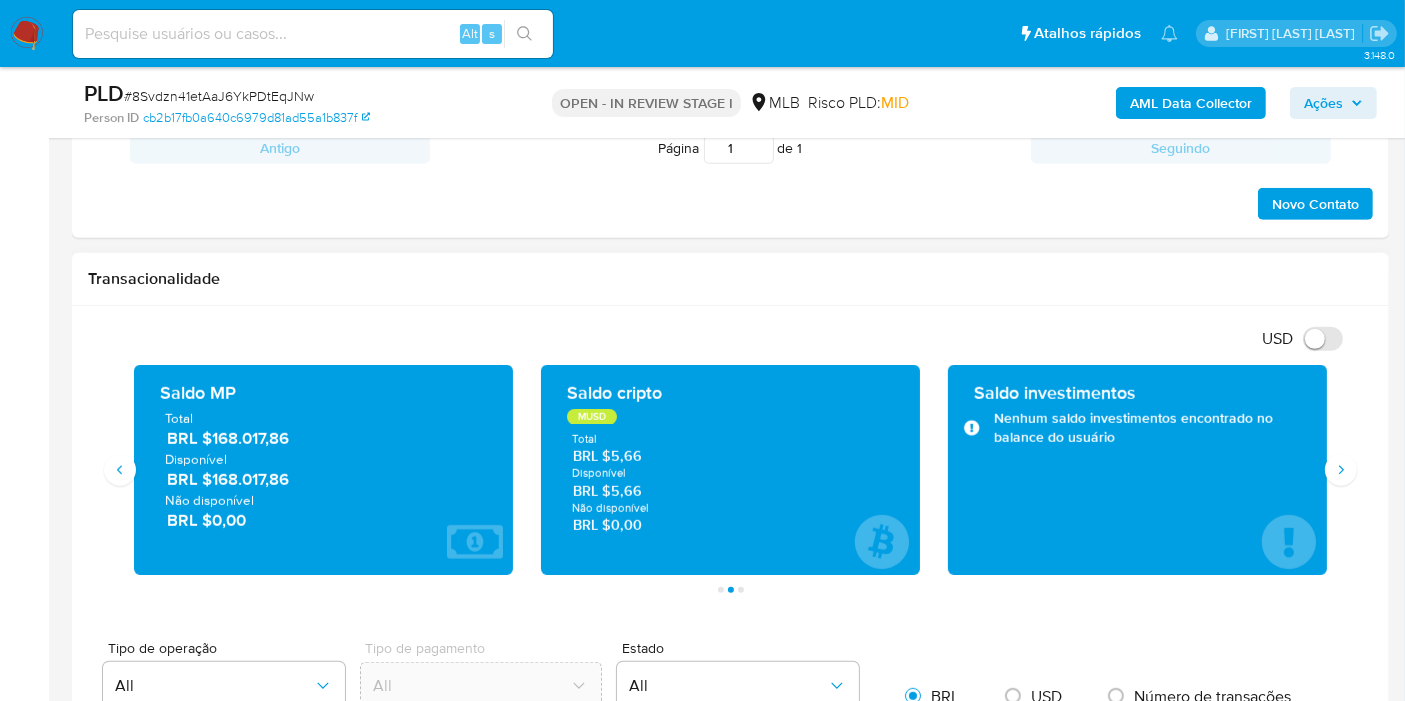 drag, startPoint x: 301, startPoint y: 479, endPoint x: 207, endPoint y: 481, distance: 94.02127 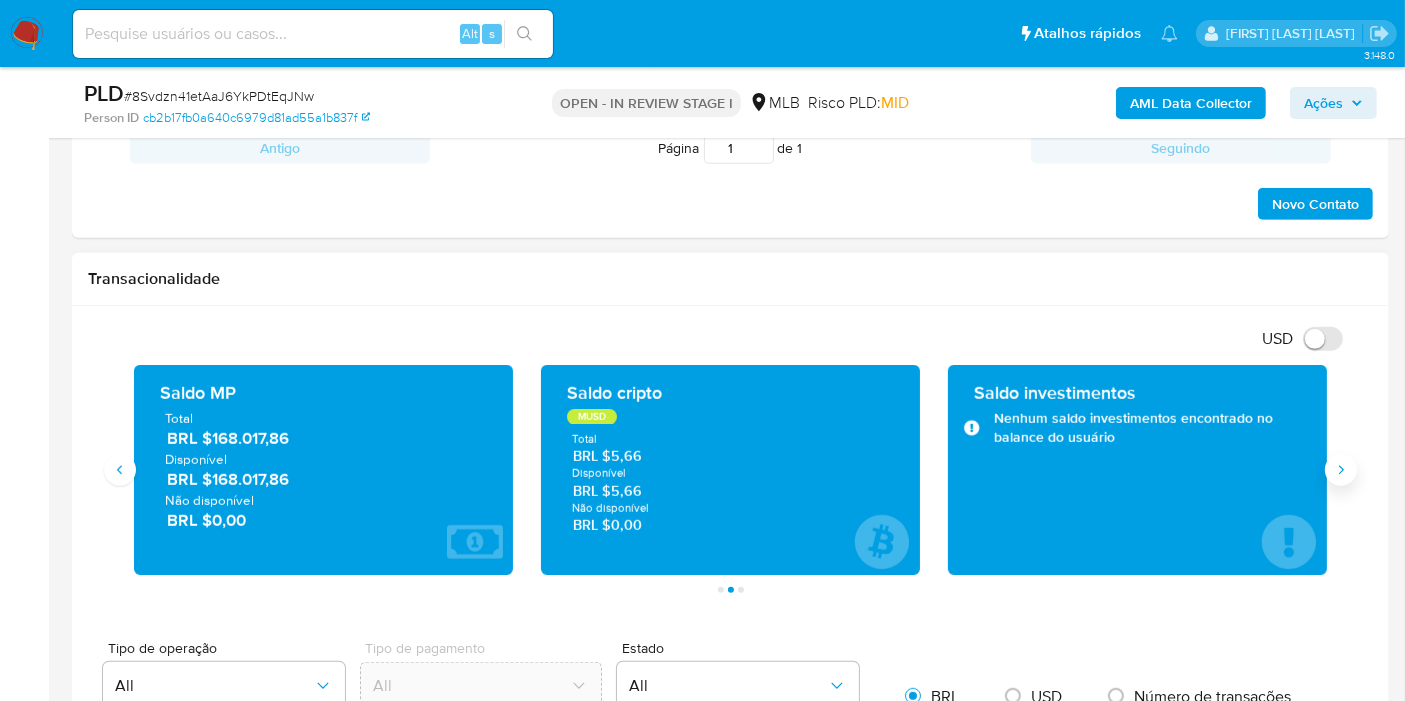 click 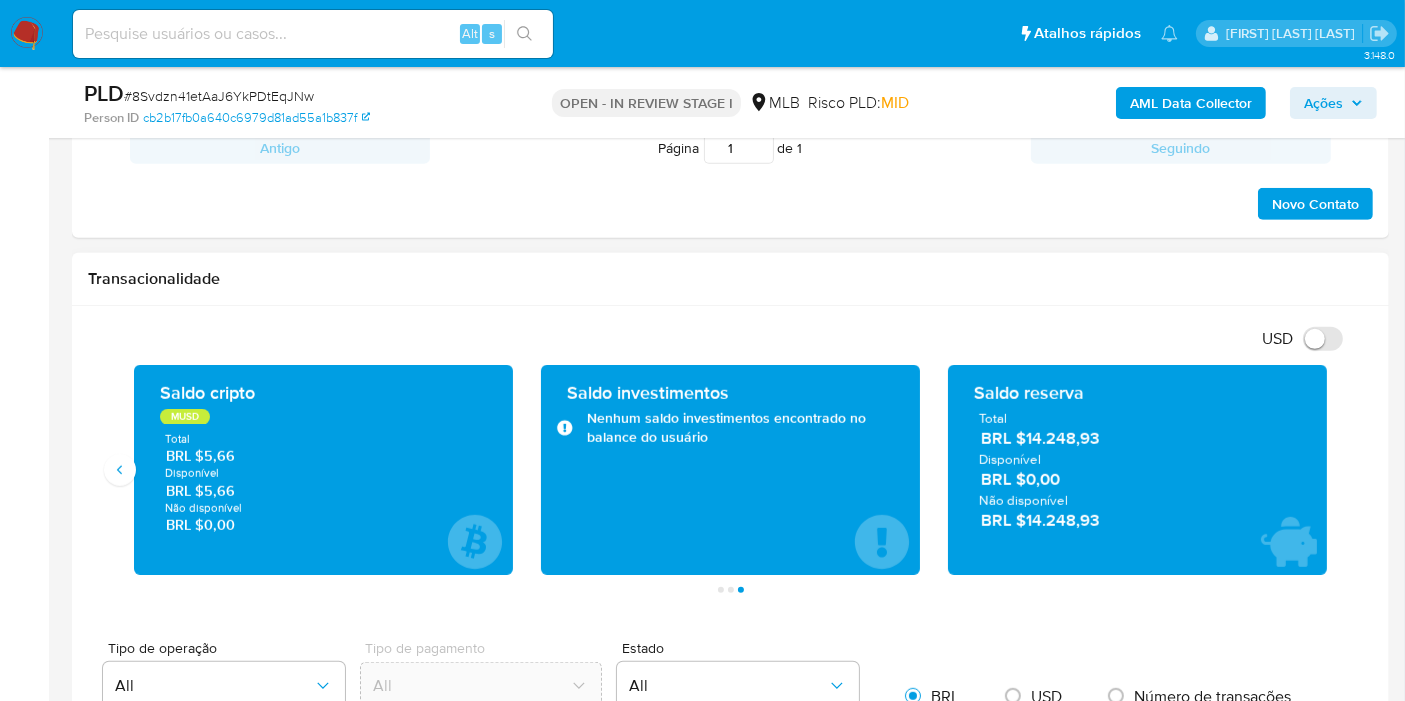drag, startPoint x: 1110, startPoint y: 526, endPoint x: 1026, endPoint y: 524, distance: 84.0238 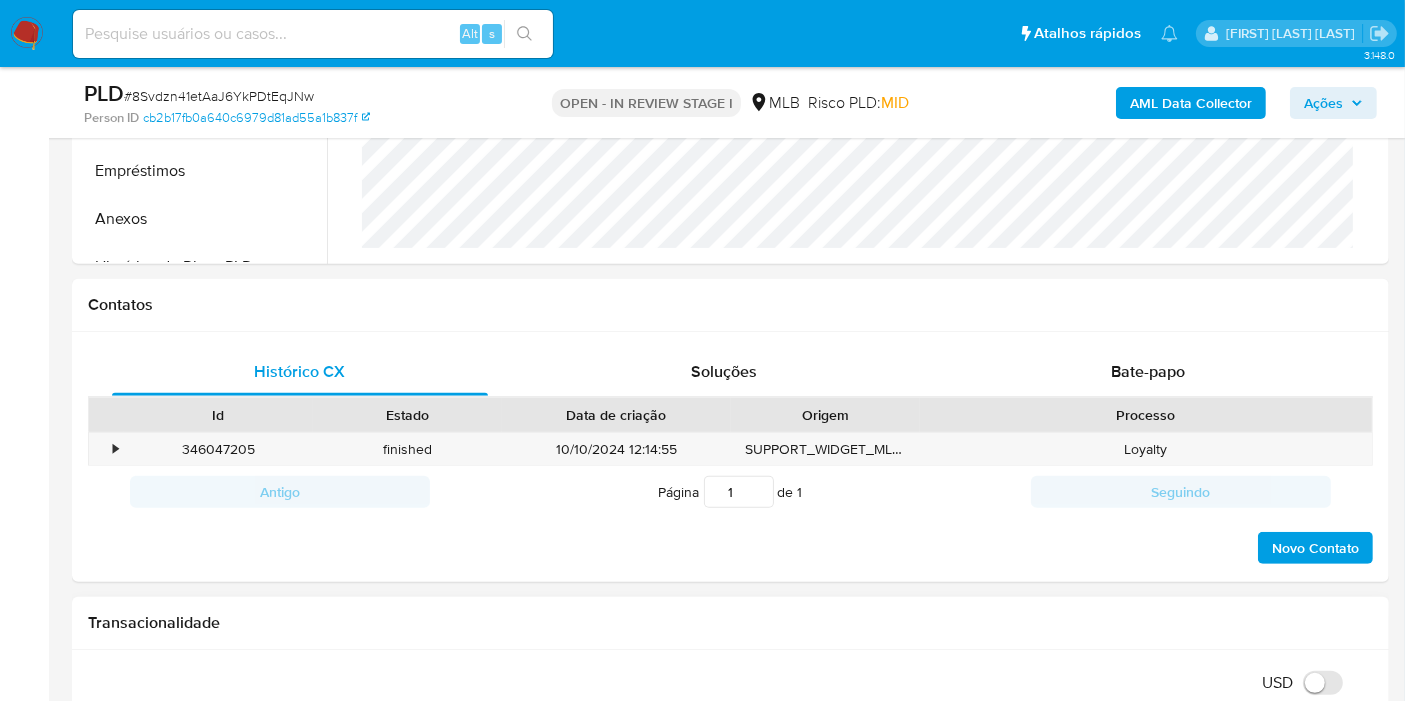 scroll, scrollTop: 444, scrollLeft: 0, axis: vertical 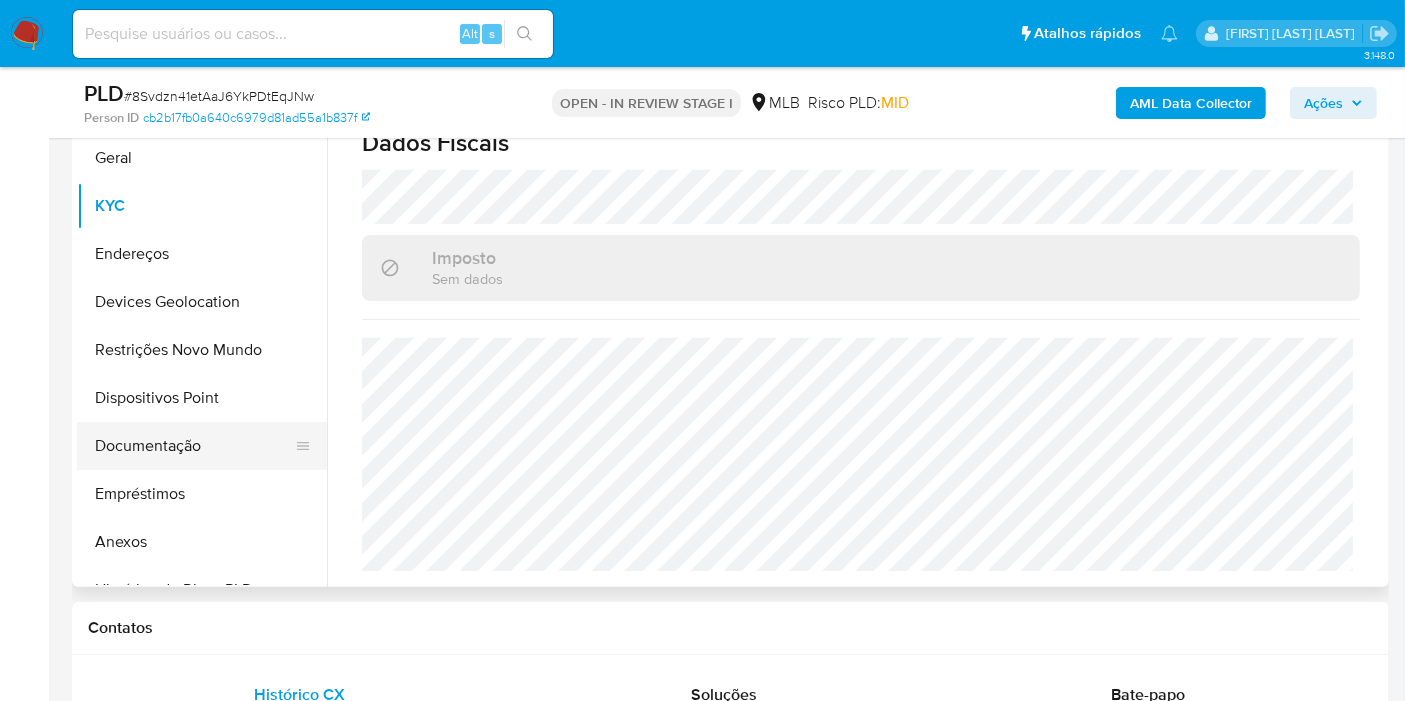 click on "Documentação" at bounding box center (194, 446) 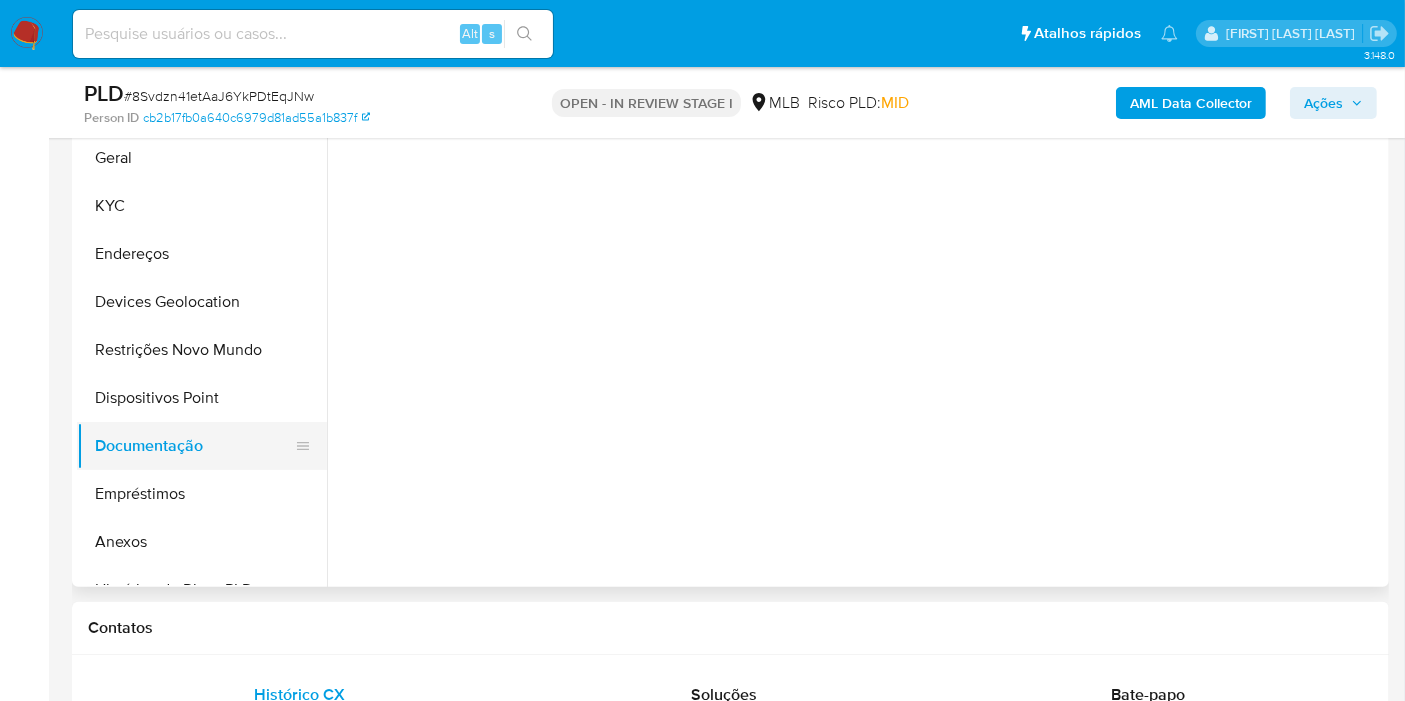scroll, scrollTop: 0, scrollLeft: 0, axis: both 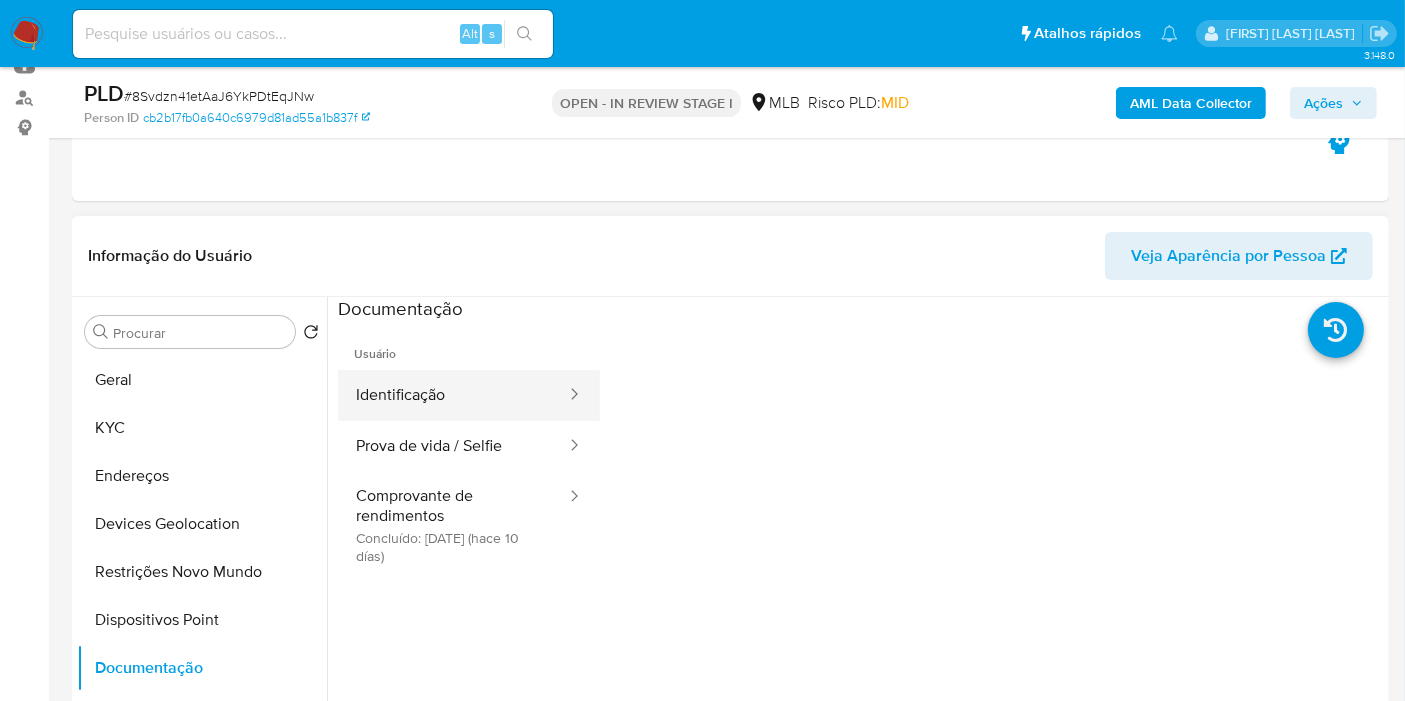 click on "Identificação" at bounding box center (453, 395) 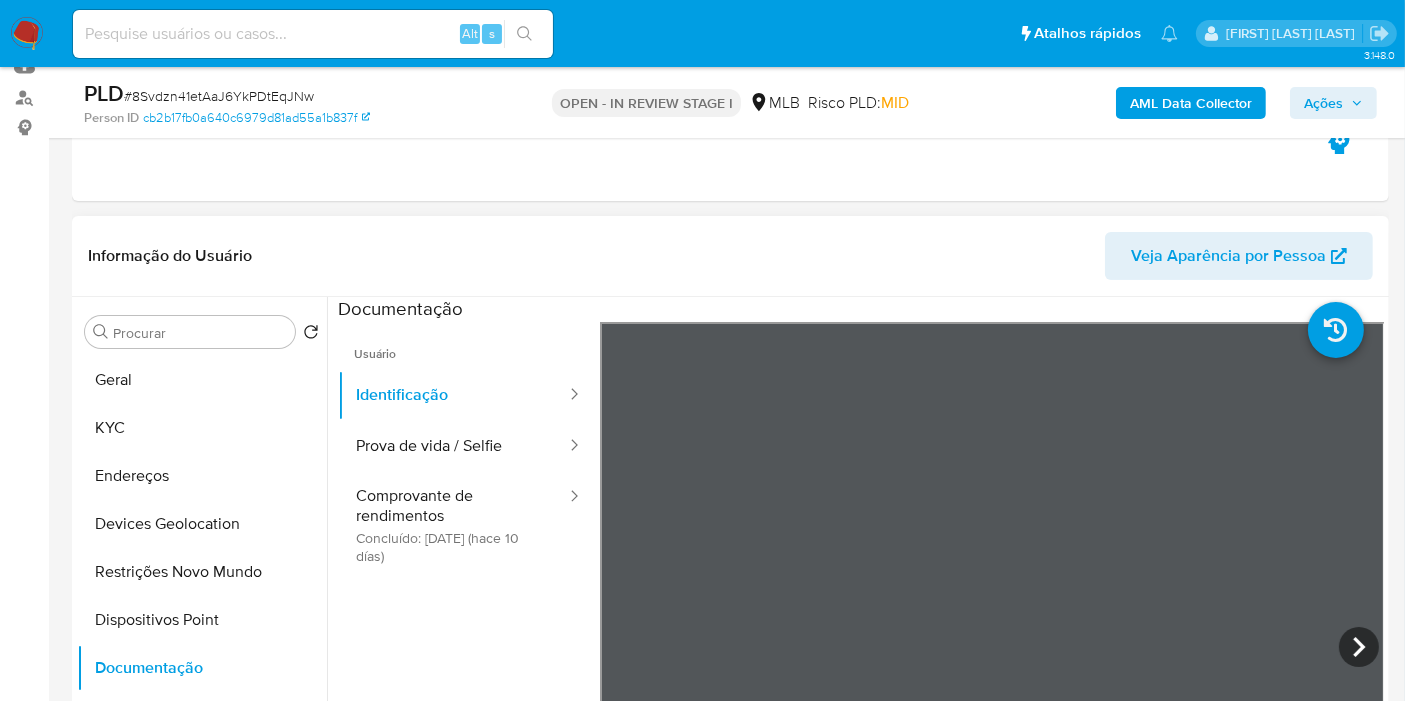 scroll, scrollTop: 477, scrollLeft: 0, axis: vertical 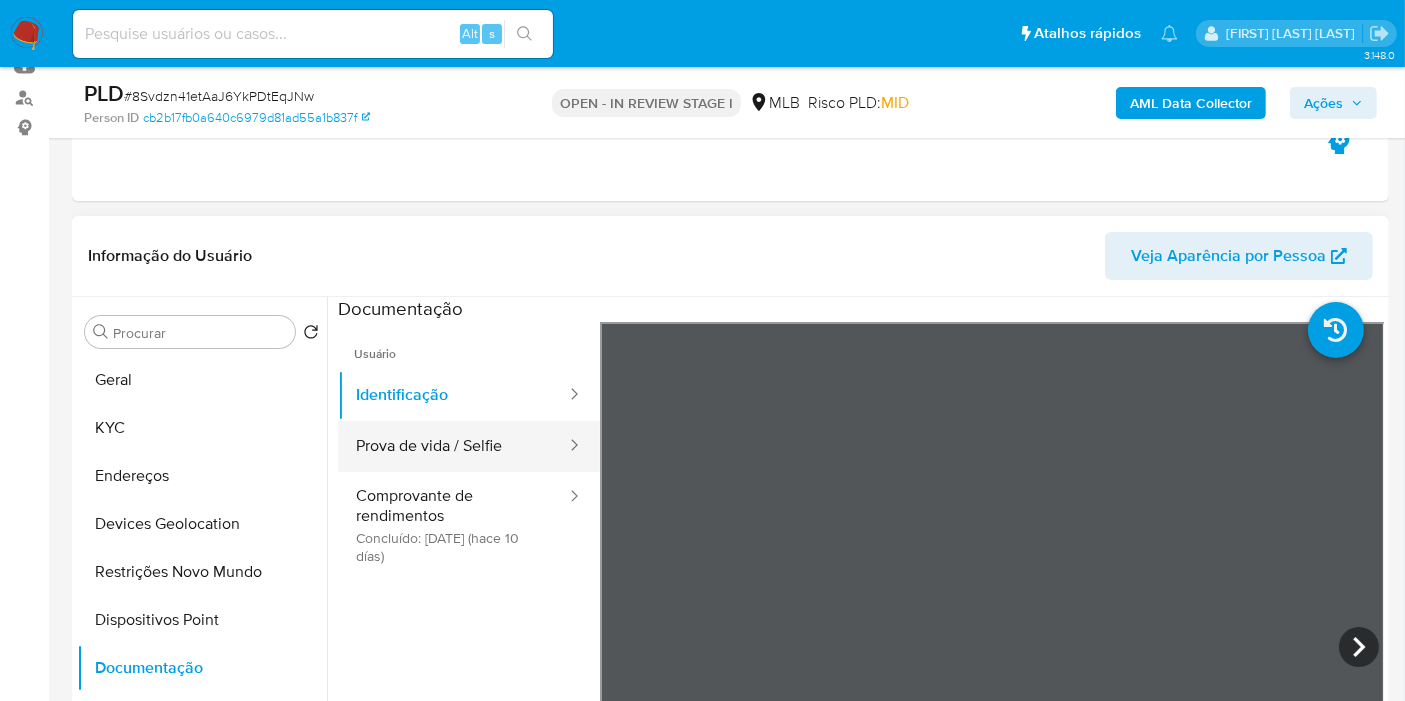 click on "Prova de vida / Selfie" at bounding box center (453, 446) 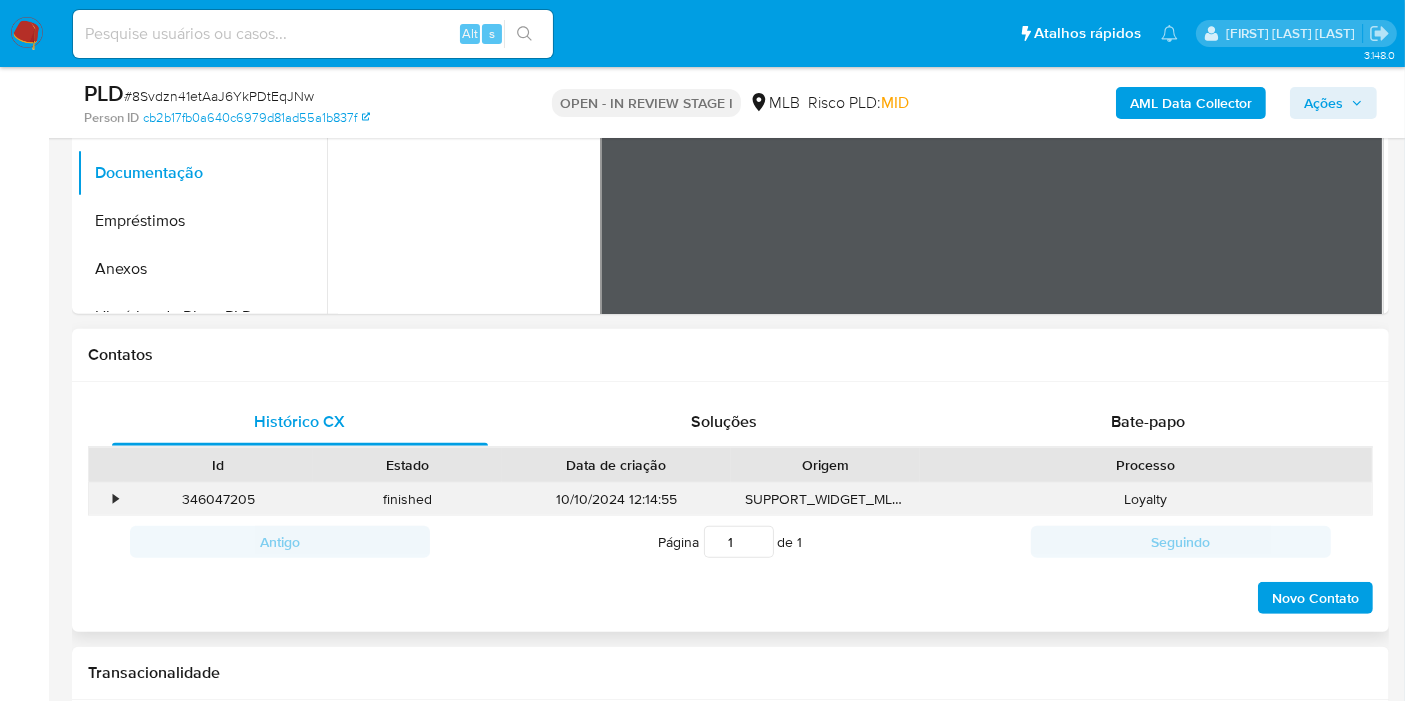 scroll, scrollTop: 444, scrollLeft: 0, axis: vertical 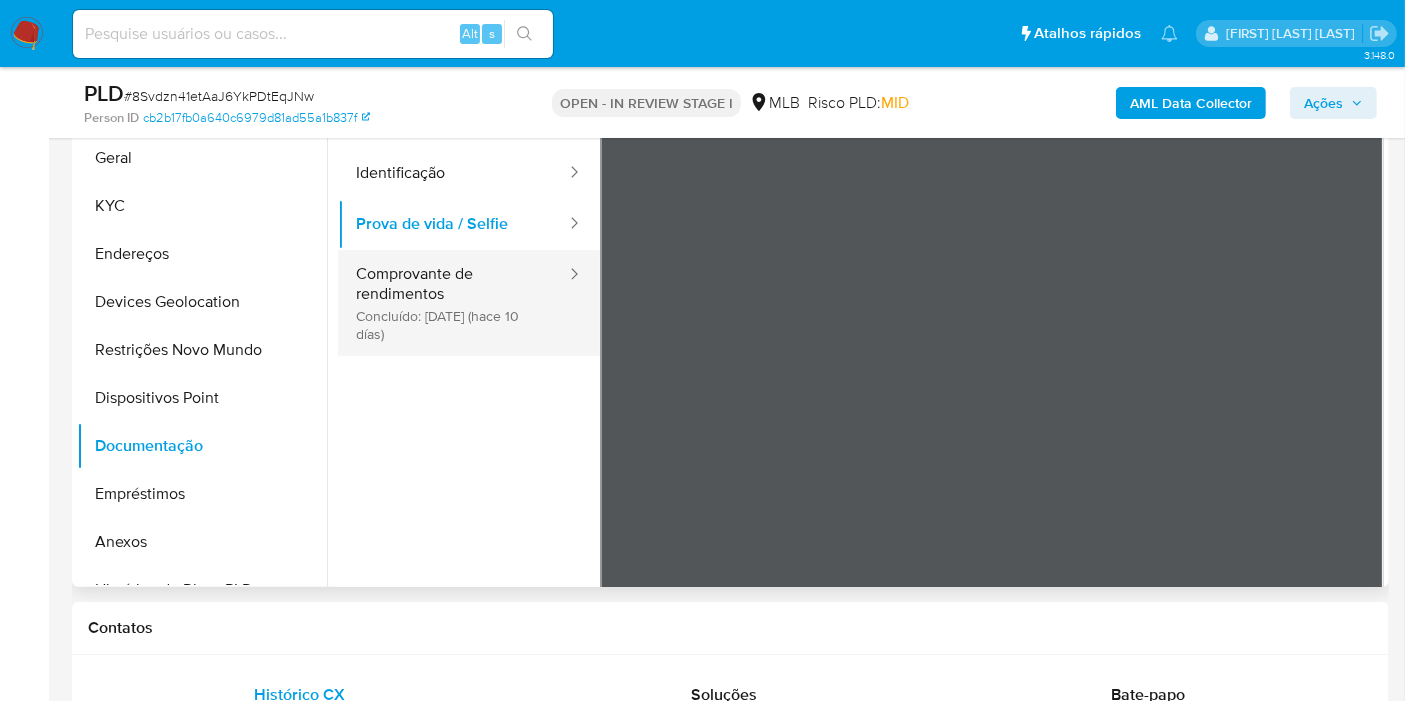click on "Comprovante de rendimentos Concluído: 22/07/2025 (hace 10 días)" at bounding box center (453, 303) 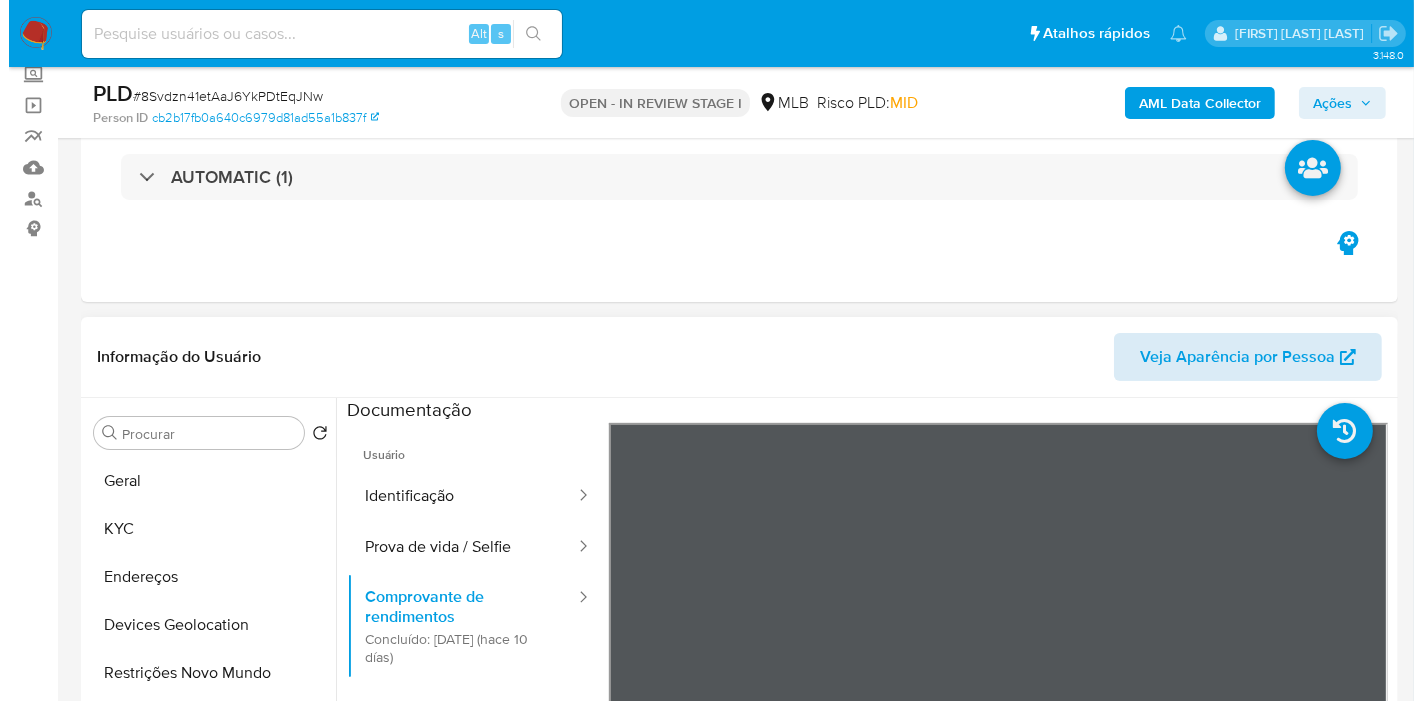 scroll, scrollTop: 111, scrollLeft: 0, axis: vertical 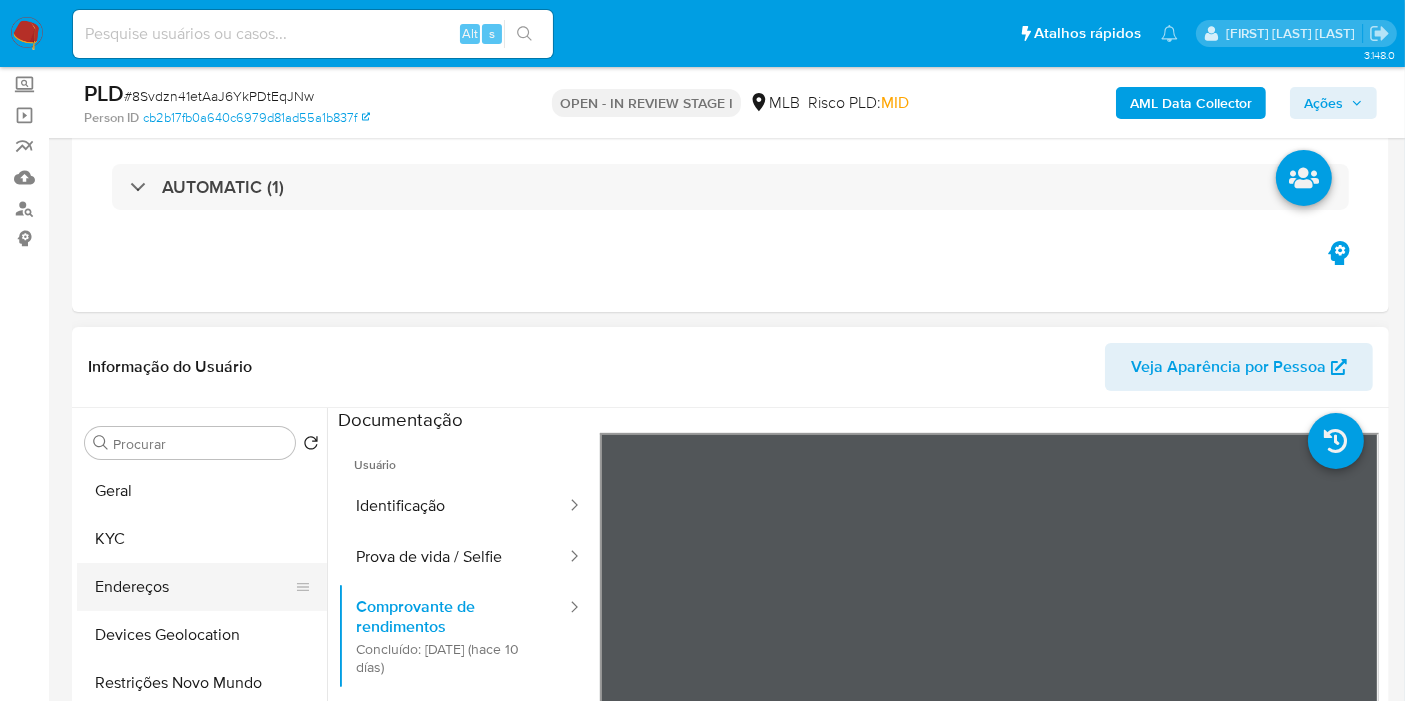 click on "Endereços" at bounding box center [194, 587] 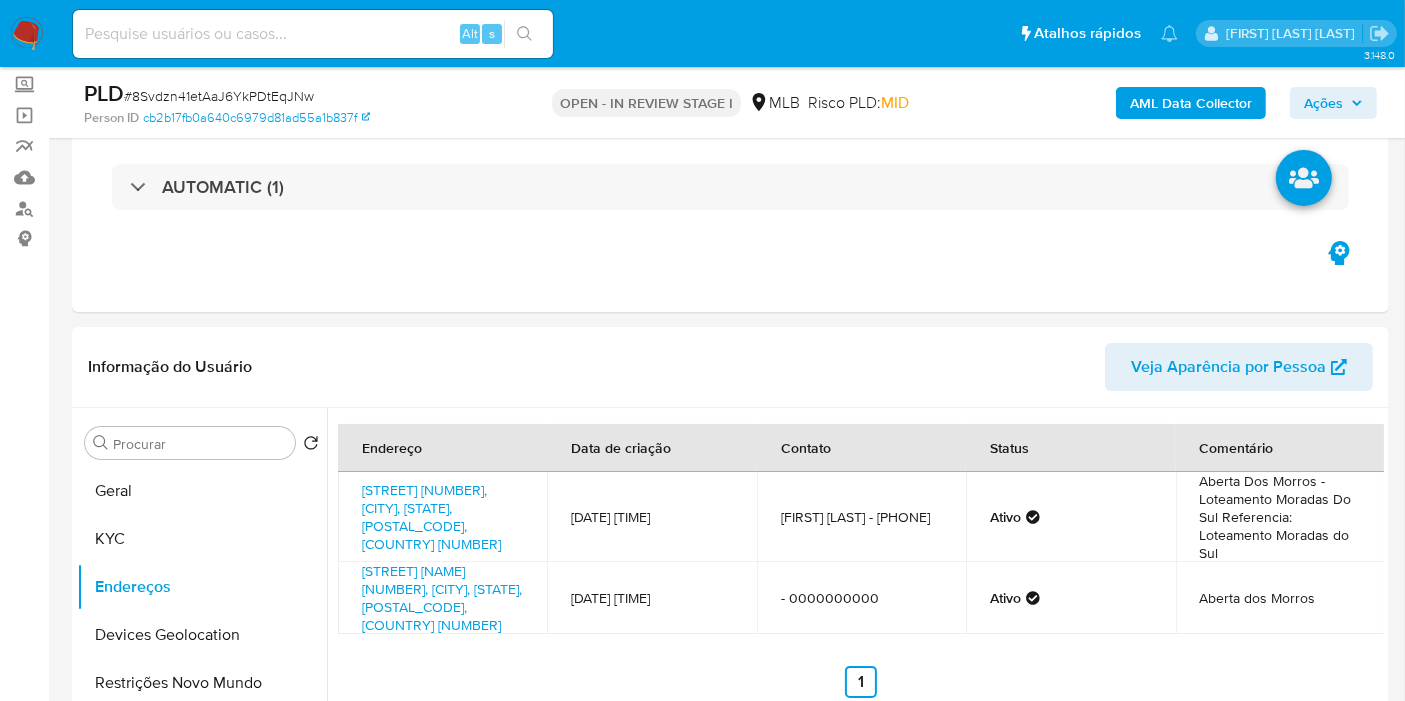 click on "AML Data Collector" at bounding box center [1191, 103] 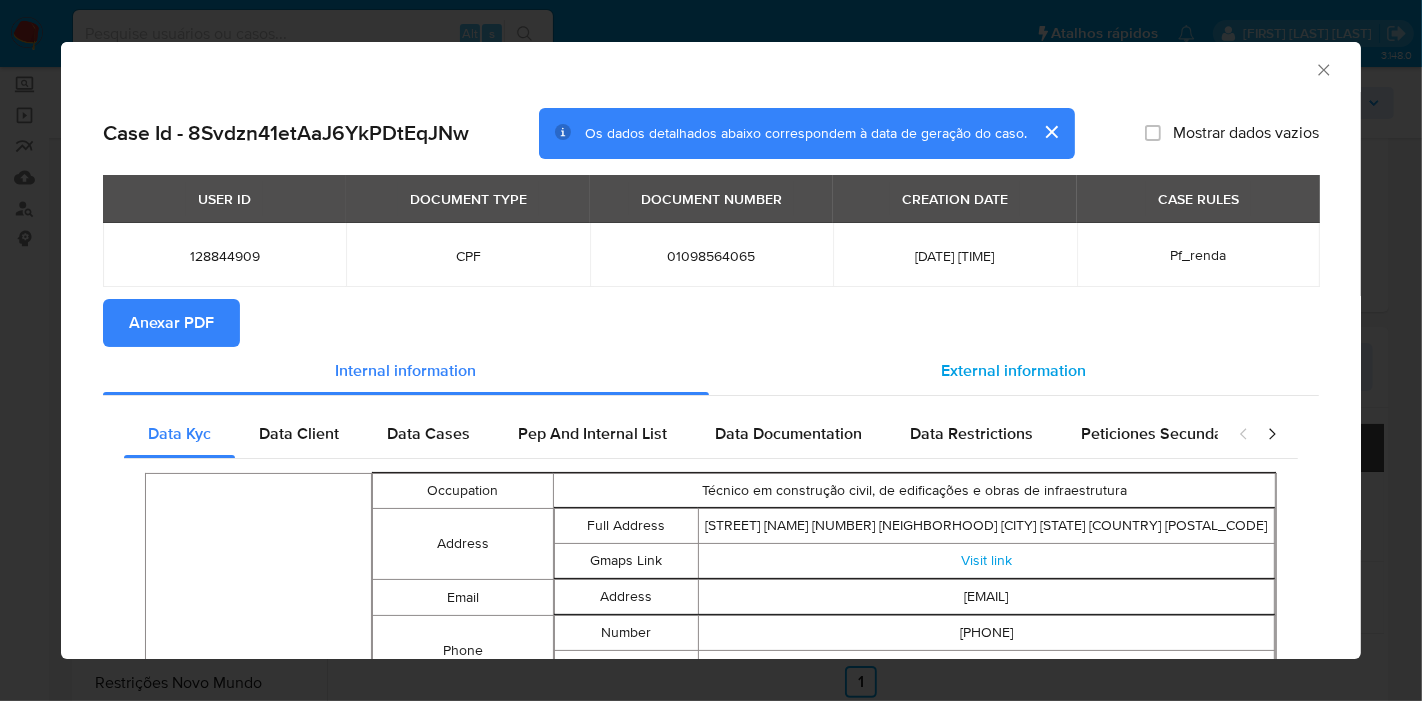 click on "External information" at bounding box center [1014, 371] 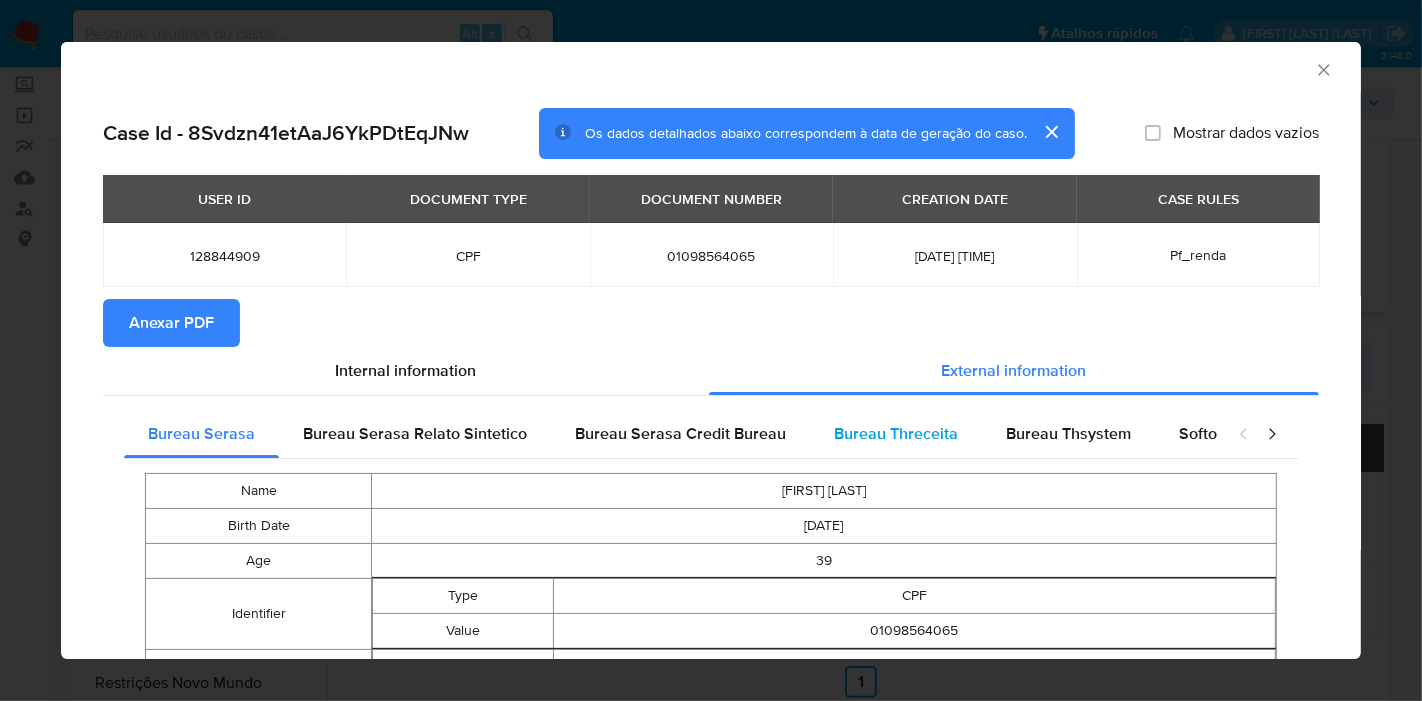 type 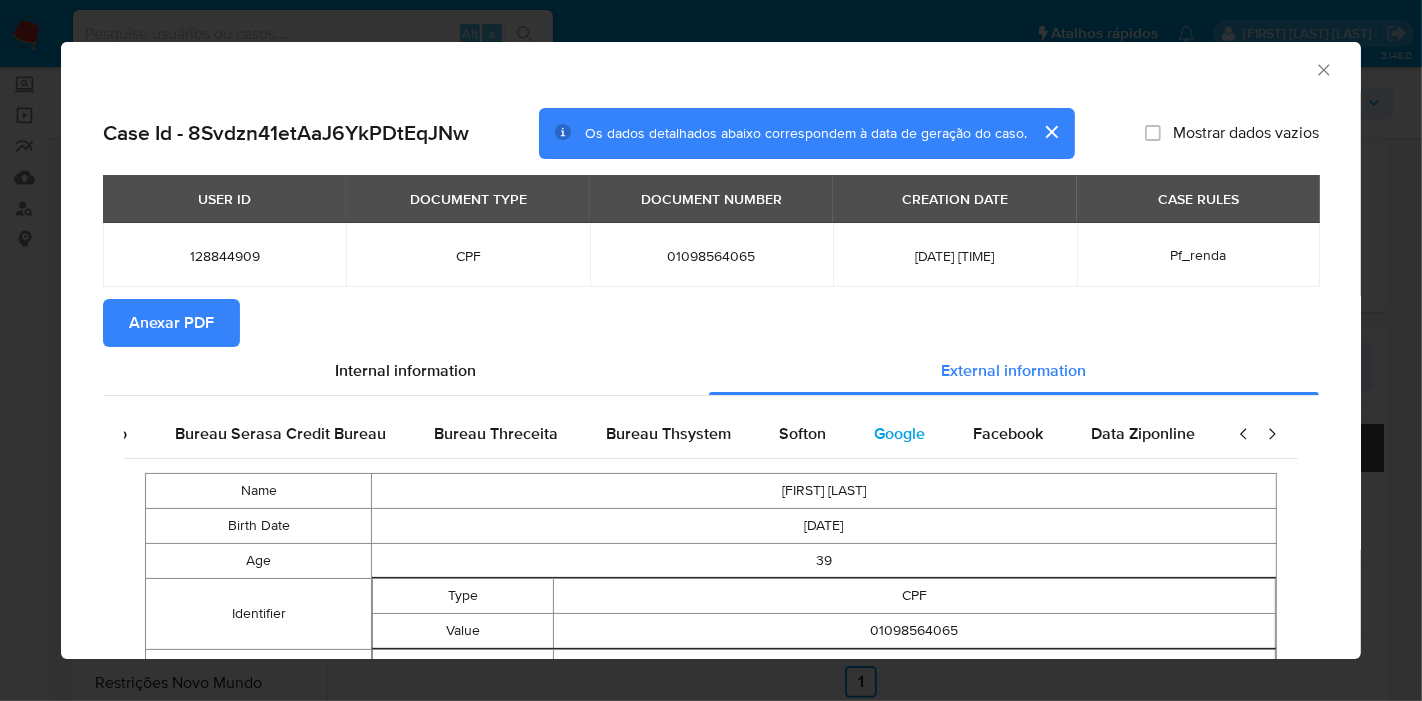 scroll, scrollTop: 0, scrollLeft: 420, axis: horizontal 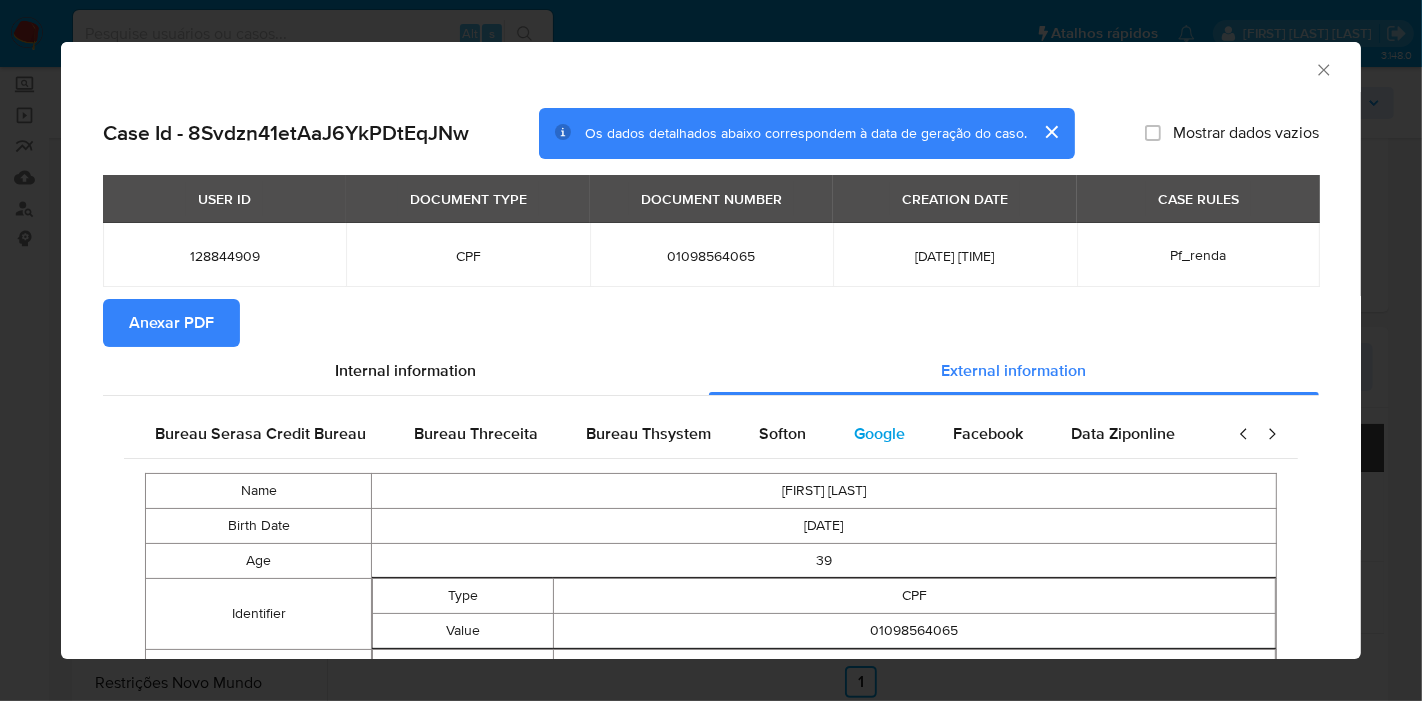 click on "Google" at bounding box center [879, 434] 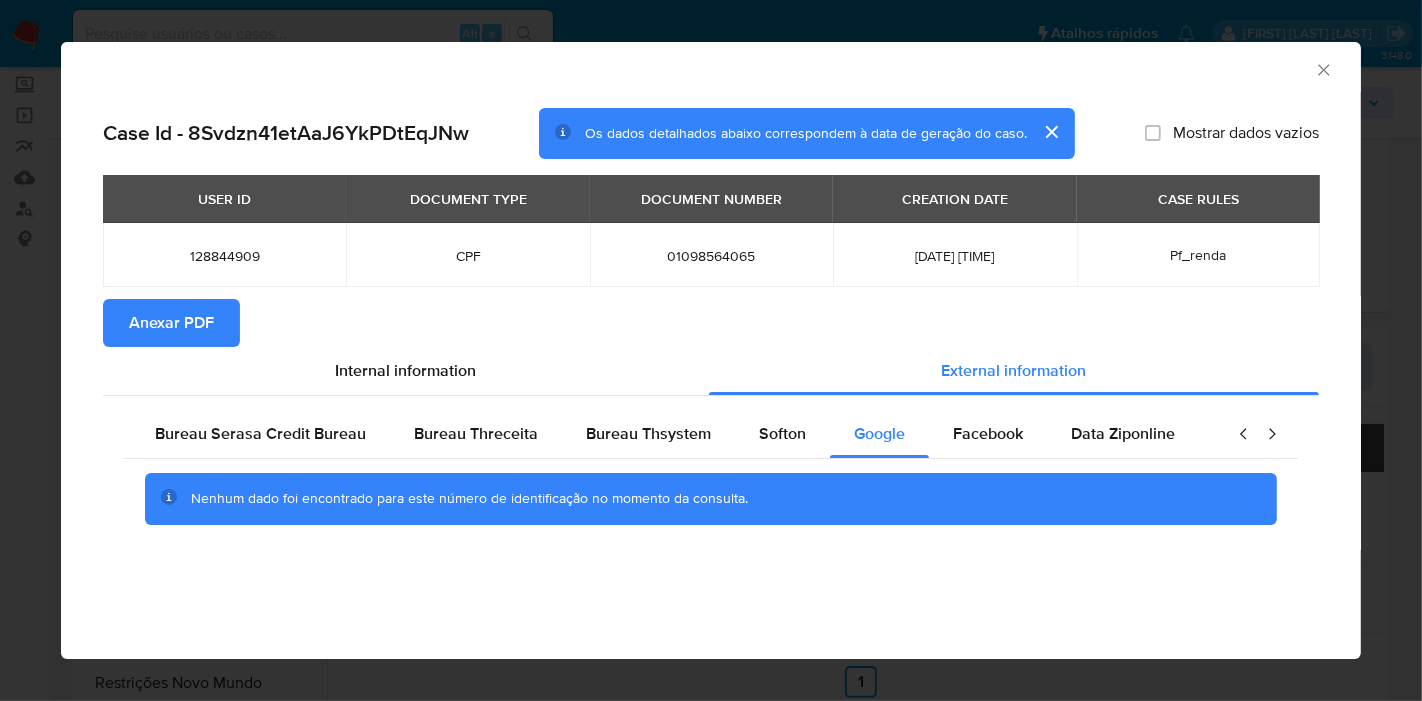 type 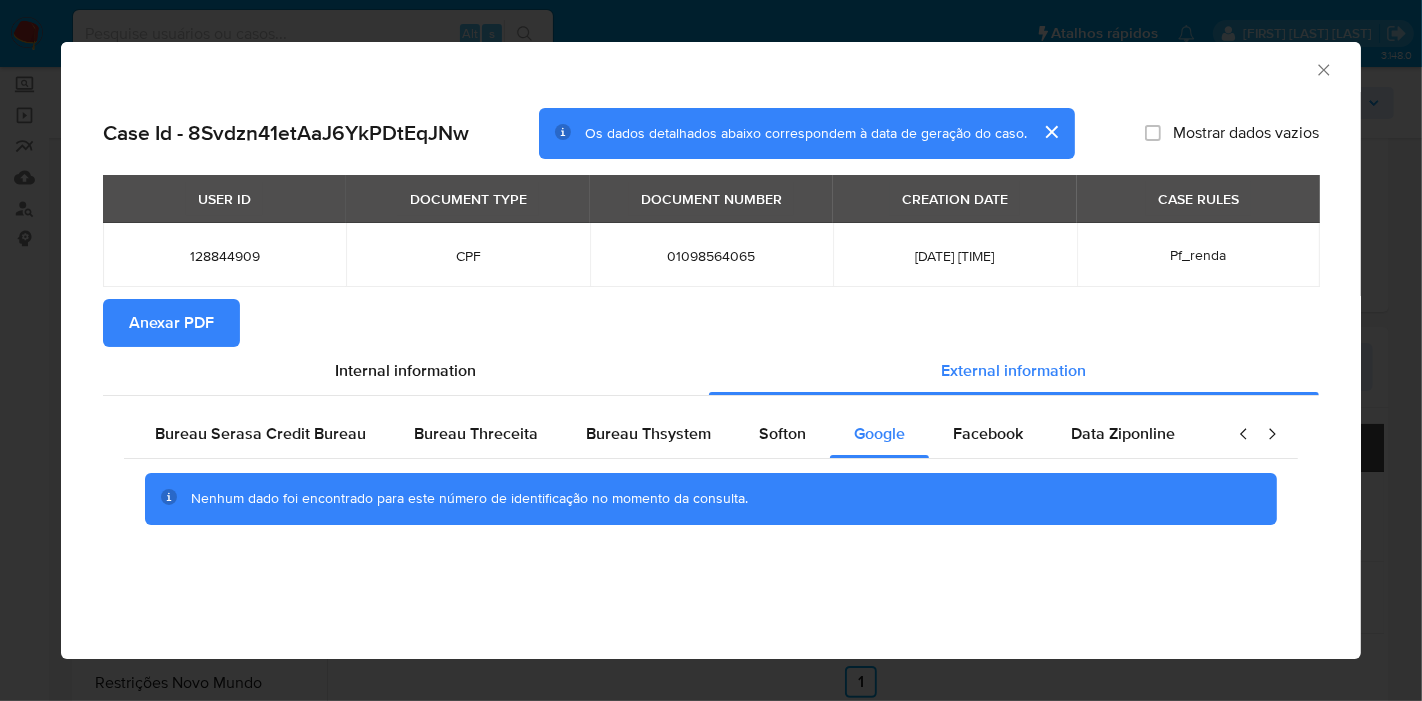 click on "Anexar PDF" at bounding box center [711, 323] 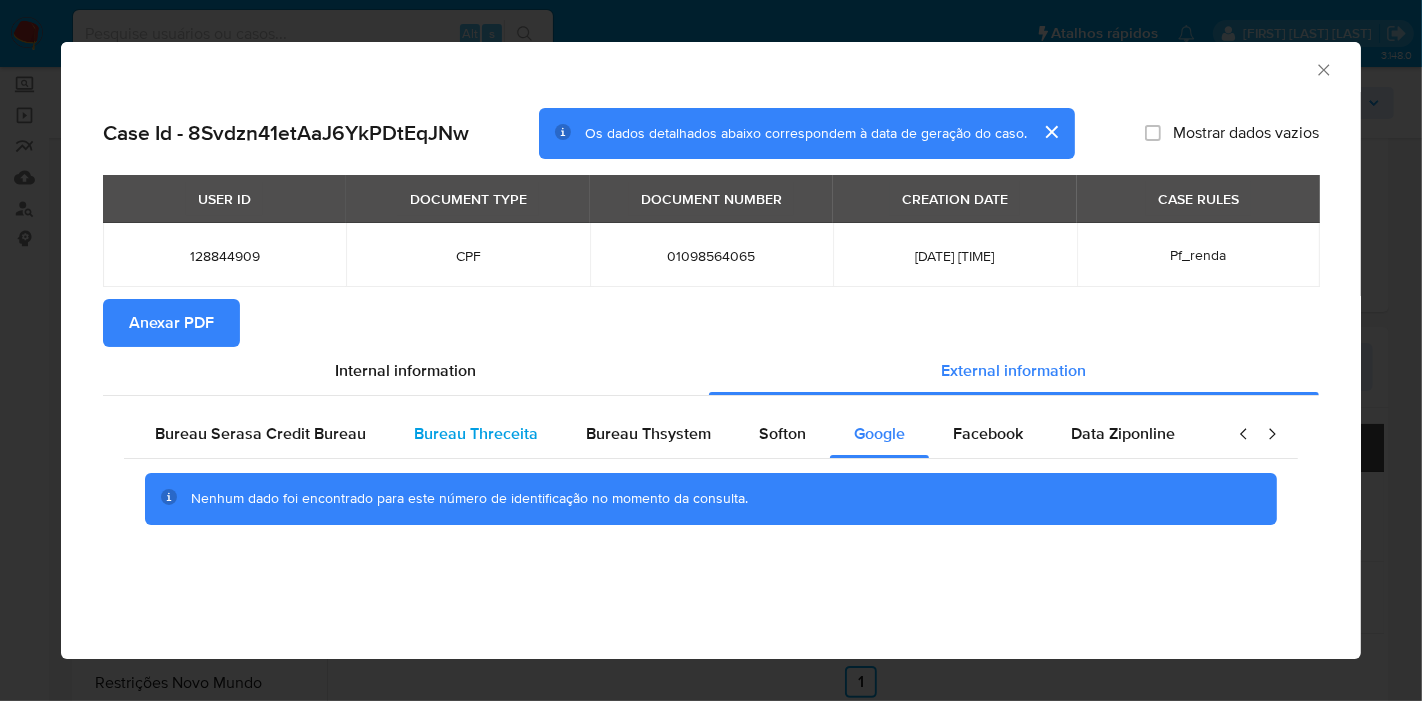 scroll, scrollTop: 0, scrollLeft: 0, axis: both 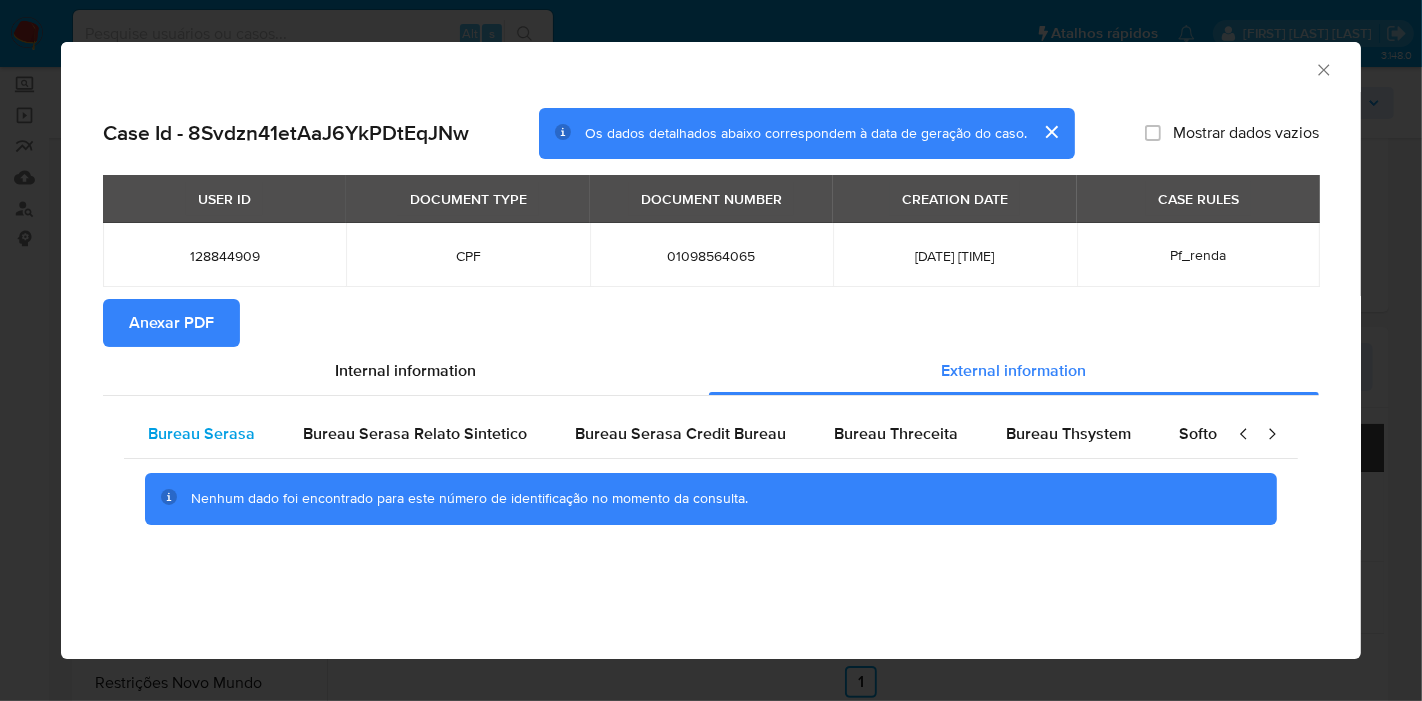 click on "Bureau Serasa" at bounding box center [201, 433] 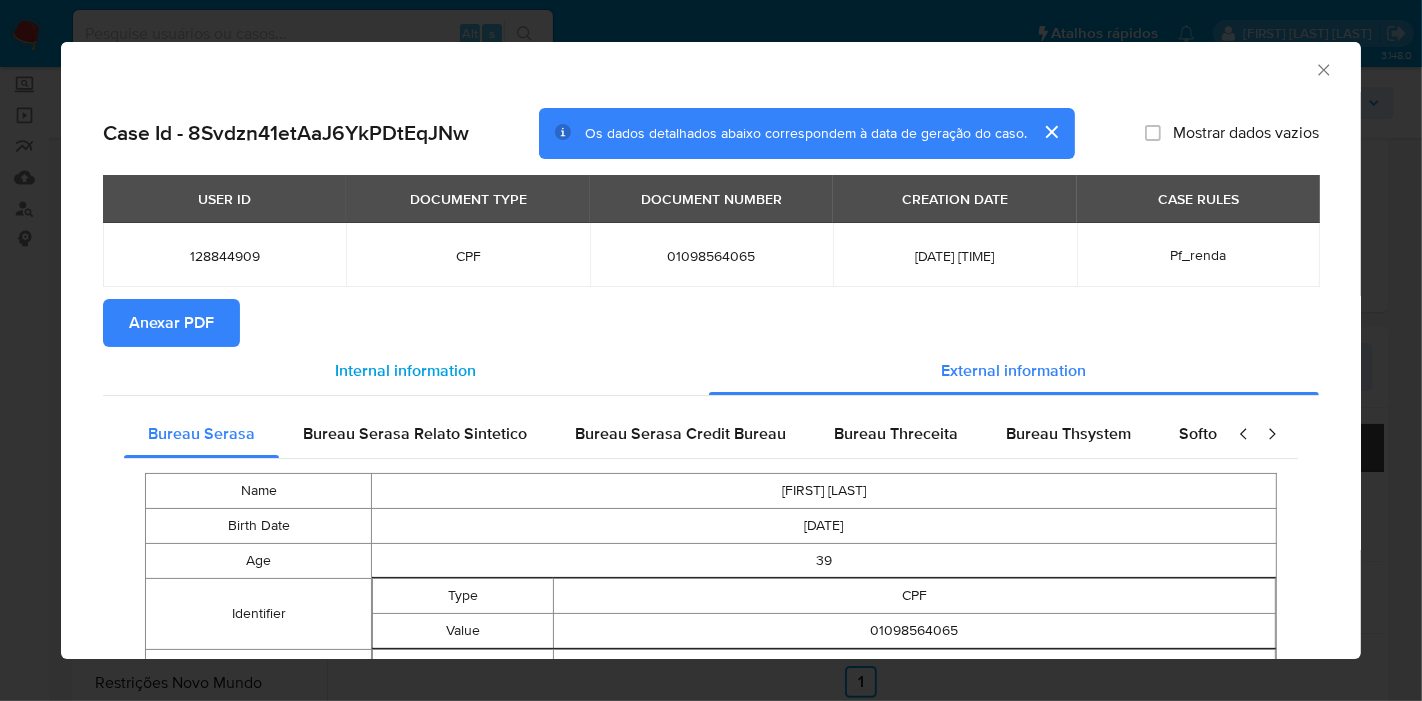 type 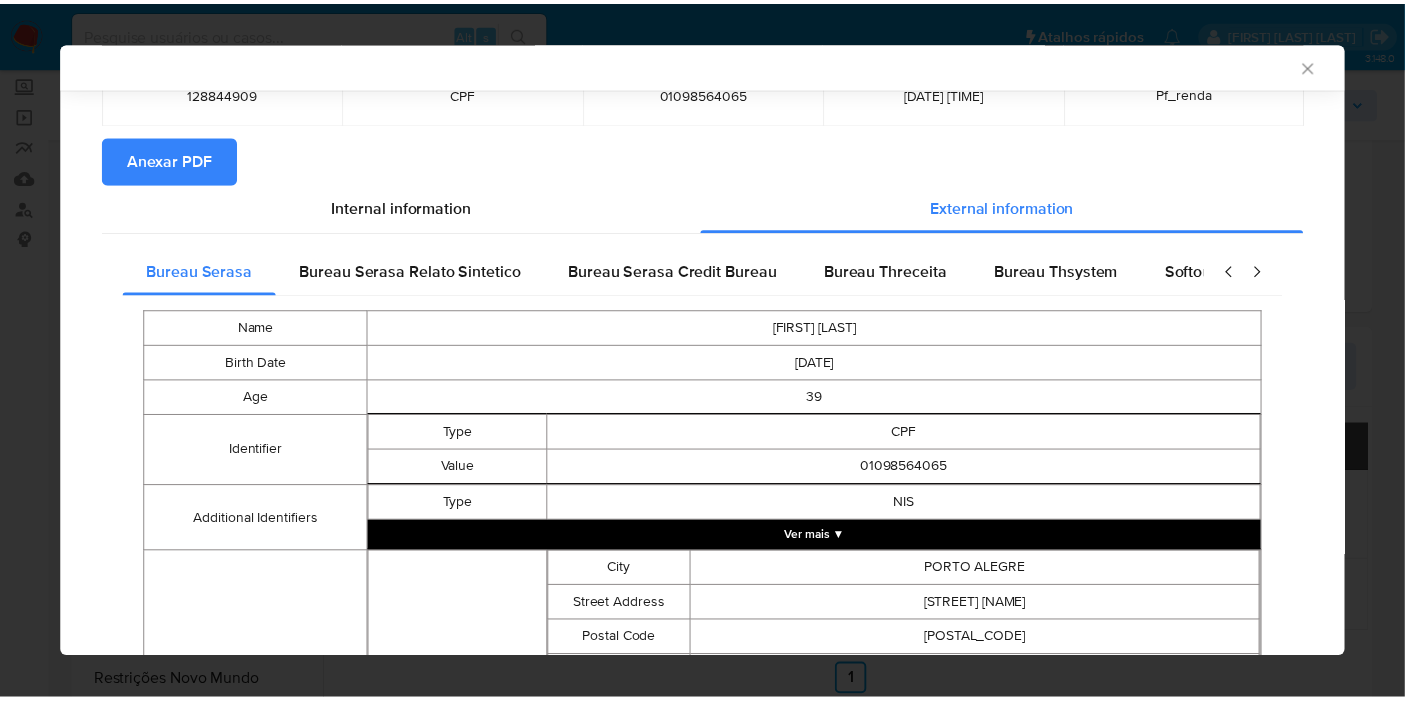 scroll, scrollTop: 551, scrollLeft: 0, axis: vertical 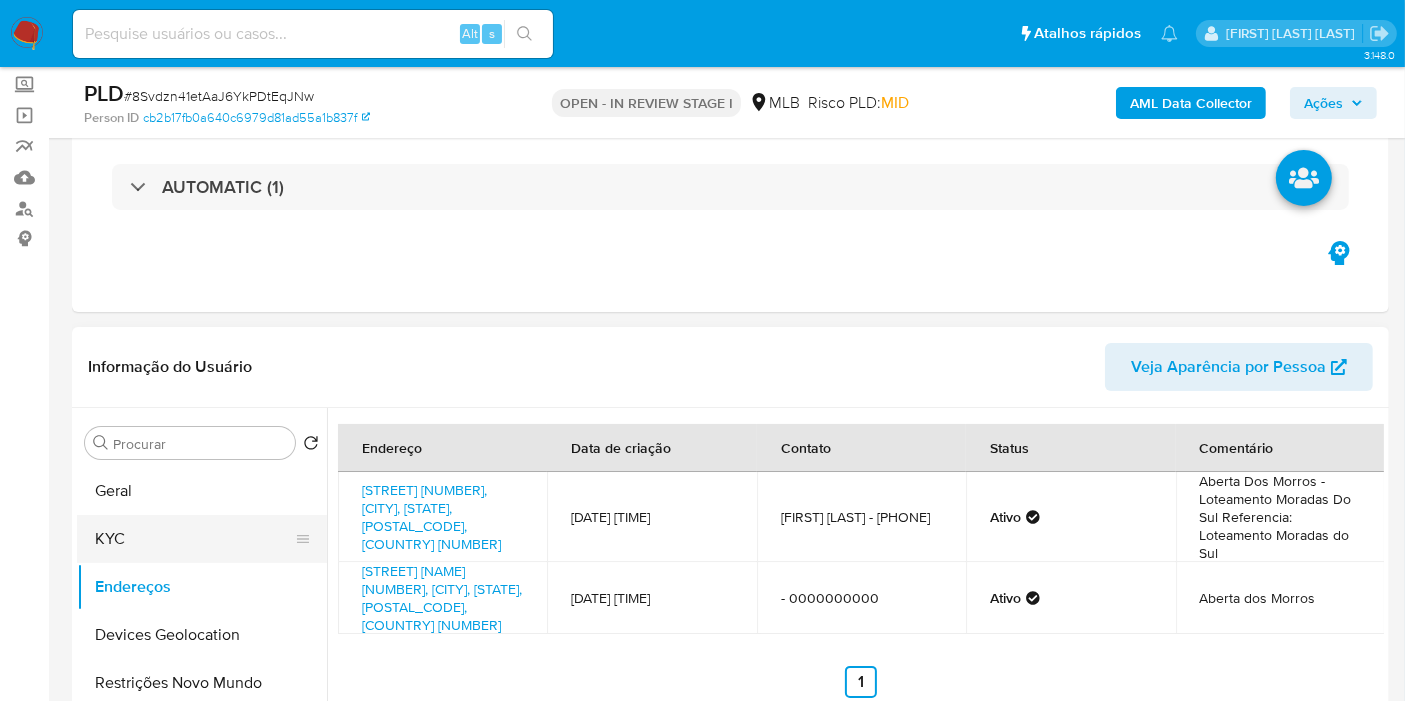 click on "KYC" at bounding box center (194, 539) 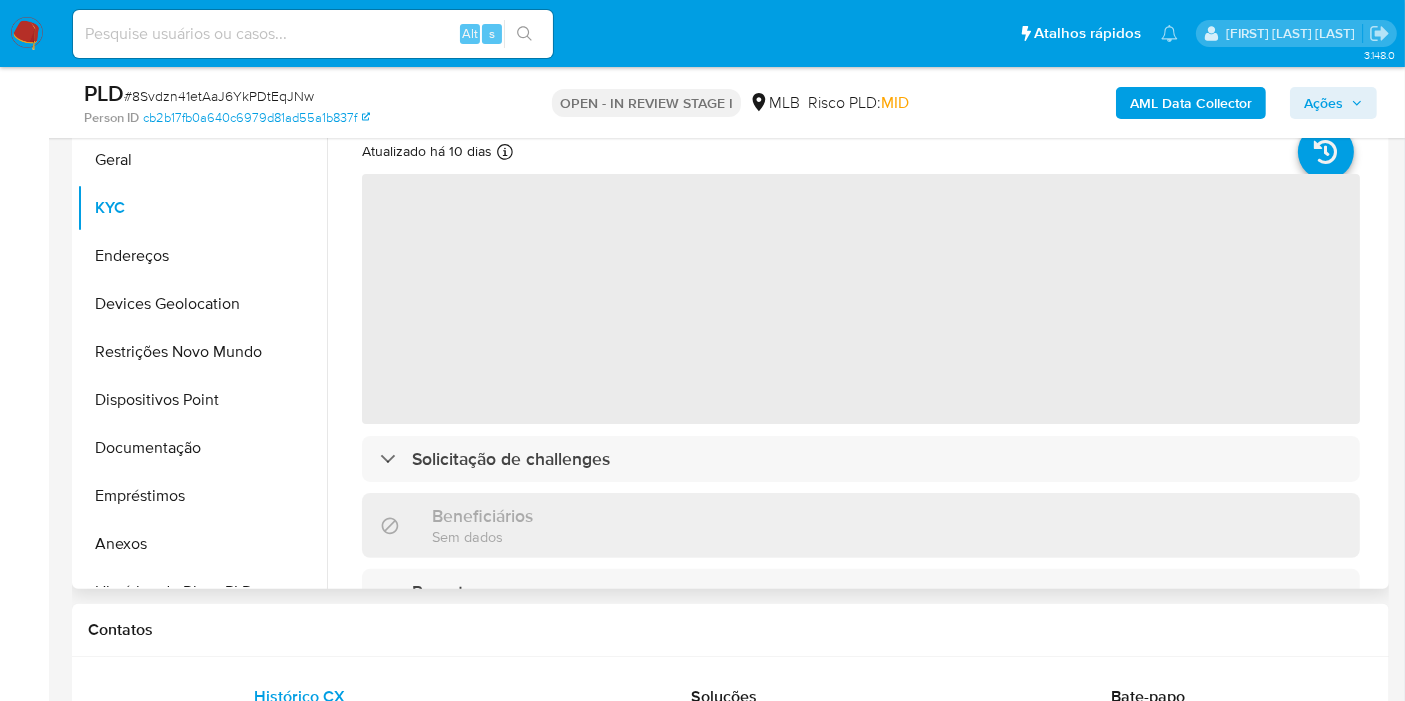 scroll, scrollTop: 333, scrollLeft: 0, axis: vertical 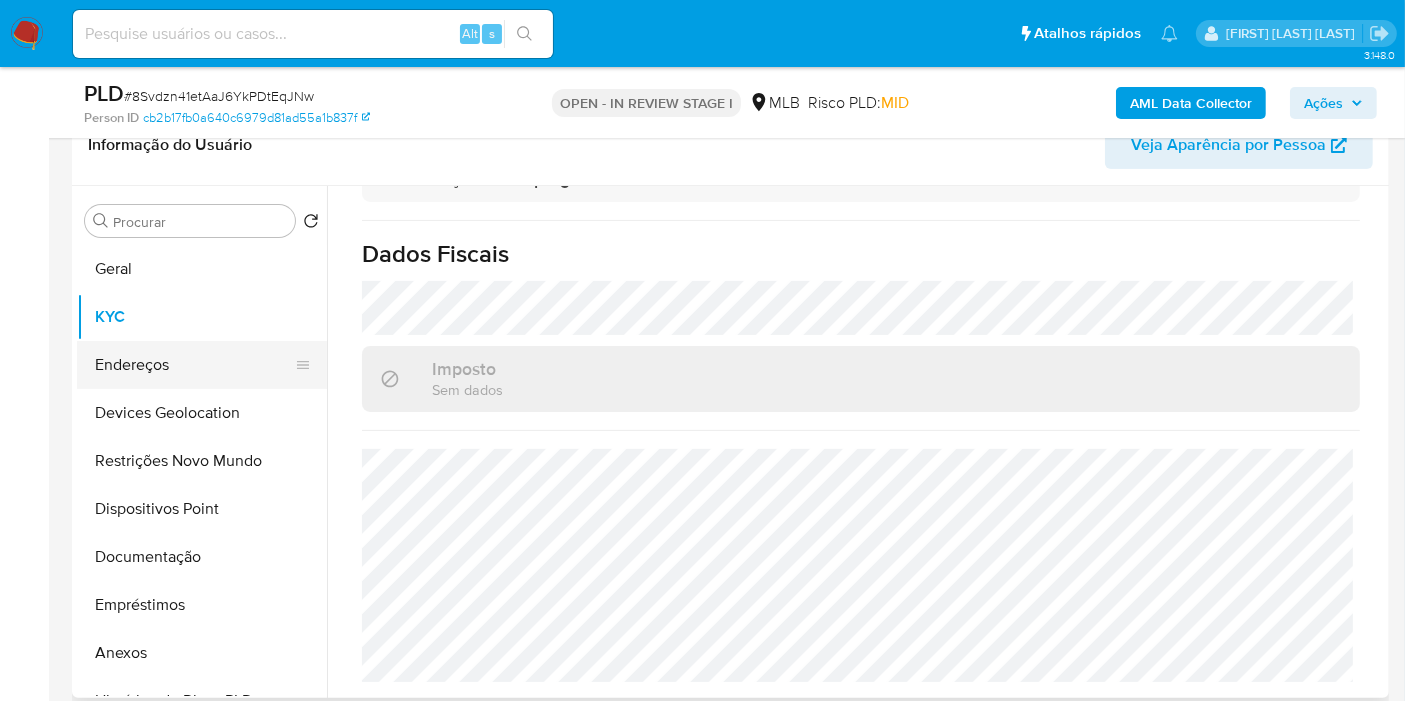 click on "Endereços" at bounding box center [194, 365] 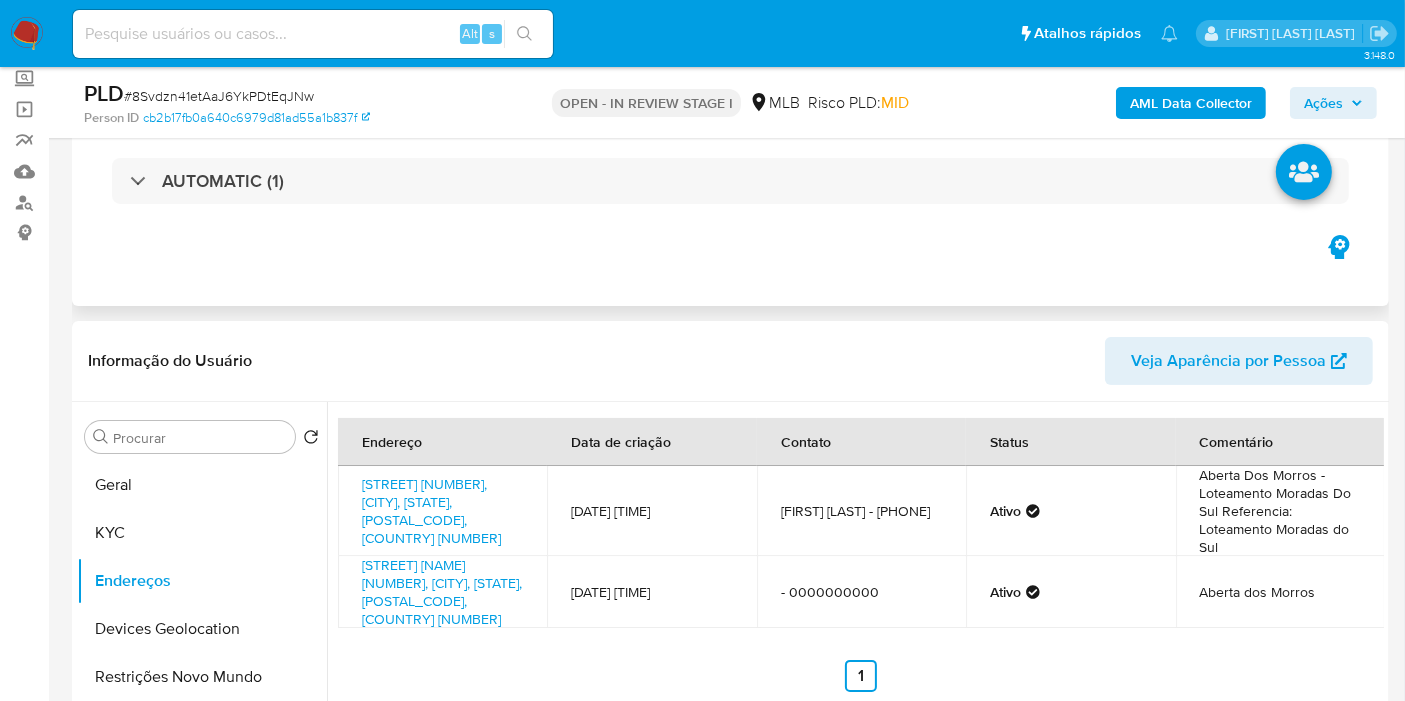 scroll, scrollTop: 0, scrollLeft: 0, axis: both 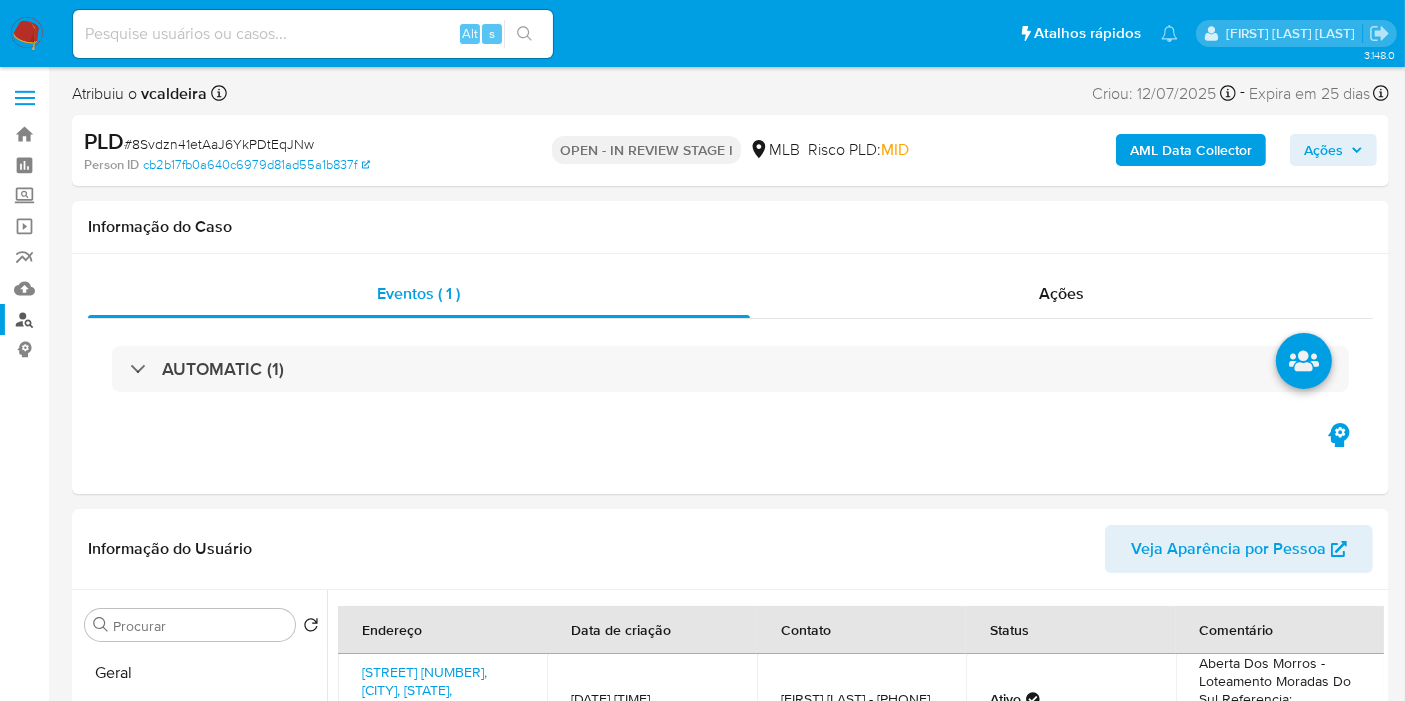 click on "Localizador de pessoas" at bounding box center [119, 319] 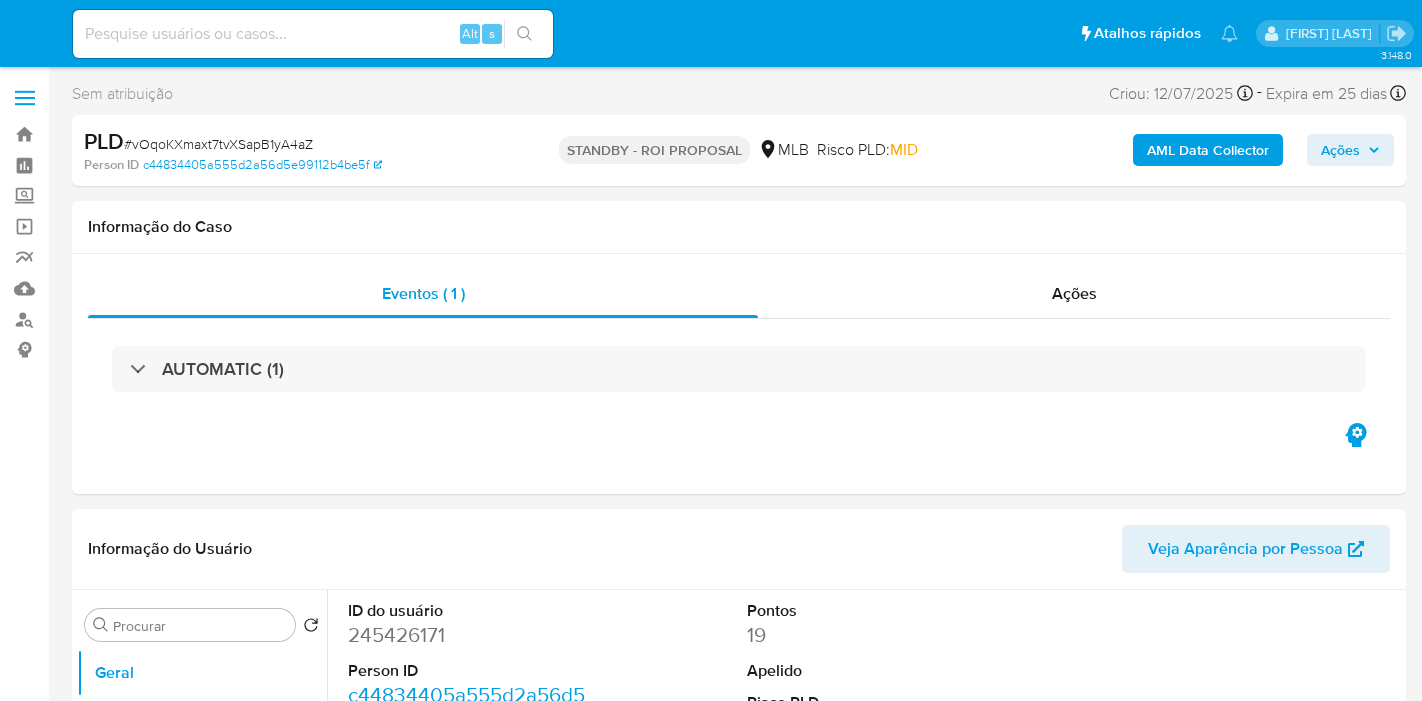 select on "10" 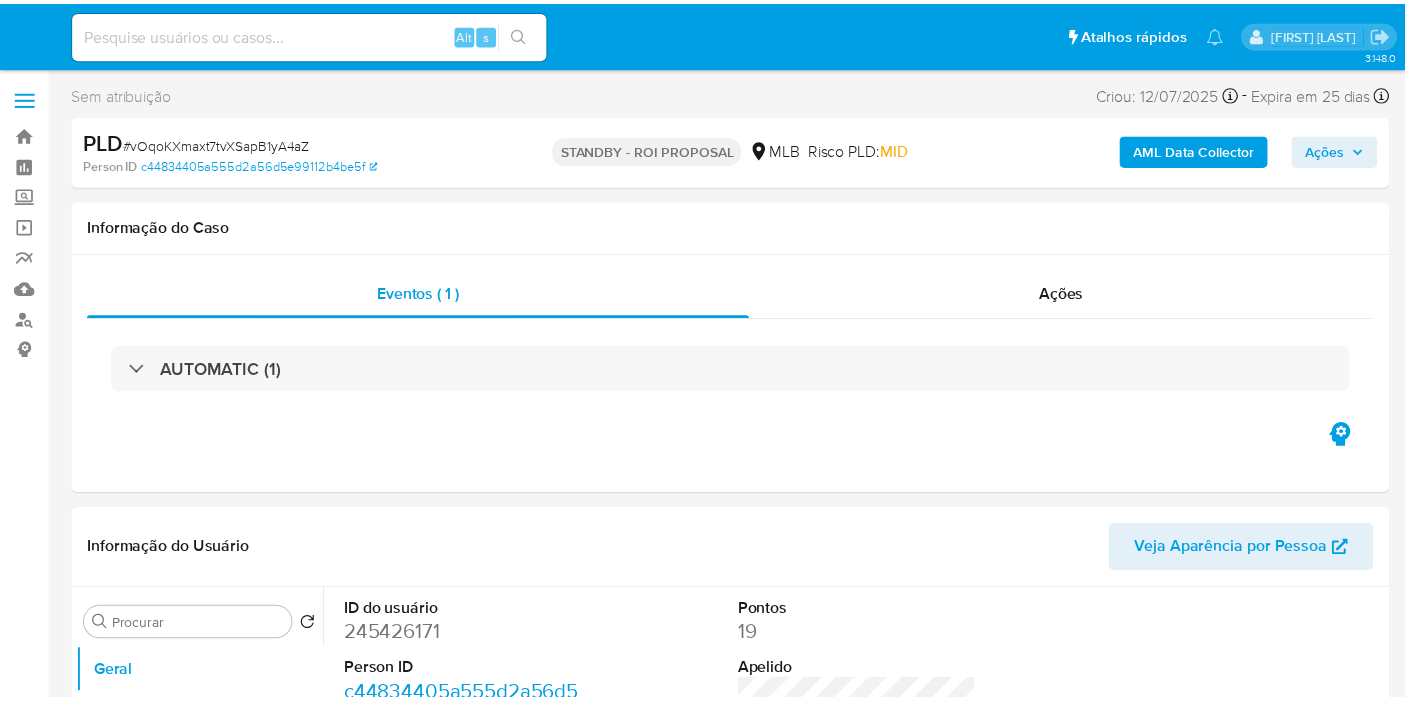 scroll, scrollTop: 0, scrollLeft: 0, axis: both 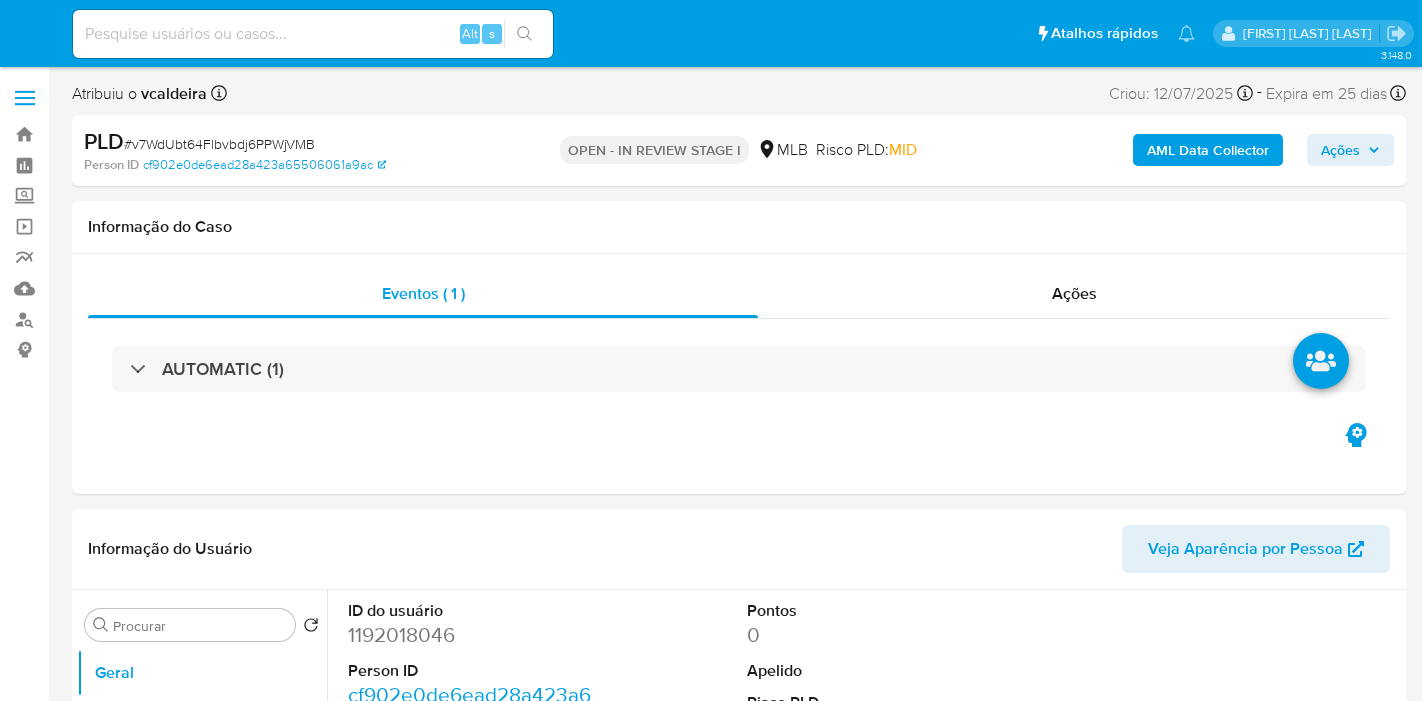 select on "10" 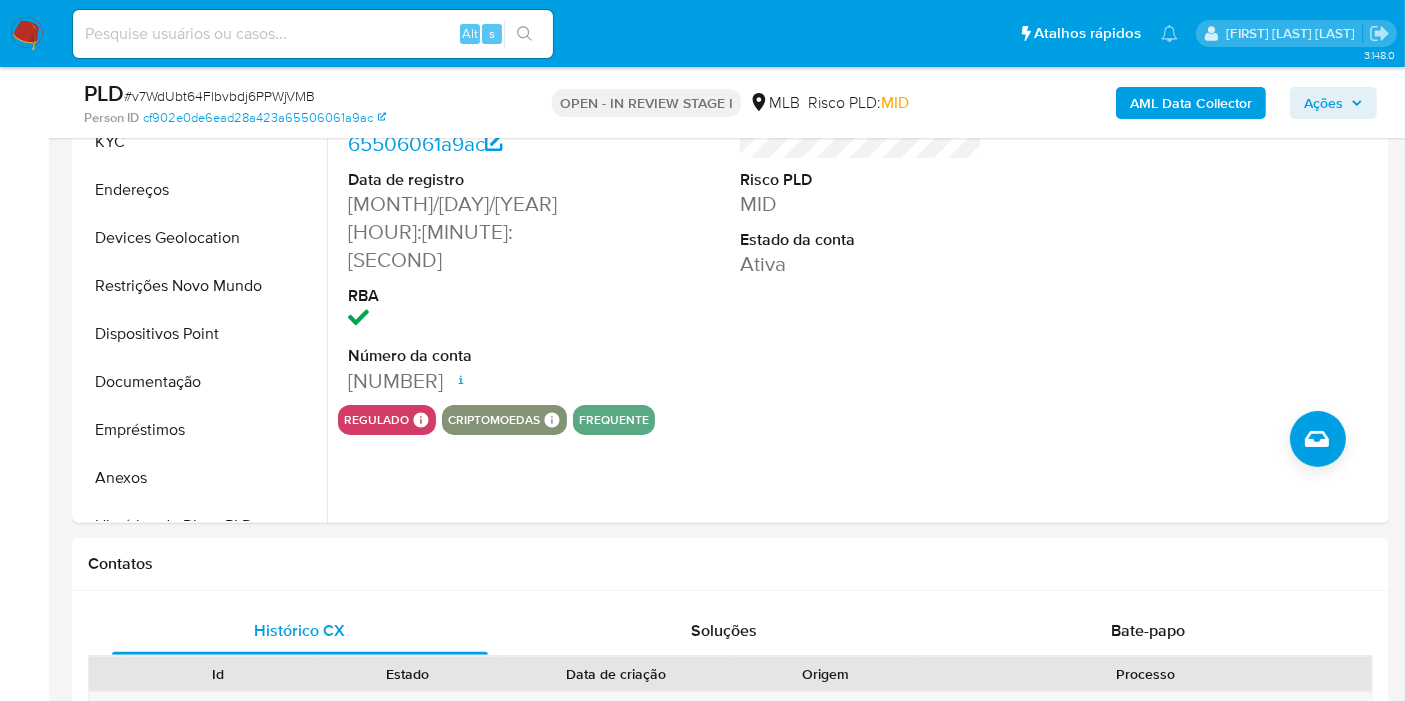 scroll, scrollTop: 555, scrollLeft: 0, axis: vertical 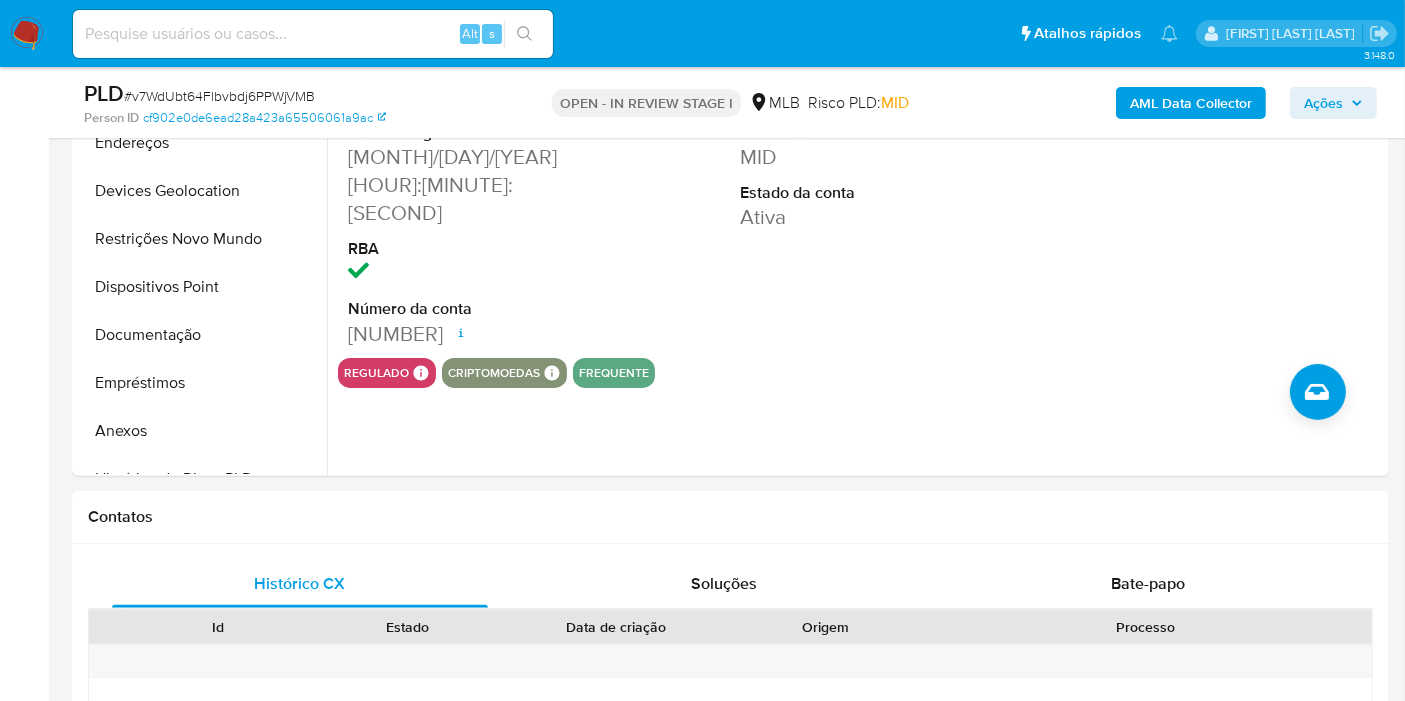 click on "Ações" at bounding box center [1323, 103] 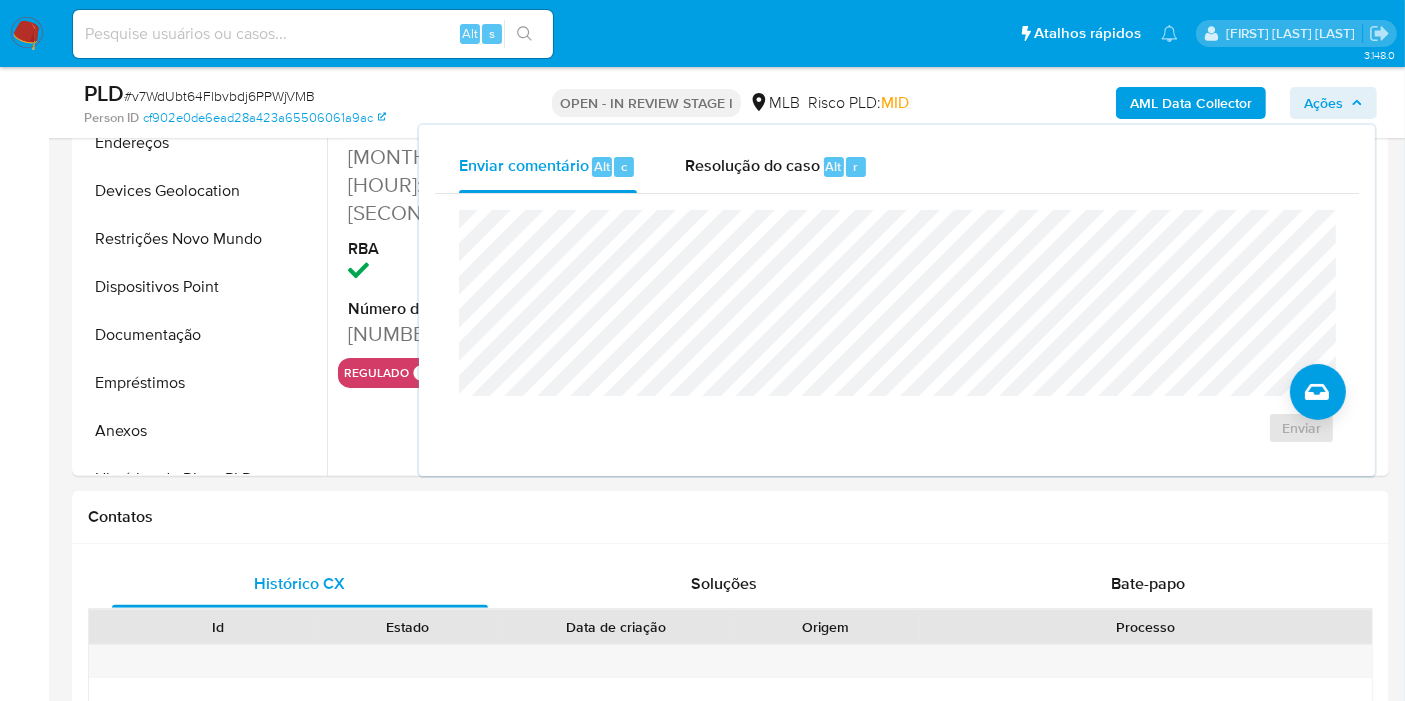 drag, startPoint x: 750, startPoint y: 170, endPoint x: 726, endPoint y: 192, distance: 32.55764 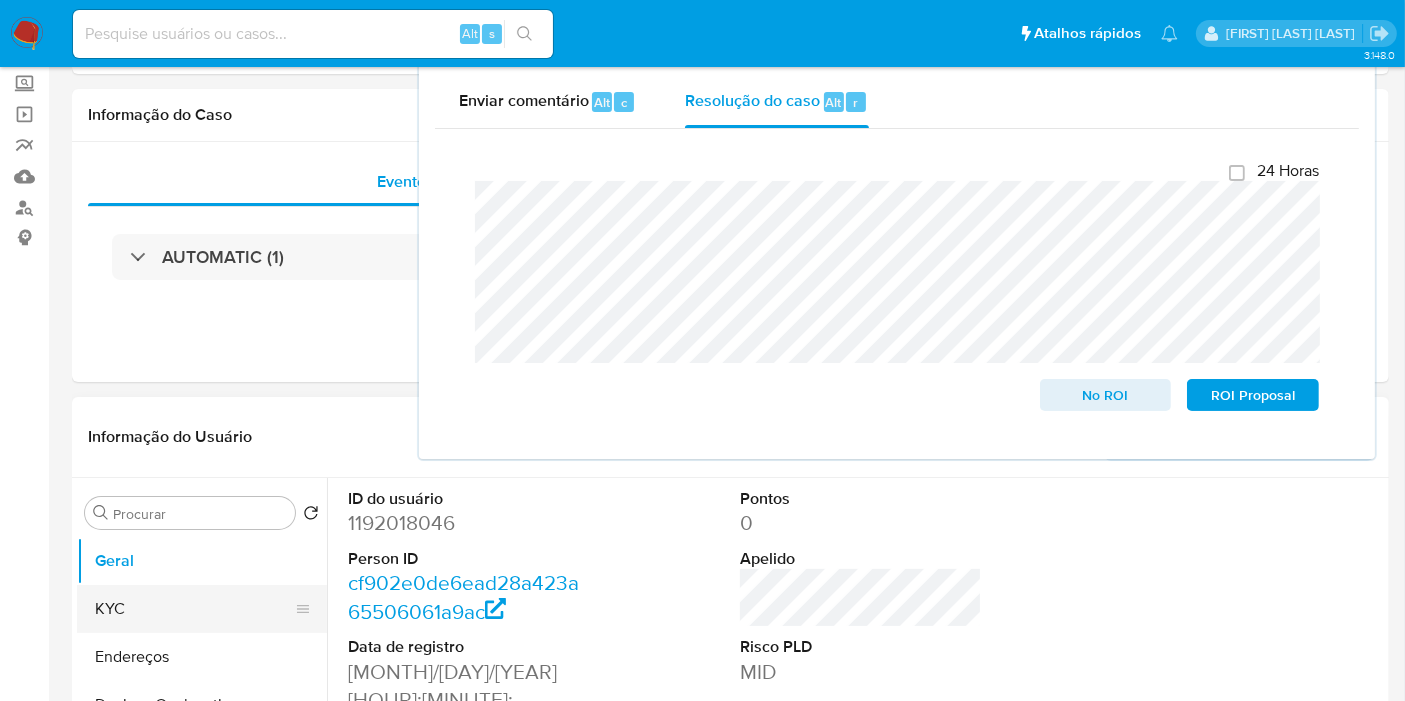 scroll, scrollTop: 222, scrollLeft: 0, axis: vertical 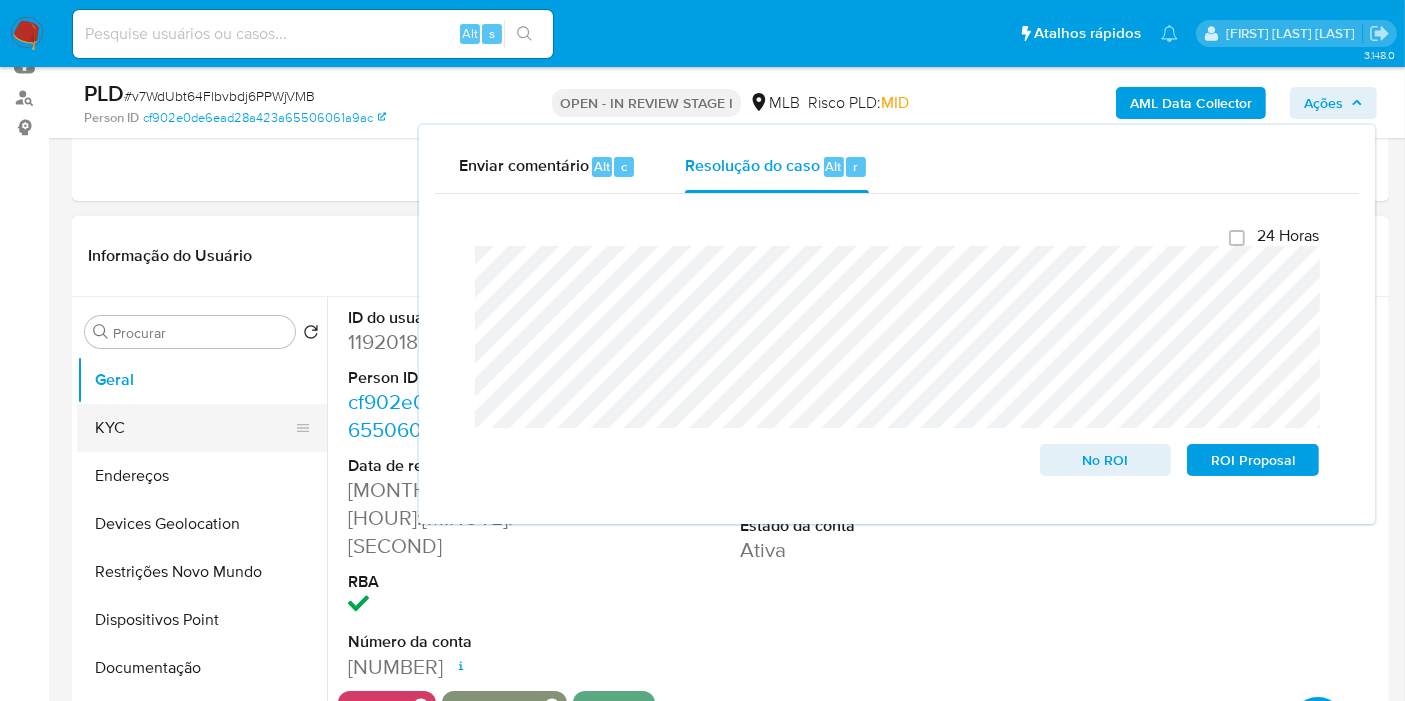 click on "KYC" at bounding box center [194, 428] 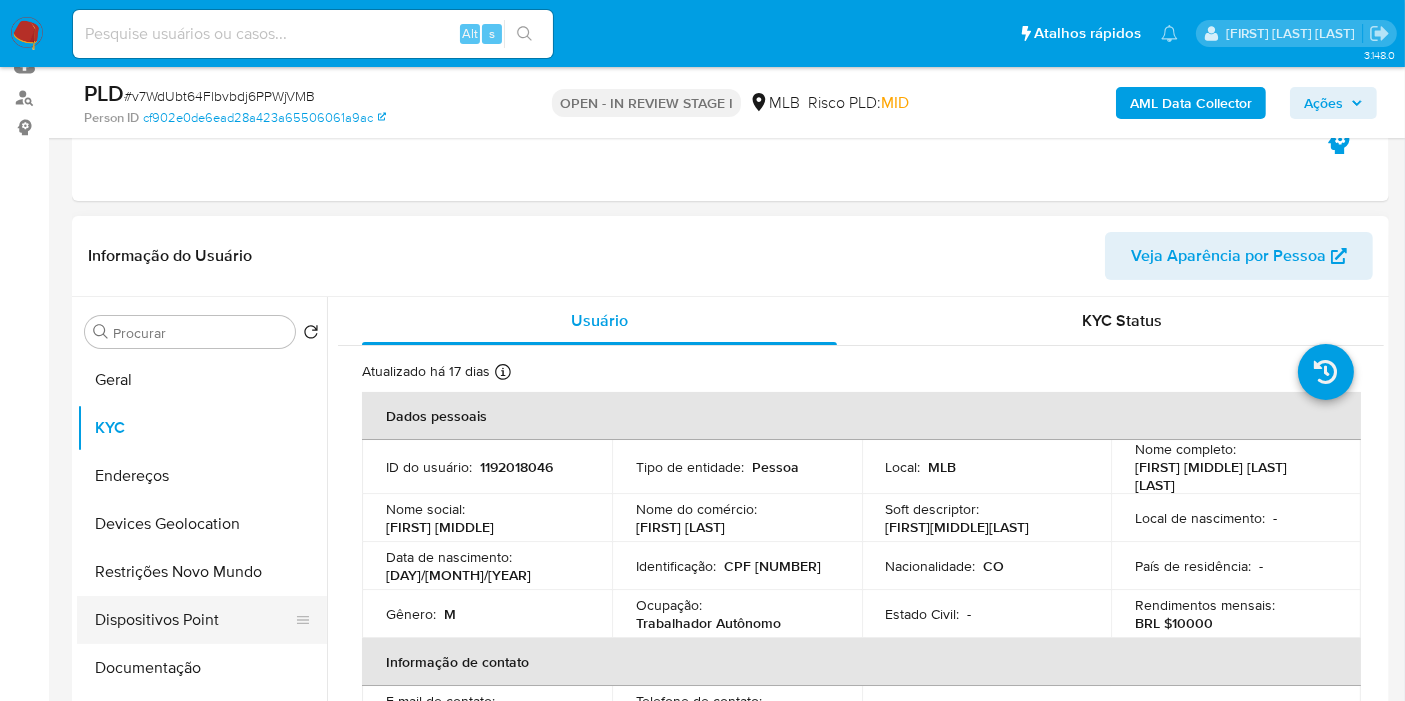 scroll, scrollTop: 222, scrollLeft: 0, axis: vertical 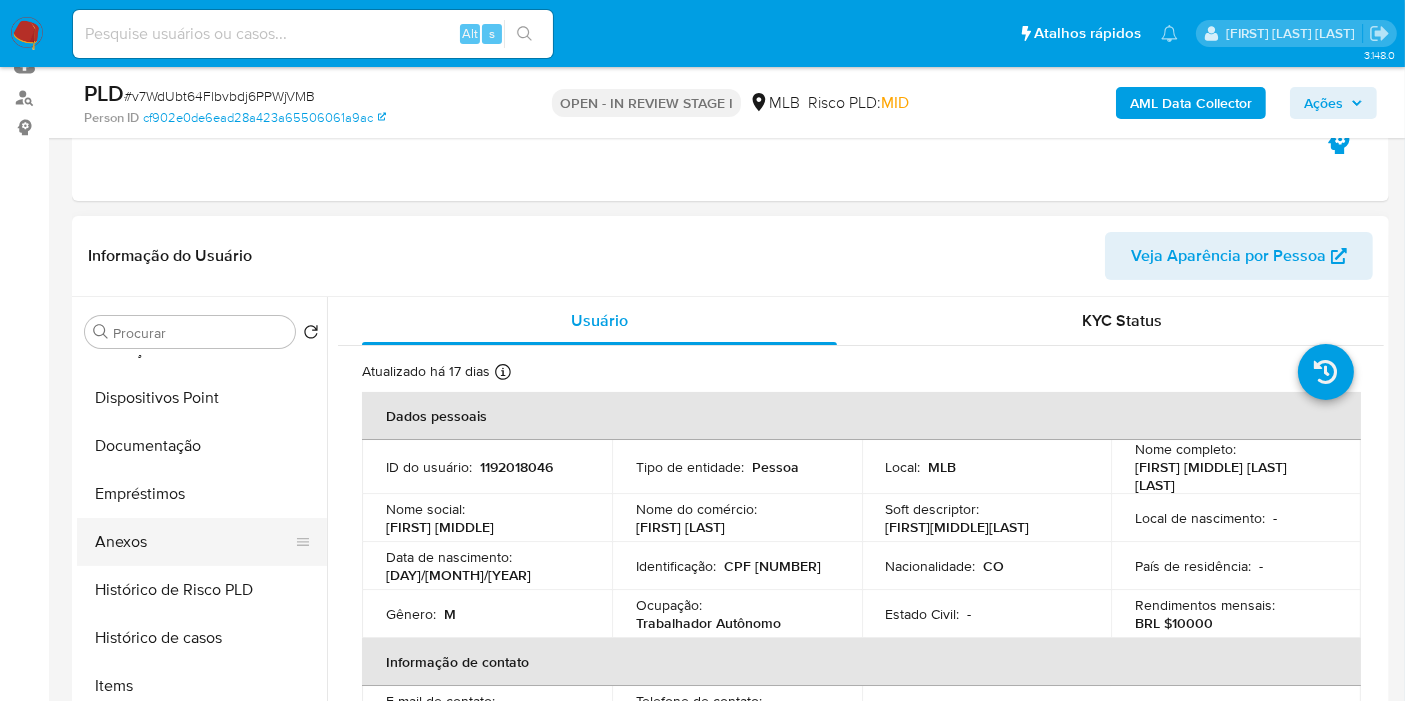 click on "Anexos" at bounding box center [194, 542] 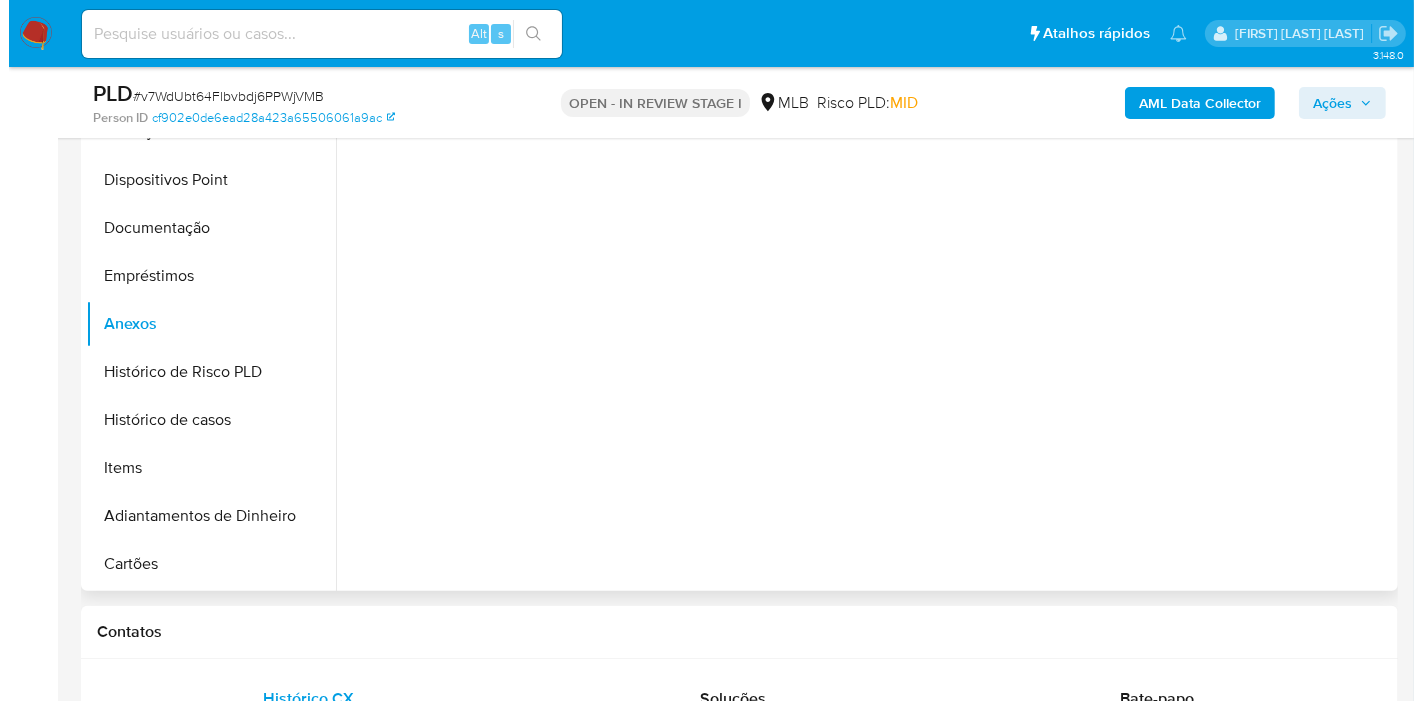 scroll, scrollTop: 444, scrollLeft: 0, axis: vertical 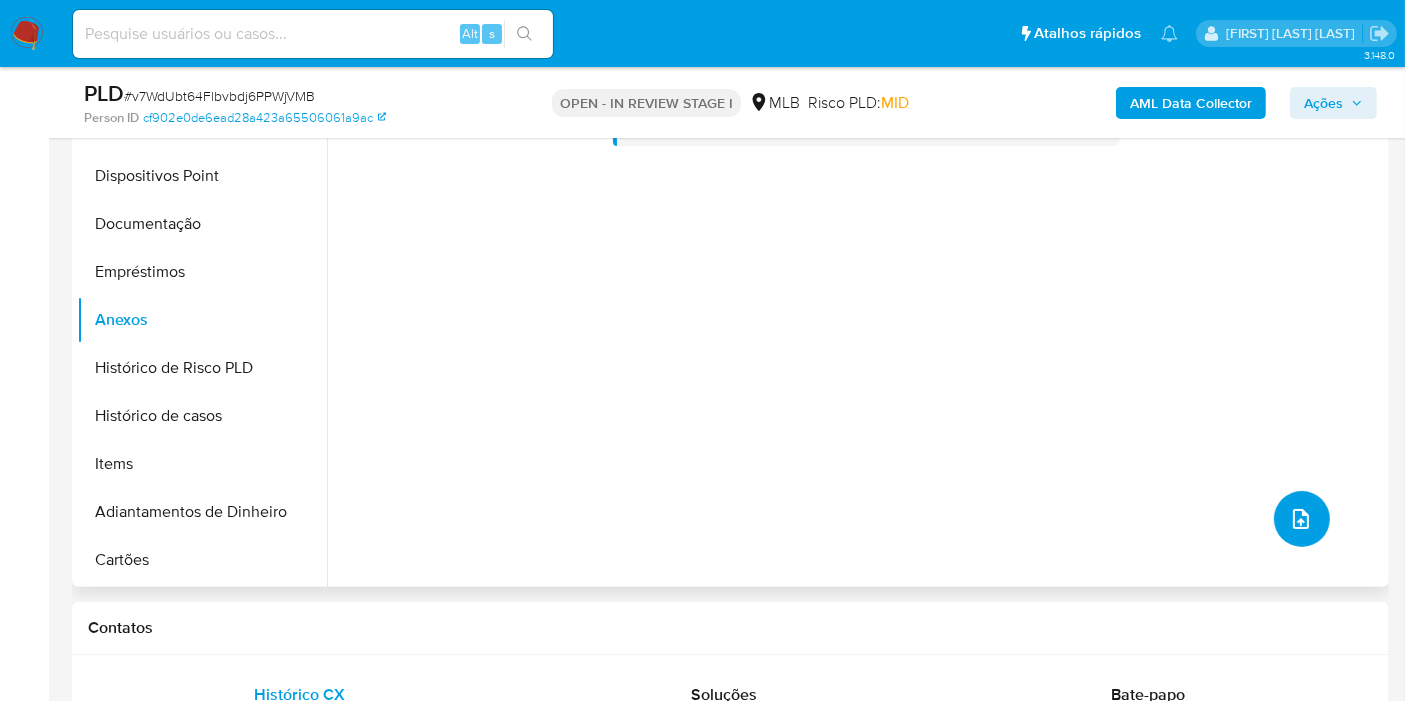 click 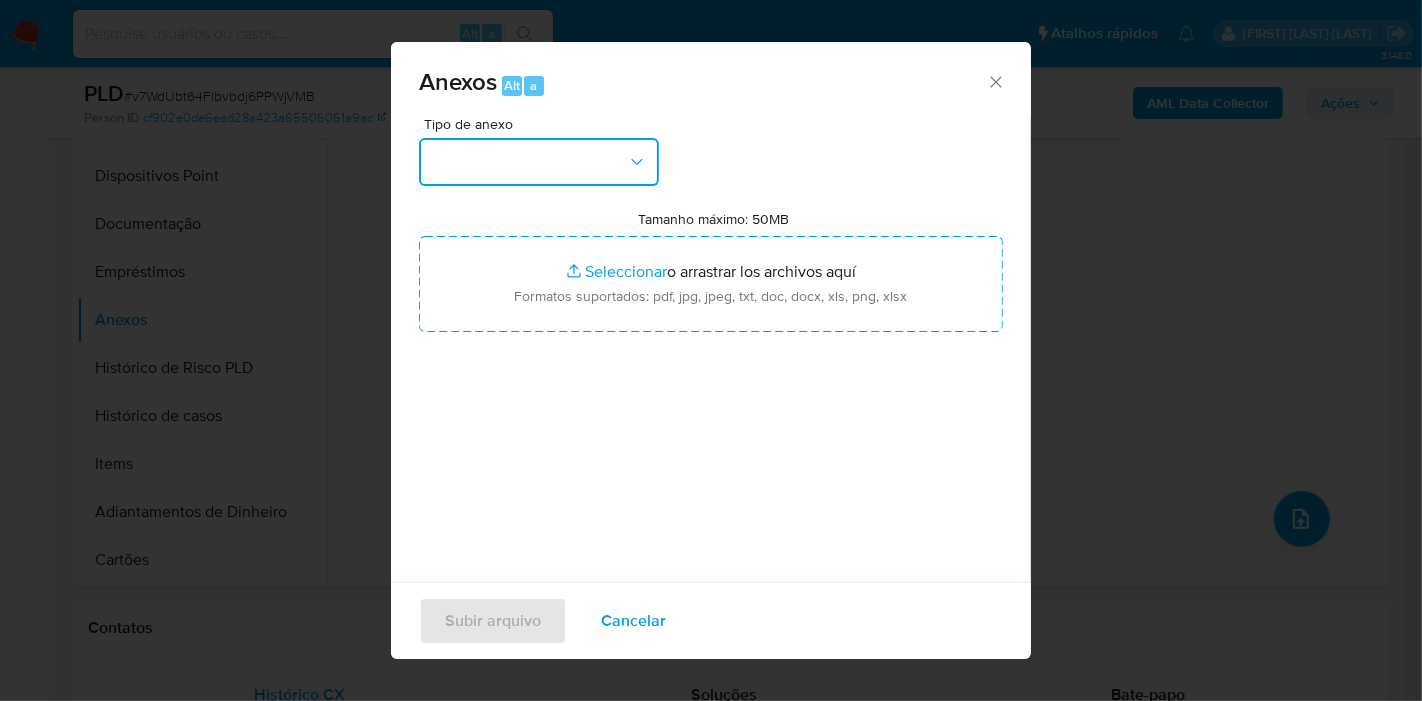 click at bounding box center [539, 162] 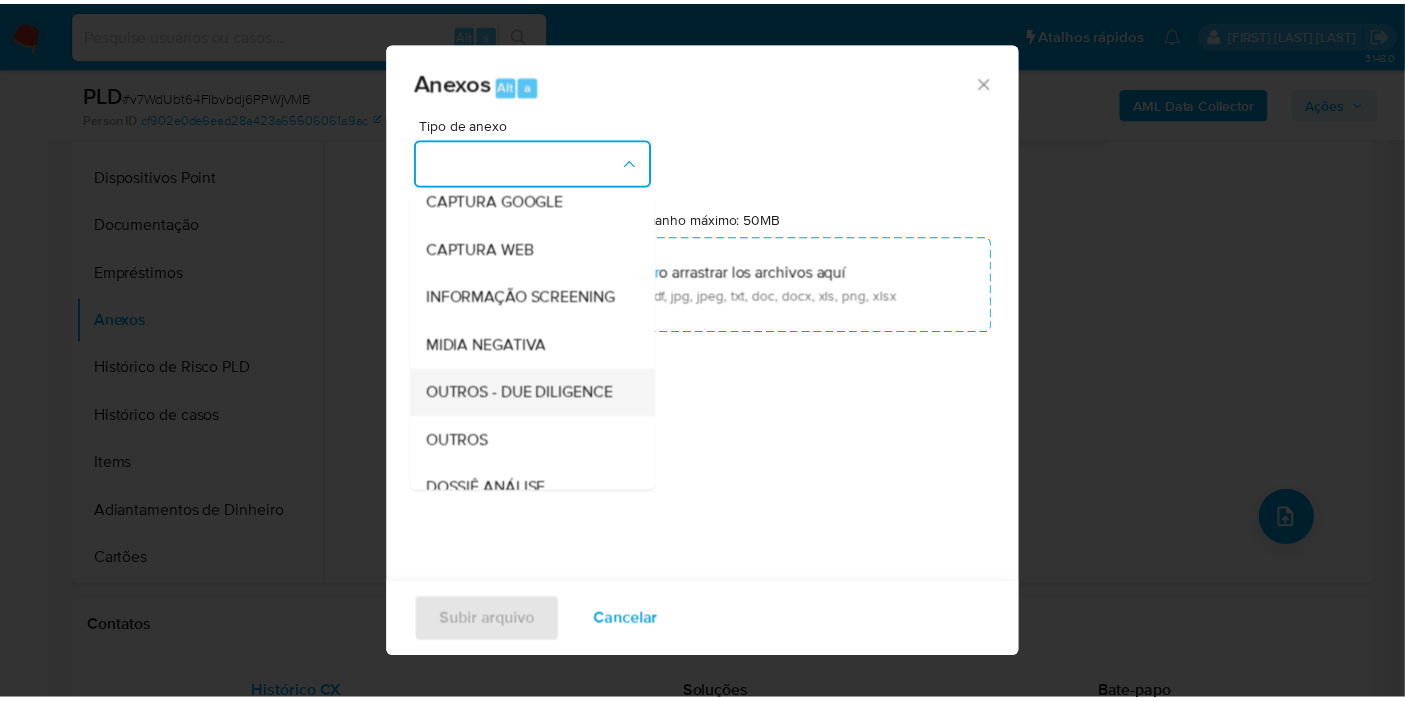 scroll, scrollTop: 307, scrollLeft: 0, axis: vertical 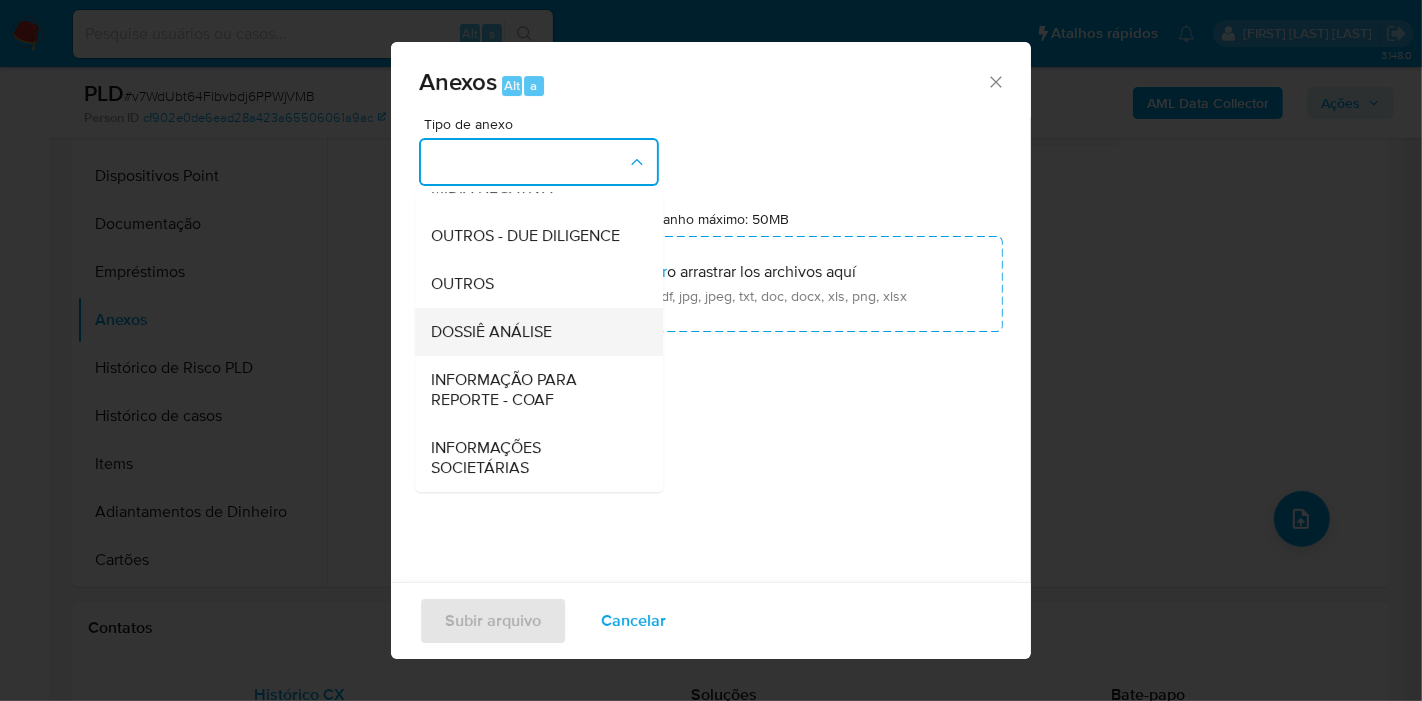 click on "DOSSIÊ ANÁLISE" at bounding box center [491, 332] 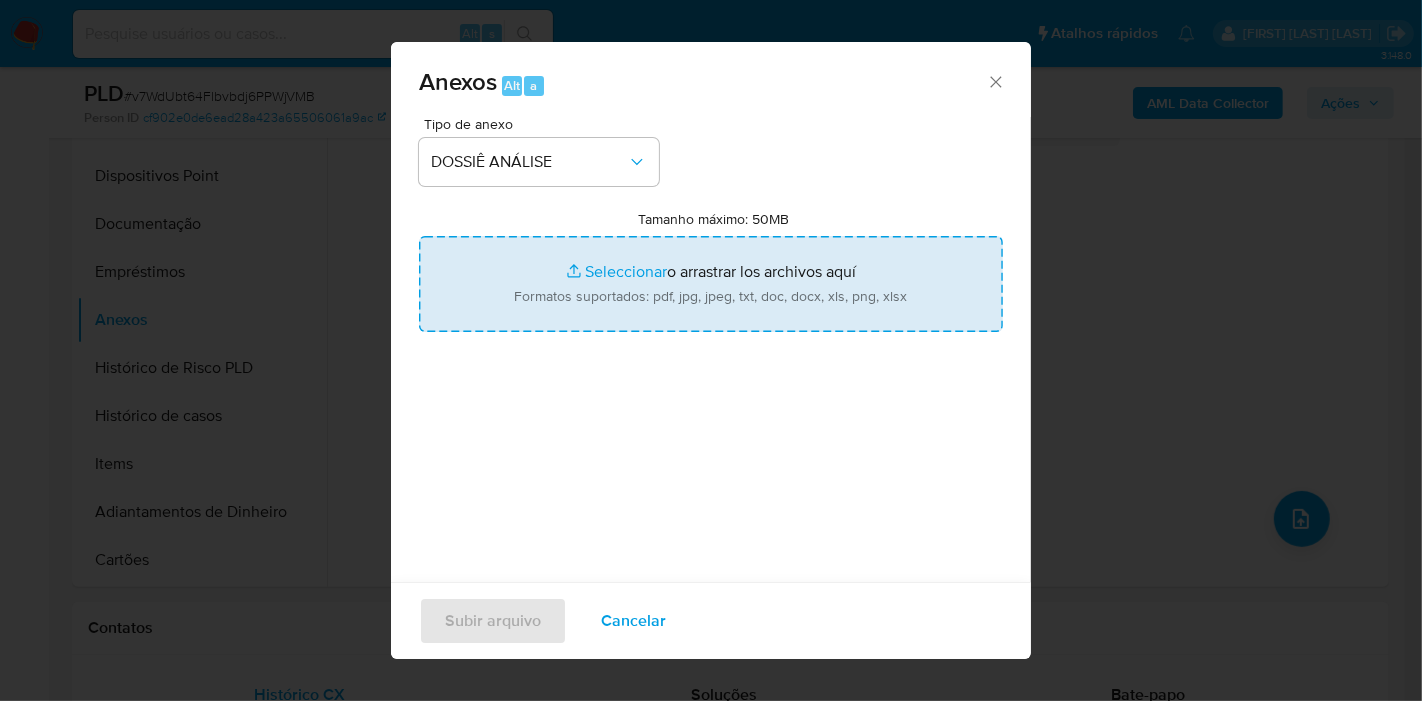 type on "C:\fakepath\SAR XXXX_XX - CPF 70301676275 - CARLOS ALBERTO SAENZ ARISTIZABAL.pdf" 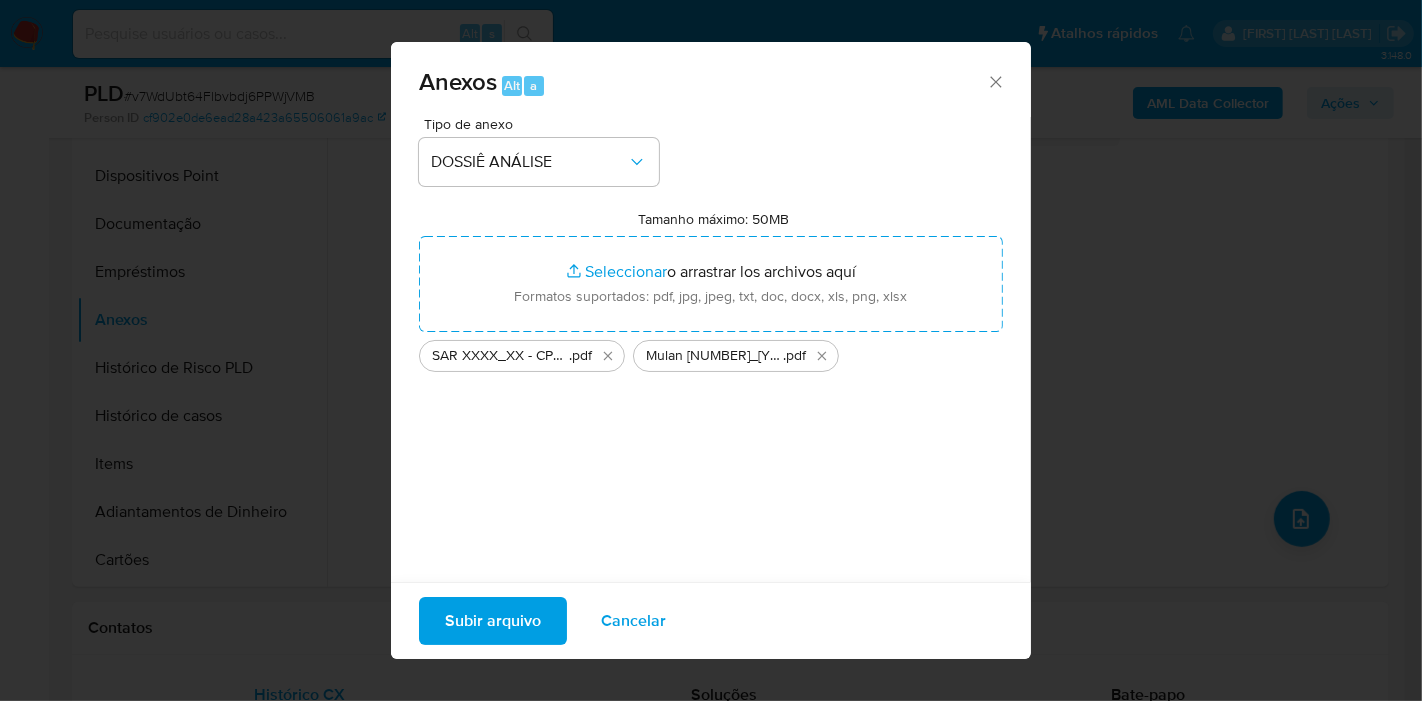 click on "Subir arquivo" at bounding box center [493, 621] 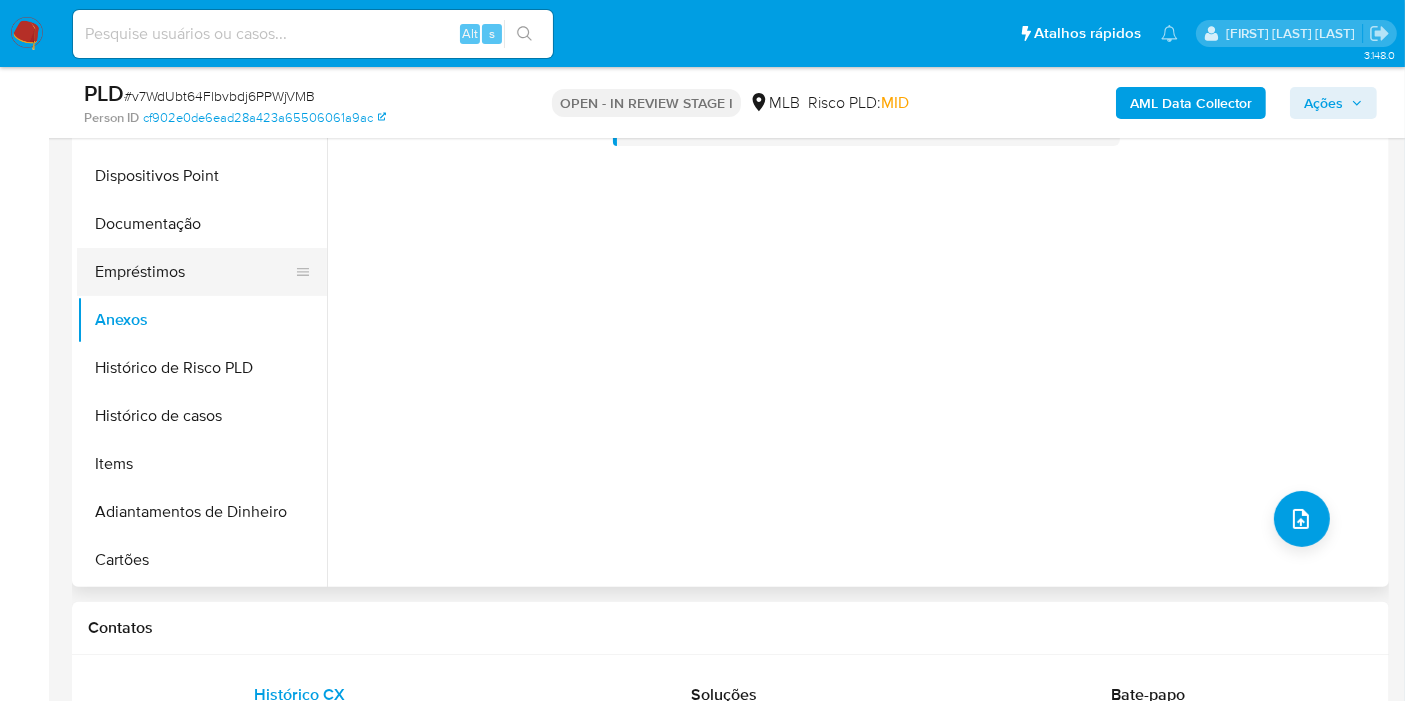 click on "Empréstimos" at bounding box center [194, 272] 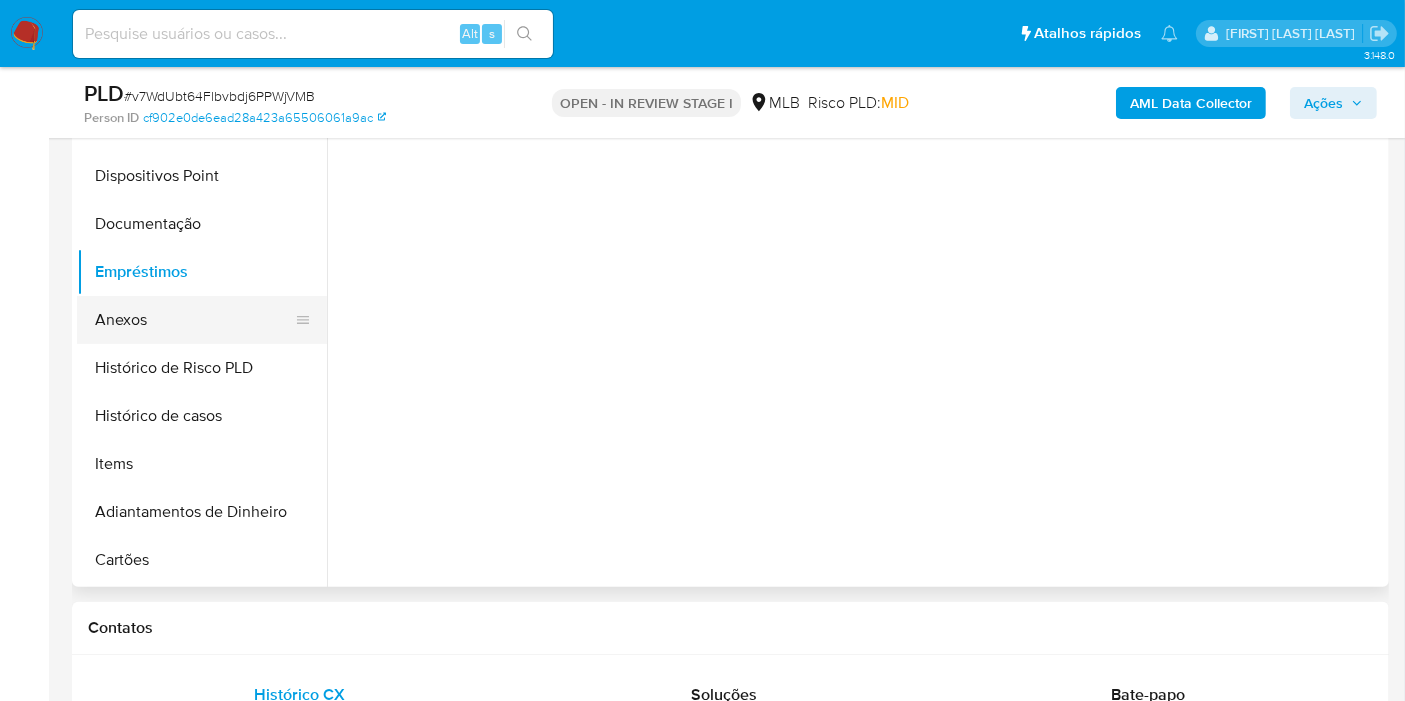 click on "Anexos" at bounding box center (194, 320) 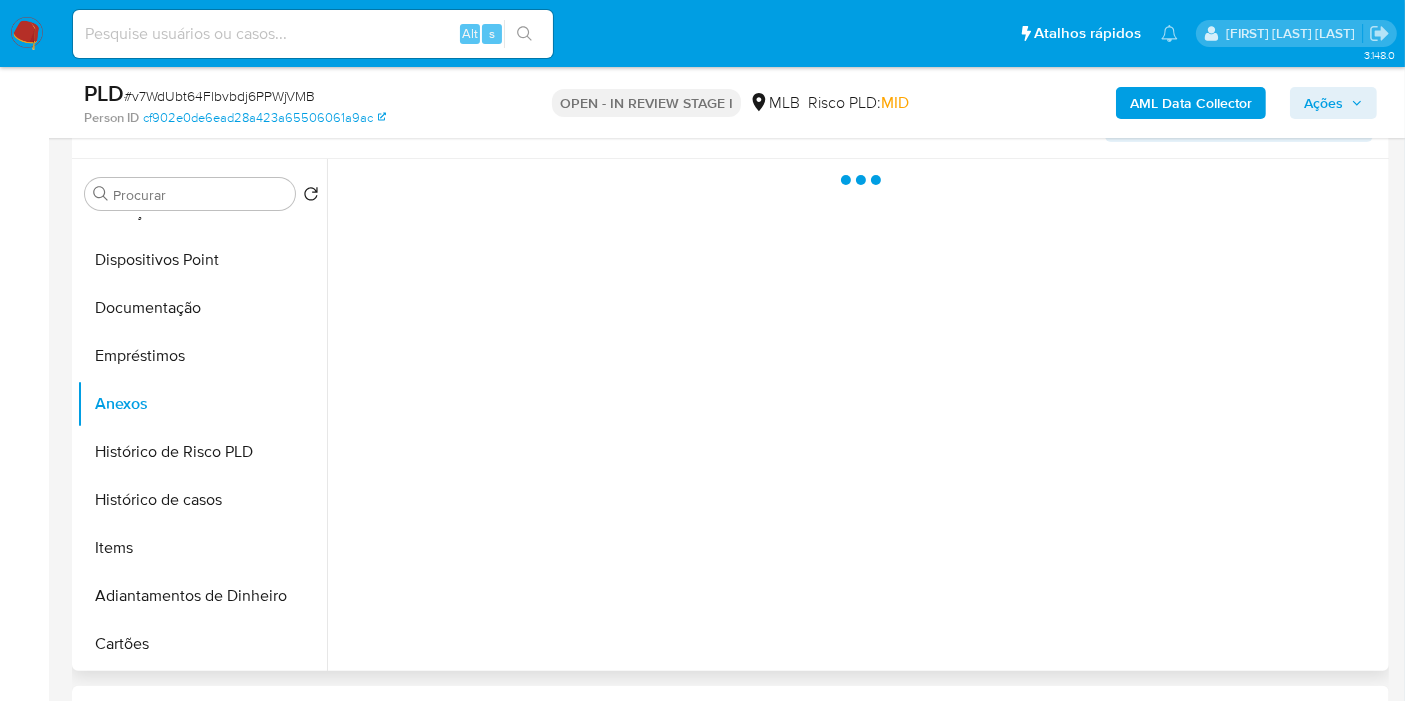 scroll, scrollTop: 222, scrollLeft: 0, axis: vertical 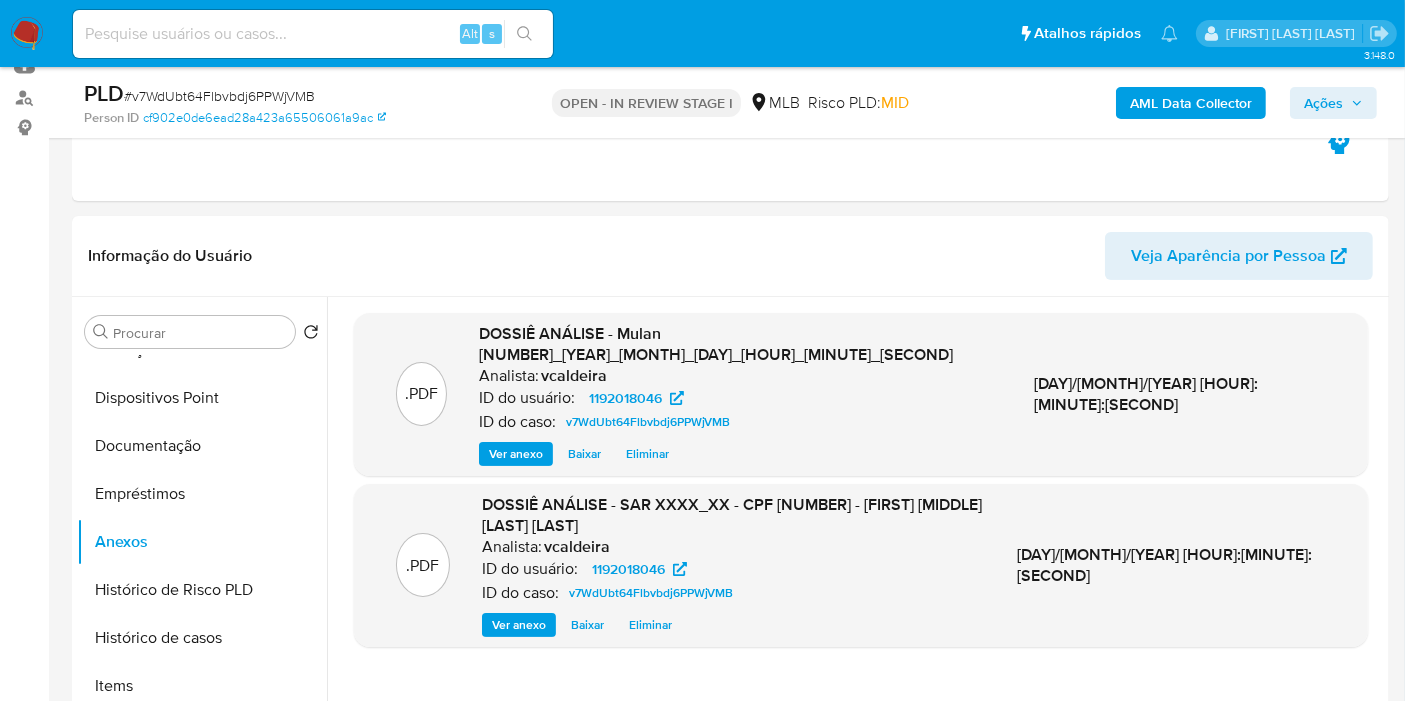 click on "Ações" at bounding box center [1323, 103] 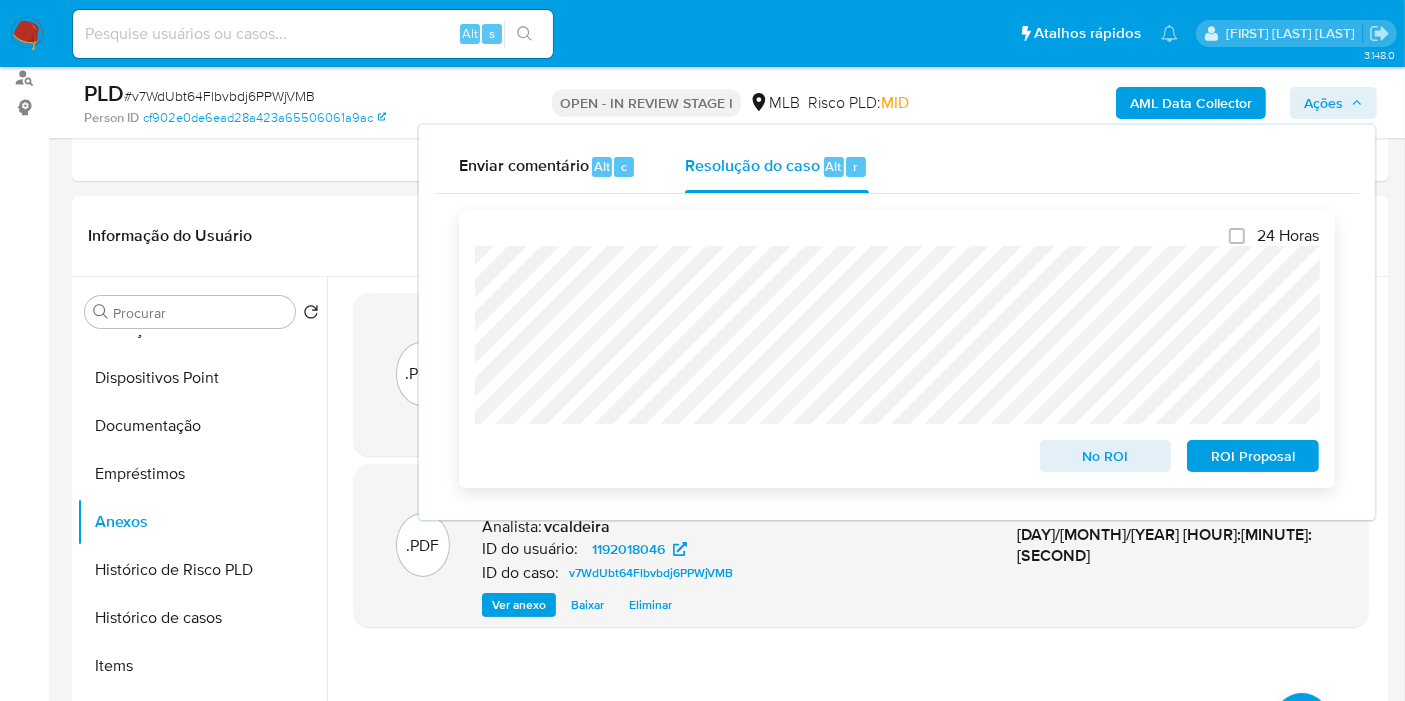 scroll, scrollTop: 222, scrollLeft: 0, axis: vertical 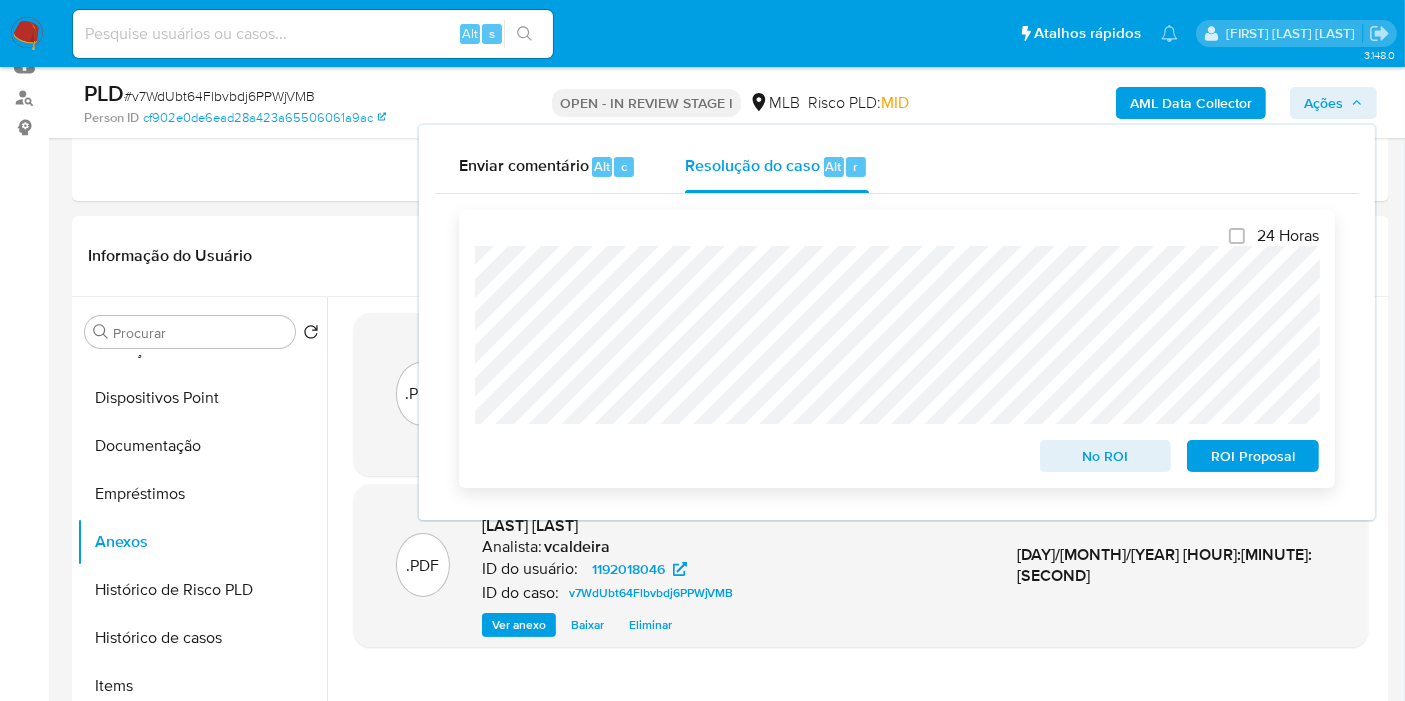click on "ROI Proposal" at bounding box center [1253, 456] 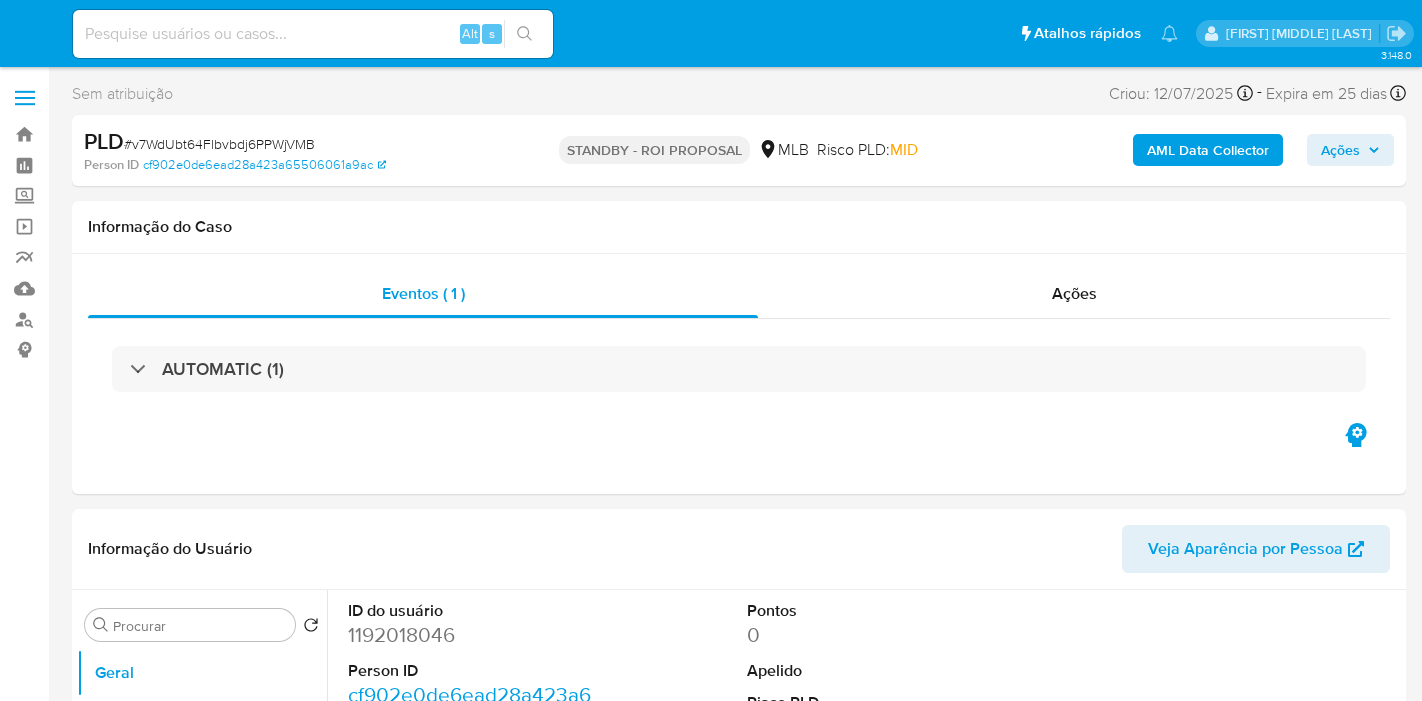 select on "10" 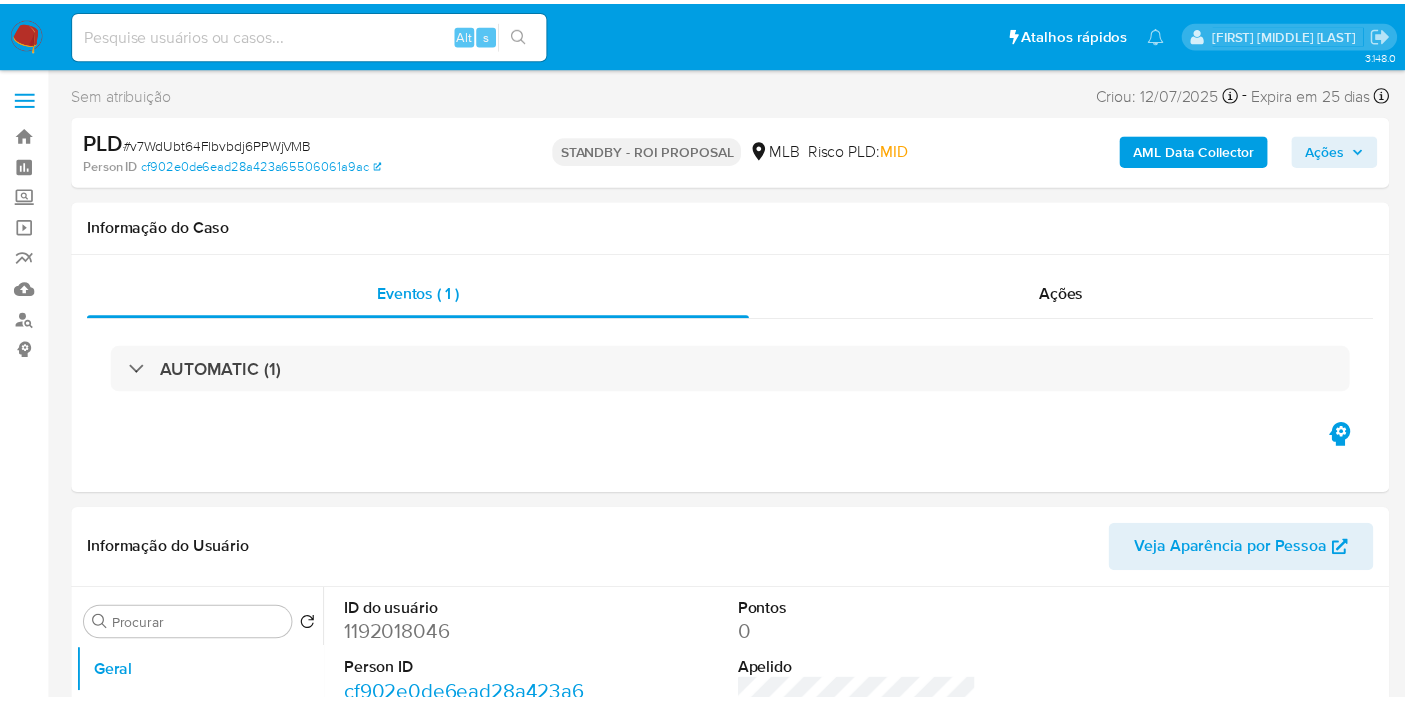 scroll, scrollTop: 0, scrollLeft: 0, axis: both 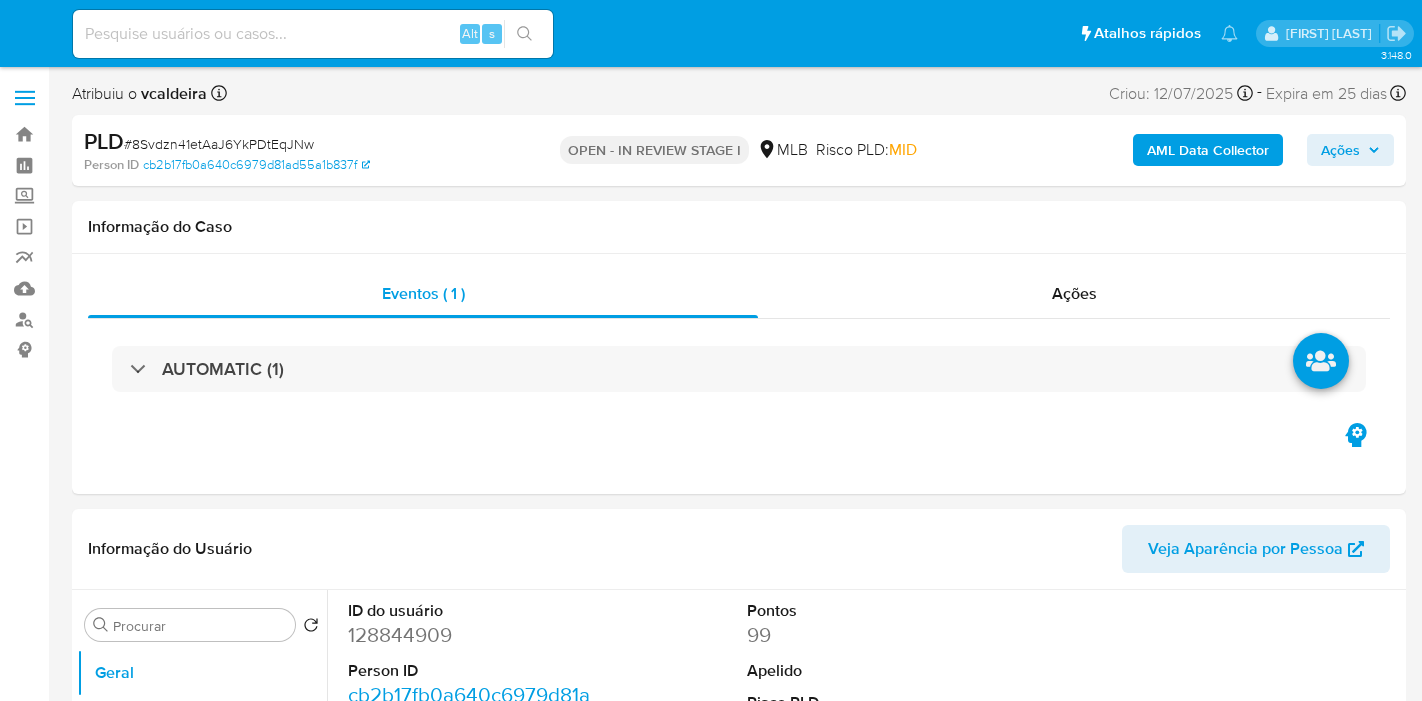 select on "10" 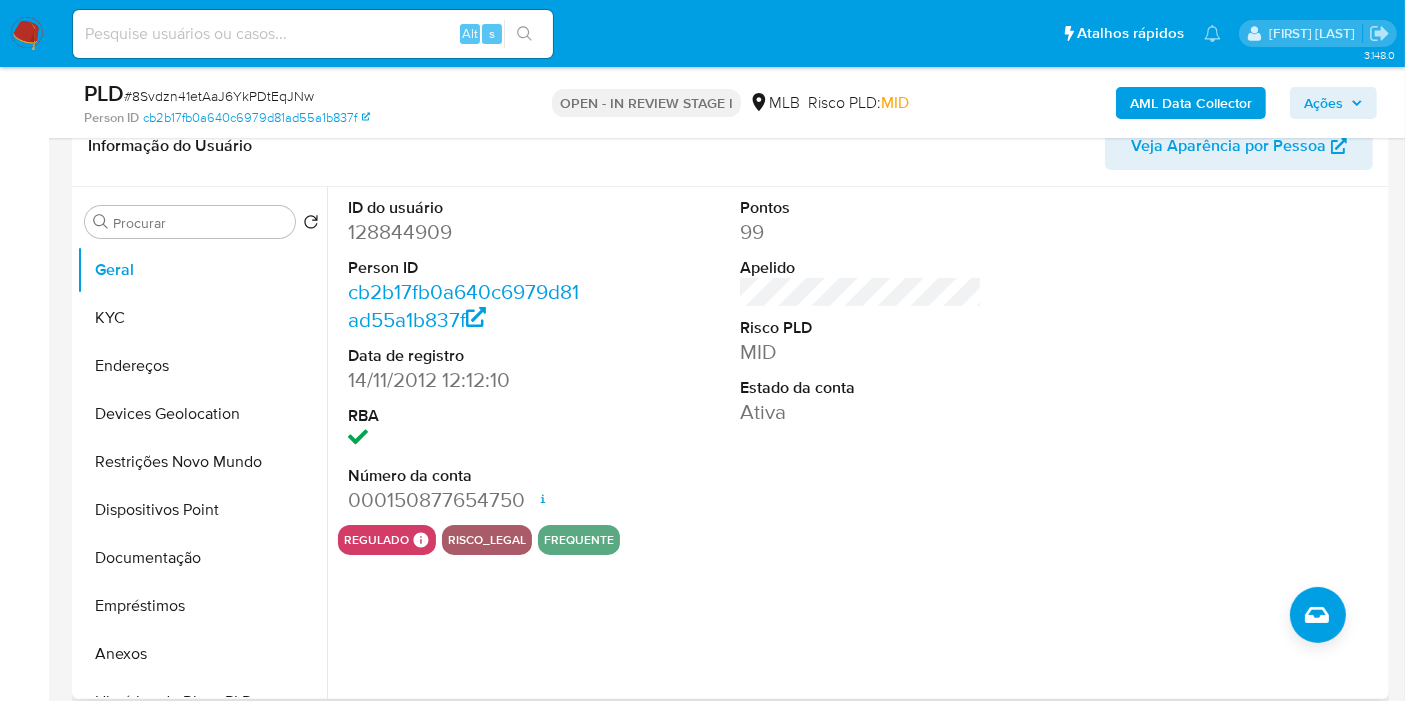 scroll, scrollTop: 333, scrollLeft: 0, axis: vertical 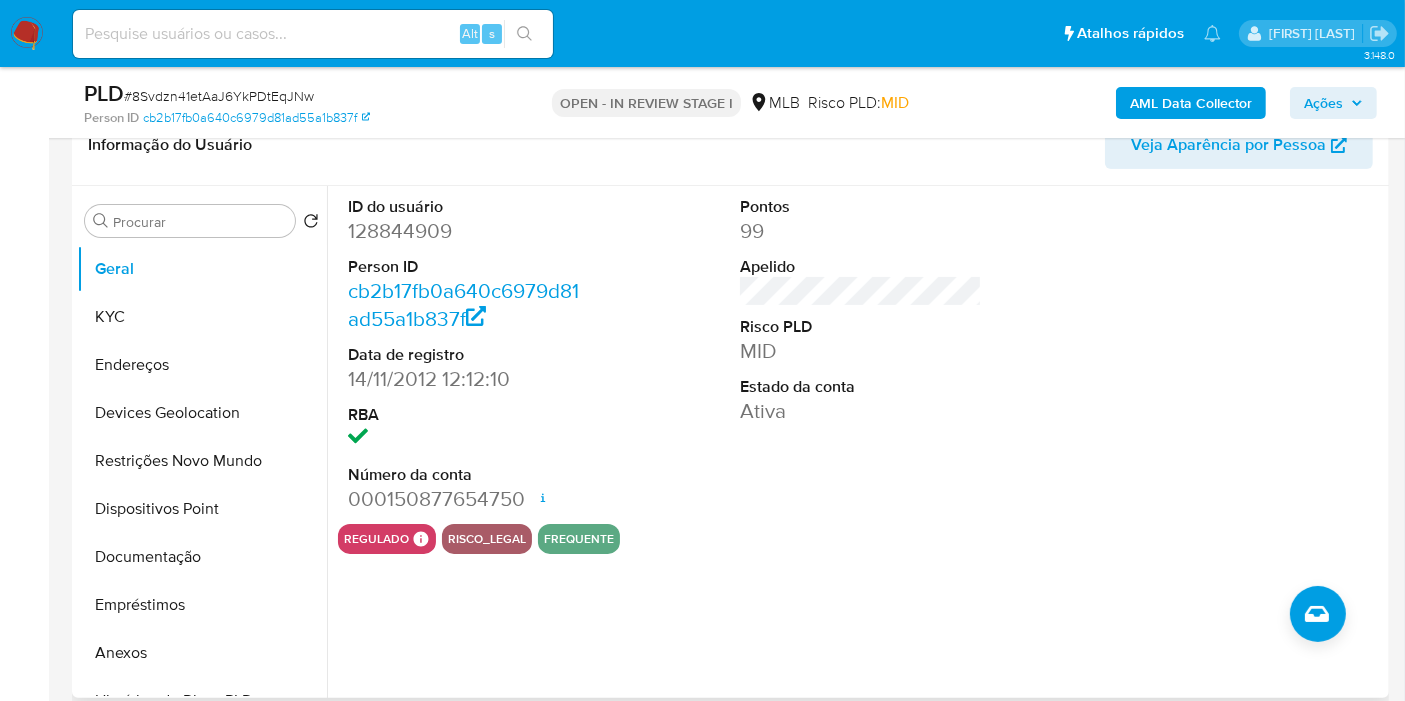 click on "Pontos 99 Apelido Risco PLD MID Estado da conta Ativa" at bounding box center (861, 355) 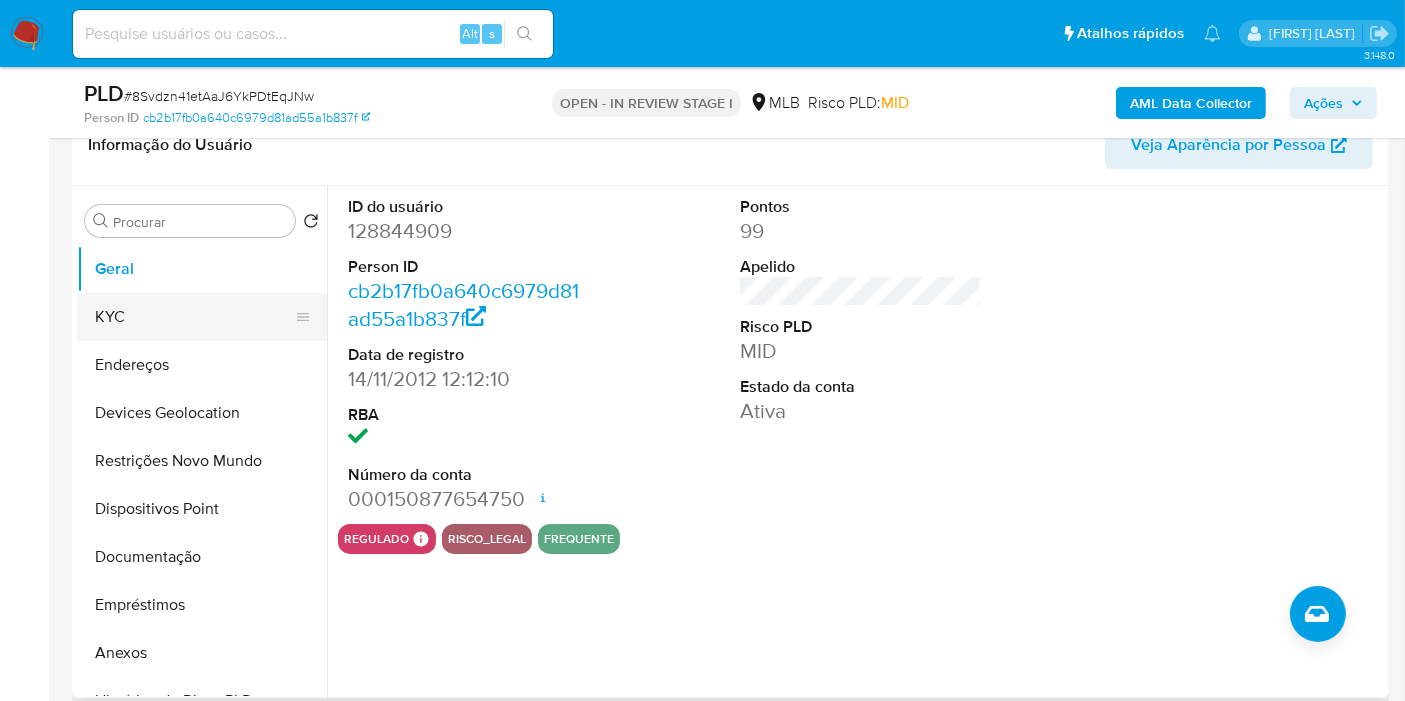 click on "KYC" at bounding box center [194, 317] 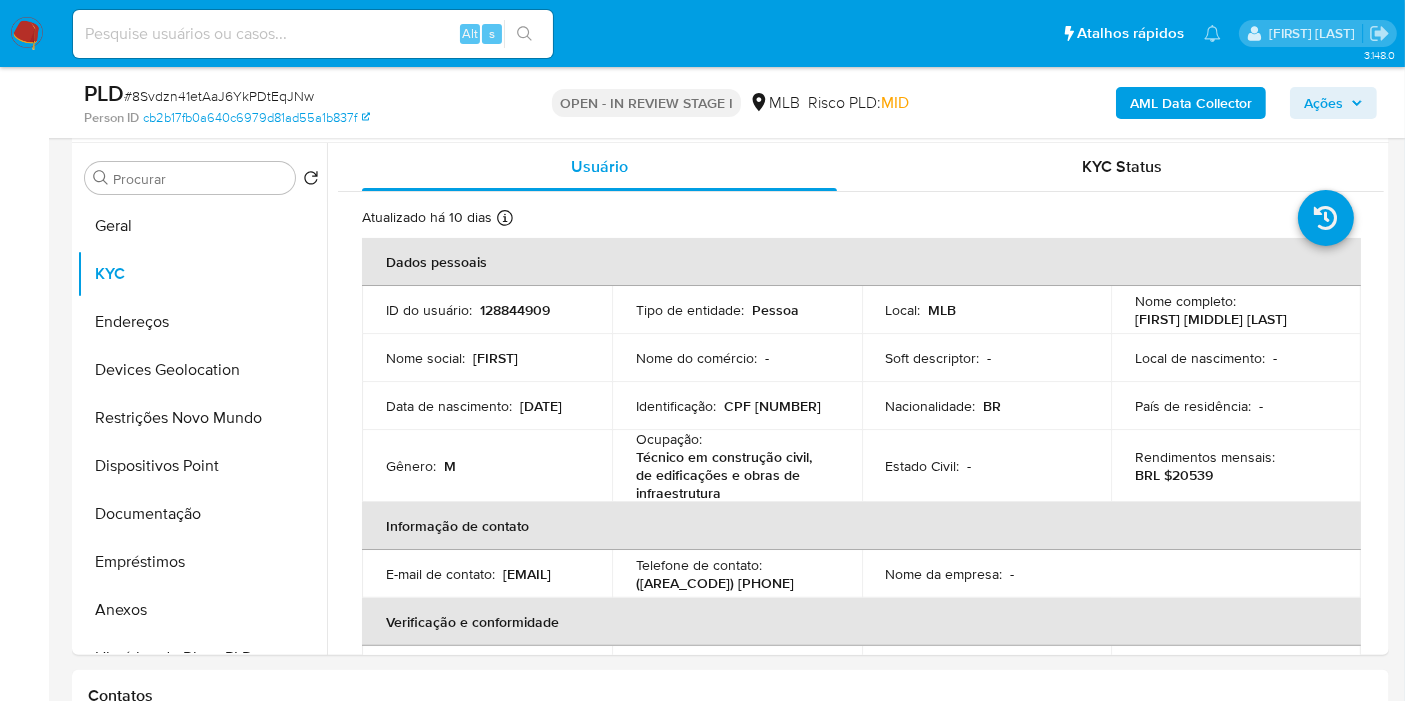 scroll, scrollTop: 389, scrollLeft: 0, axis: vertical 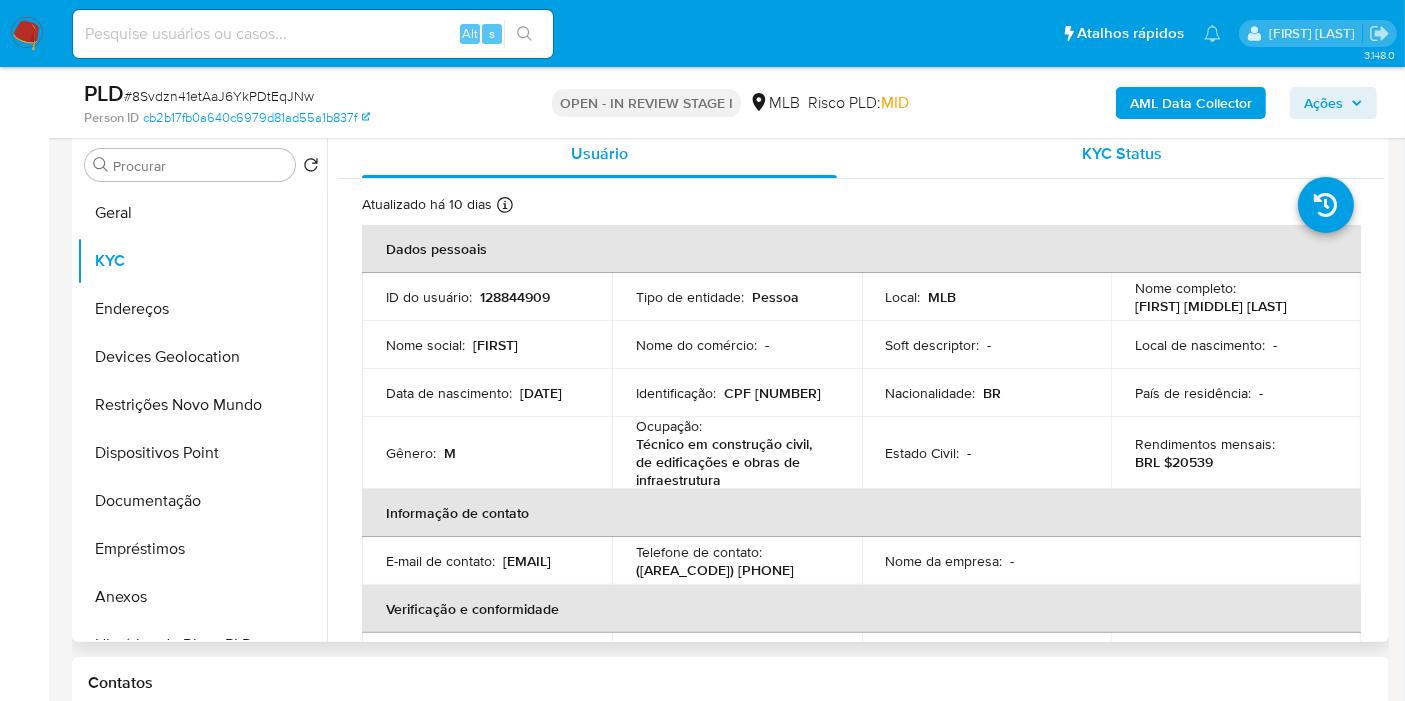 type 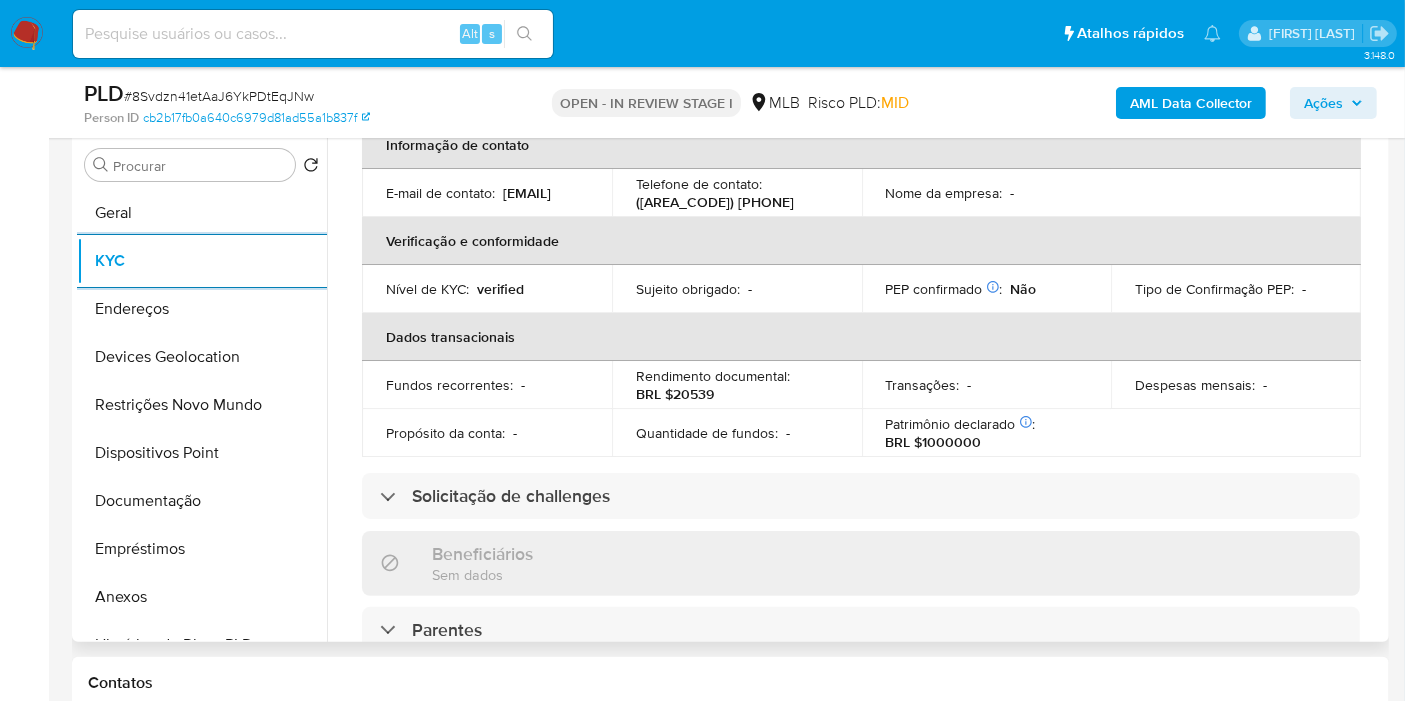 scroll, scrollTop: 333, scrollLeft: 0, axis: vertical 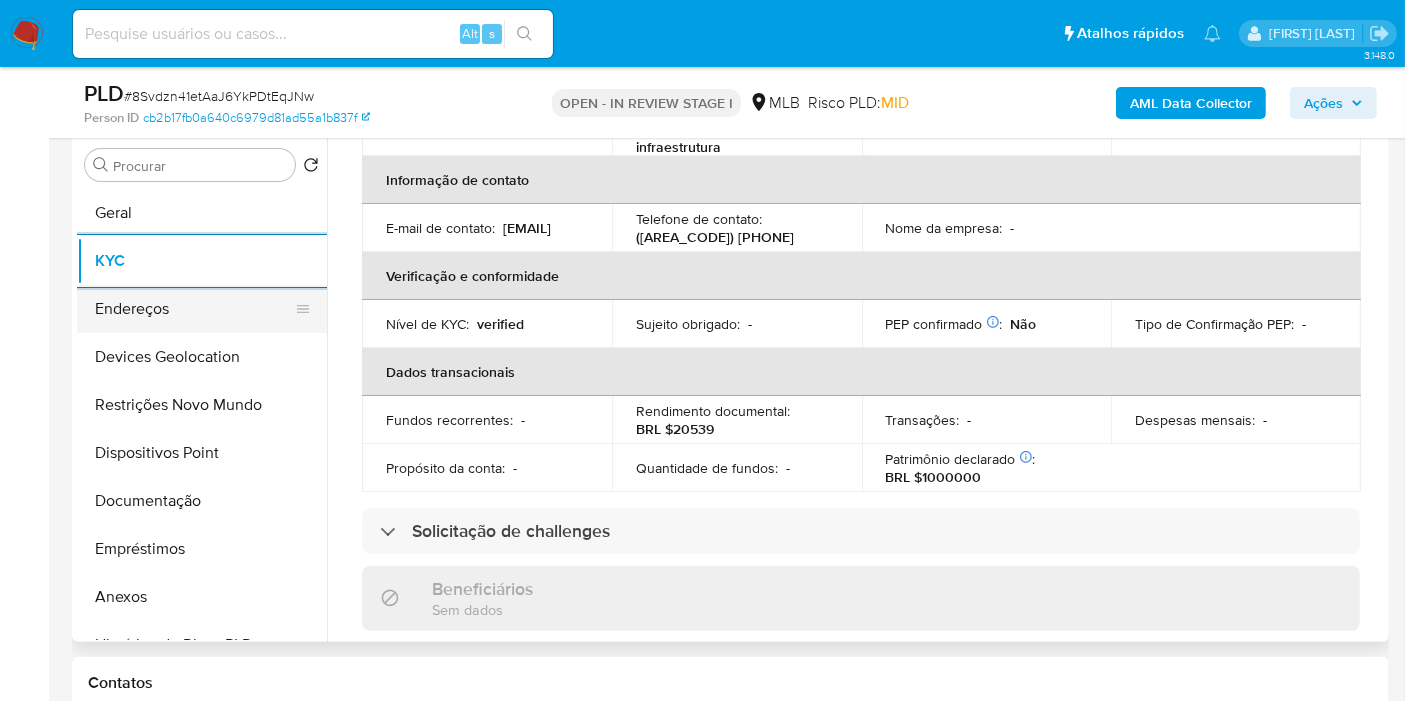 click on "Endereços" at bounding box center [194, 309] 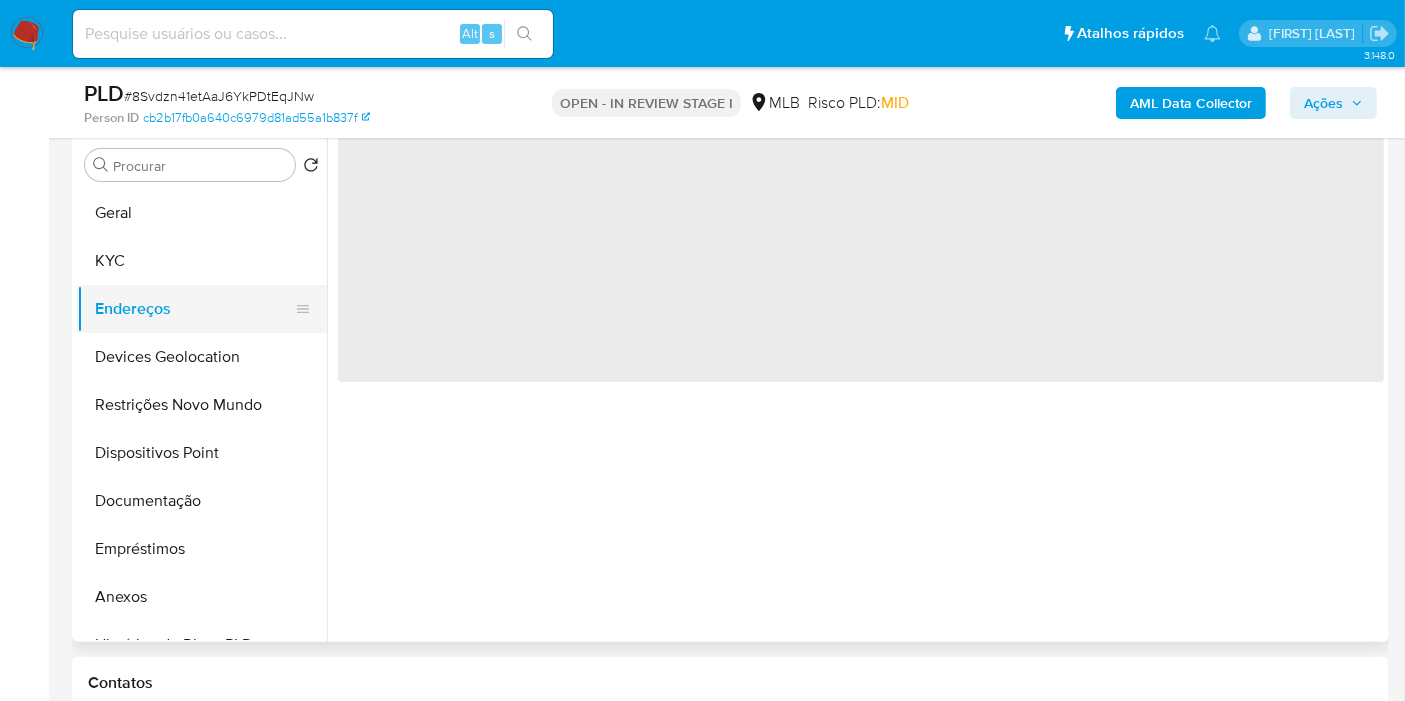 scroll, scrollTop: 0, scrollLeft: 0, axis: both 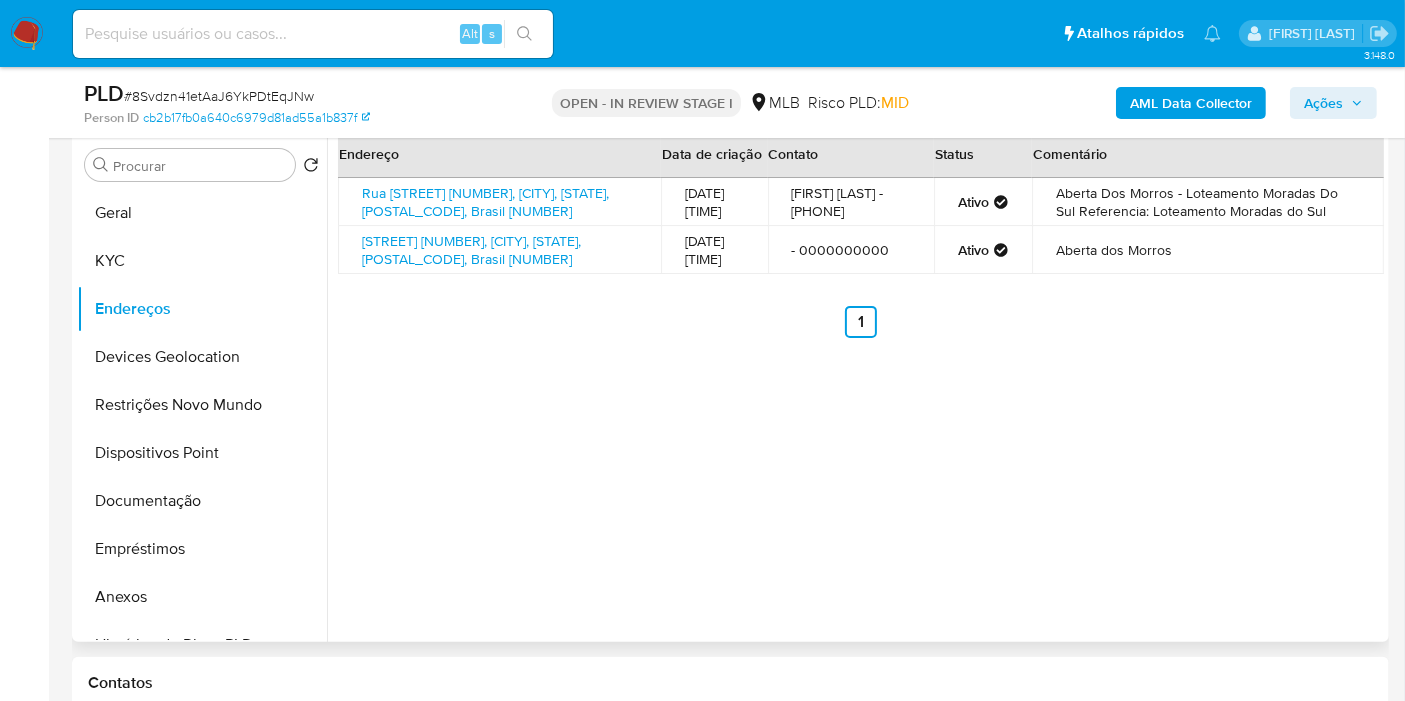 type 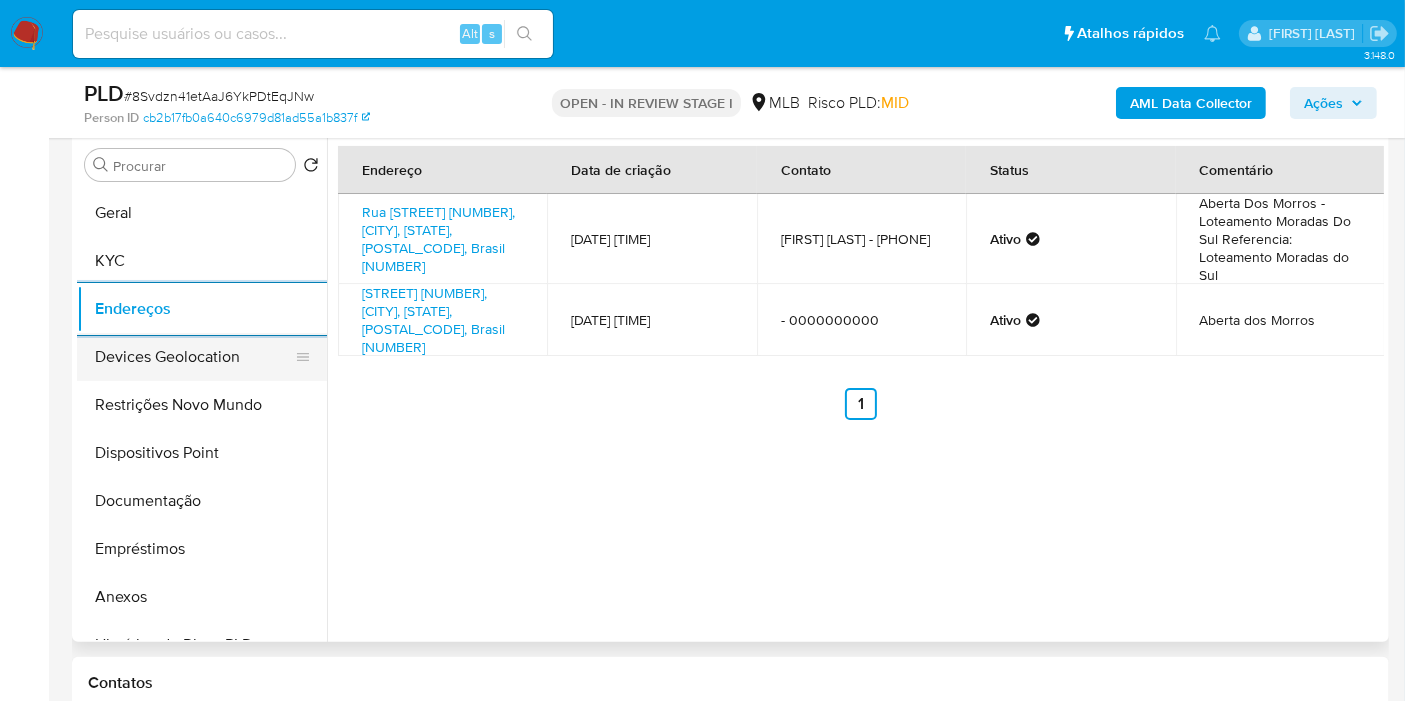 click on "Devices Geolocation" at bounding box center [194, 357] 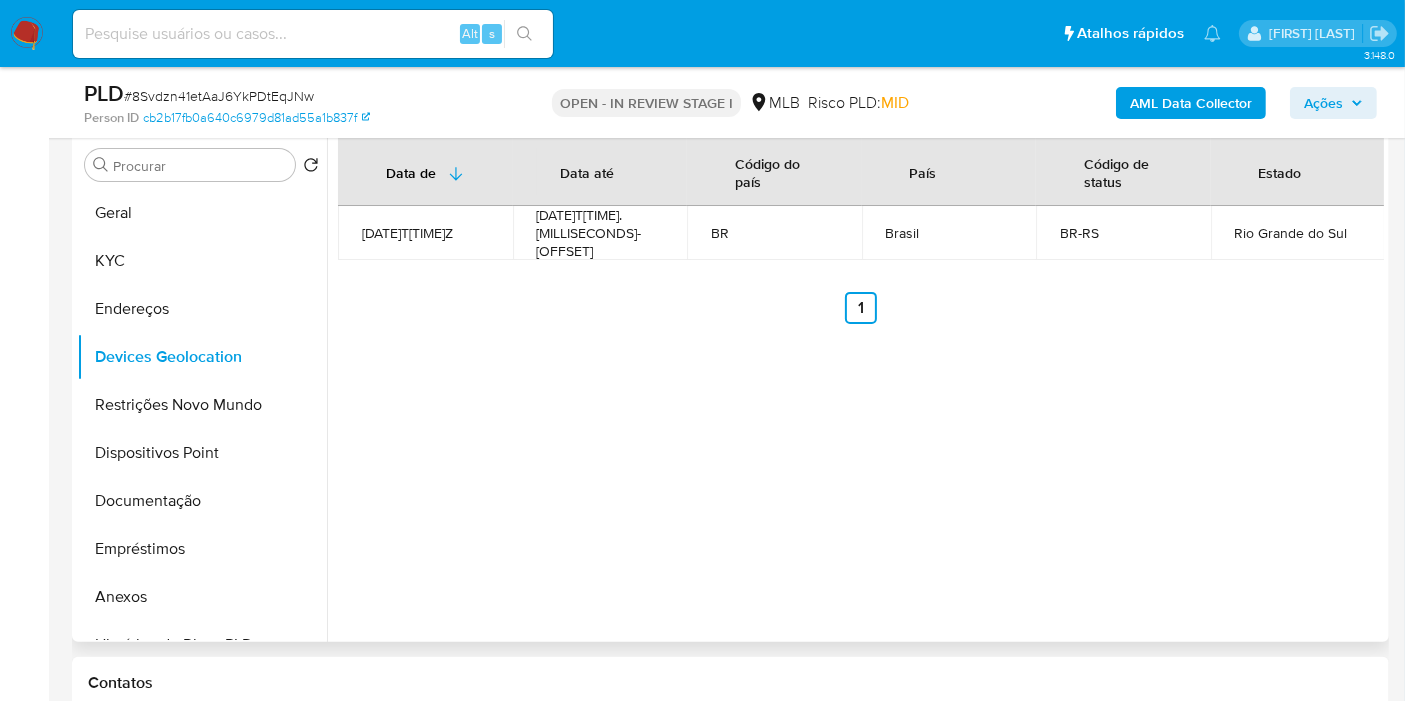 type 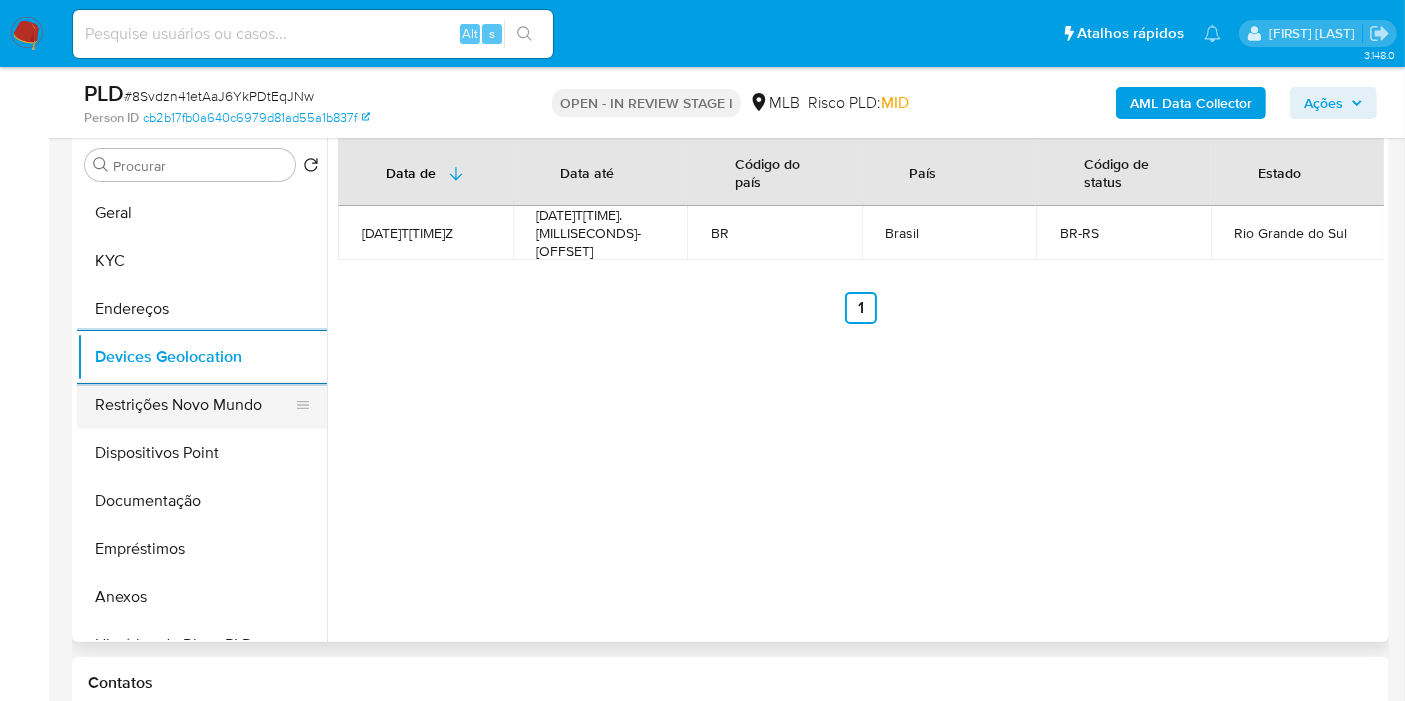 click on "Restrições Novo Mundo" at bounding box center [194, 405] 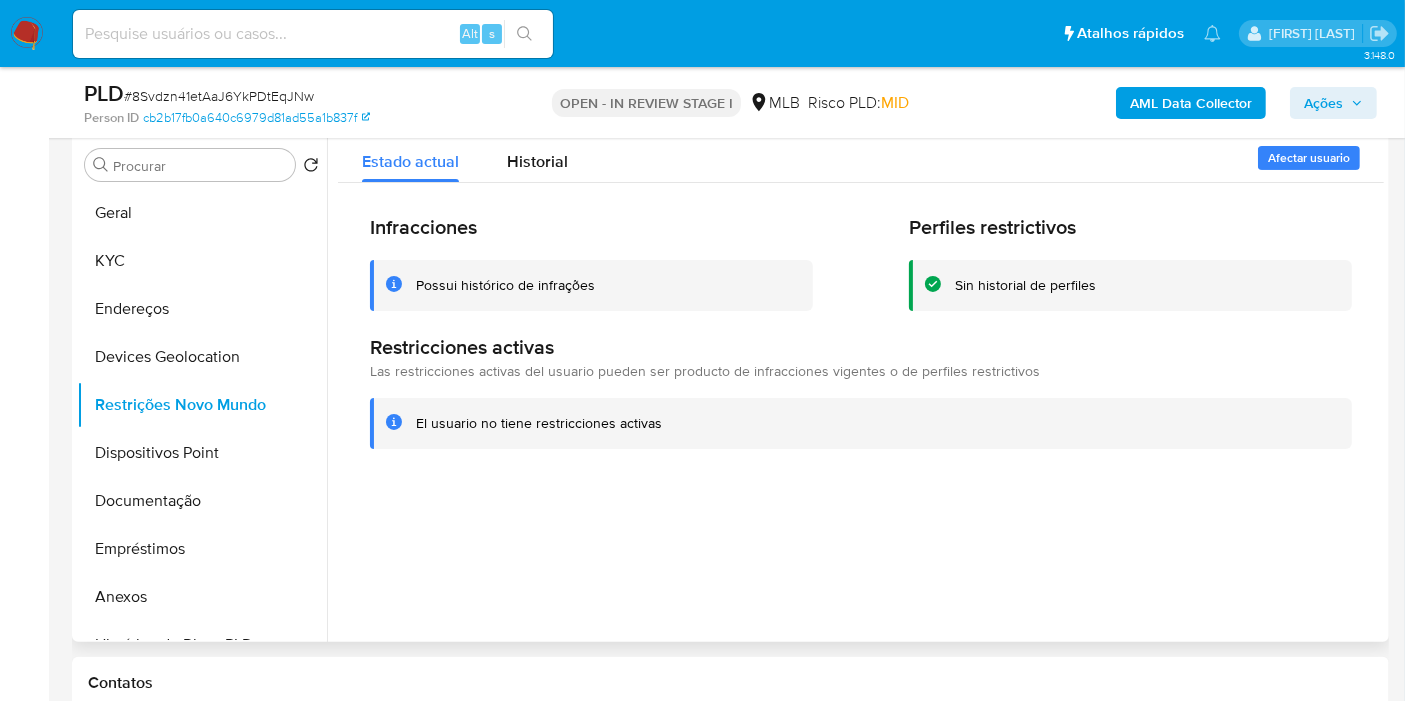 type 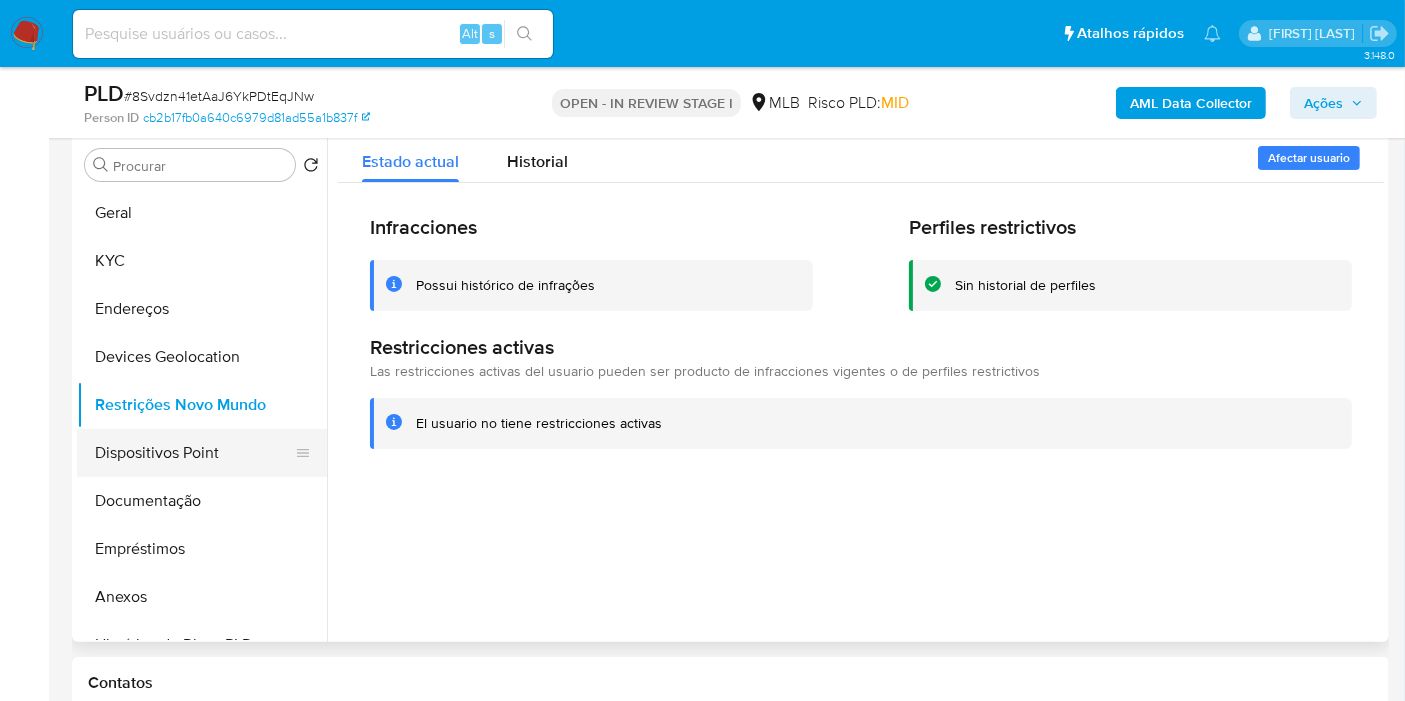 click on "Dispositivos Point" at bounding box center (194, 453) 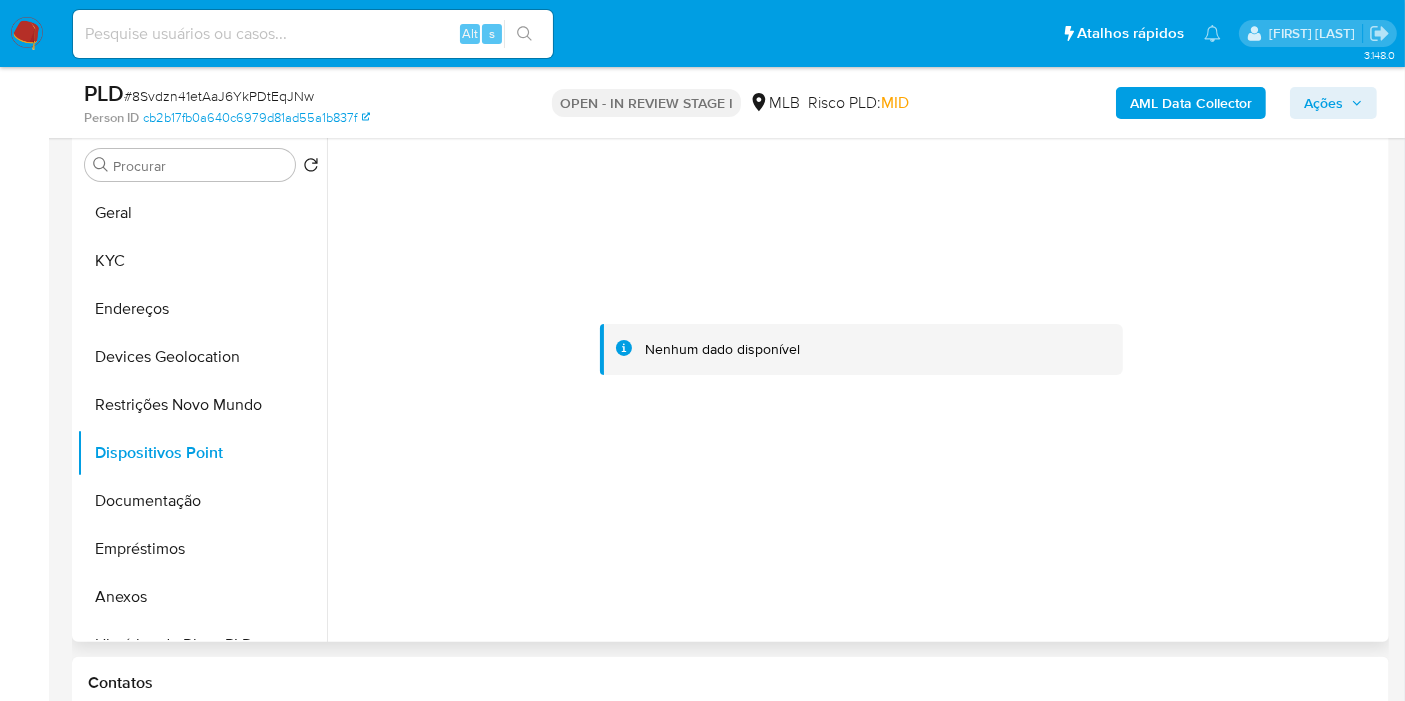 type 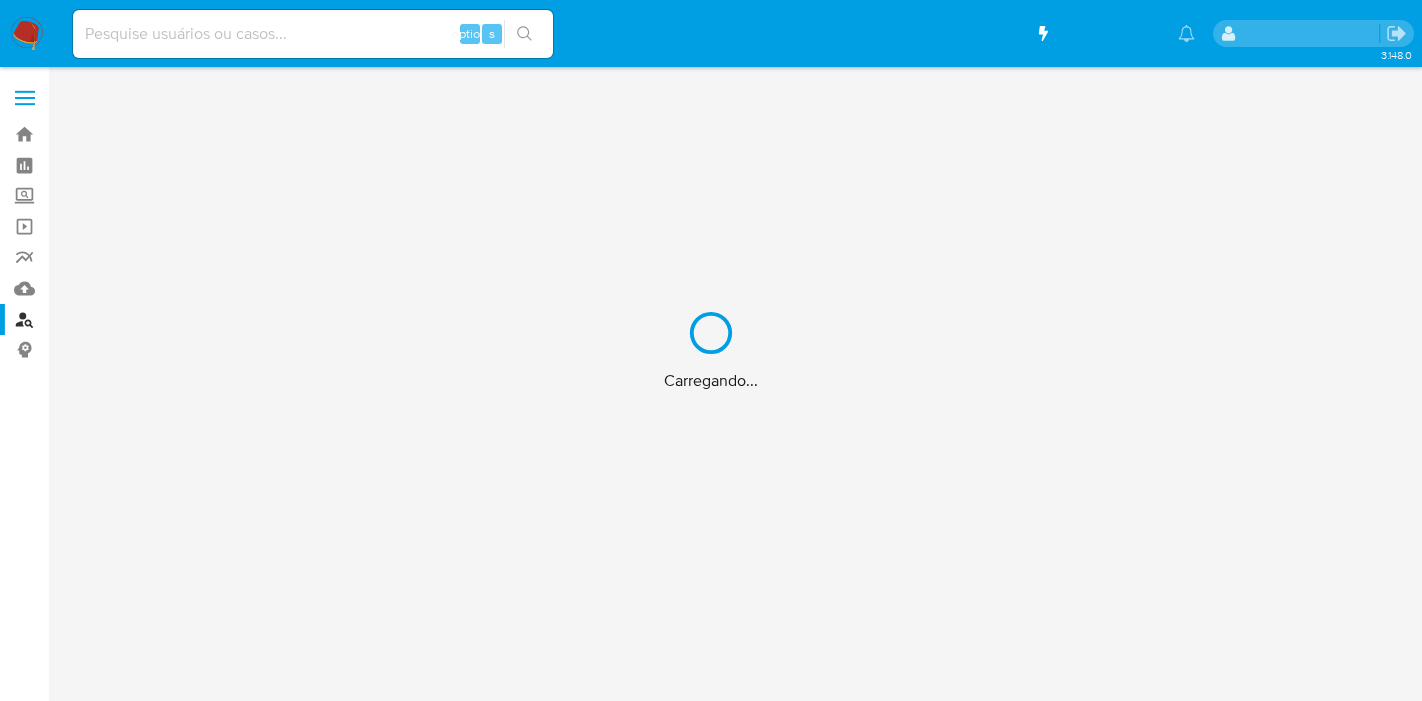 scroll, scrollTop: 0, scrollLeft: 0, axis: both 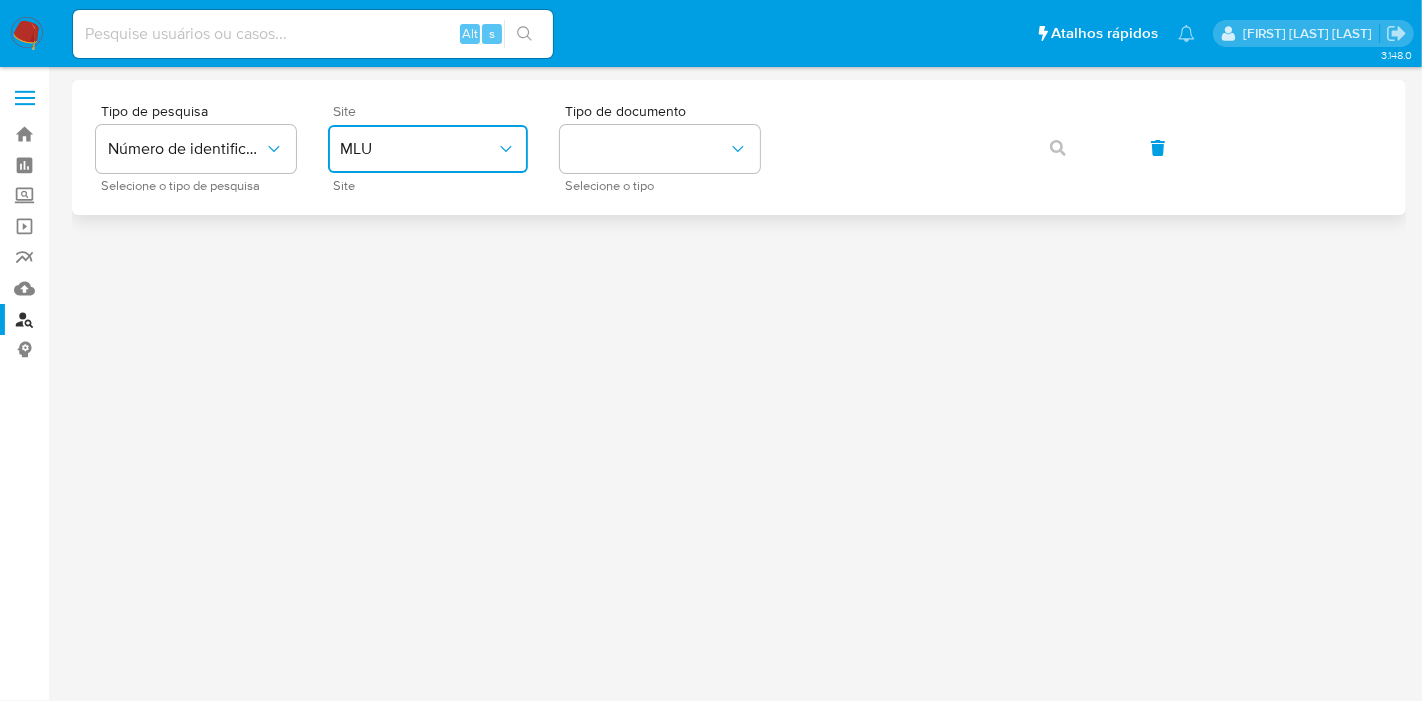 click on "MLU" at bounding box center [428, 149] 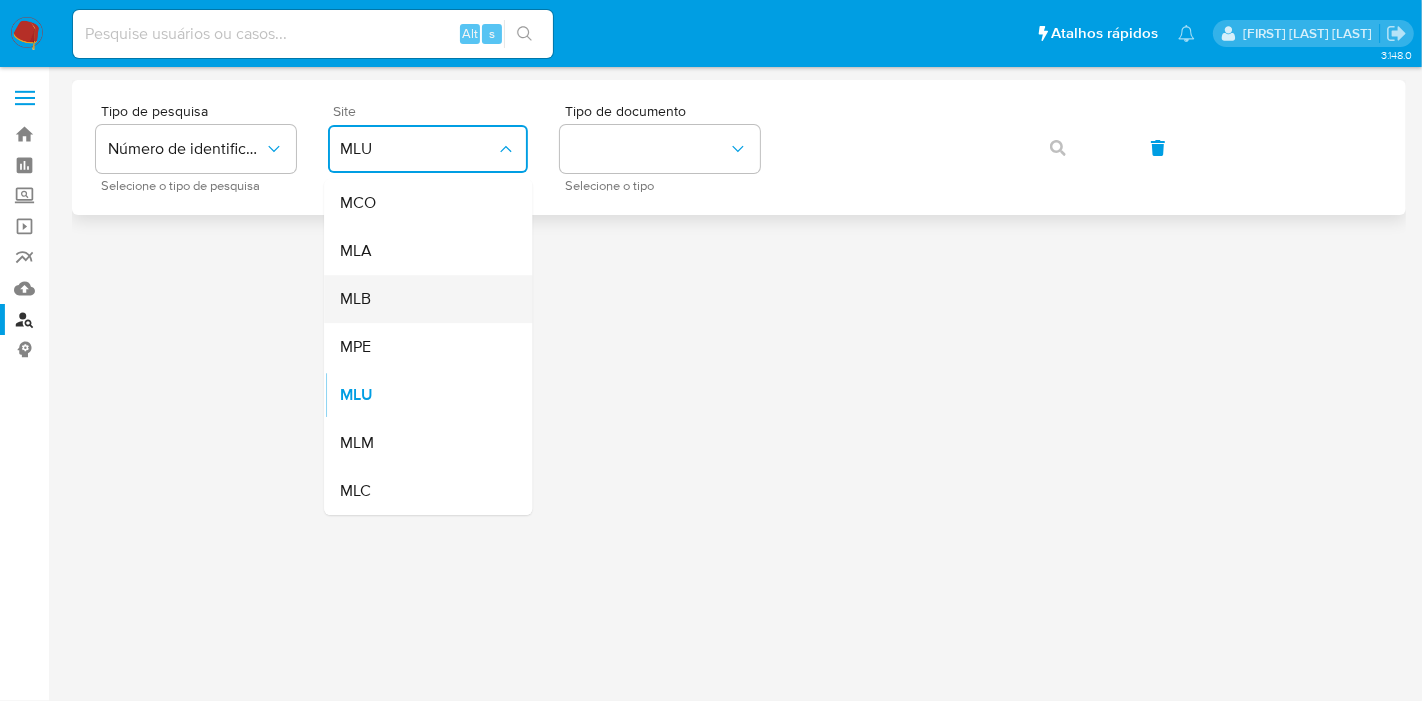 click on "MLB" at bounding box center (422, 299) 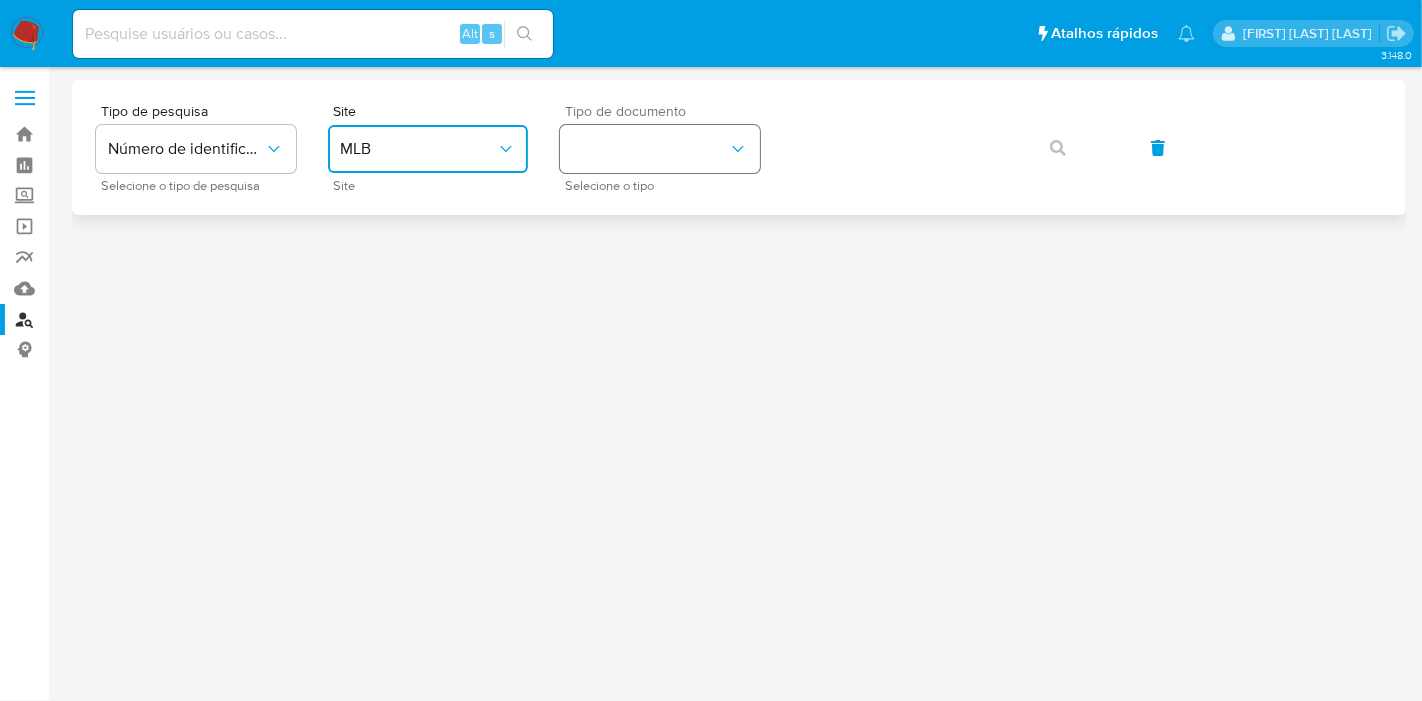click at bounding box center (660, 149) 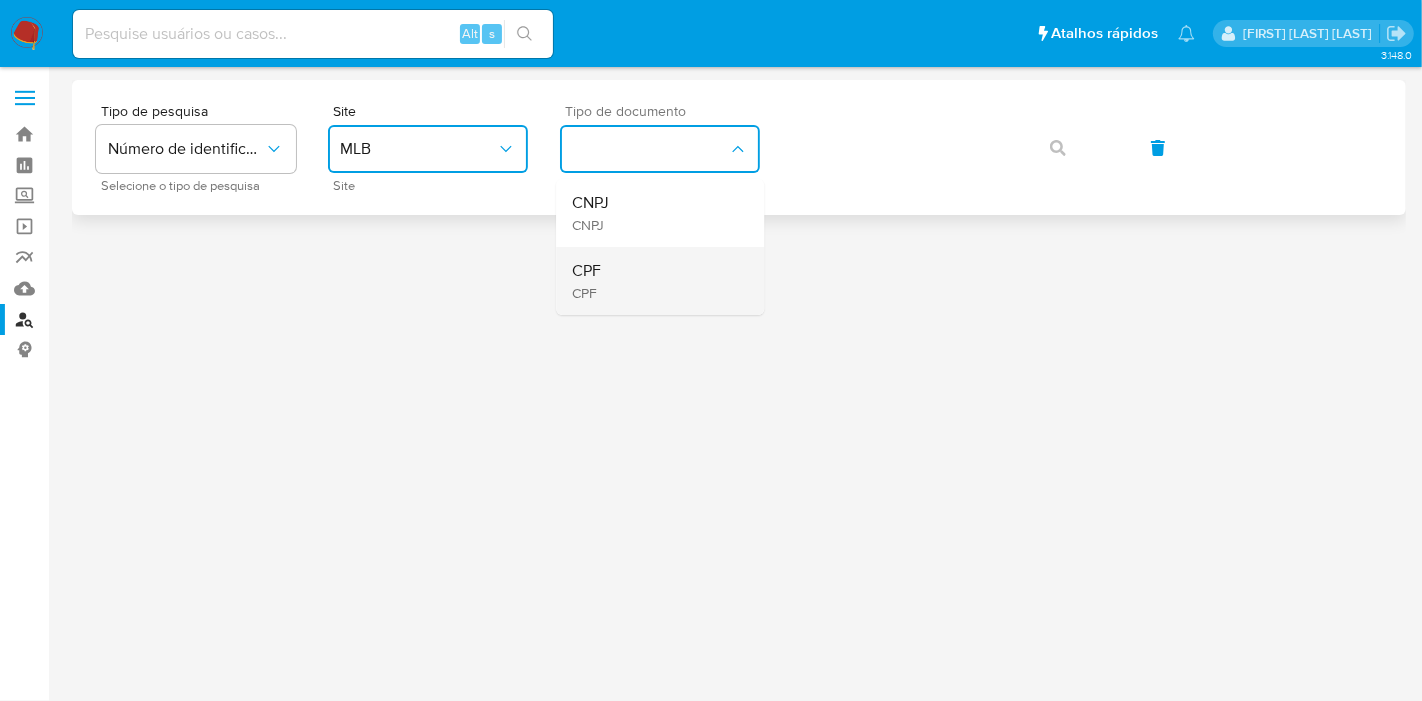 click on "CPF CPF" at bounding box center (654, 281) 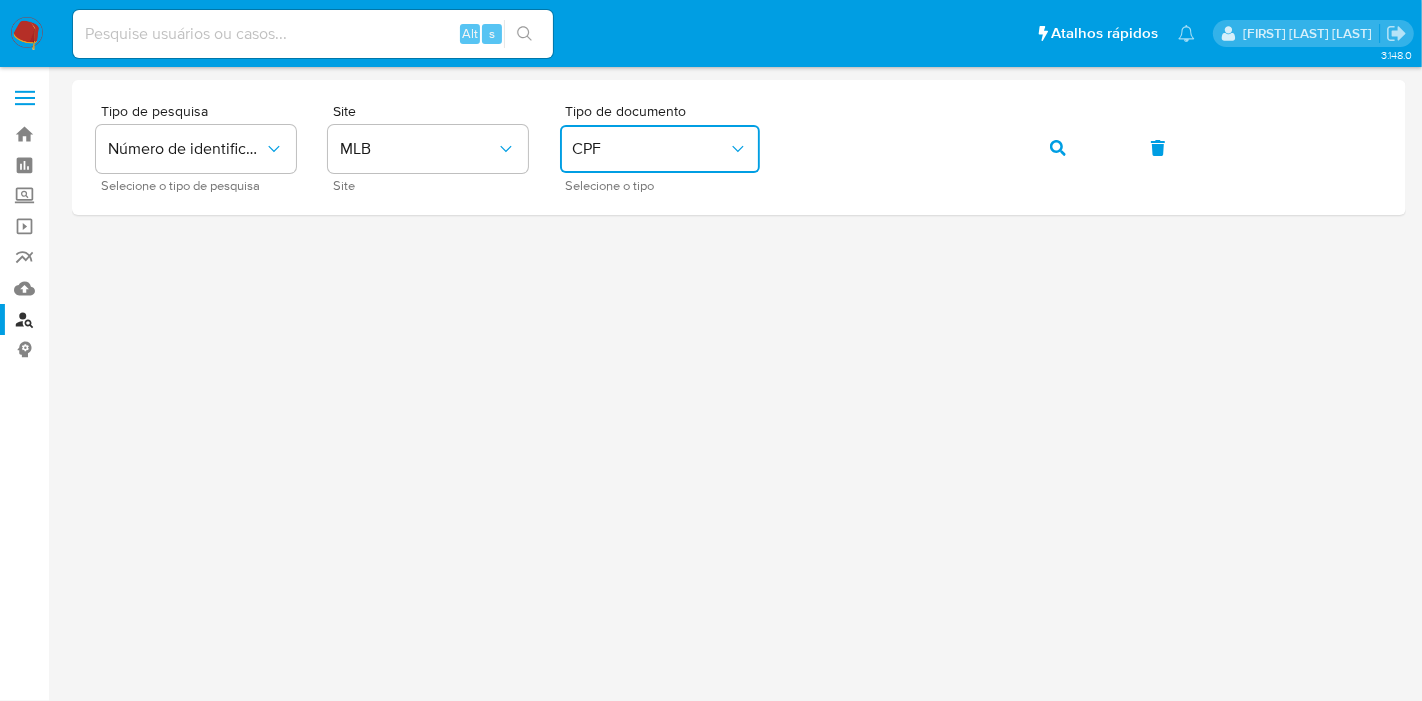 drag, startPoint x: 752, startPoint y: 230, endPoint x: 766, endPoint y: 218, distance: 18.439089 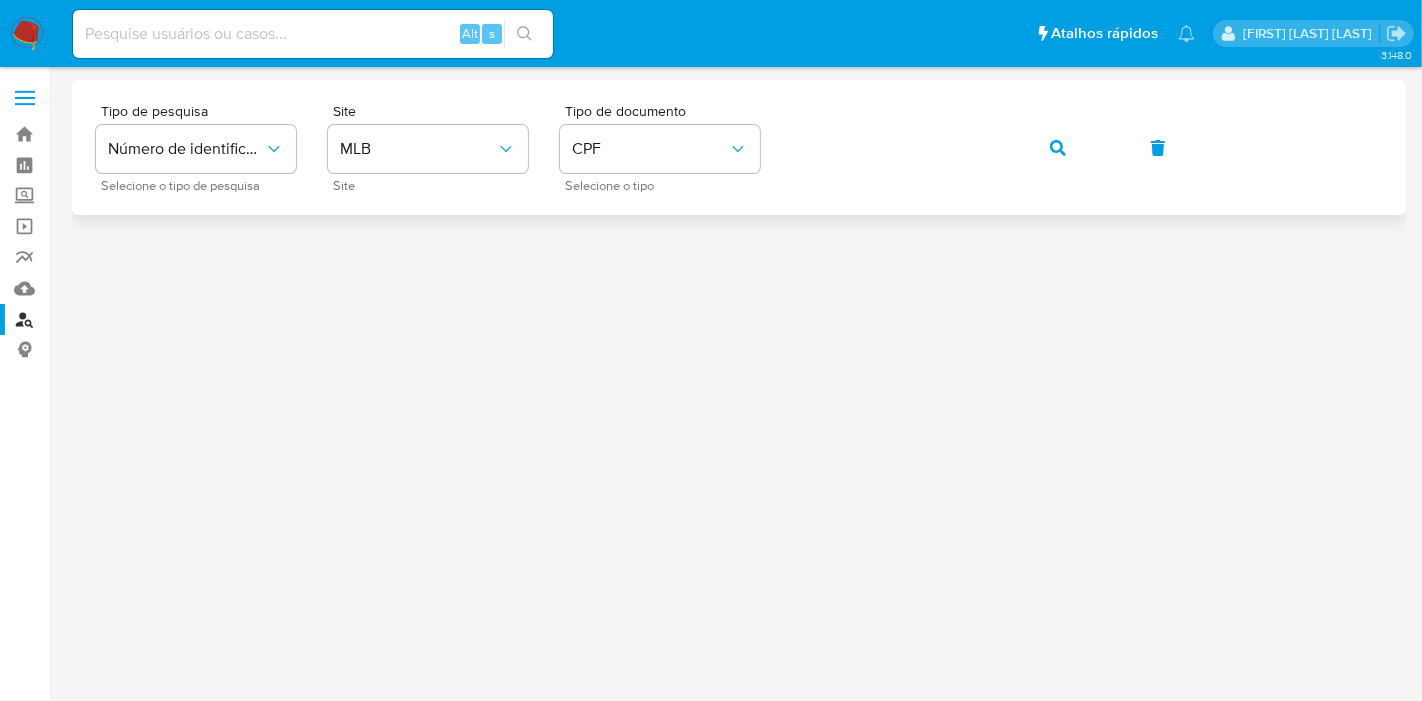 click 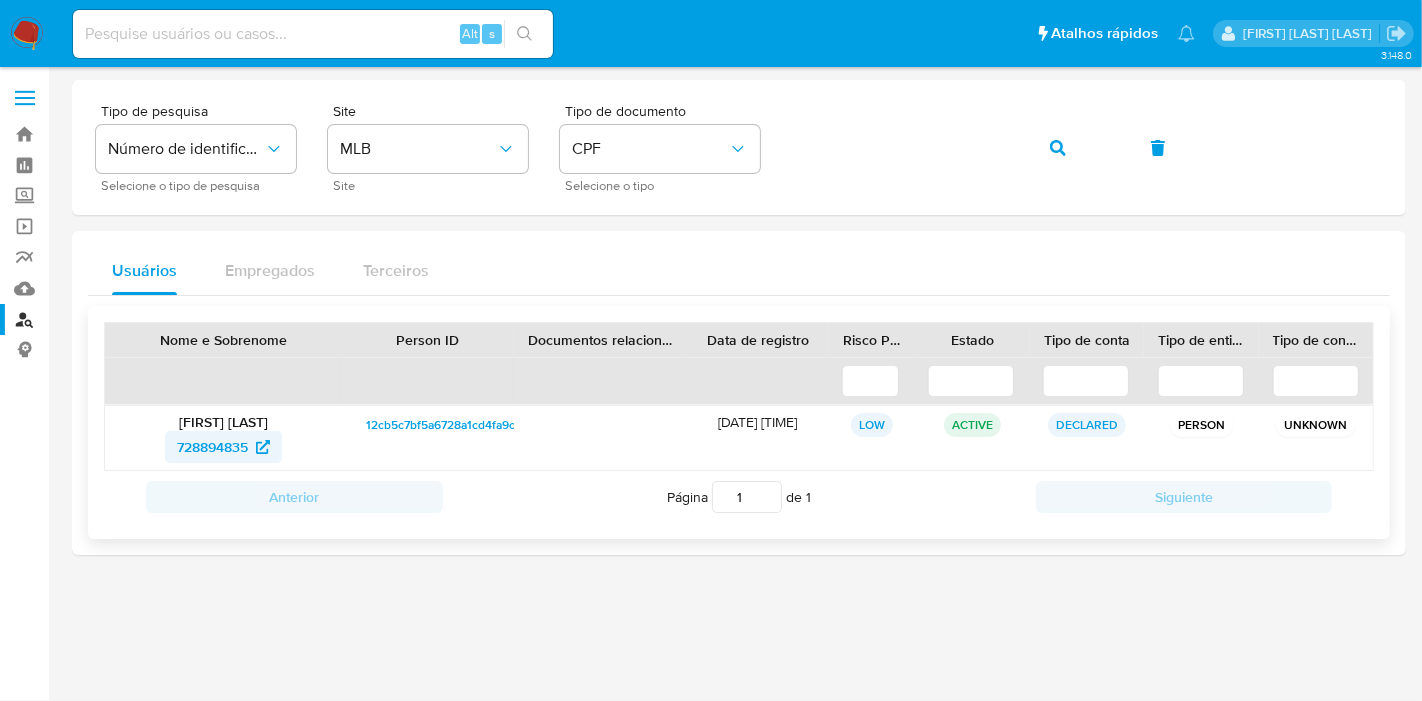 click on "728894835" at bounding box center (212, 447) 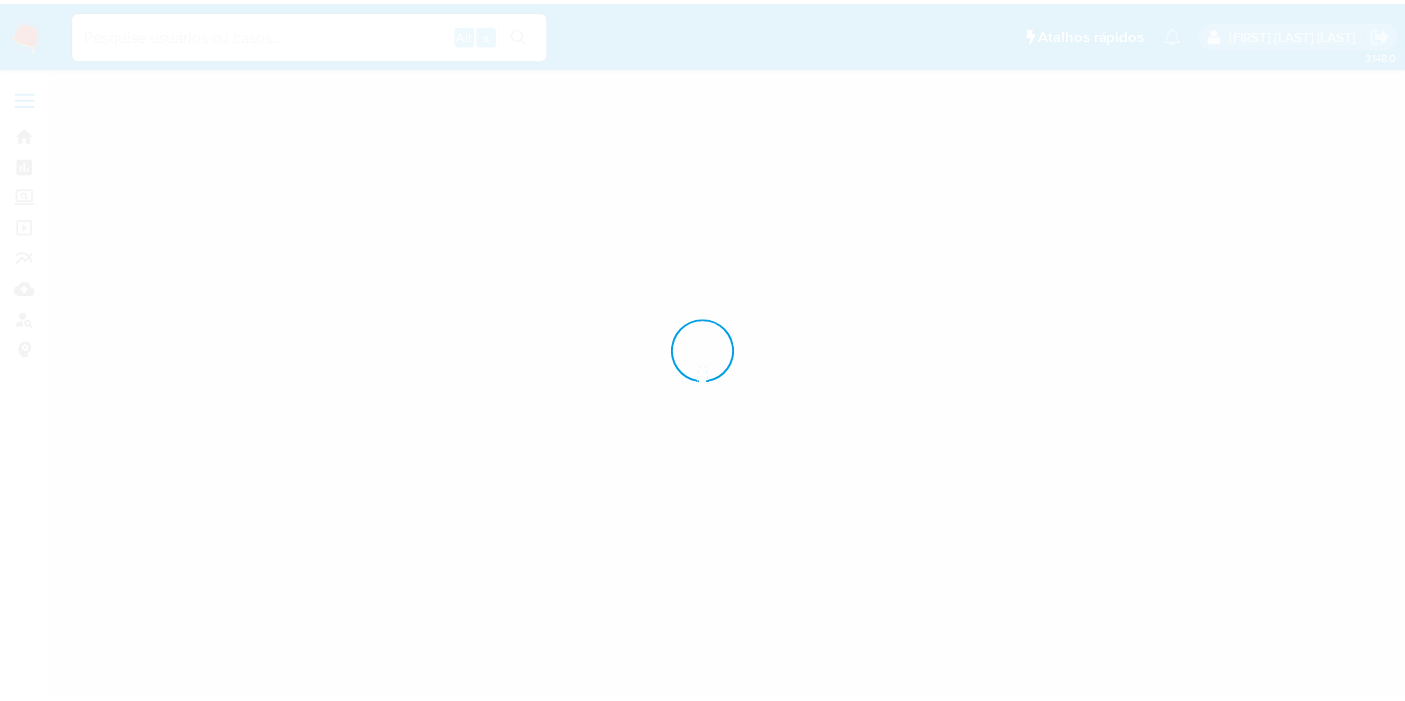 scroll, scrollTop: 0, scrollLeft: 0, axis: both 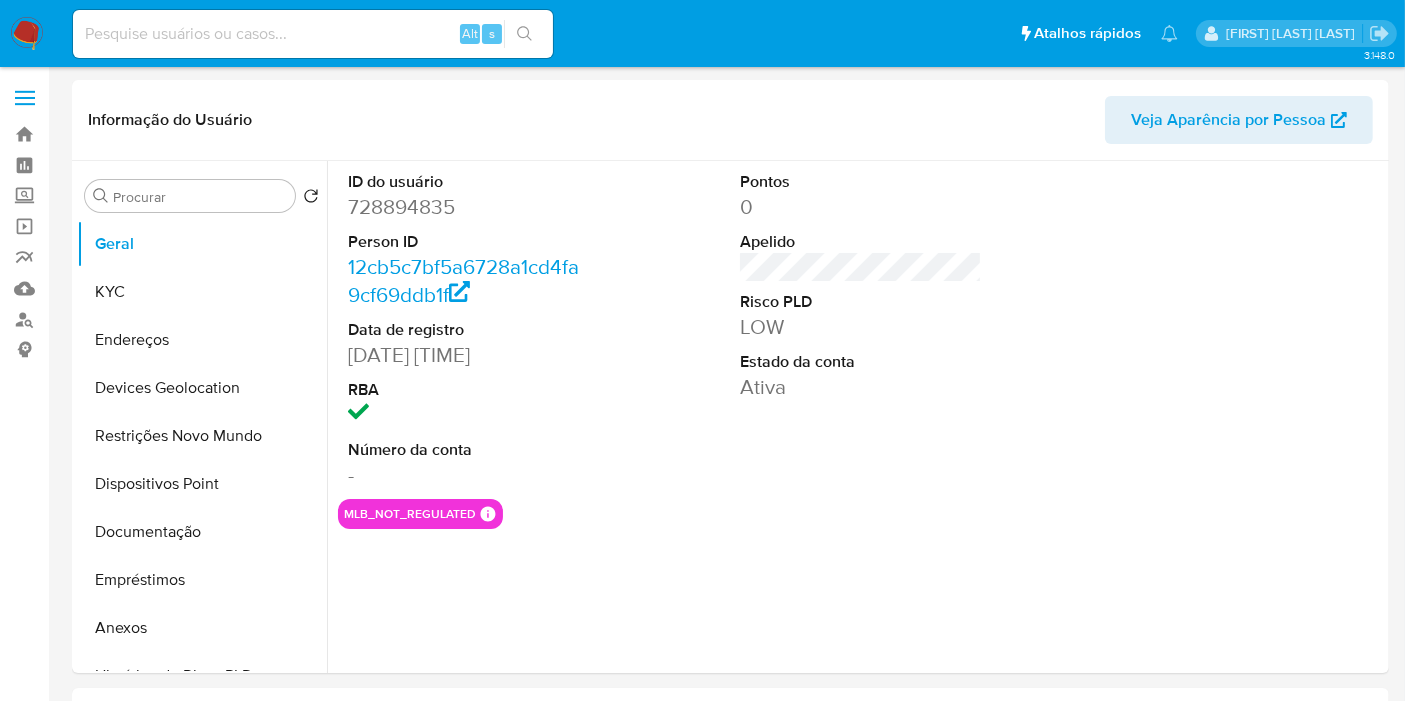 select on "10" 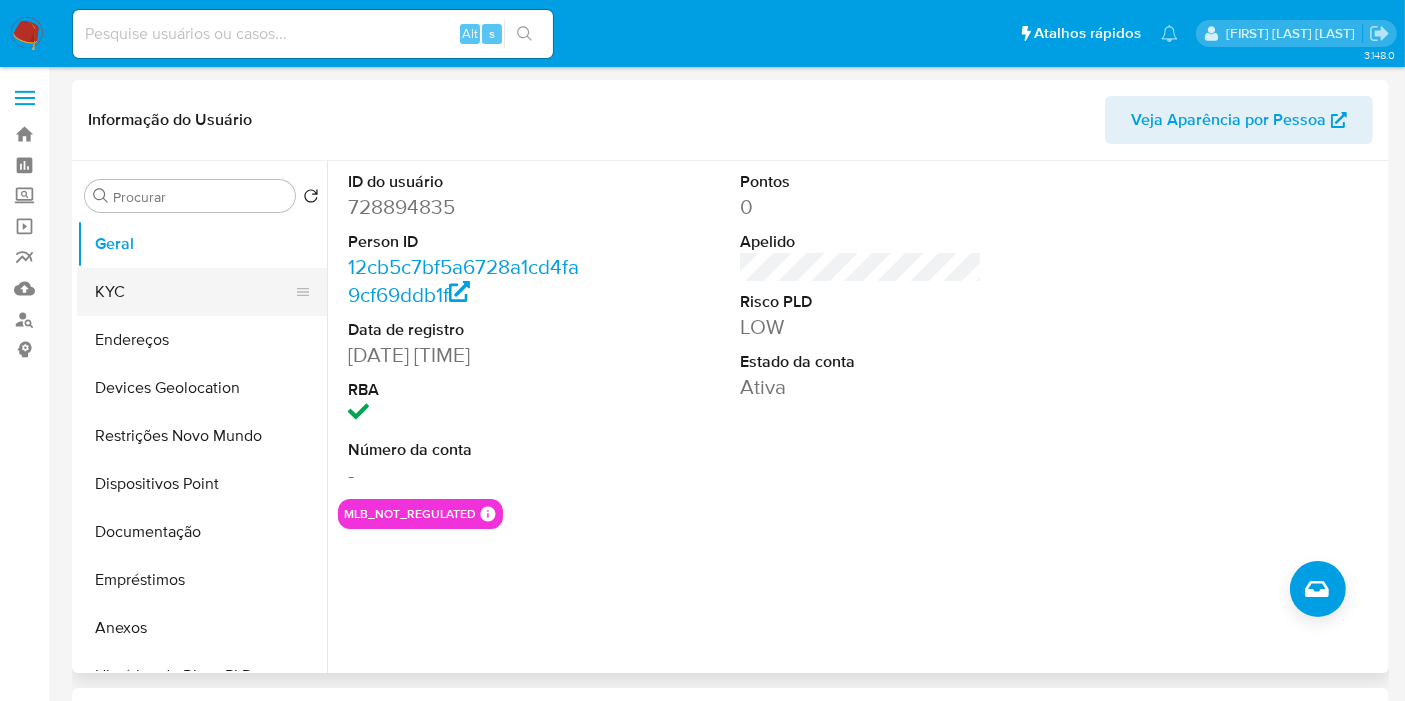 click on "KYC" at bounding box center (194, 292) 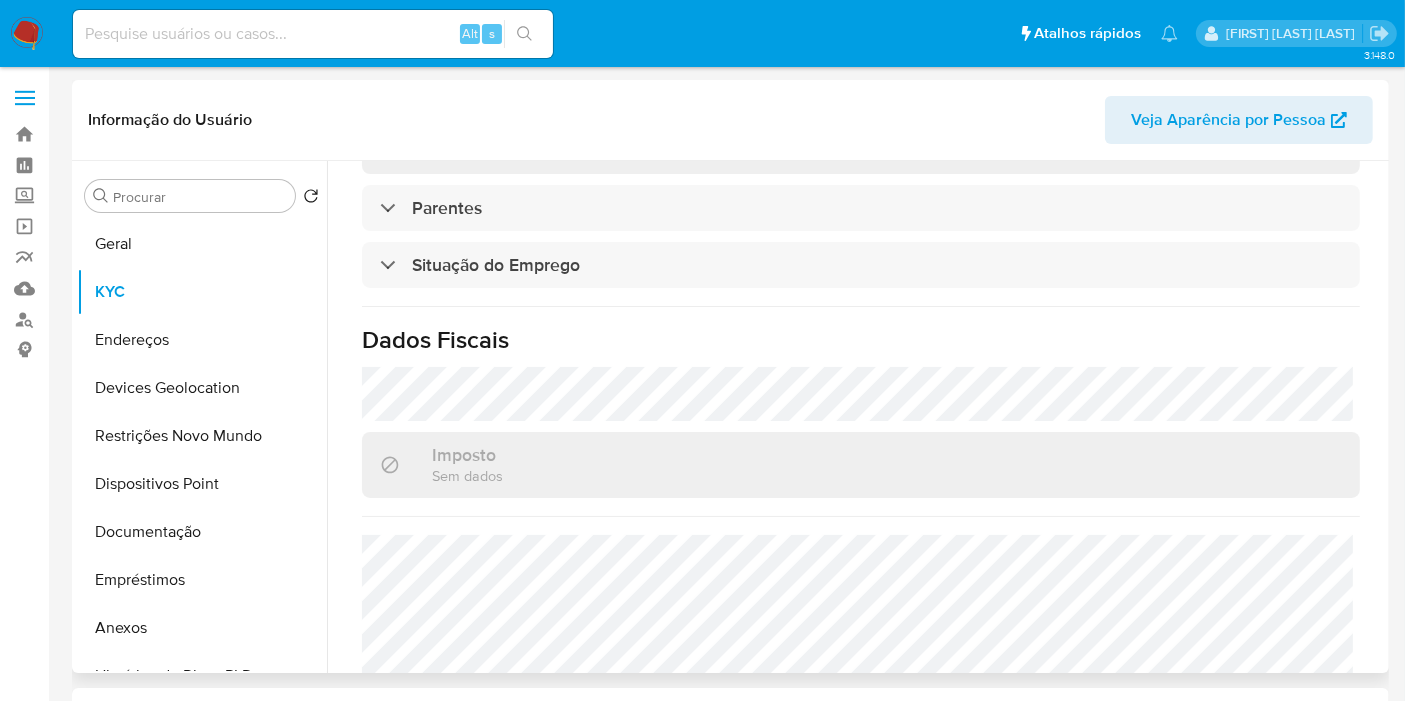 scroll, scrollTop: 969, scrollLeft: 0, axis: vertical 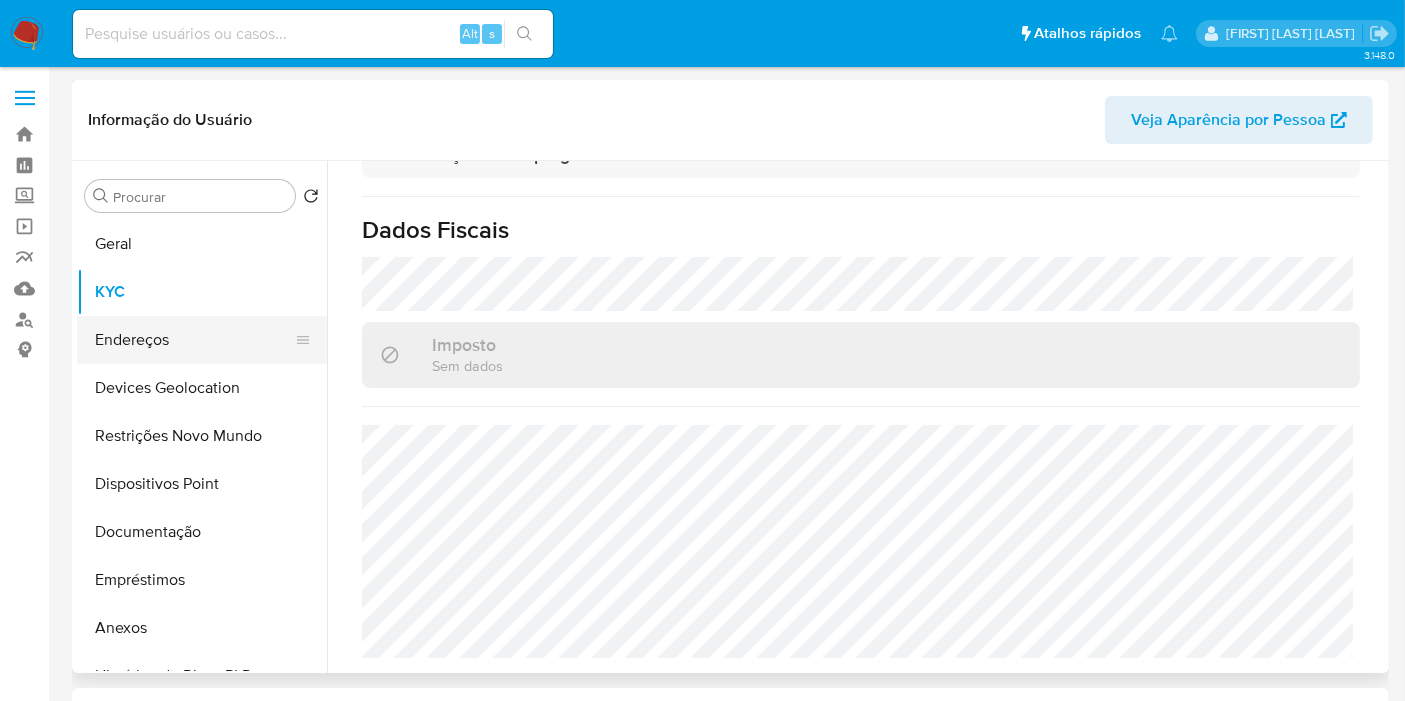 click on "Endereços" at bounding box center [194, 340] 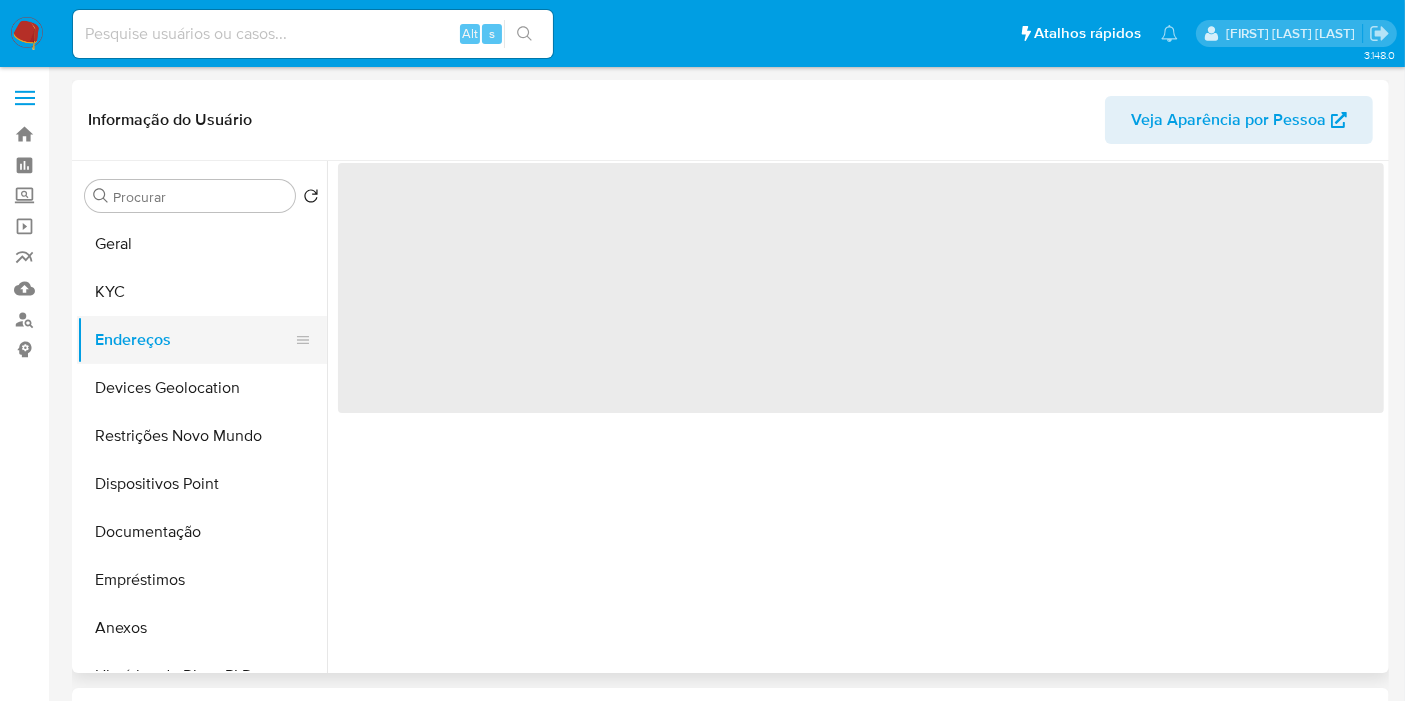 scroll, scrollTop: 0, scrollLeft: 0, axis: both 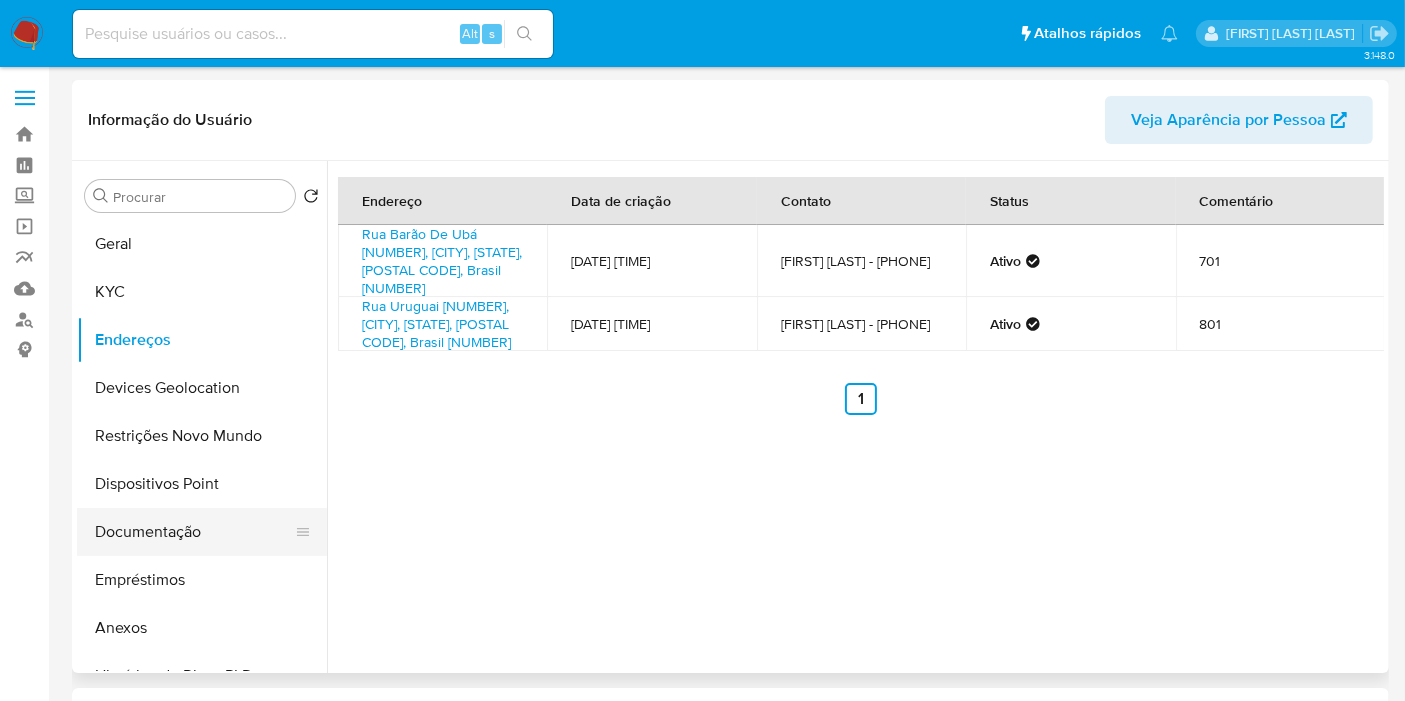 click on "Documentação" at bounding box center (194, 532) 